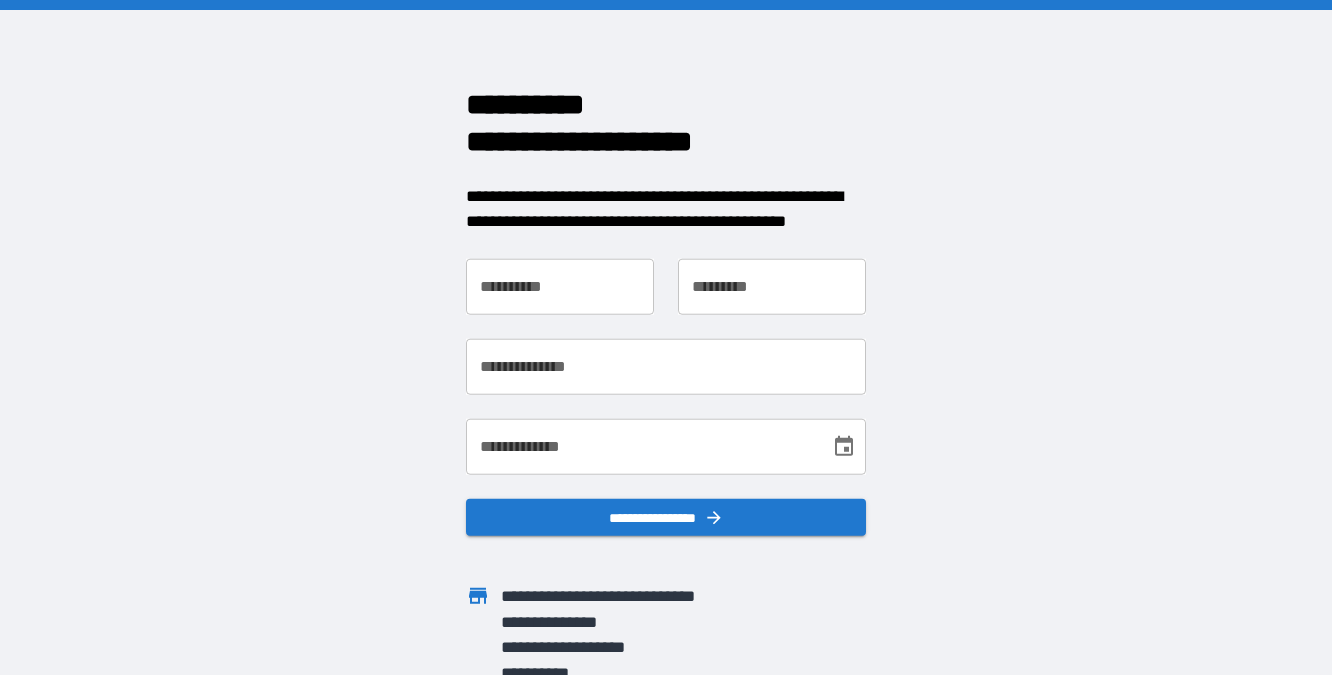scroll, scrollTop: 0, scrollLeft: 0, axis: both 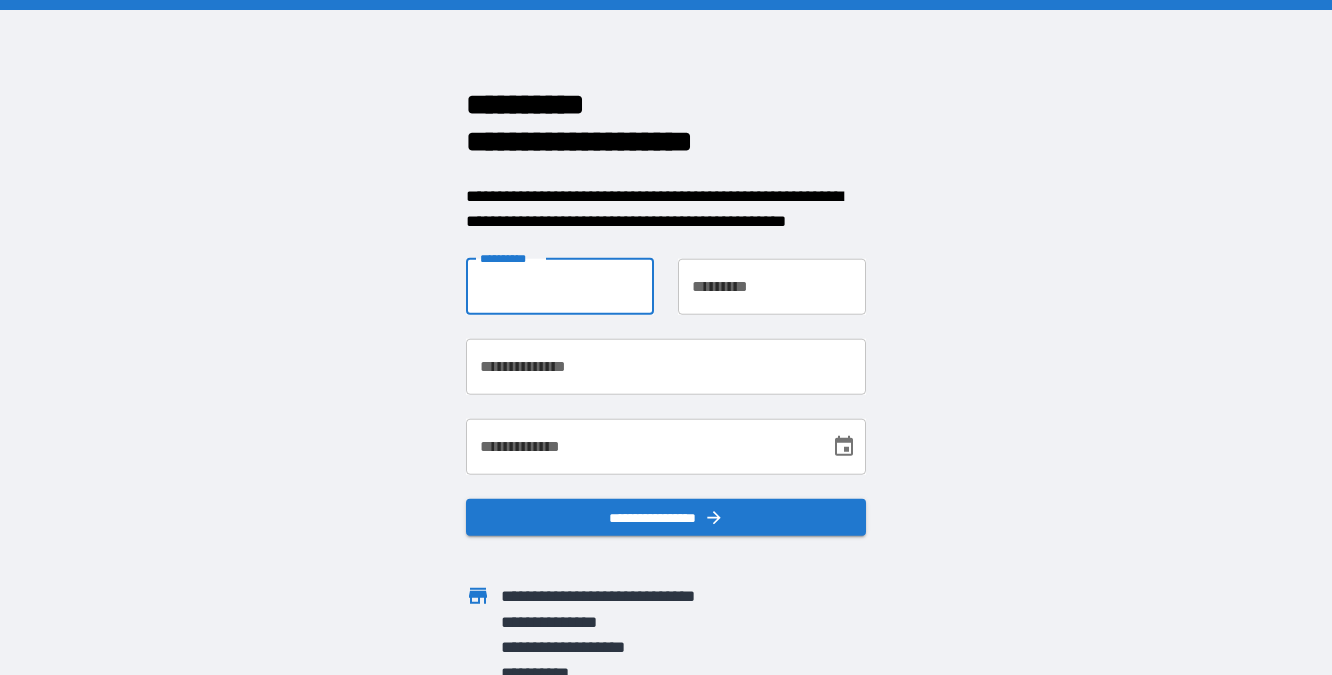 click on "**********" at bounding box center [560, 286] 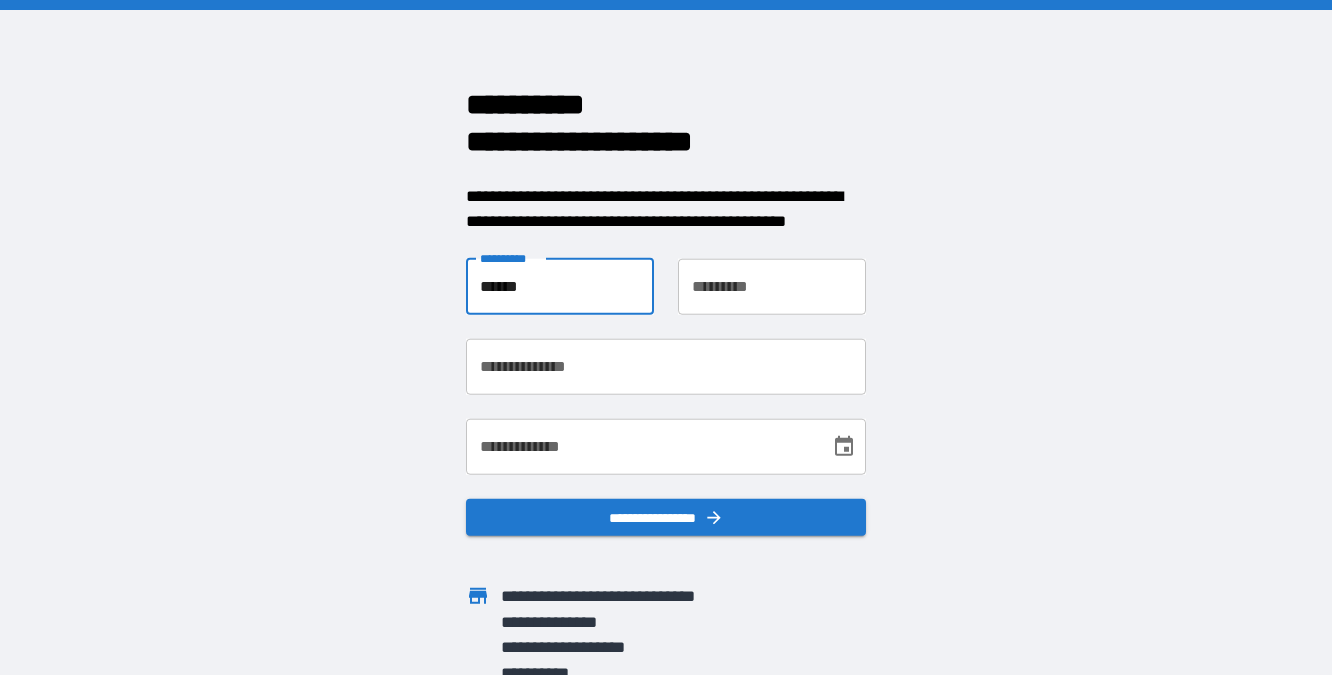 type on "******" 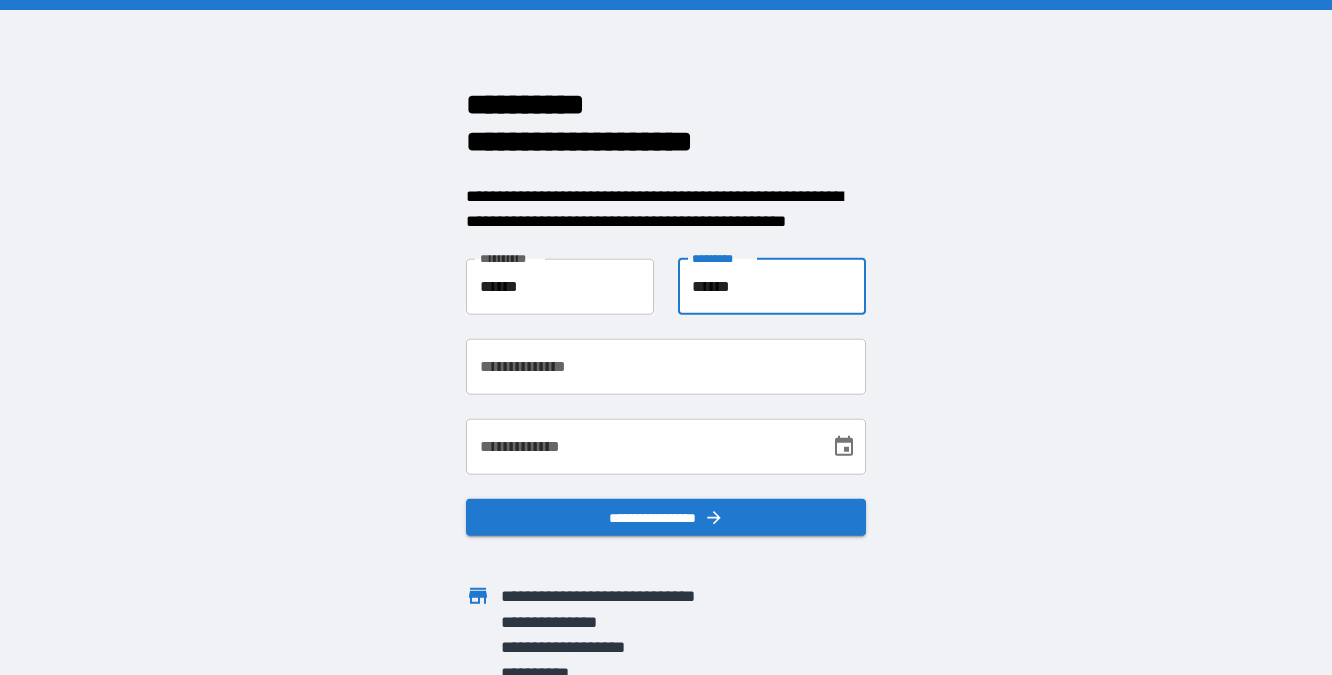 type on "******" 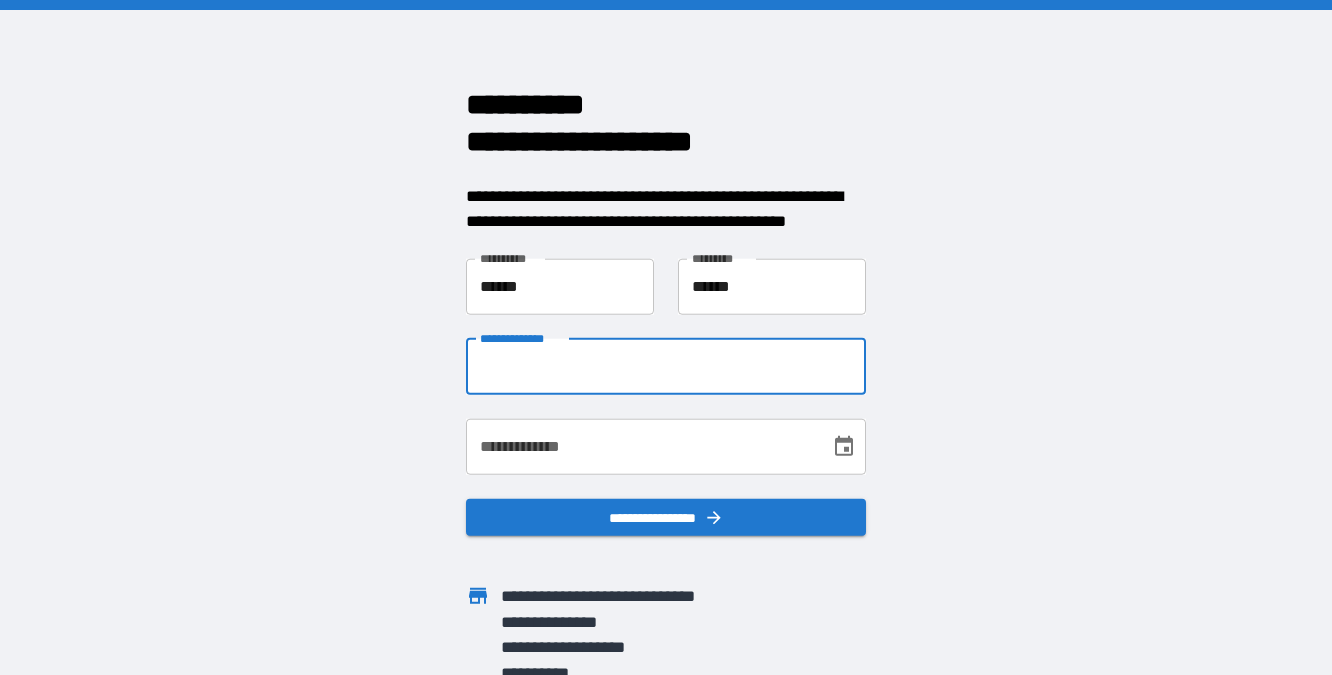 click on "**********" at bounding box center [666, 366] 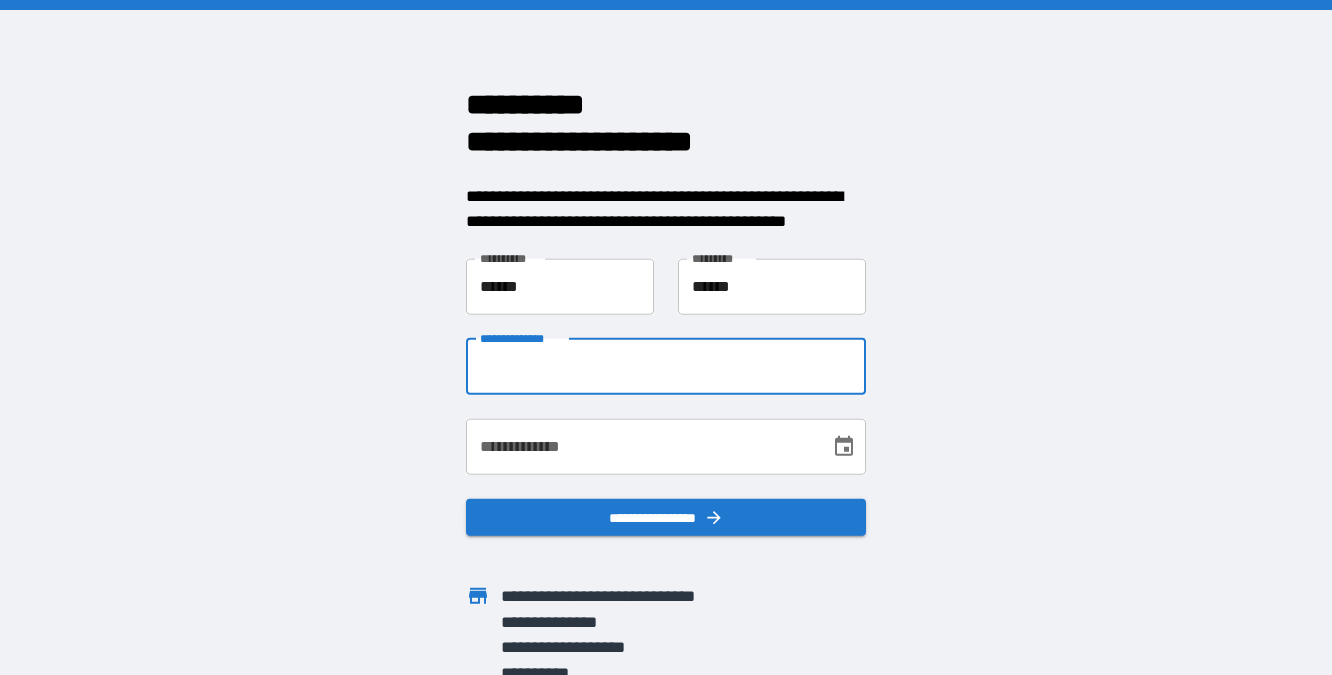 type on "**********" 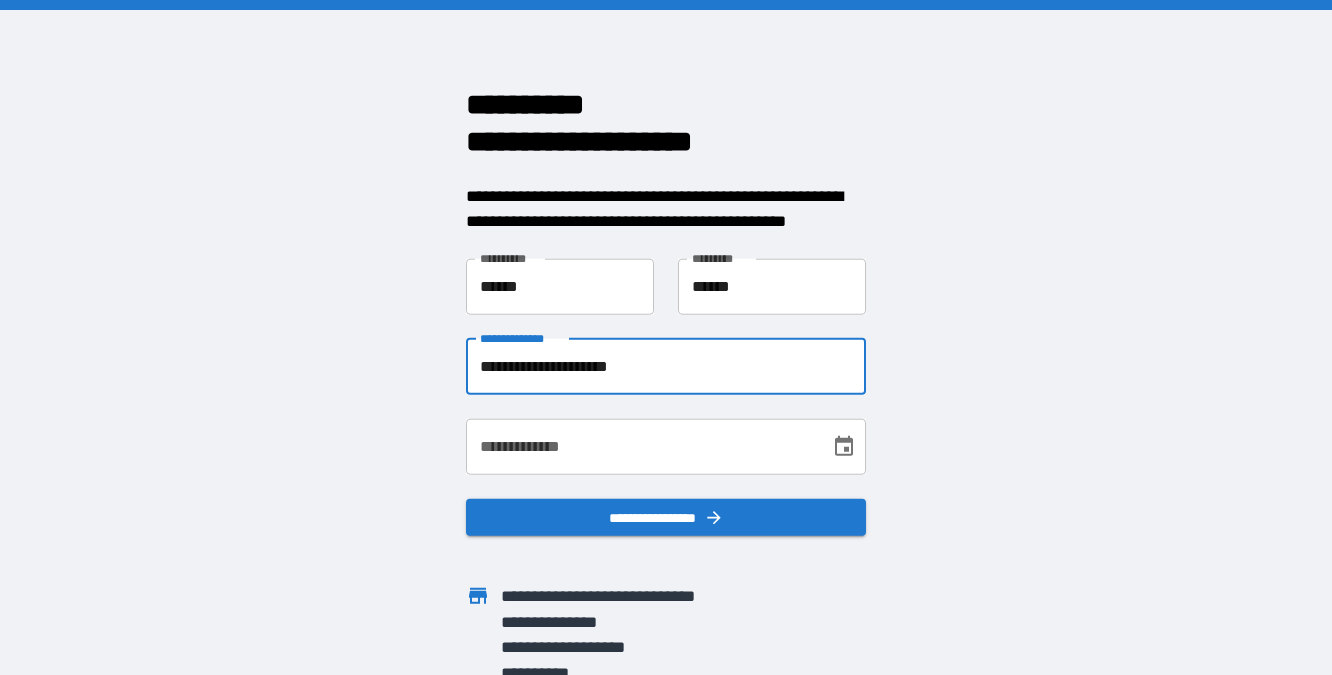 click on "**********" at bounding box center (641, 446) 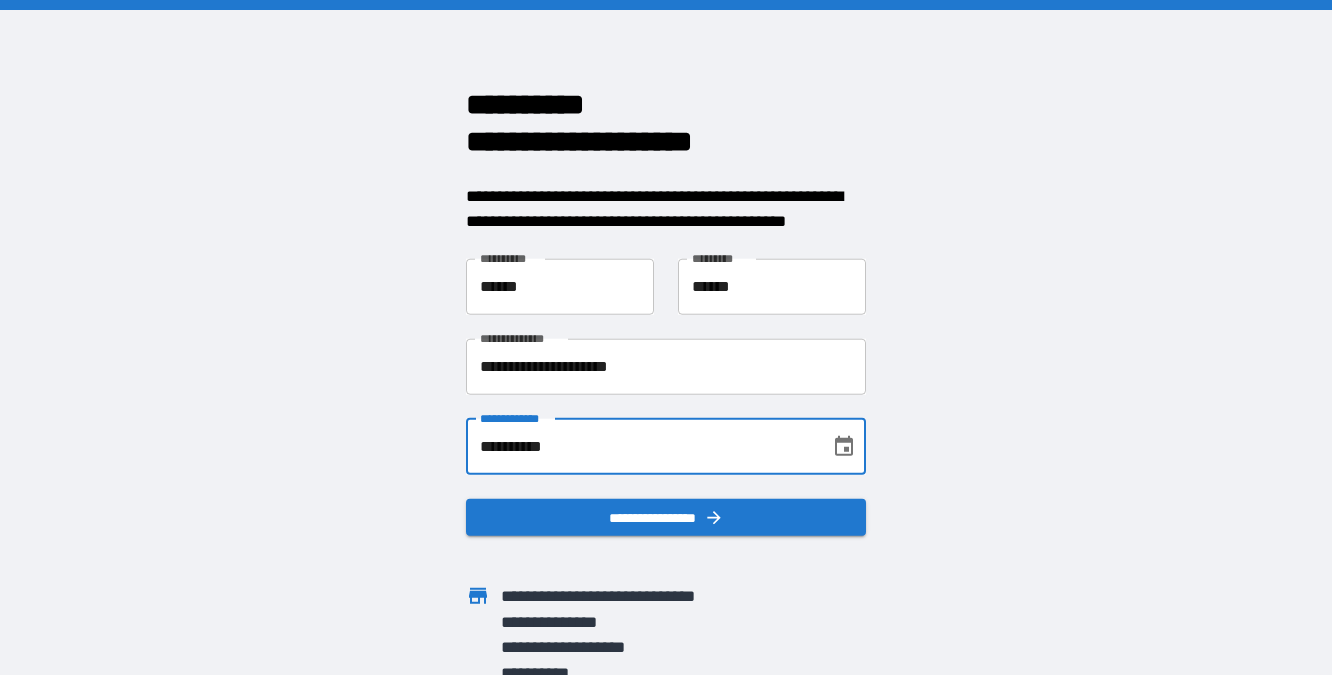 scroll, scrollTop: 11, scrollLeft: 0, axis: vertical 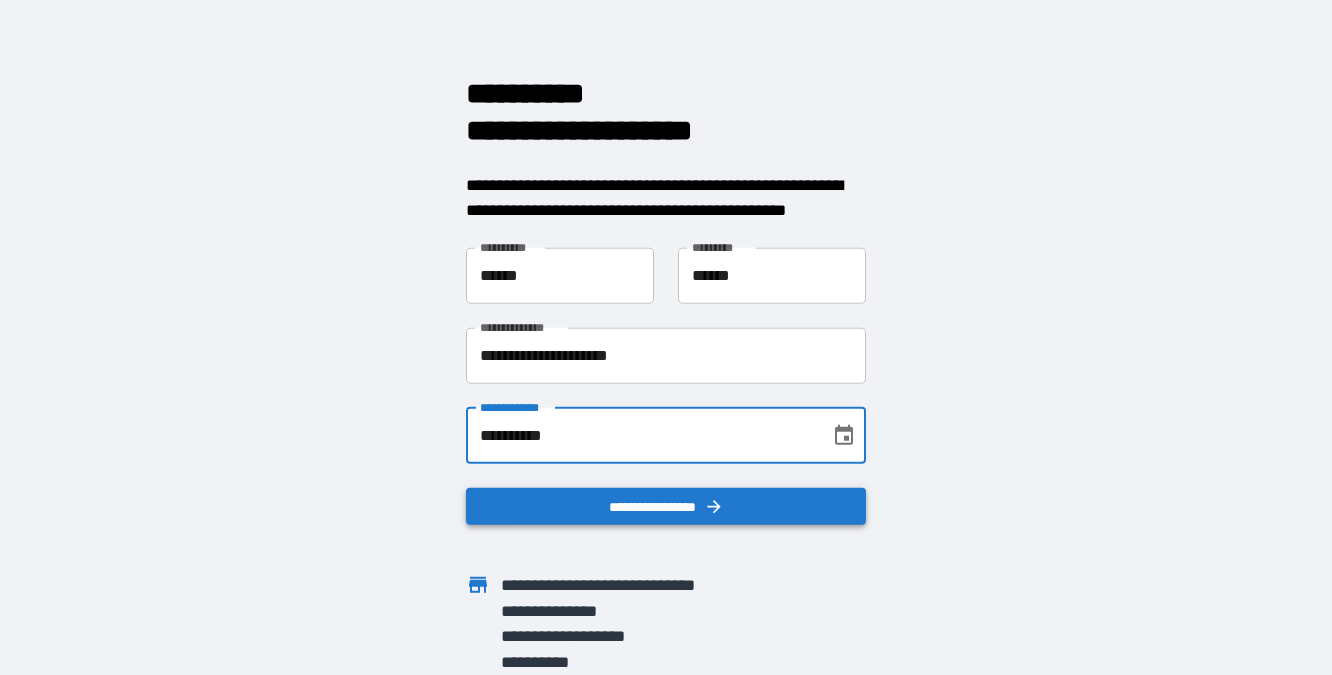 type on "**********" 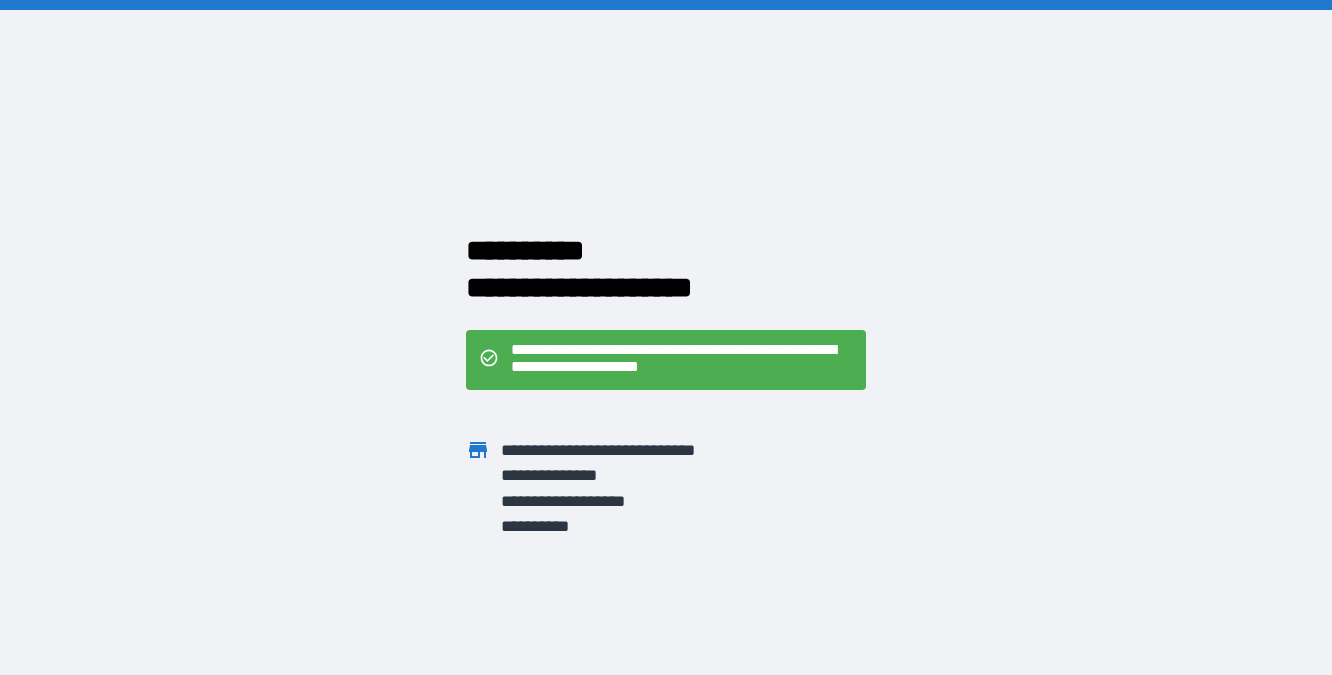 scroll, scrollTop: 0, scrollLeft: 0, axis: both 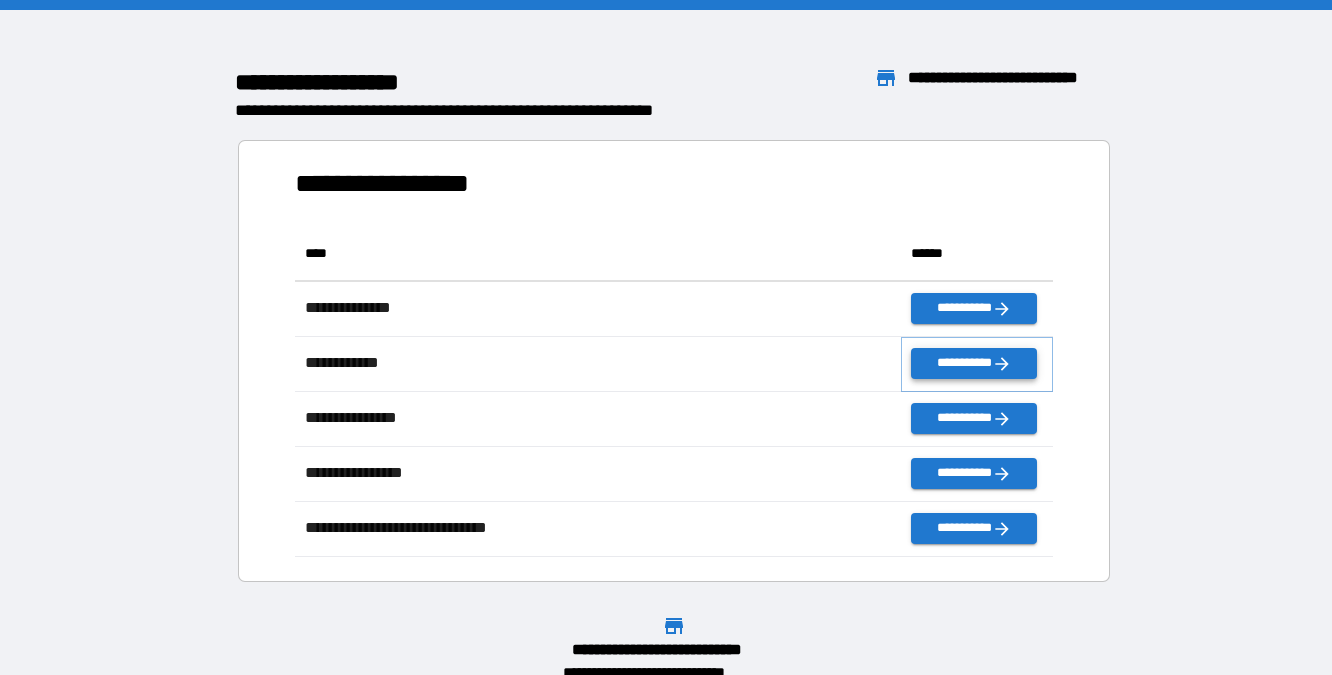 click on "**********" at bounding box center (973, 363) 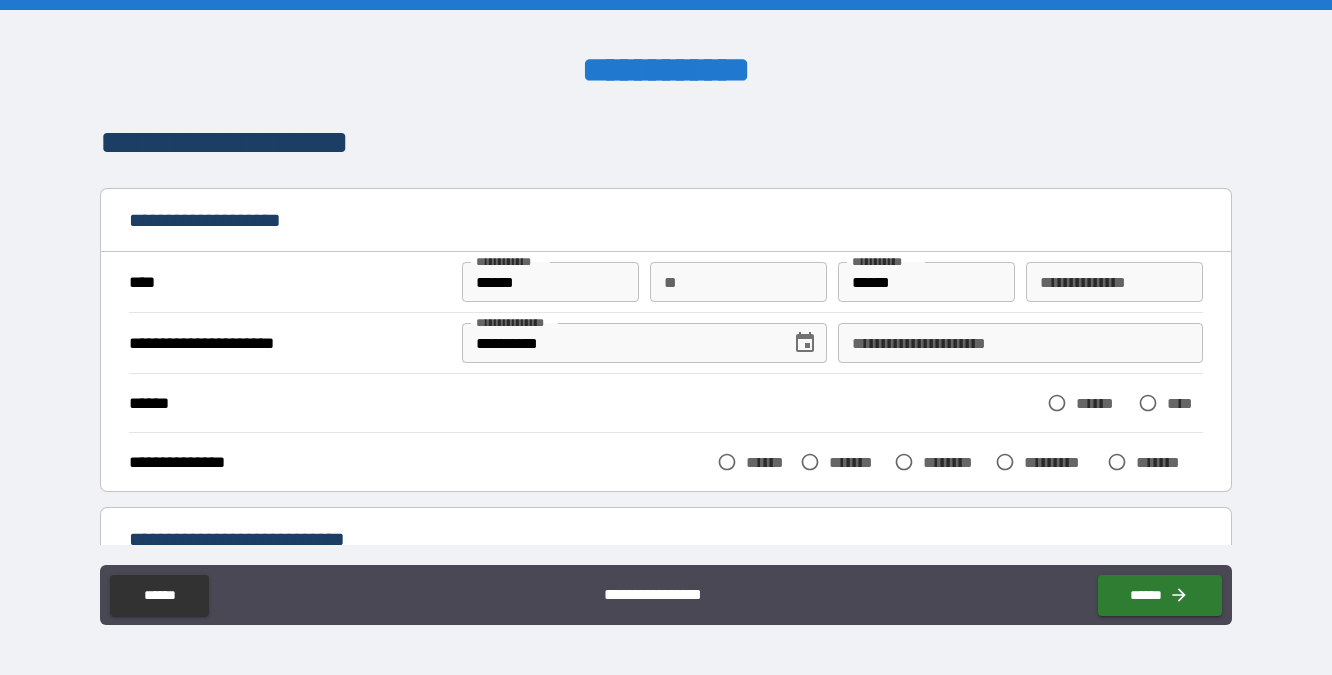 click on "**********" at bounding box center (1114, 282) 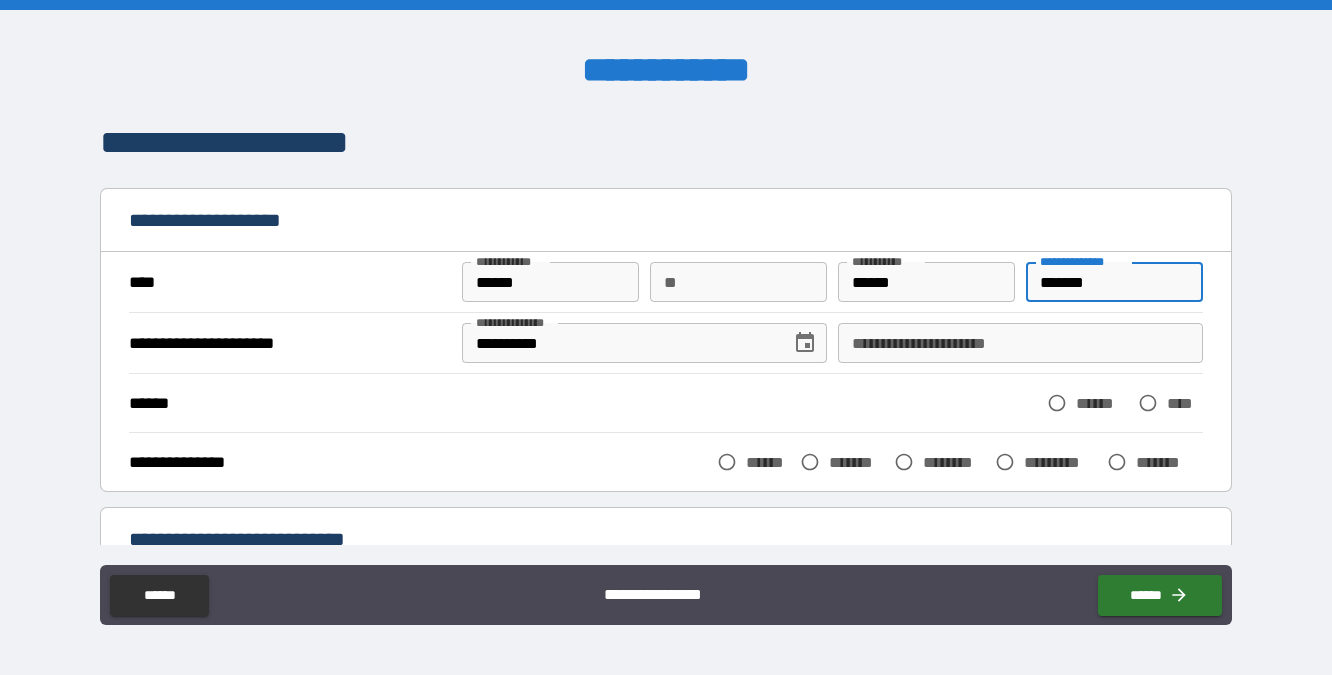 type on "******" 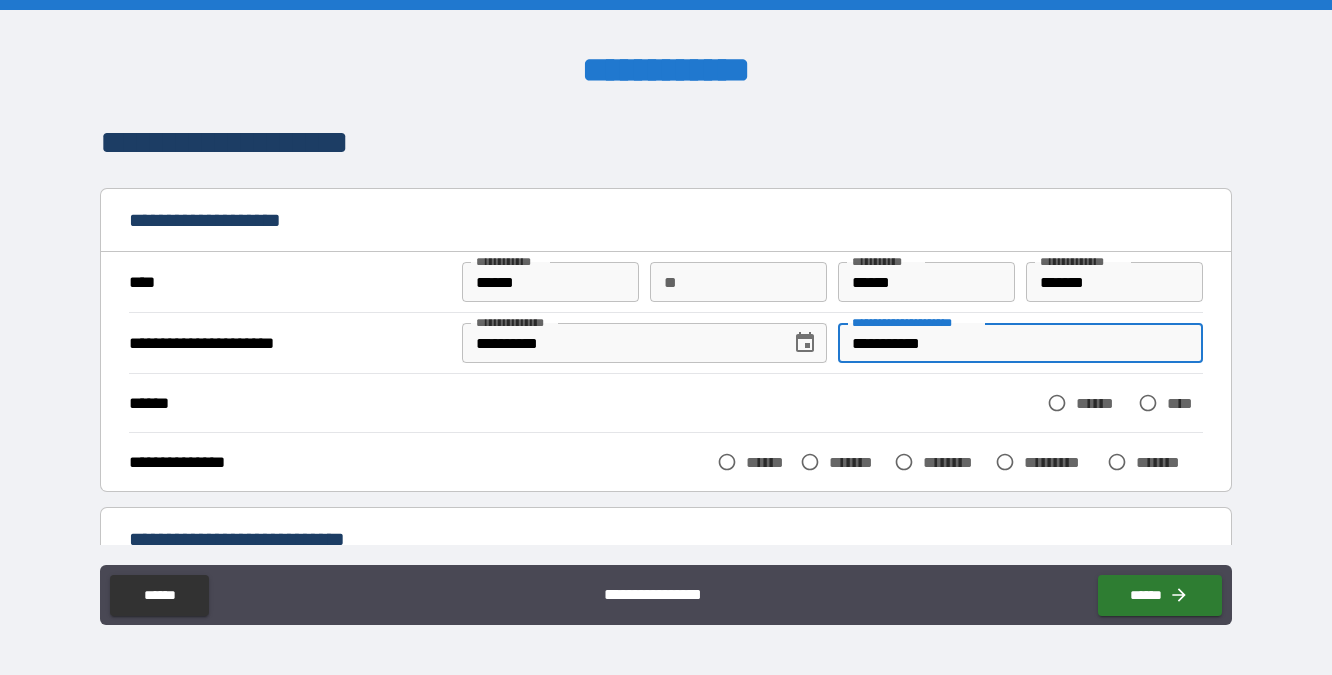 type on "**********" 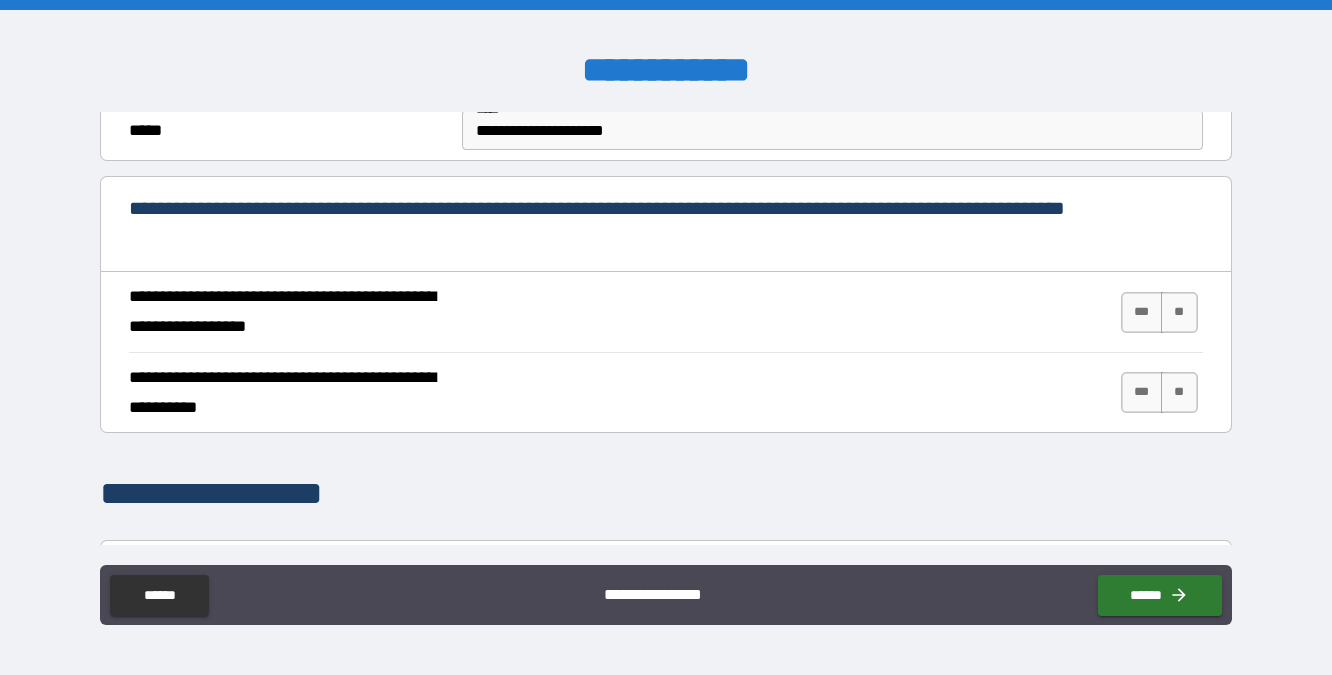 scroll, scrollTop: 699, scrollLeft: 0, axis: vertical 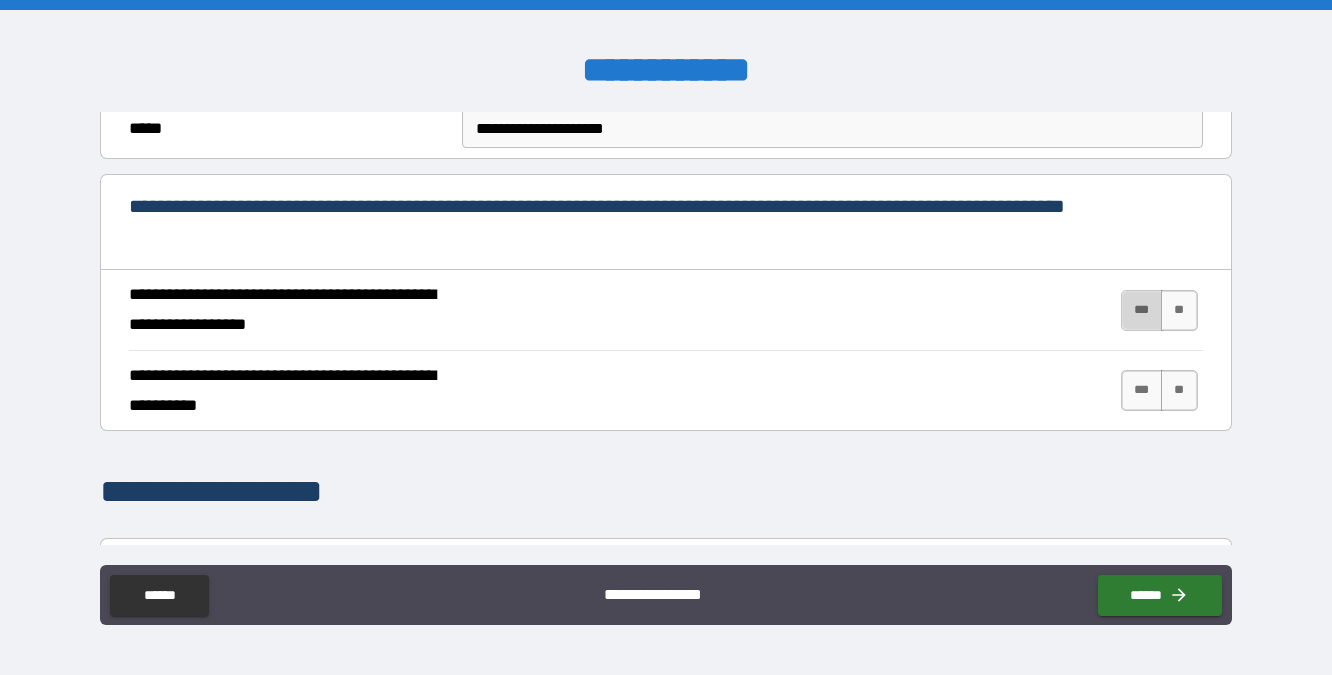 click on "***" at bounding box center (1142, 310) 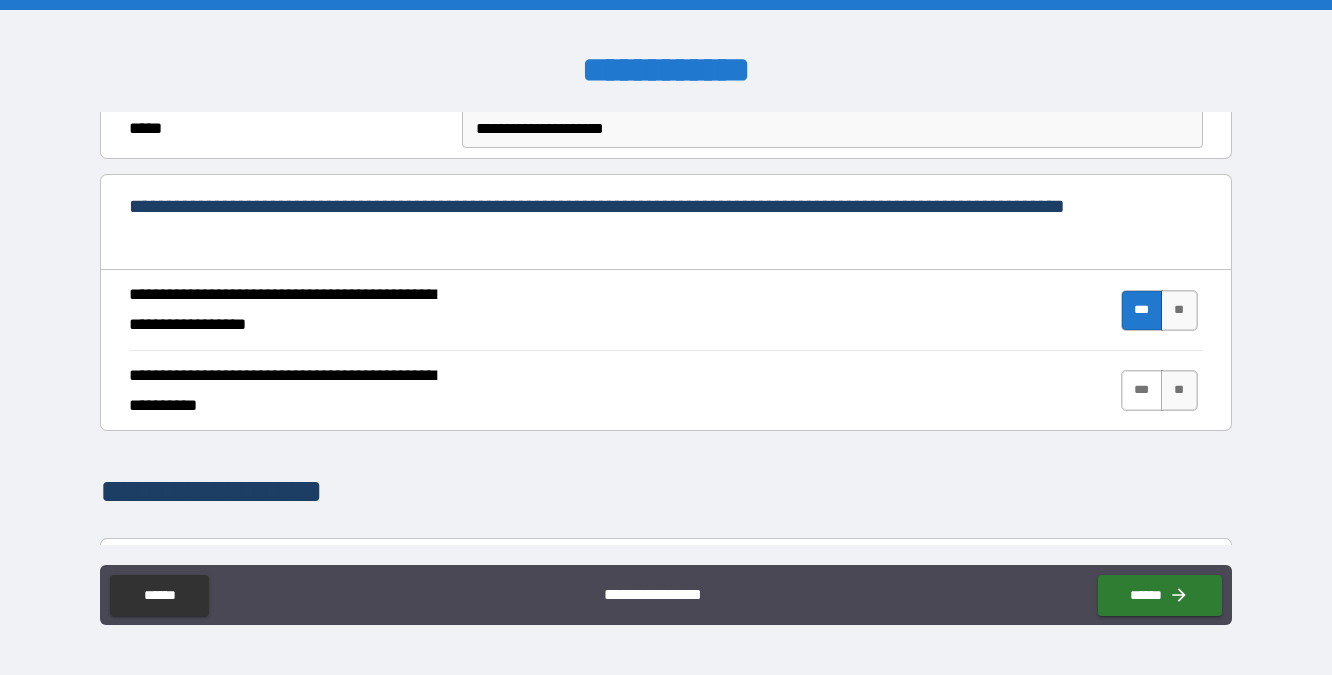 click on "***" at bounding box center (1142, 390) 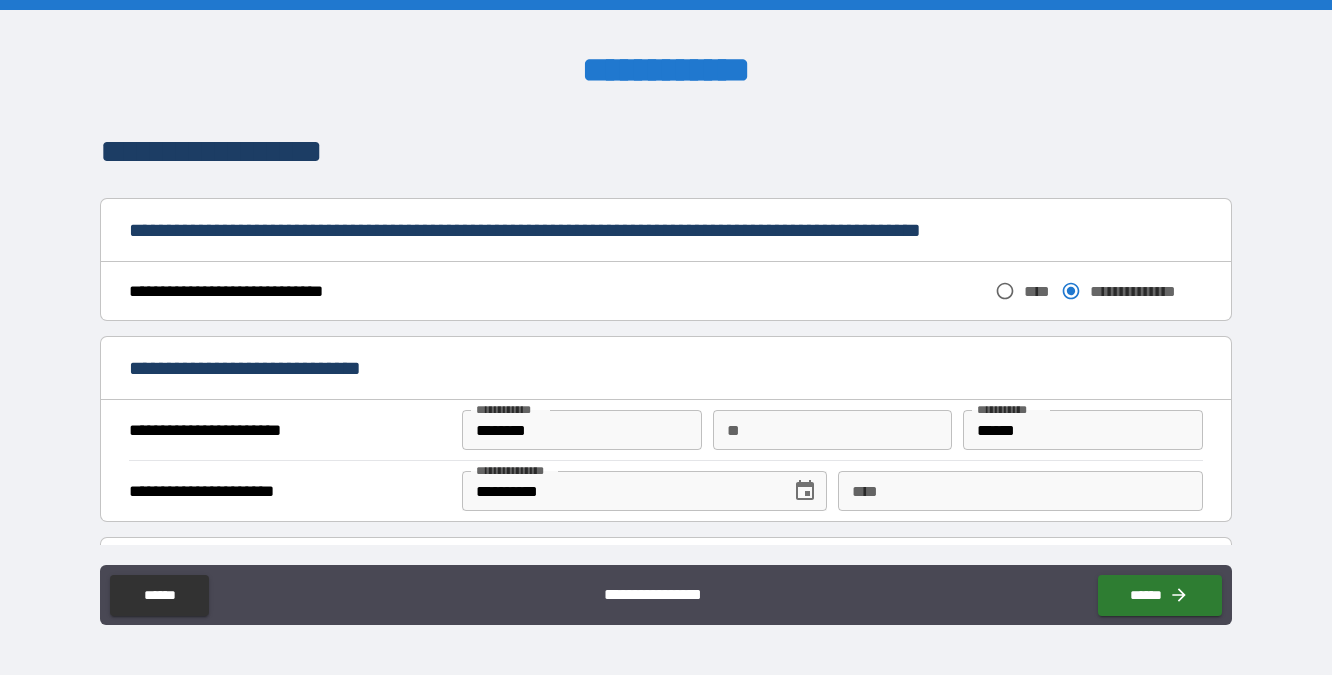 scroll, scrollTop: 1051, scrollLeft: 0, axis: vertical 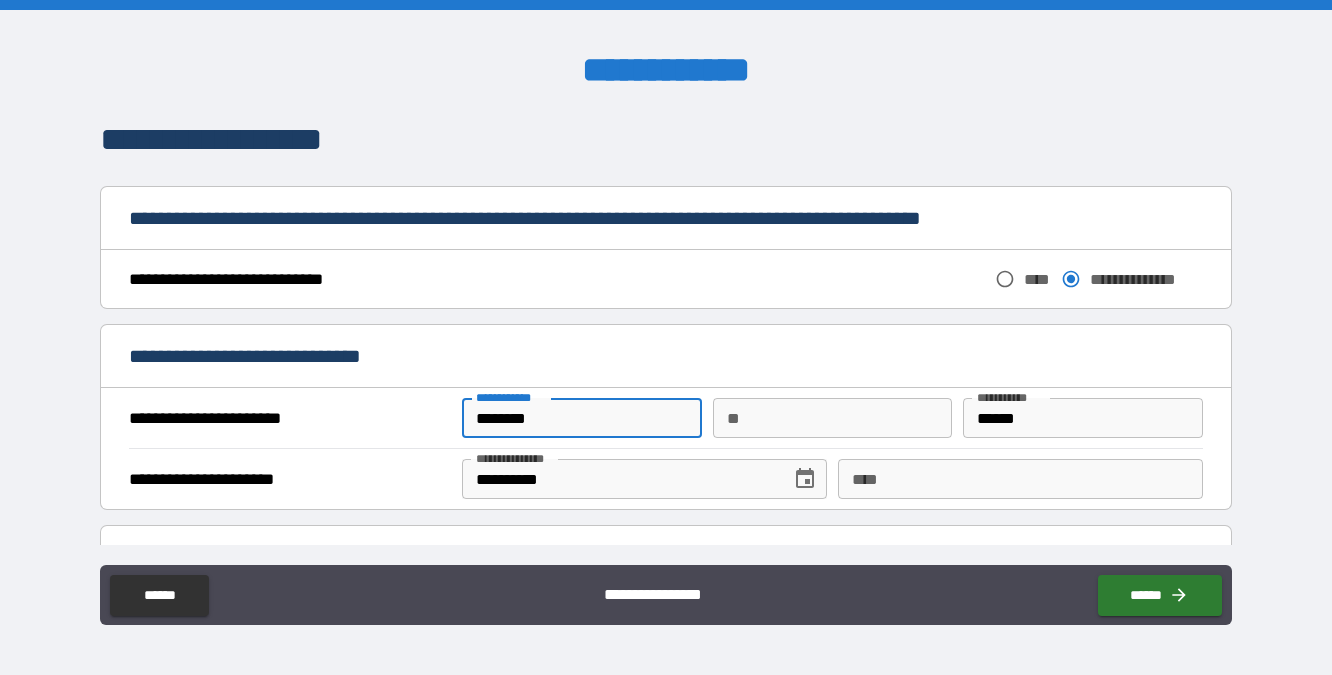 drag, startPoint x: 553, startPoint y: 423, endPoint x: 428, endPoint y: 418, distance: 125.09996 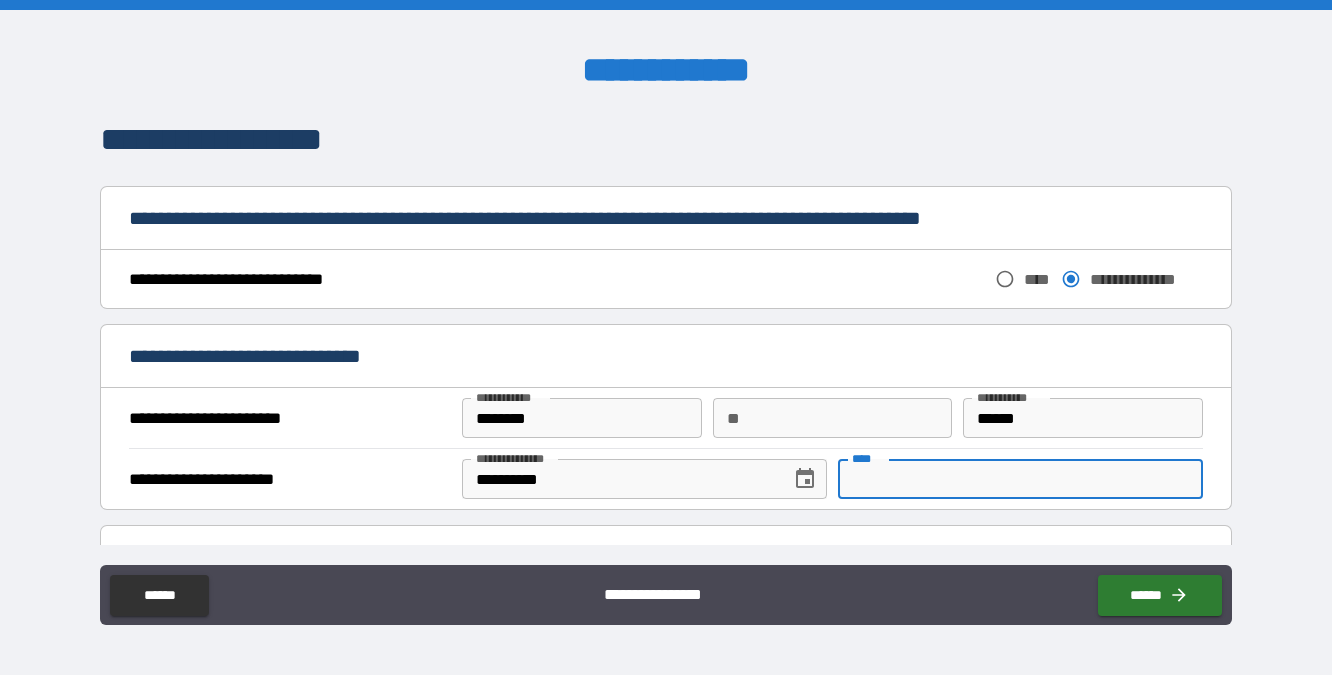 click on "****" at bounding box center (1020, 479) 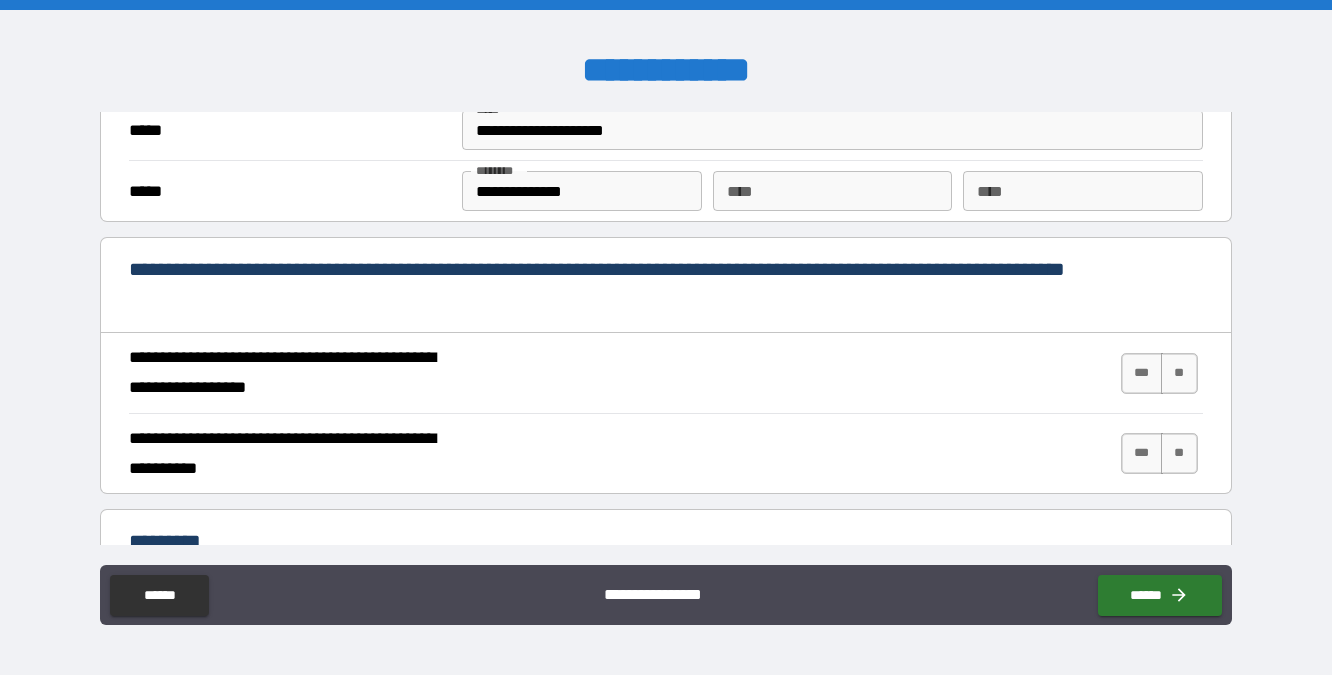 scroll, scrollTop: 1719, scrollLeft: 0, axis: vertical 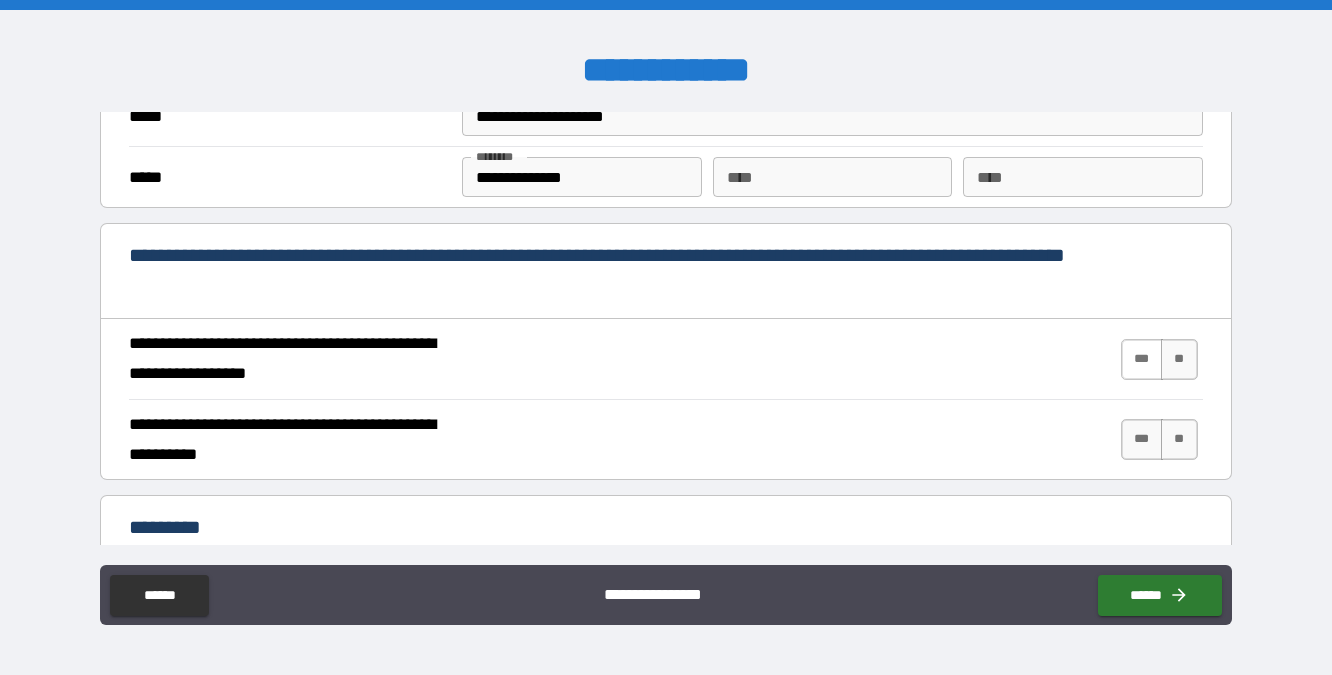 type on "**********" 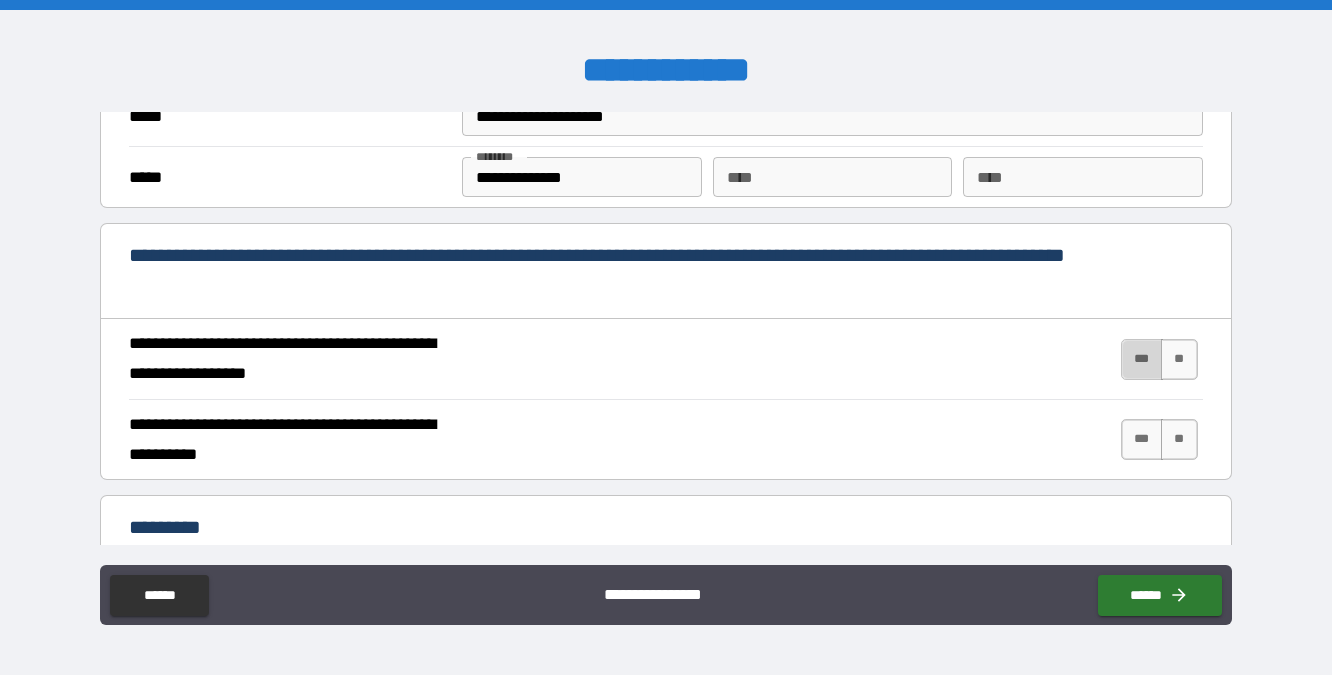 click on "***" at bounding box center [1142, 359] 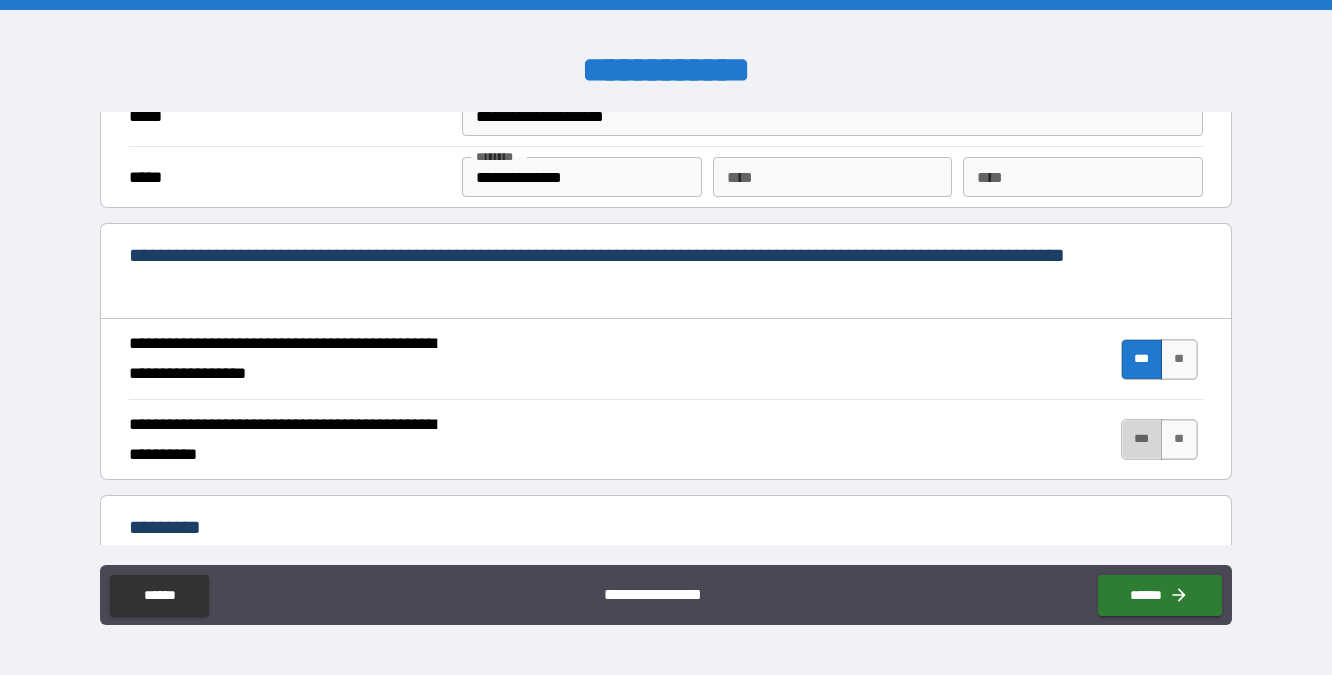 click on "***" at bounding box center (1142, 439) 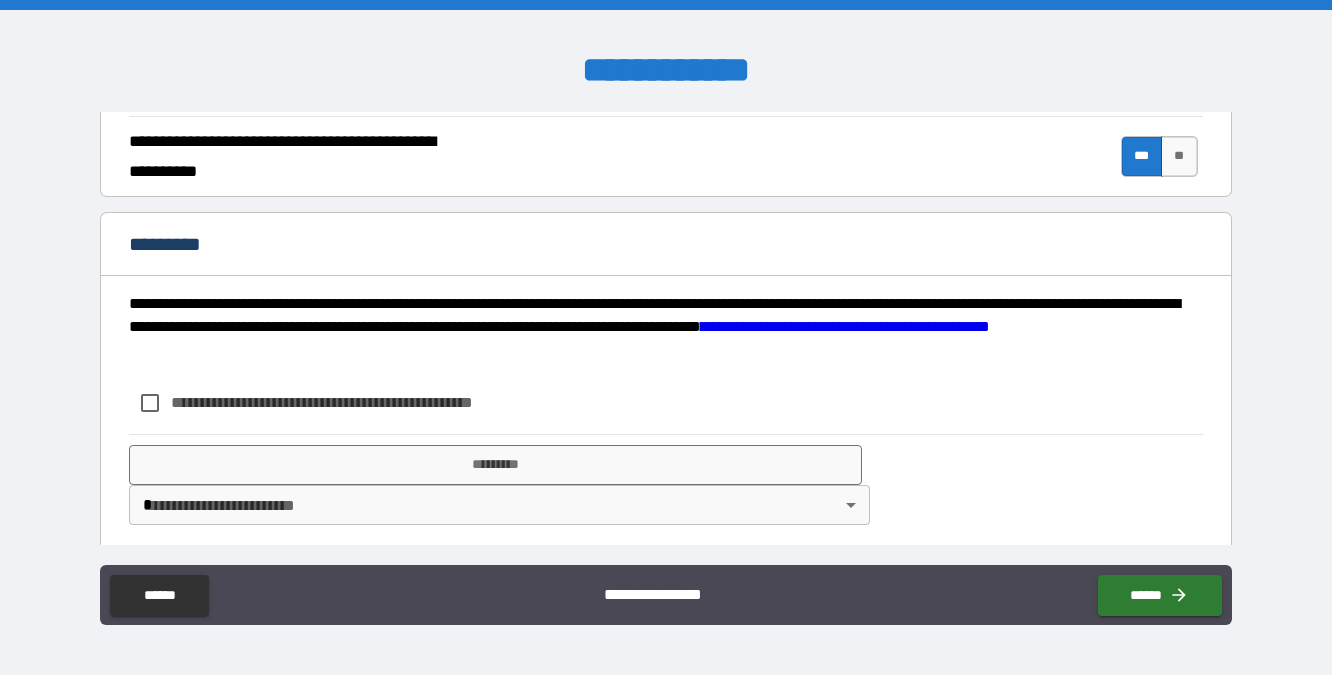 scroll, scrollTop: 2012, scrollLeft: 0, axis: vertical 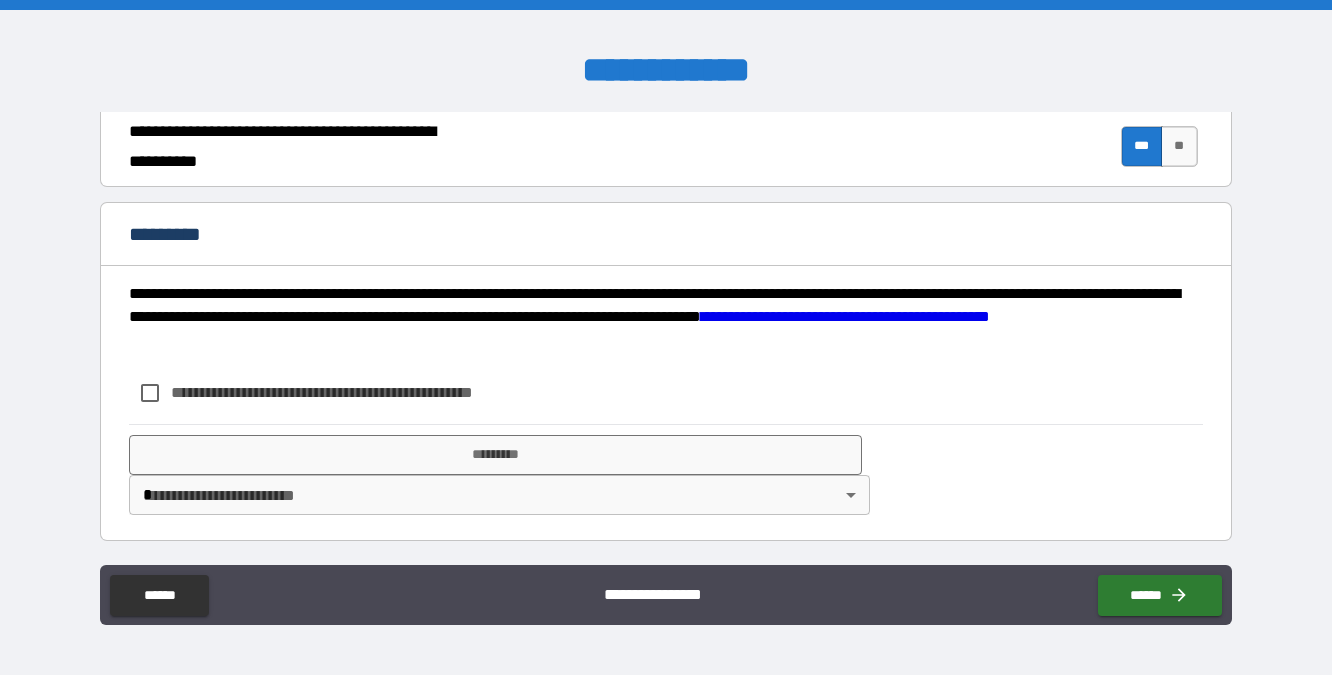 click on "**********" at bounding box center [355, 392] 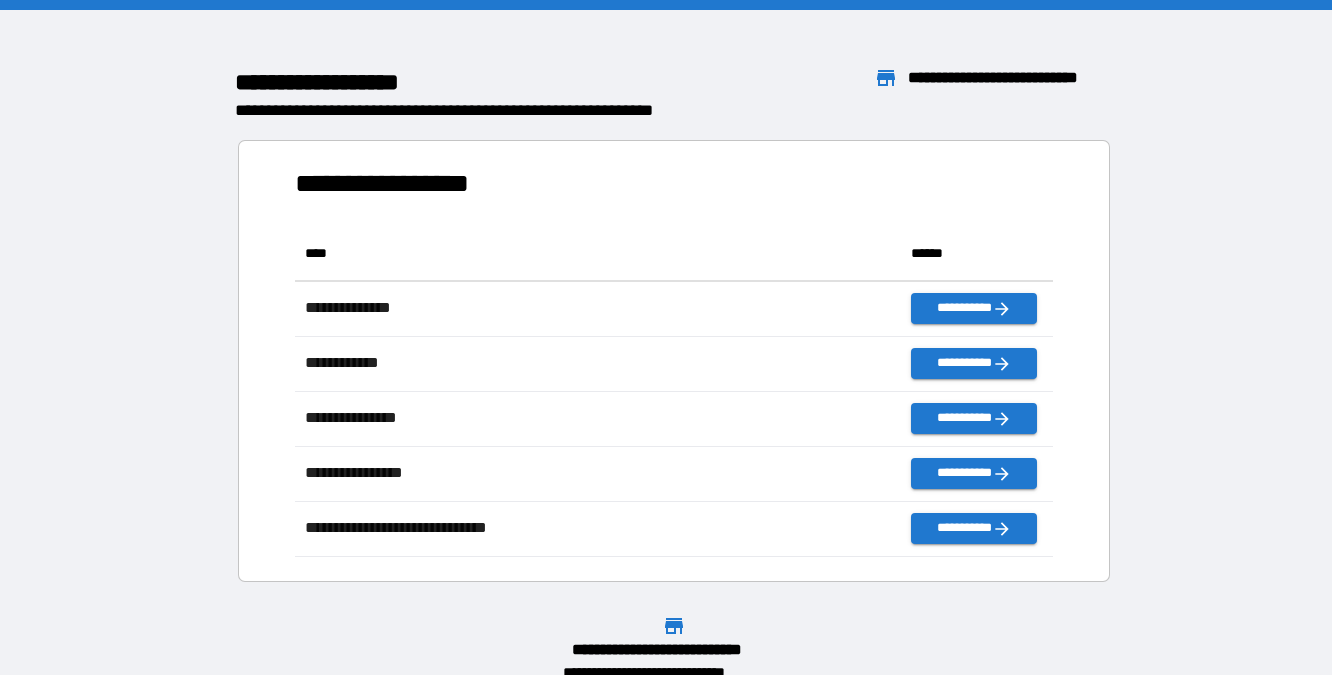 scroll, scrollTop: 1, scrollLeft: 1, axis: both 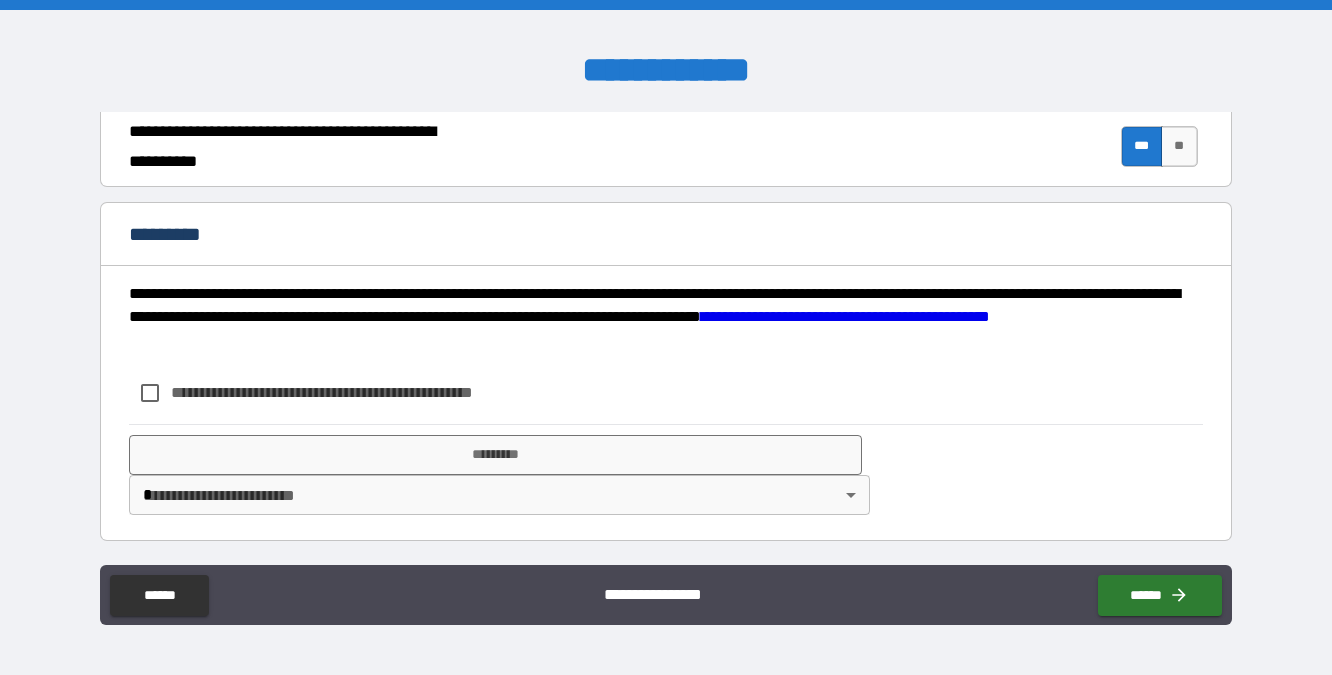 click on "**********" at bounding box center [355, 392] 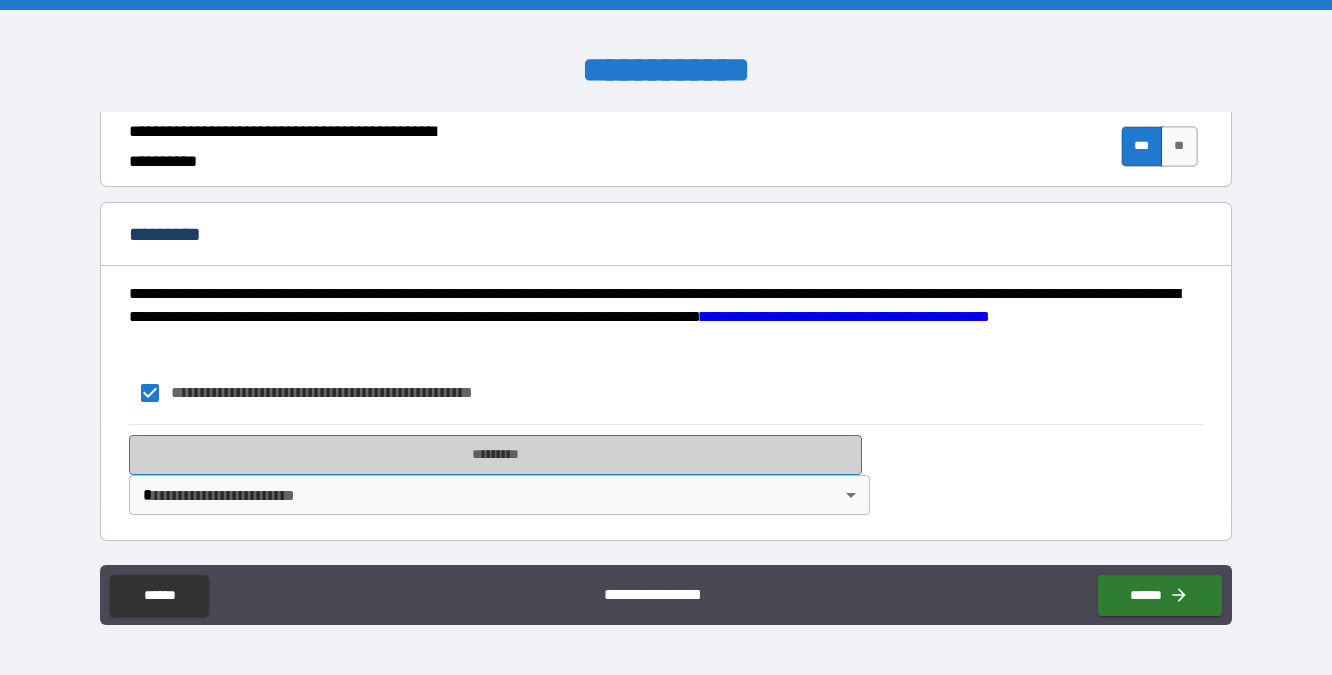 click on "*********" at bounding box center (495, 455) 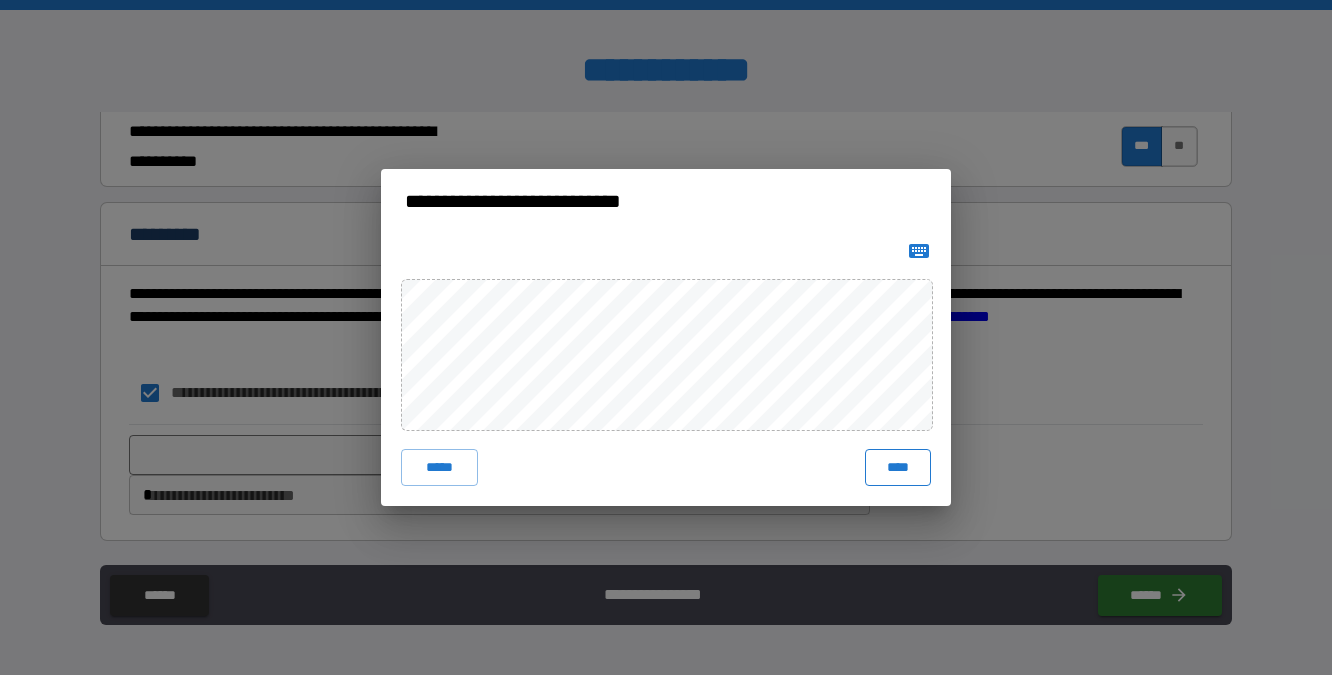 click on "****" at bounding box center [898, 467] 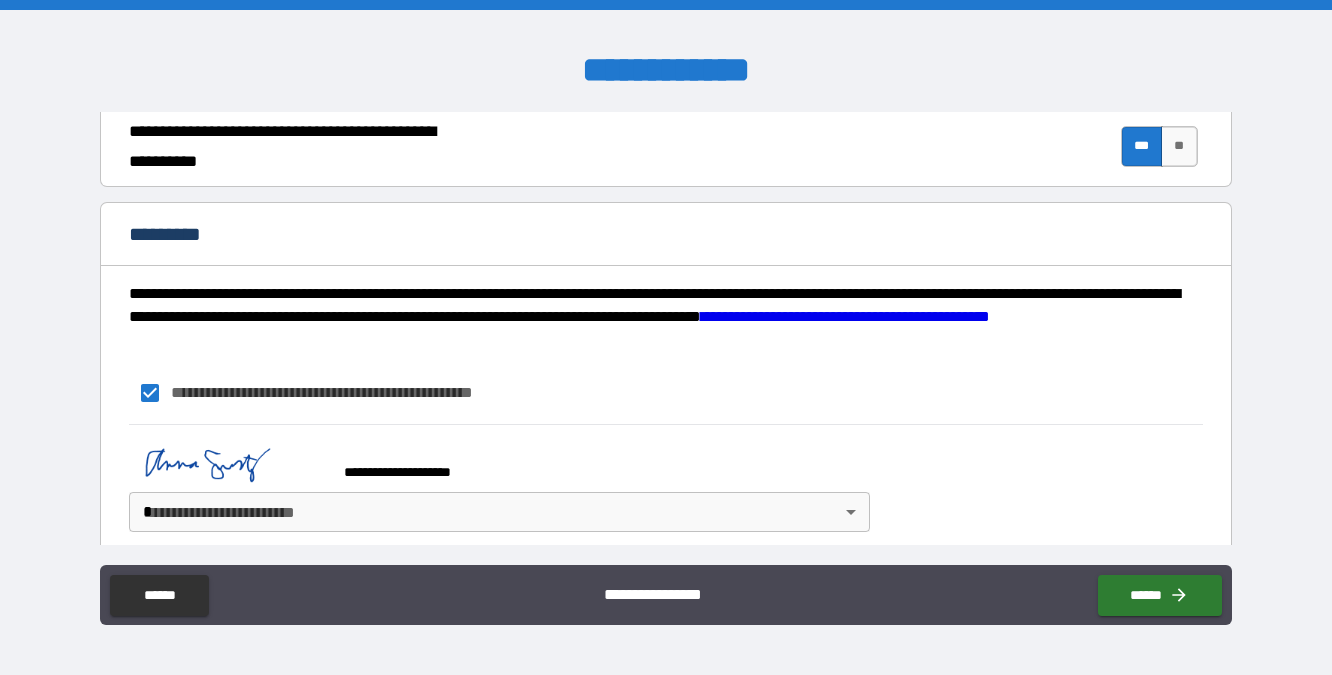 click on "**********" at bounding box center [666, 337] 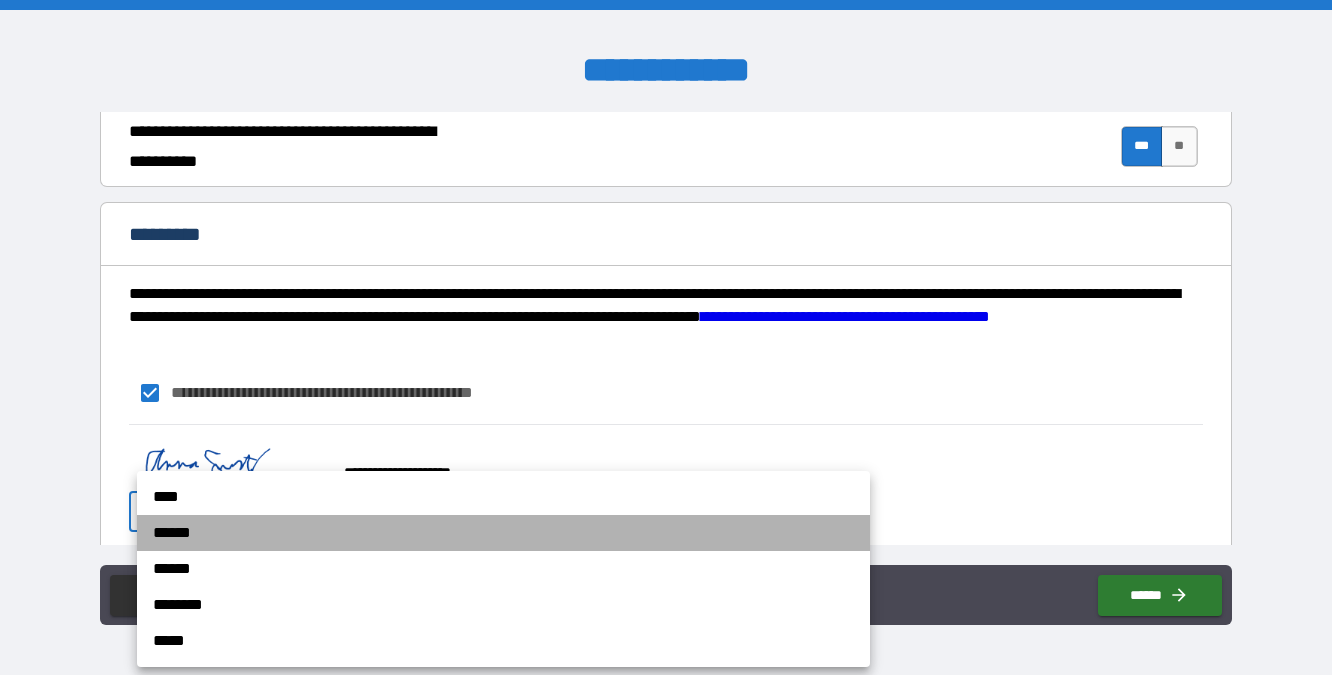 click on "******" at bounding box center [503, 533] 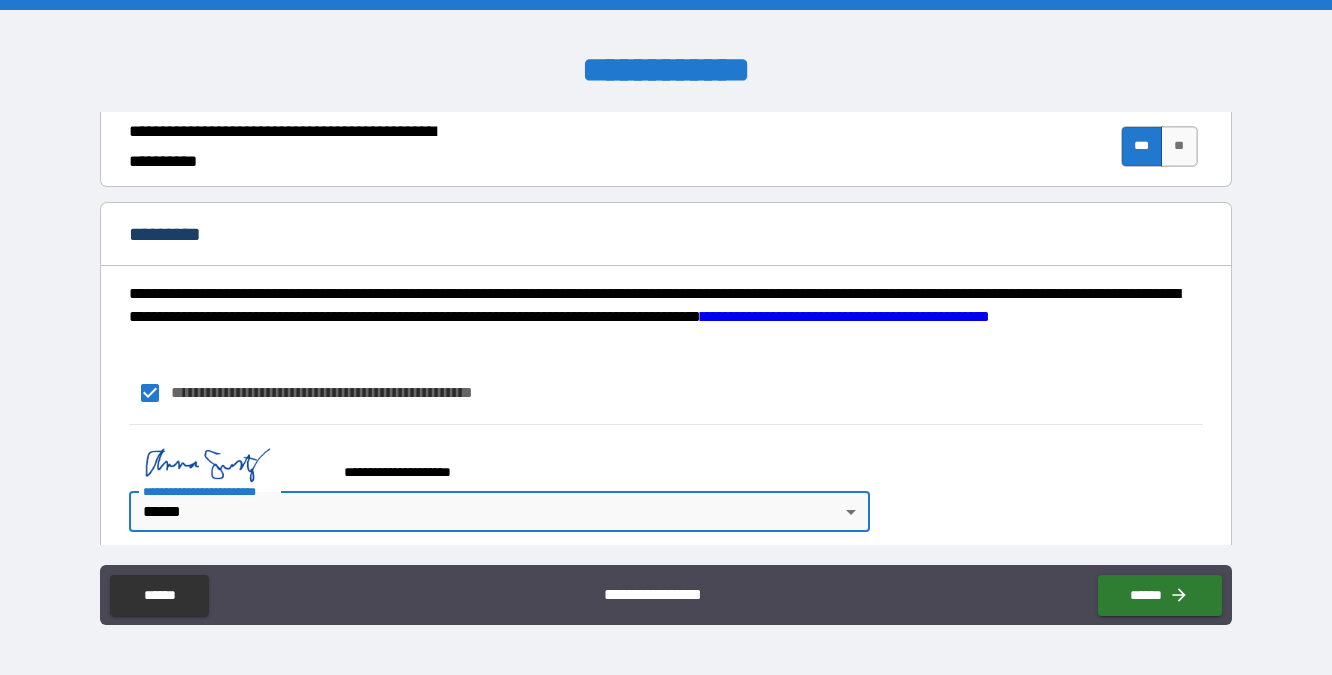 scroll, scrollTop: 2030, scrollLeft: 0, axis: vertical 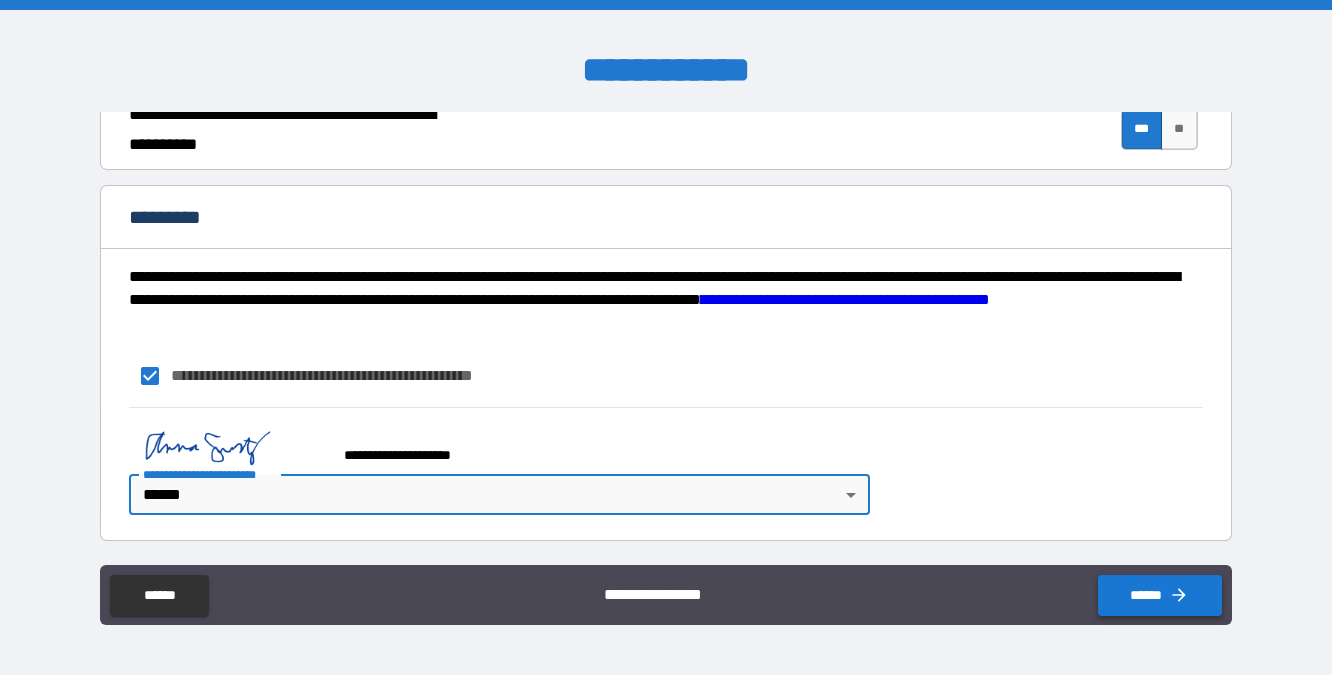 click on "******" at bounding box center (1160, 595) 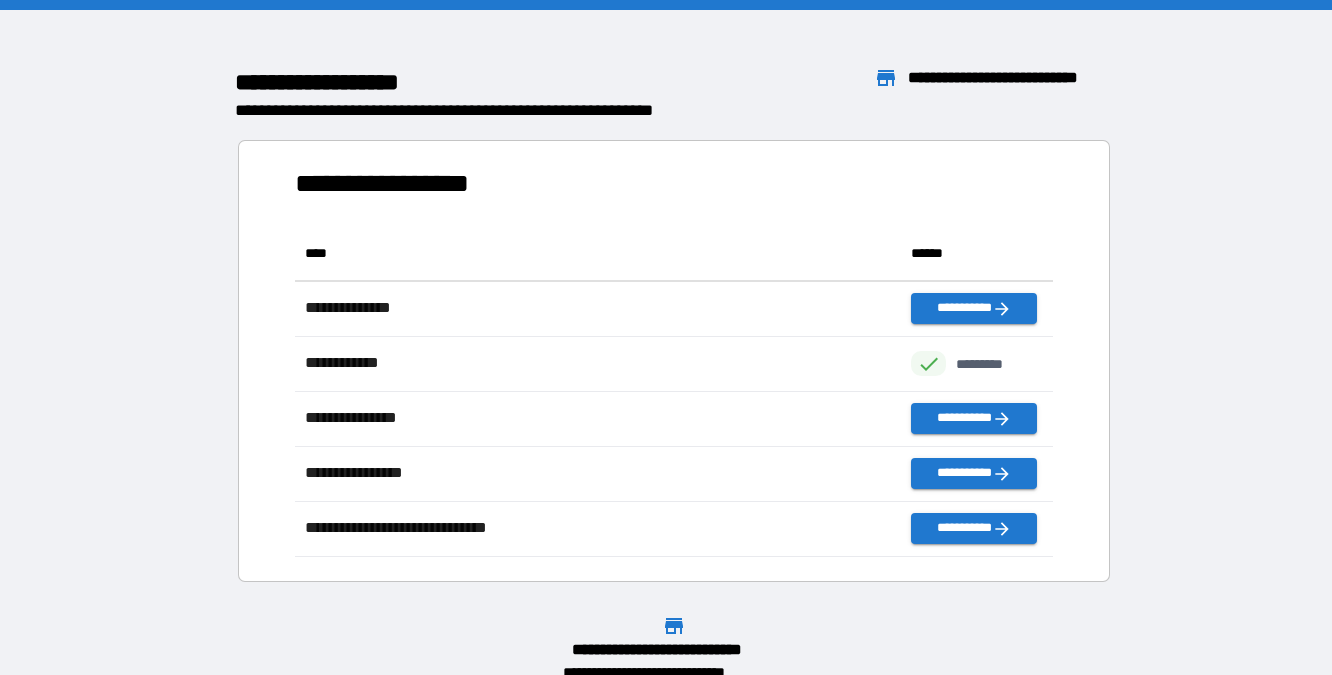 scroll, scrollTop: 1, scrollLeft: 1, axis: both 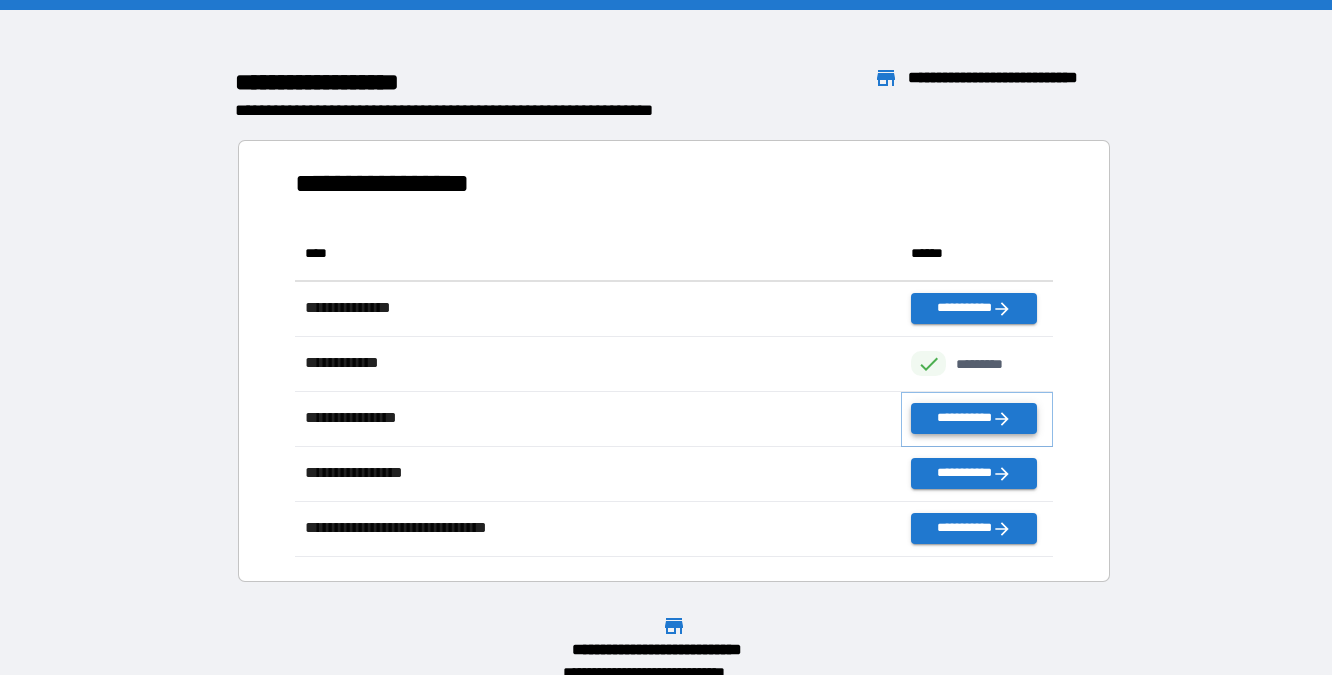 click on "**********" at bounding box center [973, 418] 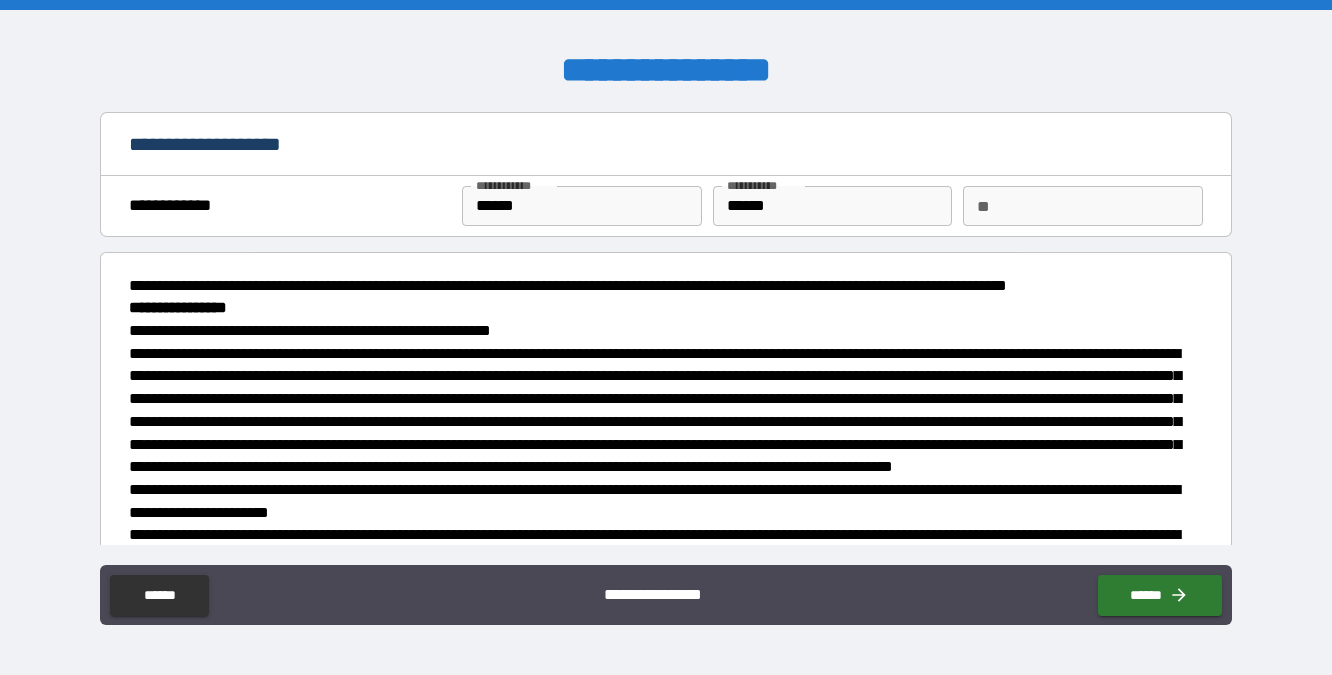 click on "**" at bounding box center [1083, 206] 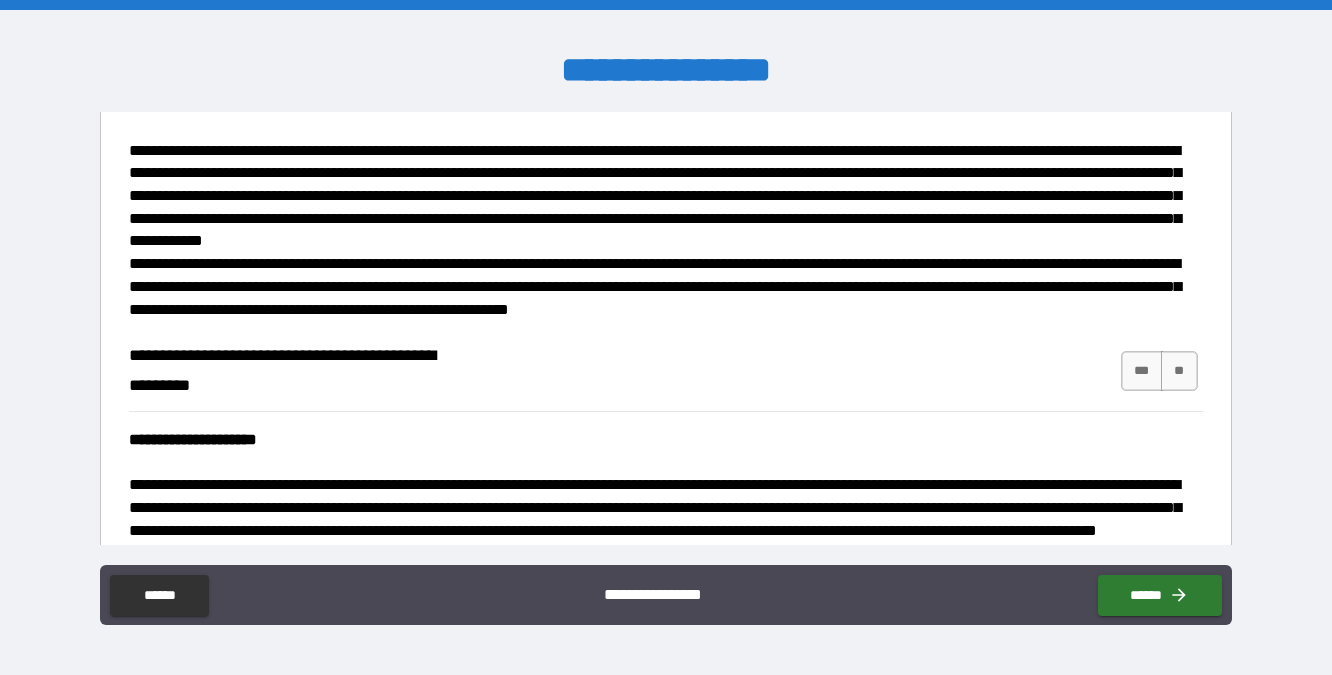 scroll, scrollTop: 625, scrollLeft: 0, axis: vertical 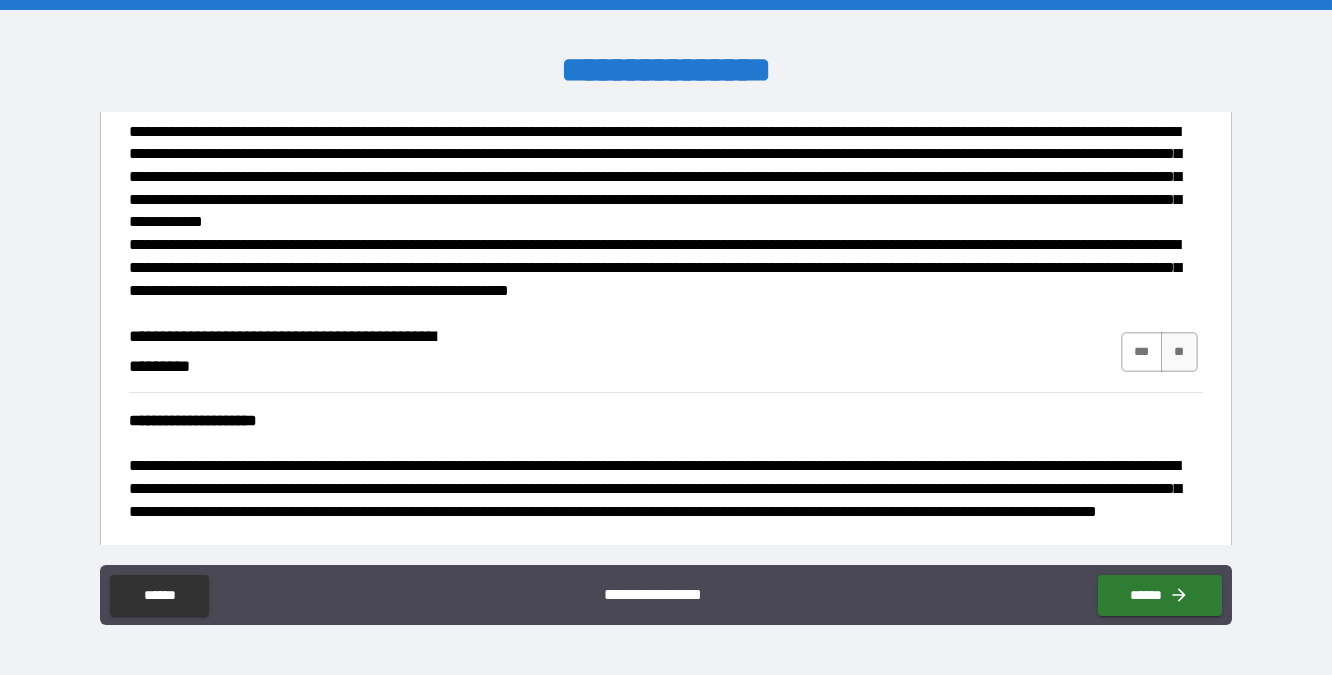 type on "*" 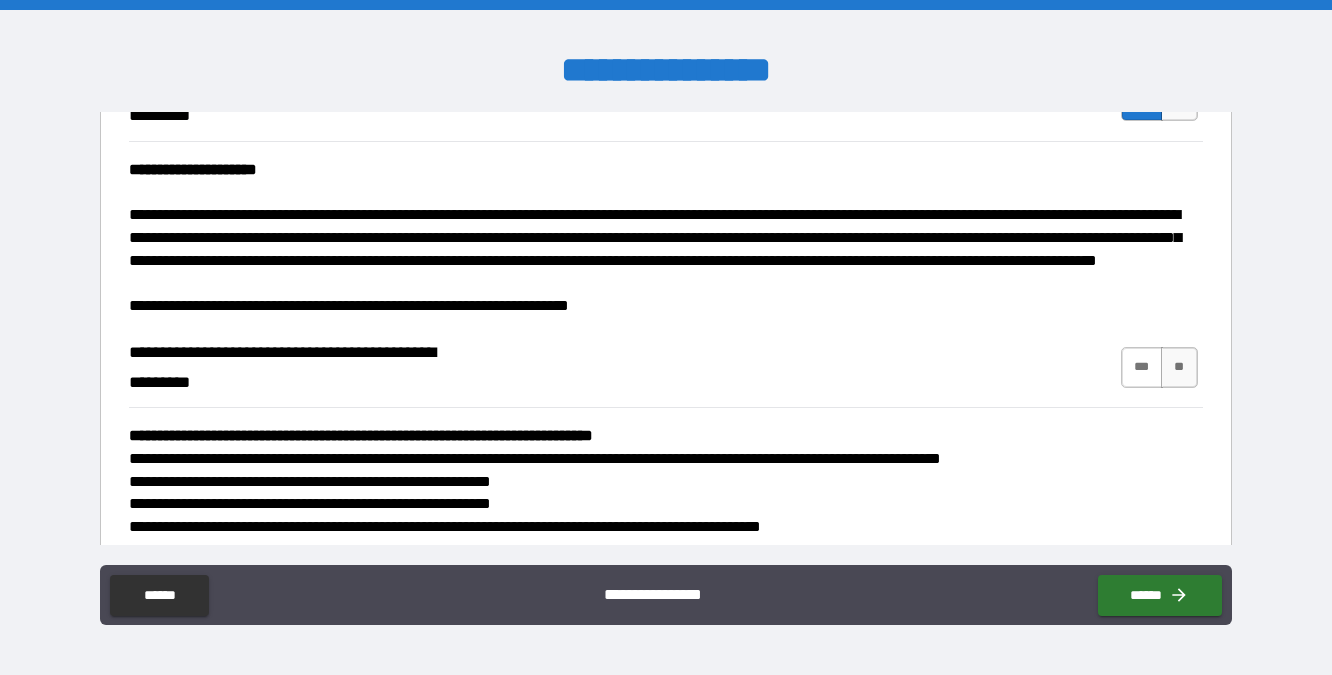click on "***" at bounding box center [1142, 367] 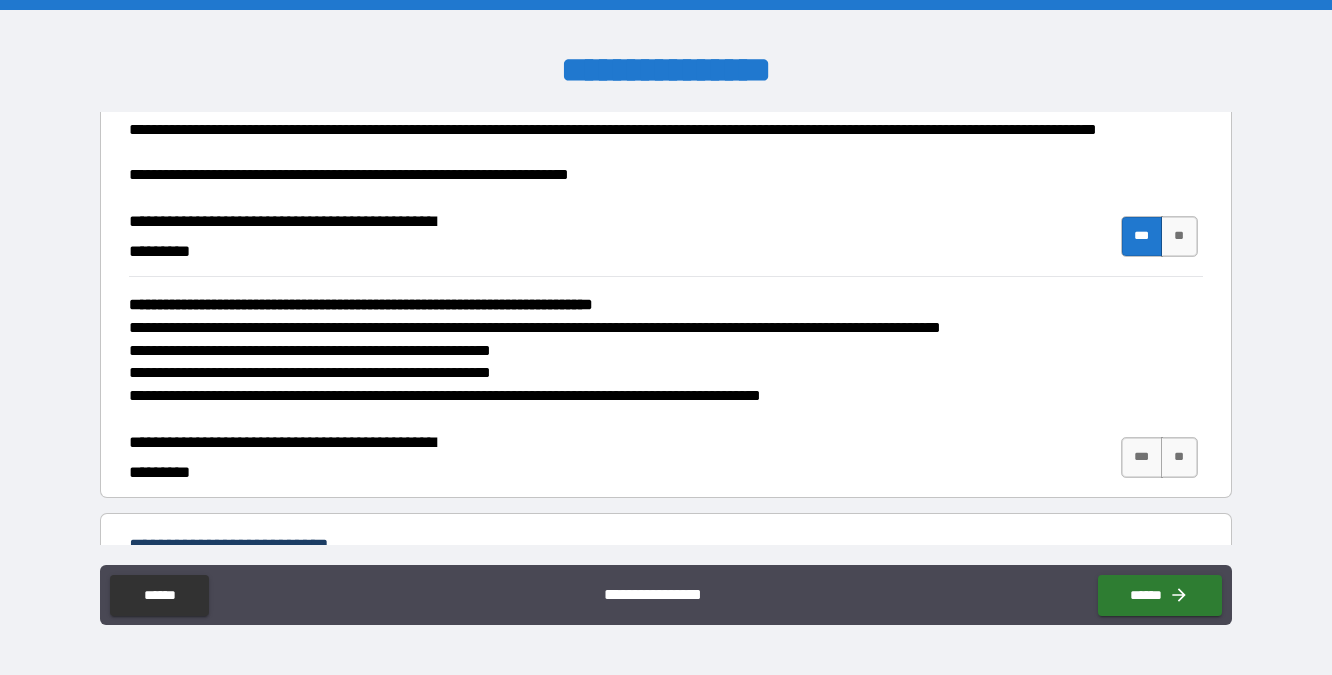 scroll, scrollTop: 1126, scrollLeft: 0, axis: vertical 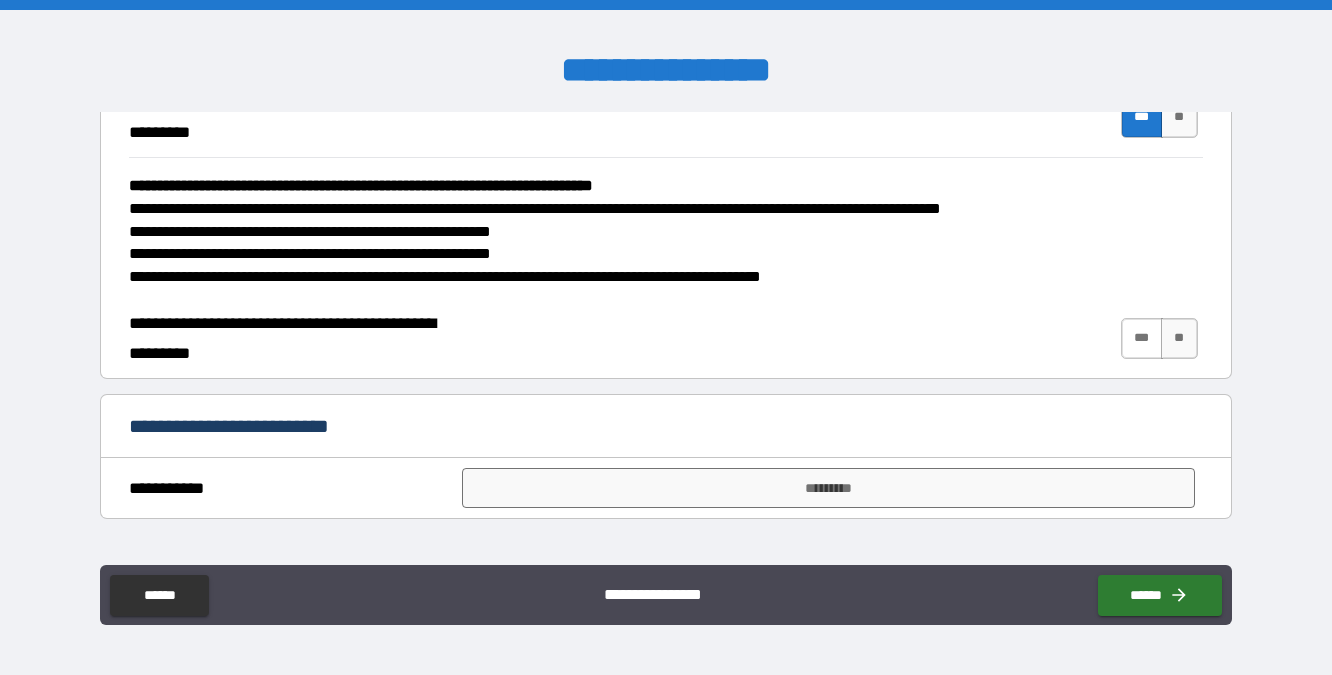 click on "***" at bounding box center (1142, 338) 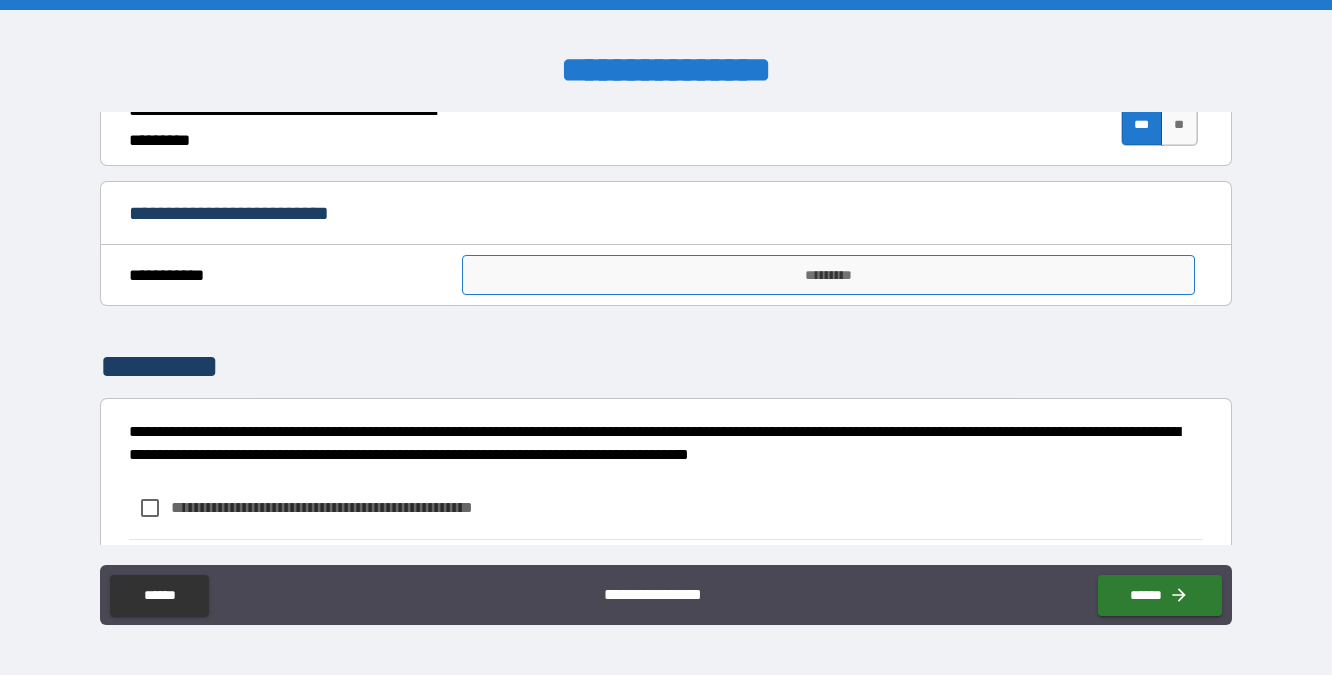 scroll, scrollTop: 1346, scrollLeft: 0, axis: vertical 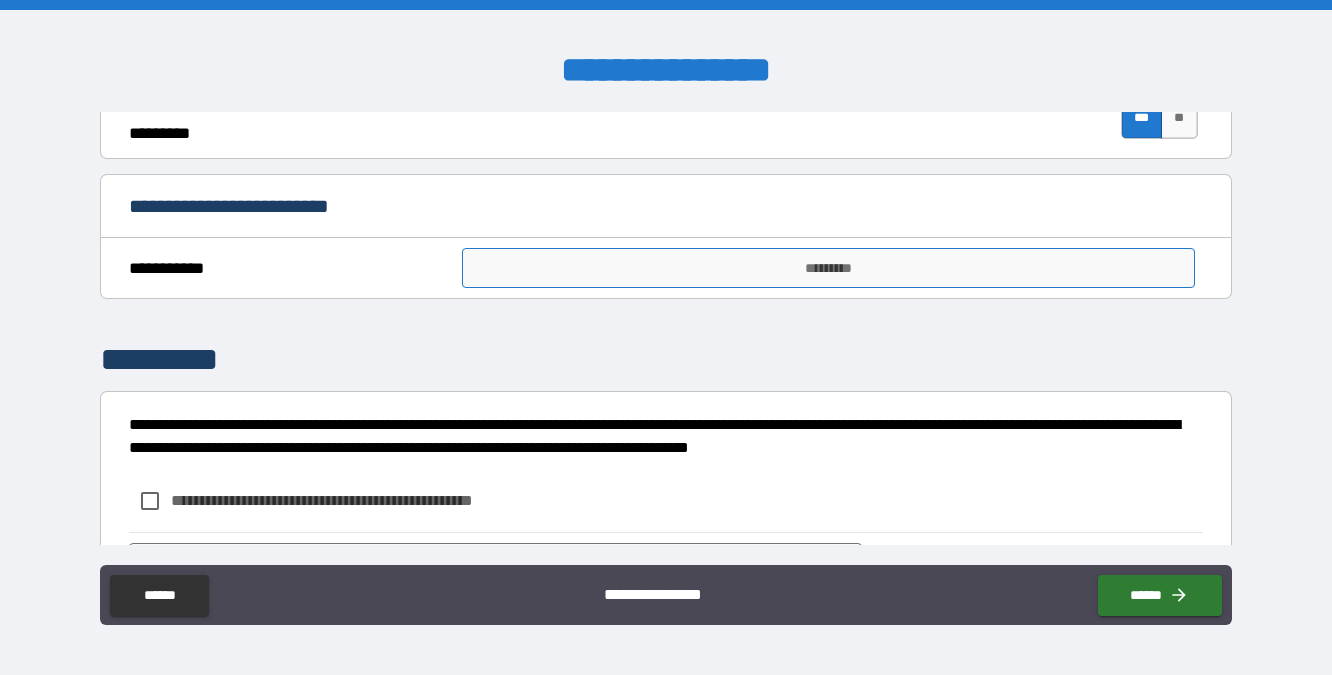 click on "*********" at bounding box center [828, 268] 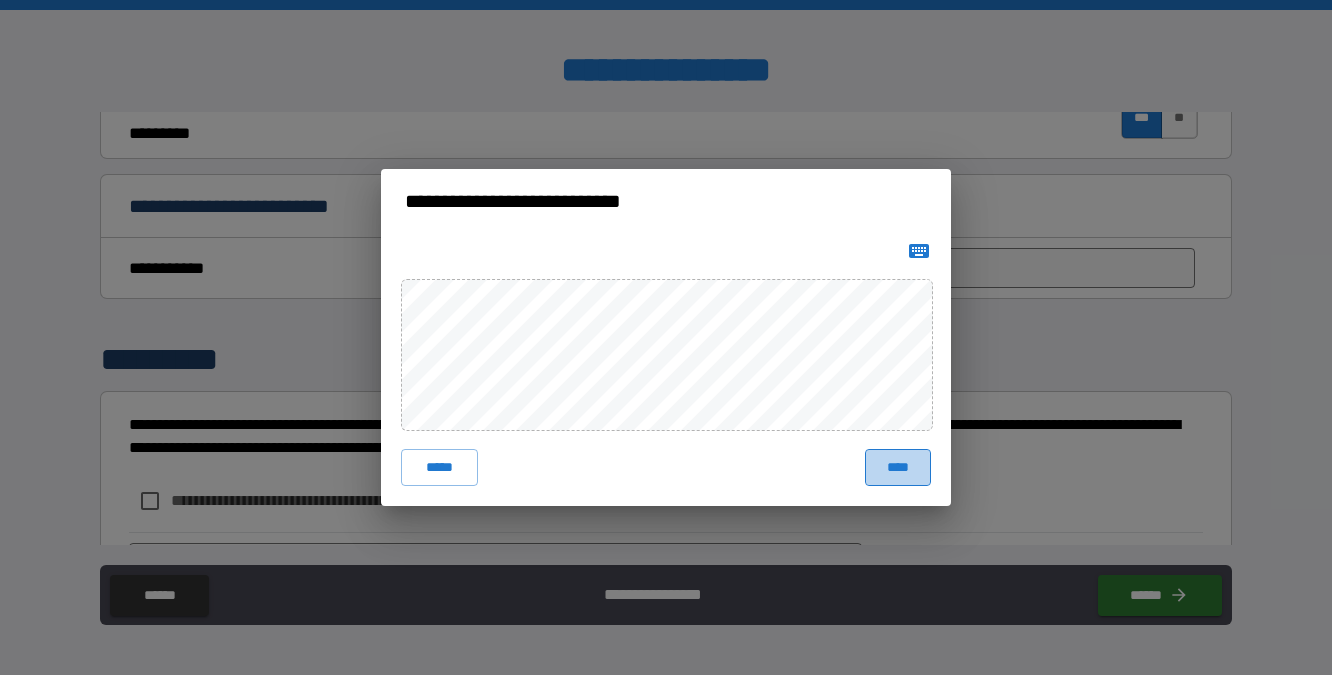 click on "****" at bounding box center [898, 467] 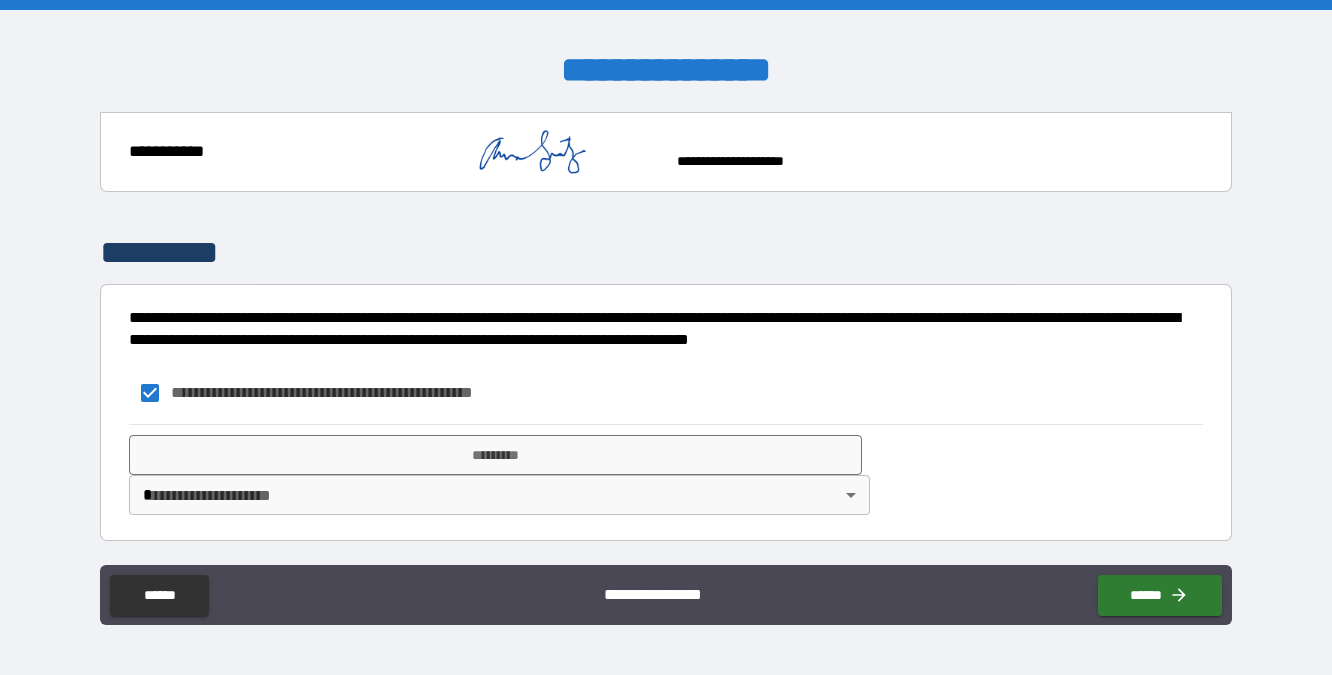 scroll, scrollTop: 1472, scrollLeft: 0, axis: vertical 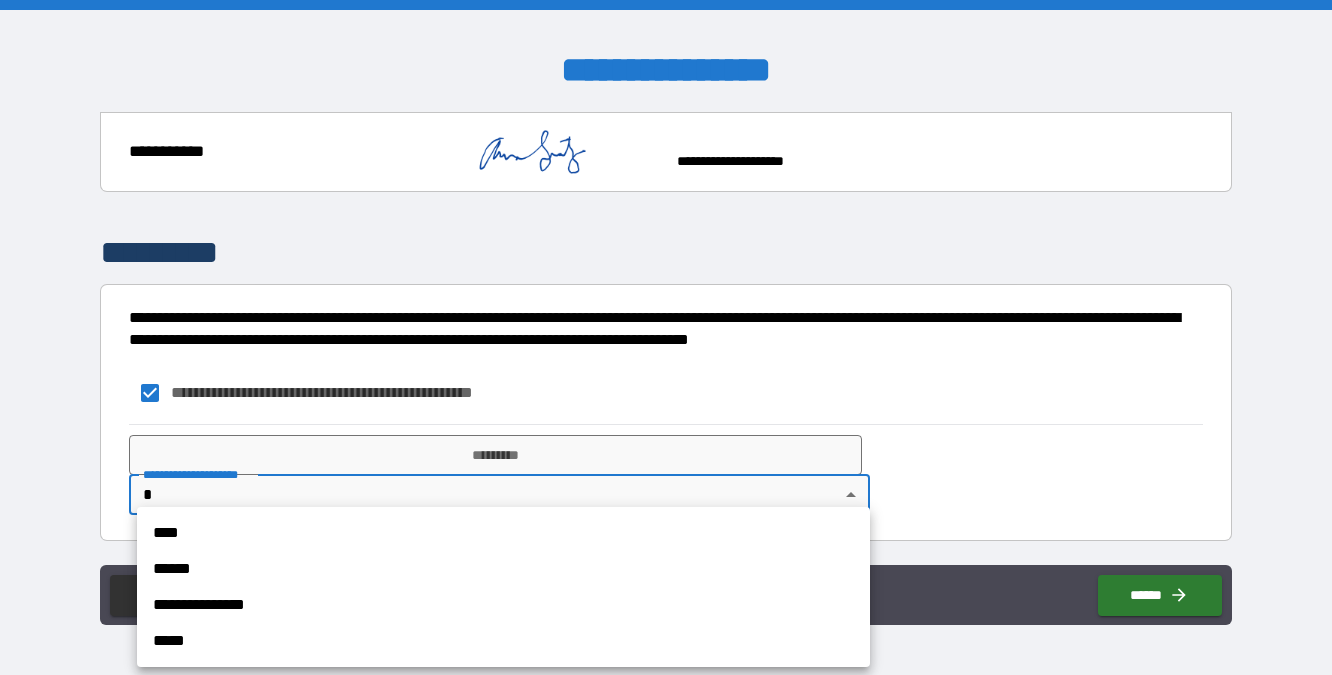 click on "**********" at bounding box center [503, 605] 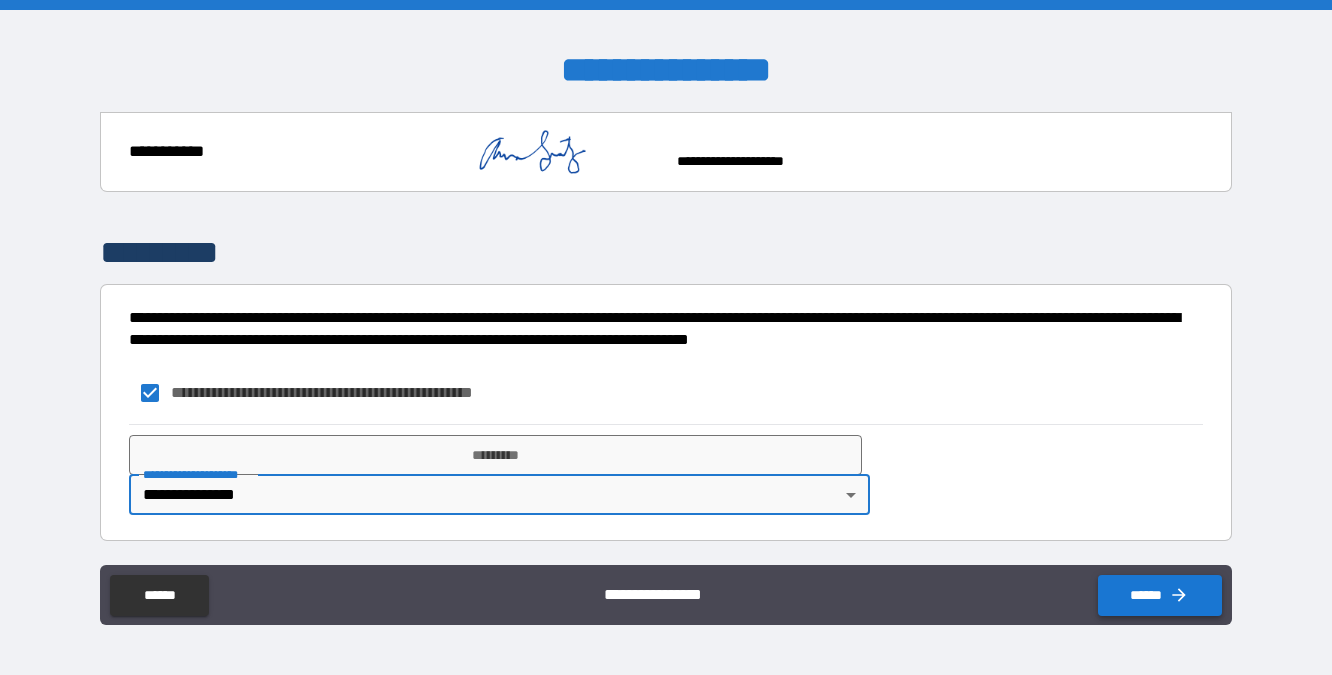 click on "******" at bounding box center [1160, 595] 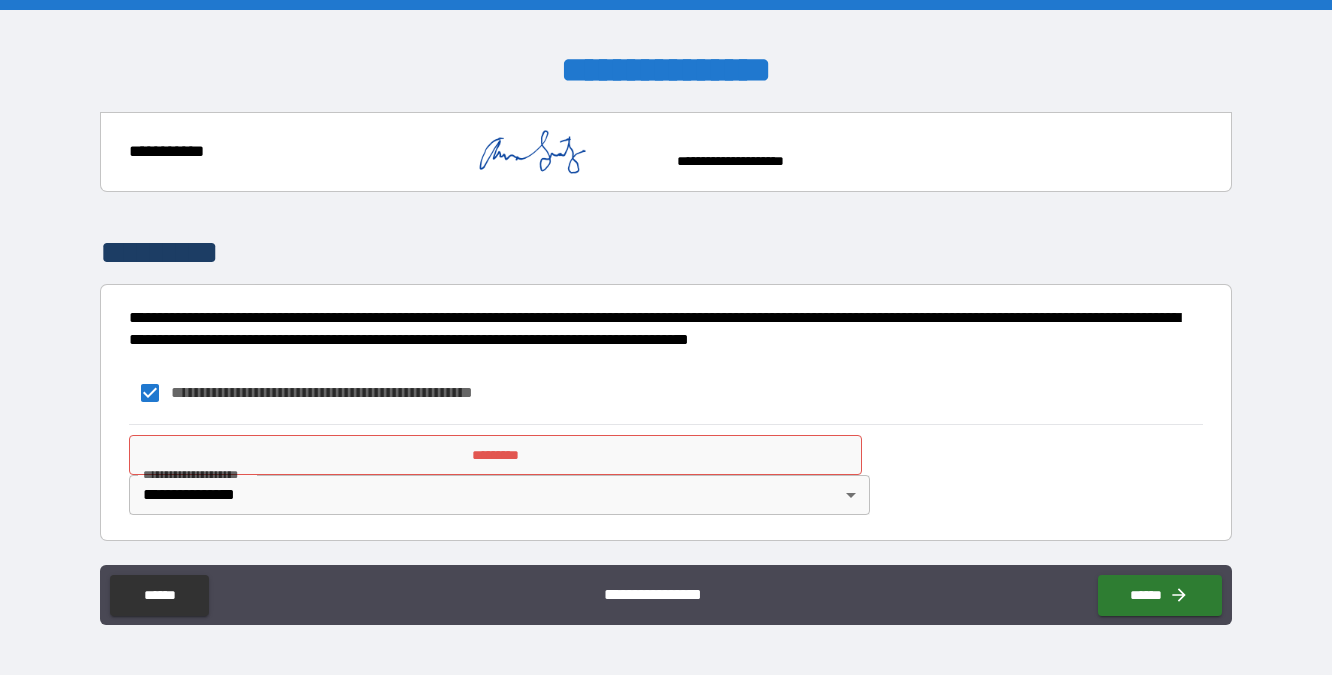 click on "**********" at bounding box center (666, 337) 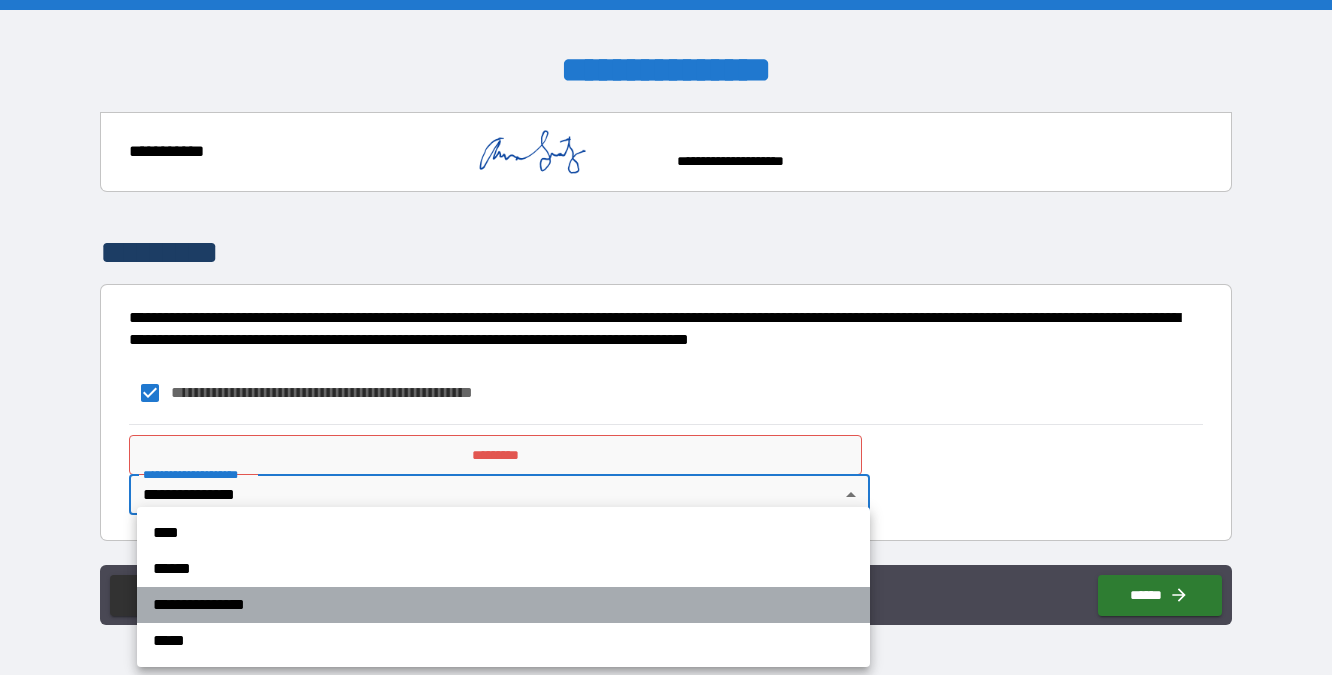 click on "**********" at bounding box center [503, 605] 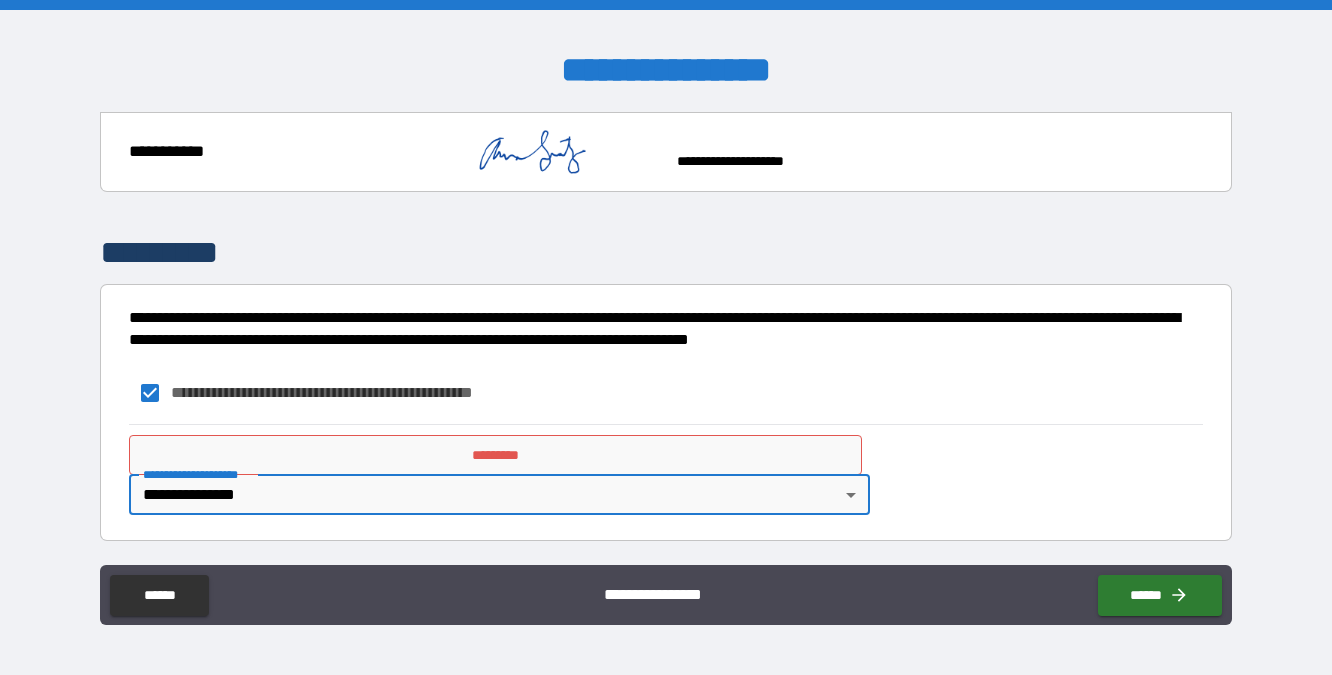 click on "*********" at bounding box center [495, 455] 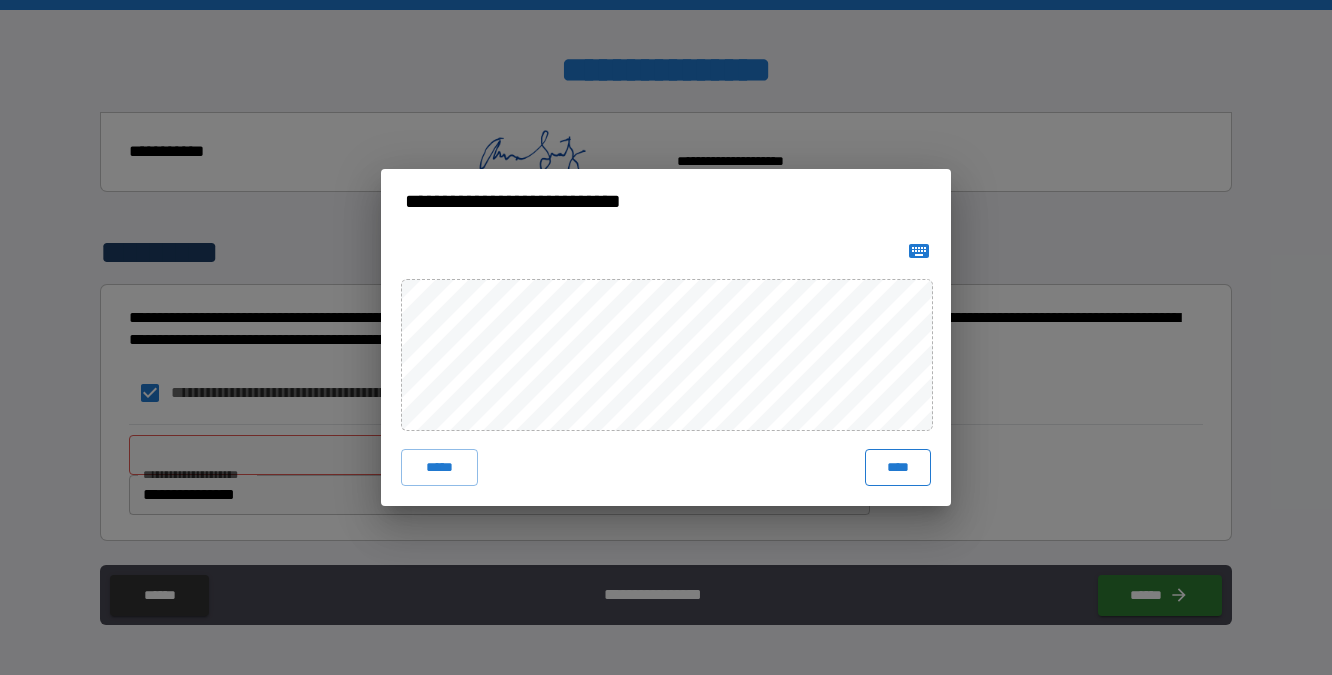 click on "****" at bounding box center (898, 467) 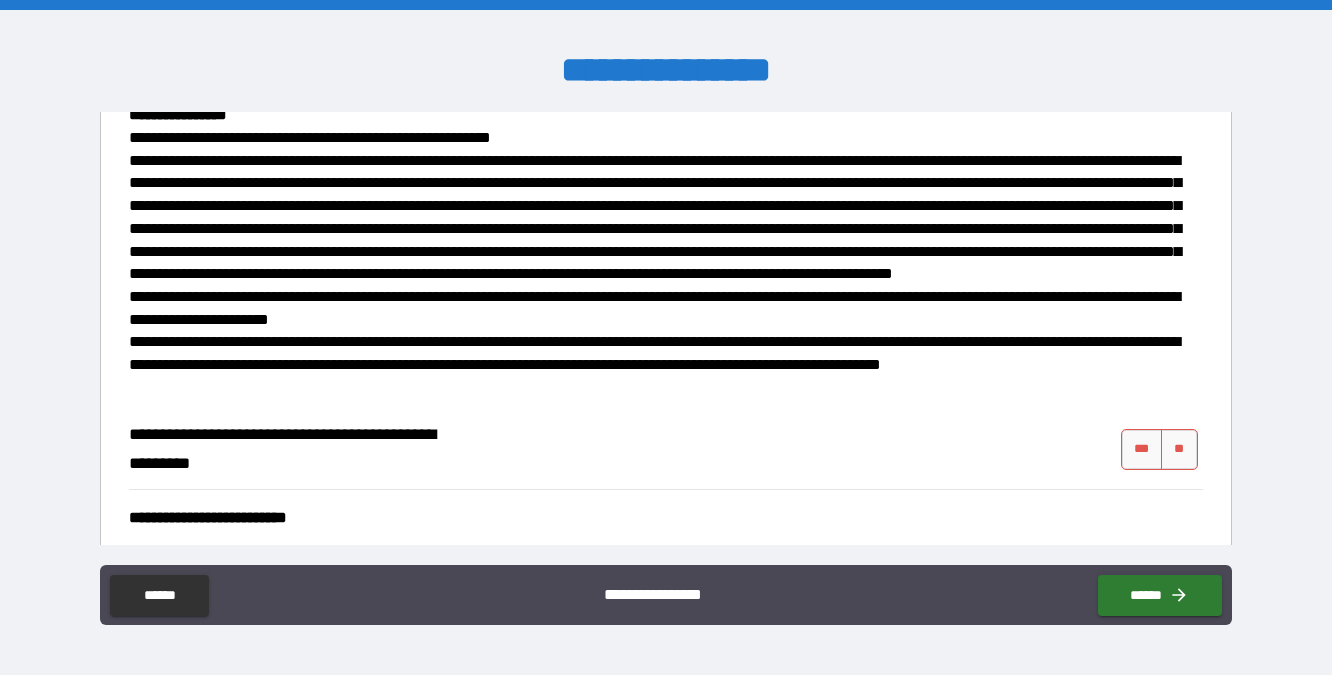 scroll, scrollTop: 188, scrollLeft: 0, axis: vertical 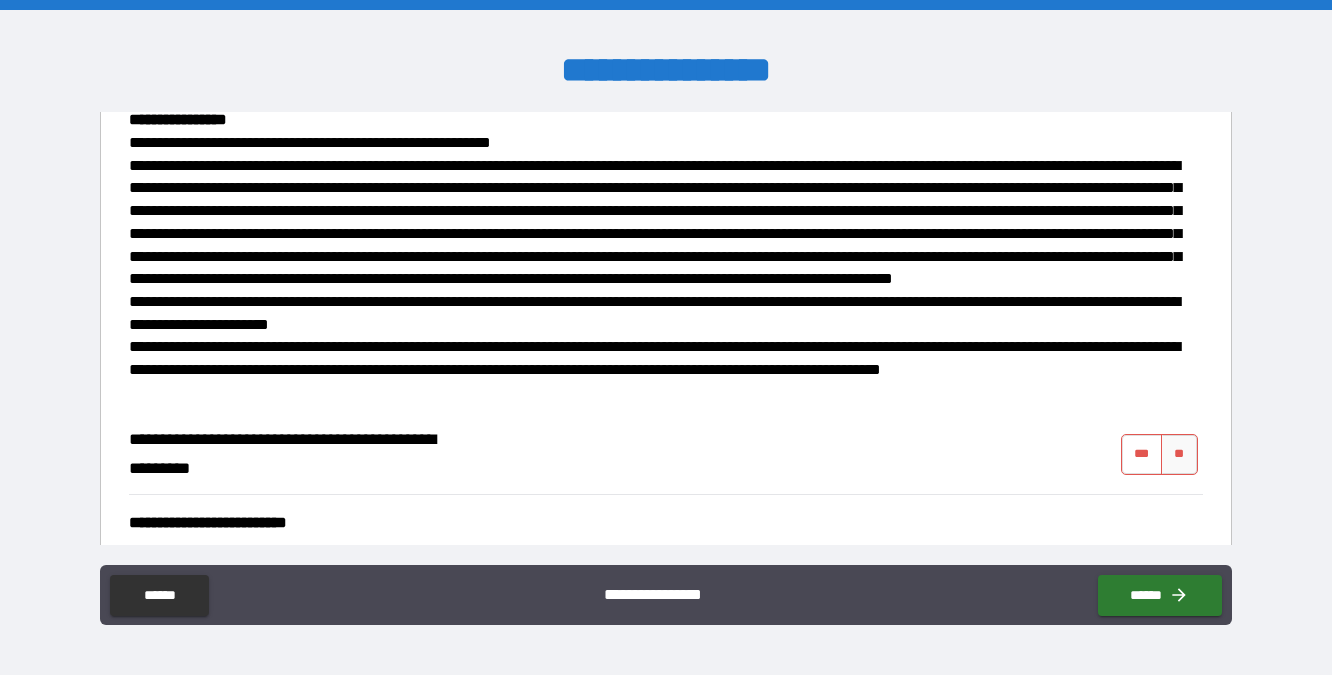 click on "***" at bounding box center [1142, 454] 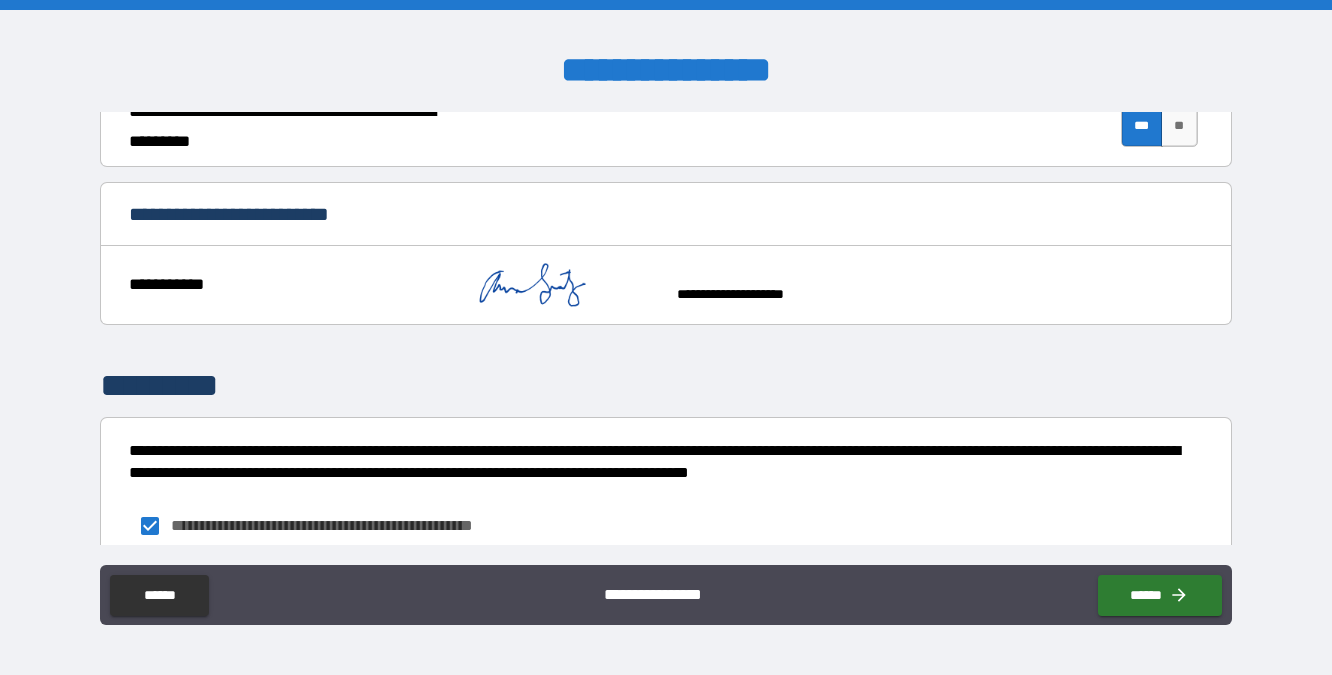 scroll, scrollTop: 1489, scrollLeft: 0, axis: vertical 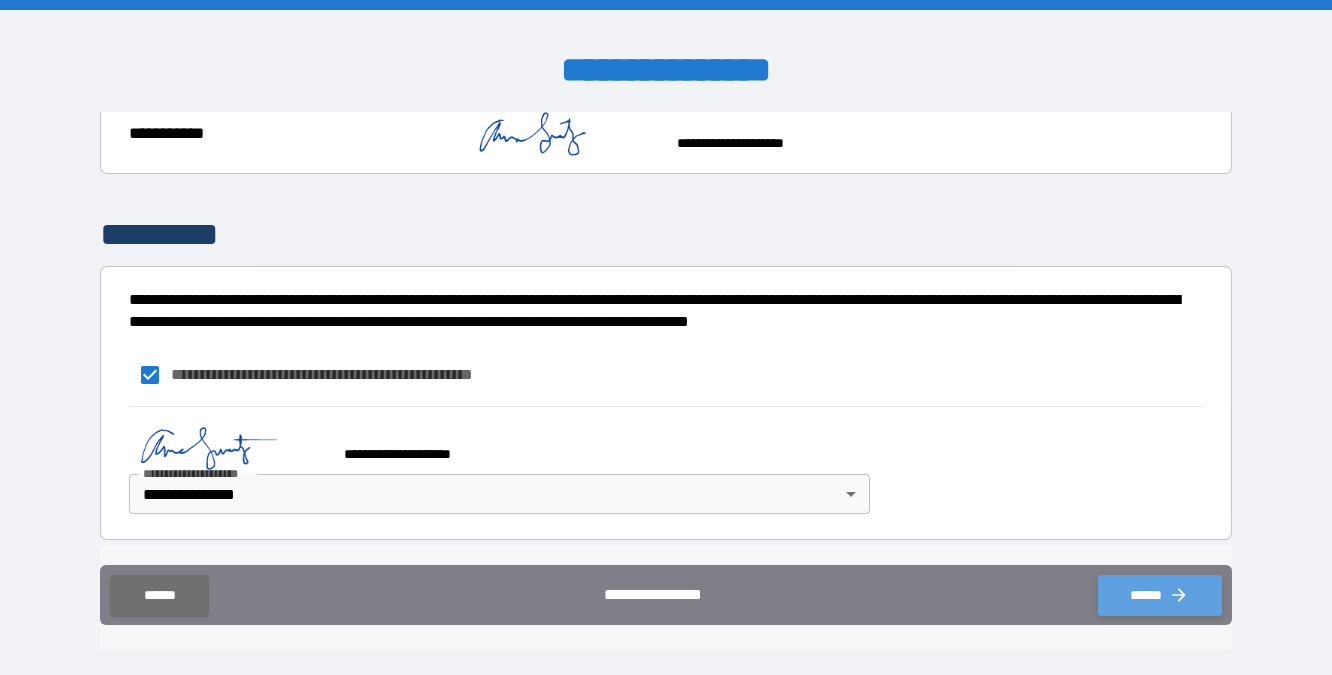click on "******" at bounding box center [1160, 595] 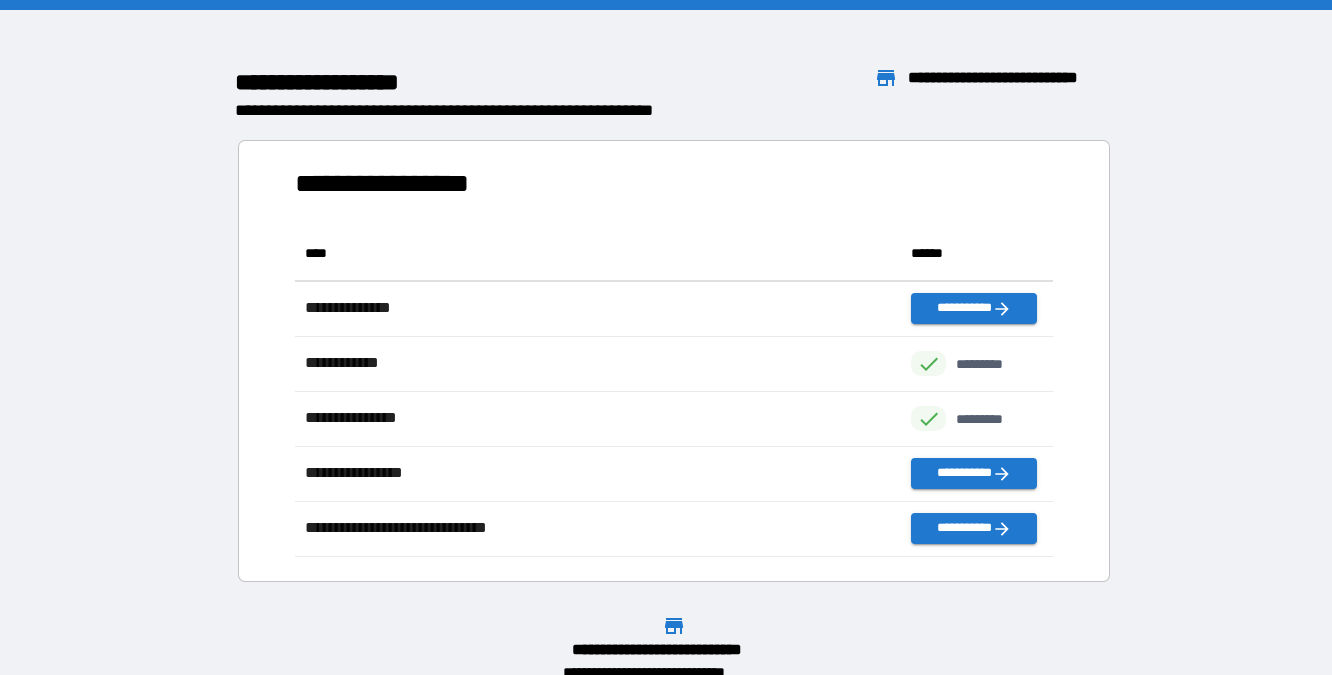 scroll, scrollTop: 1, scrollLeft: 1, axis: both 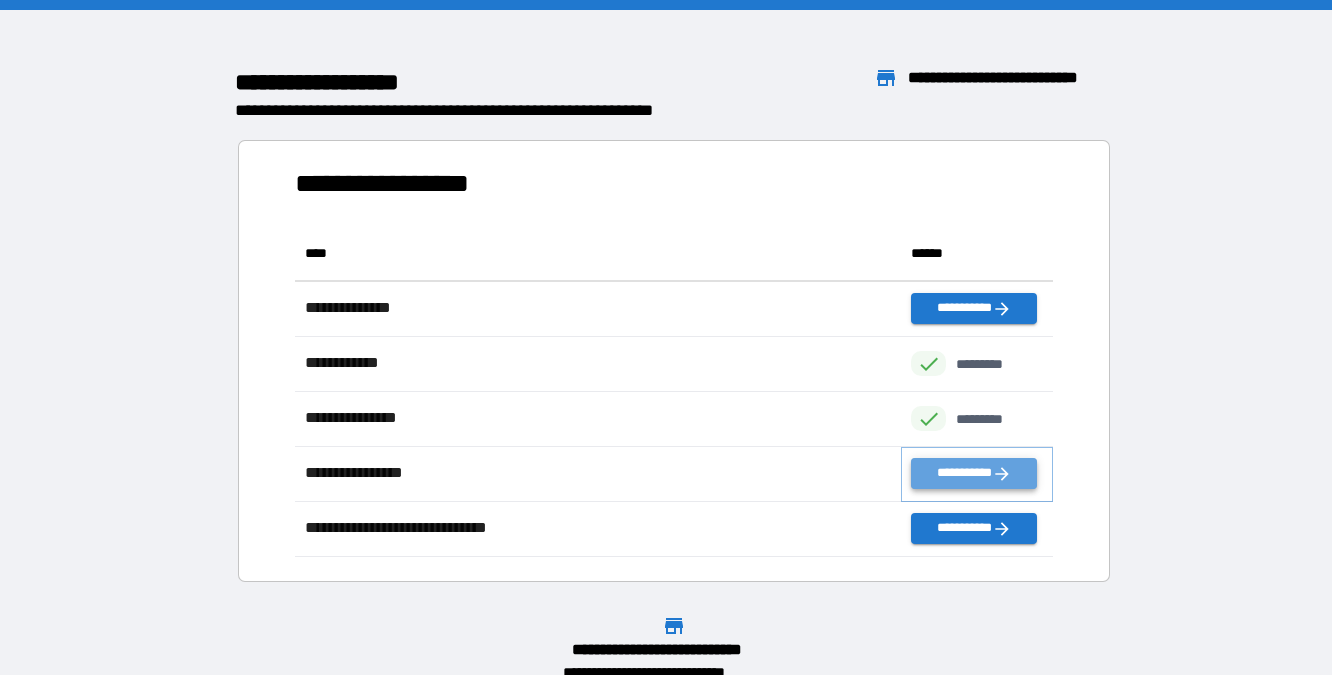 click on "**********" at bounding box center [973, 473] 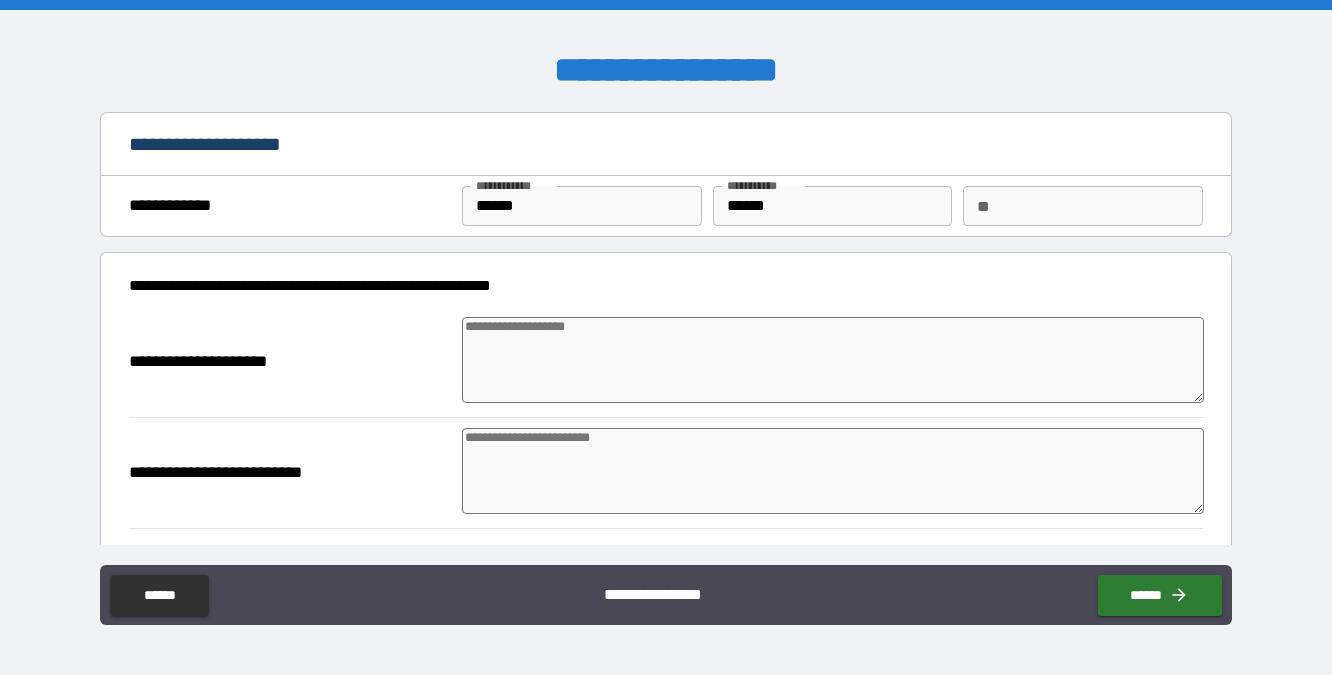 type on "*" 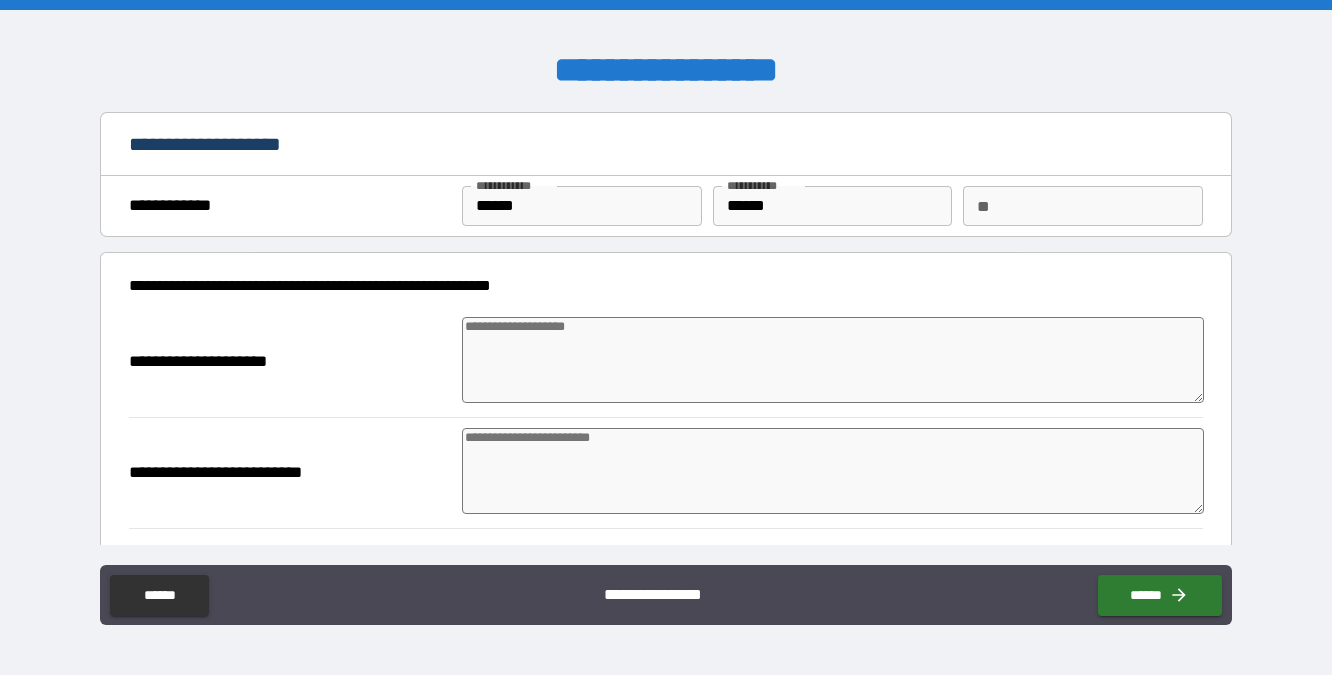 type on "*" 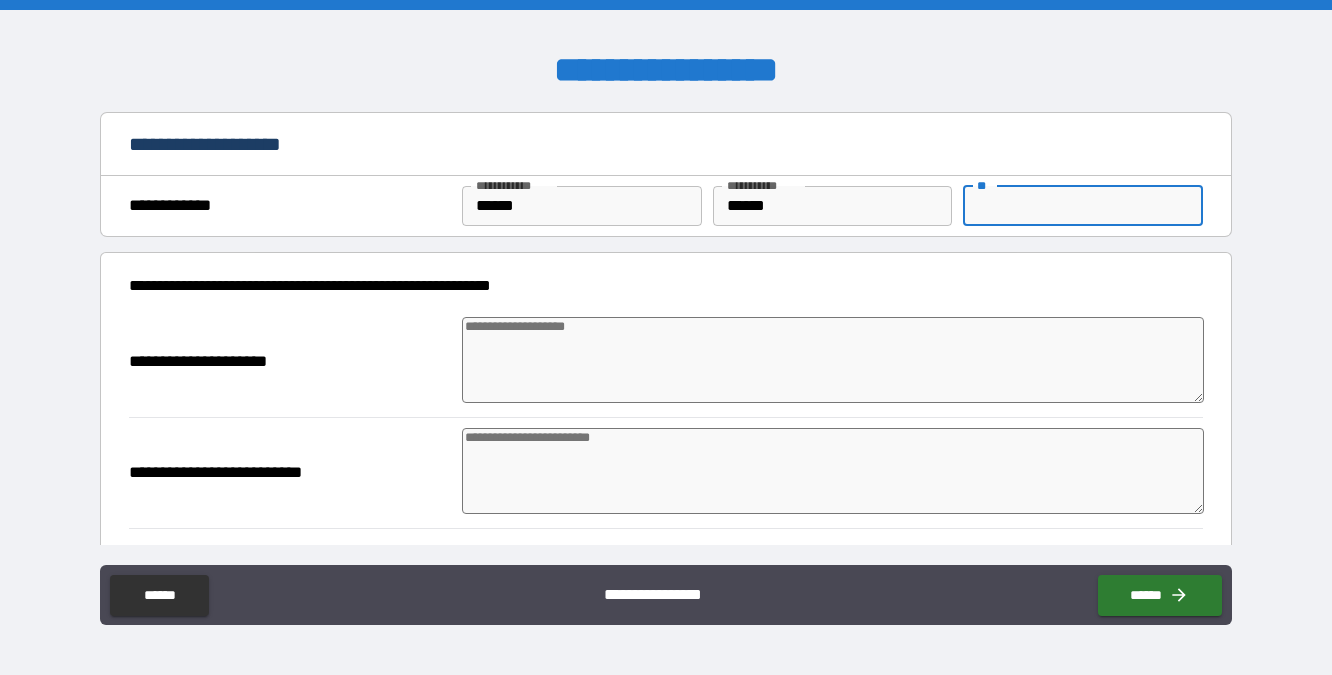 type on "*" 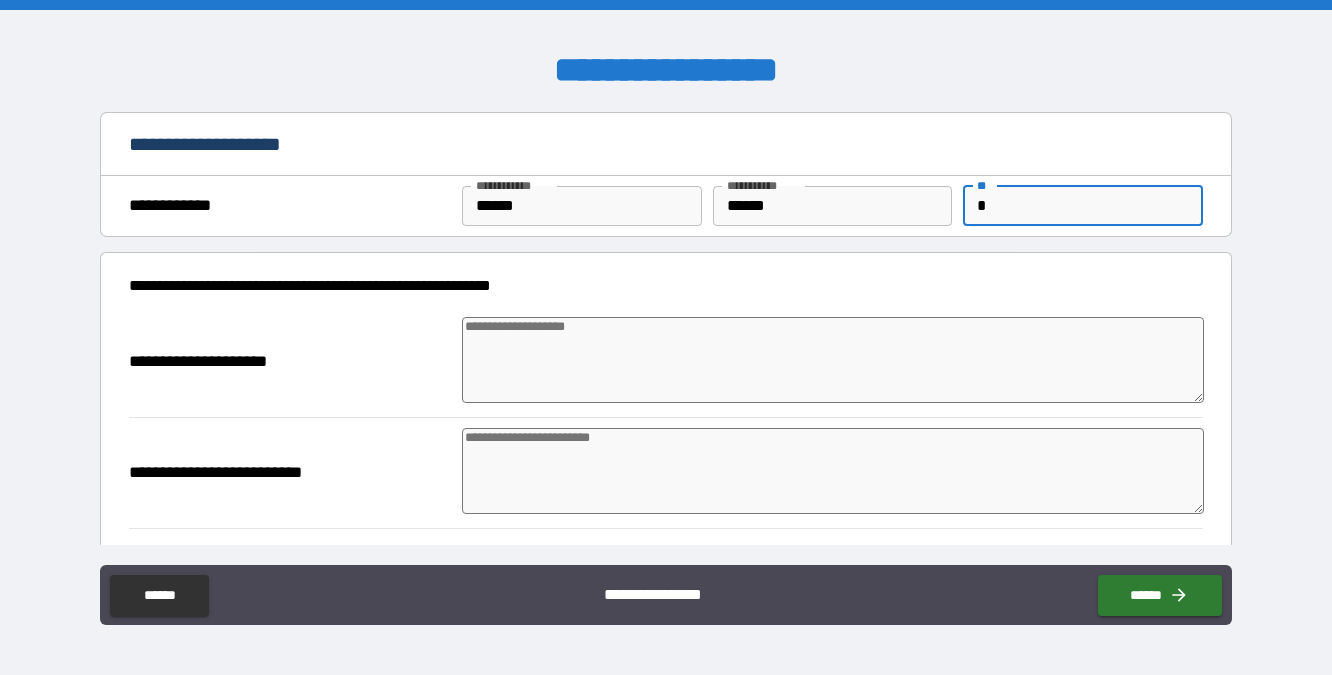 type on "*" 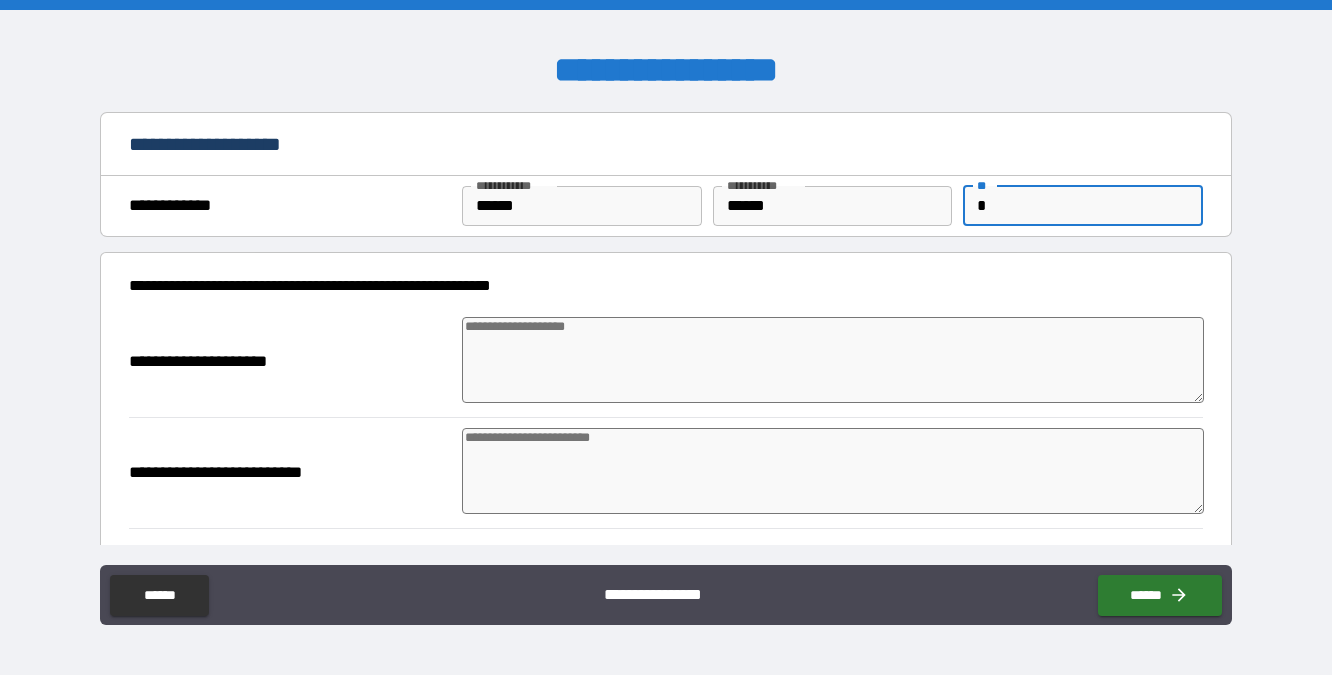 type on "*" 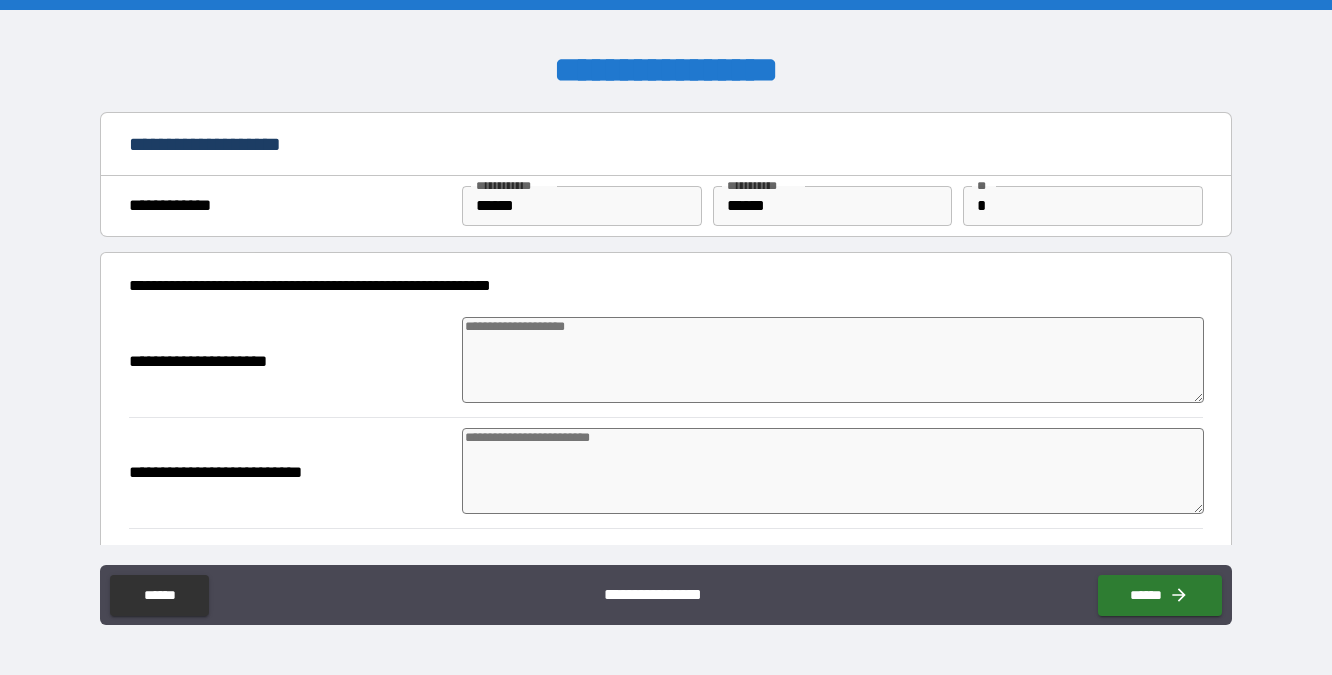 click at bounding box center [833, 360] 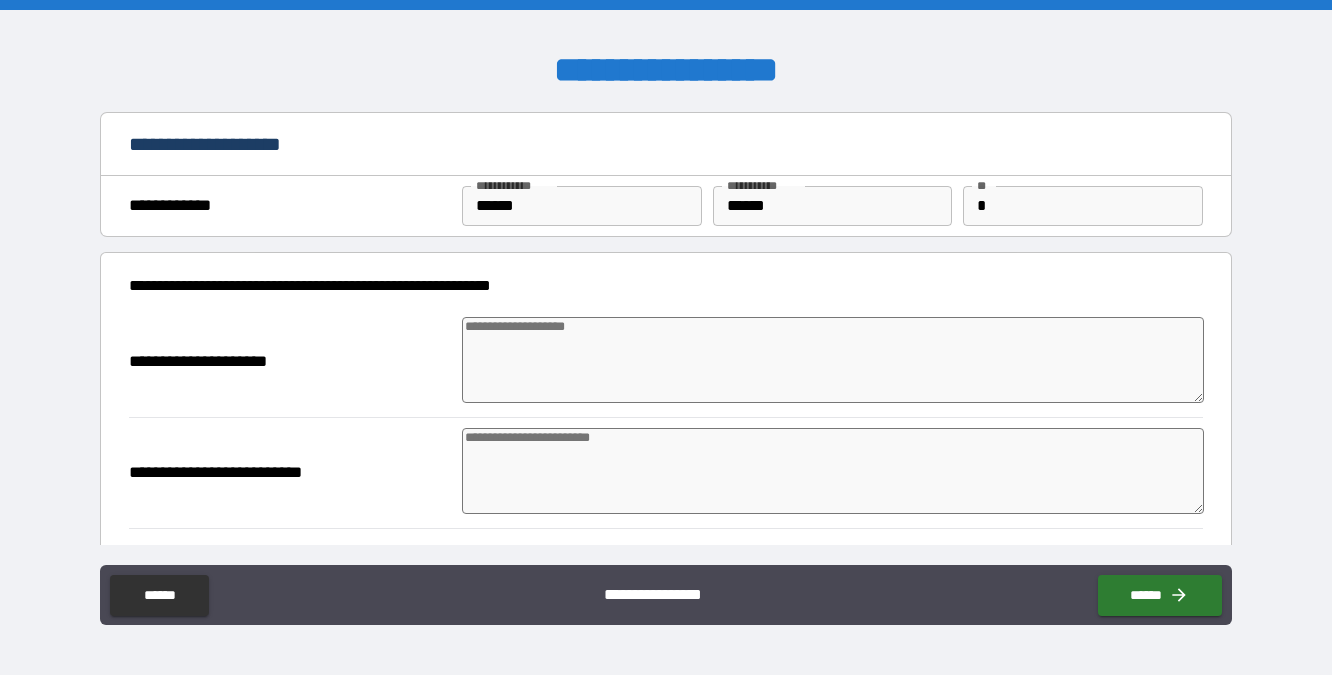 type on "*" 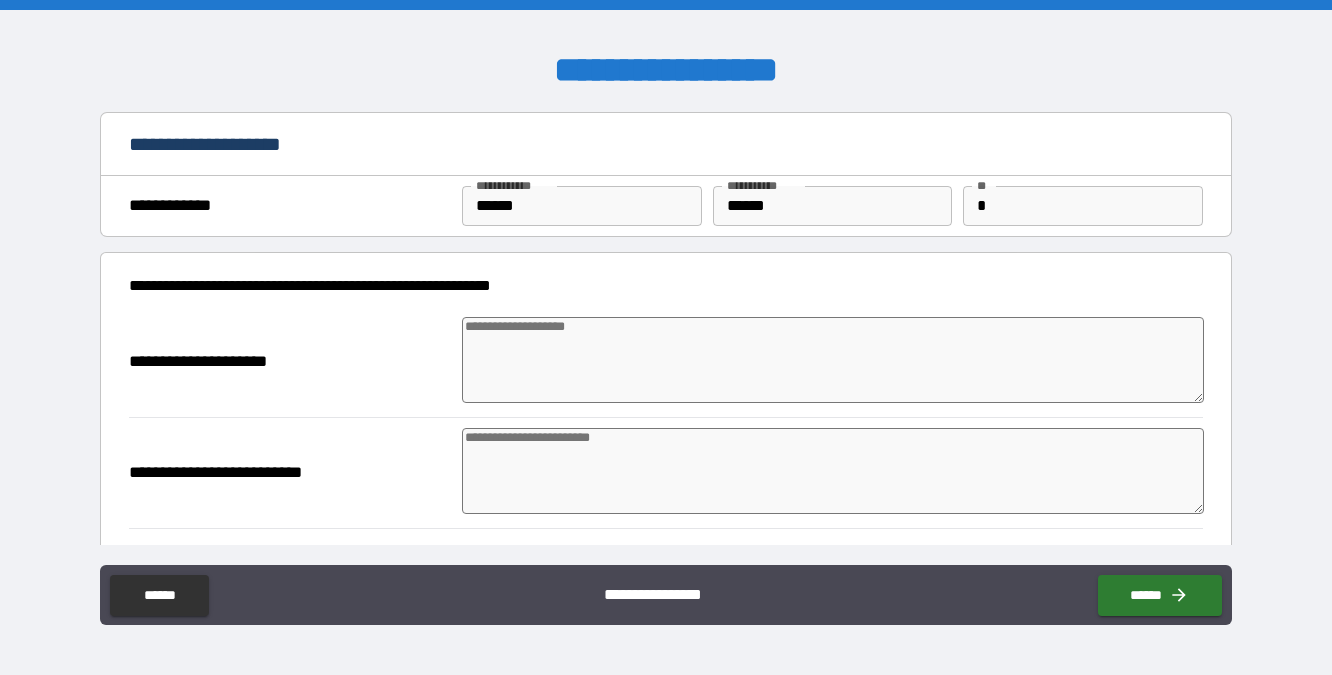 type on "*" 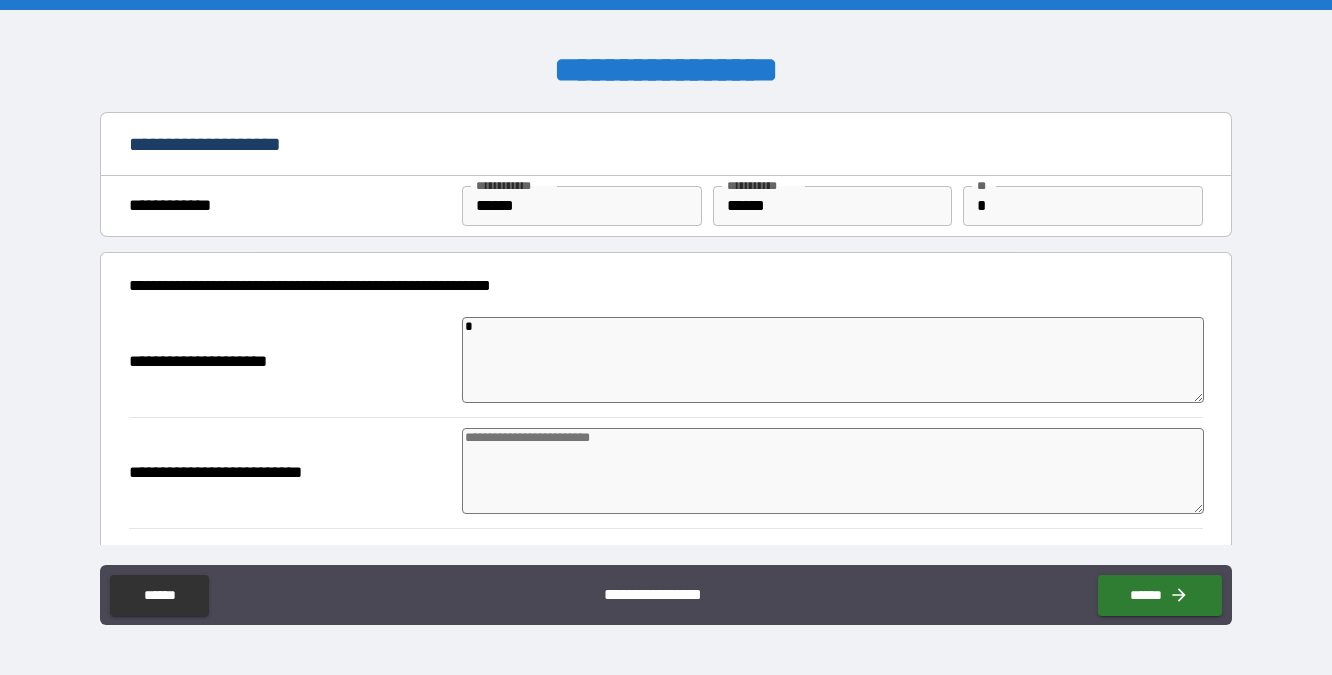type on "**" 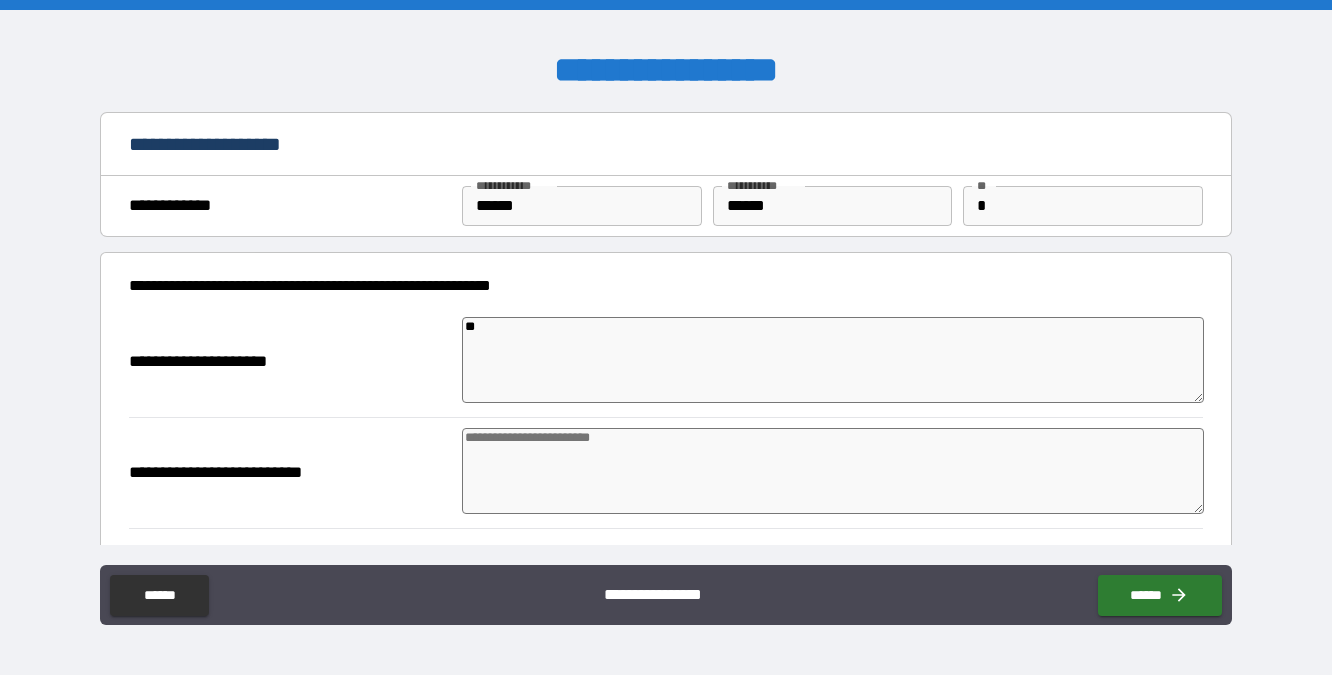 type on "*" 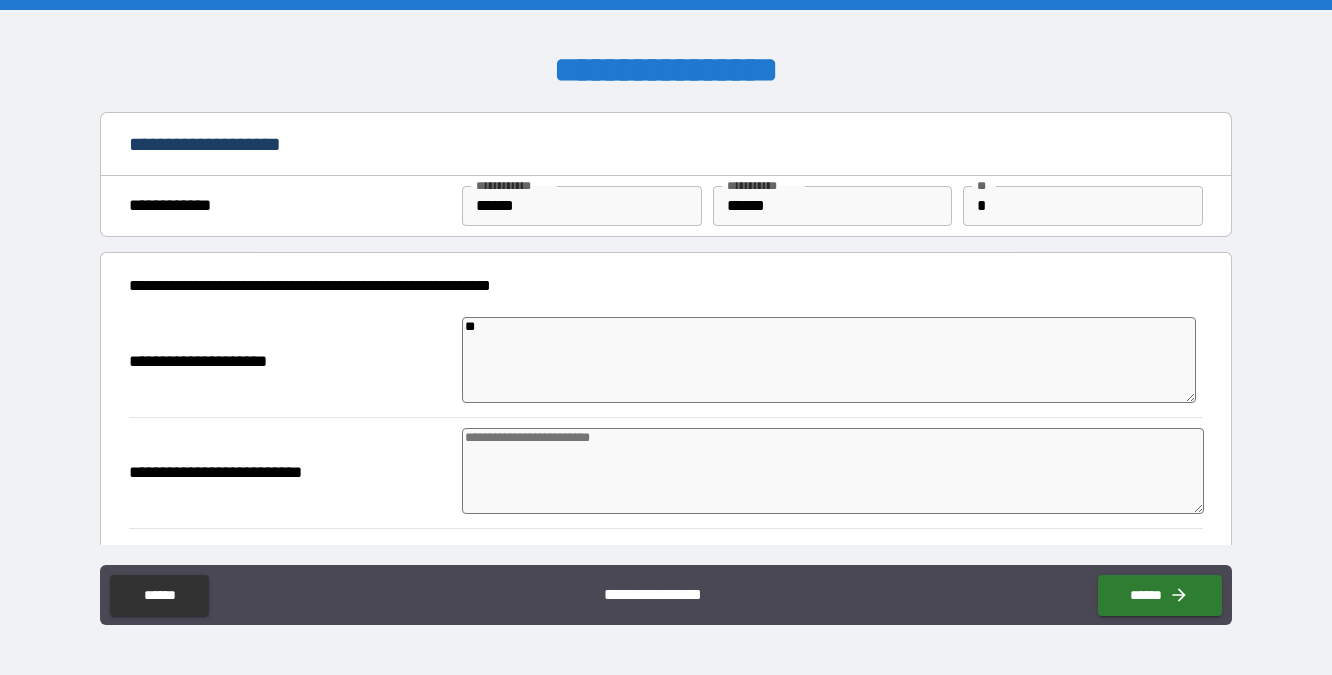 type on "***" 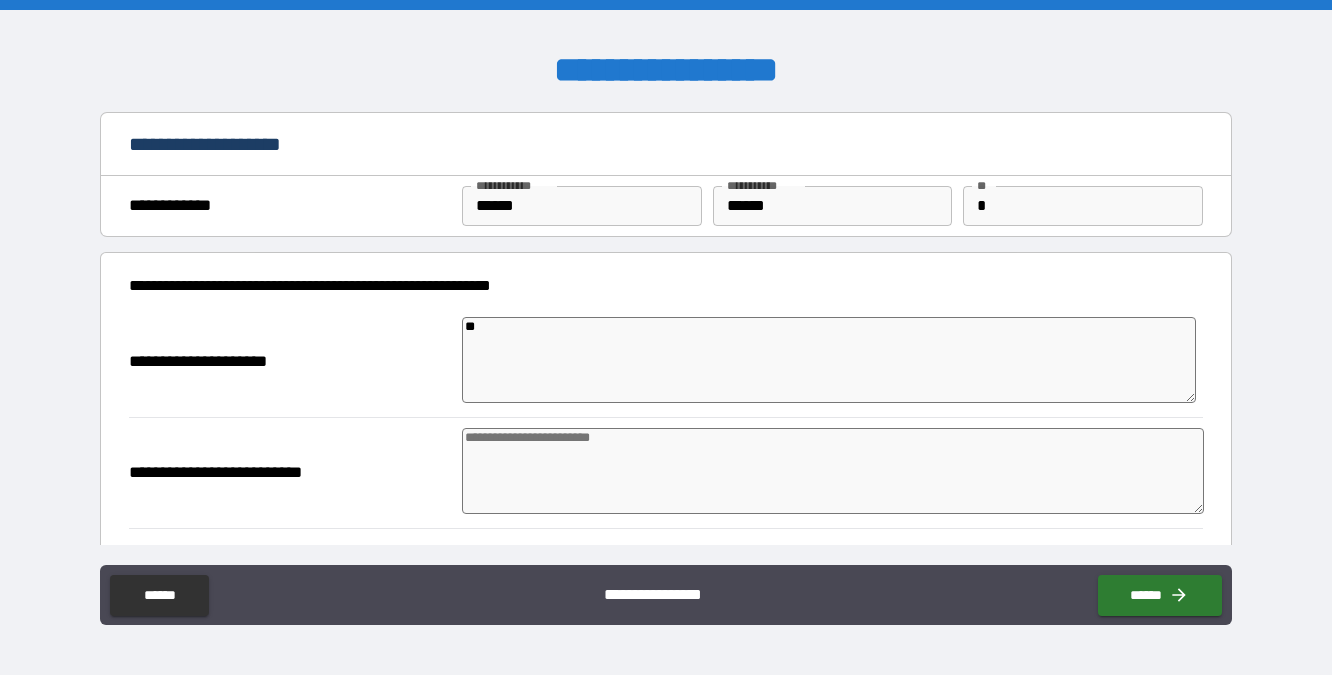 type on "*" 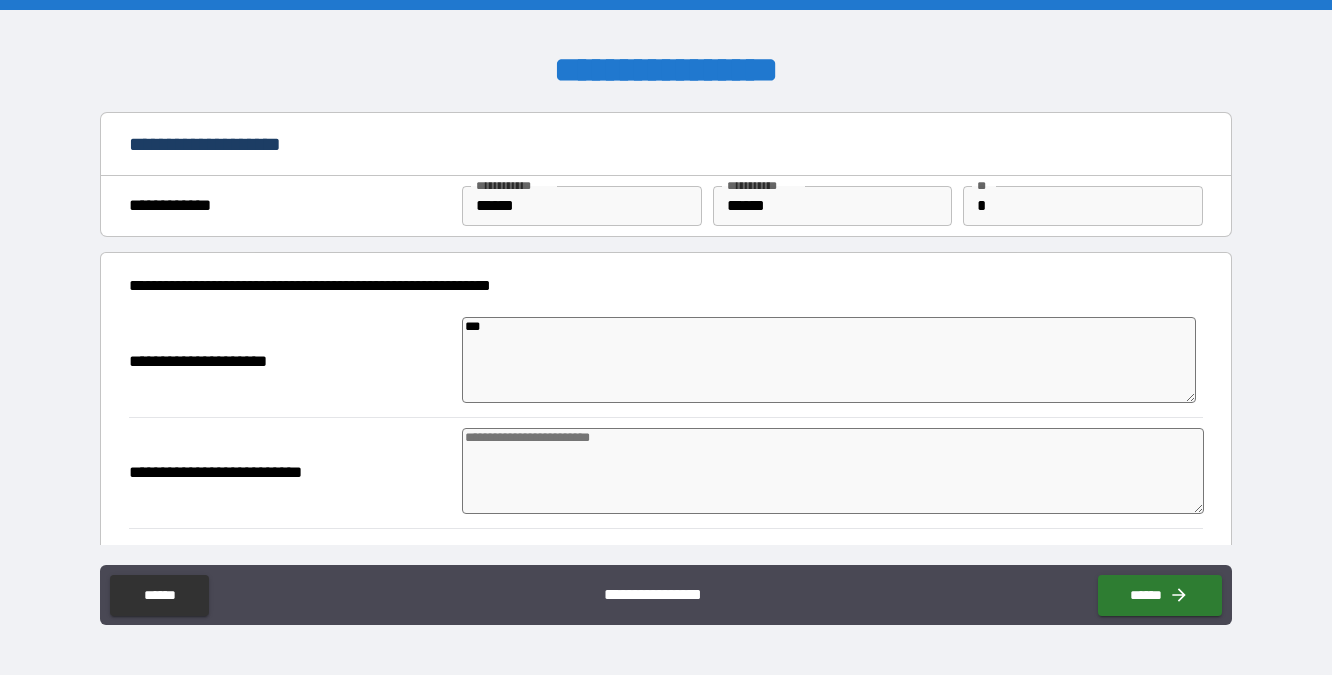 type on "****" 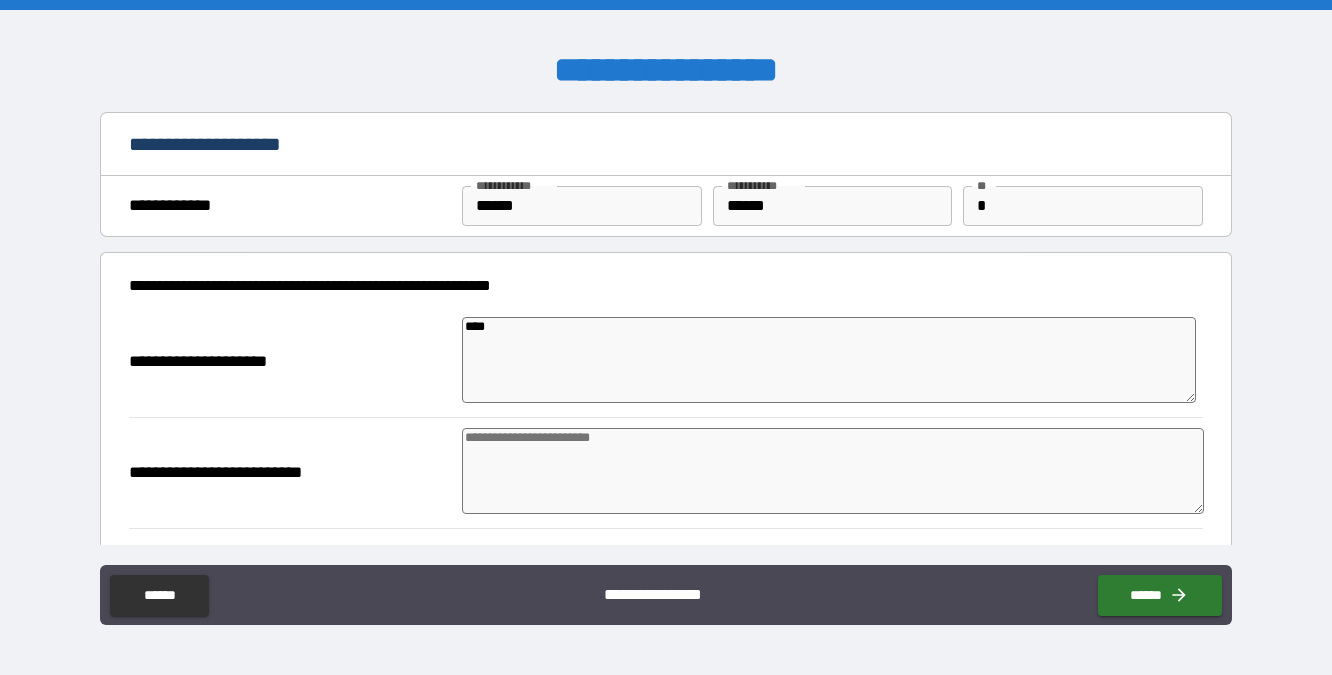type on "****" 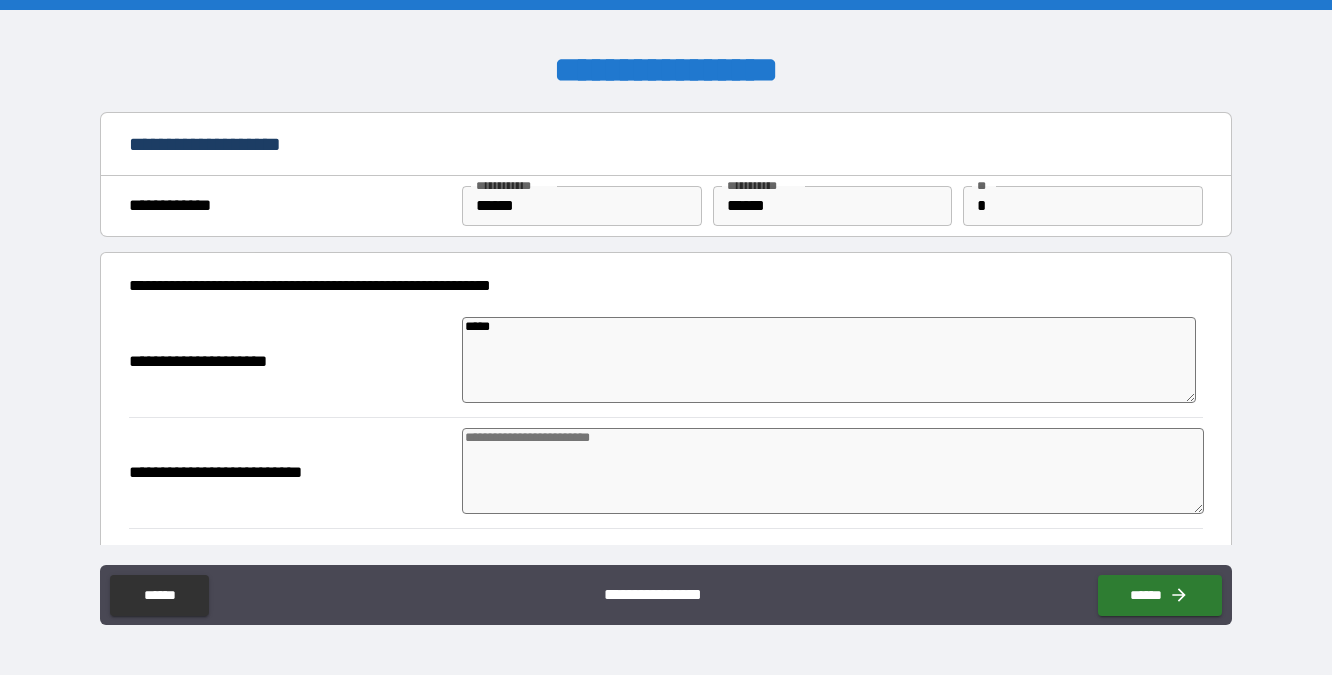 type on "*" 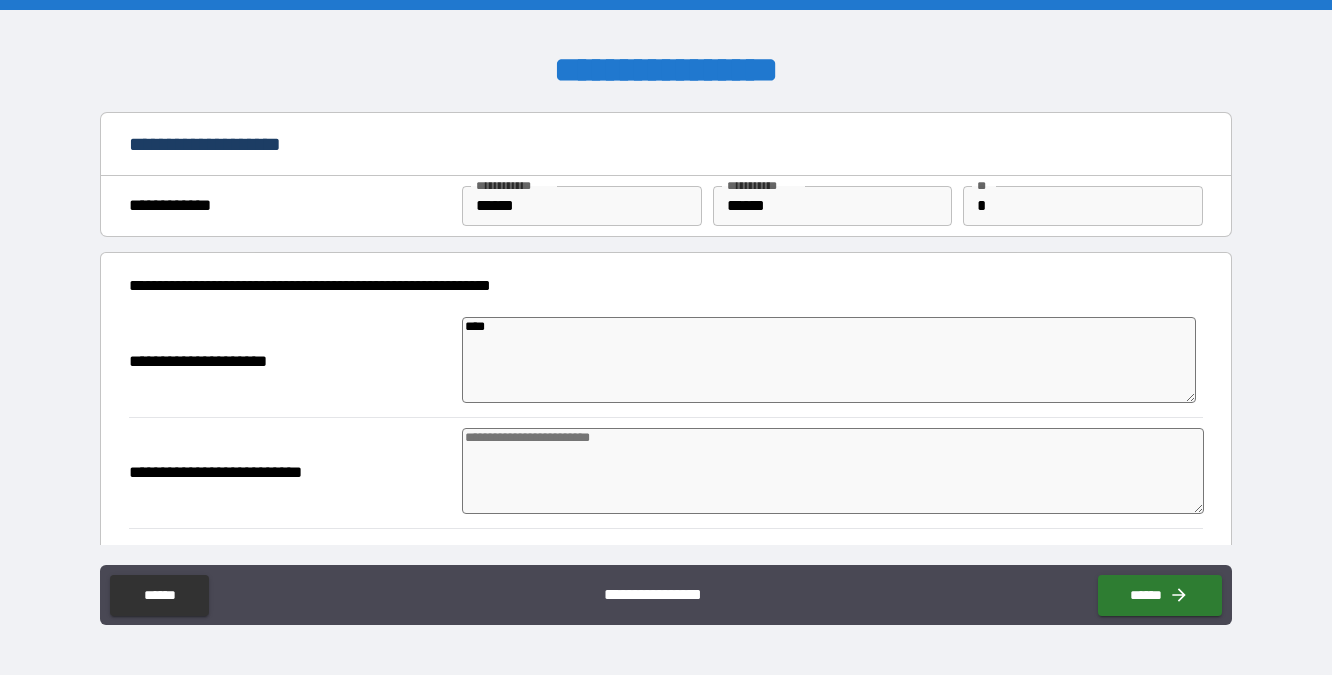 type on "***" 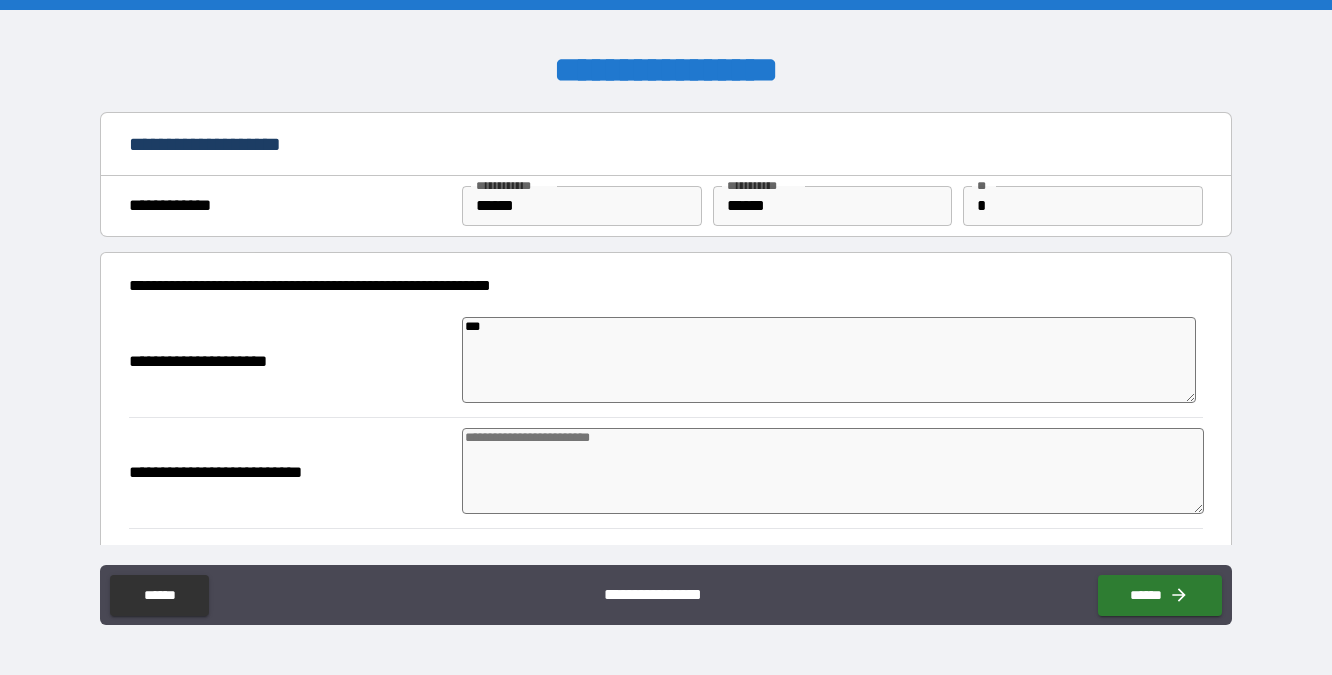 type on "**" 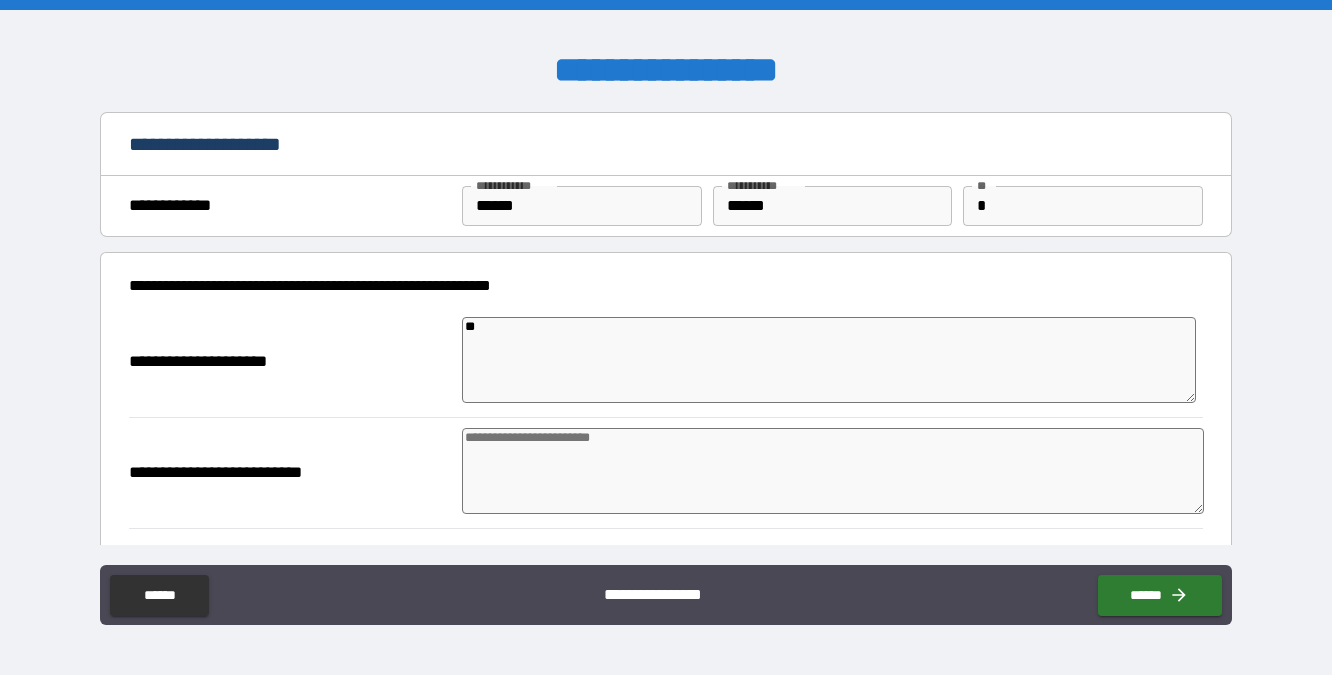 type on "*" 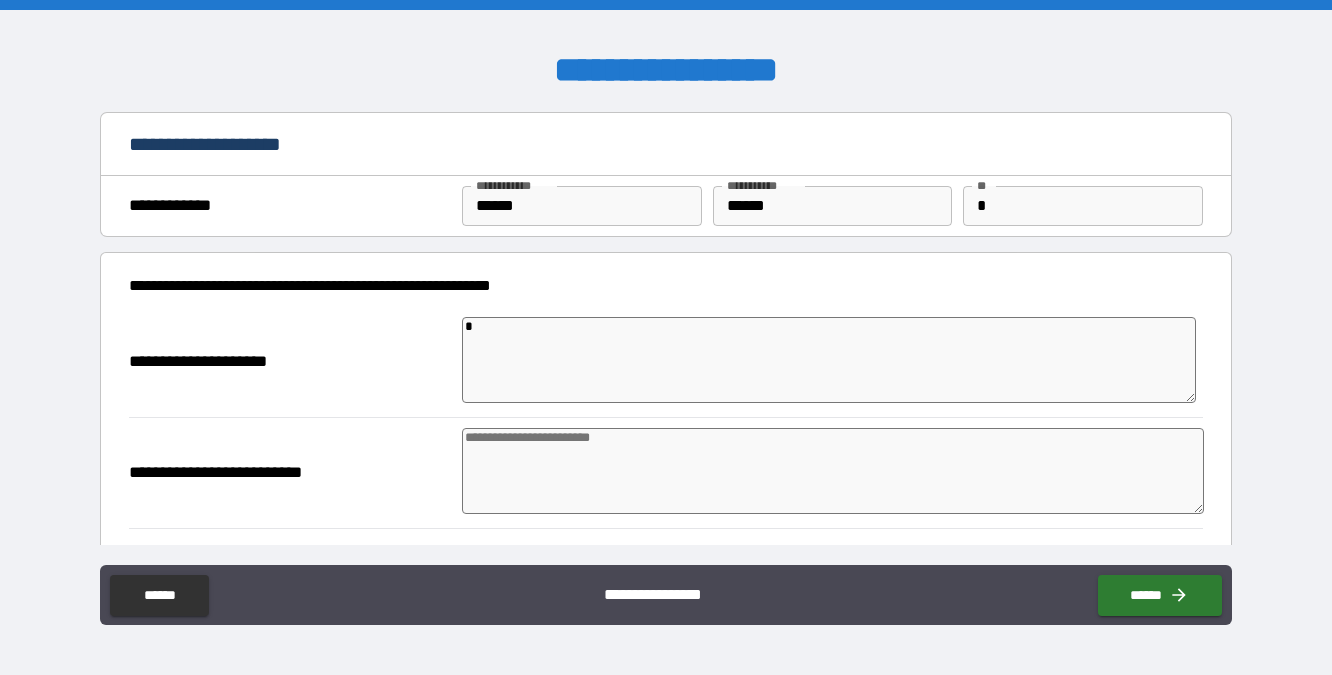 type on "*" 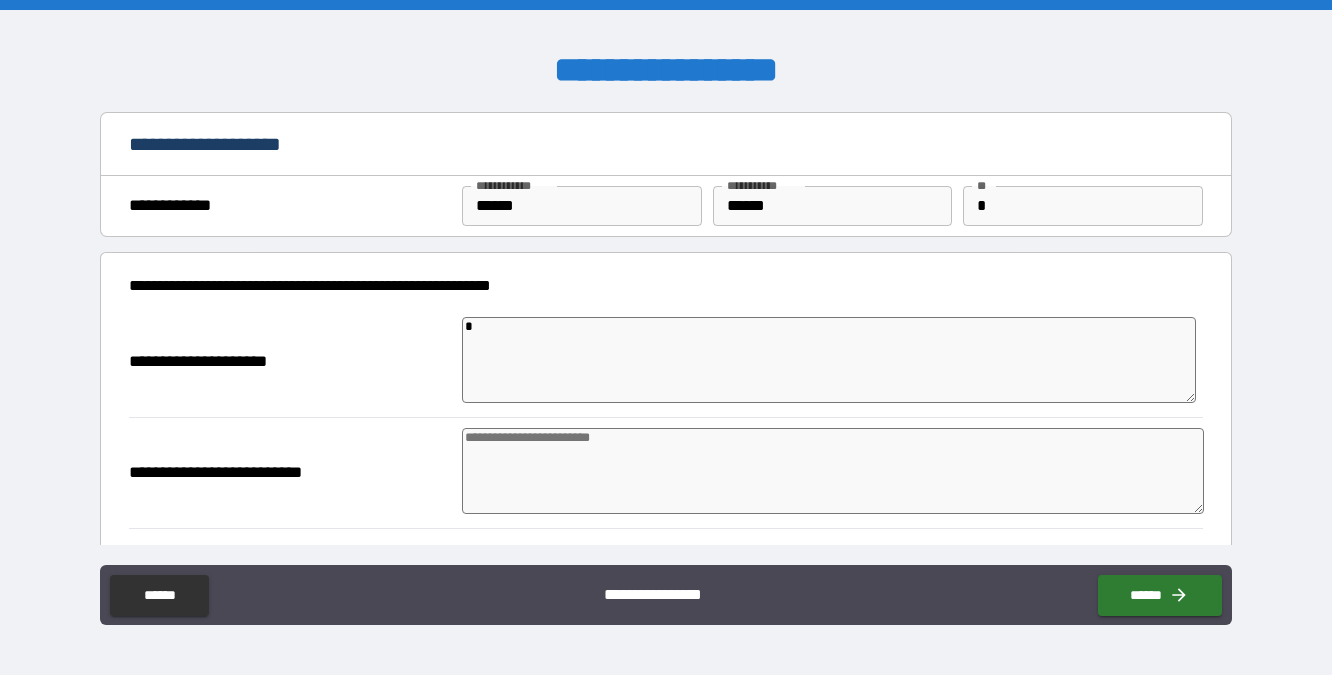 type on "**" 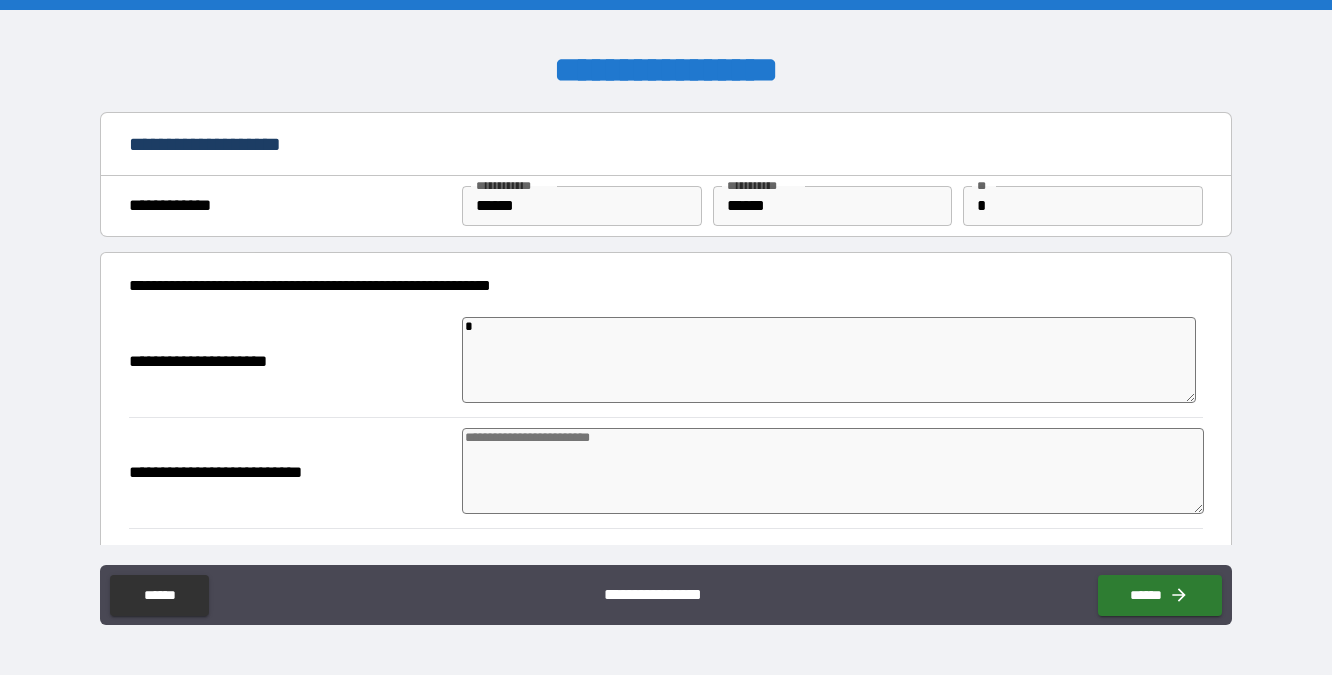 type on "*" 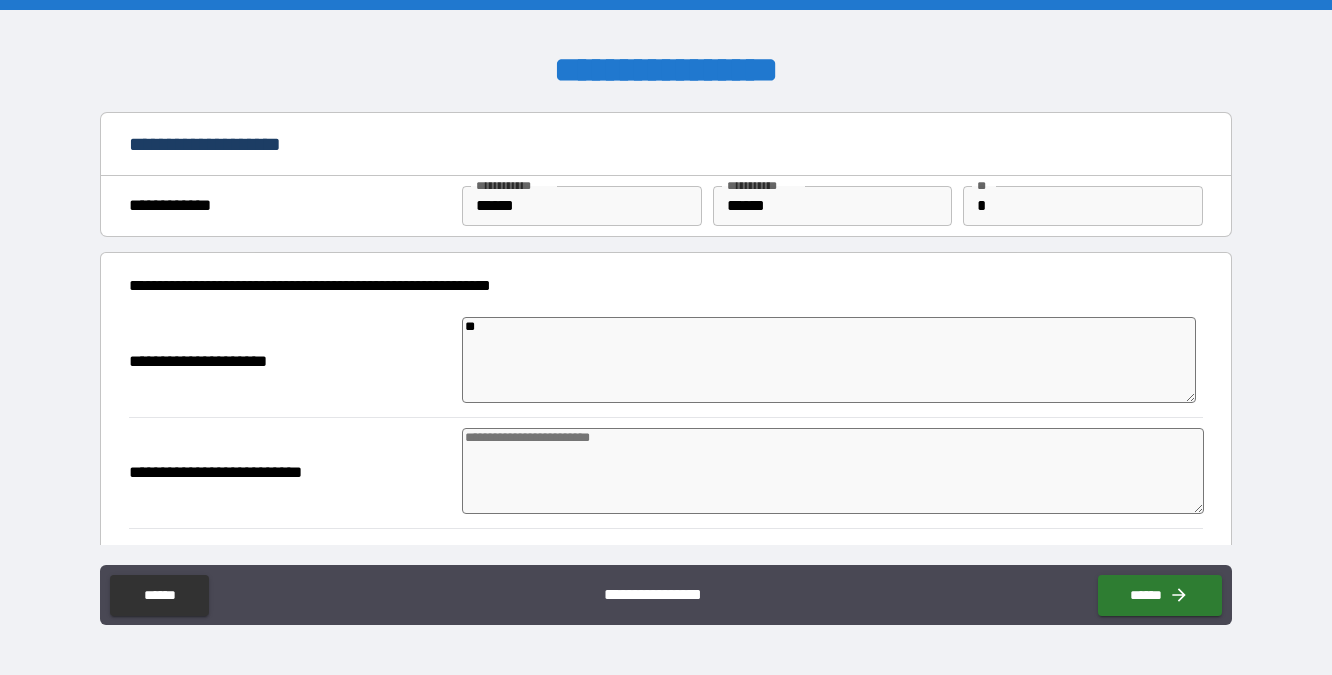 type on "***" 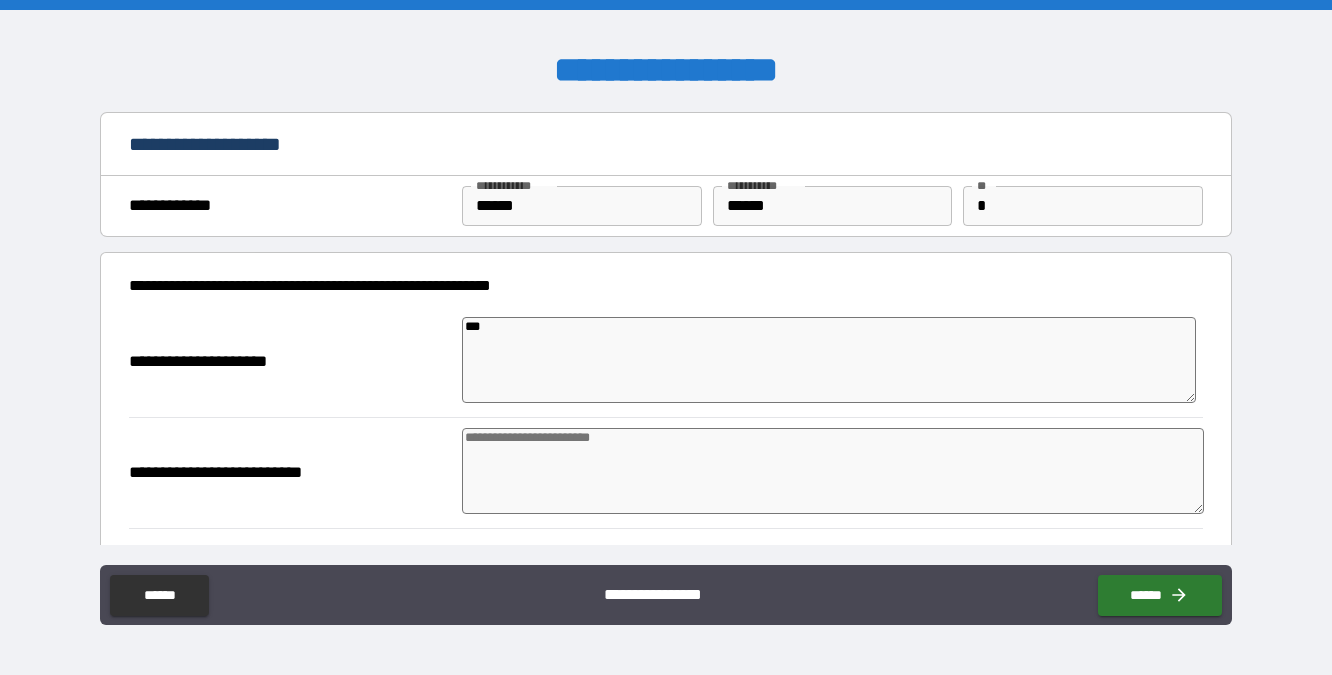 type on "****" 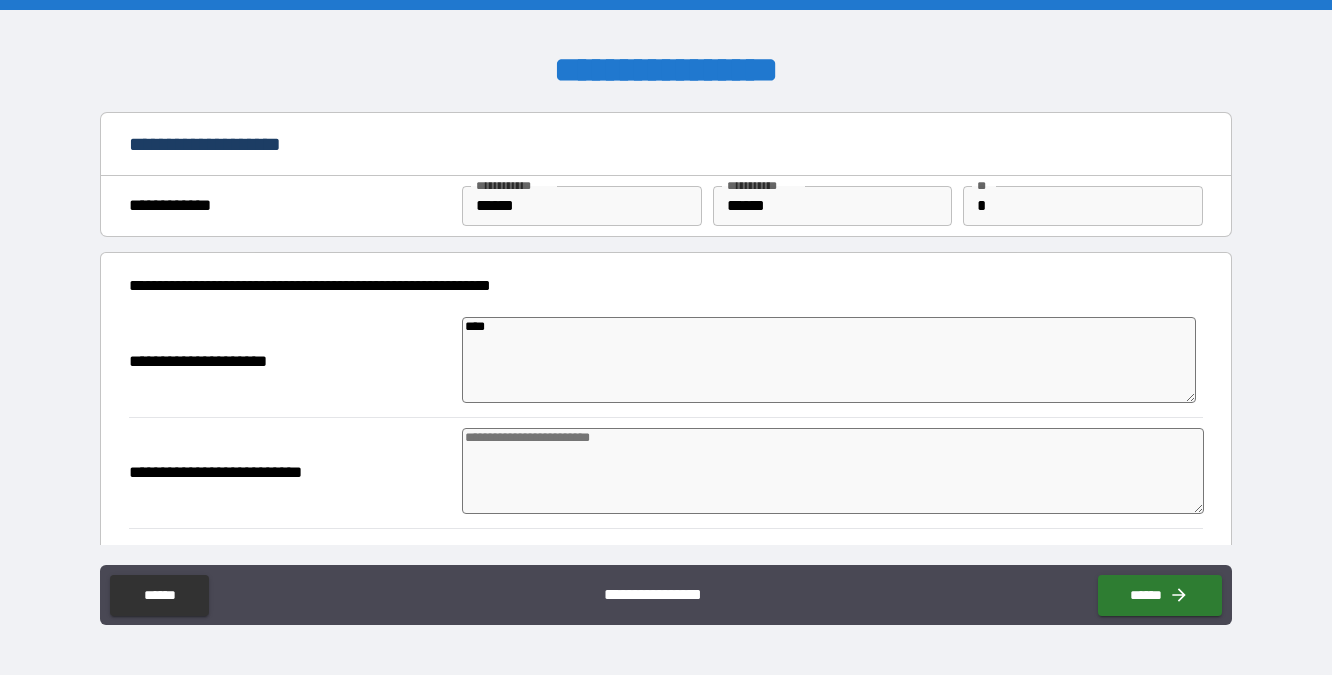 type on "*" 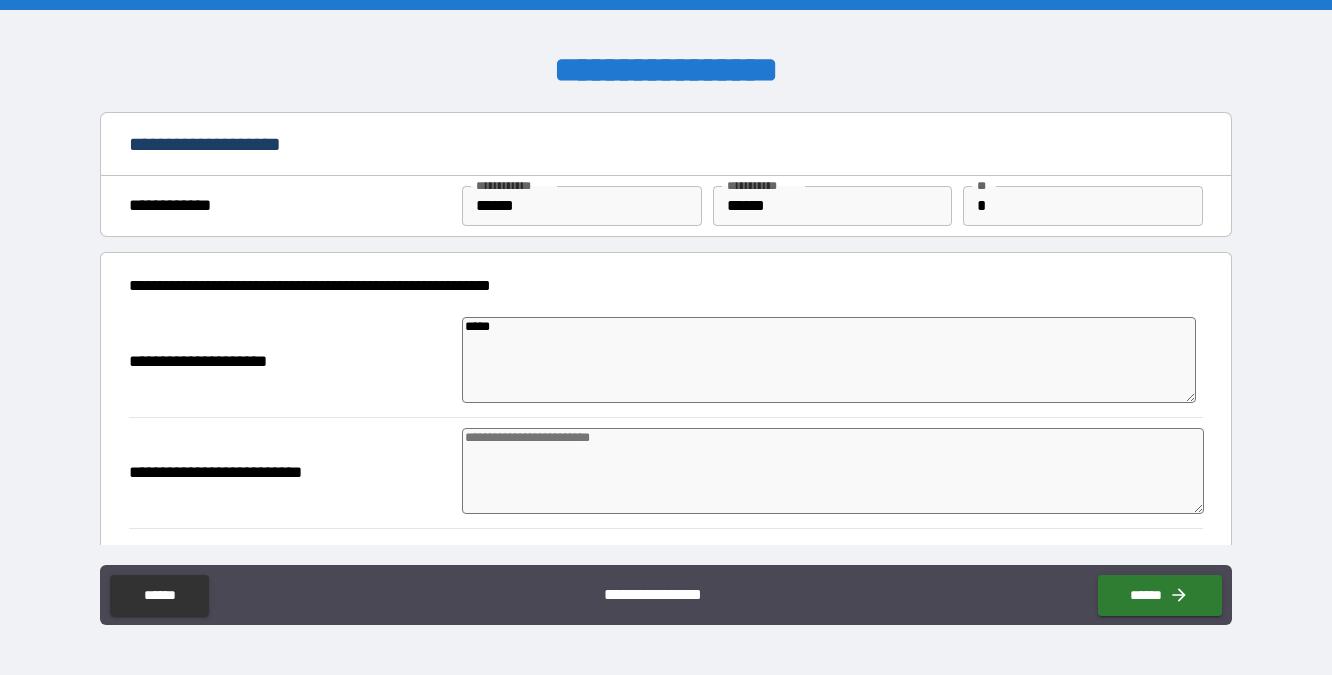 type on "*" 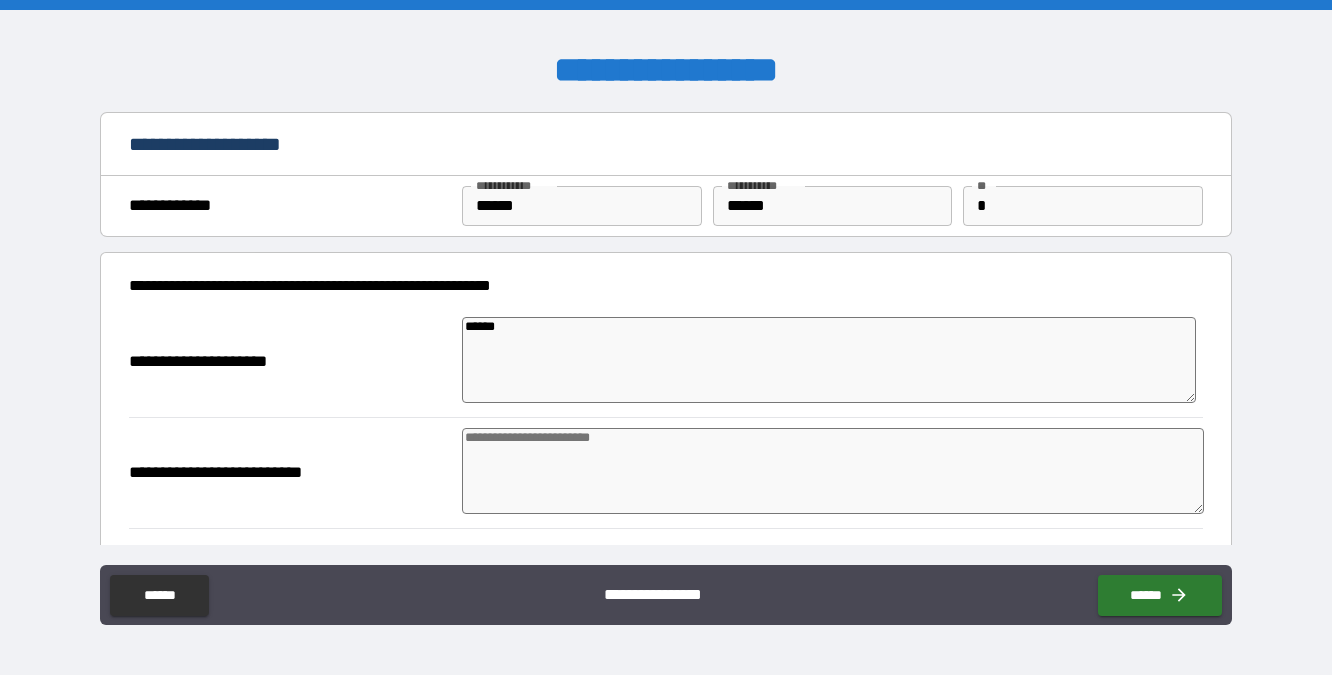 type on "*******" 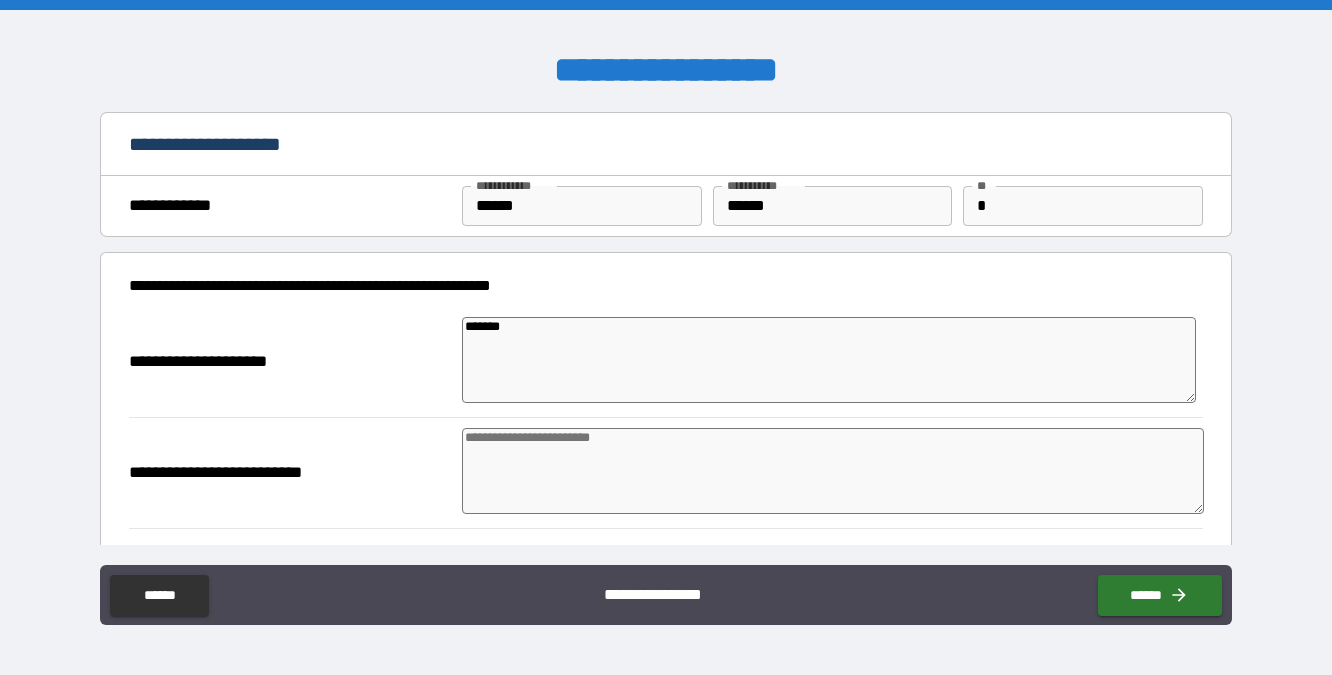 type on "*" 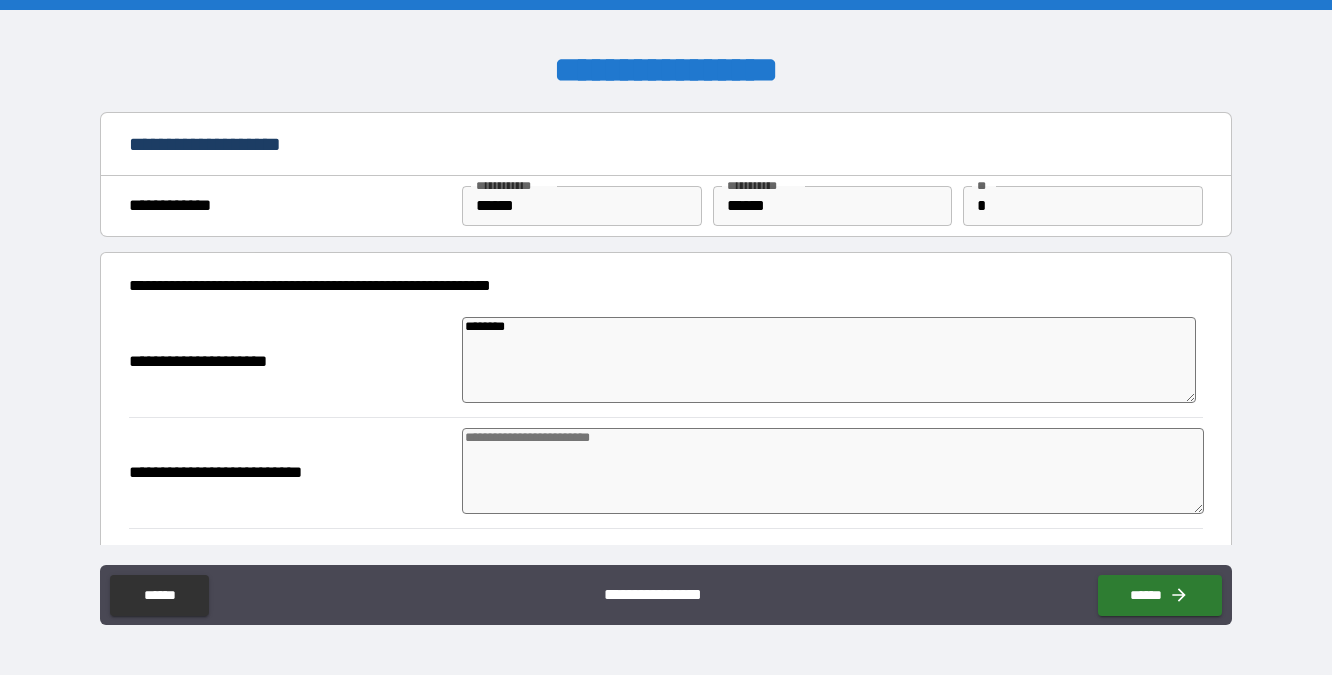 type on "*" 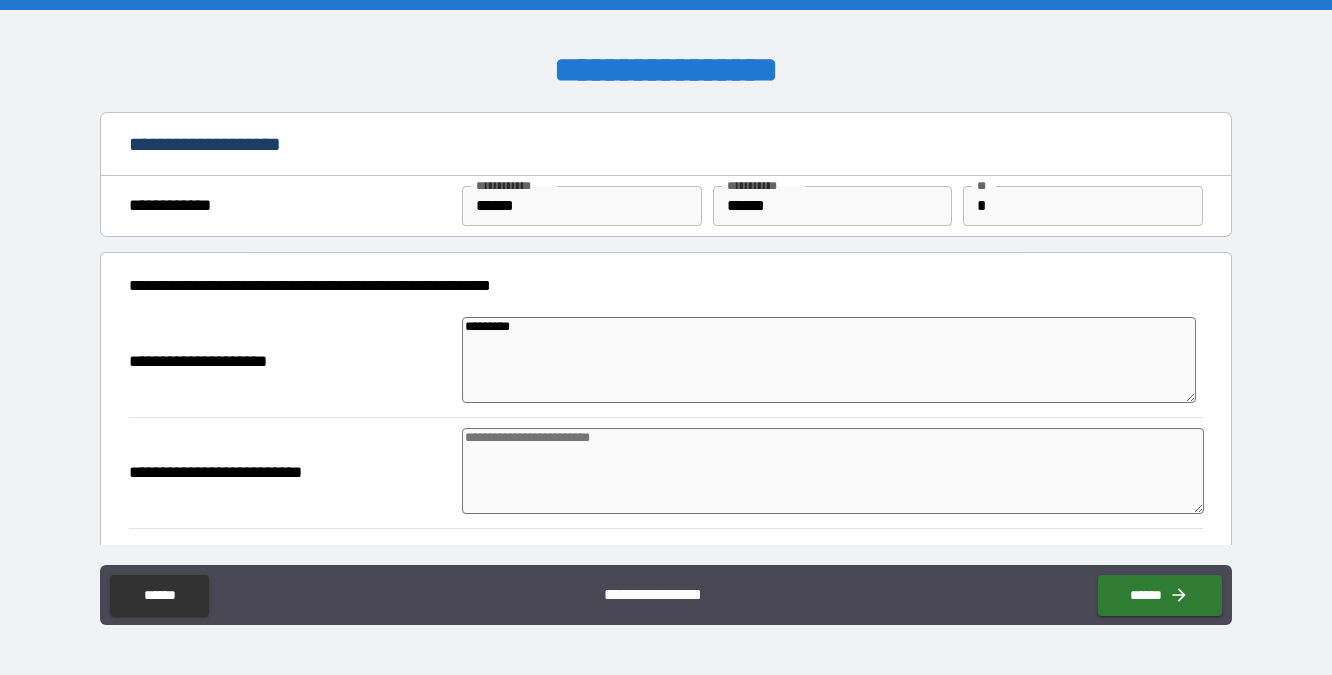 type on "**********" 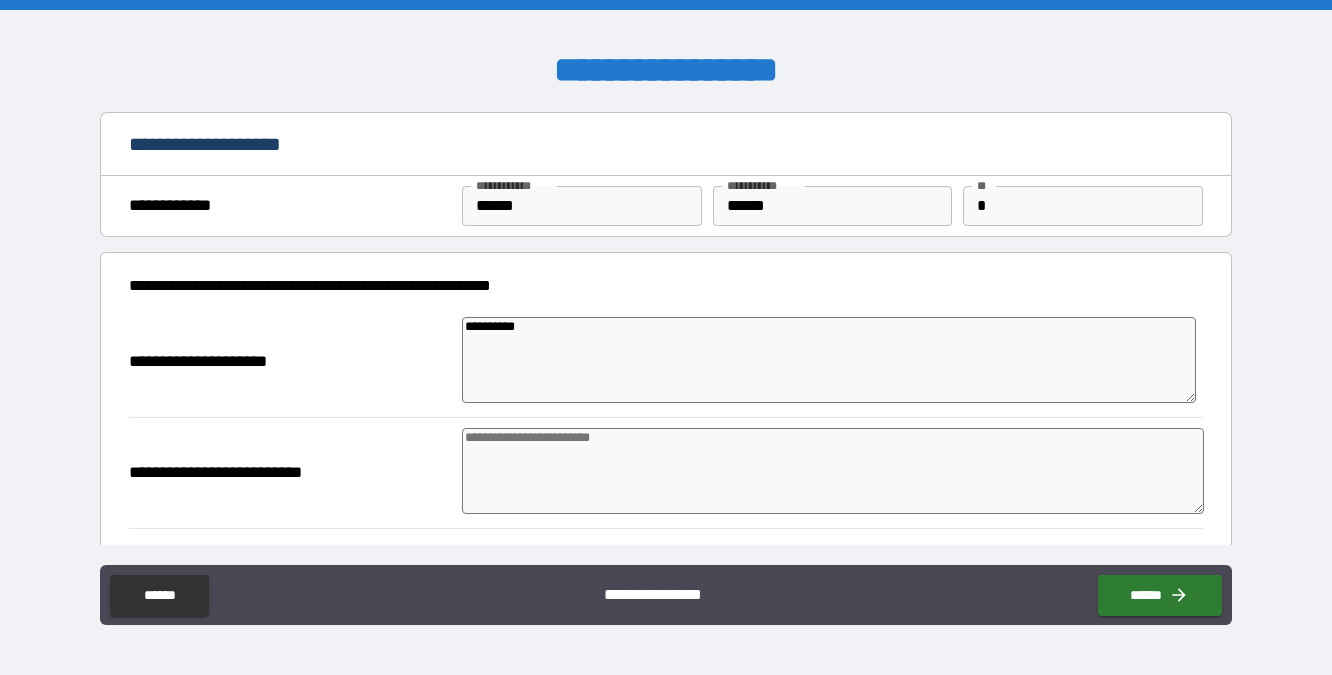 type on "*" 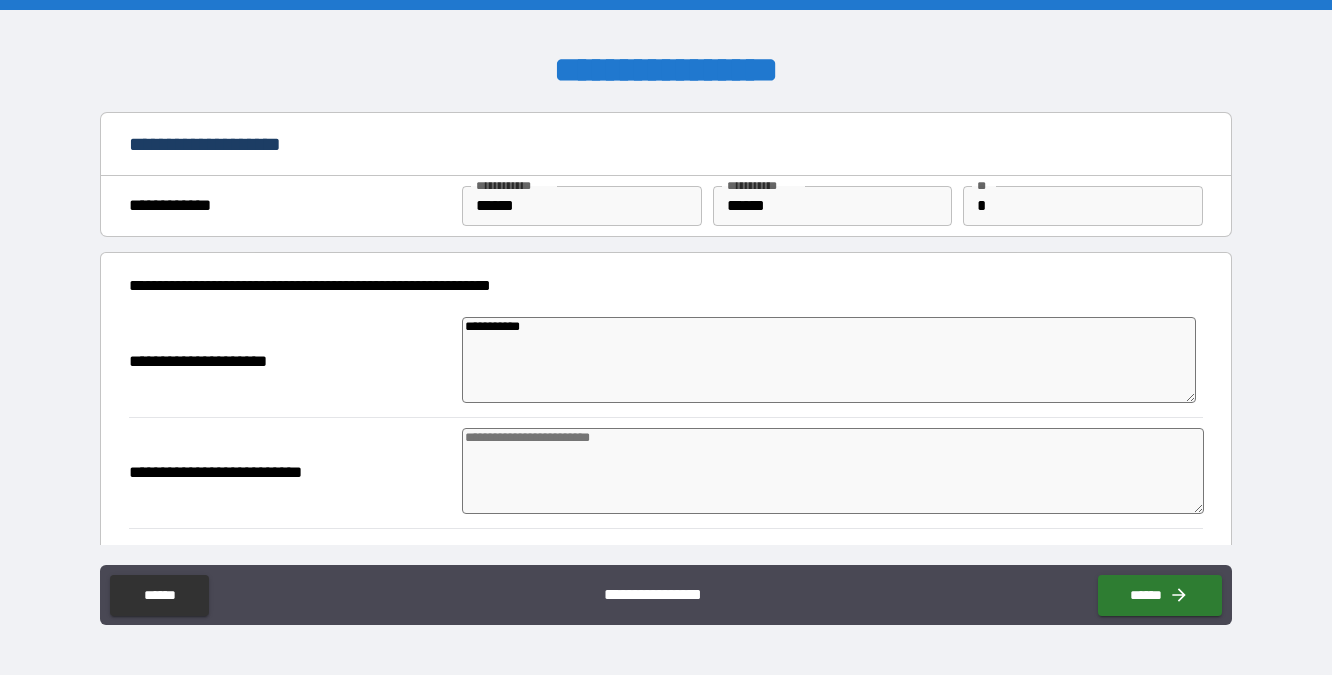 type on "**********" 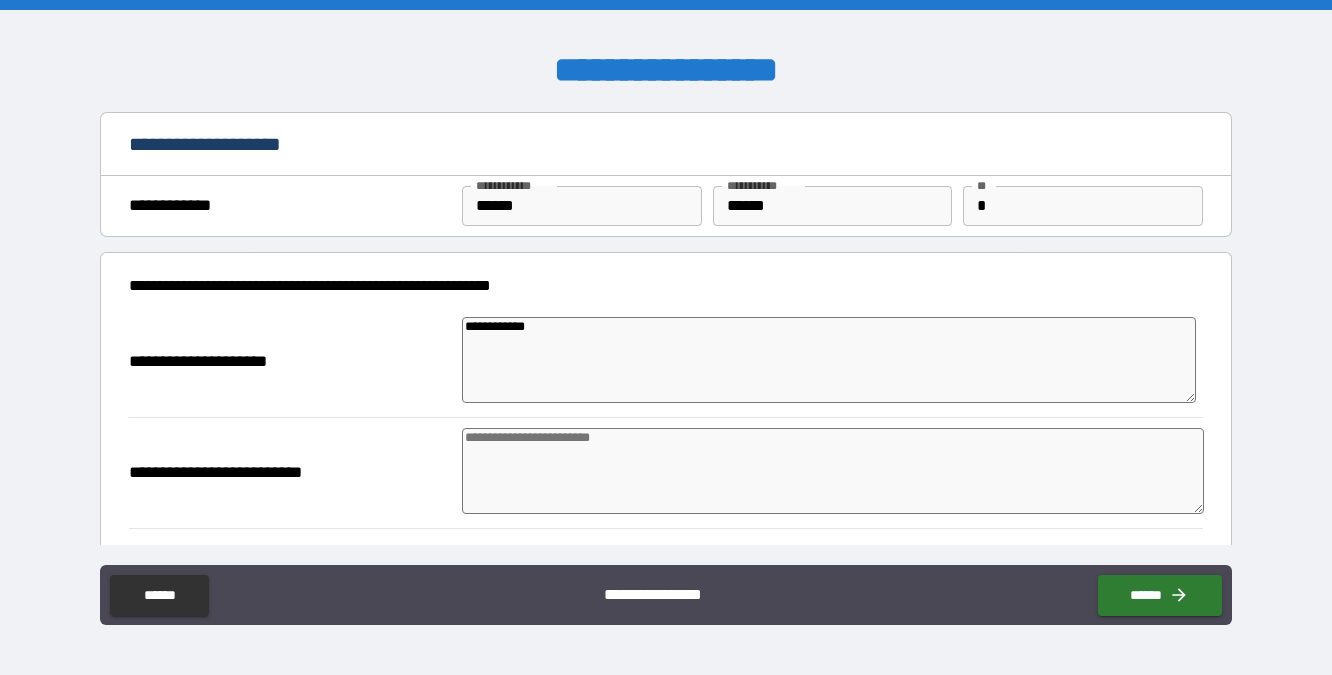 type on "*" 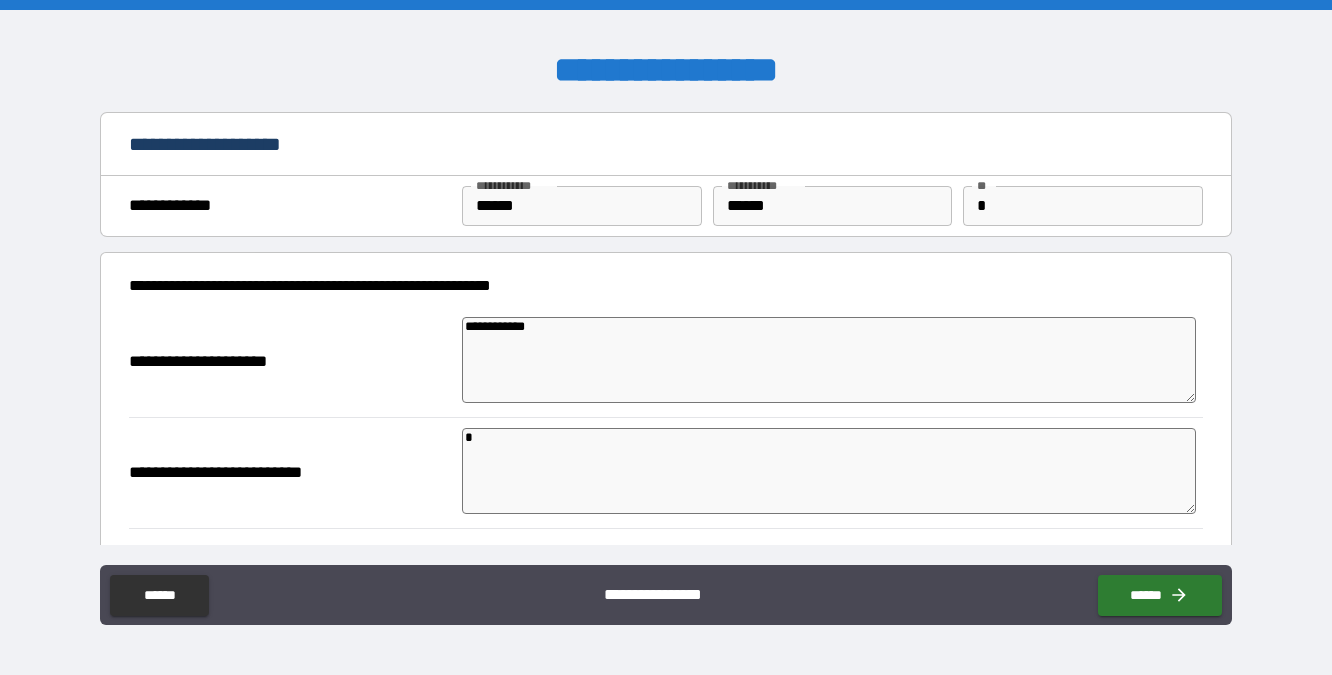 type on "*" 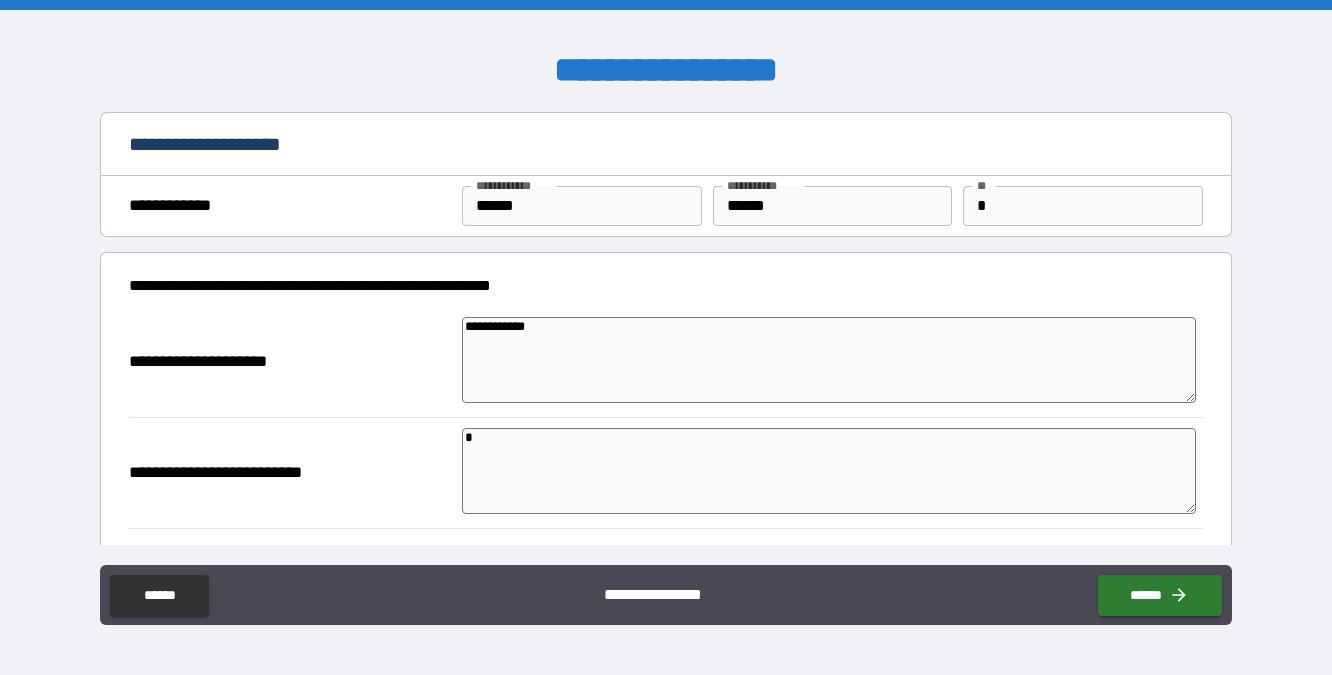 type on "**" 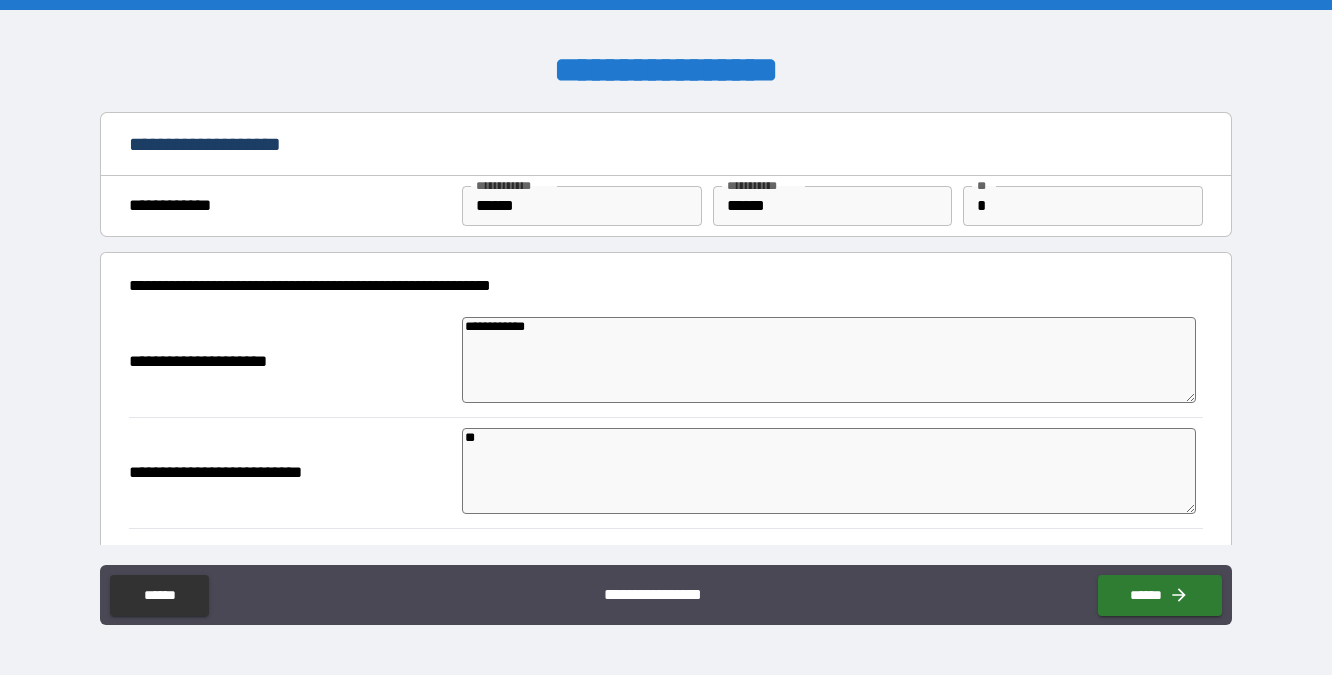 type on "*" 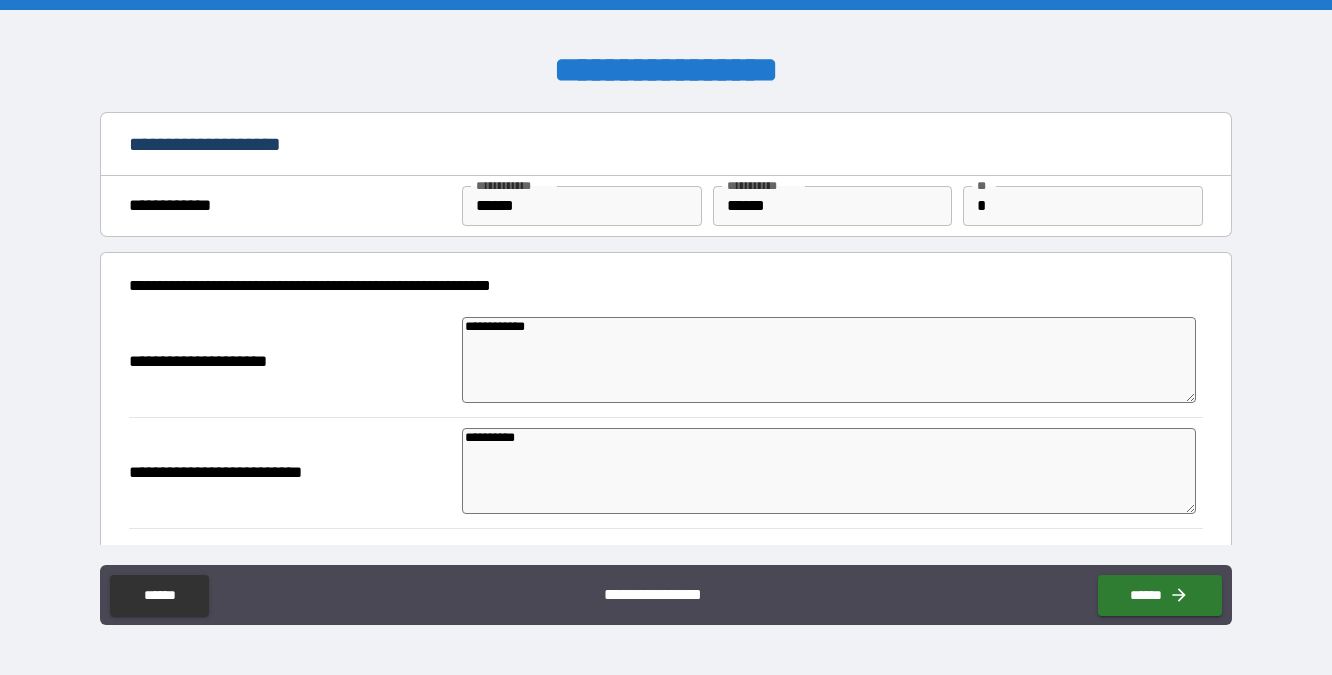 click on "**********" at bounding box center [829, 471] 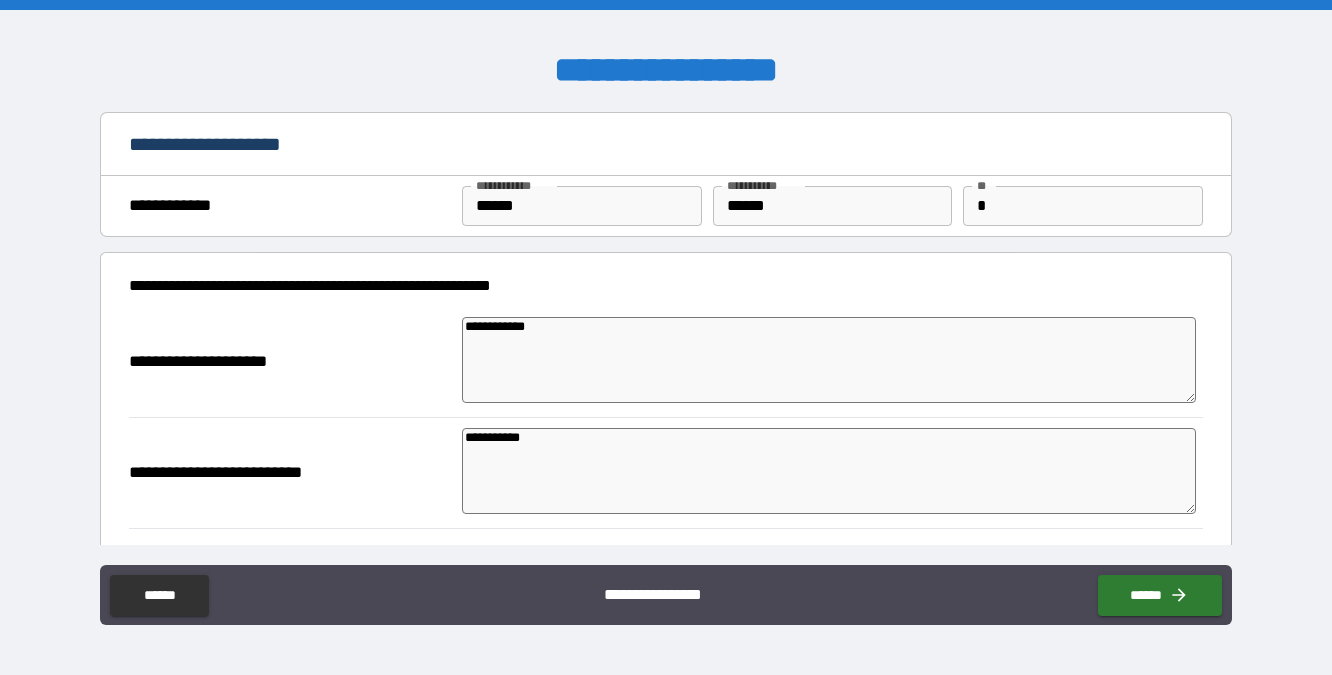 click on "**********" at bounding box center [829, 471] 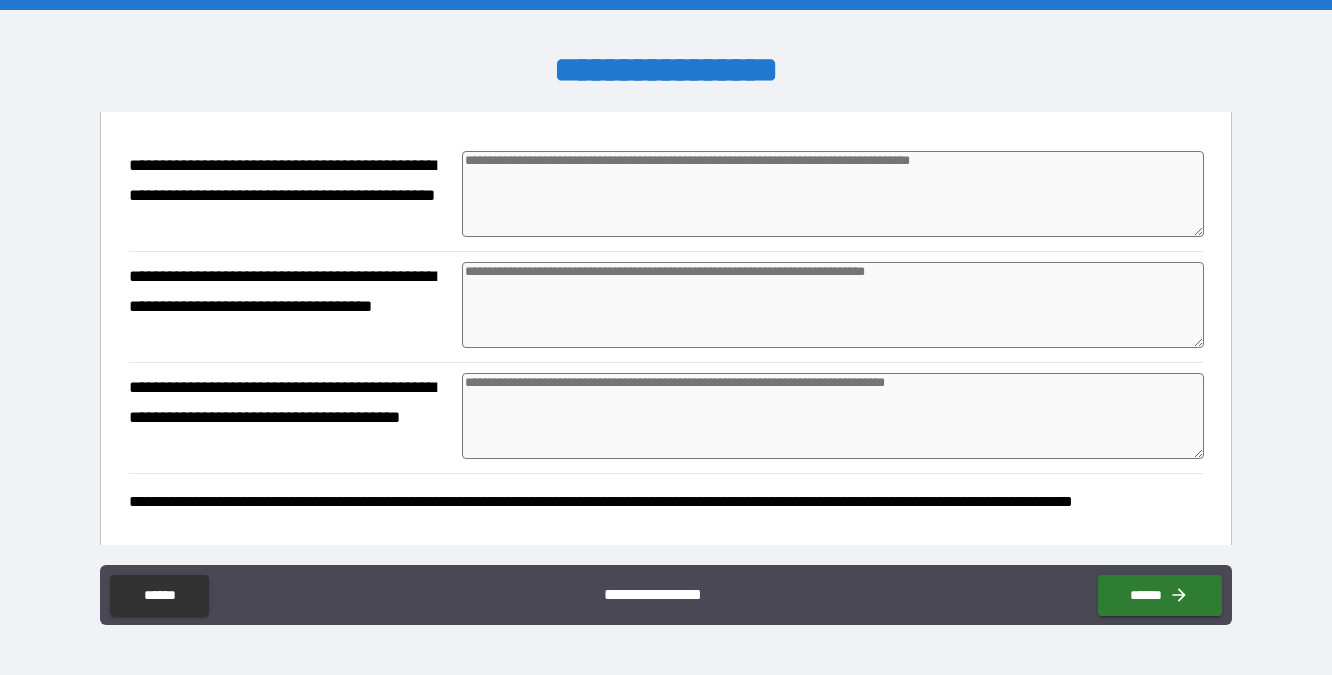 scroll, scrollTop: 464, scrollLeft: 0, axis: vertical 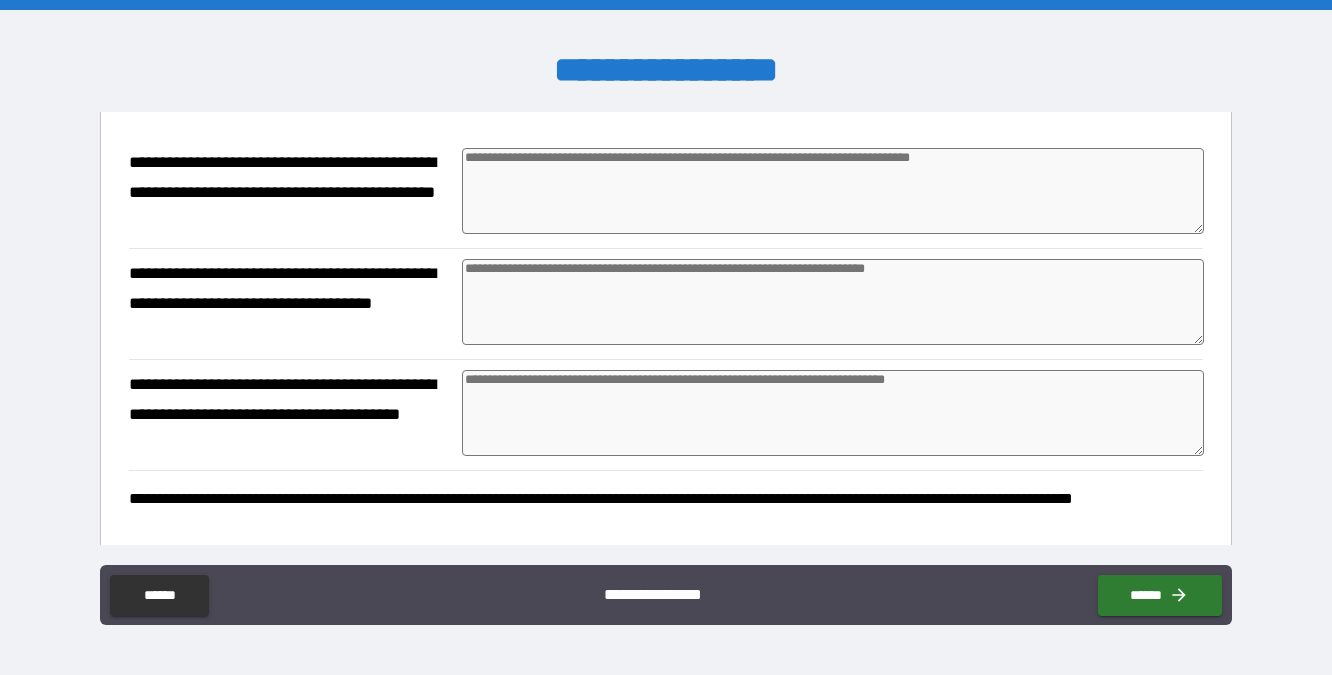 click at bounding box center [833, 302] 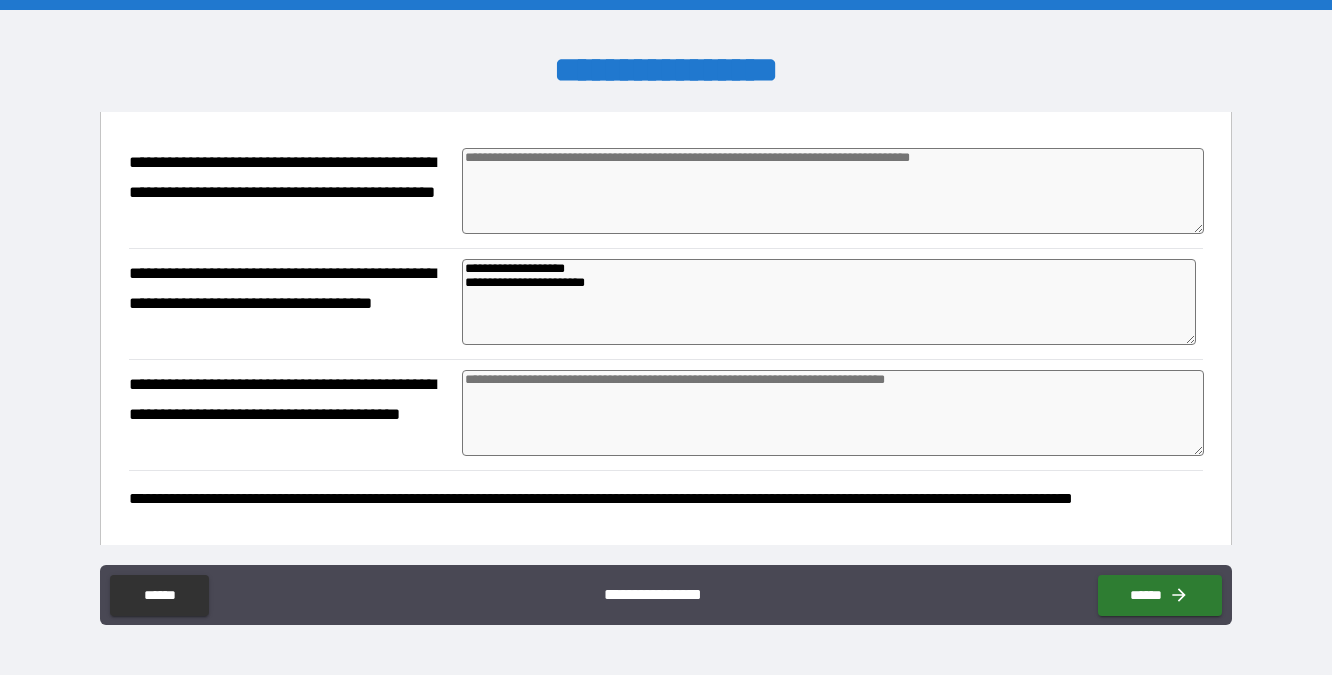click at bounding box center (833, 413) 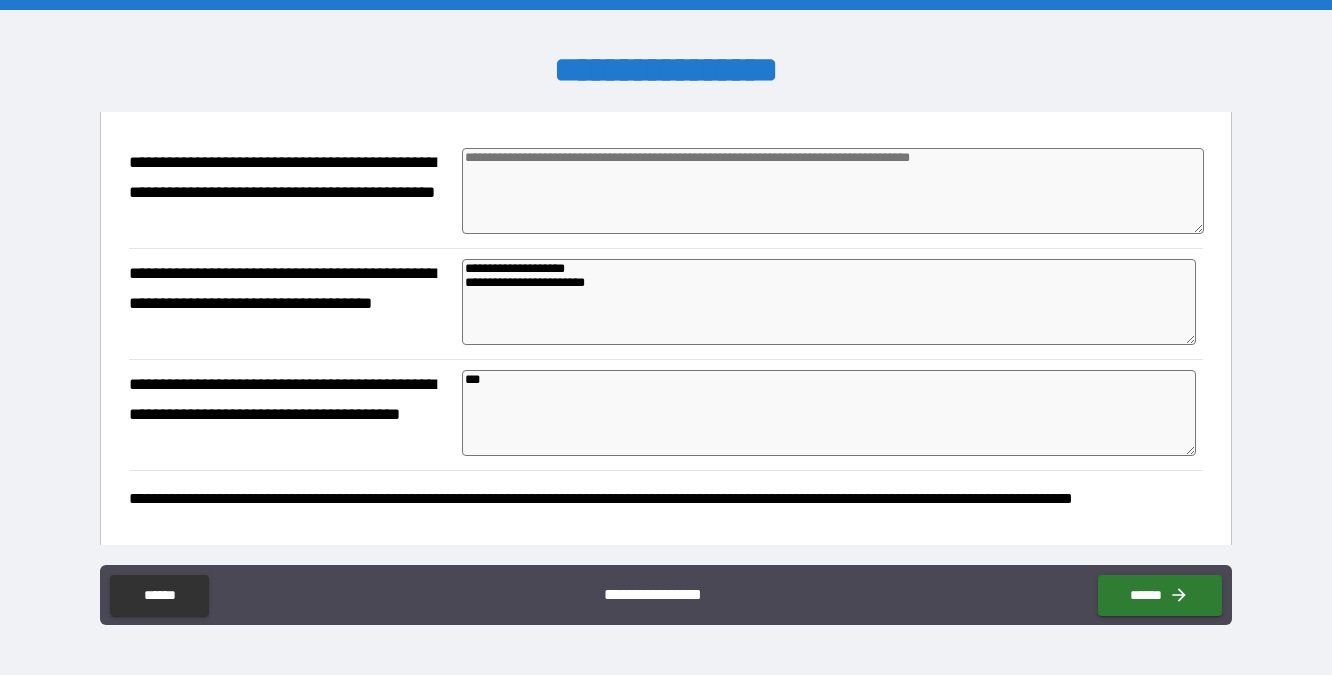 click at bounding box center [833, 191] 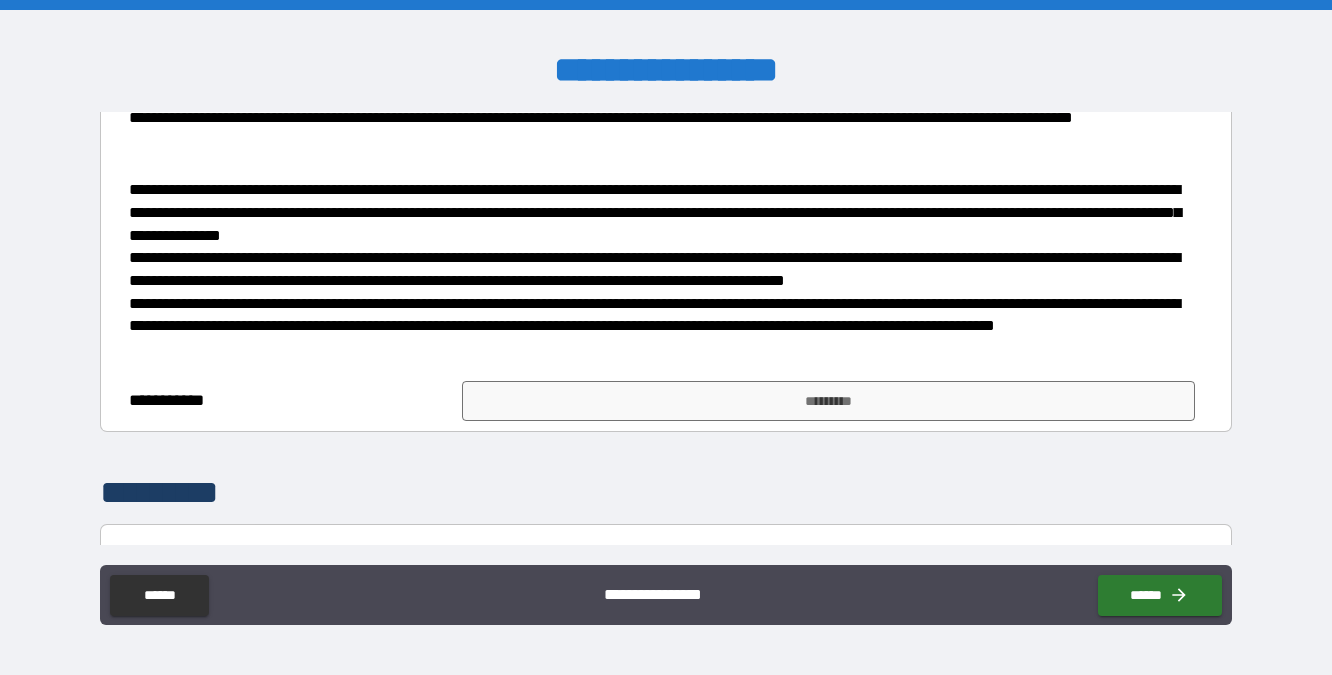 scroll, scrollTop: 852, scrollLeft: 0, axis: vertical 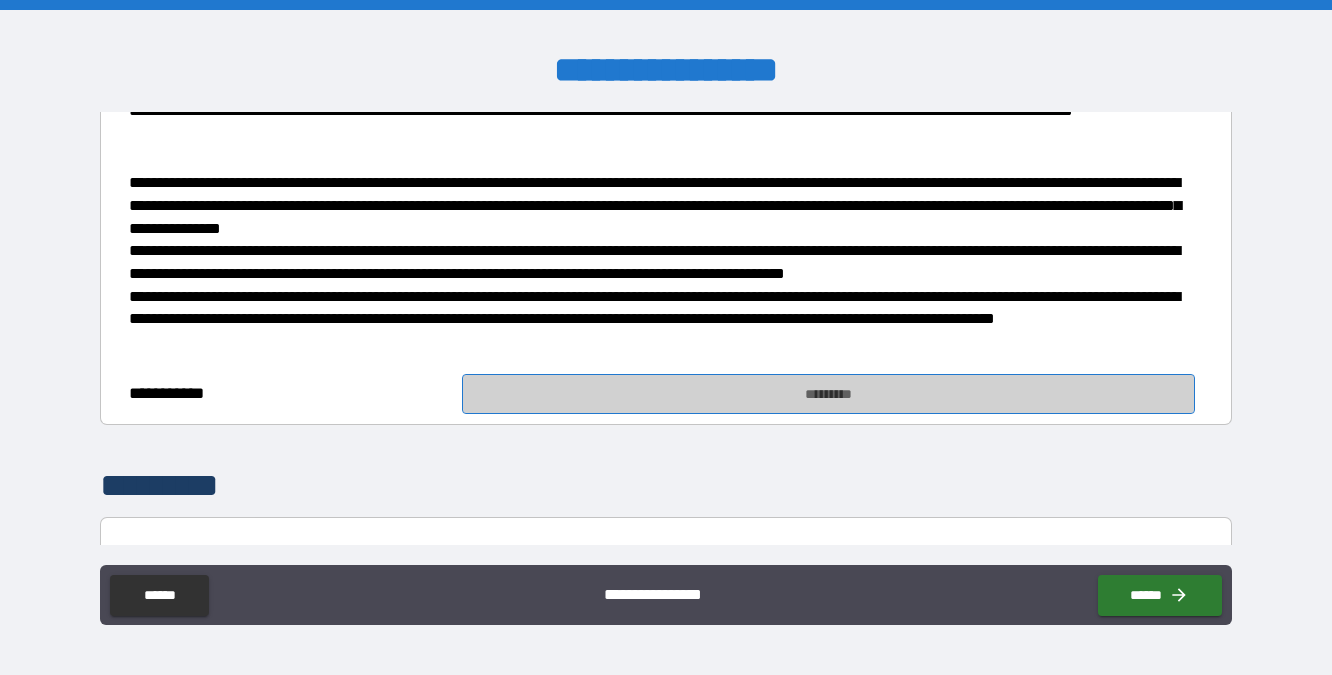 click on "*********" at bounding box center [828, 394] 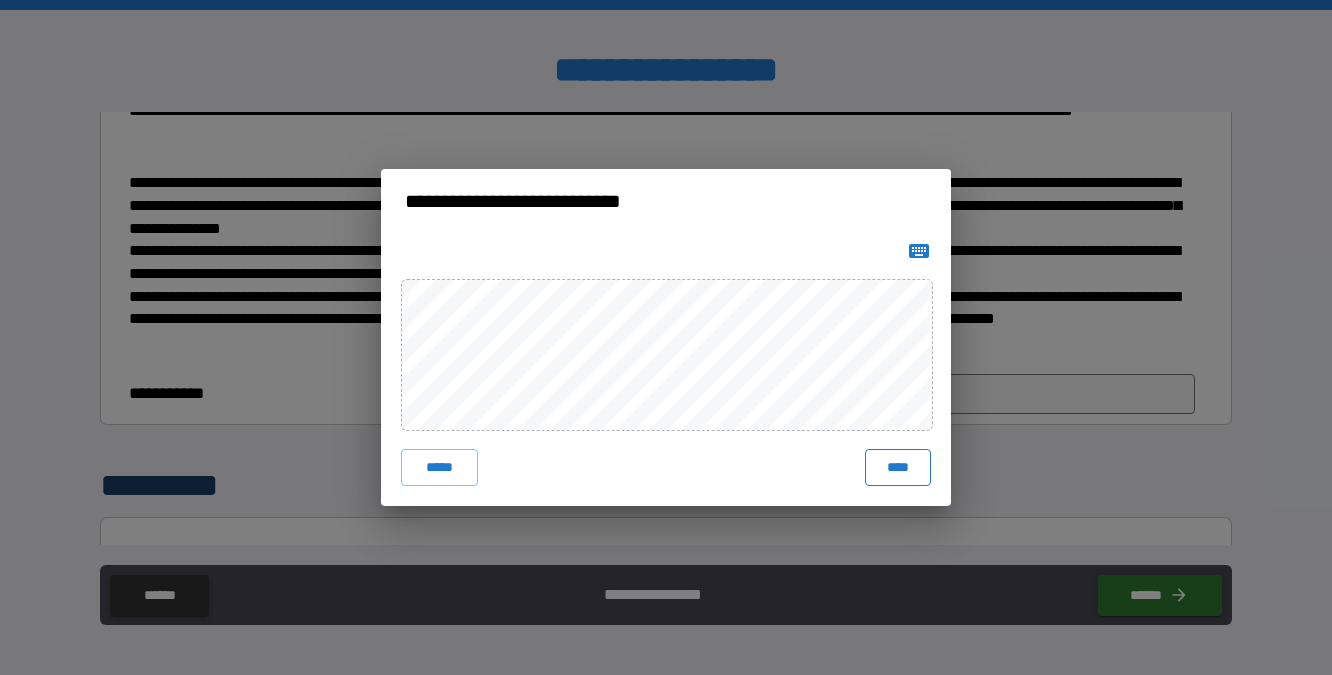 click on "****" at bounding box center (898, 467) 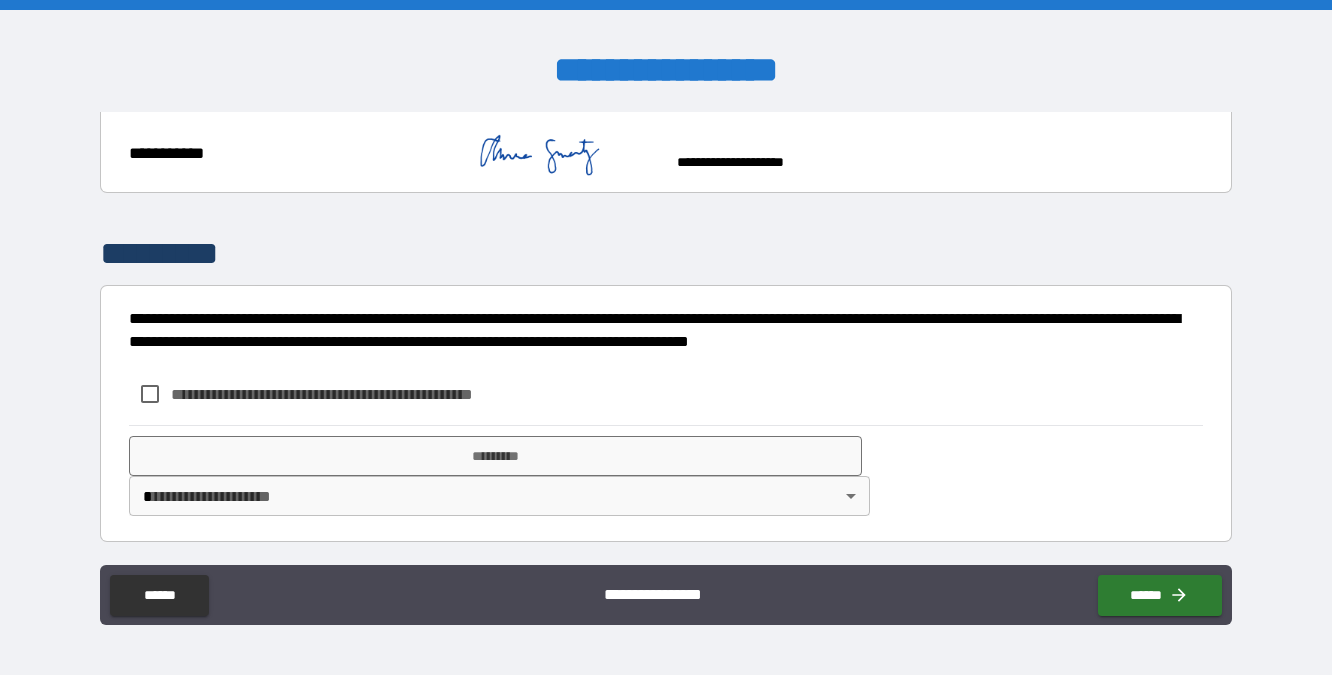 scroll, scrollTop: 1103, scrollLeft: 0, axis: vertical 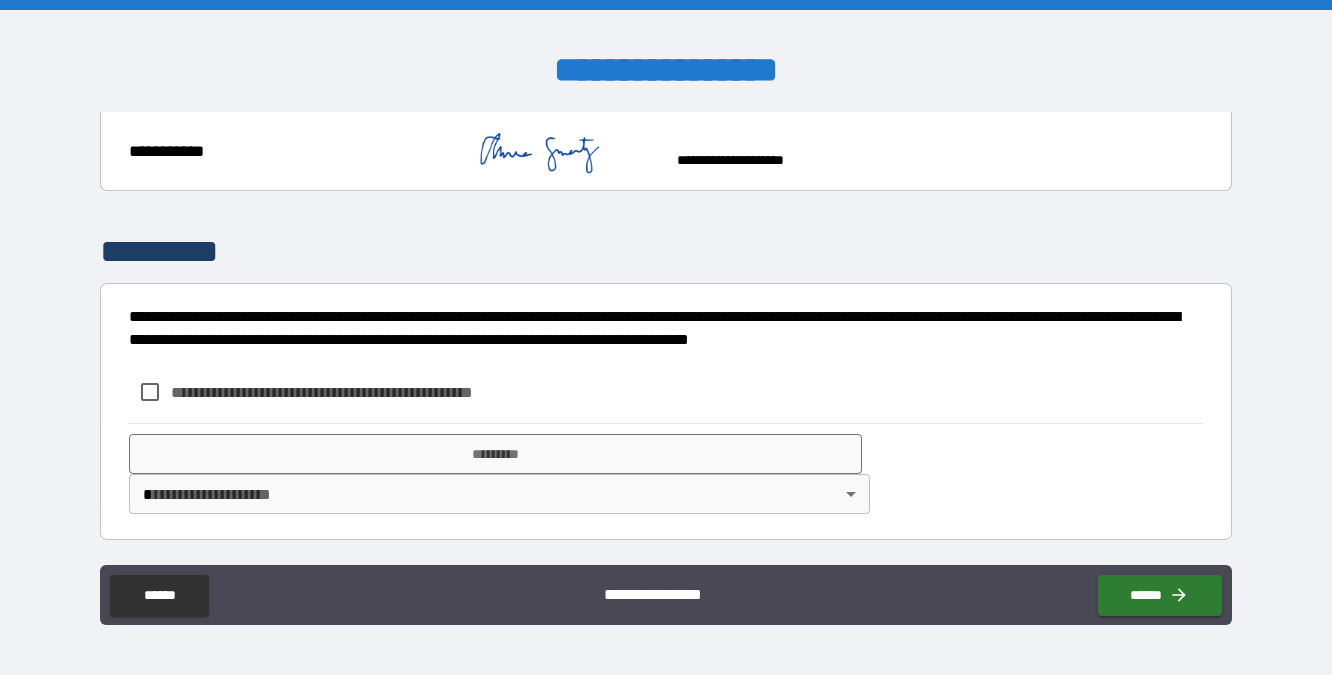click on "**********" at bounding box center [355, 392] 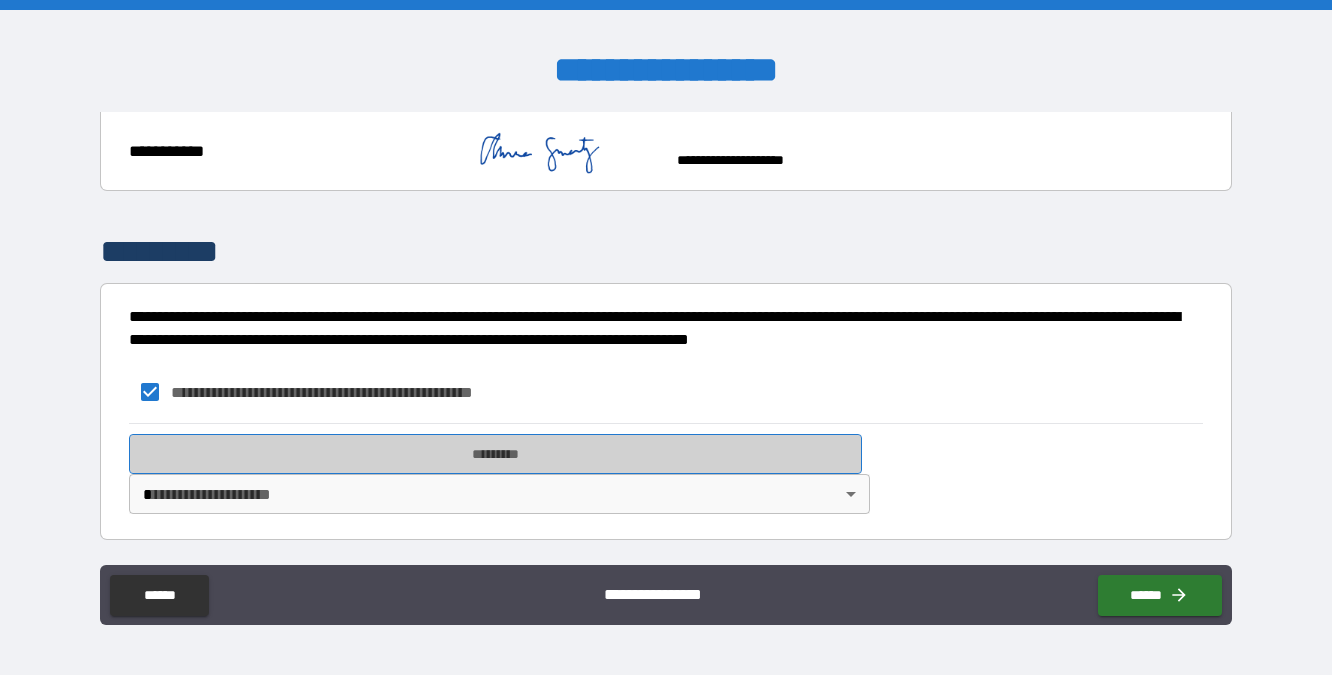 click on "*********" at bounding box center [495, 454] 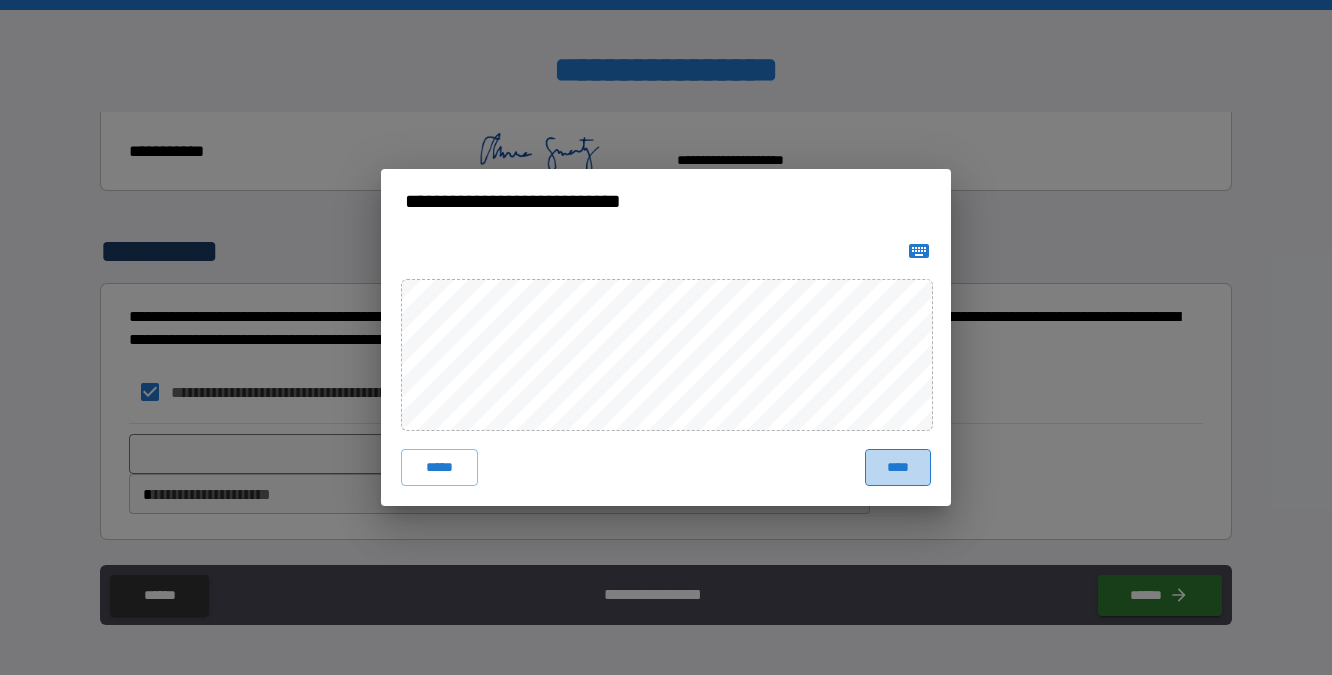 click on "****" at bounding box center [898, 467] 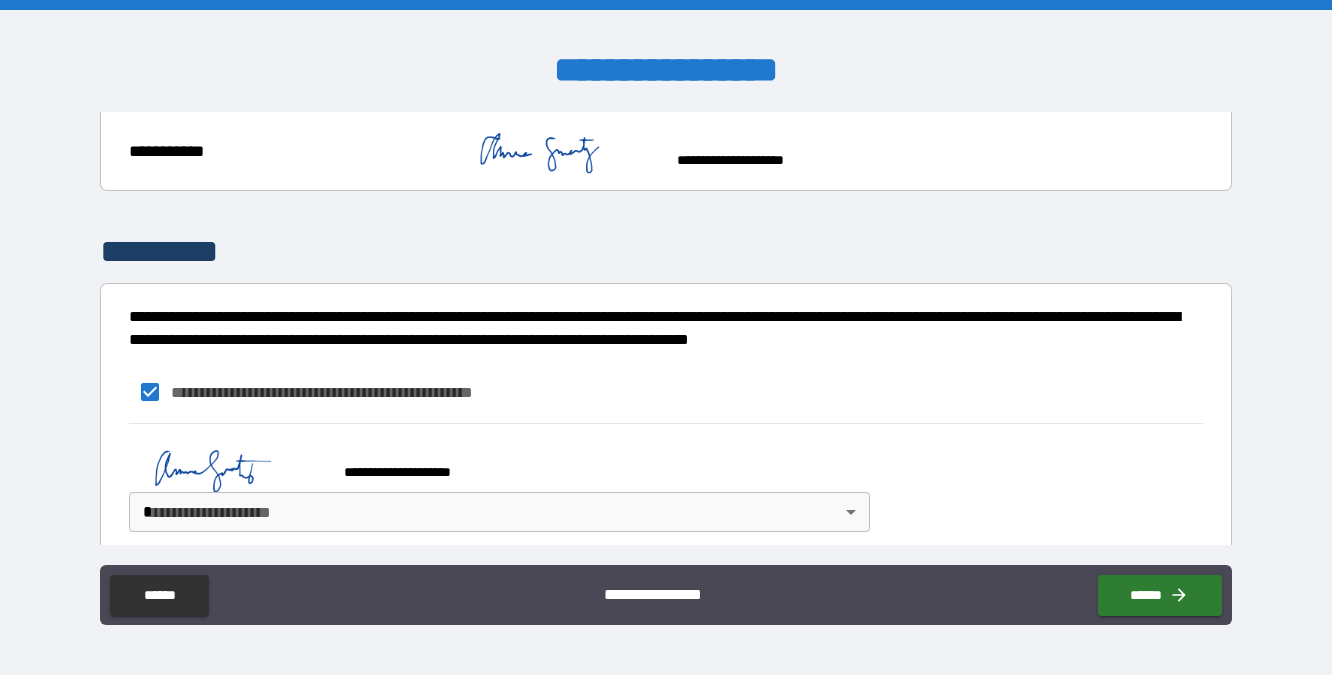 scroll, scrollTop: 1120, scrollLeft: 0, axis: vertical 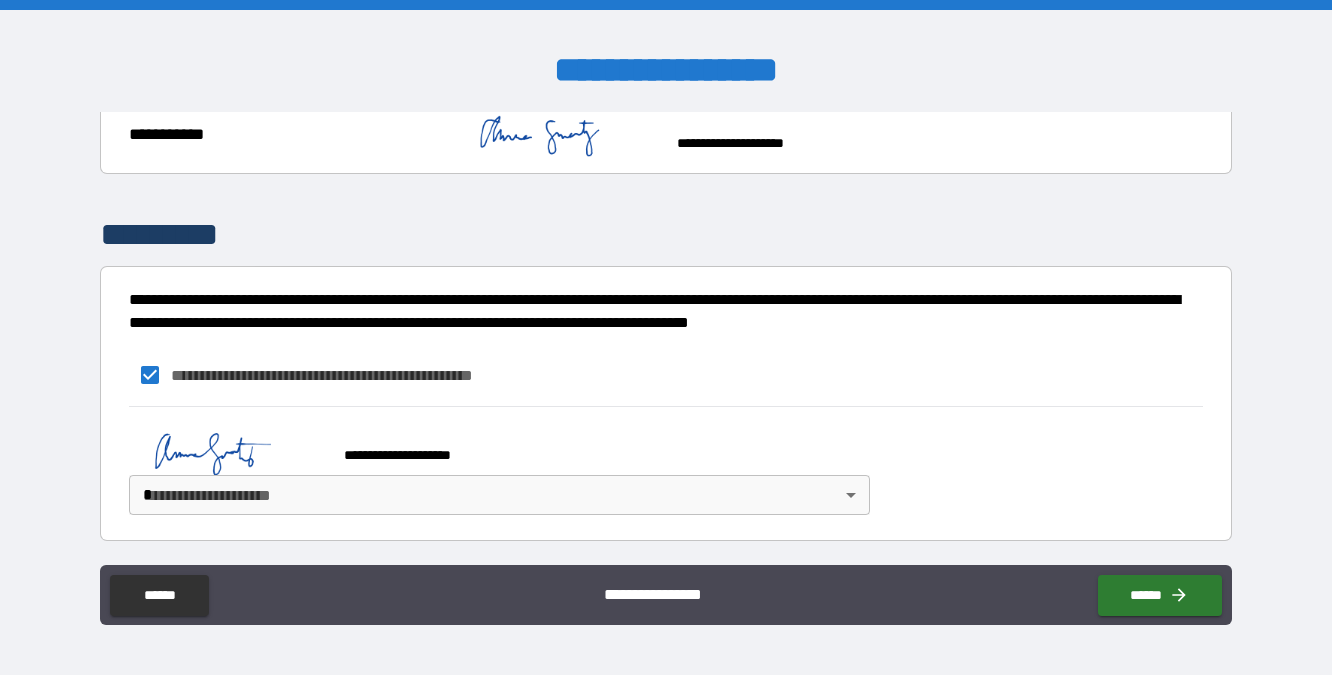 click on "**********" at bounding box center [666, 337] 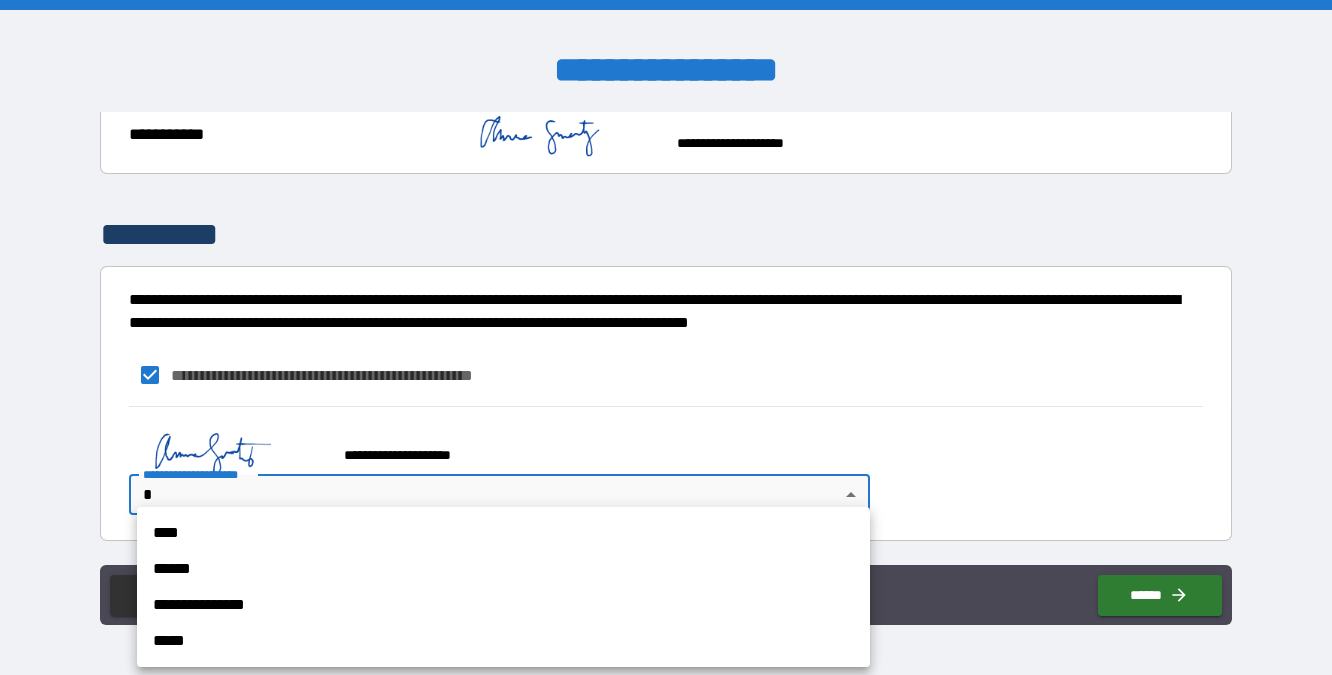 click on "**********" at bounding box center [503, 605] 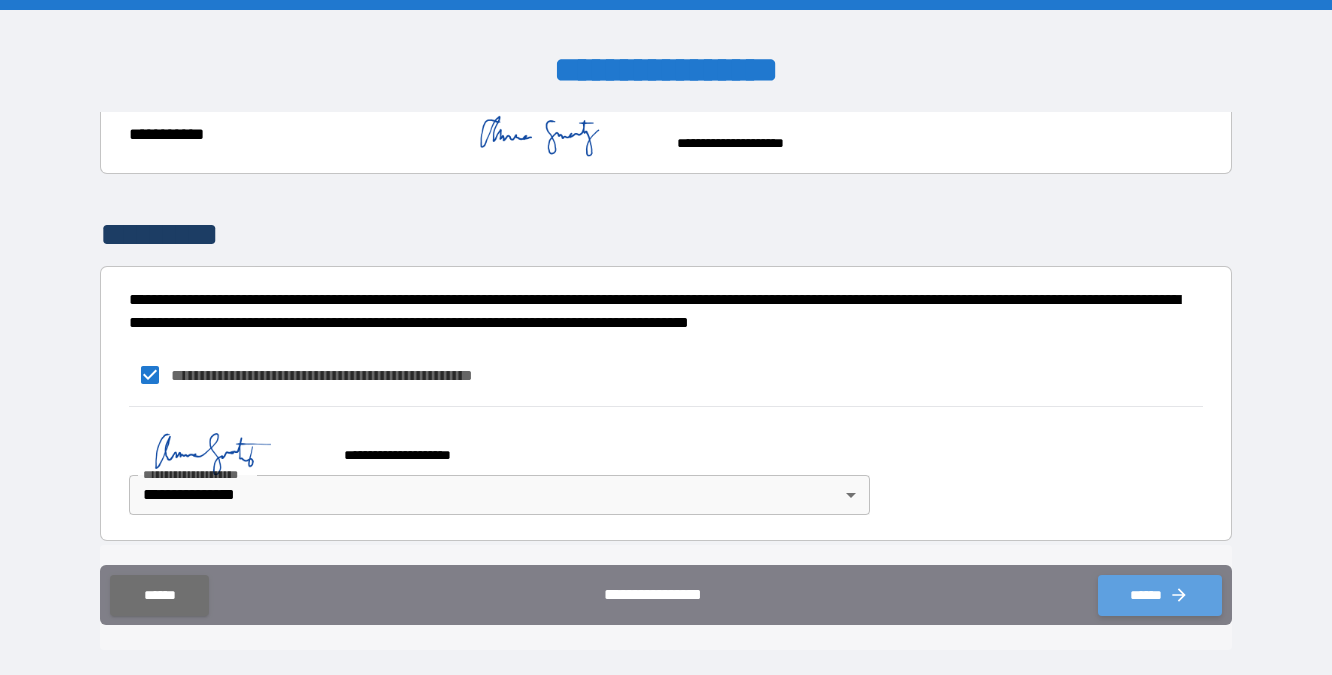 click on "******" at bounding box center [1160, 595] 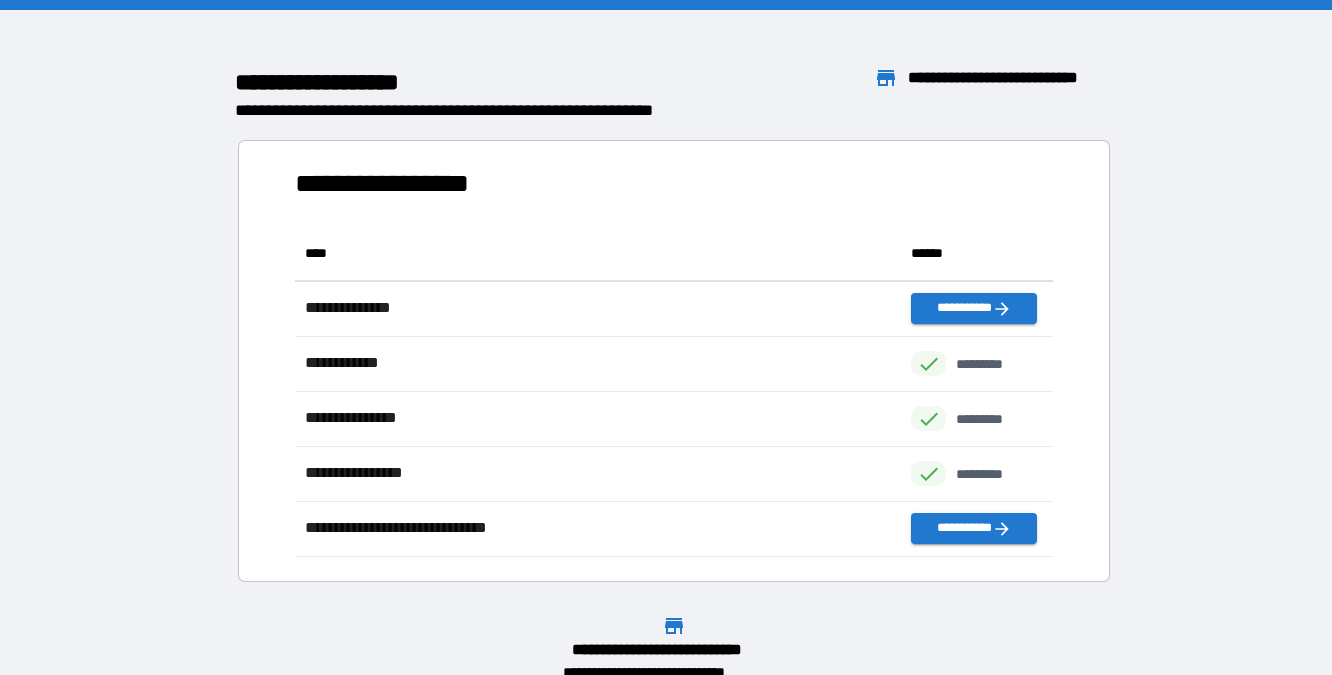 scroll, scrollTop: 1, scrollLeft: 1, axis: both 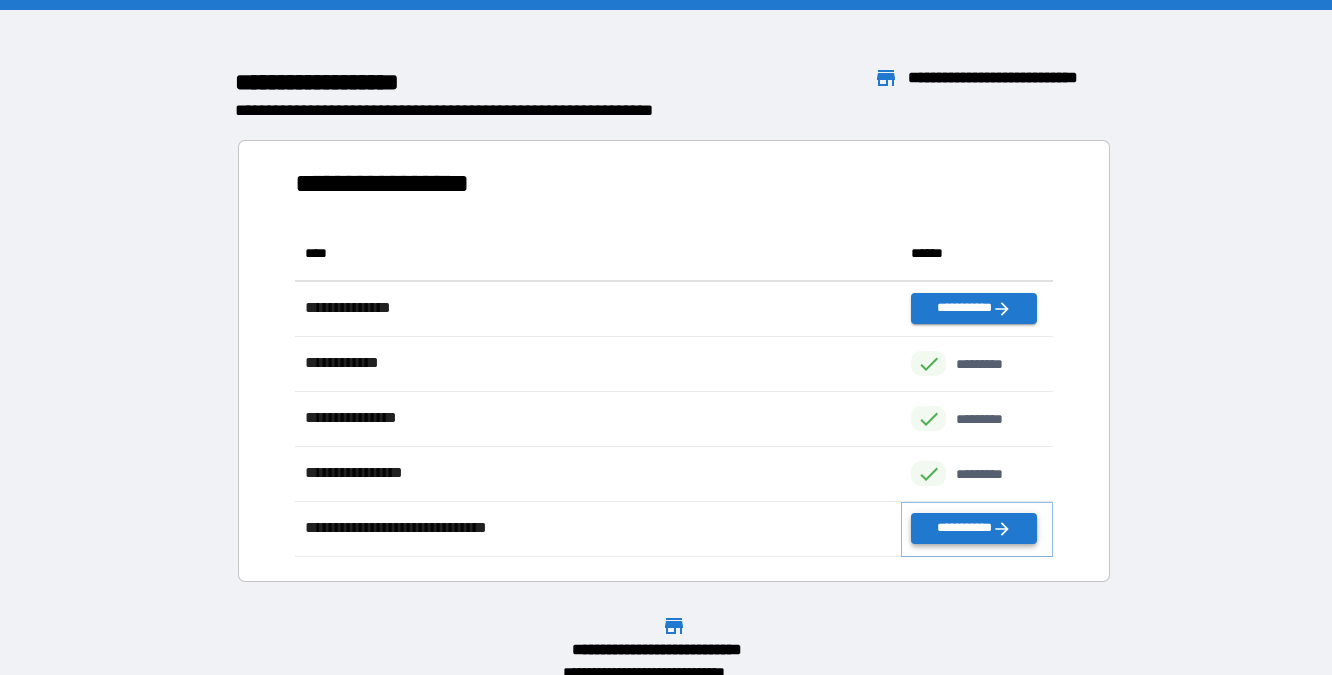 click on "**********" at bounding box center [973, 528] 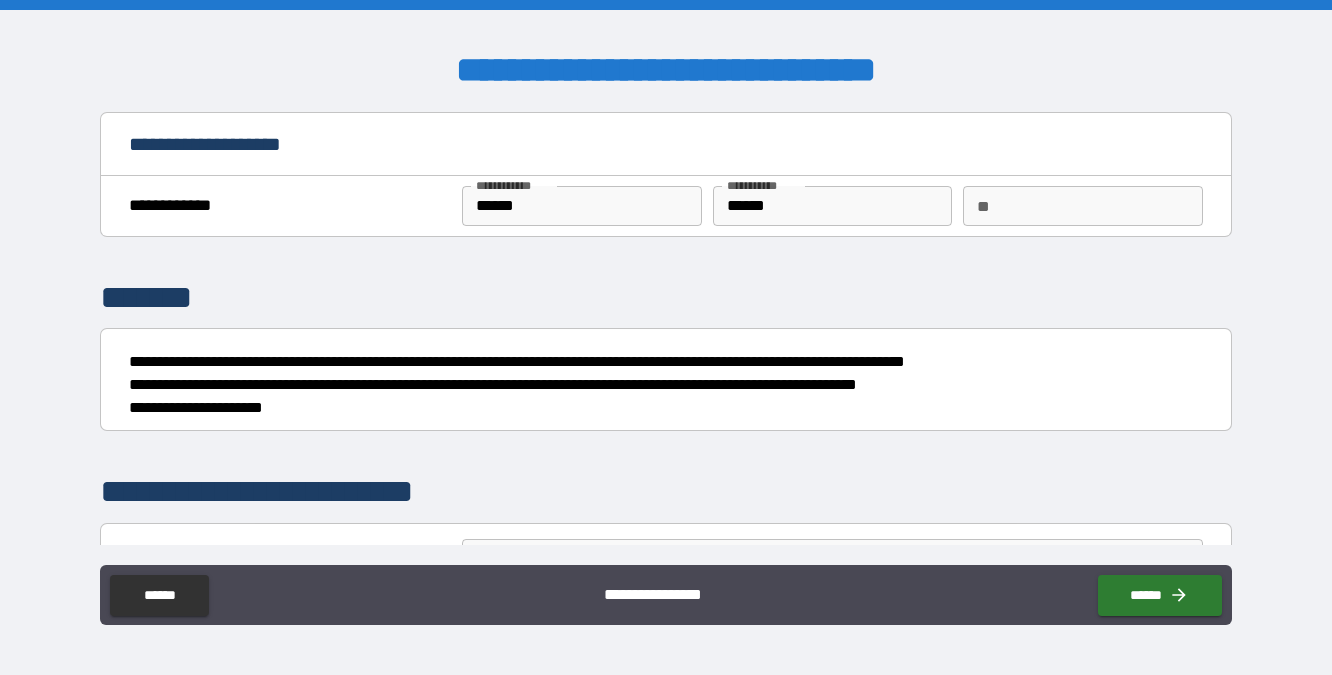 click on "**" at bounding box center [1083, 206] 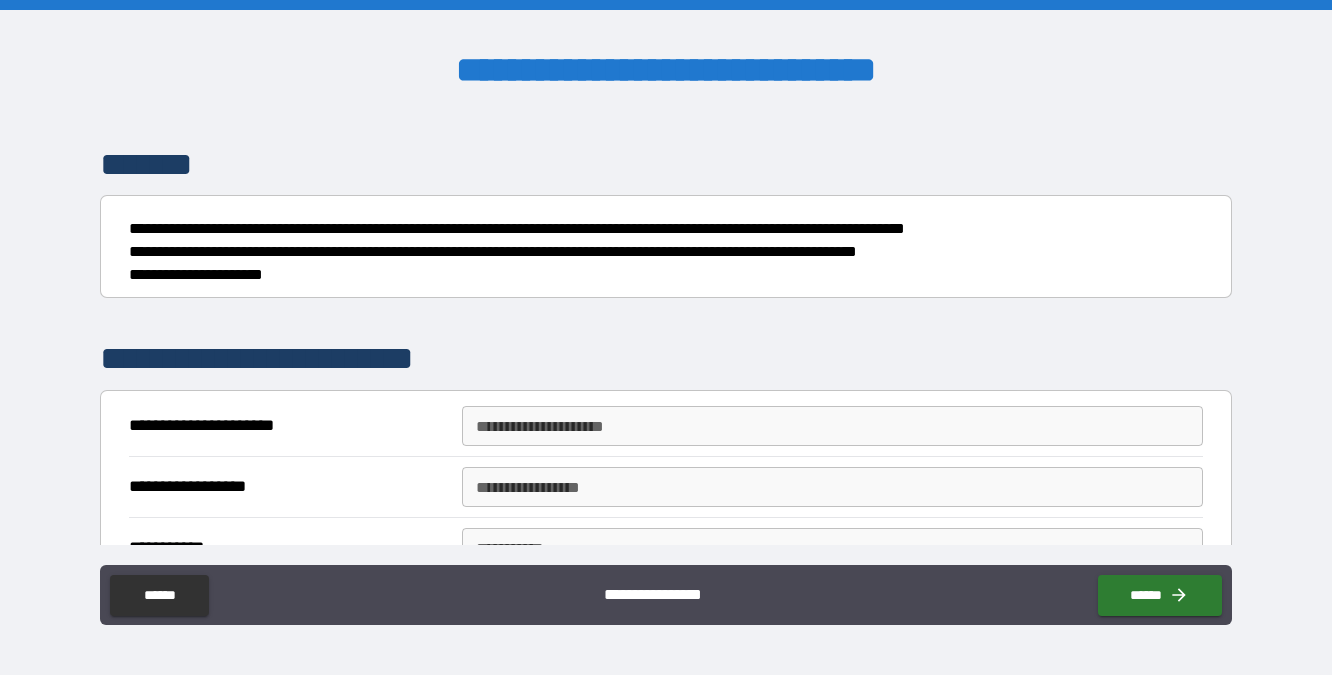 scroll, scrollTop: 139, scrollLeft: 0, axis: vertical 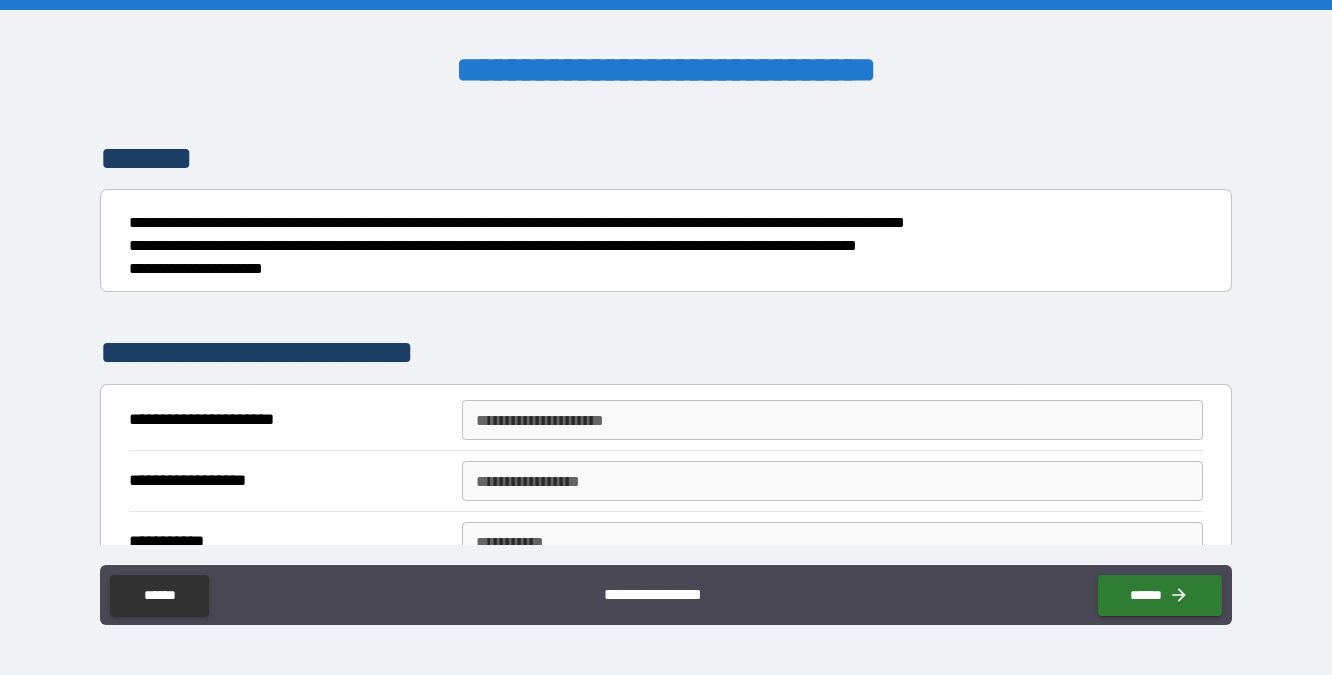 click on "**********" at bounding box center (832, 420) 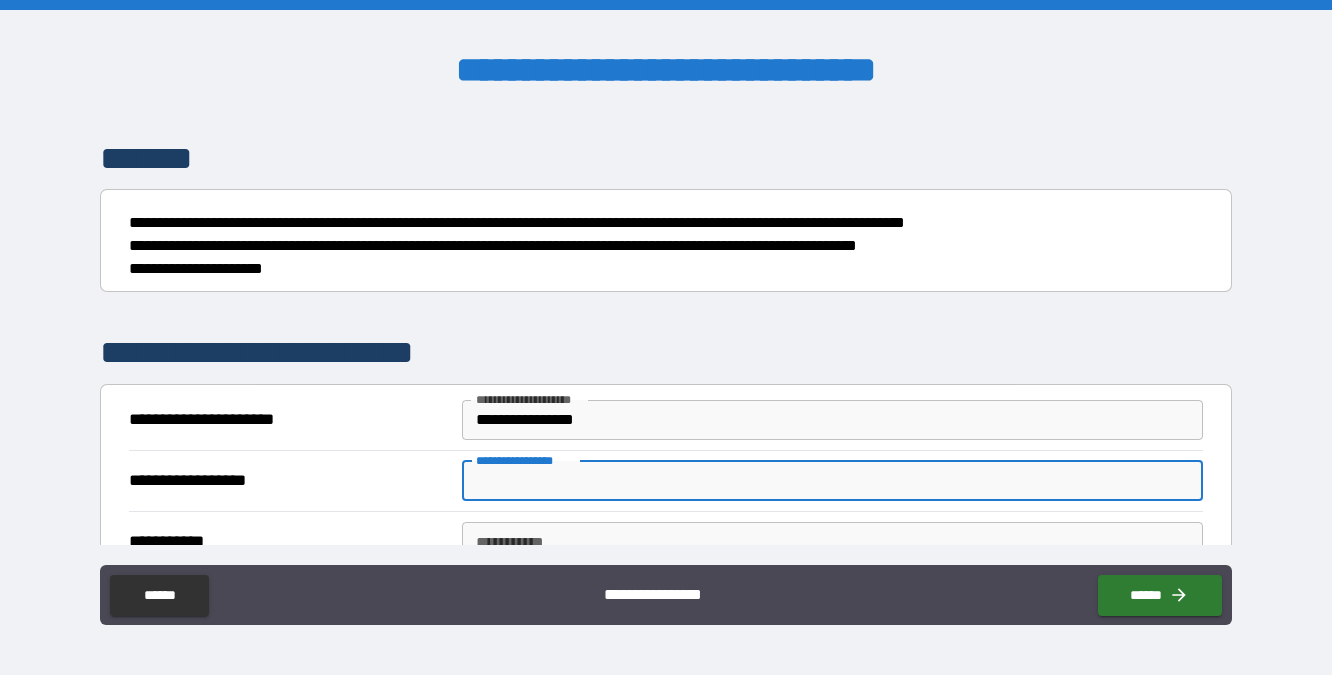 click on "**********" at bounding box center (832, 481) 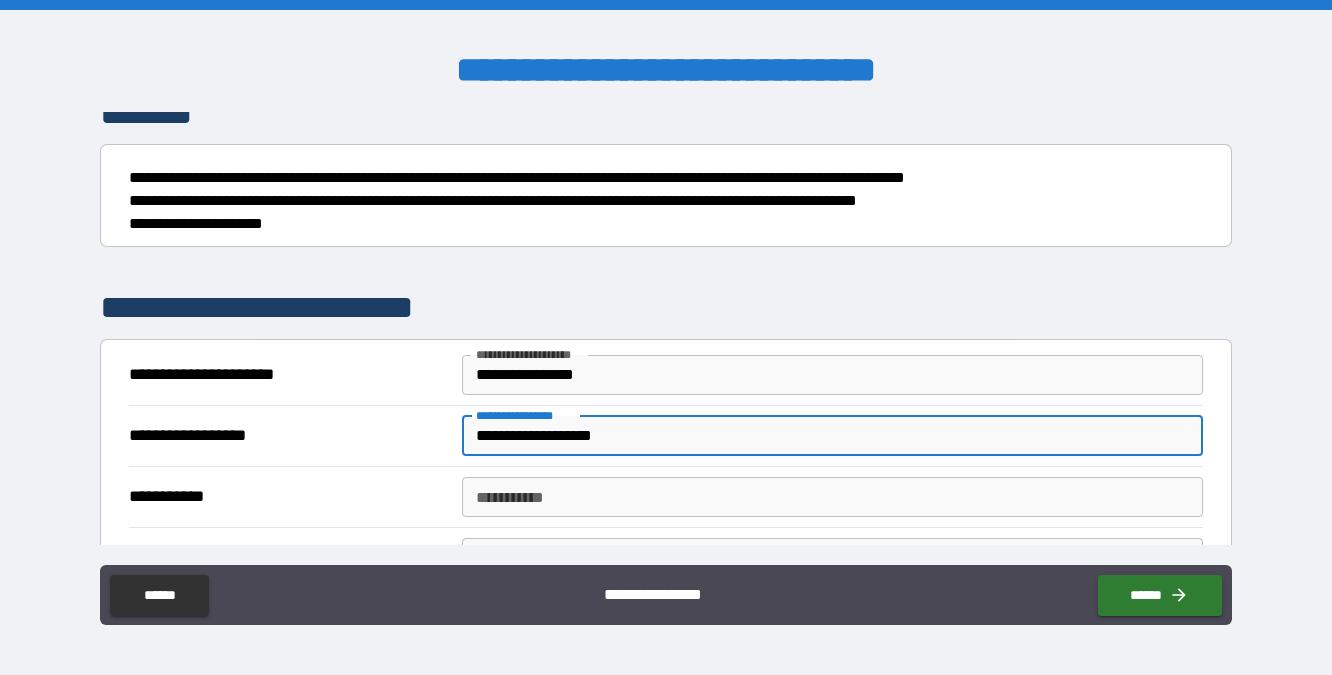 scroll, scrollTop: 236, scrollLeft: 0, axis: vertical 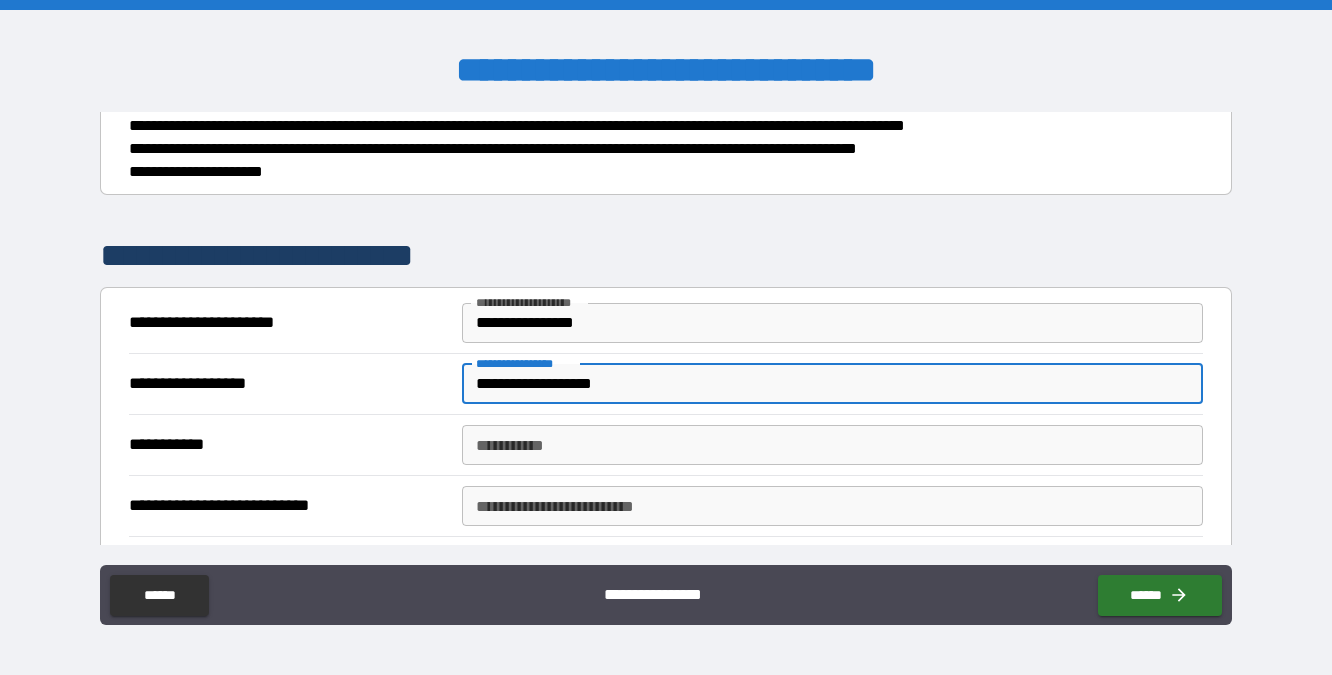 click on "**********" at bounding box center [832, 445] 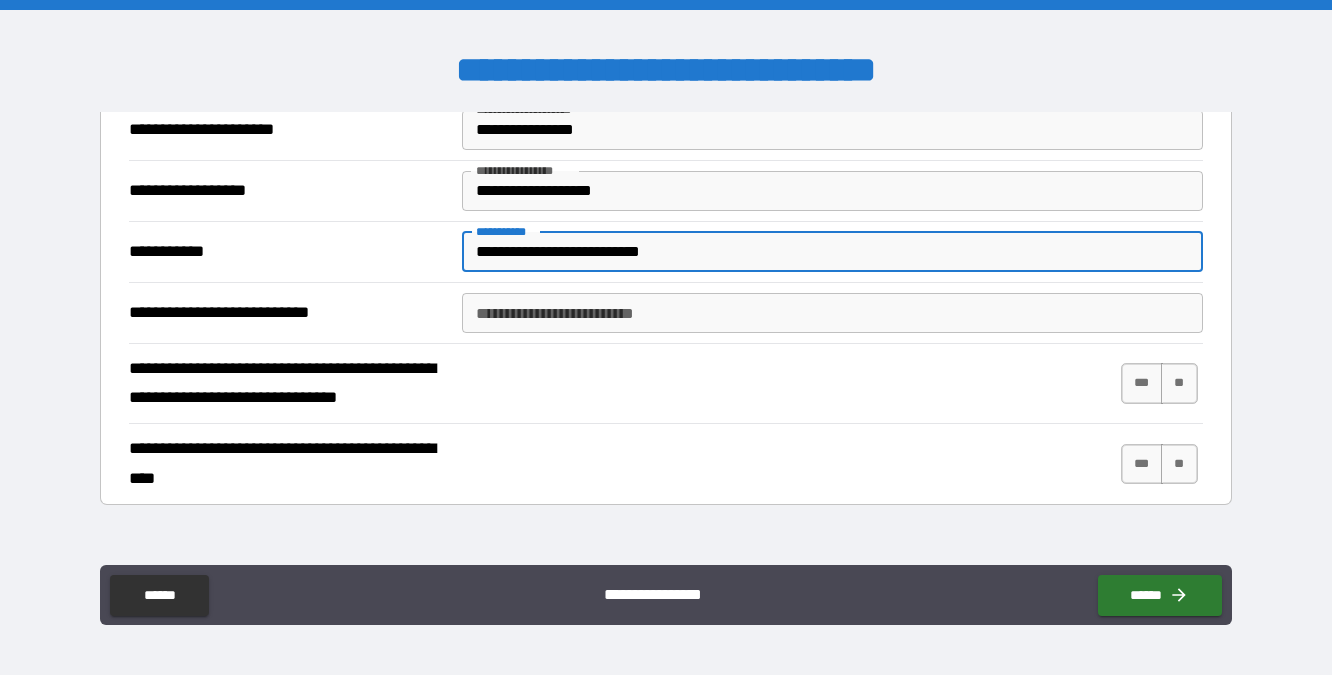 scroll, scrollTop: 430, scrollLeft: 0, axis: vertical 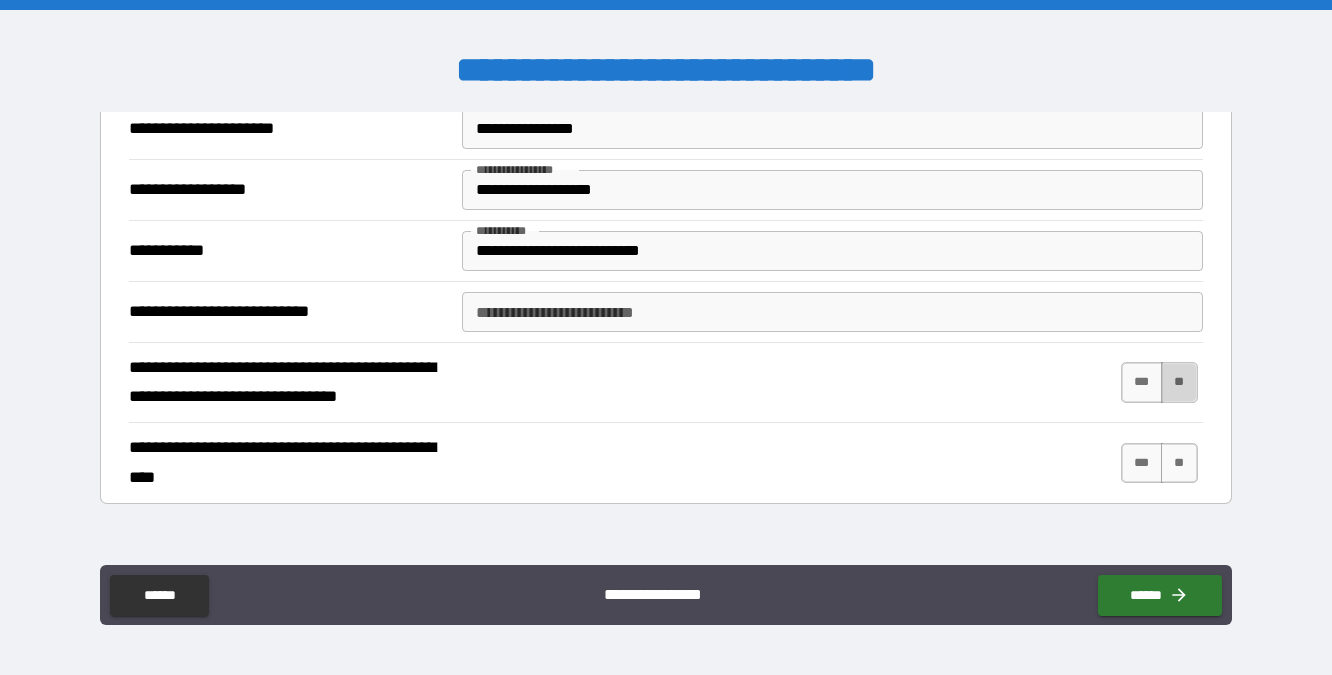 click on "**" at bounding box center (1179, 382) 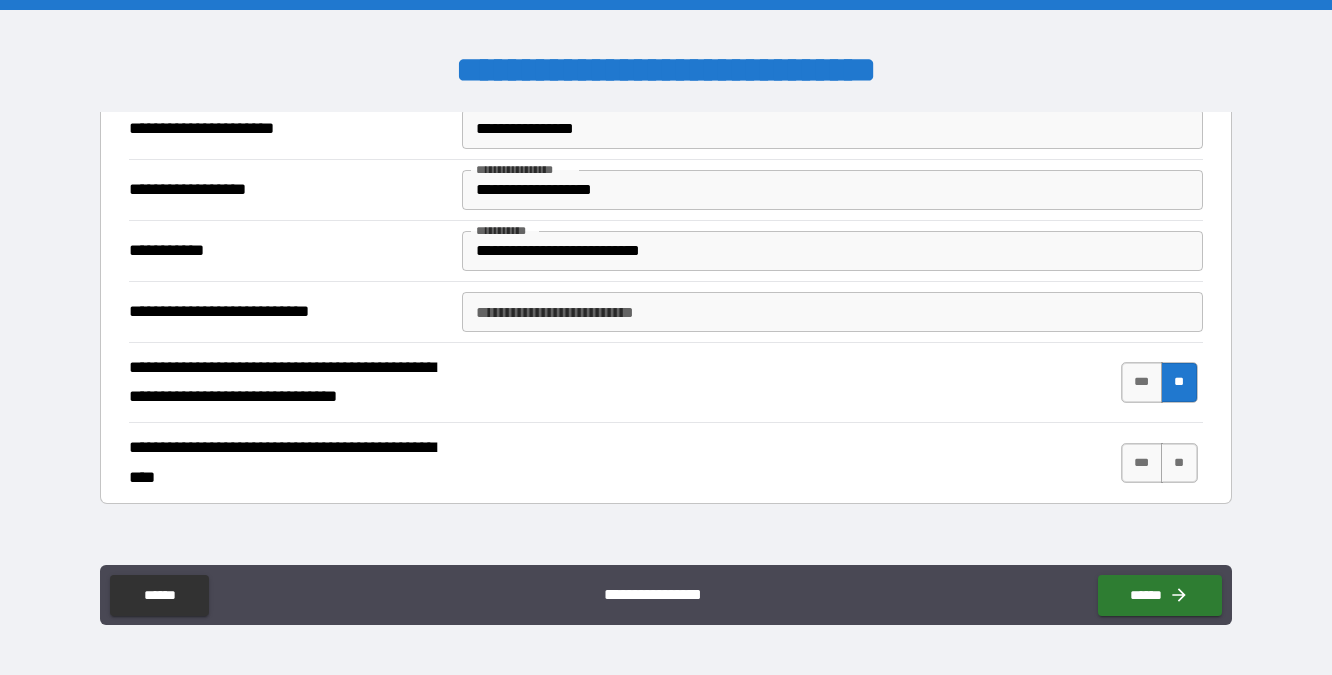 click on "**********" at bounding box center [832, 312] 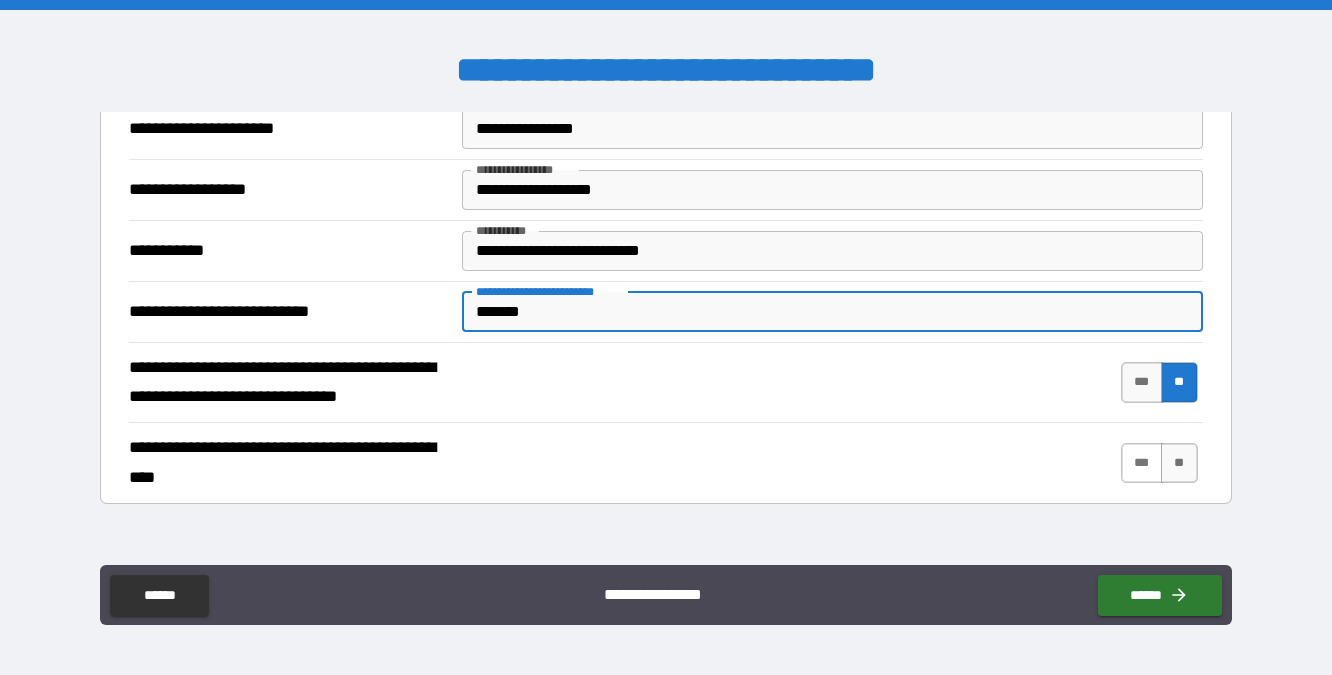 click on "***" at bounding box center (1142, 463) 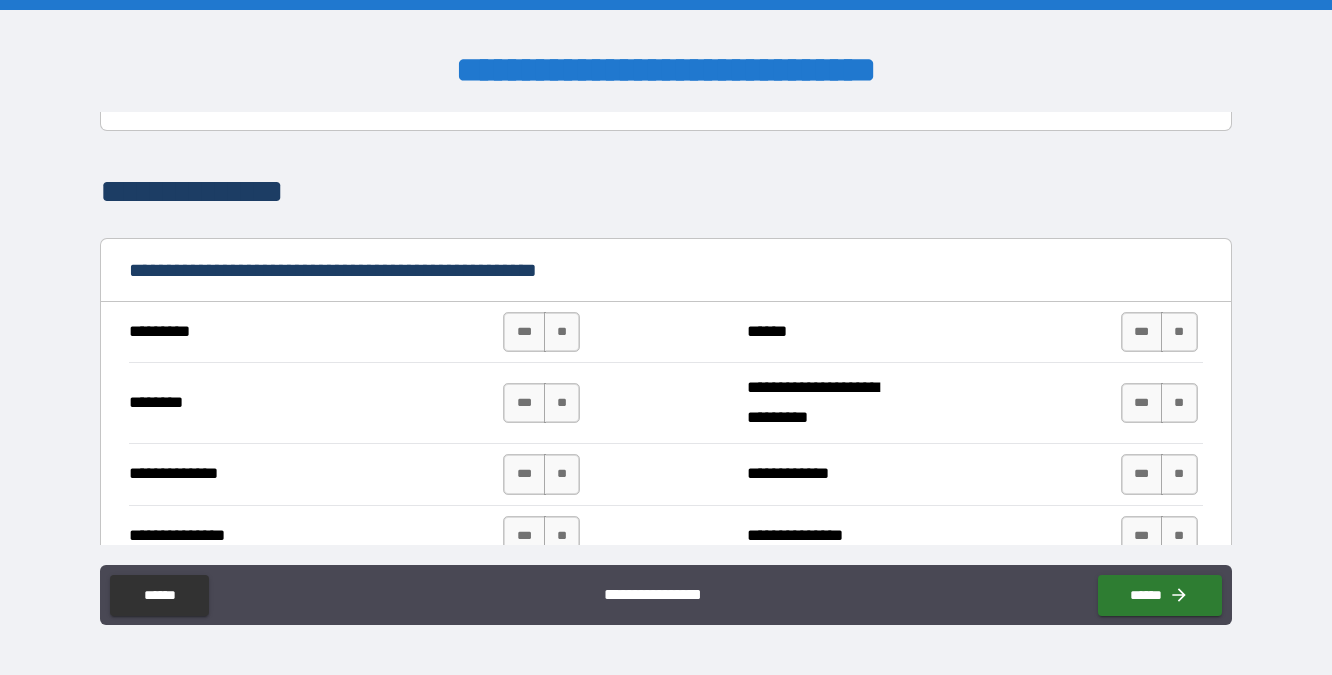 scroll, scrollTop: 806, scrollLeft: 0, axis: vertical 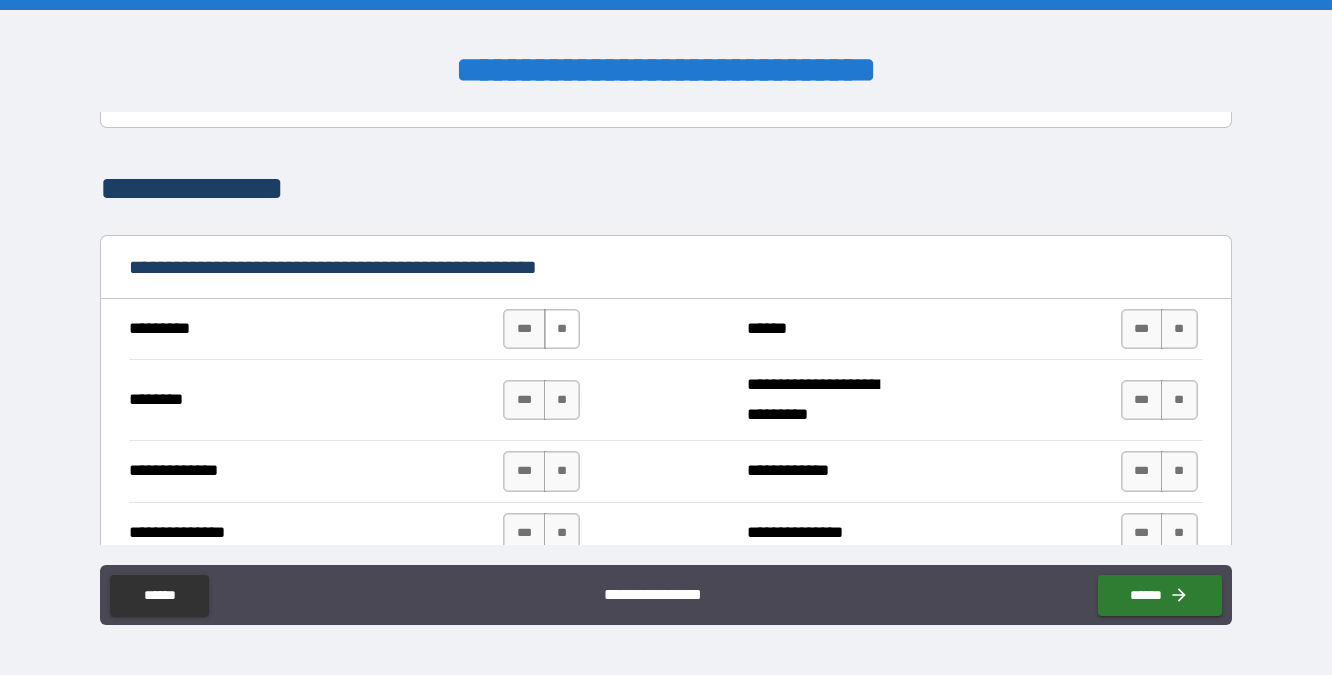 click on "**" at bounding box center [562, 329] 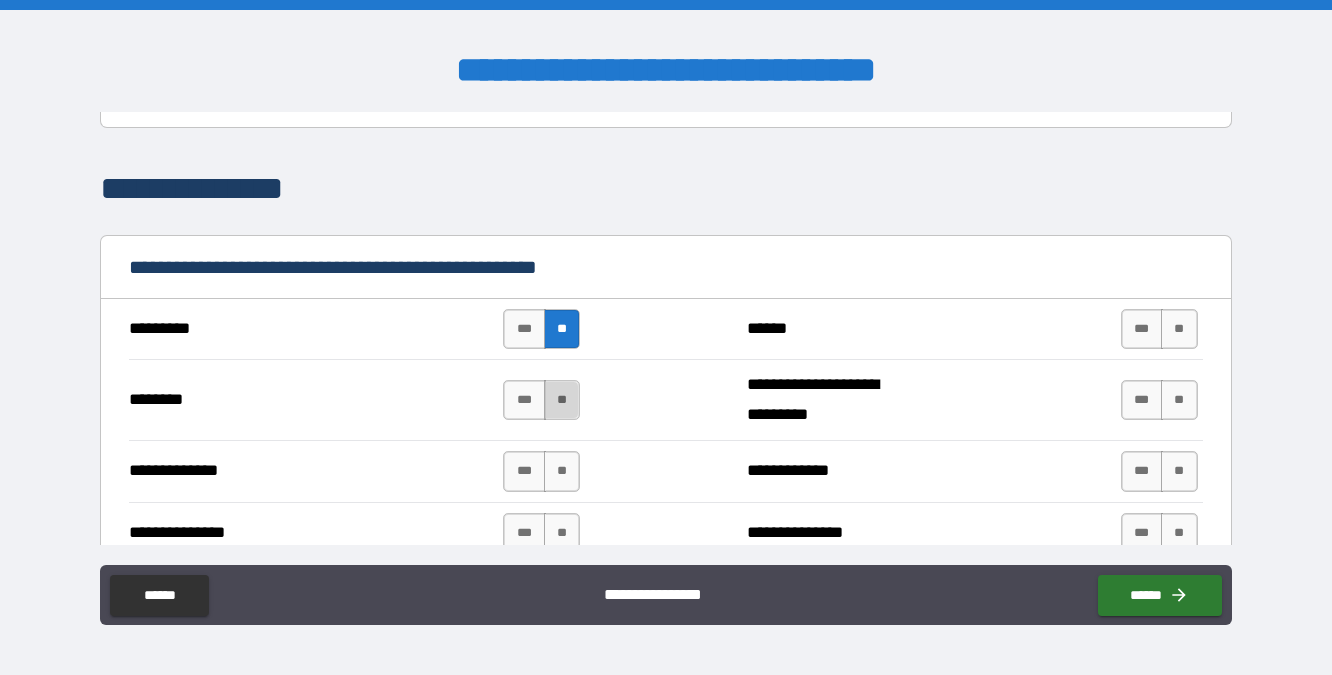 click on "**" at bounding box center (562, 400) 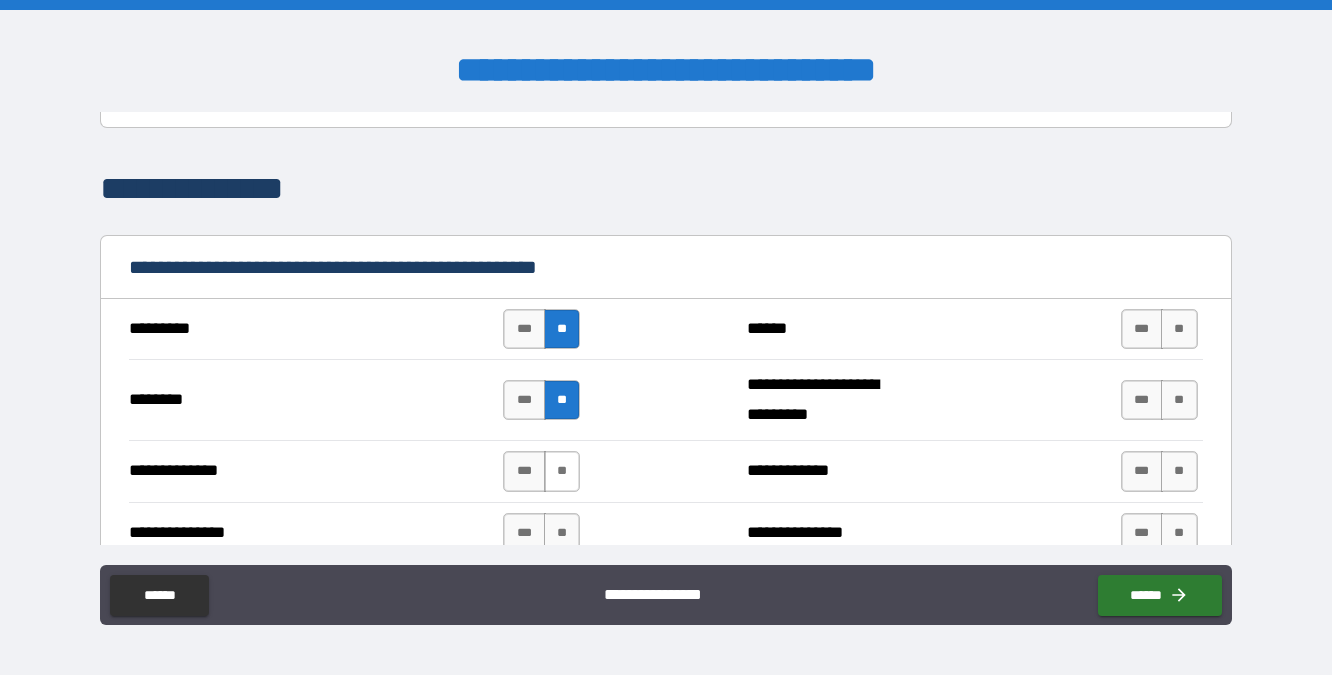 click on "**" at bounding box center (562, 471) 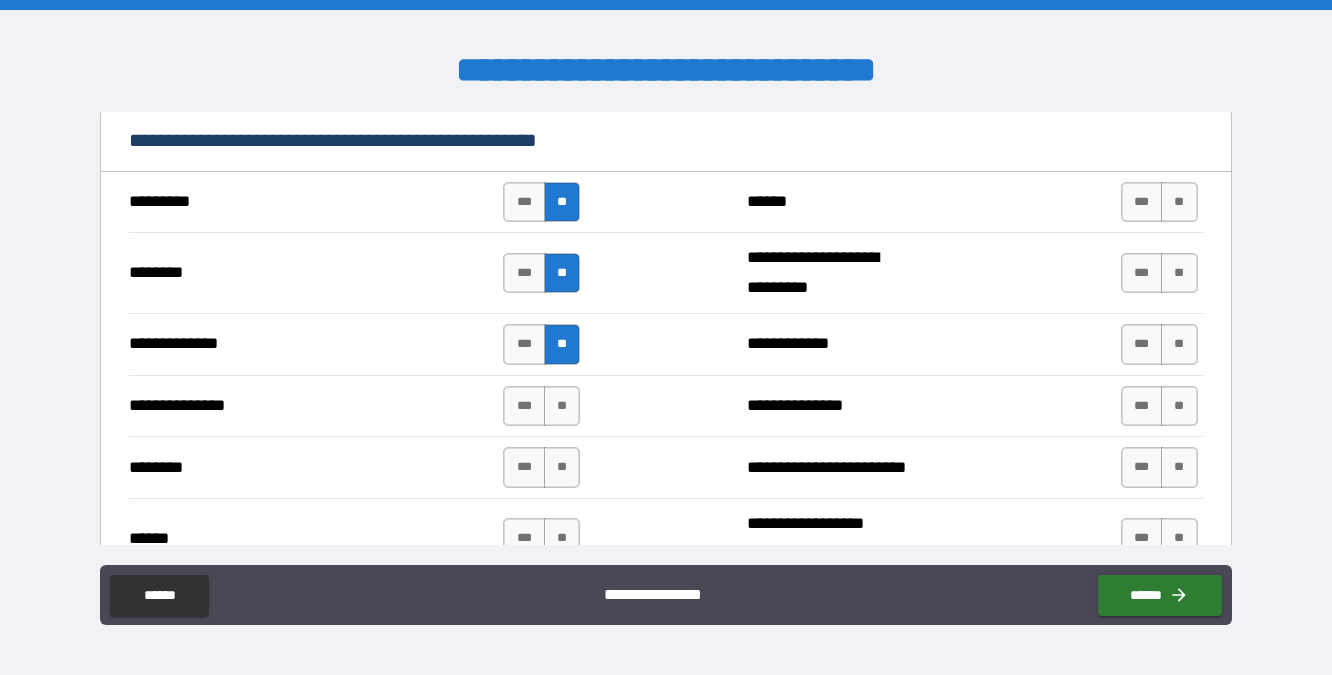scroll, scrollTop: 934, scrollLeft: 0, axis: vertical 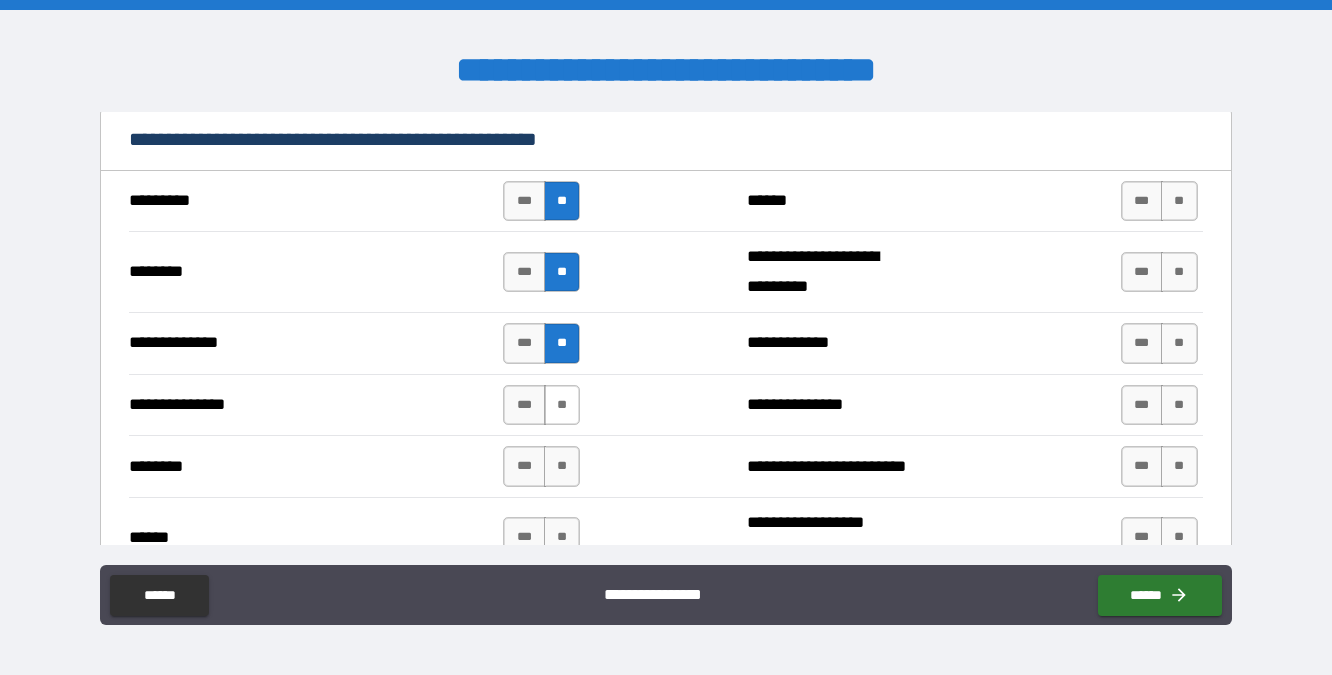 click on "**" at bounding box center (562, 405) 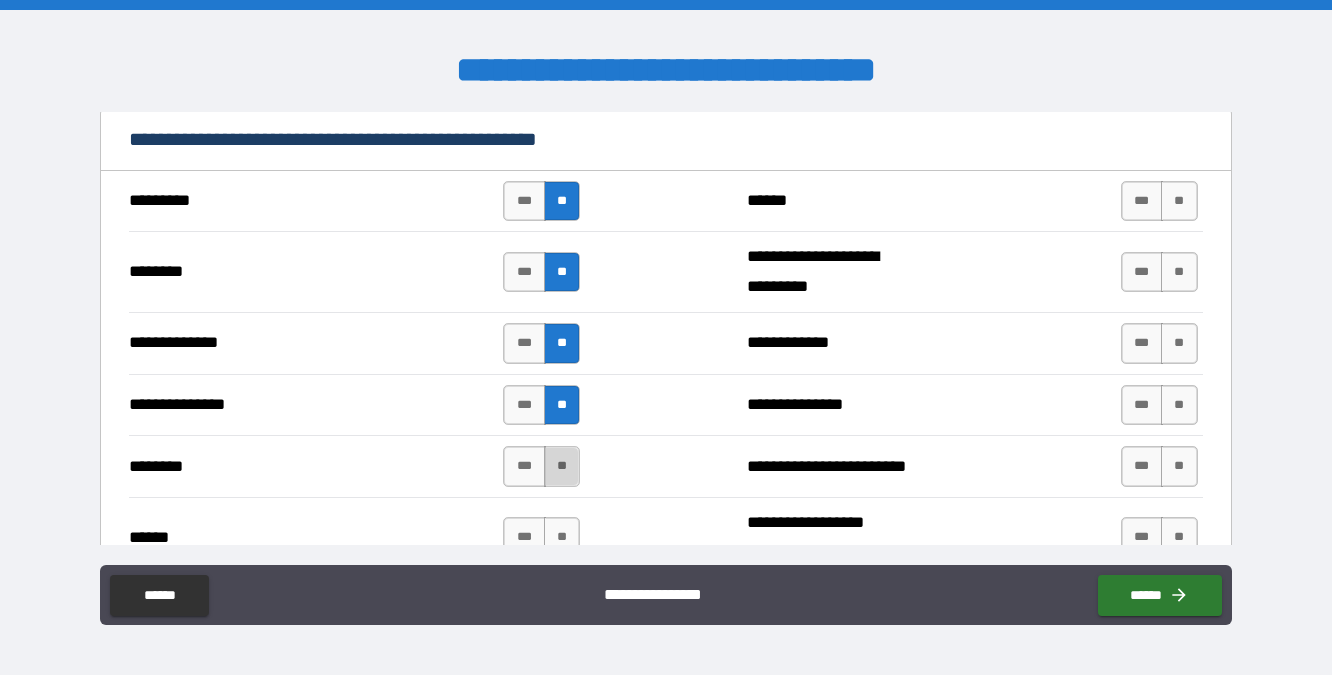 click on "**" at bounding box center [562, 466] 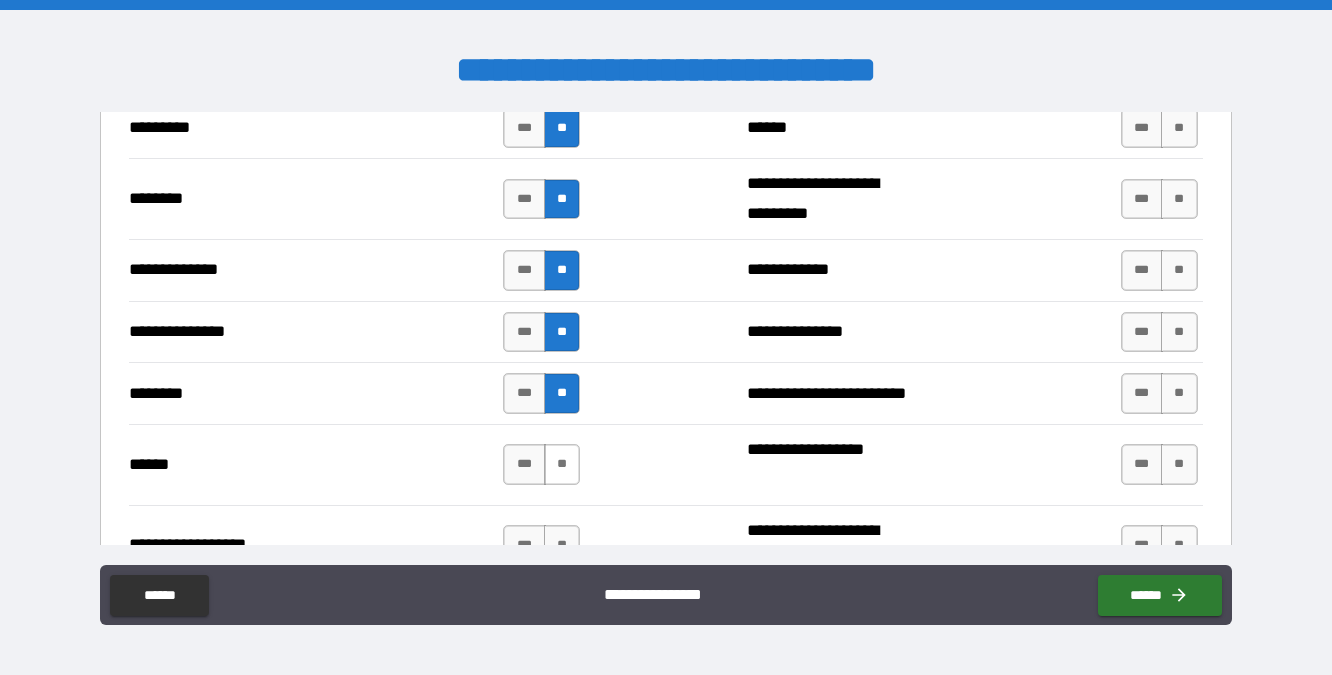 click on "**" at bounding box center [562, 464] 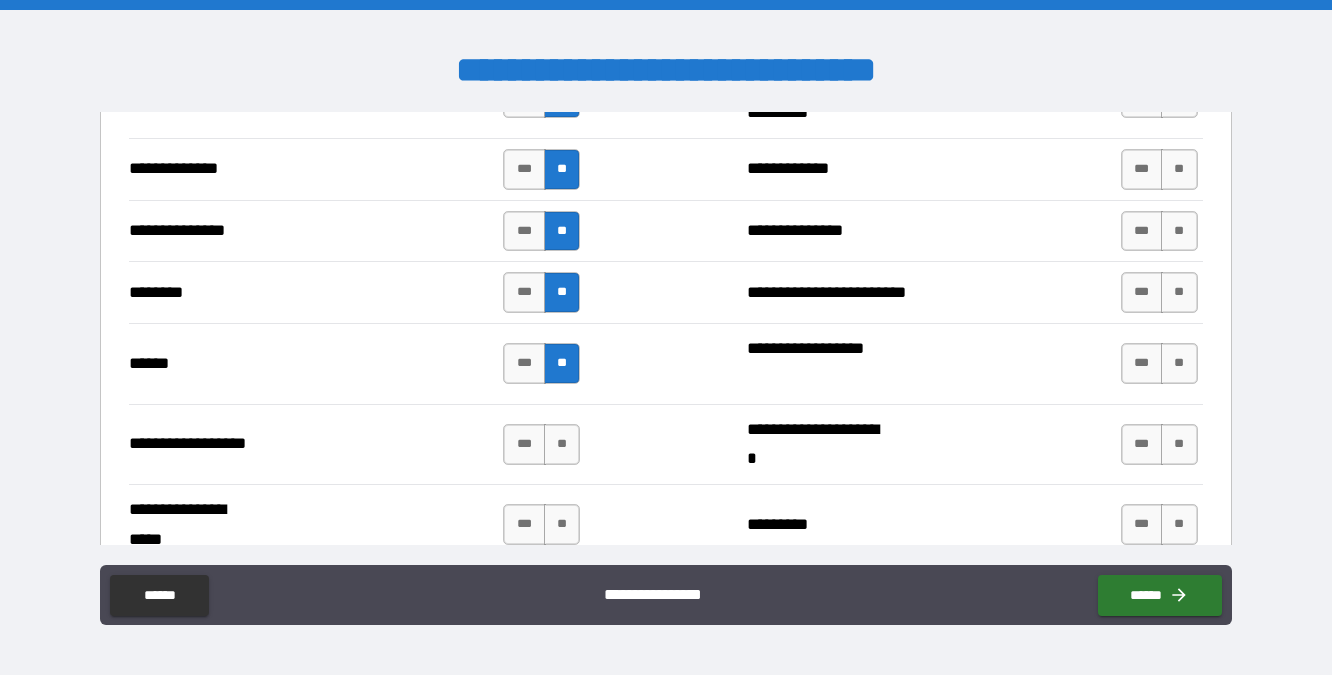 scroll, scrollTop: 1111, scrollLeft: 0, axis: vertical 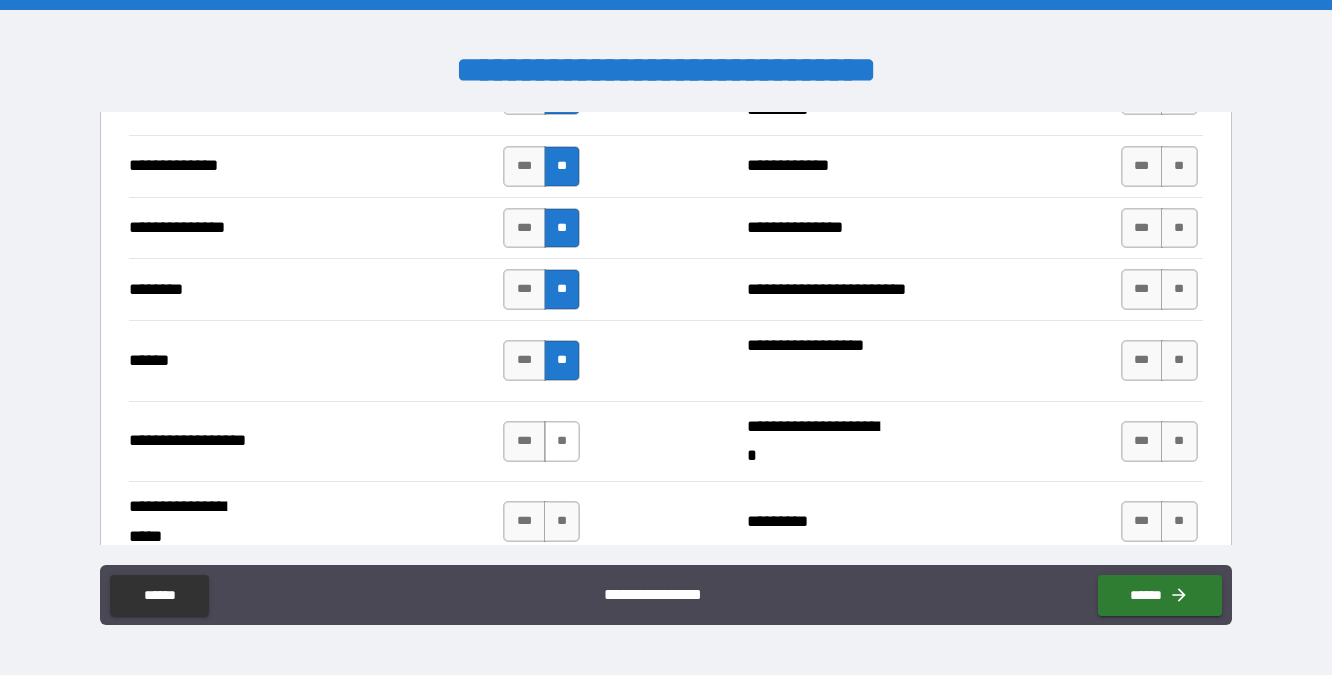 click on "**" at bounding box center (562, 441) 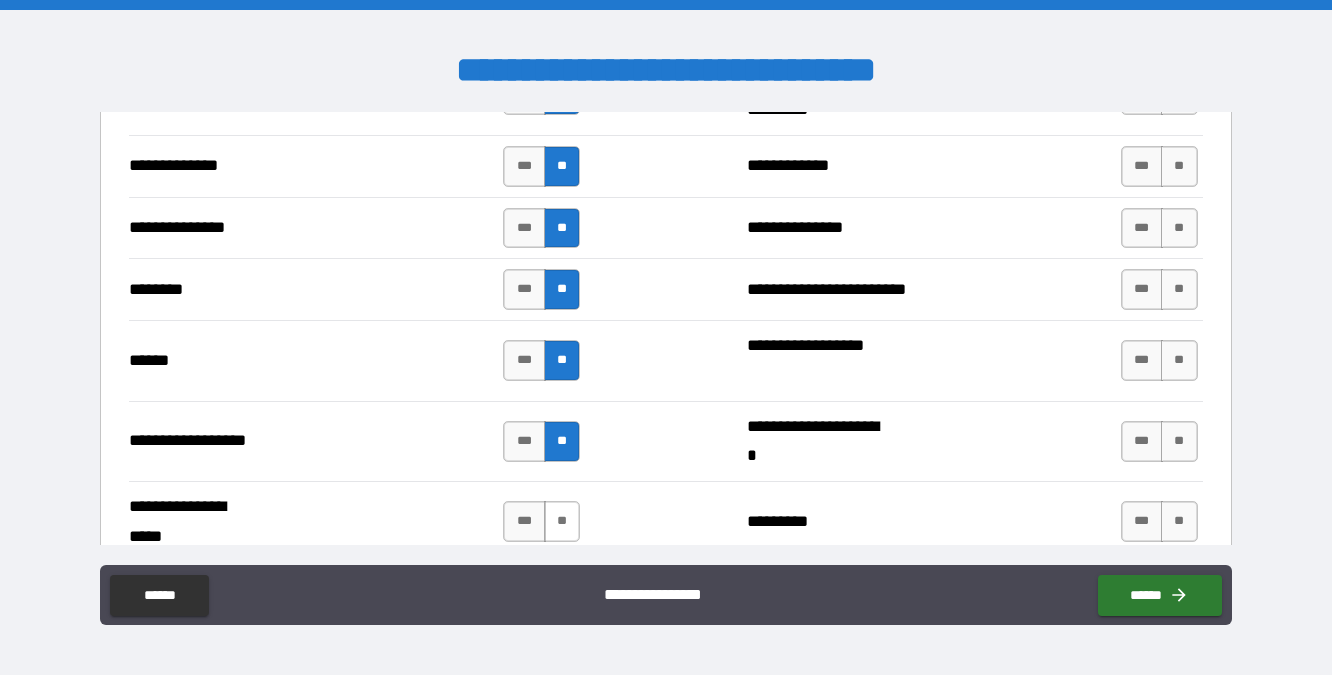 click on "**" at bounding box center (562, 521) 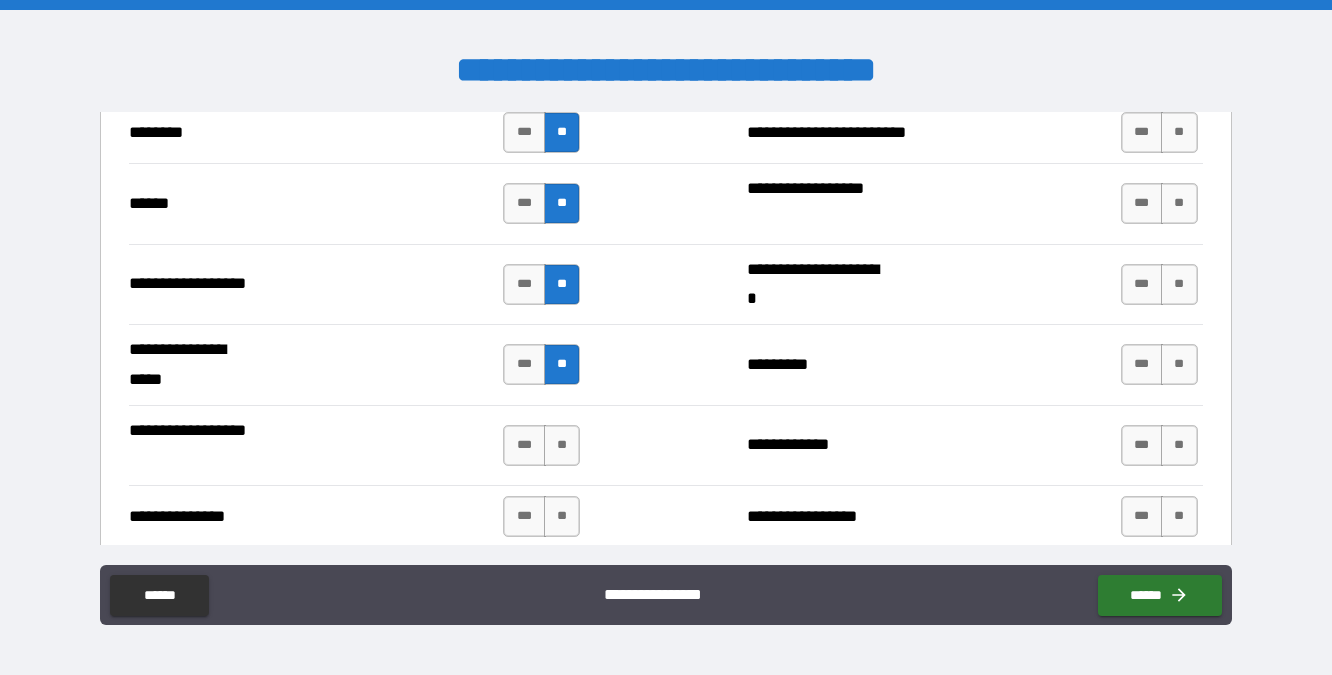 scroll, scrollTop: 1272, scrollLeft: 0, axis: vertical 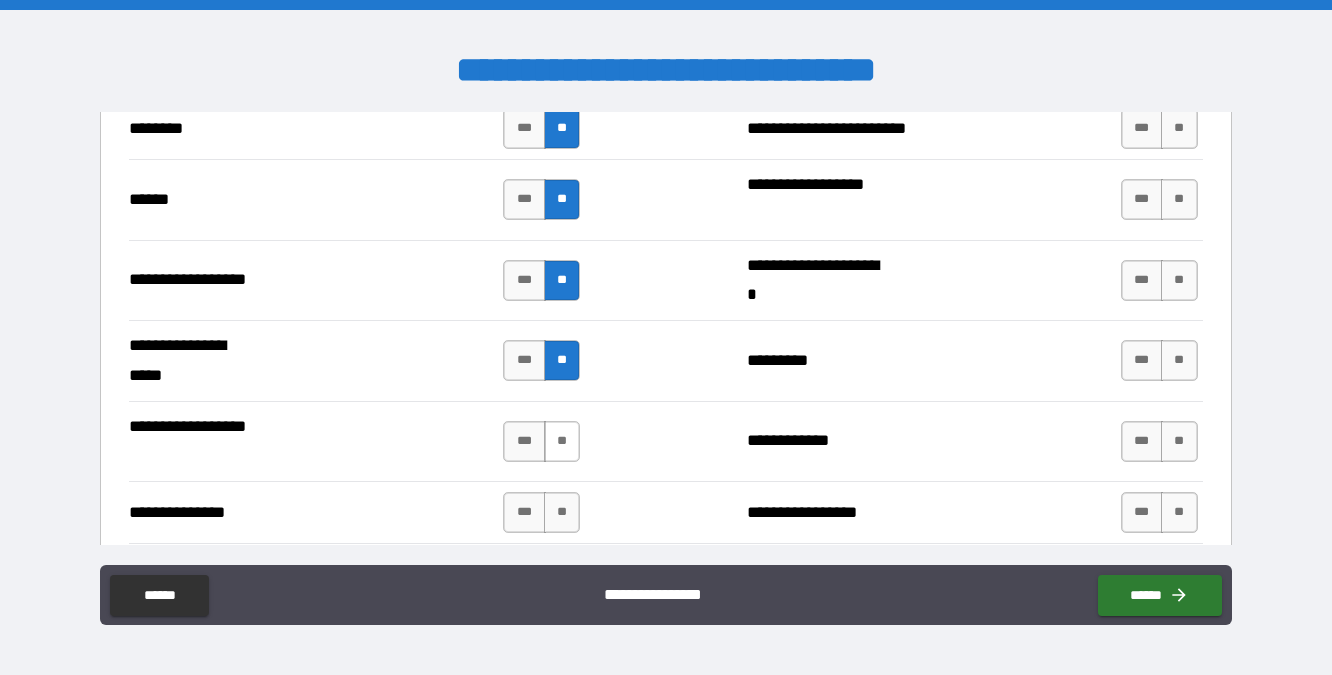 click on "**" at bounding box center [562, 441] 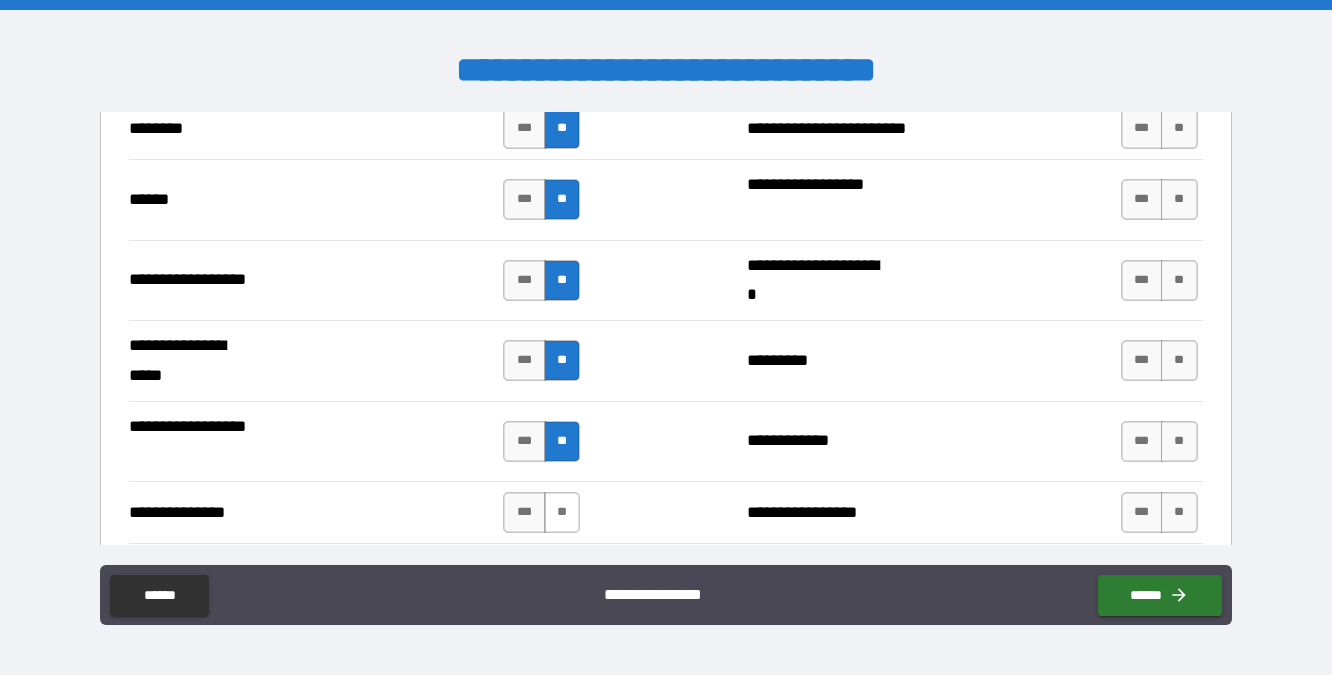 click on "**" at bounding box center [562, 512] 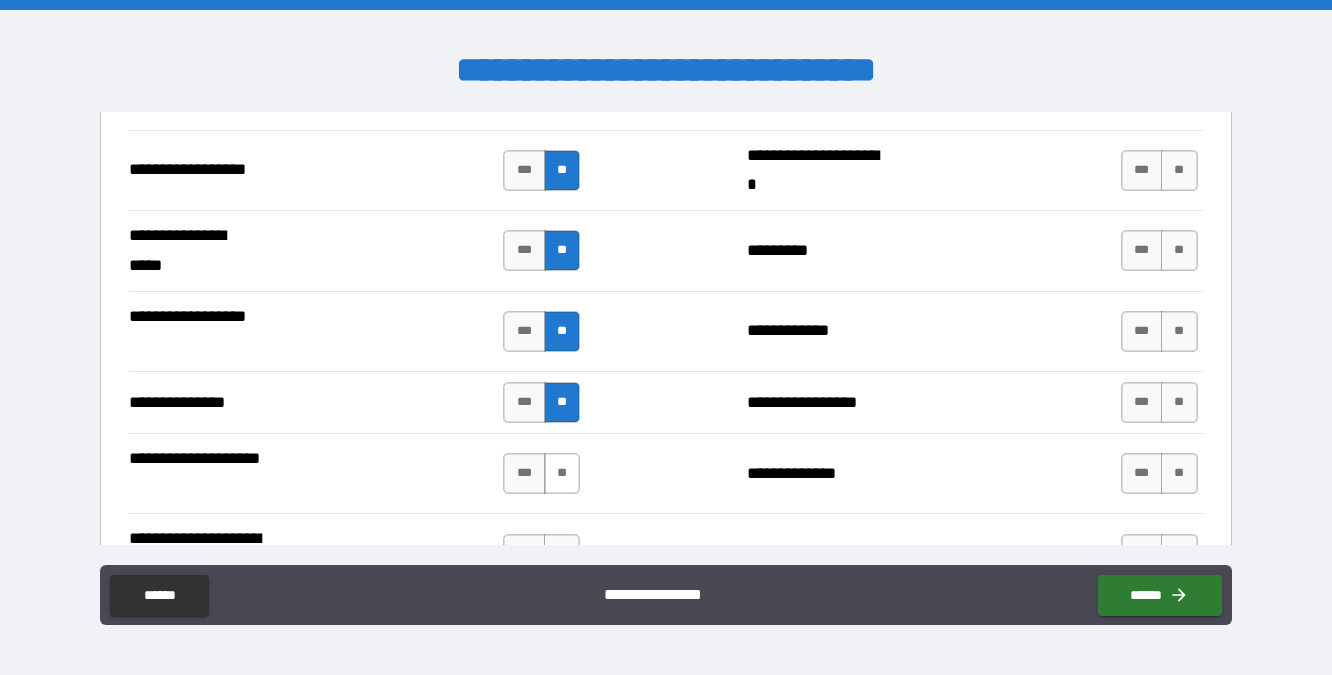 click on "**" at bounding box center (562, 473) 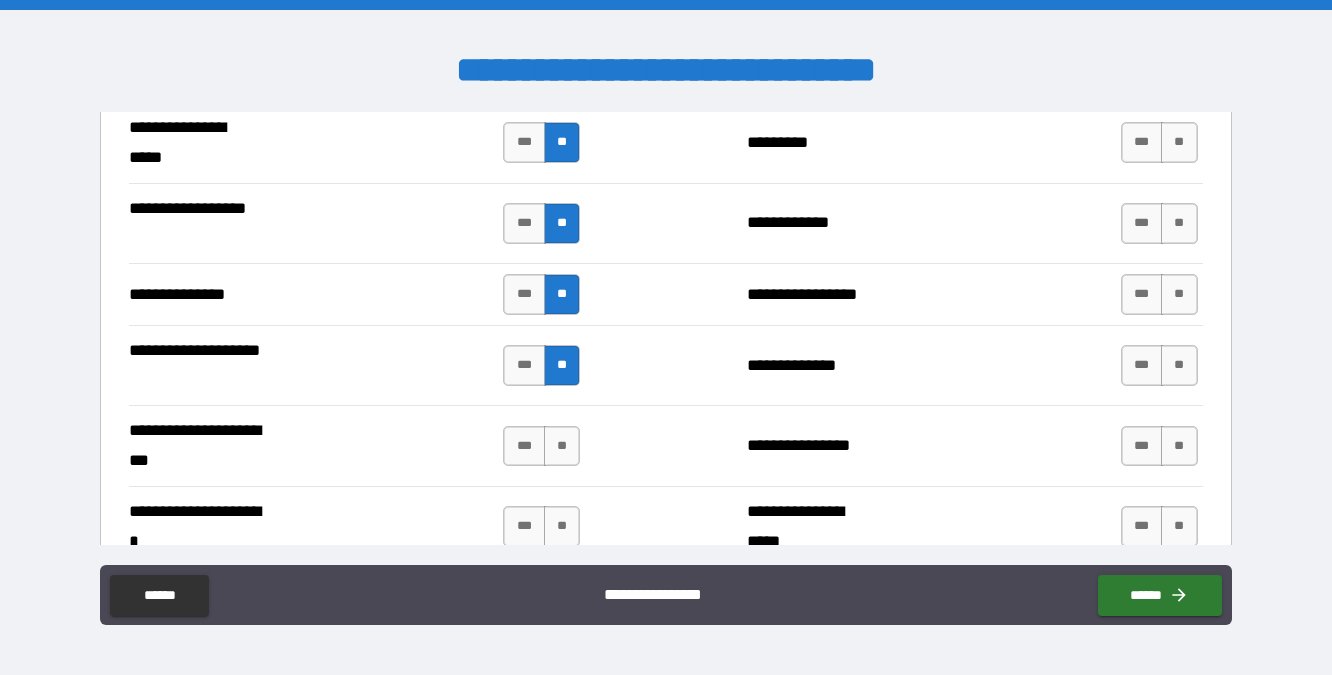 scroll, scrollTop: 1498, scrollLeft: 0, axis: vertical 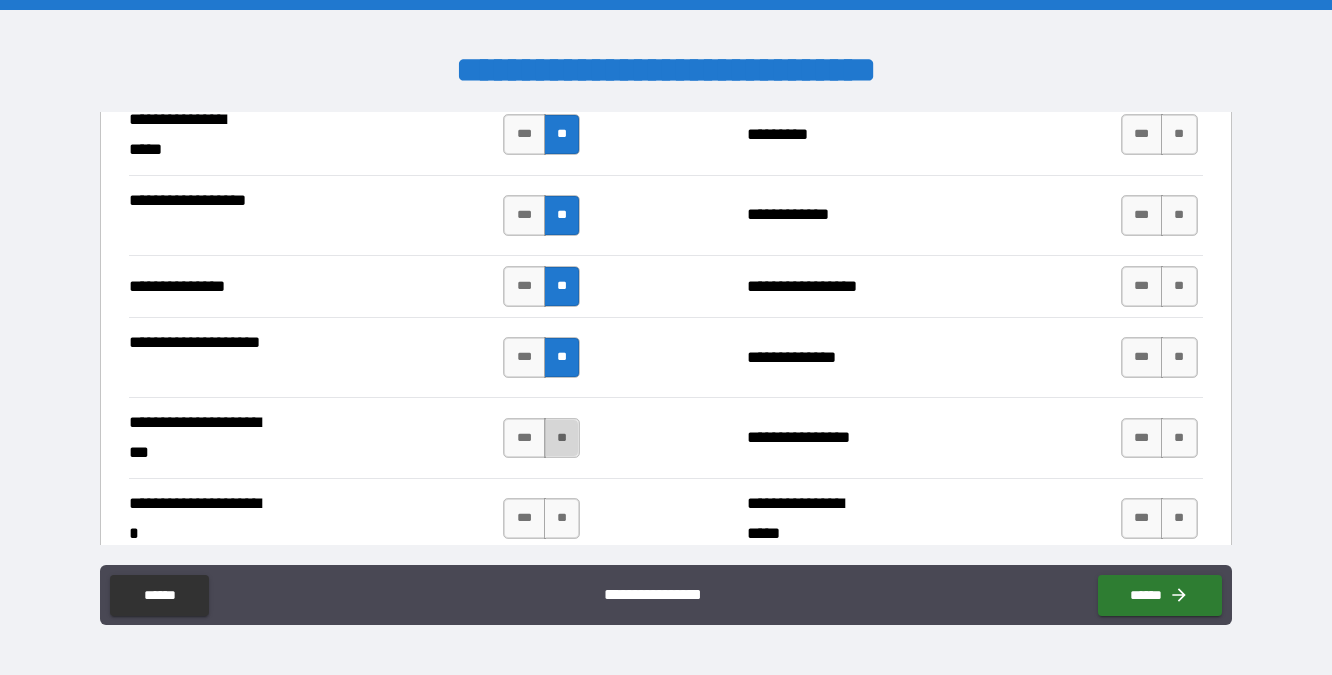 click on "**" at bounding box center [562, 438] 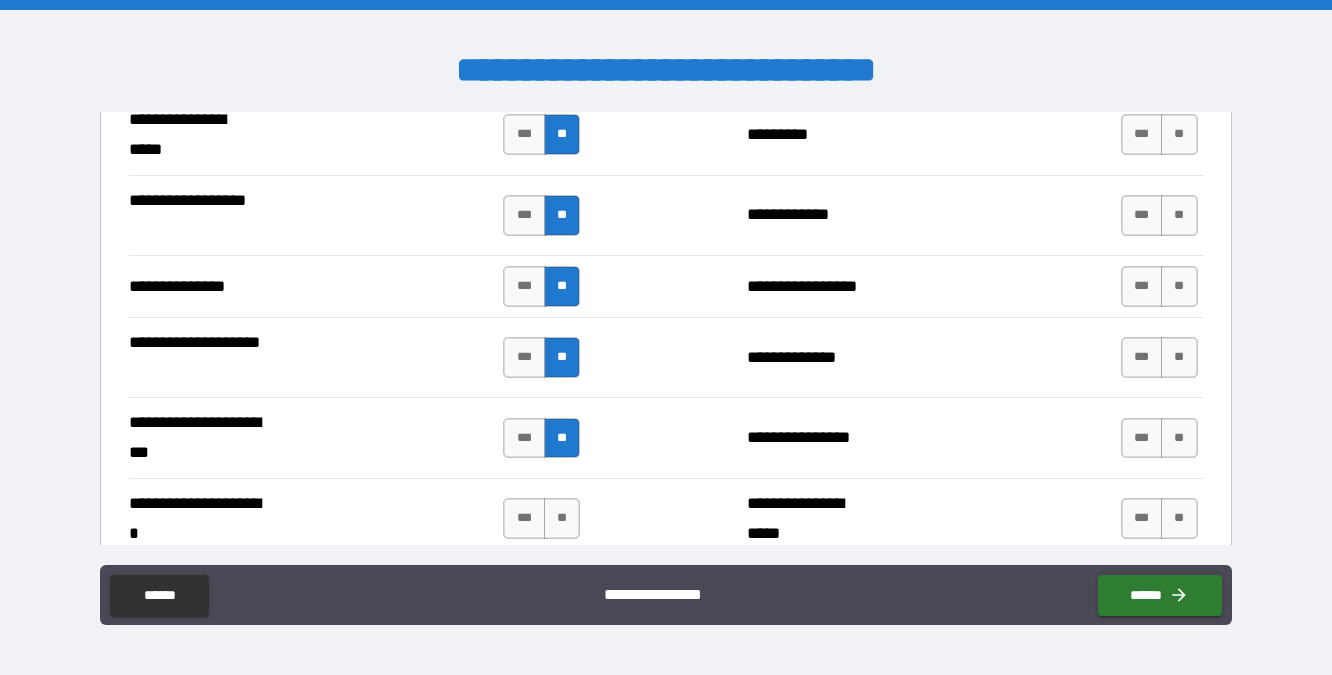scroll, scrollTop: 1565, scrollLeft: 0, axis: vertical 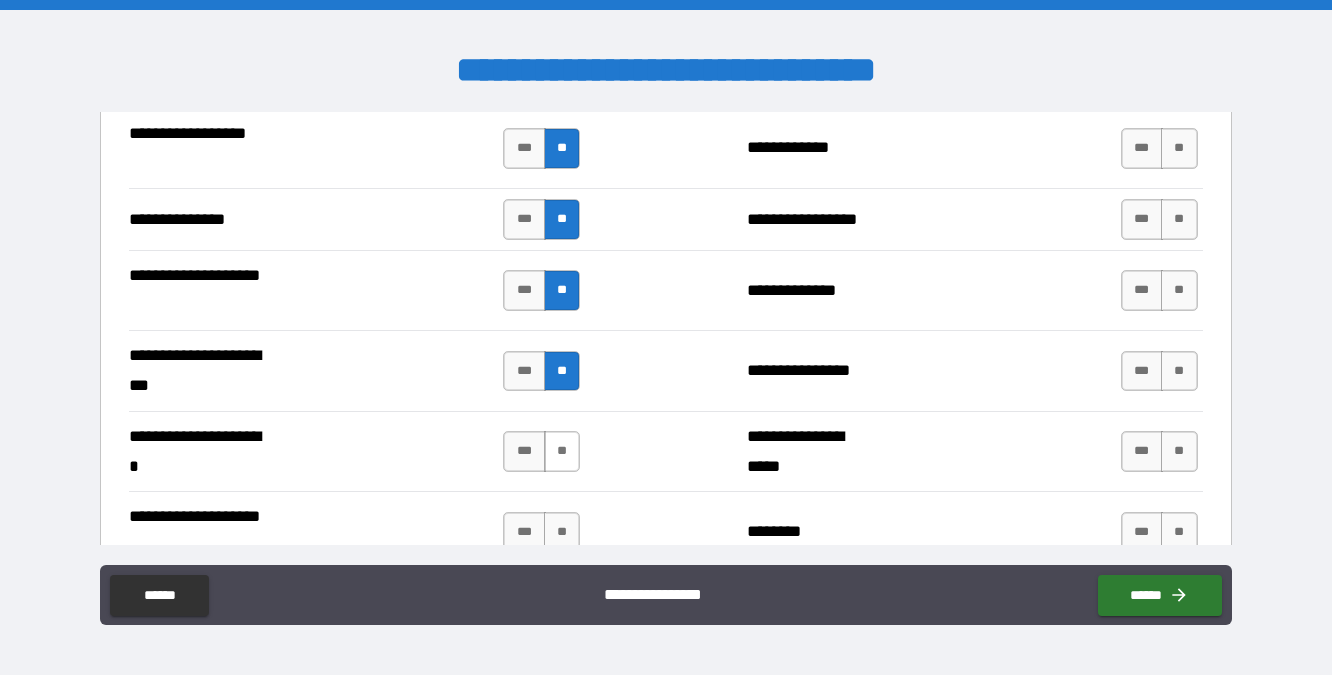 click on "**" at bounding box center (562, 451) 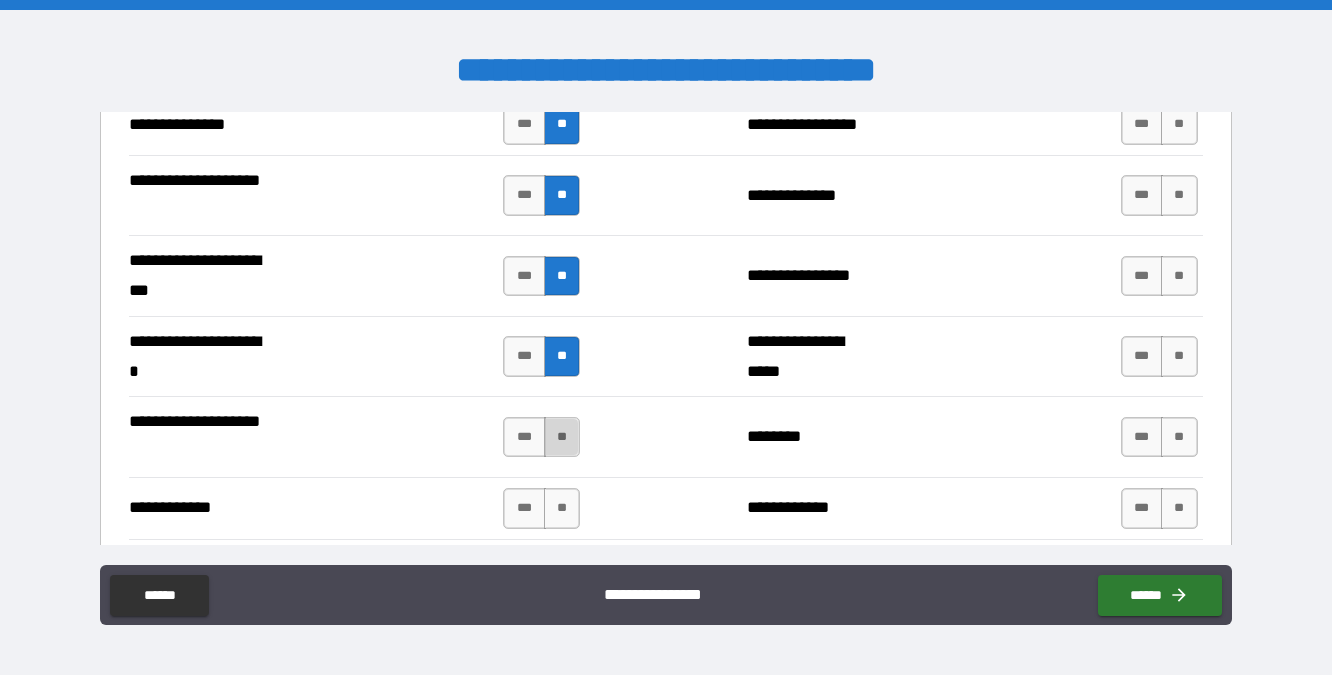 click on "**" at bounding box center [562, 437] 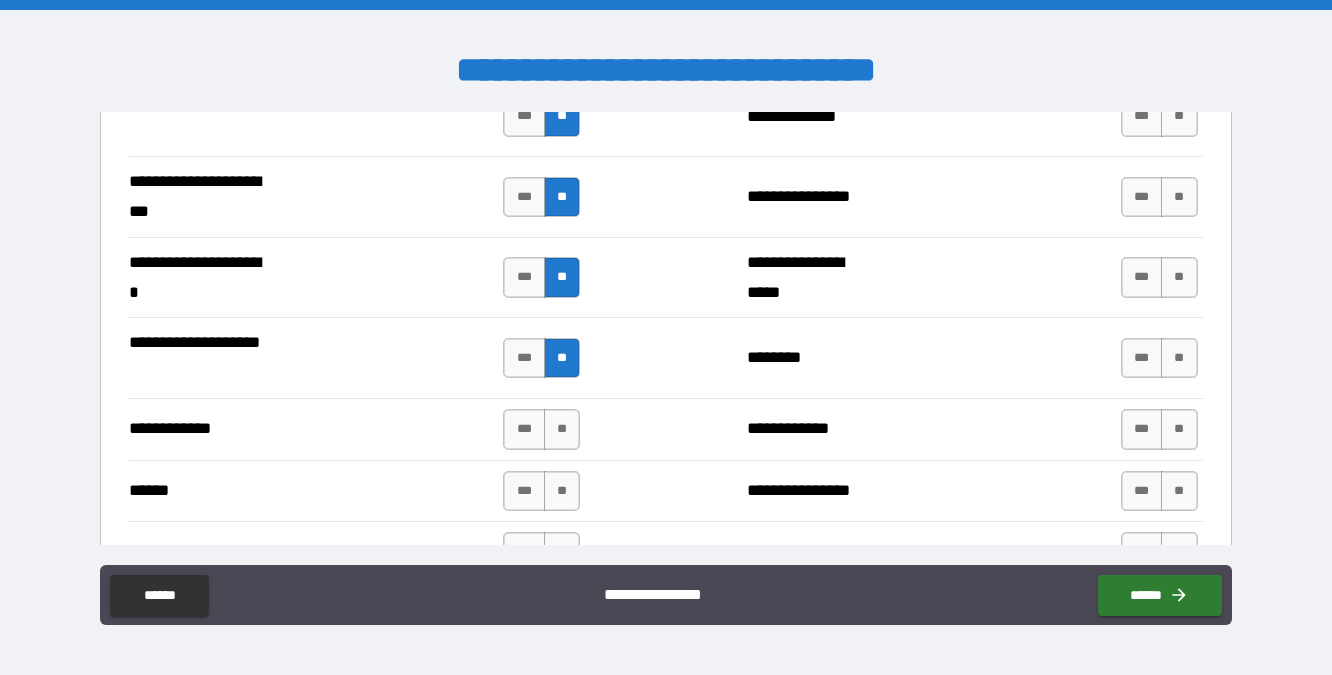 scroll, scrollTop: 1743, scrollLeft: 0, axis: vertical 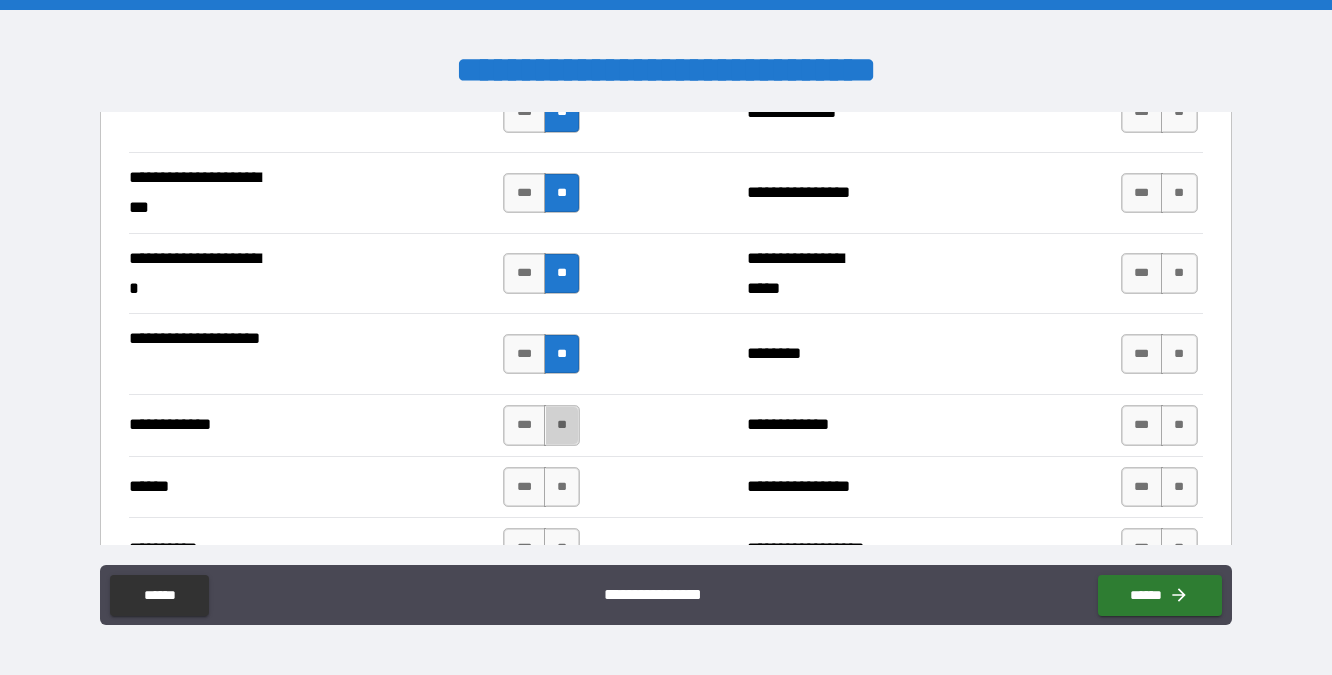 click on "**" at bounding box center (562, 425) 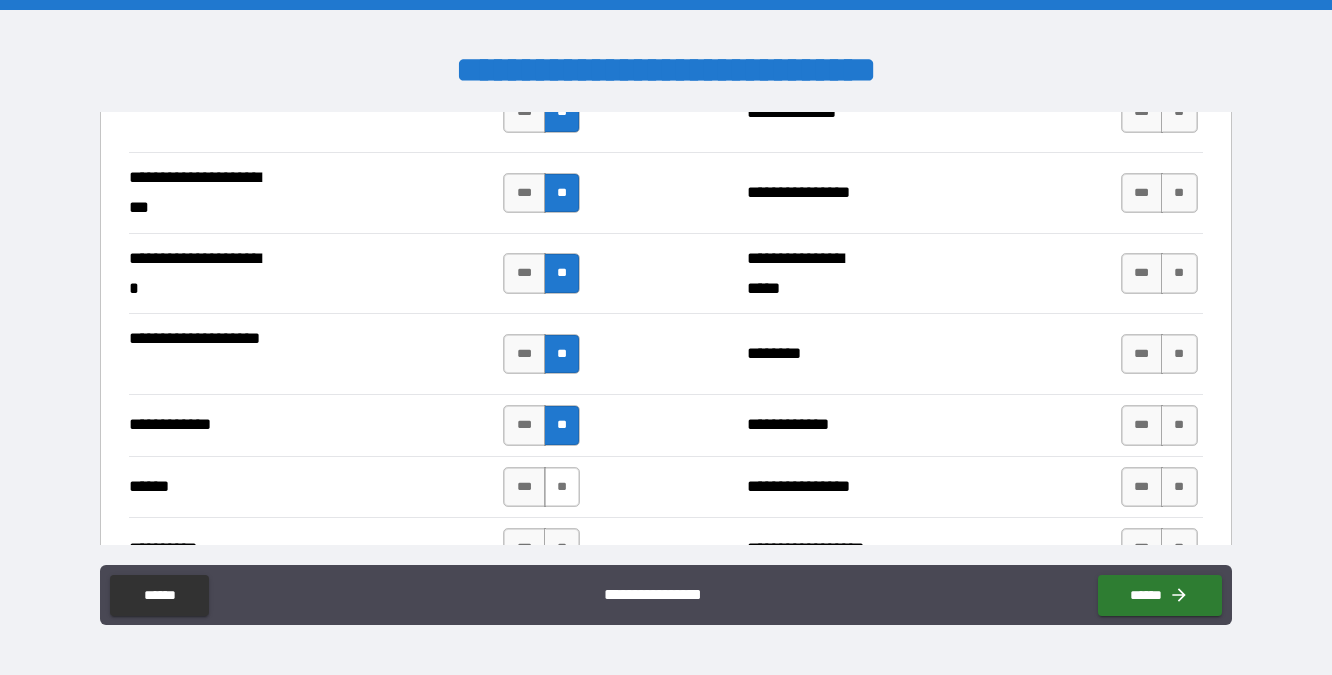 click on "**" at bounding box center (562, 487) 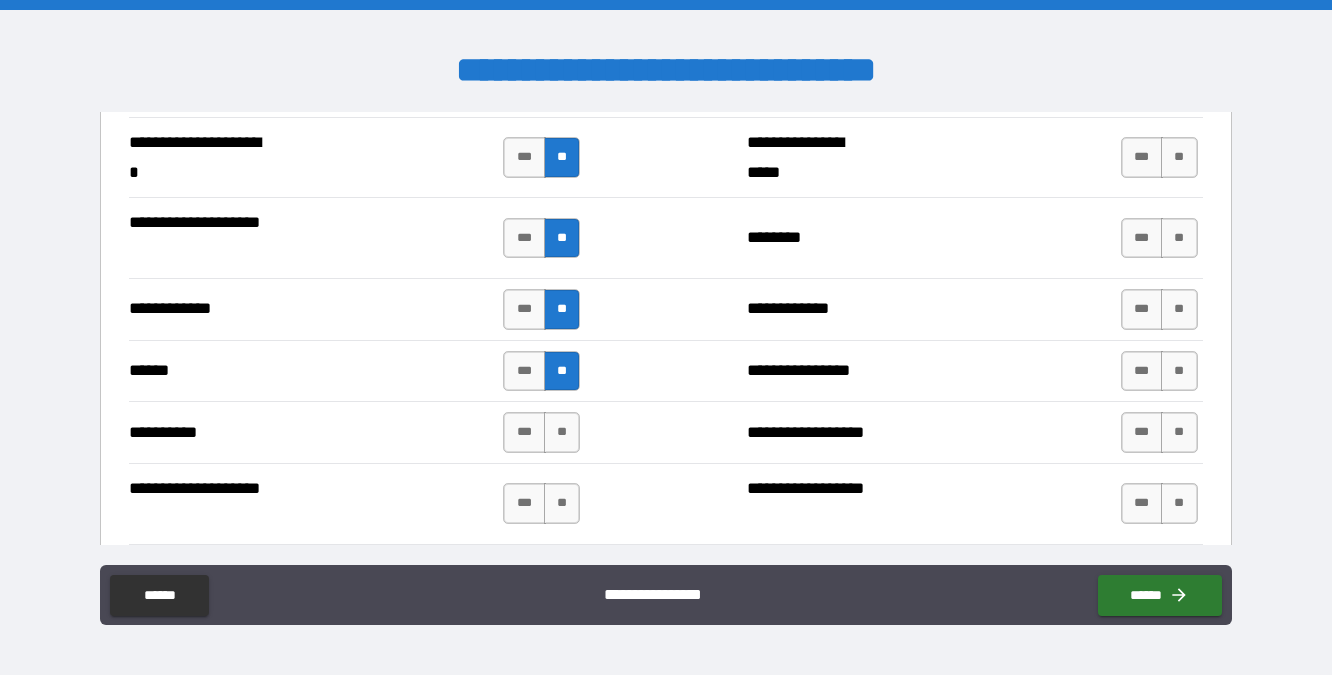 scroll, scrollTop: 1861, scrollLeft: 0, axis: vertical 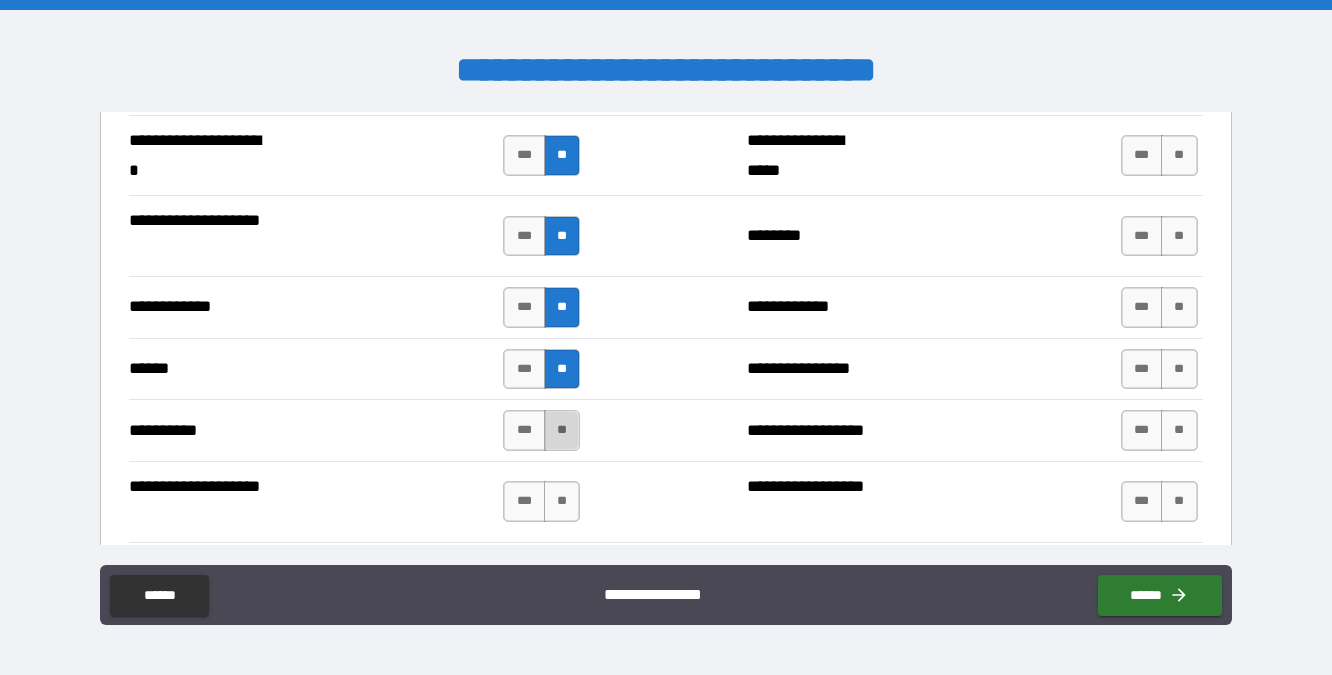 click on "**" at bounding box center [562, 430] 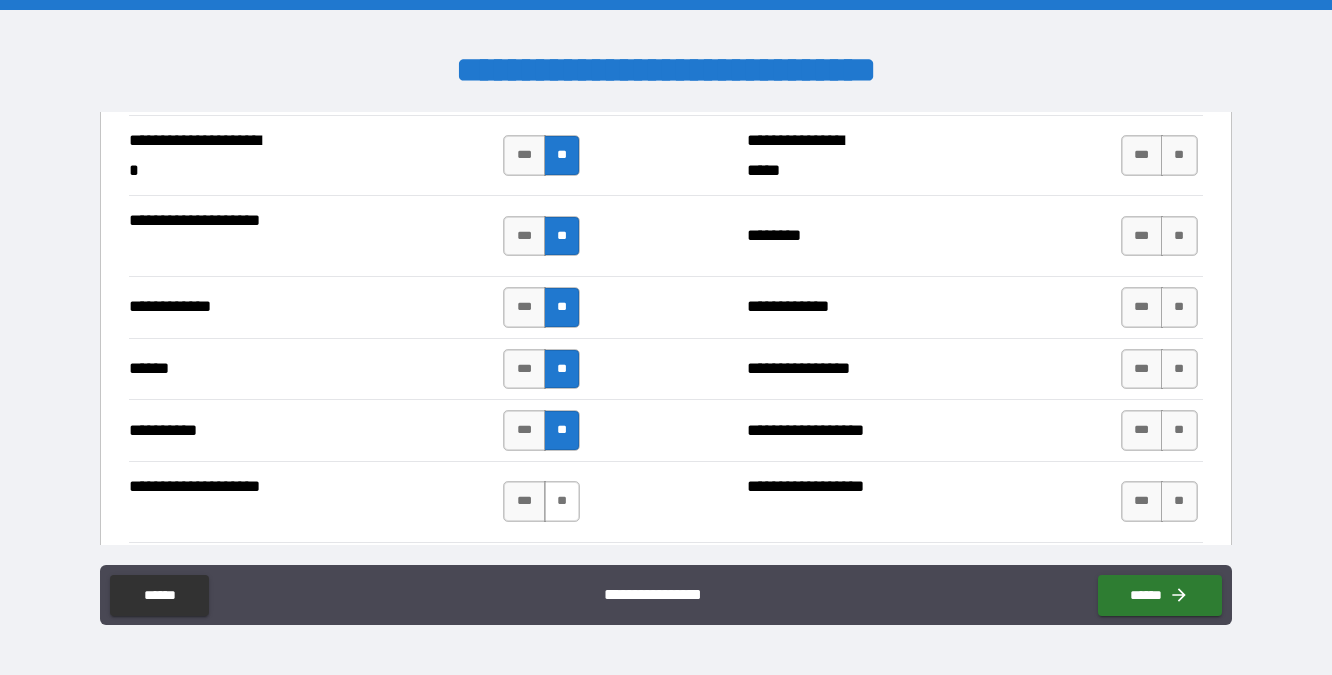click on "**" at bounding box center (562, 501) 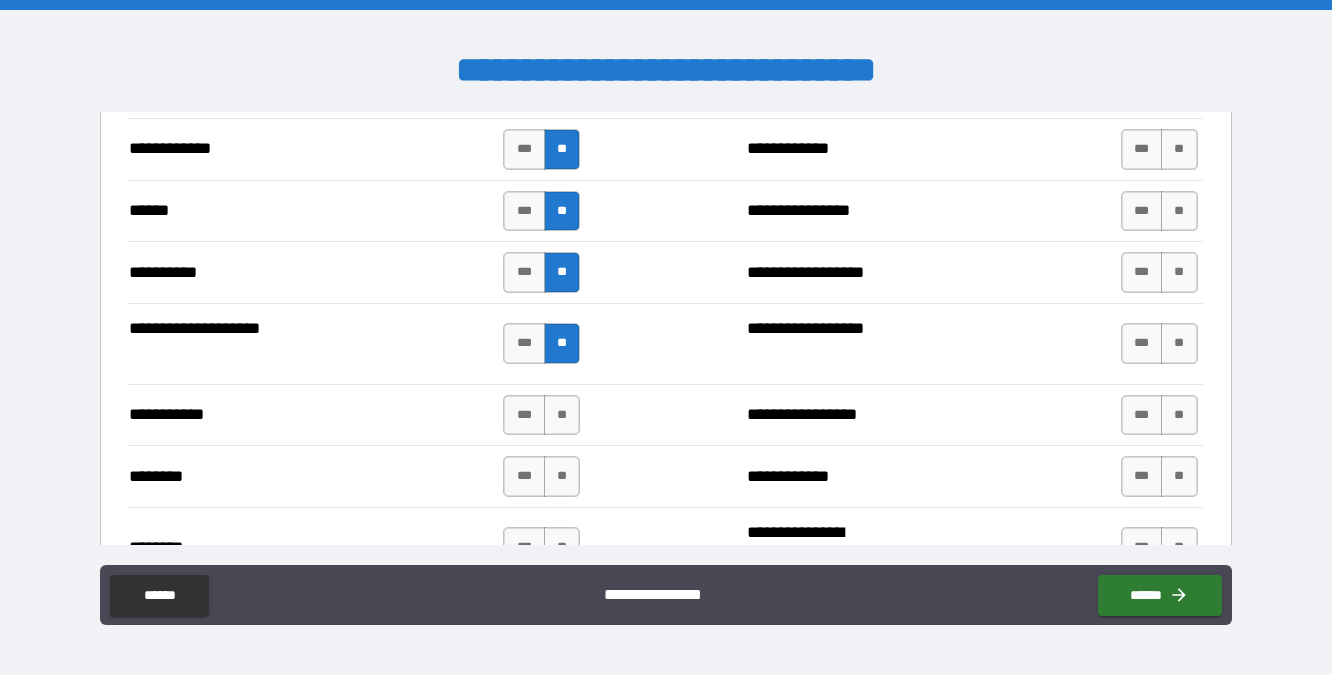 scroll, scrollTop: 2022, scrollLeft: 0, axis: vertical 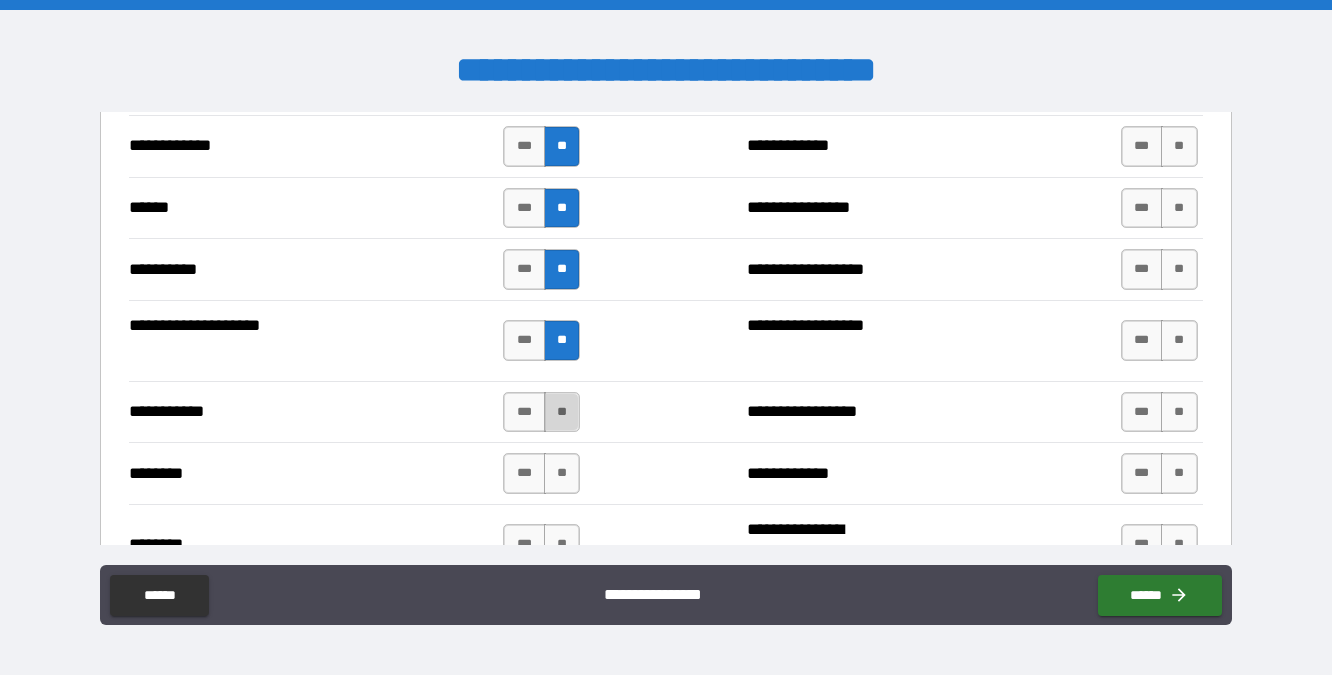 click on "**" at bounding box center [562, 412] 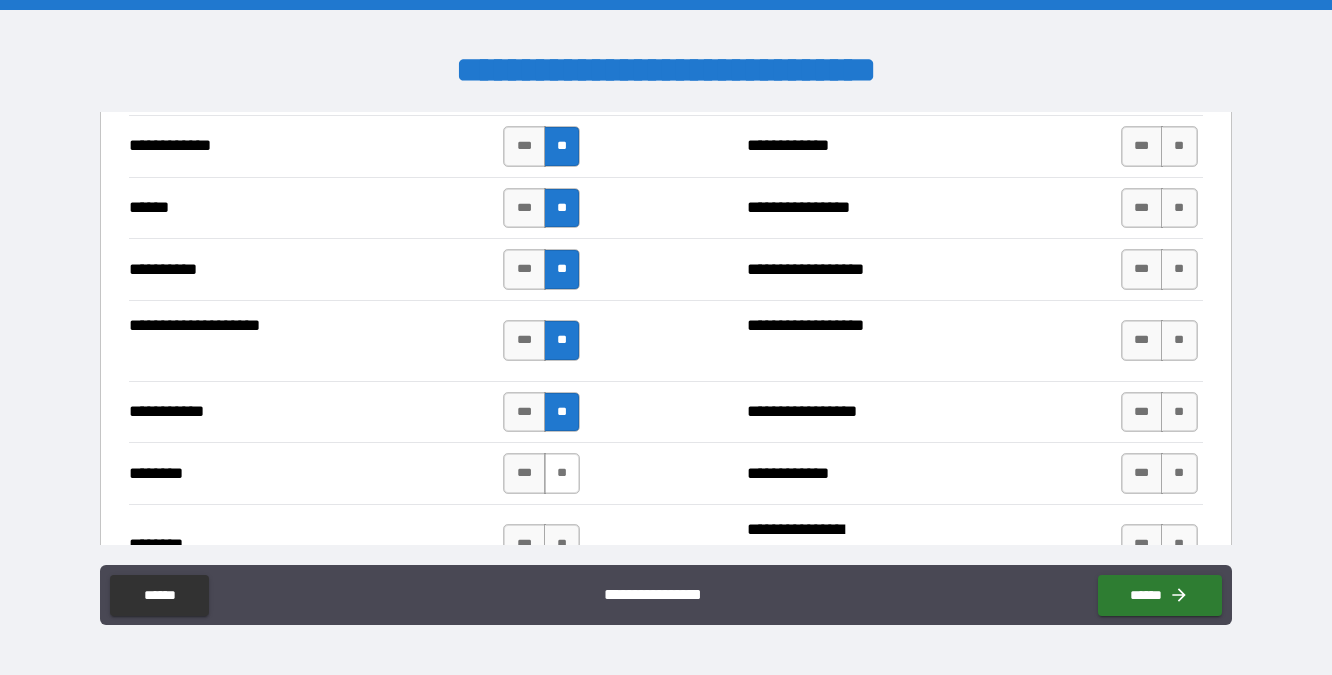 click on "**" at bounding box center [562, 473] 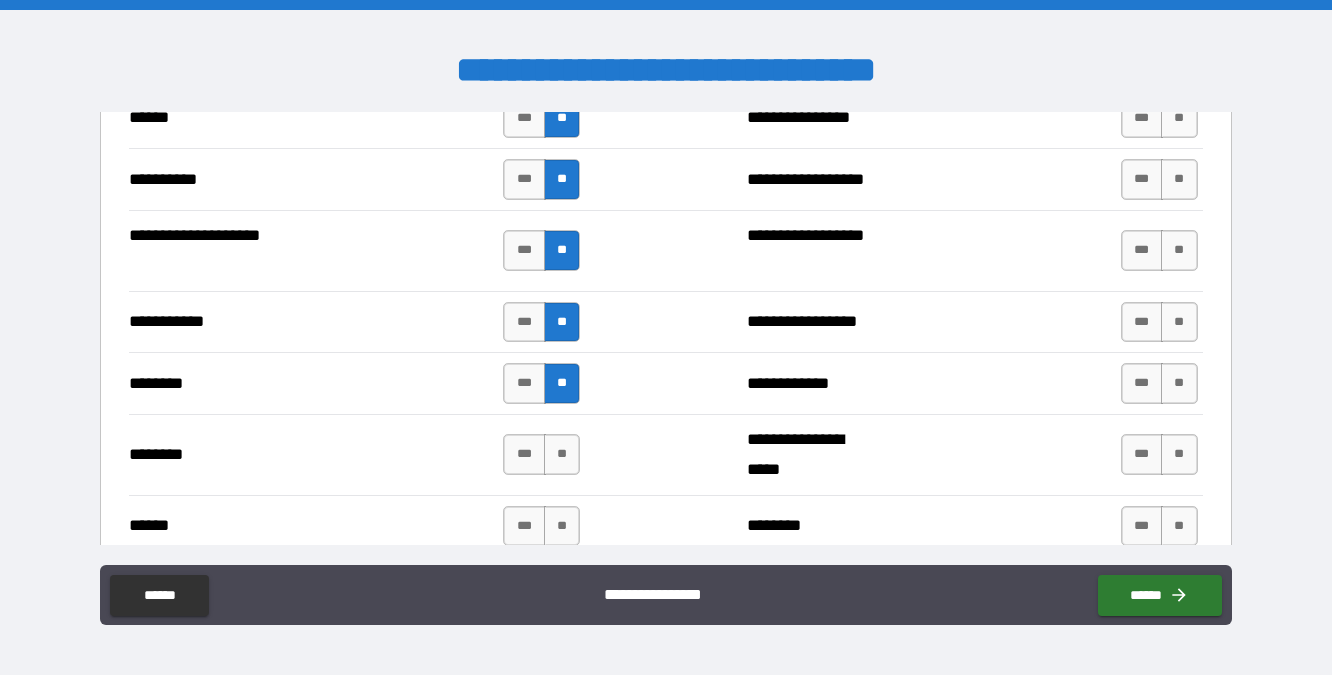scroll, scrollTop: 2116, scrollLeft: 0, axis: vertical 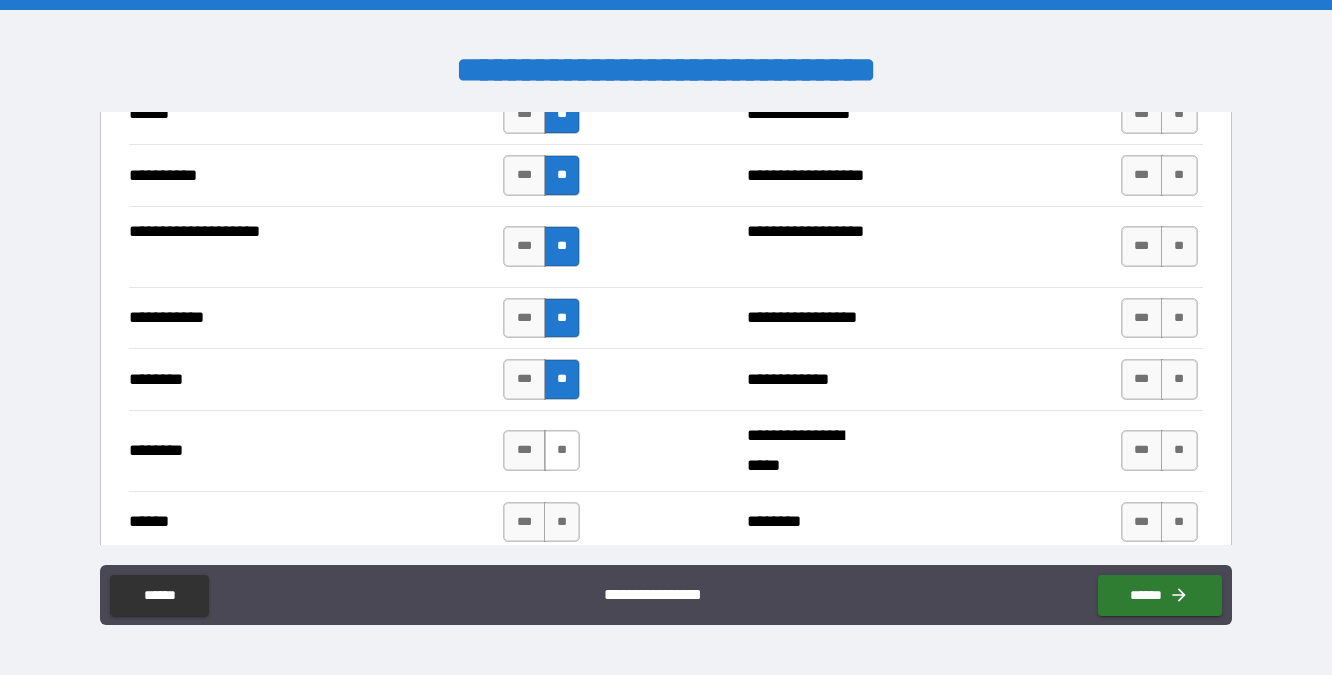 click on "**" at bounding box center (562, 450) 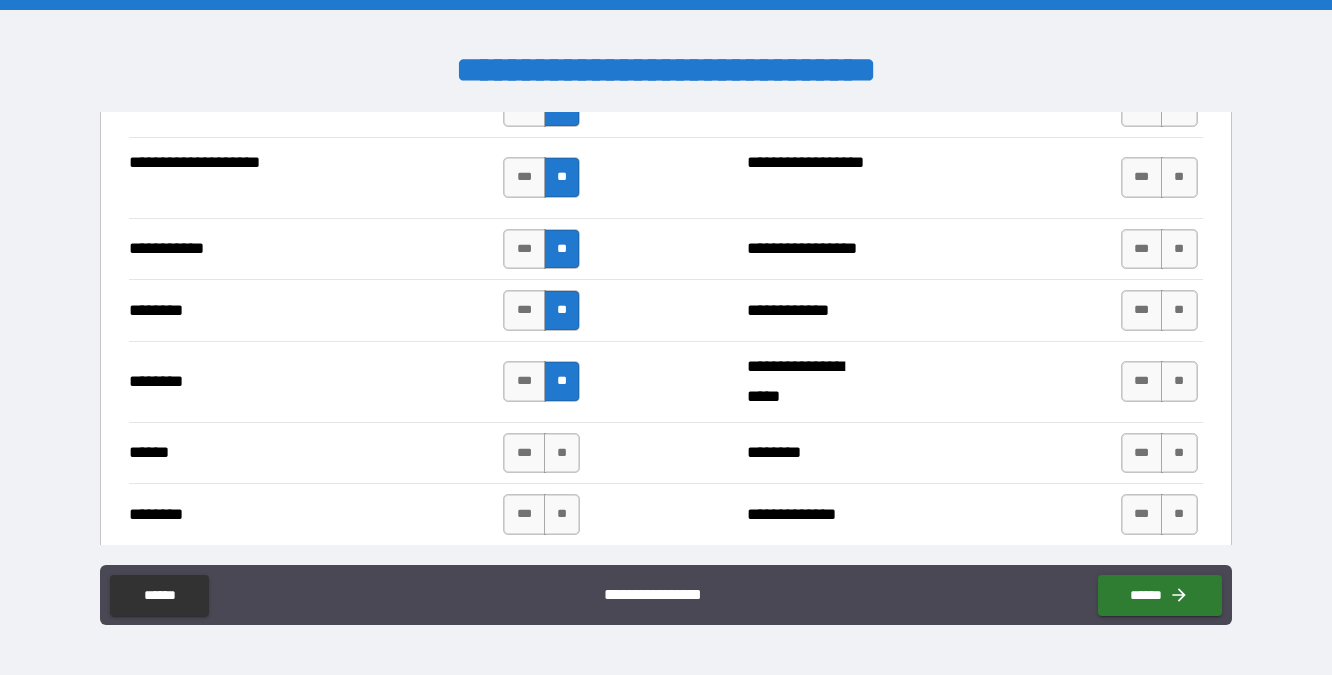 click on "**" at bounding box center (562, 453) 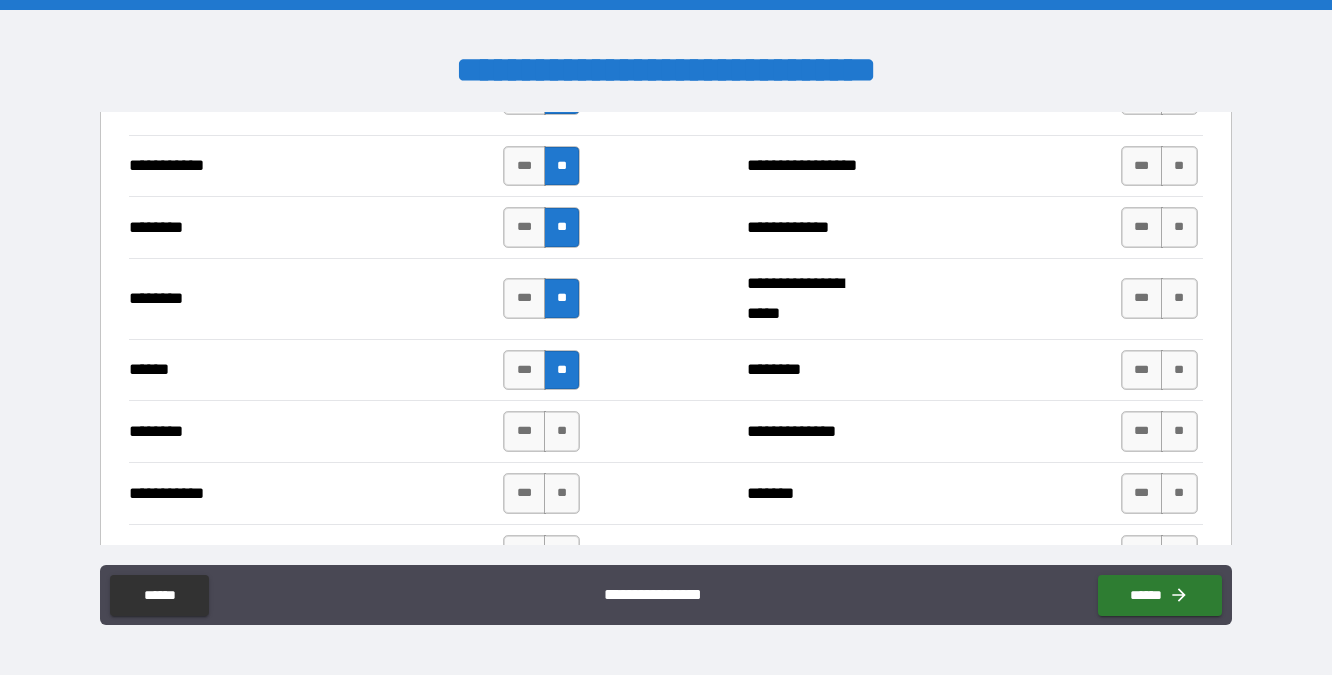 scroll, scrollTop: 2269, scrollLeft: 0, axis: vertical 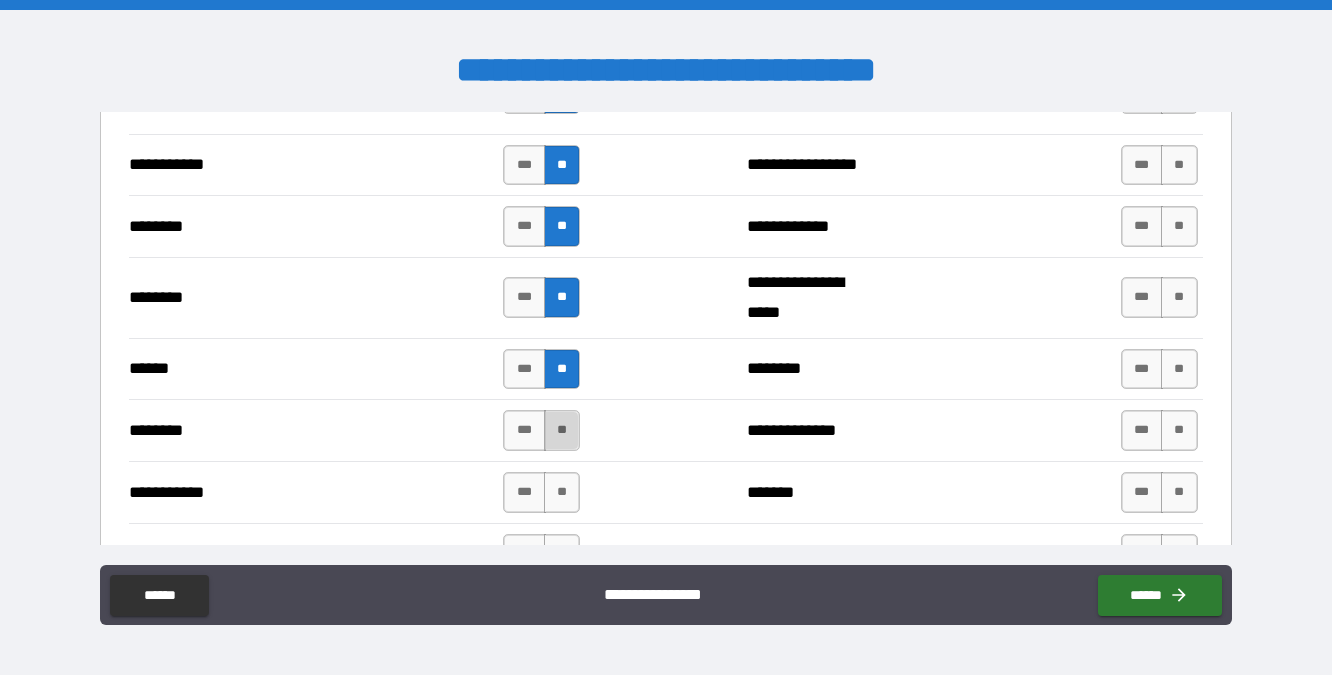 click on "**" at bounding box center [562, 430] 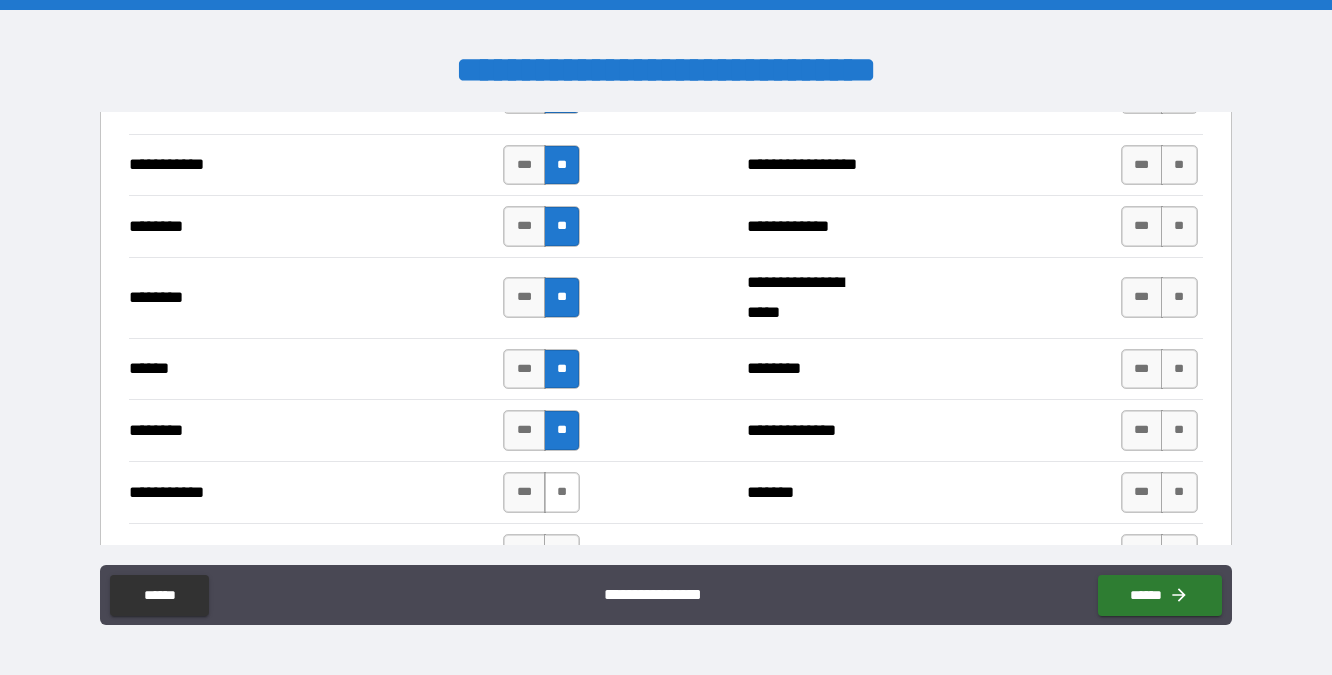 click on "**" at bounding box center [562, 492] 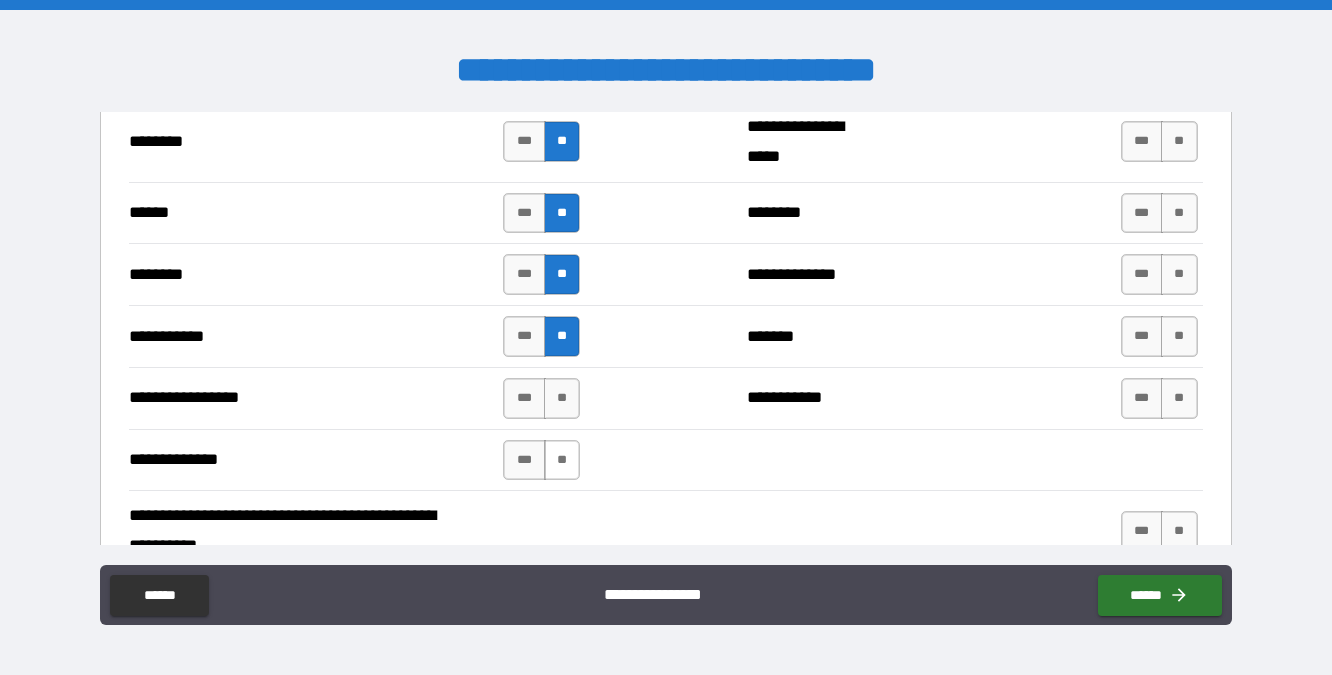 scroll, scrollTop: 2433, scrollLeft: 0, axis: vertical 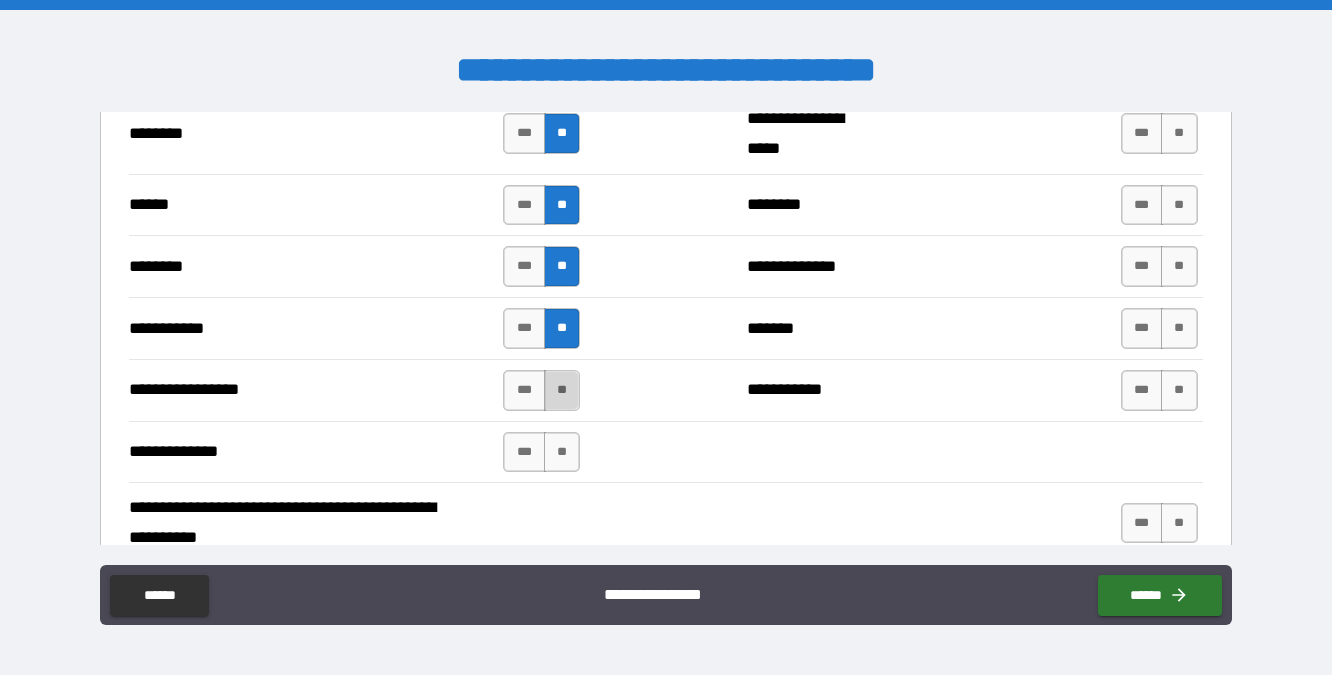 click on "**" at bounding box center [562, 390] 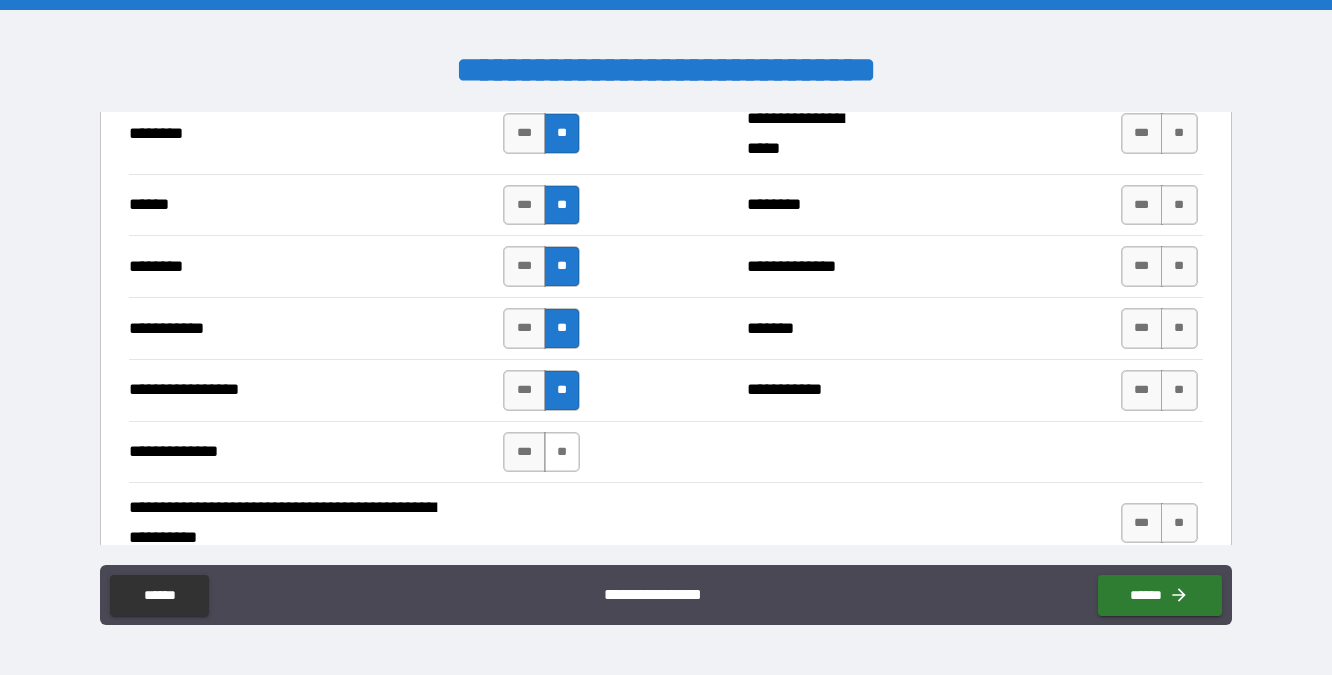 click on "**" at bounding box center (562, 452) 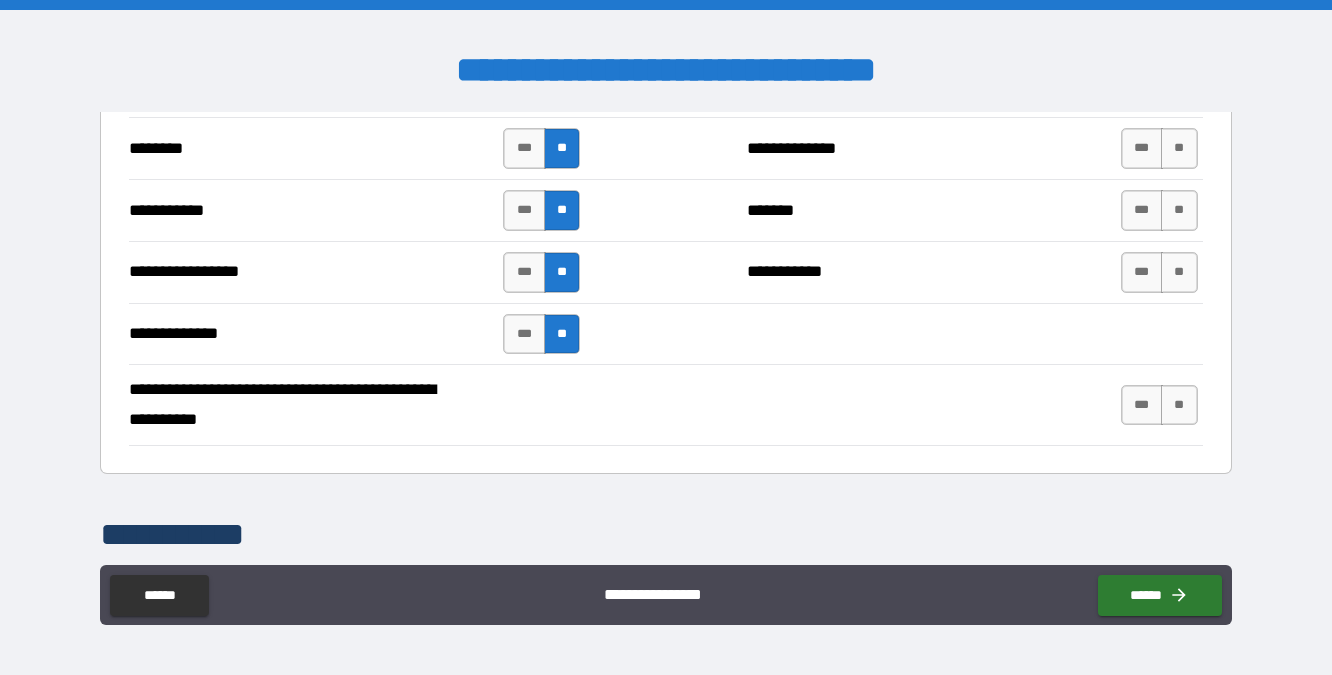 scroll, scrollTop: 2547, scrollLeft: 0, axis: vertical 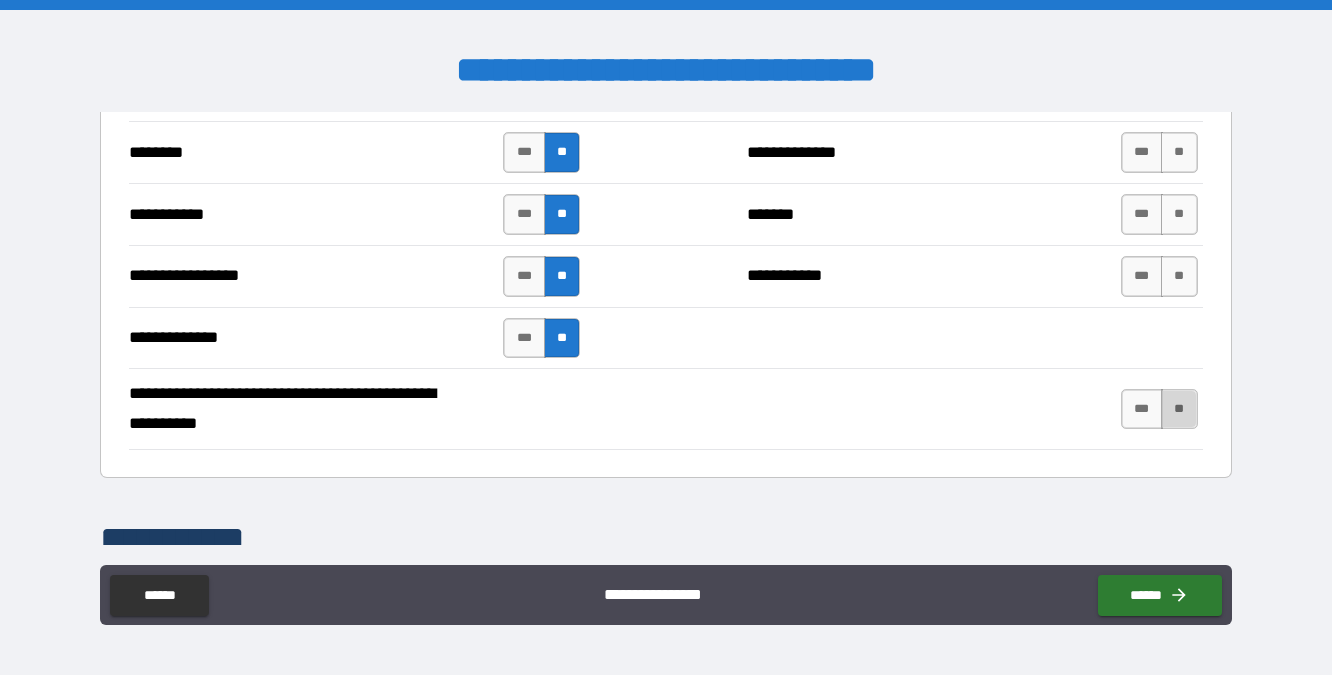 click on "**" at bounding box center [1179, 409] 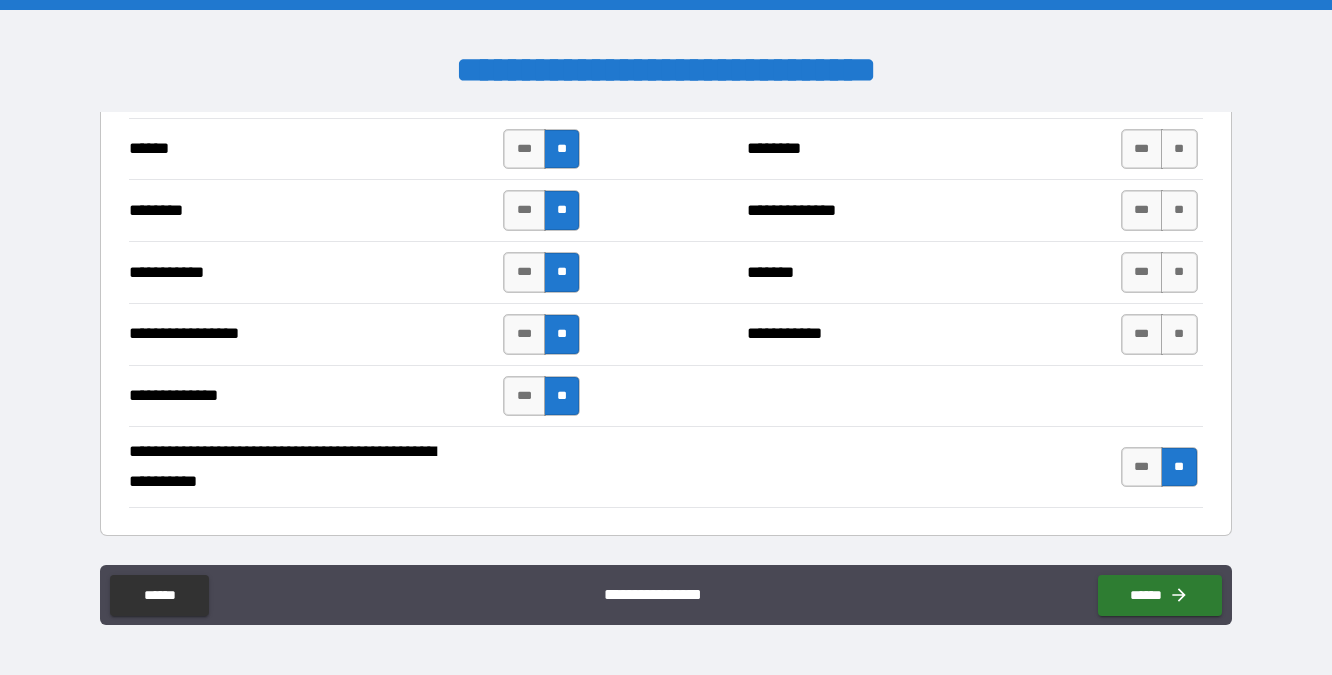 scroll, scrollTop: 2484, scrollLeft: 0, axis: vertical 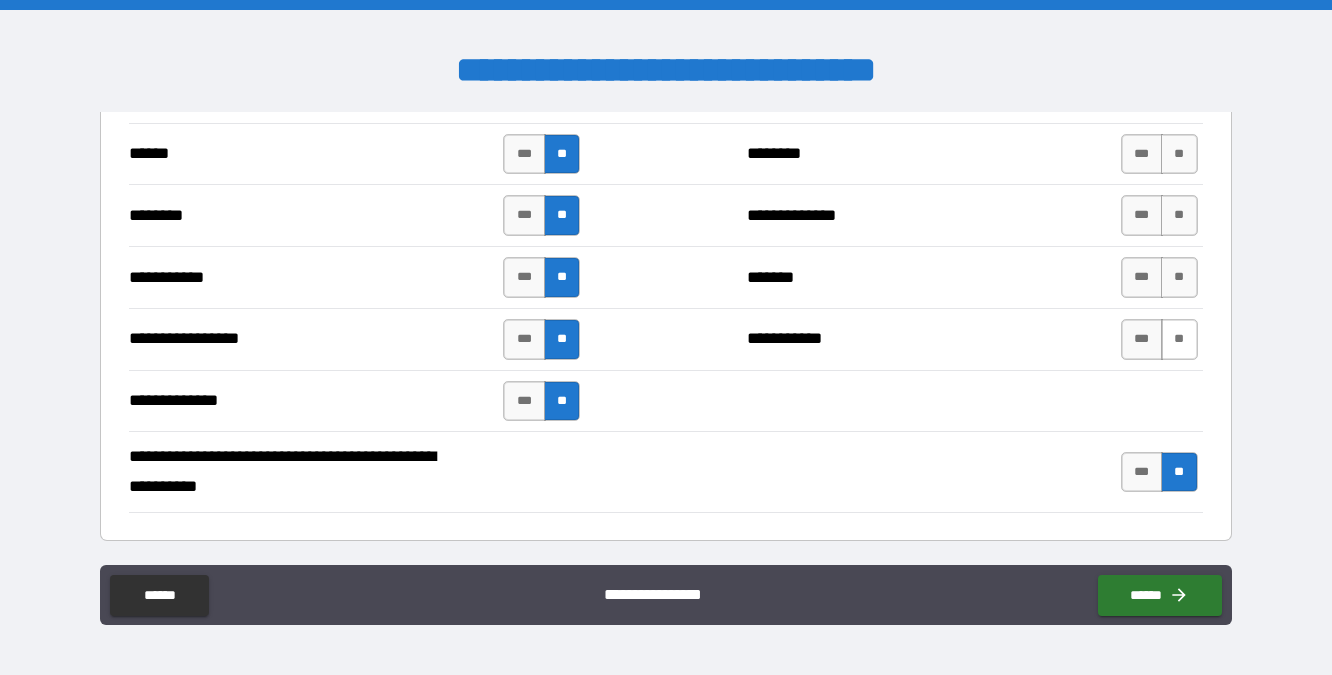 click on "**" at bounding box center (1179, 339) 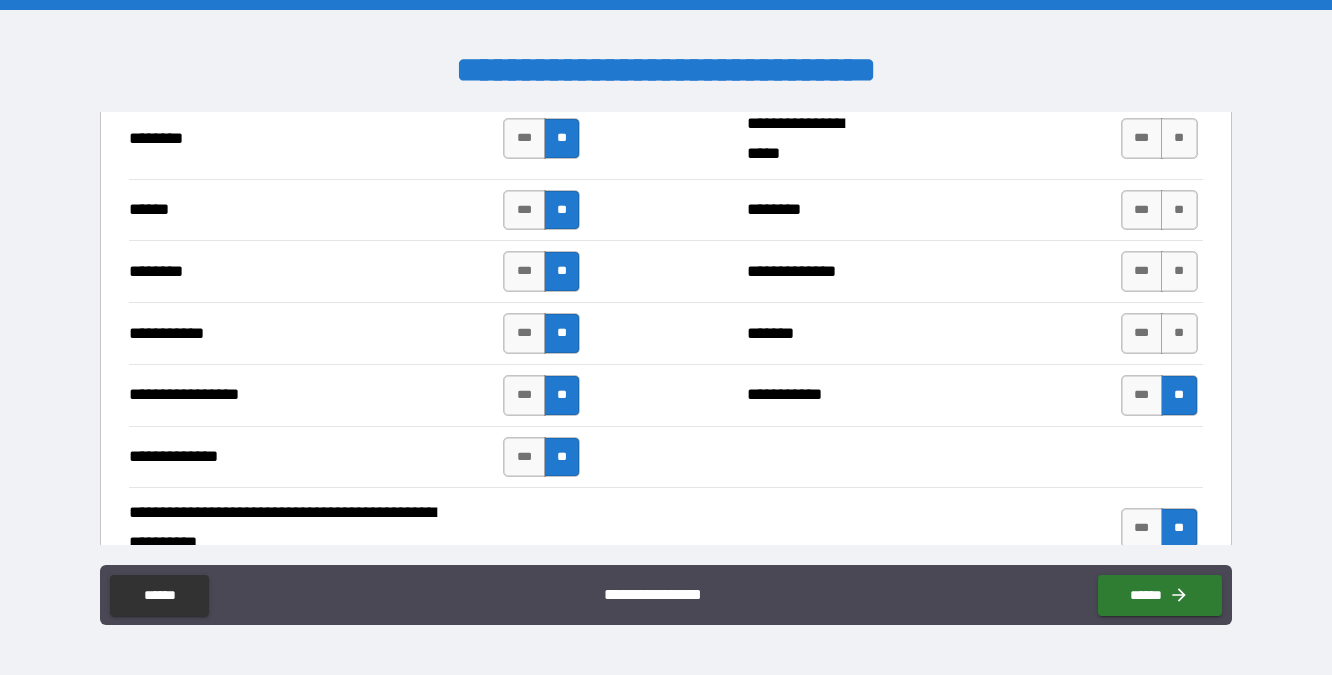 click on "**" at bounding box center [1179, 333] 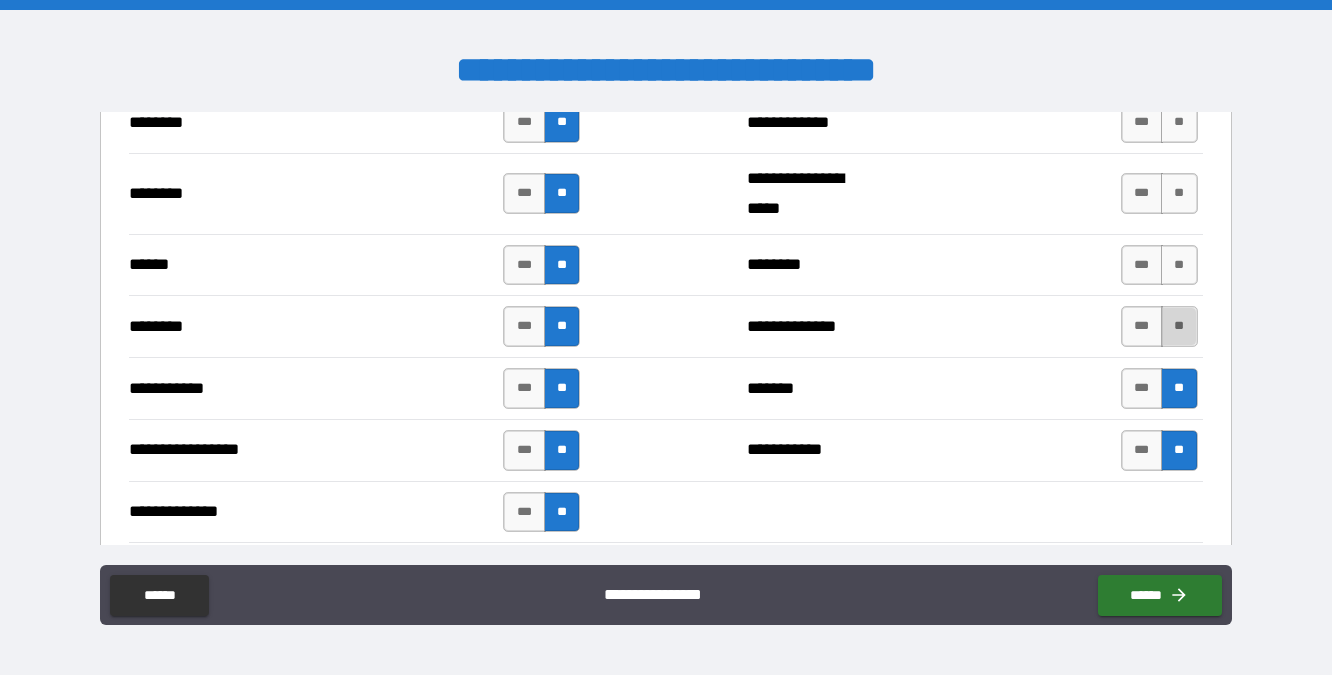 click on "**" at bounding box center [1179, 326] 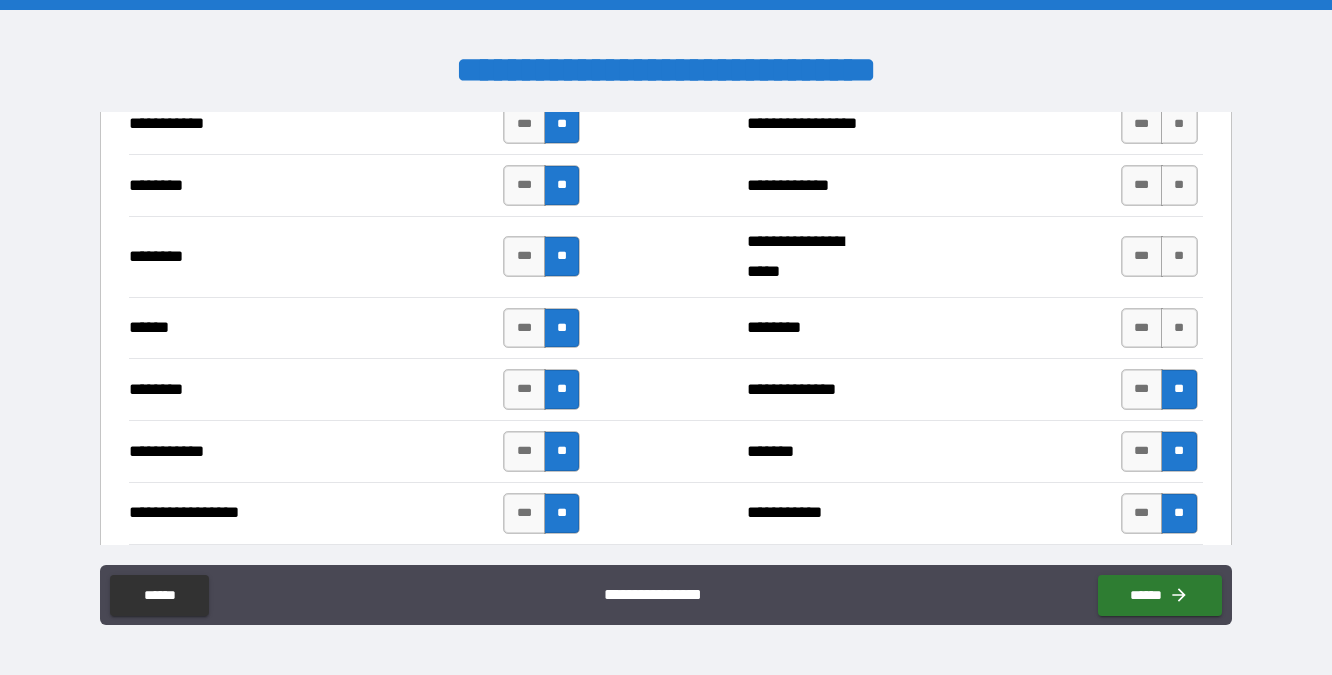 click on "**" at bounding box center [1179, 328] 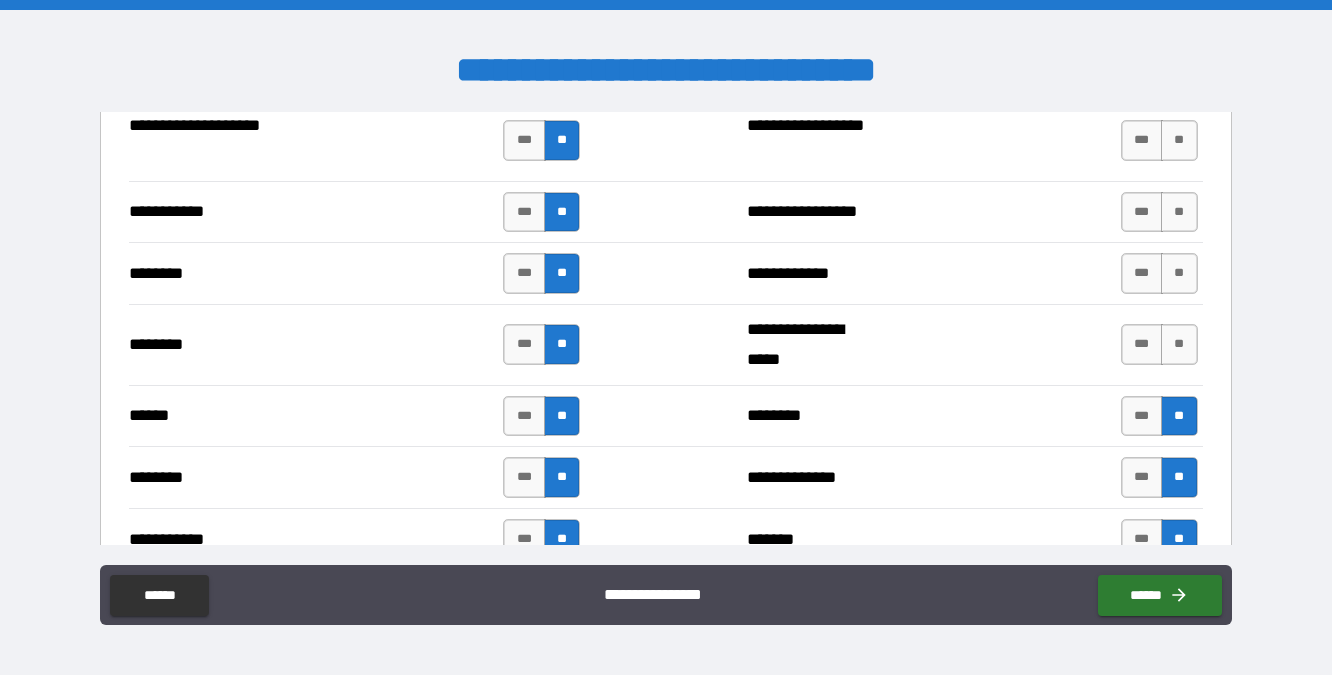 scroll, scrollTop: 2186, scrollLeft: 0, axis: vertical 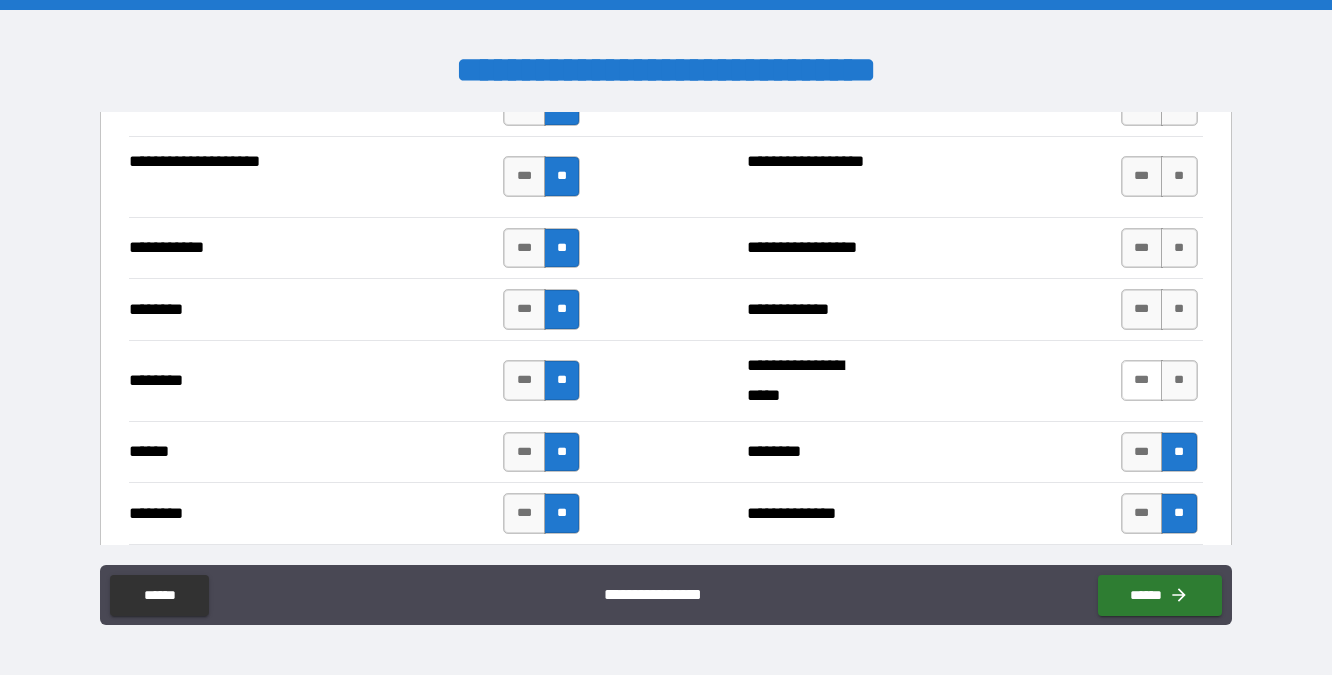 click on "***" at bounding box center [1142, 380] 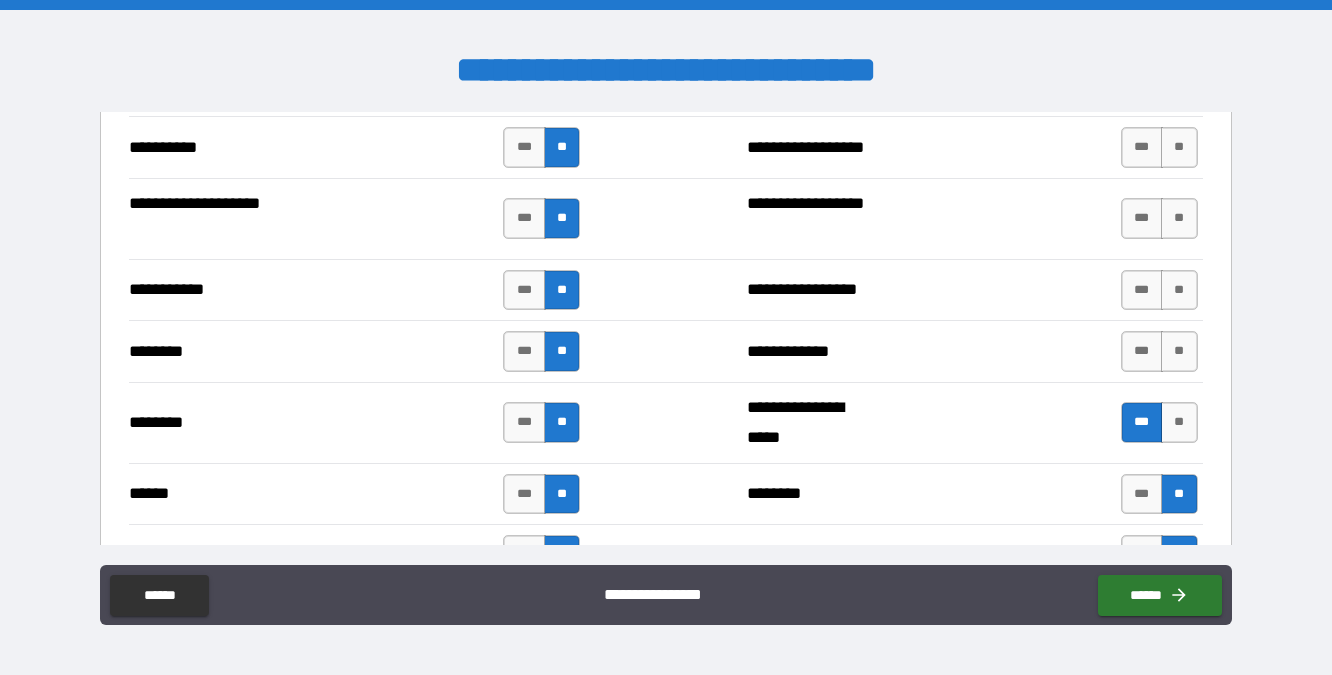 scroll, scrollTop: 2123, scrollLeft: 0, axis: vertical 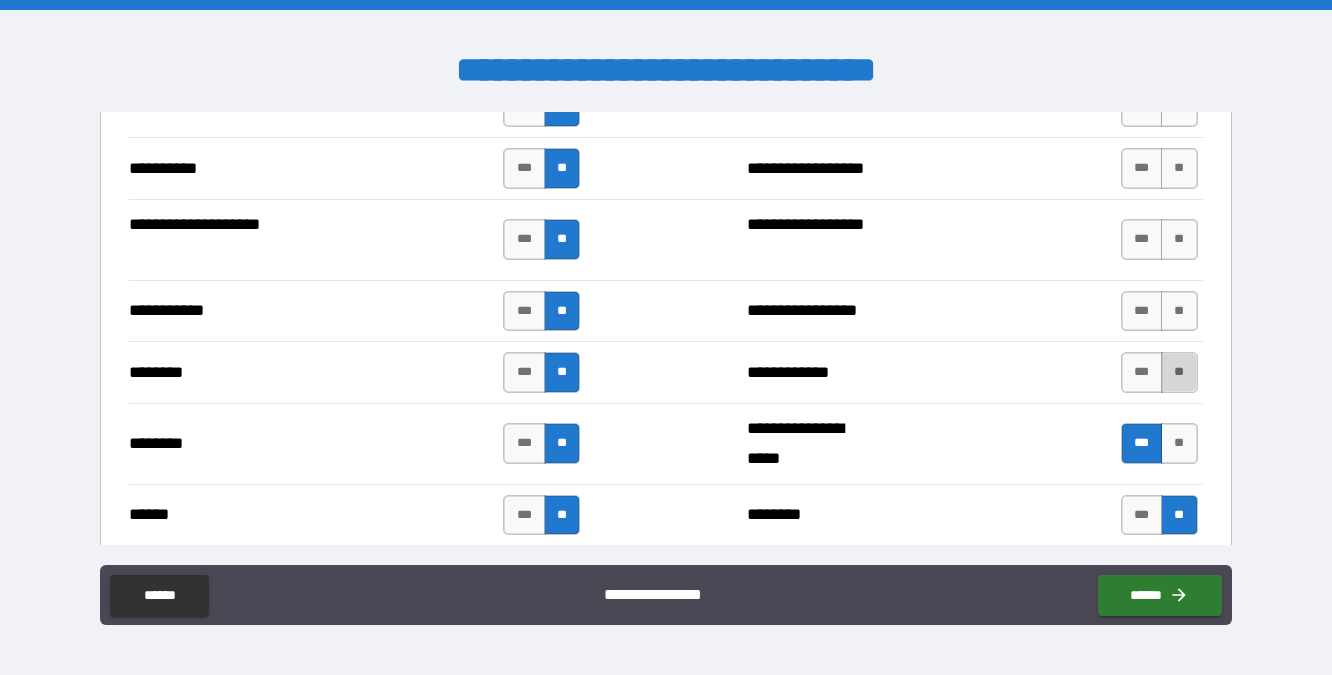 click on "**" at bounding box center (1179, 372) 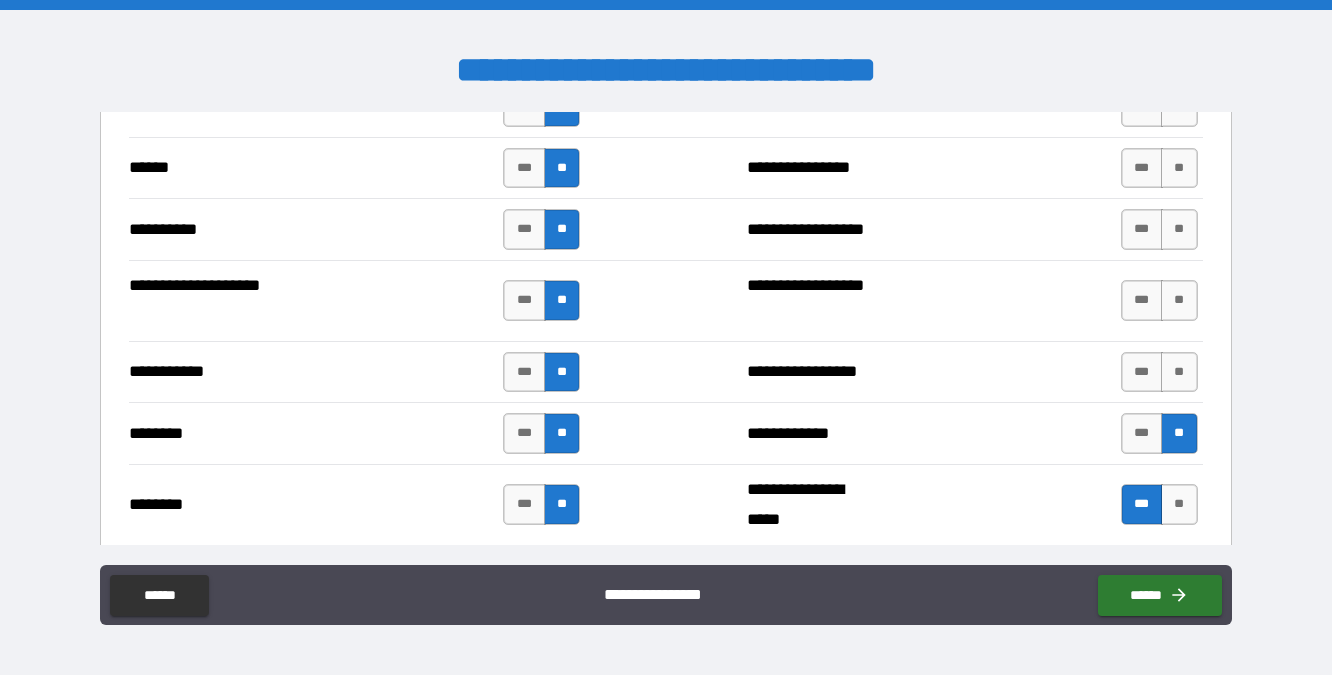 click on "**" at bounding box center (1179, 372) 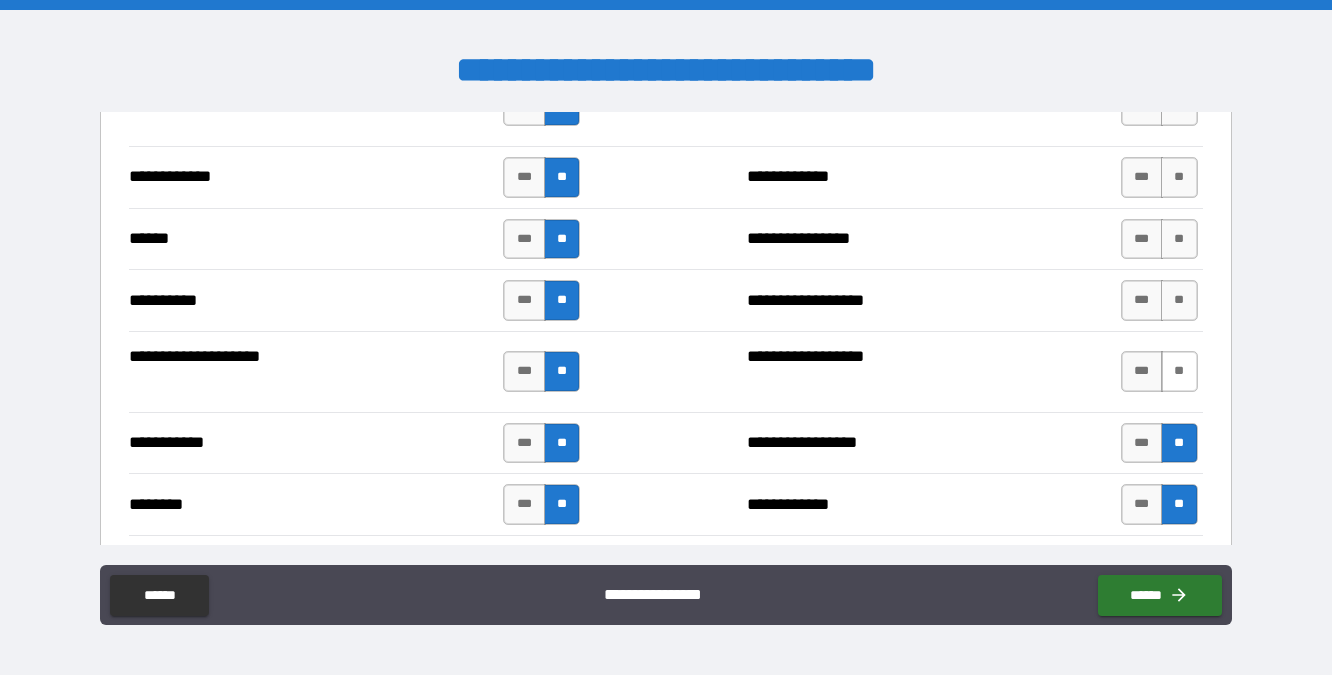 click on "**" at bounding box center [1179, 371] 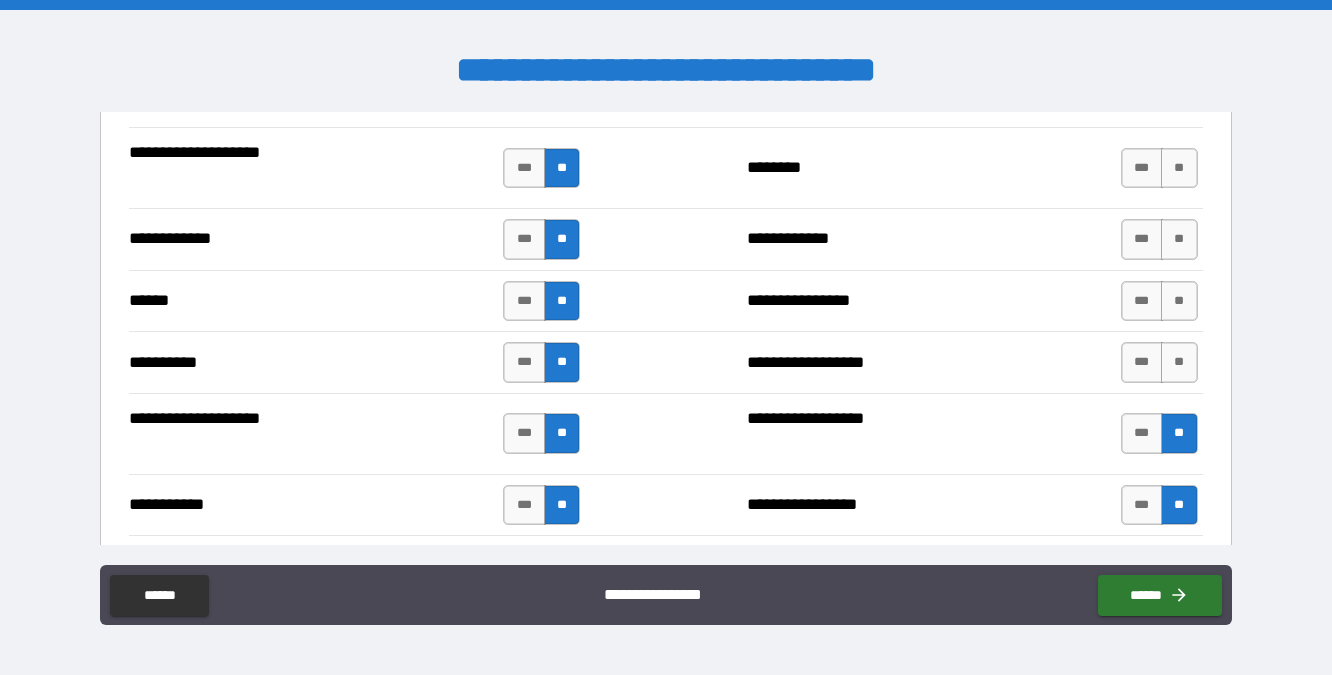 click on "**" at bounding box center [1179, 362] 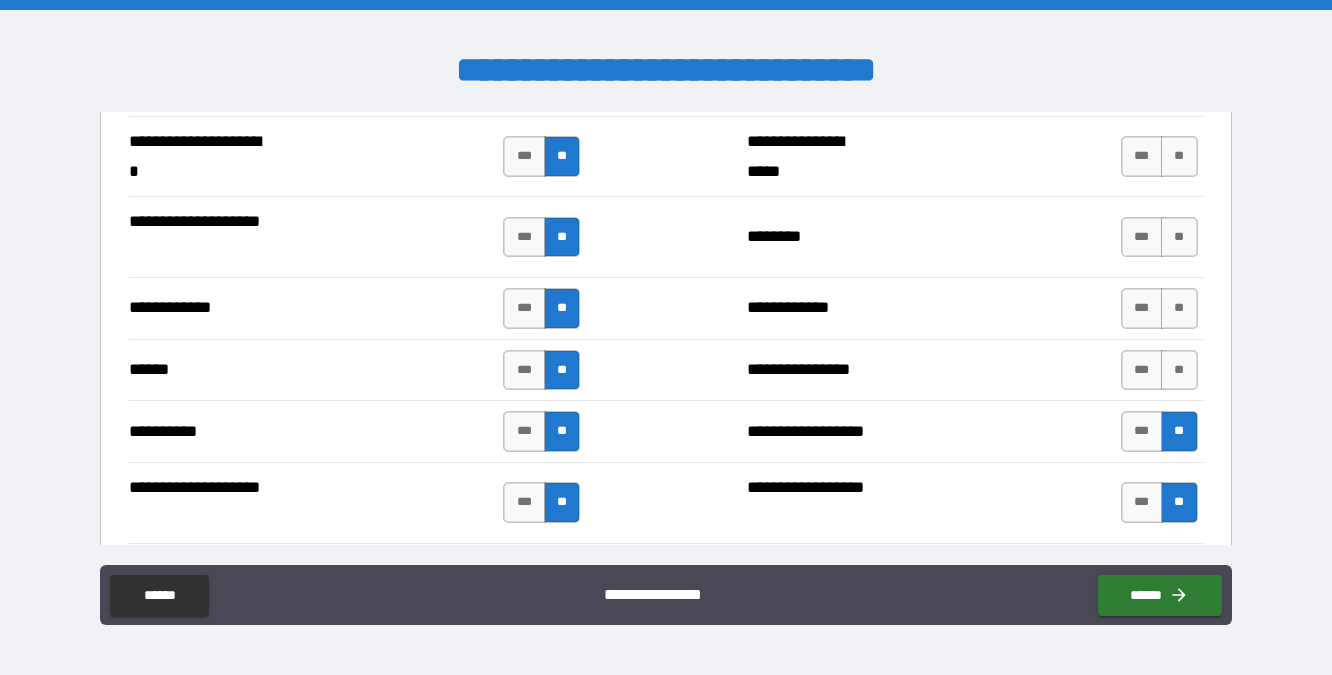 click on "**" at bounding box center (1179, 370) 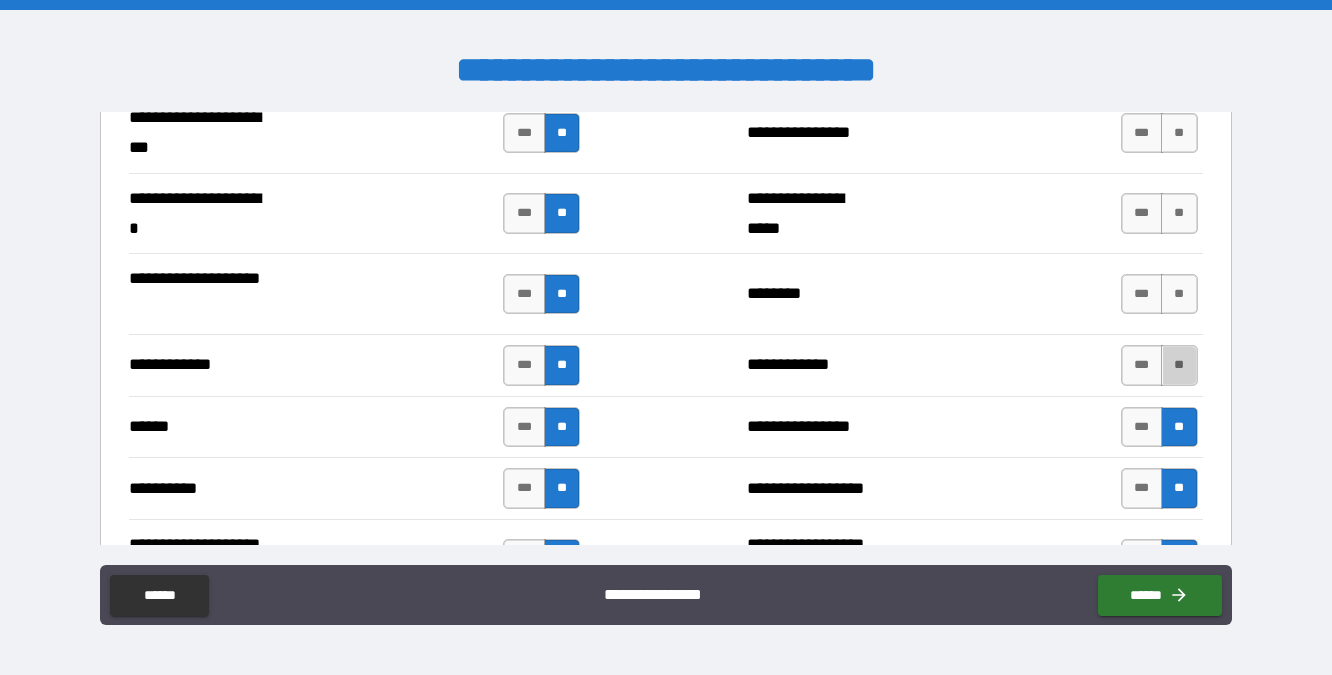 click on "**" at bounding box center [1179, 365] 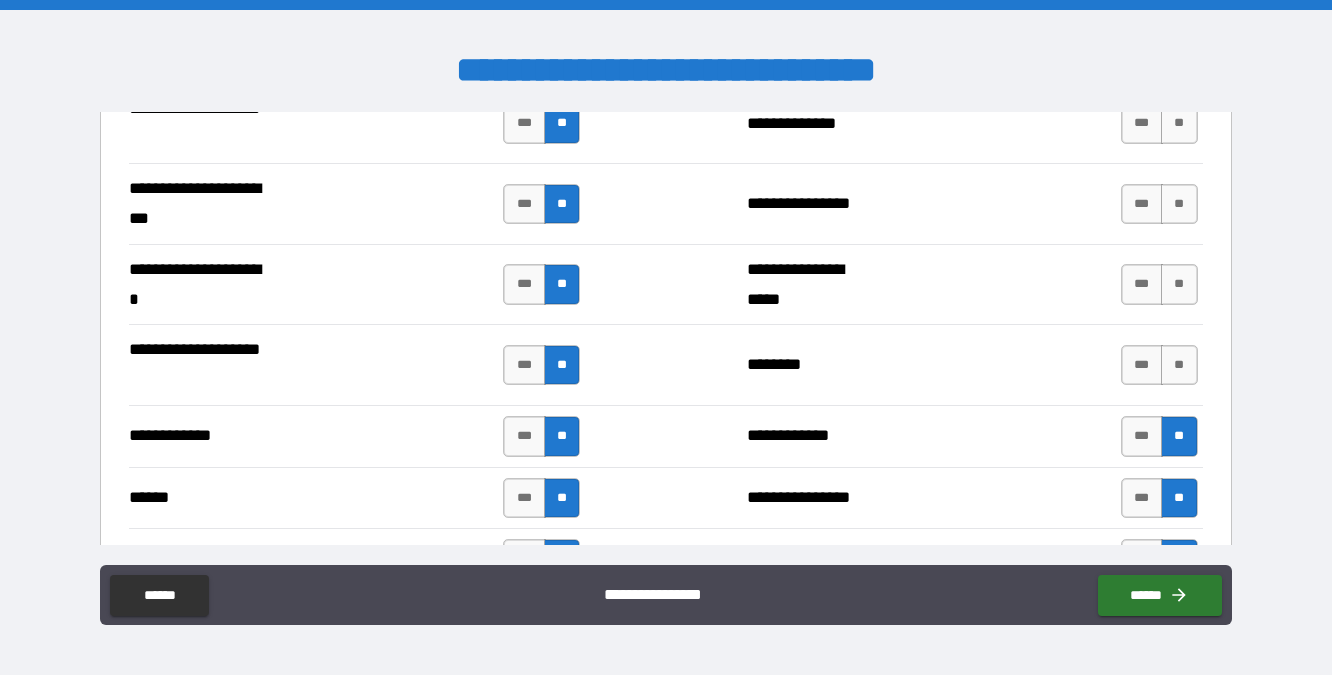 scroll, scrollTop: 1718, scrollLeft: 0, axis: vertical 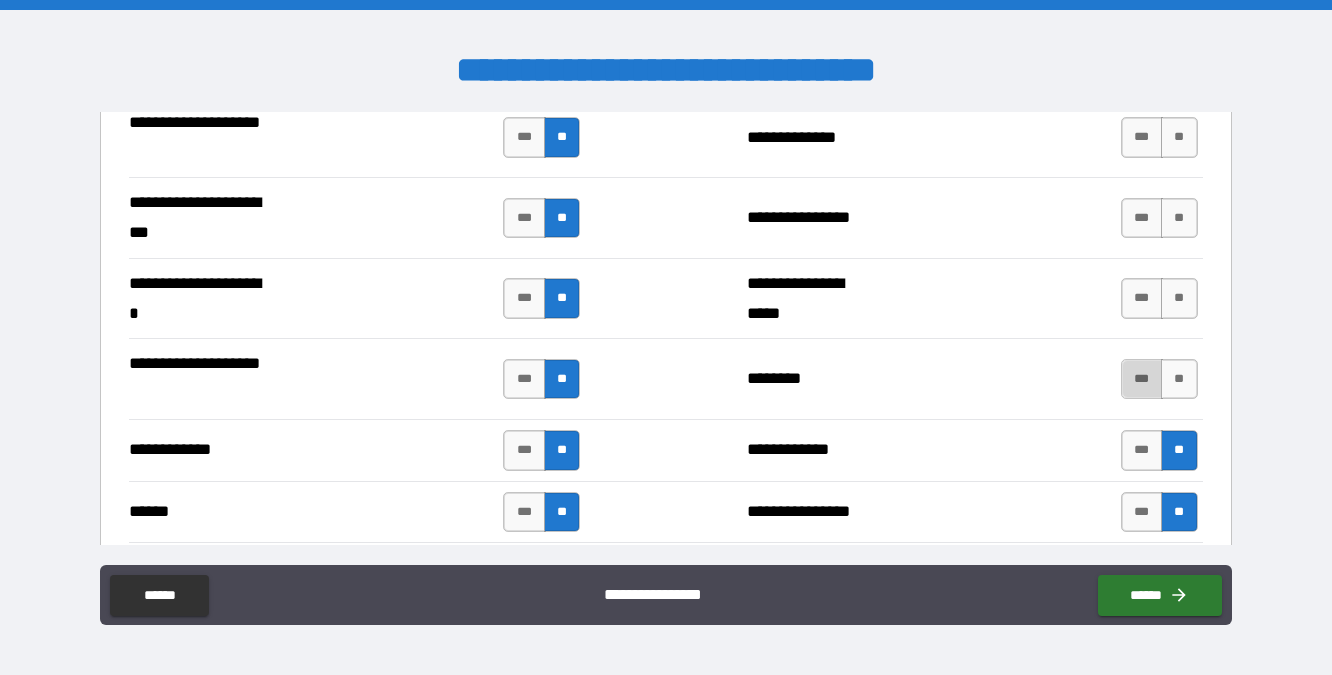 click on "***" at bounding box center (1142, 379) 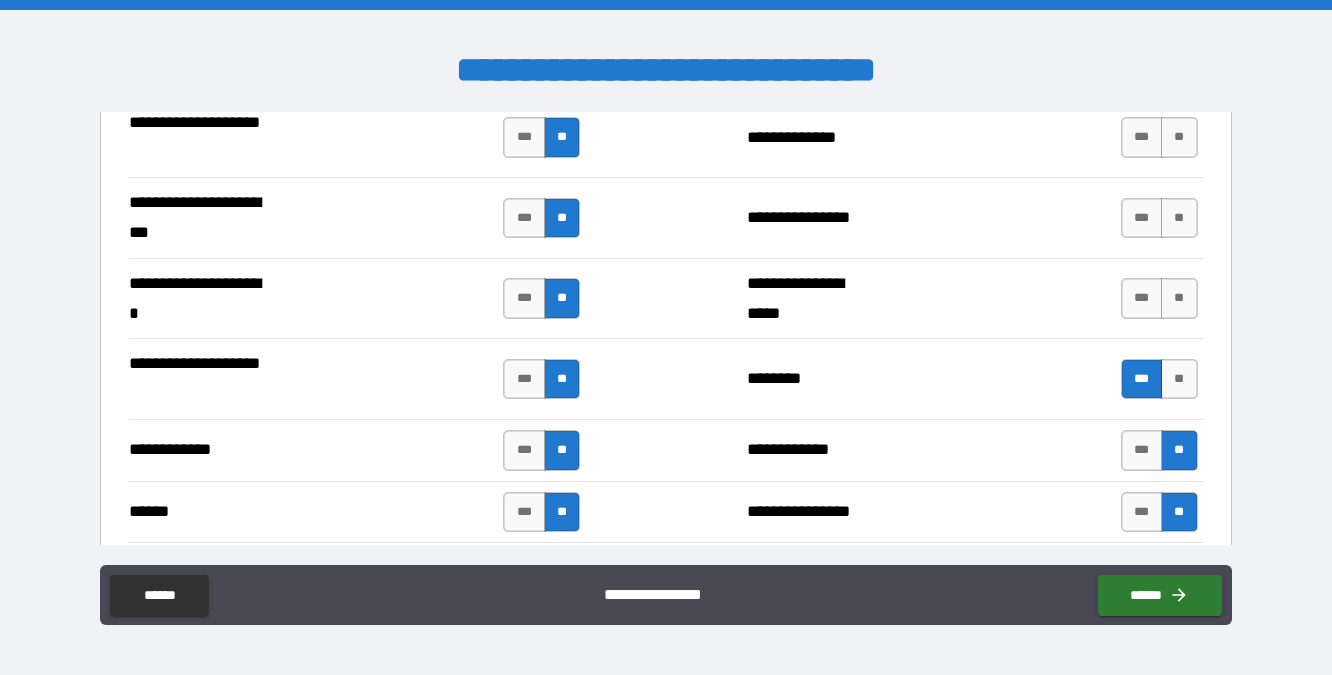 scroll, scrollTop: 1714, scrollLeft: 0, axis: vertical 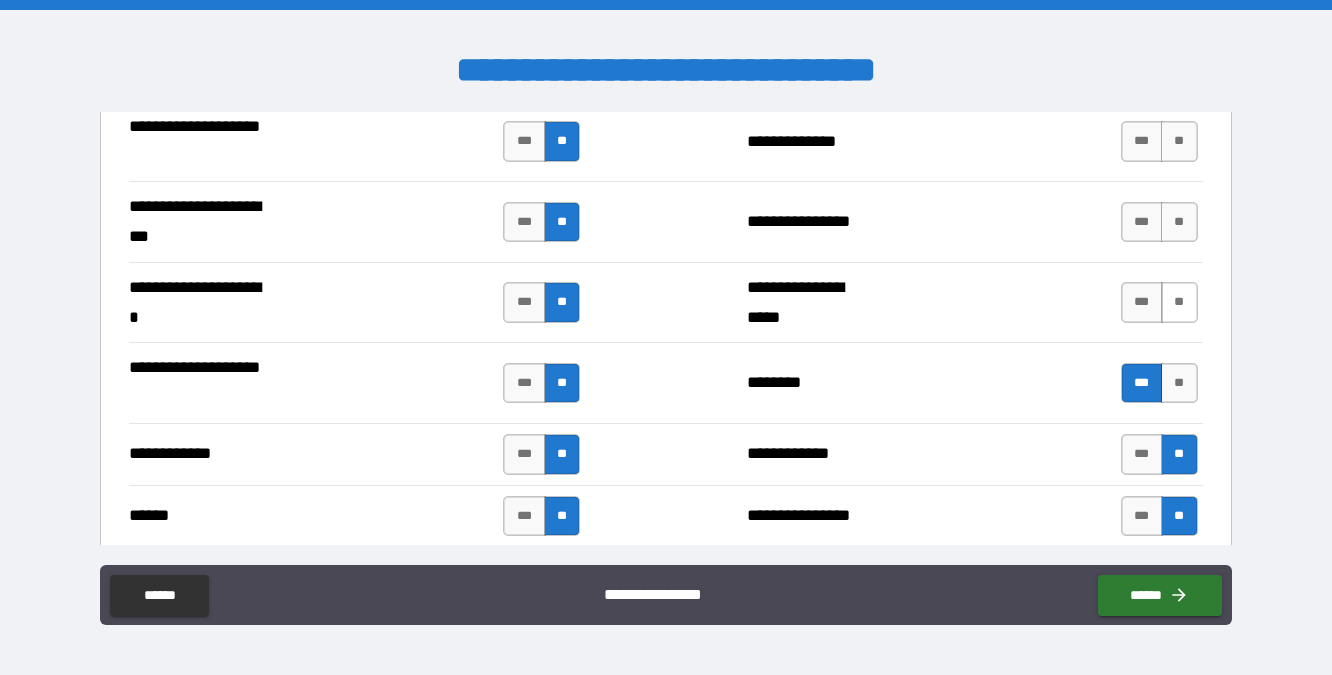 click on "**" at bounding box center [1179, 302] 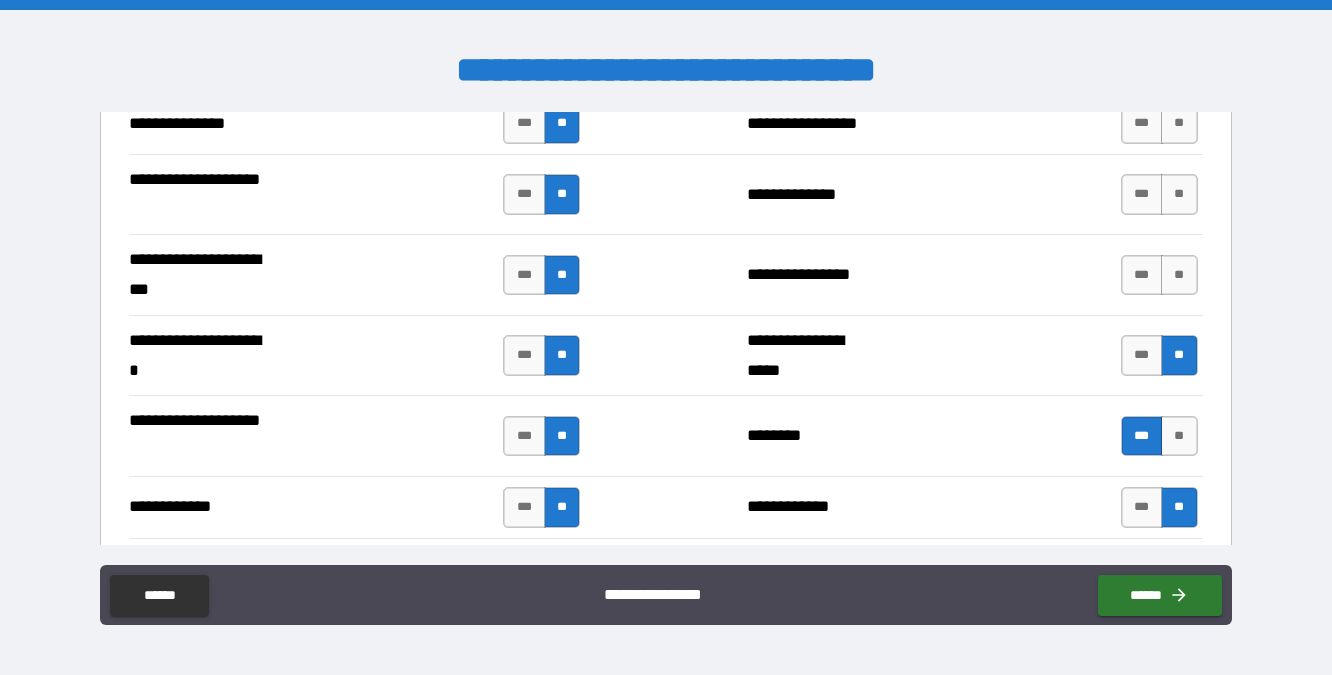 scroll, scrollTop: 1653, scrollLeft: 0, axis: vertical 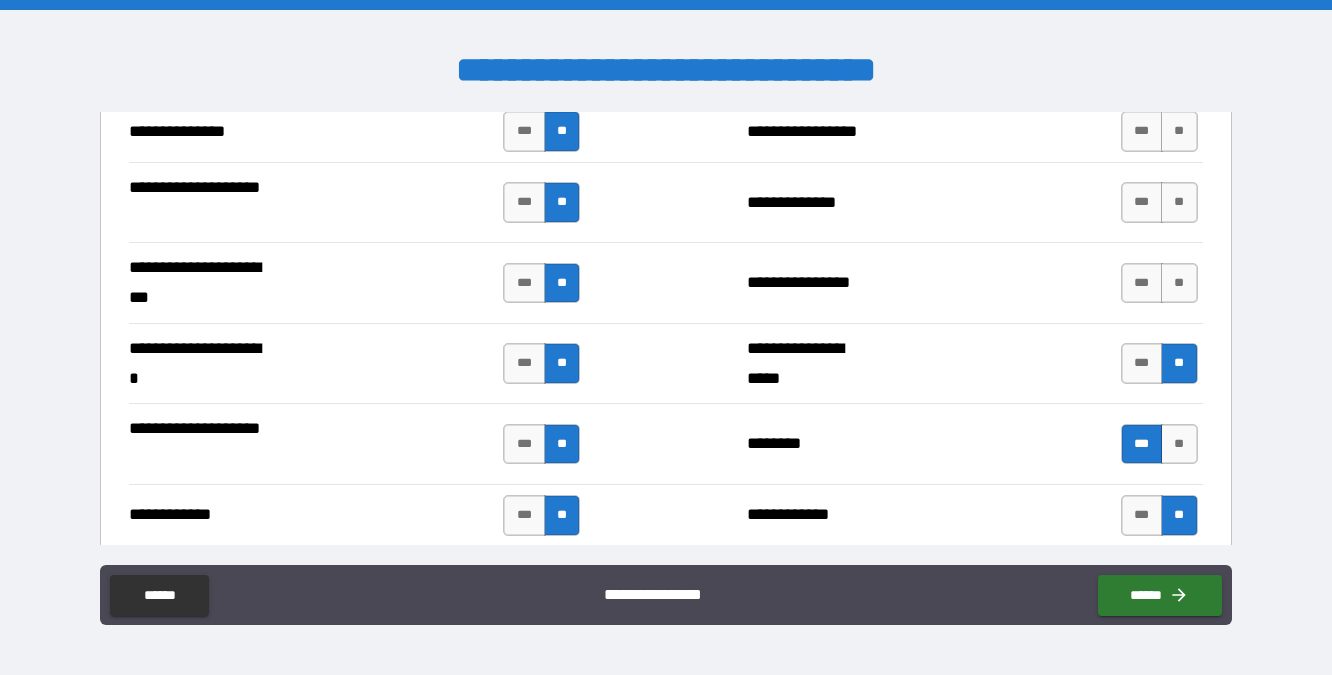 click on "**********" at bounding box center [666, 282] 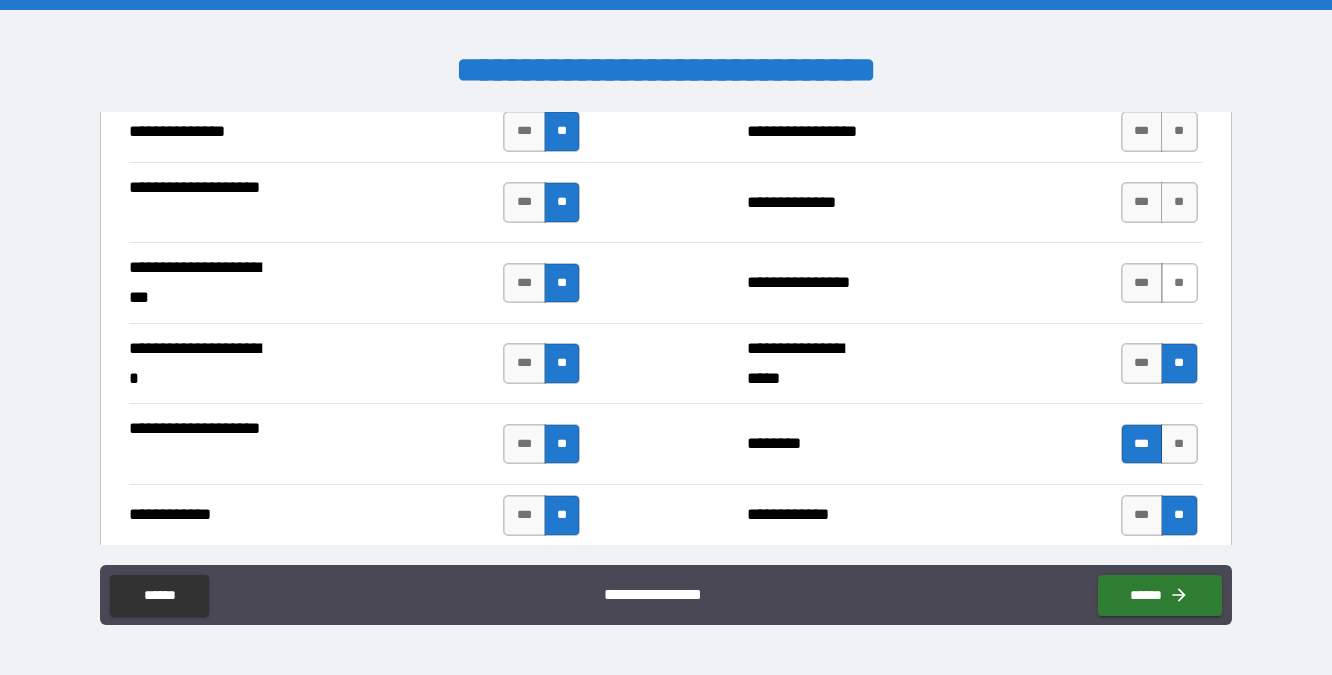 click on "**" at bounding box center (1179, 283) 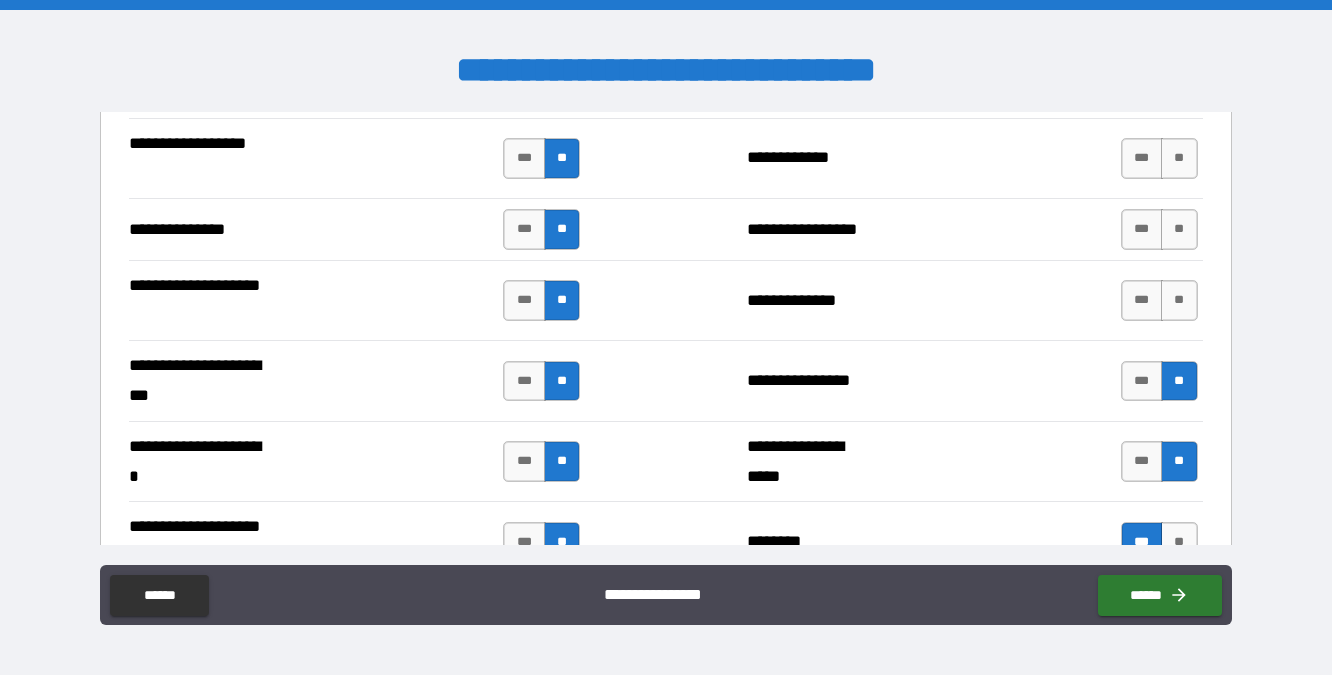 scroll, scrollTop: 1544, scrollLeft: 0, axis: vertical 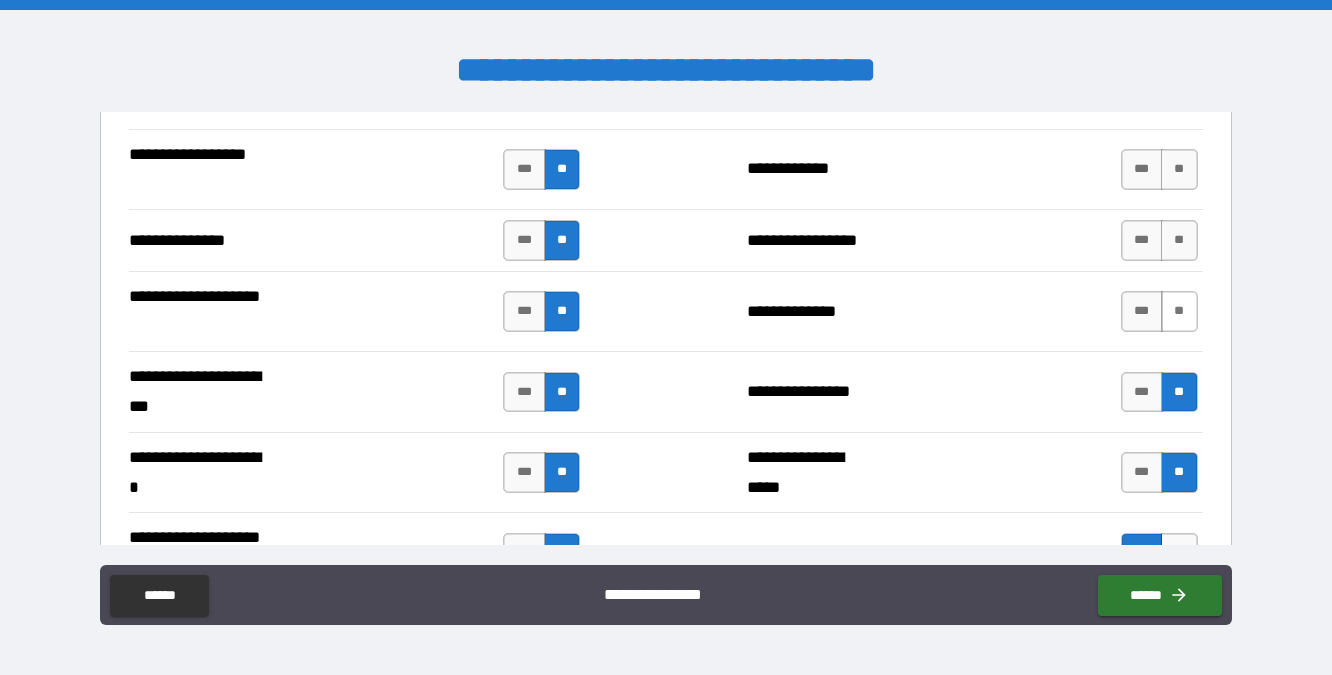click on "**" at bounding box center (1179, 311) 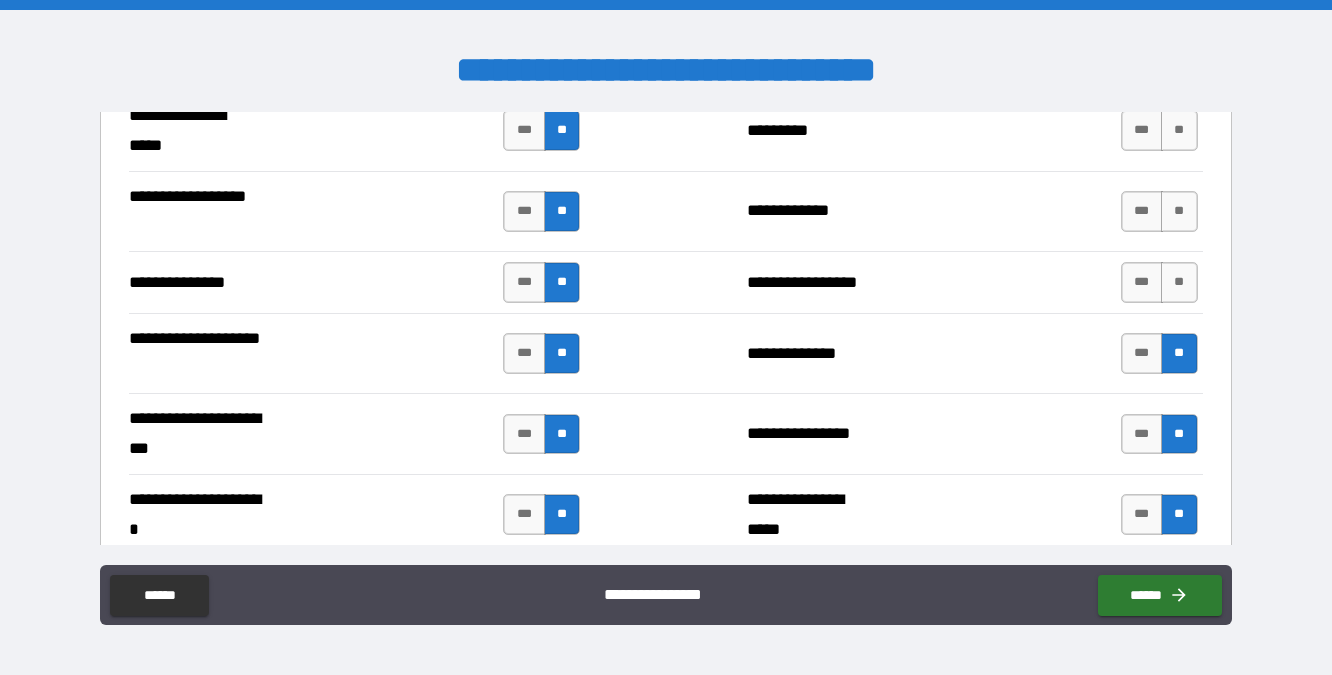 scroll, scrollTop: 1500, scrollLeft: 0, axis: vertical 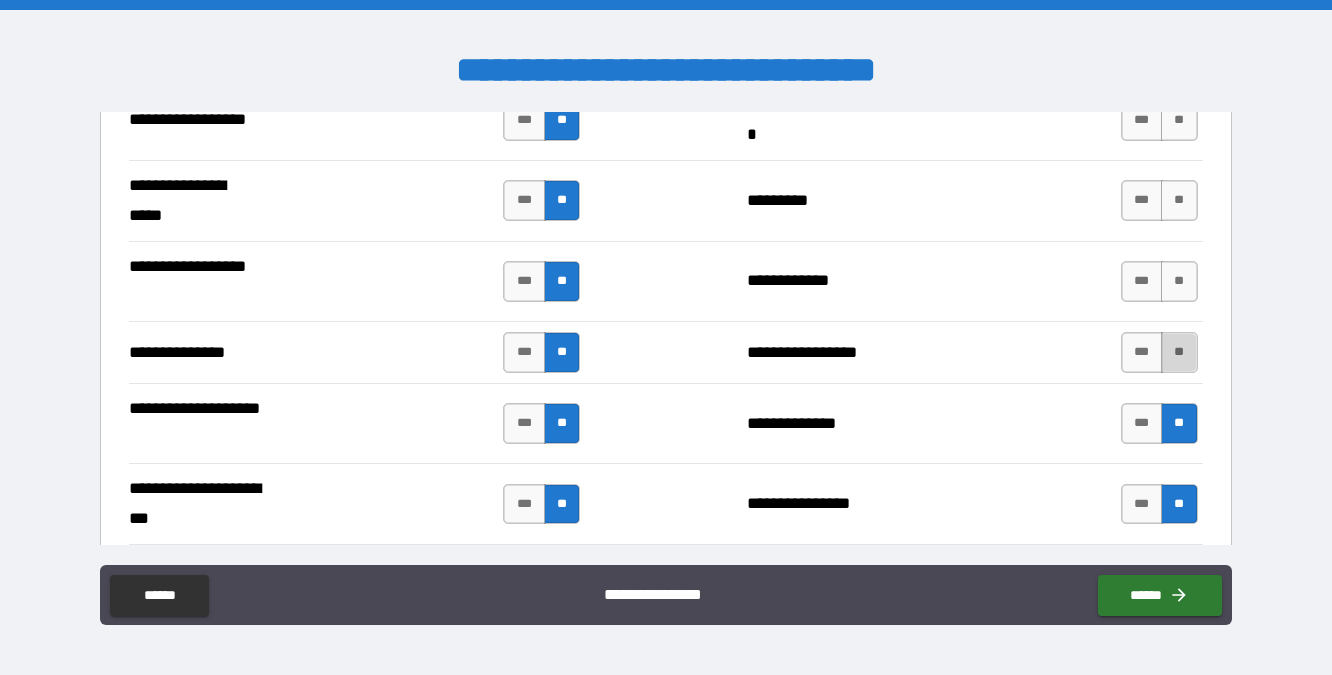 click on "**" at bounding box center (1179, 352) 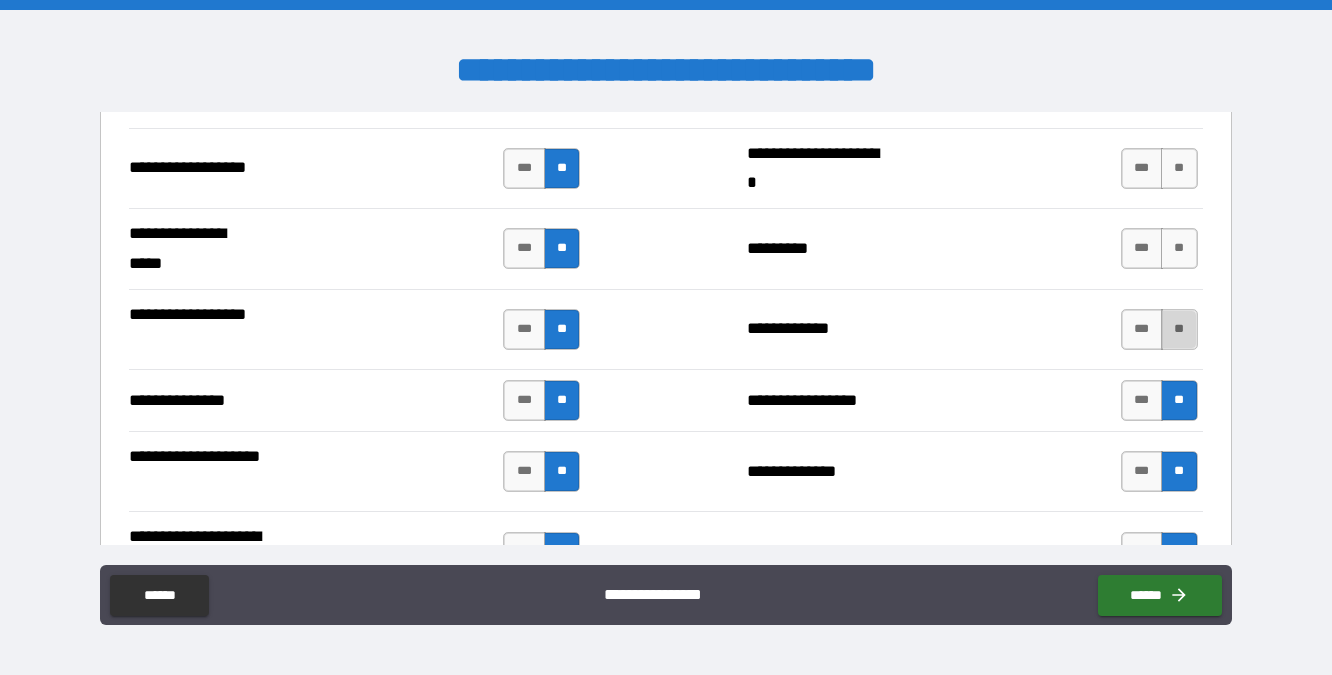 click on "**" at bounding box center (1179, 329) 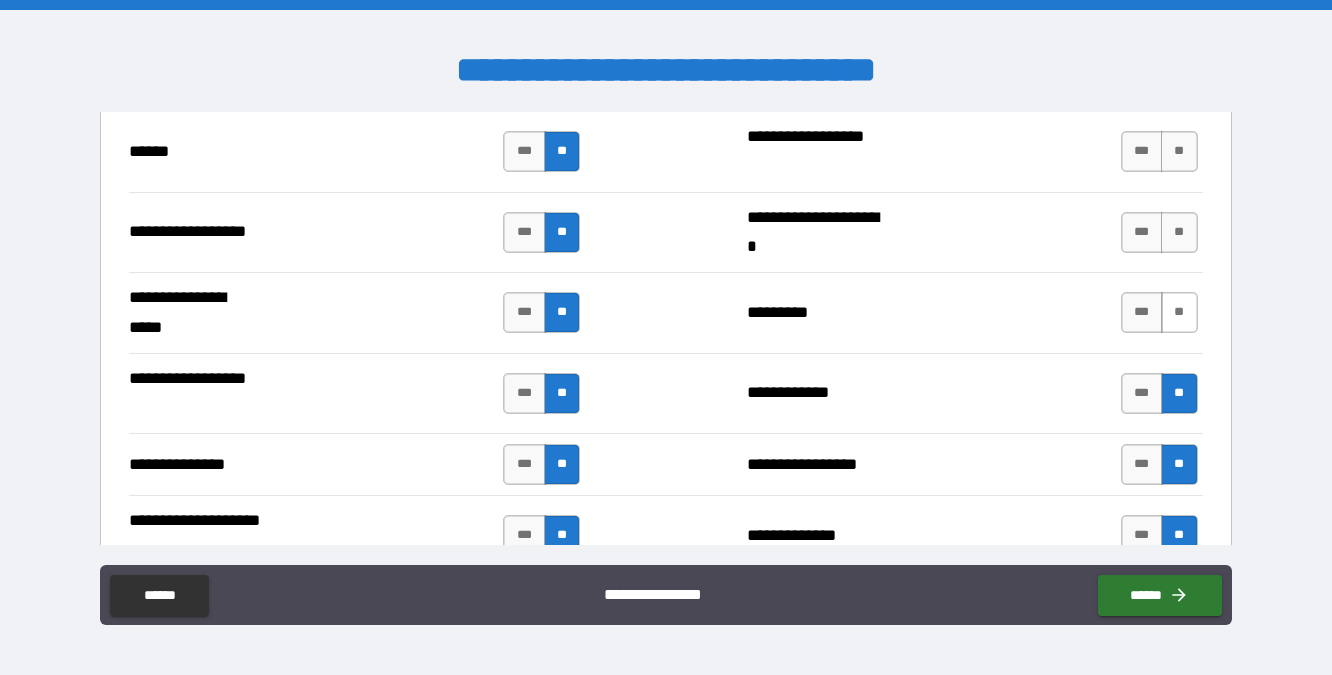 click on "**" at bounding box center (1179, 312) 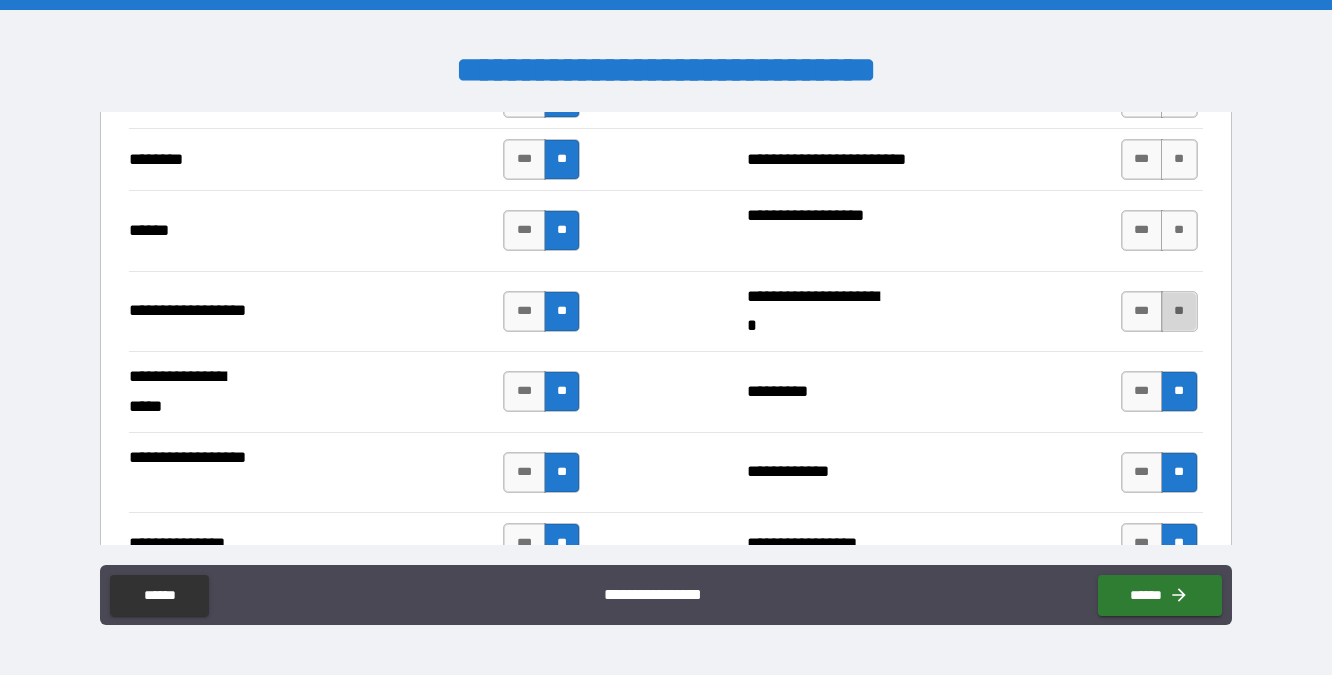 click on "**" at bounding box center (1179, 311) 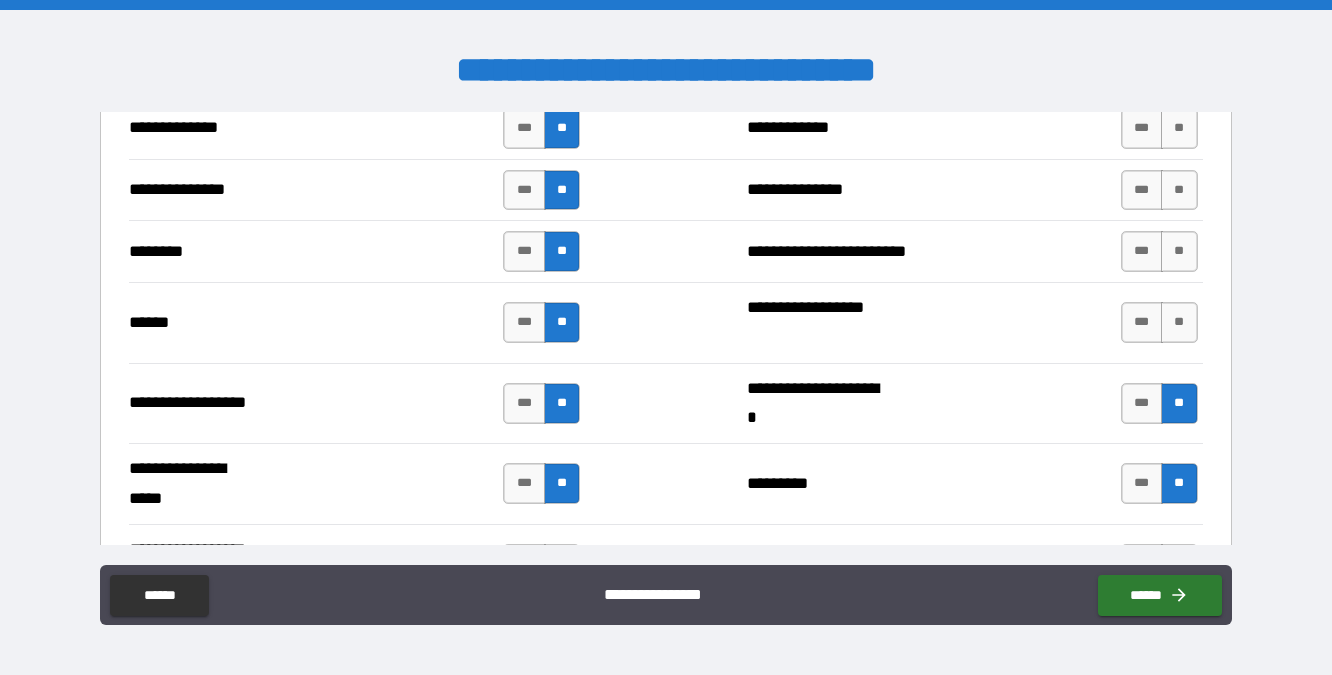 click on "**" at bounding box center (1179, 322) 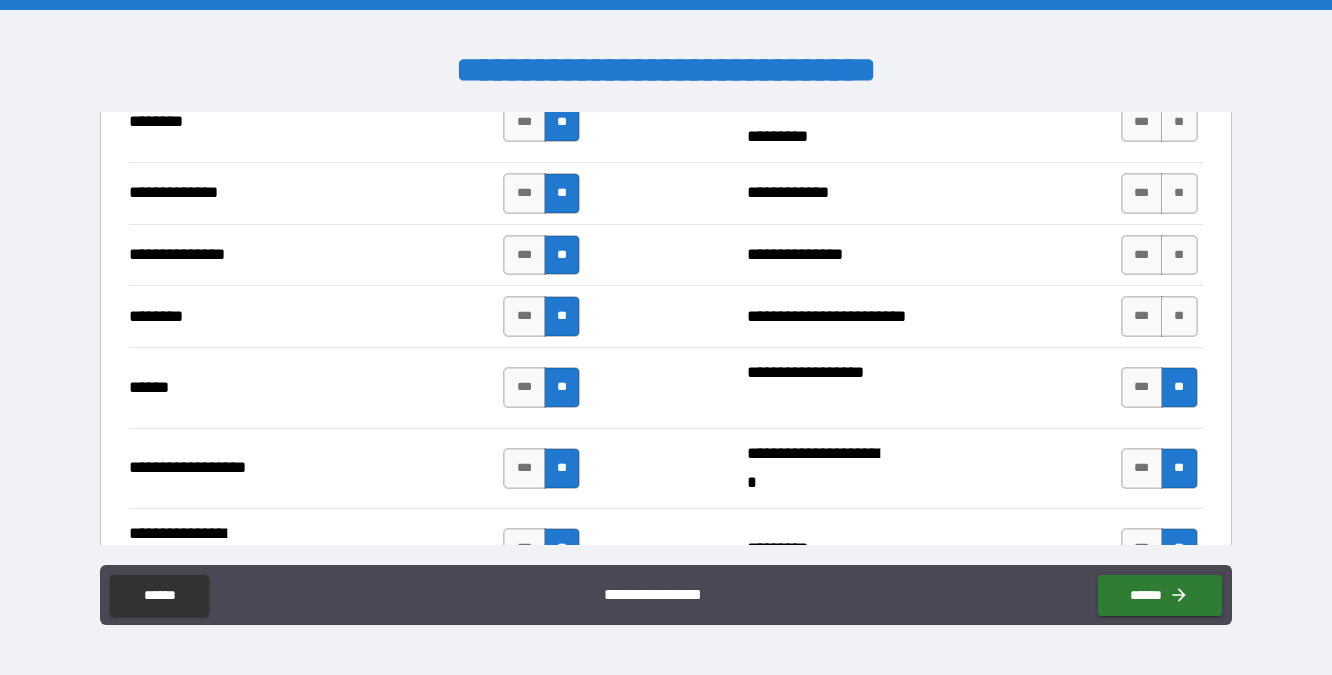 scroll, scrollTop: 1083, scrollLeft: 0, axis: vertical 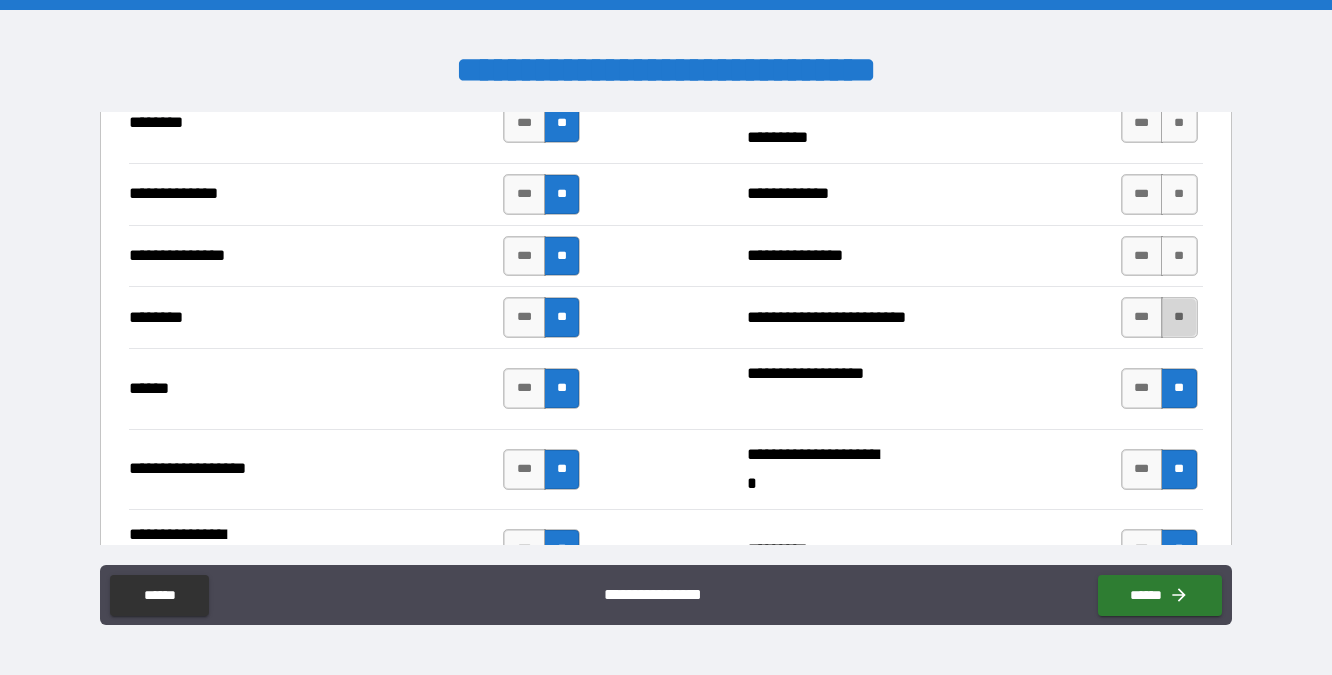 click on "**" at bounding box center (1179, 317) 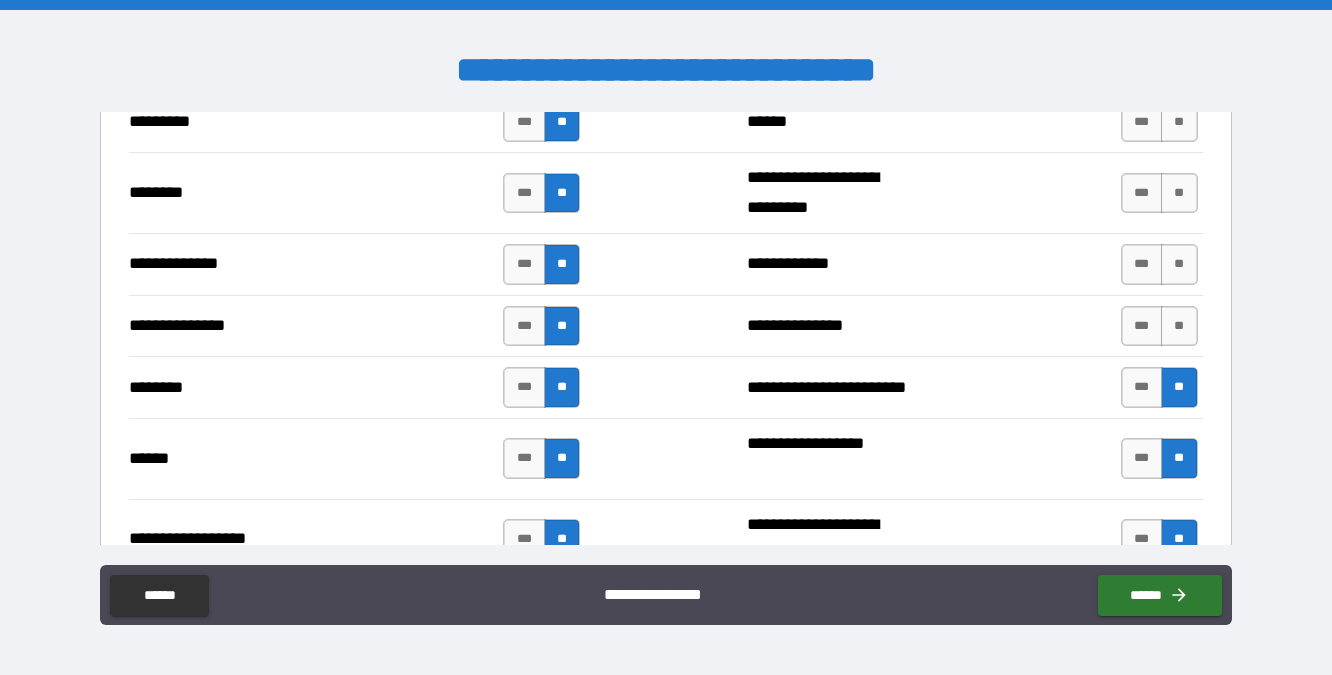 click on "**" at bounding box center (1179, 326) 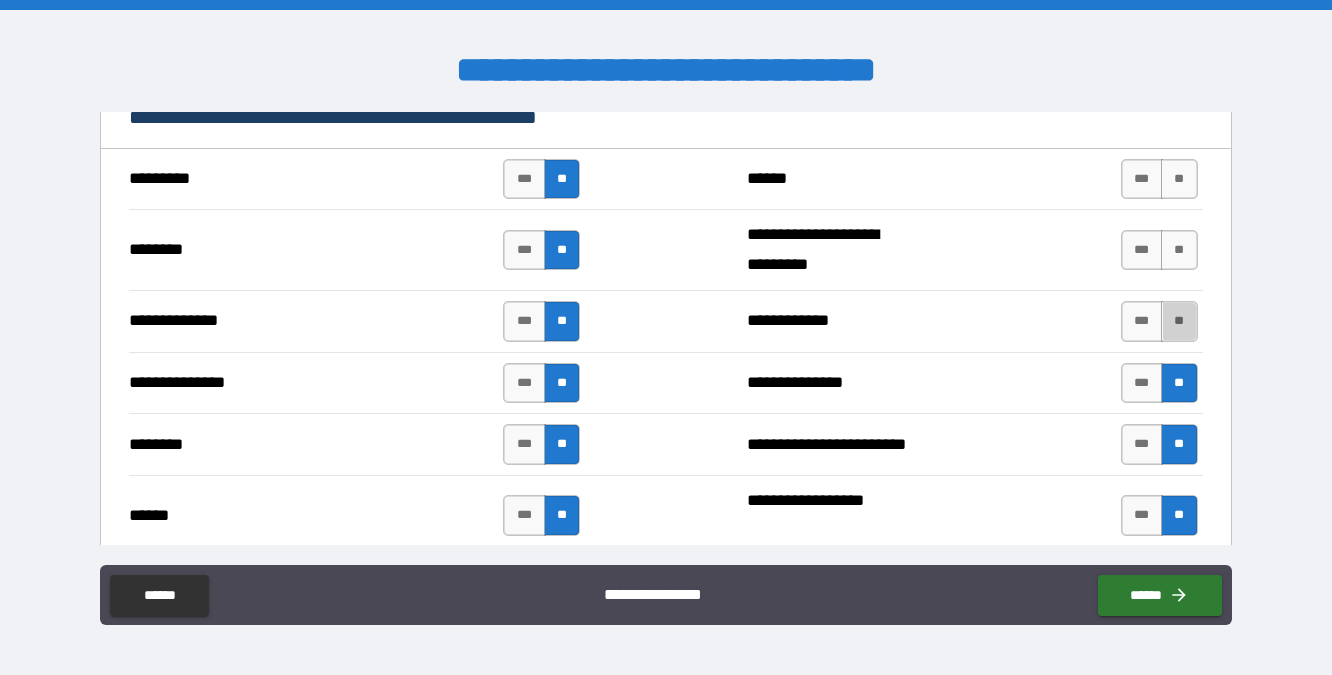 click on "**" at bounding box center [1179, 321] 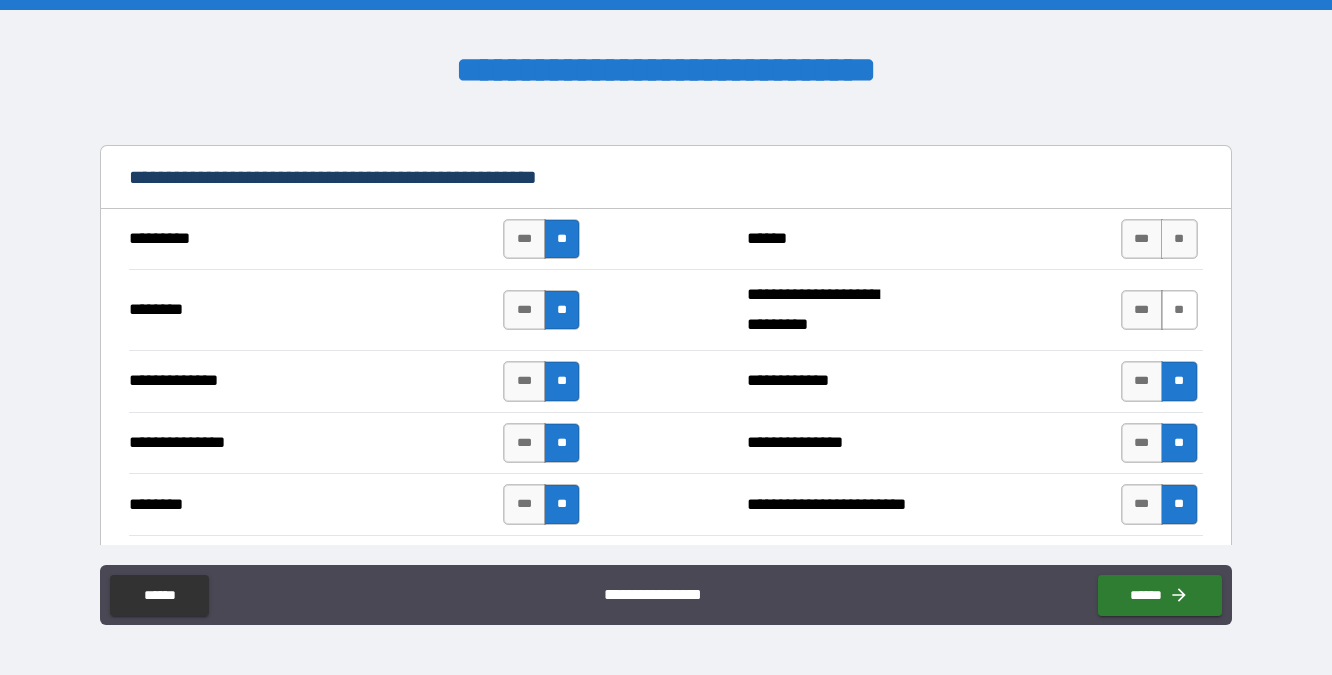 click on "**" at bounding box center (1179, 310) 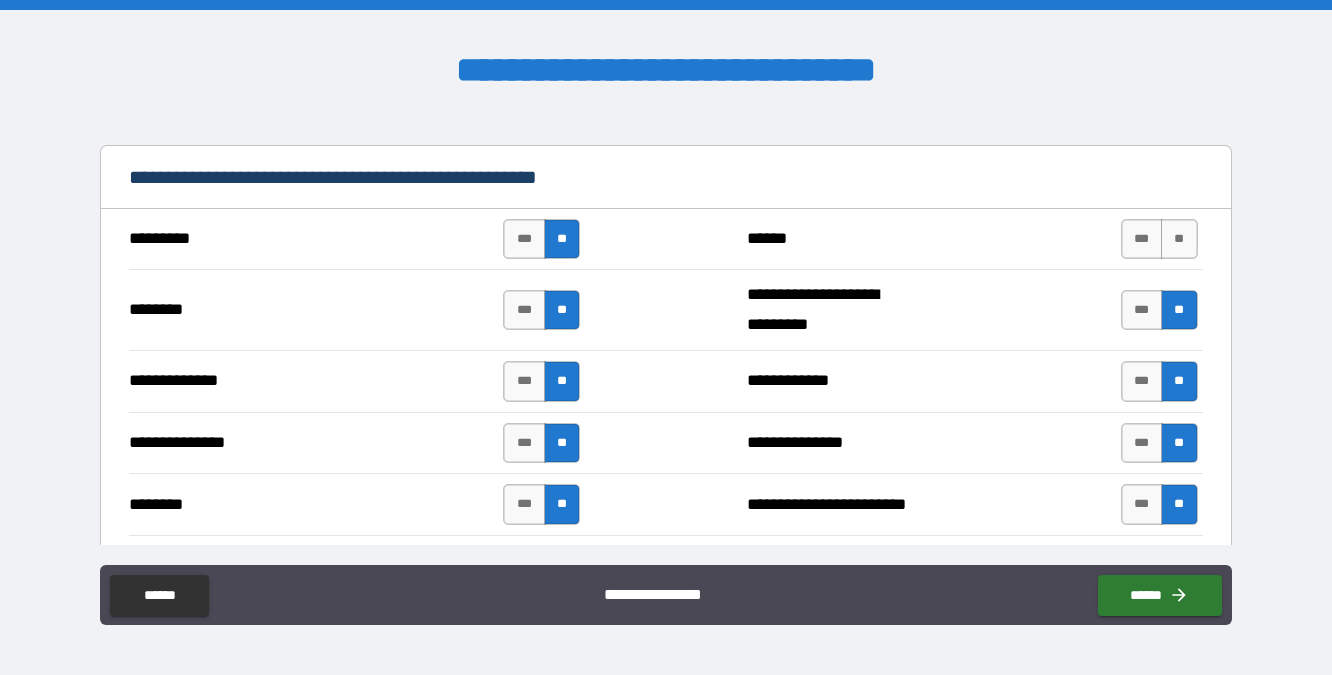 scroll, scrollTop: 849, scrollLeft: 0, axis: vertical 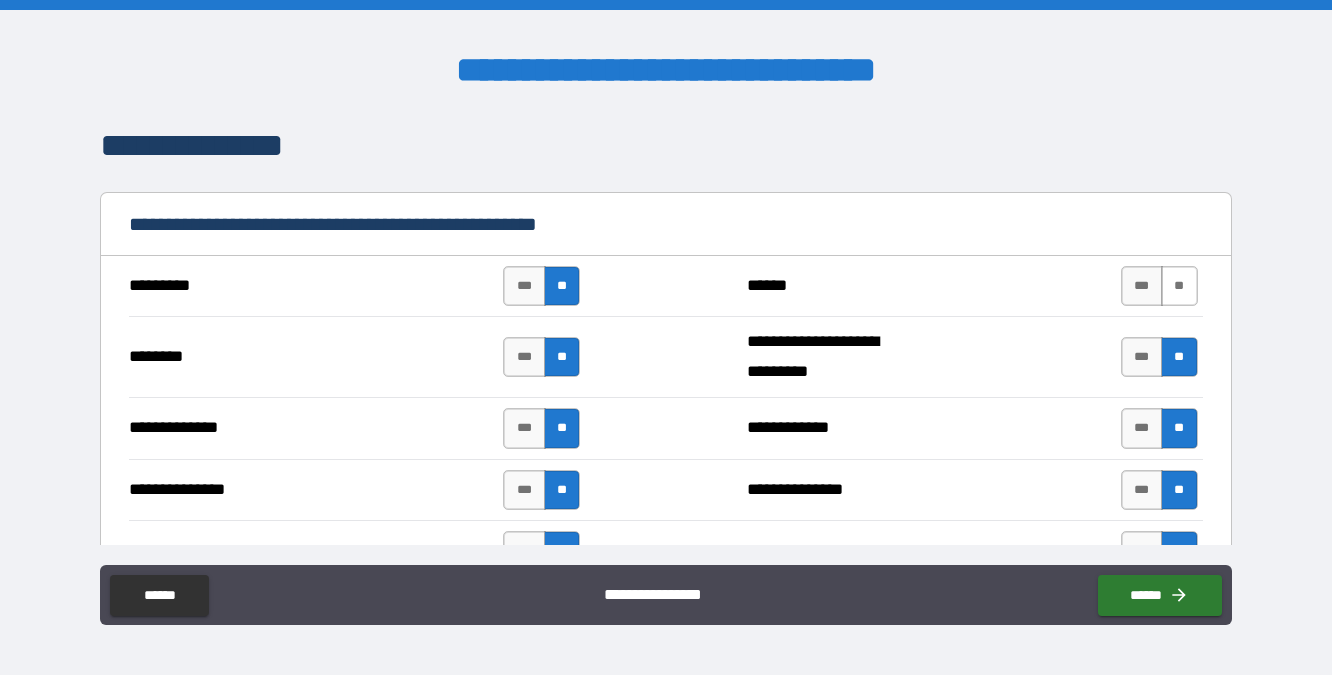 click on "**" at bounding box center (1179, 286) 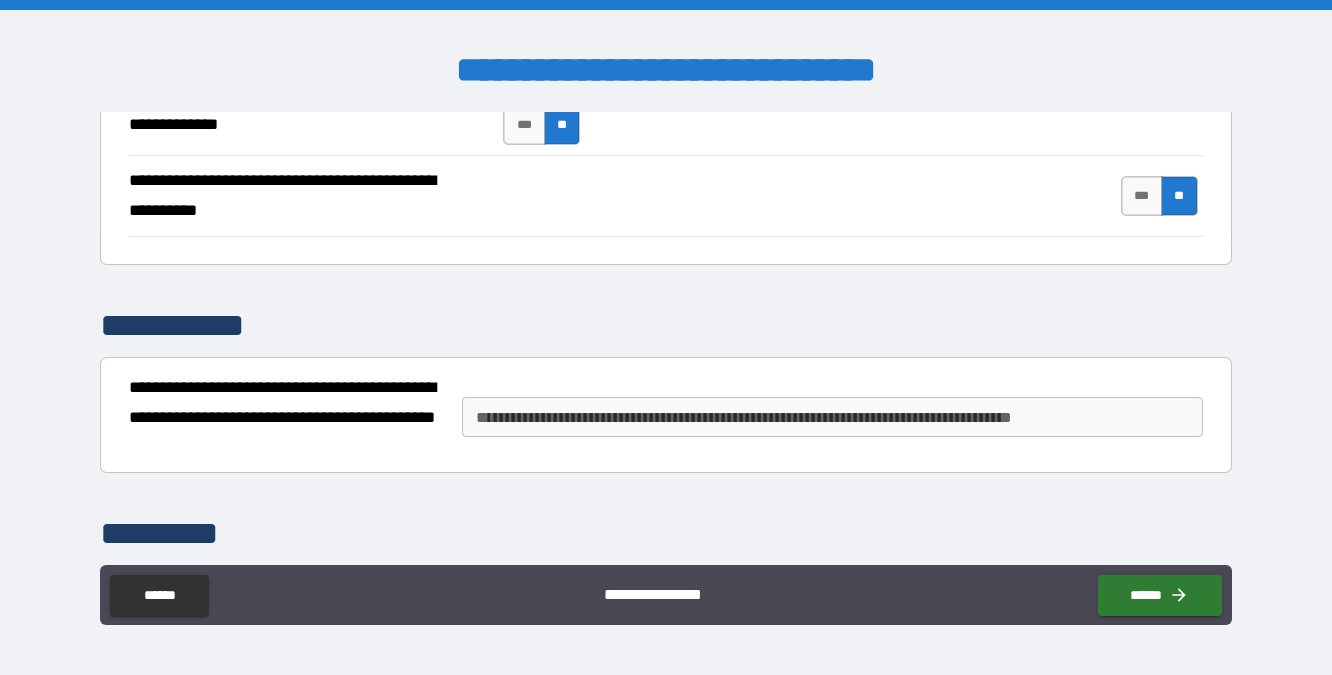scroll, scrollTop: 2783, scrollLeft: 0, axis: vertical 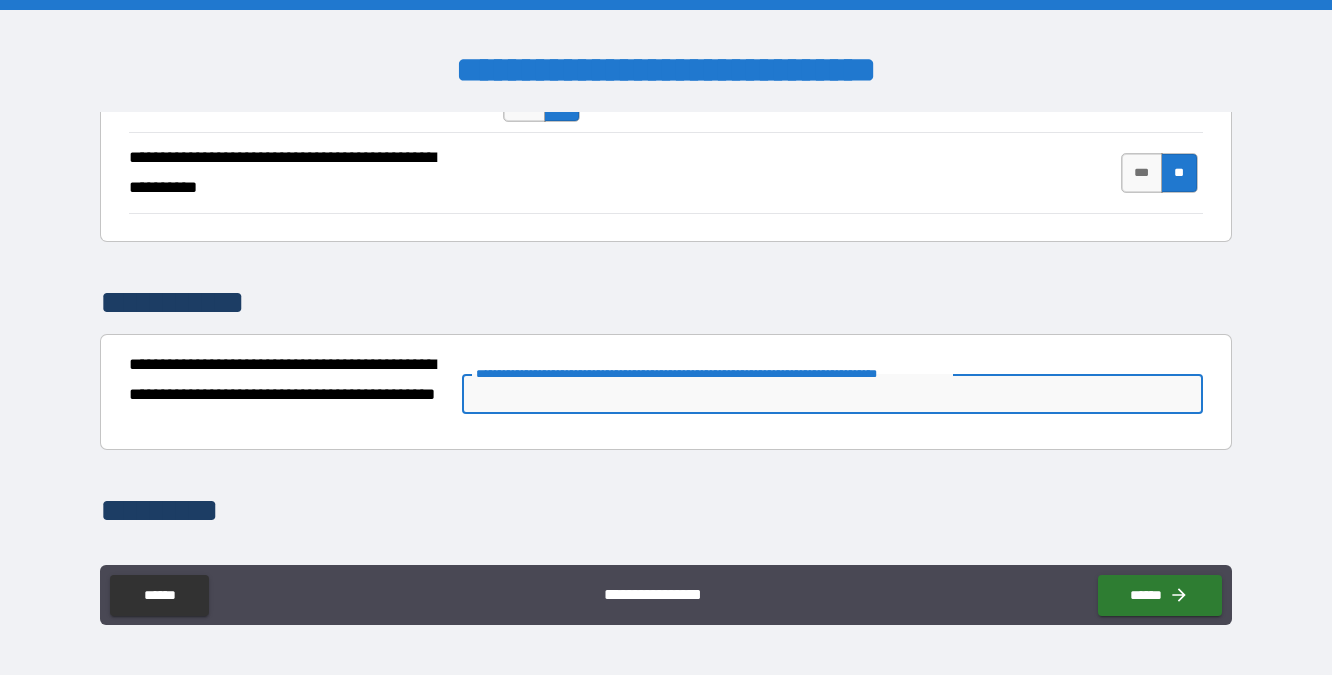 click on "**********" at bounding box center [832, 394] 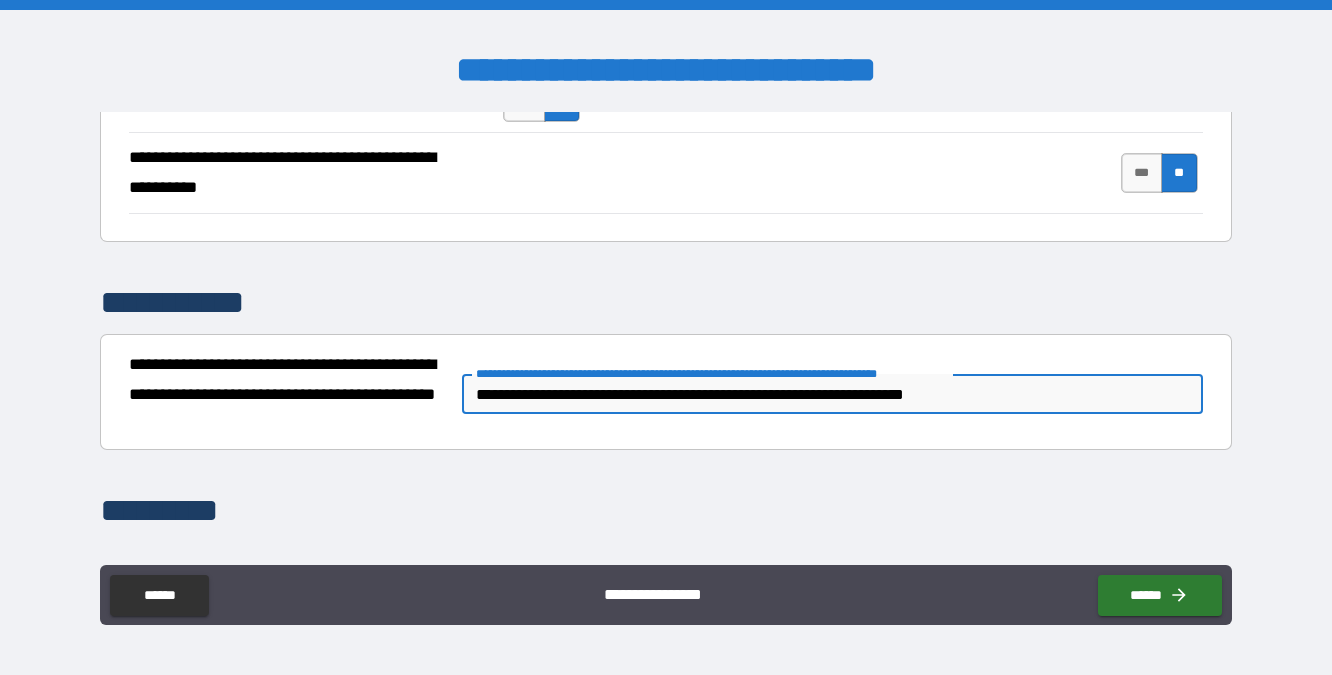drag, startPoint x: 986, startPoint y: 397, endPoint x: 671, endPoint y: 387, distance: 315.1587 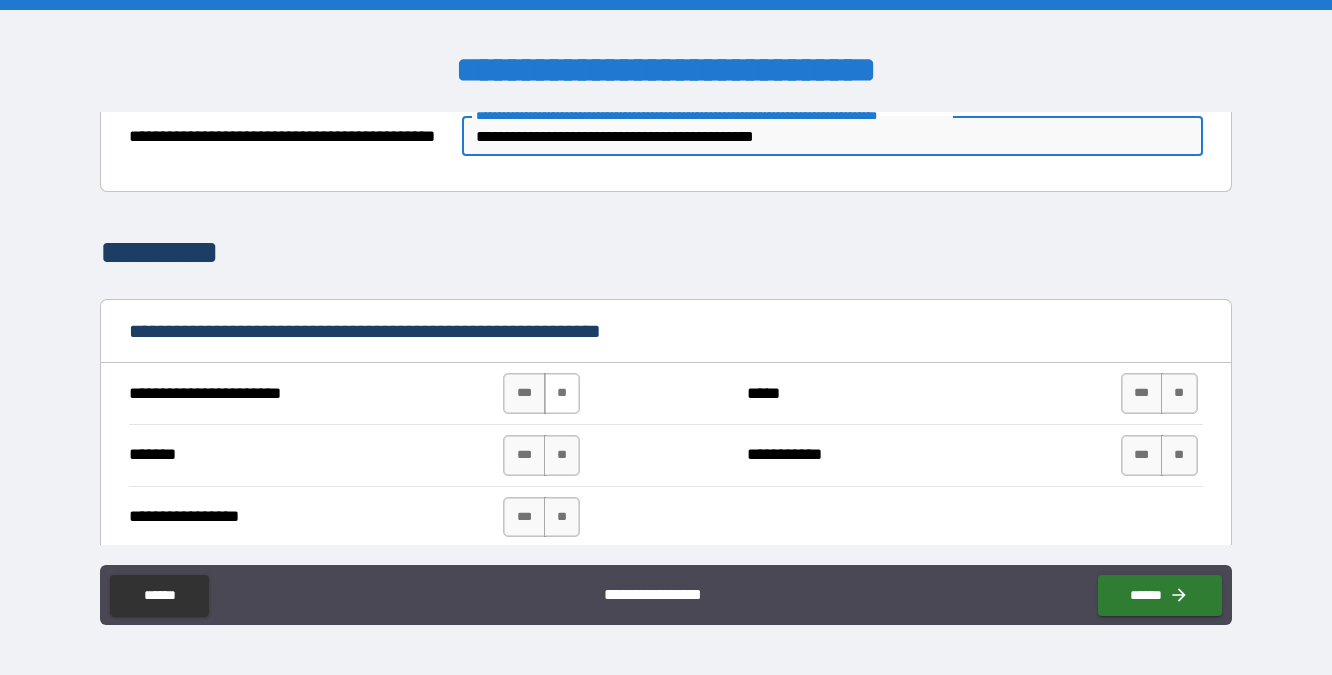 scroll, scrollTop: 3042, scrollLeft: 0, axis: vertical 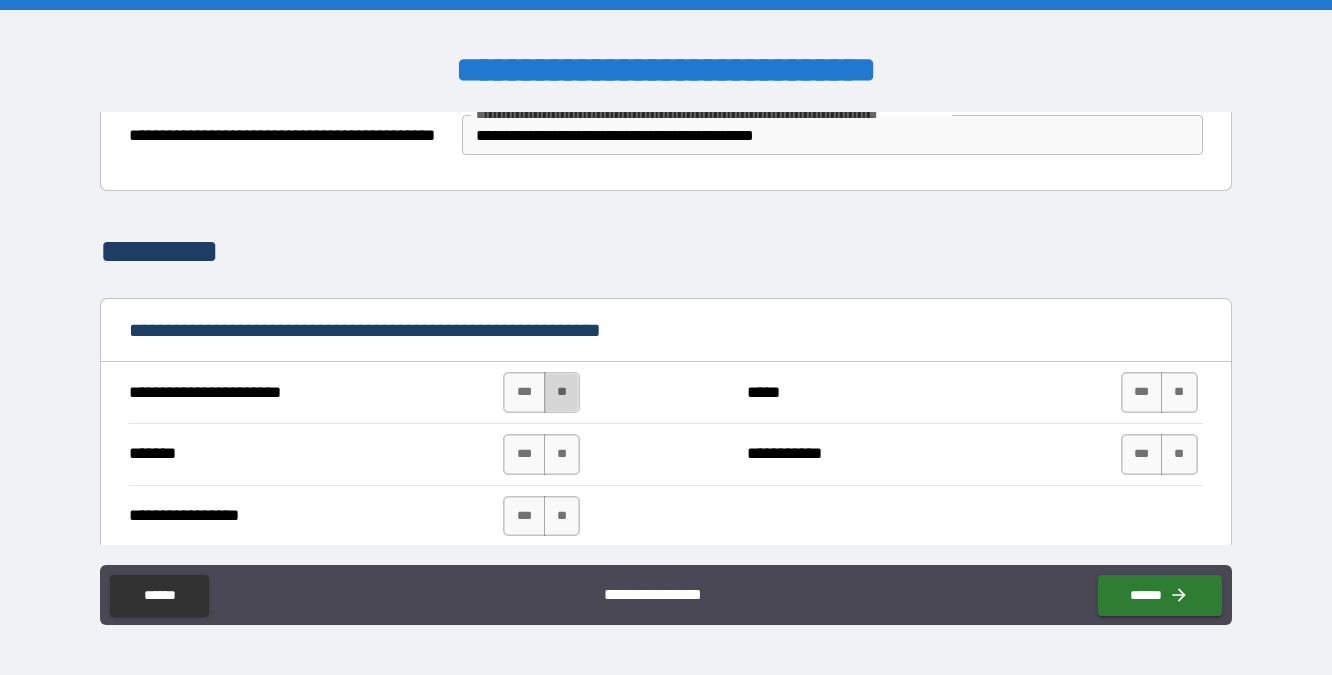 click on "**" at bounding box center (562, 392) 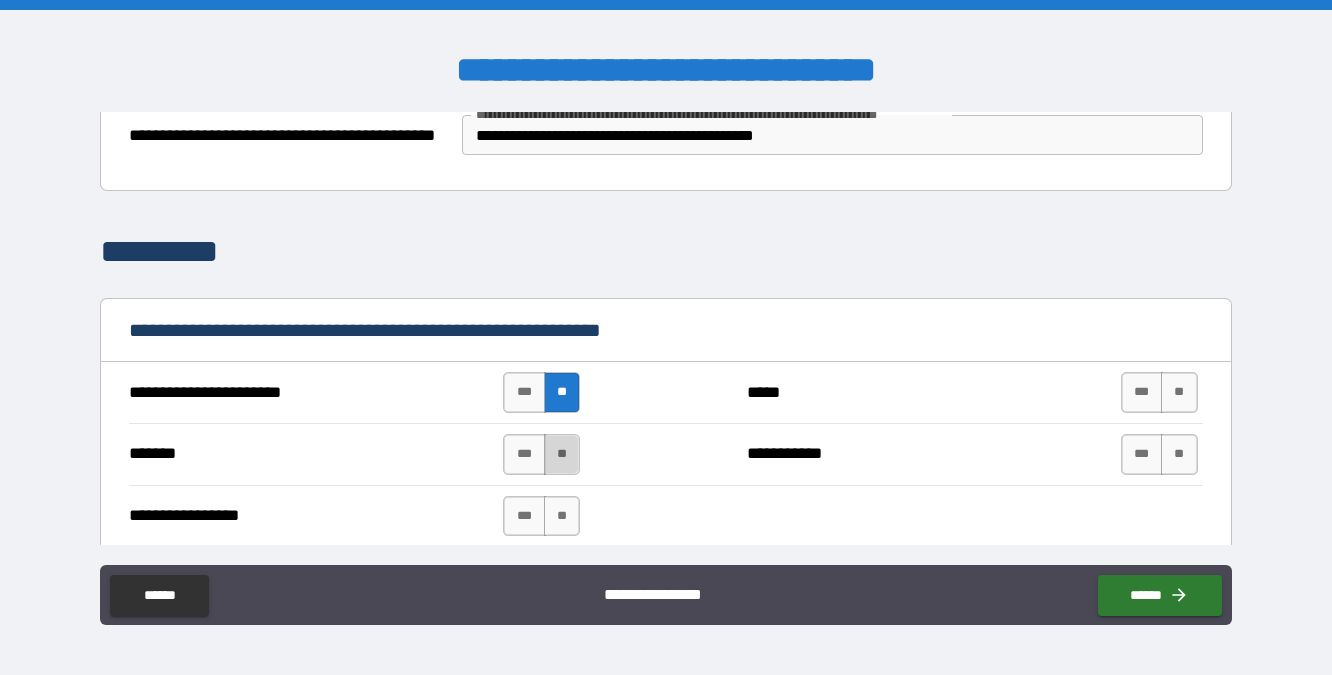 click on "**" at bounding box center [562, 454] 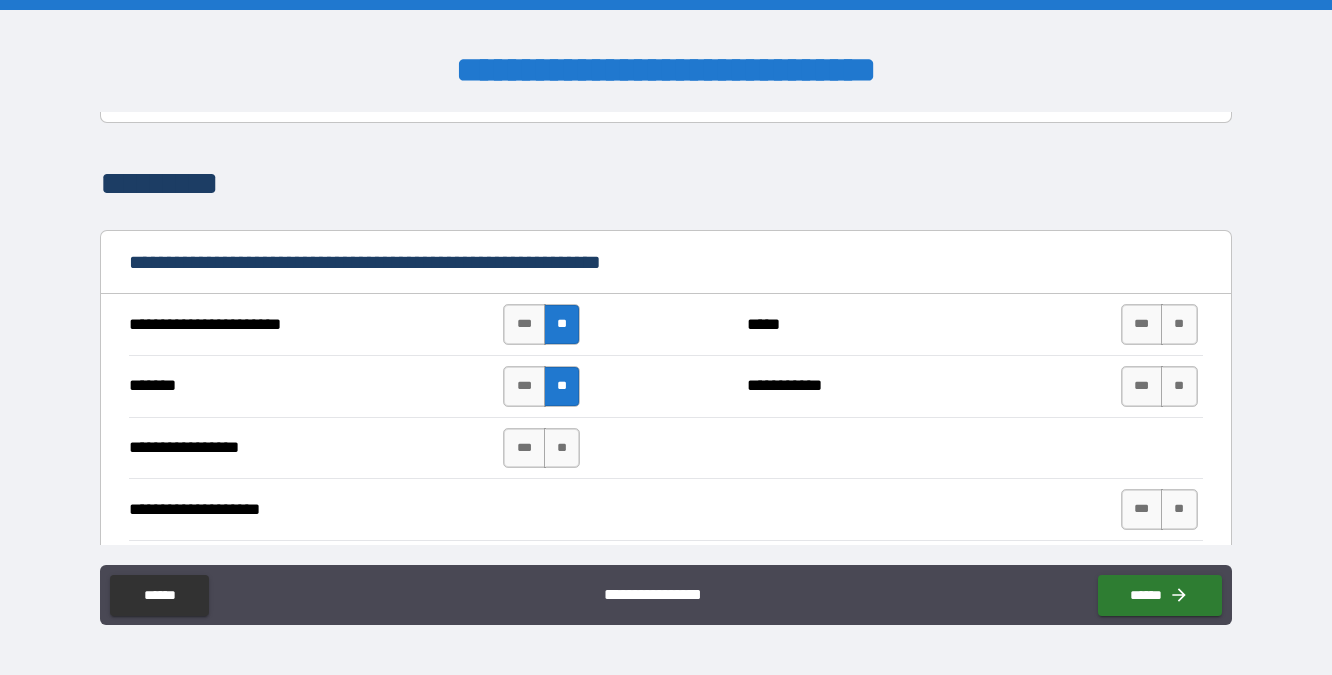 scroll, scrollTop: 3122, scrollLeft: 0, axis: vertical 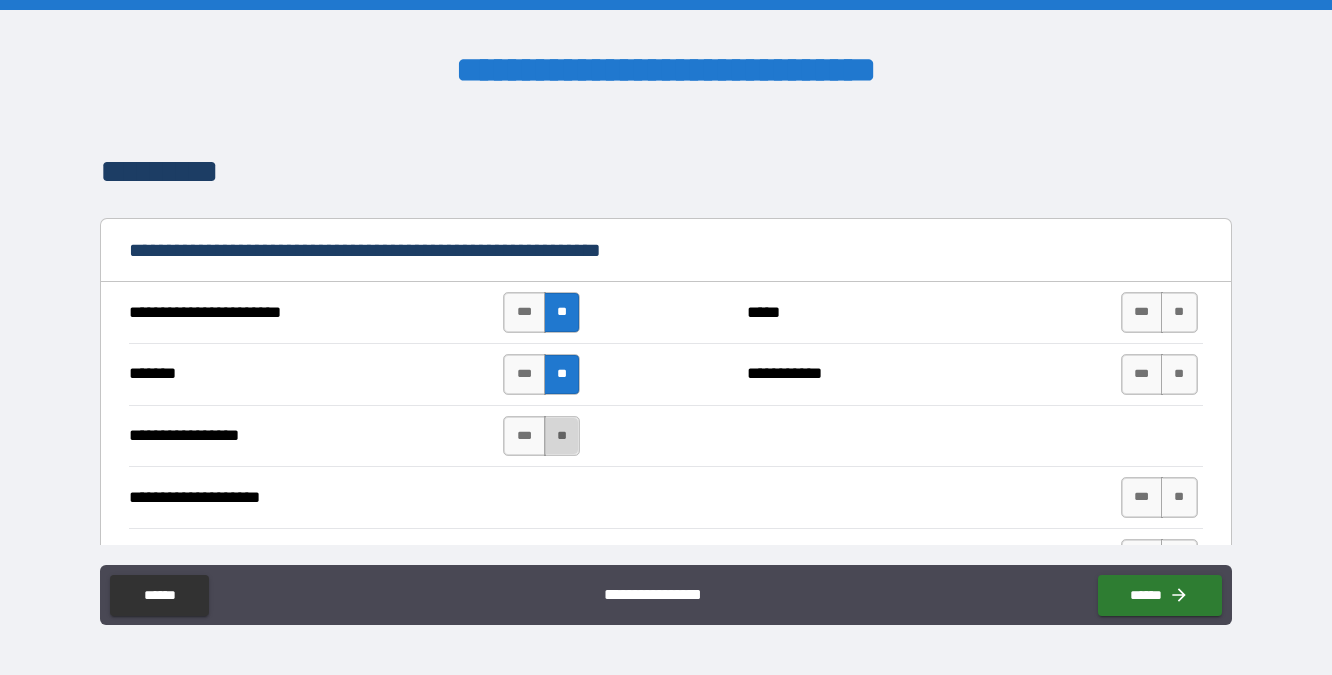 click on "**" at bounding box center (562, 436) 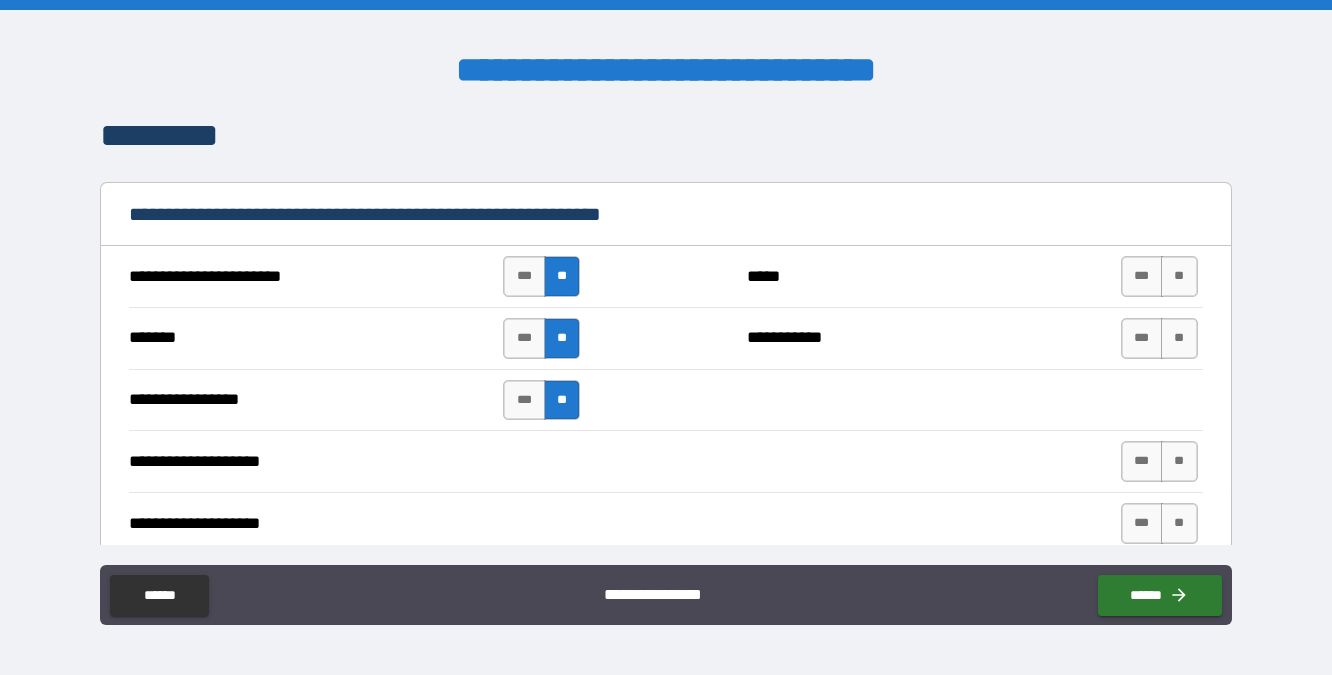 scroll, scrollTop: 3166, scrollLeft: 0, axis: vertical 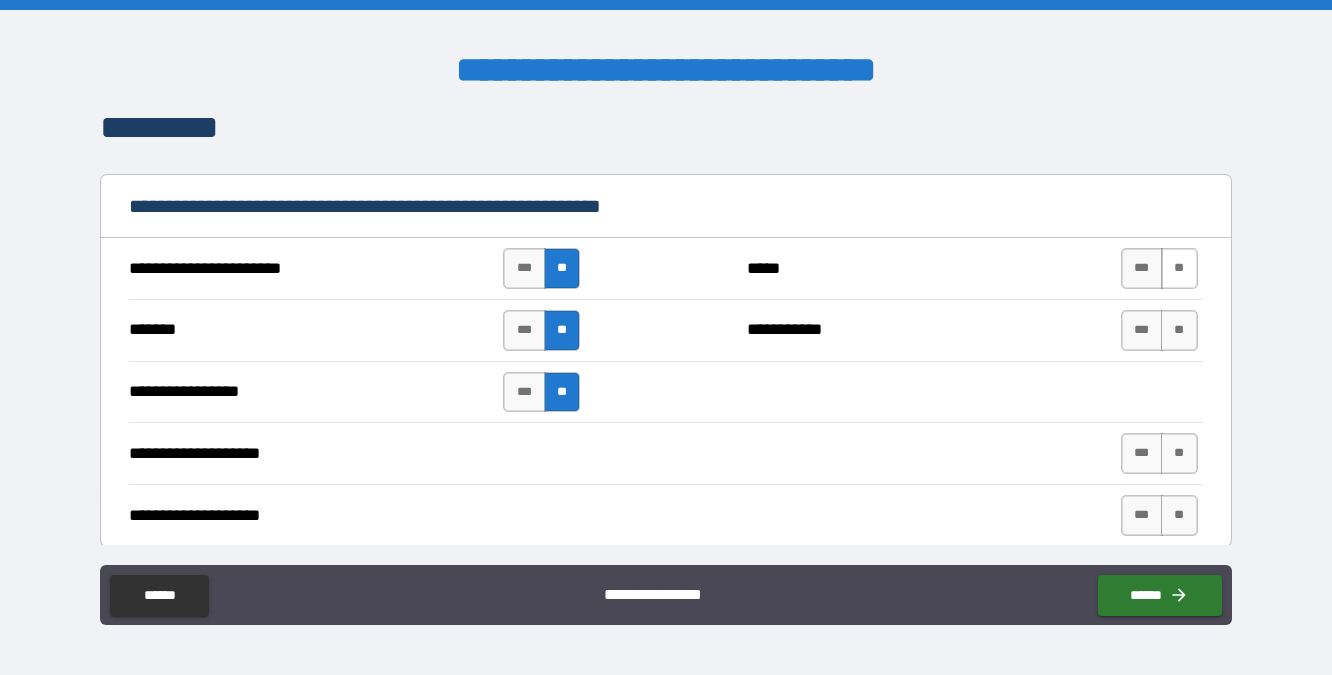 click on "**" at bounding box center [1179, 268] 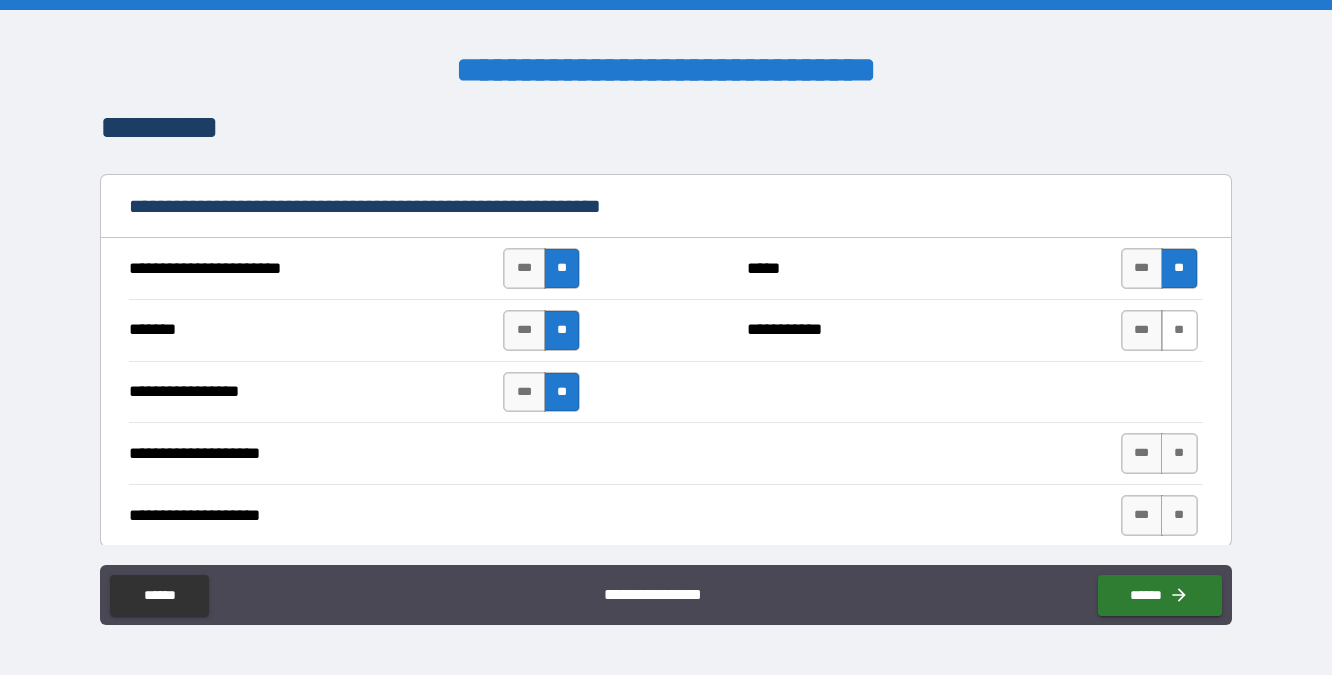 click on "**" at bounding box center (1179, 330) 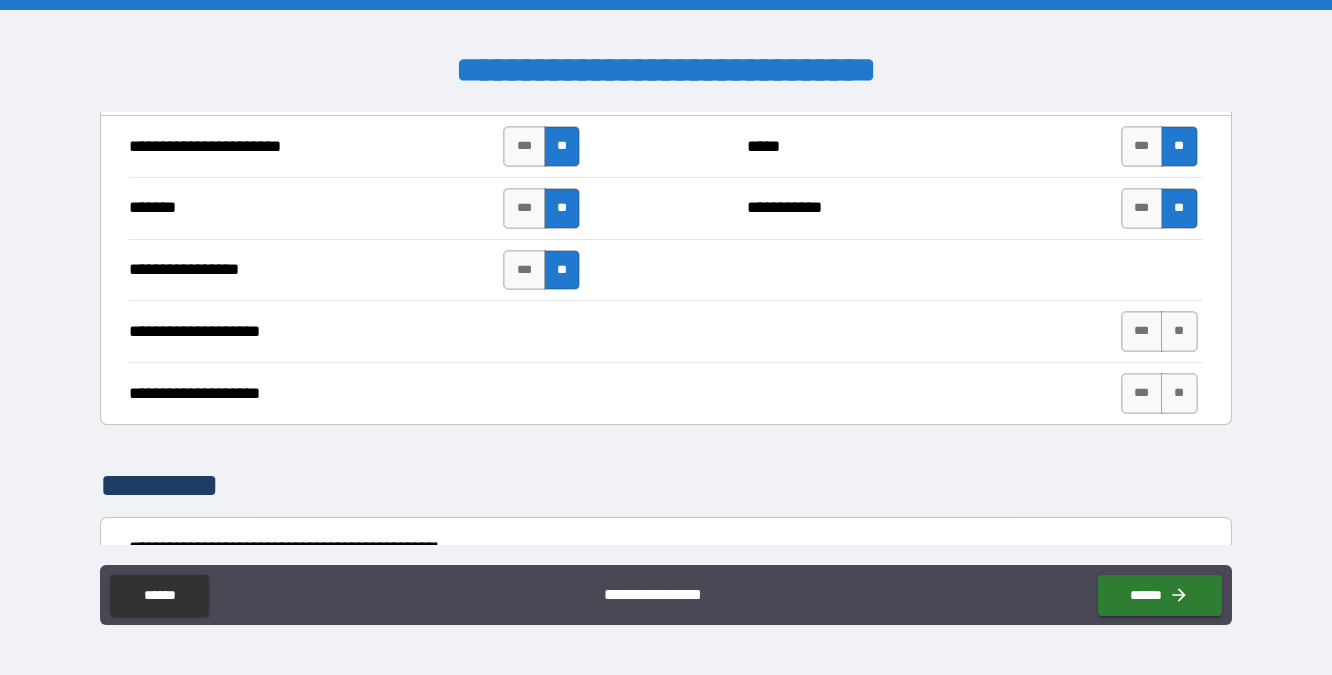 scroll, scrollTop: 3289, scrollLeft: 0, axis: vertical 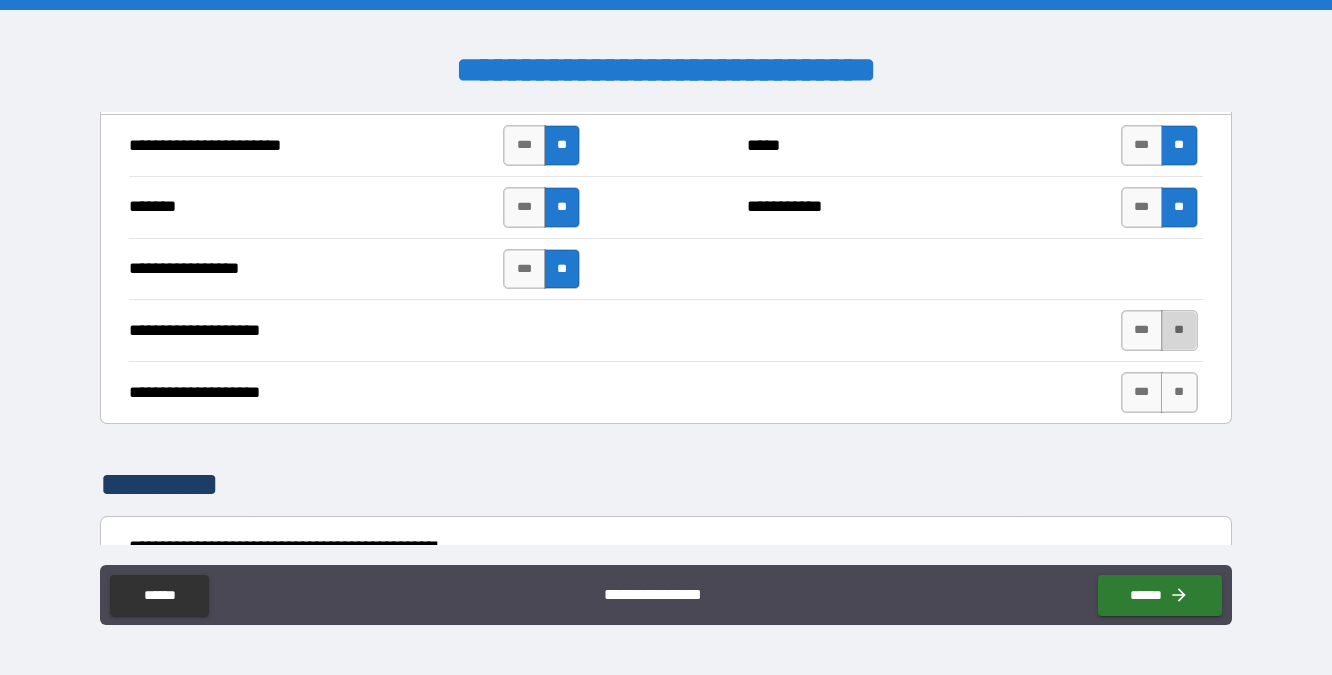 click on "**" at bounding box center [1179, 330] 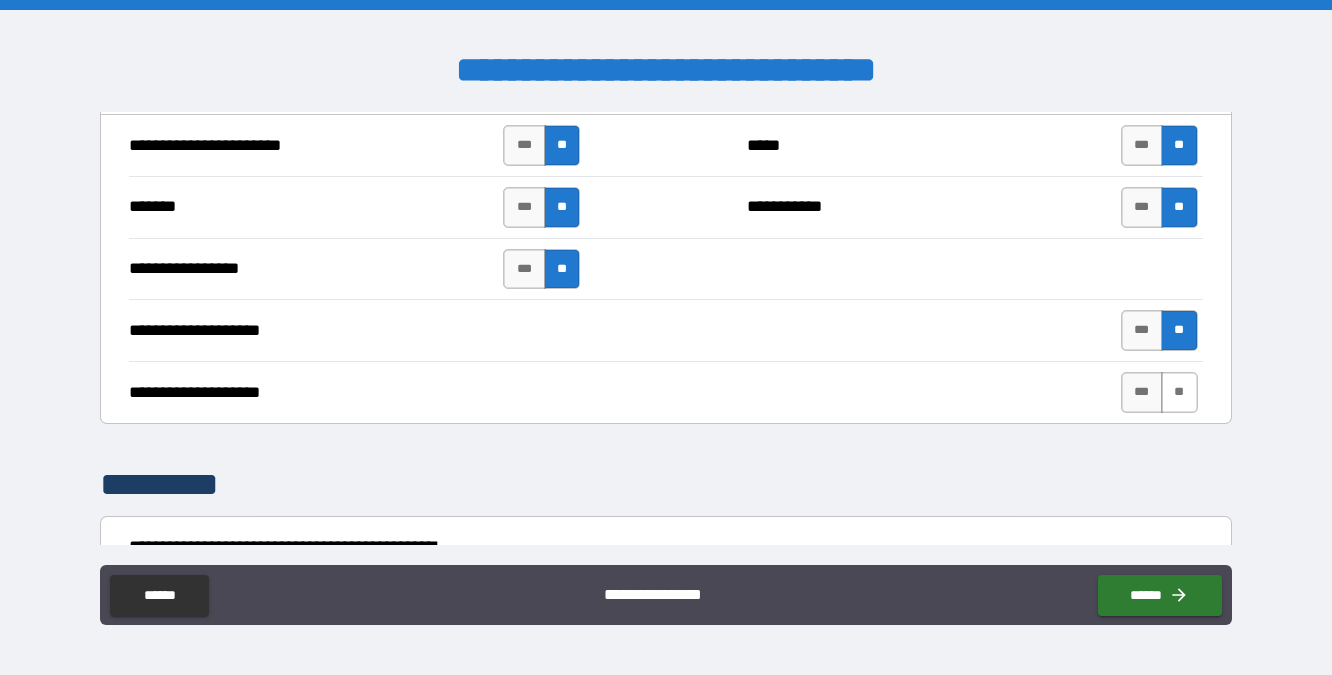click on "**" at bounding box center (1179, 392) 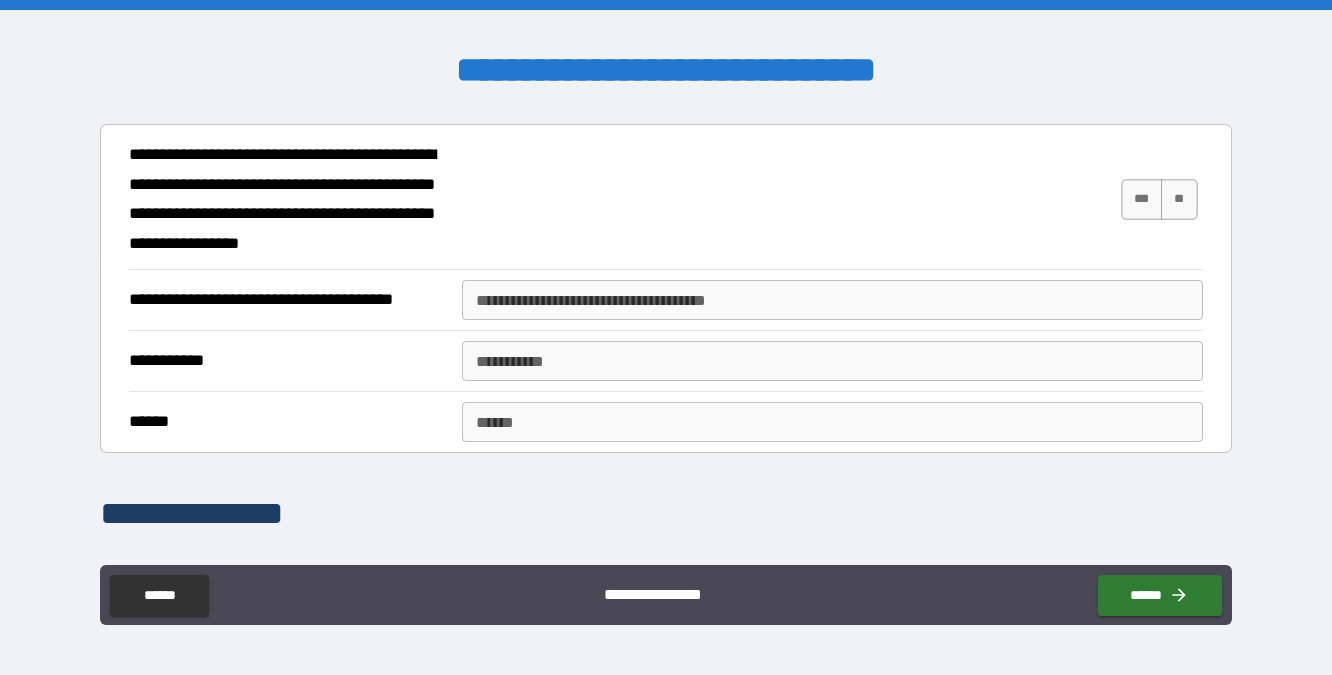 scroll, scrollTop: 3688, scrollLeft: 0, axis: vertical 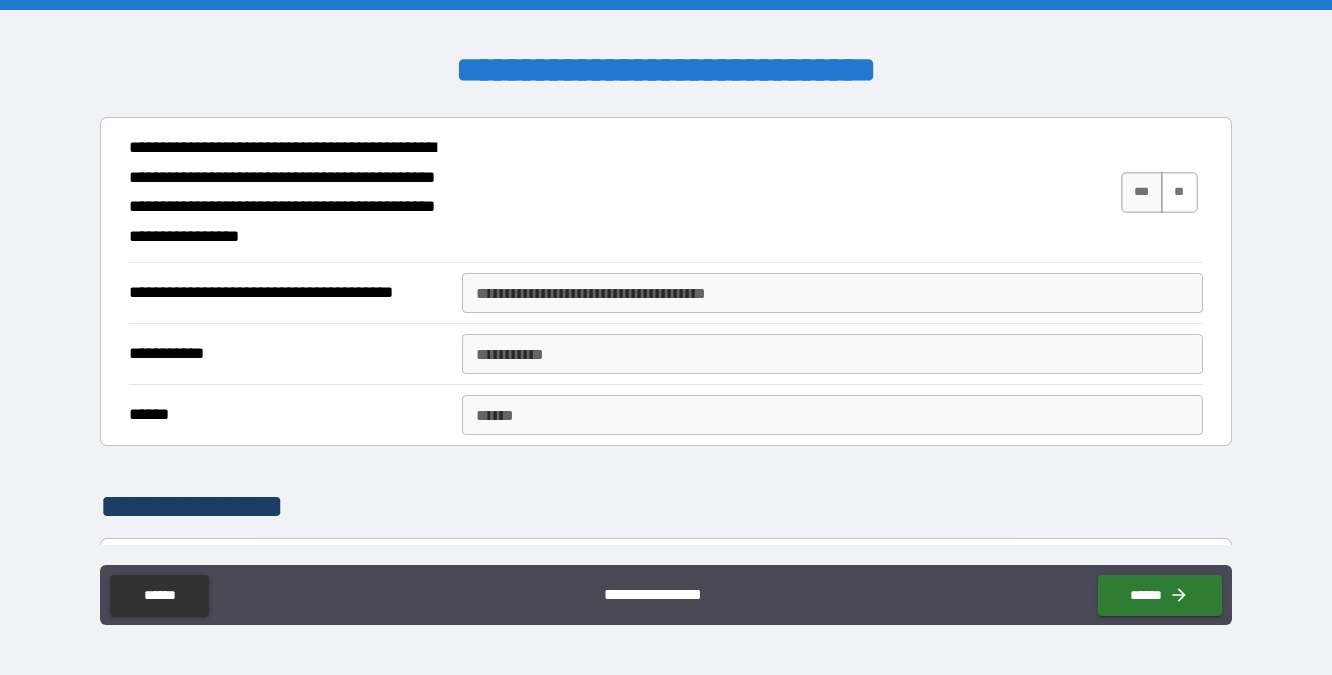 click on "**" at bounding box center [1179, 192] 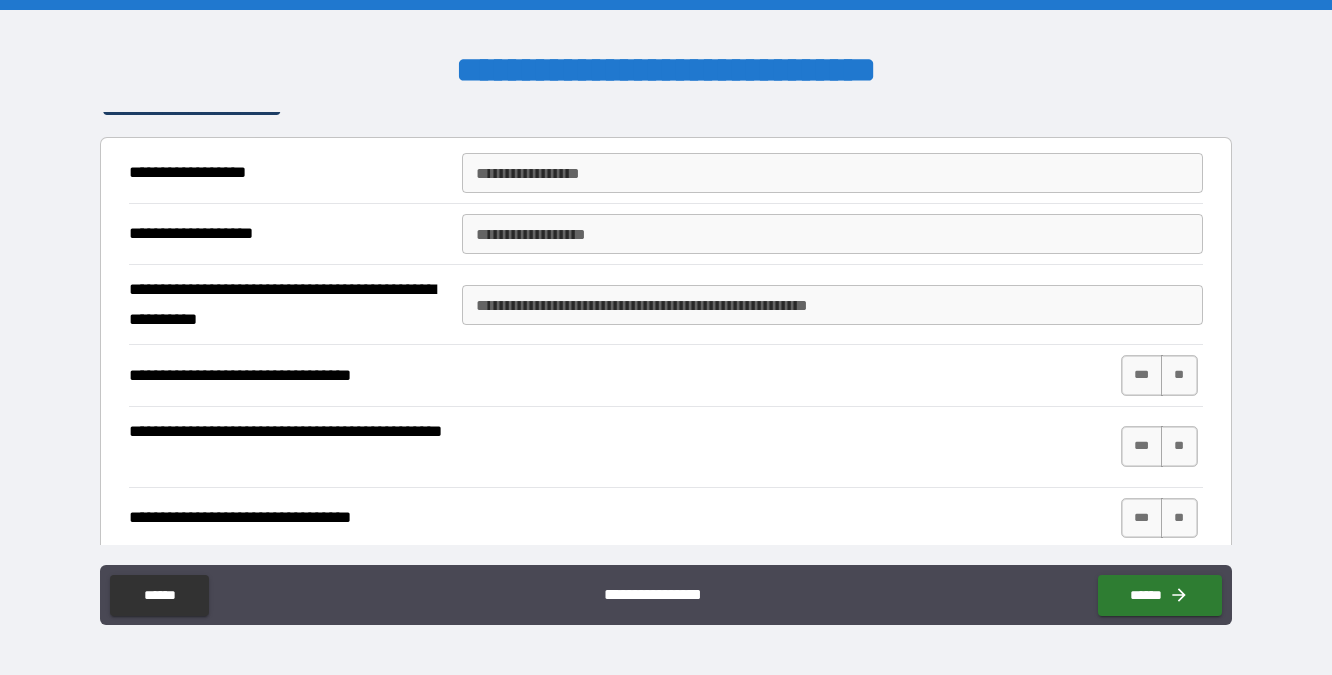 scroll, scrollTop: 4069, scrollLeft: 0, axis: vertical 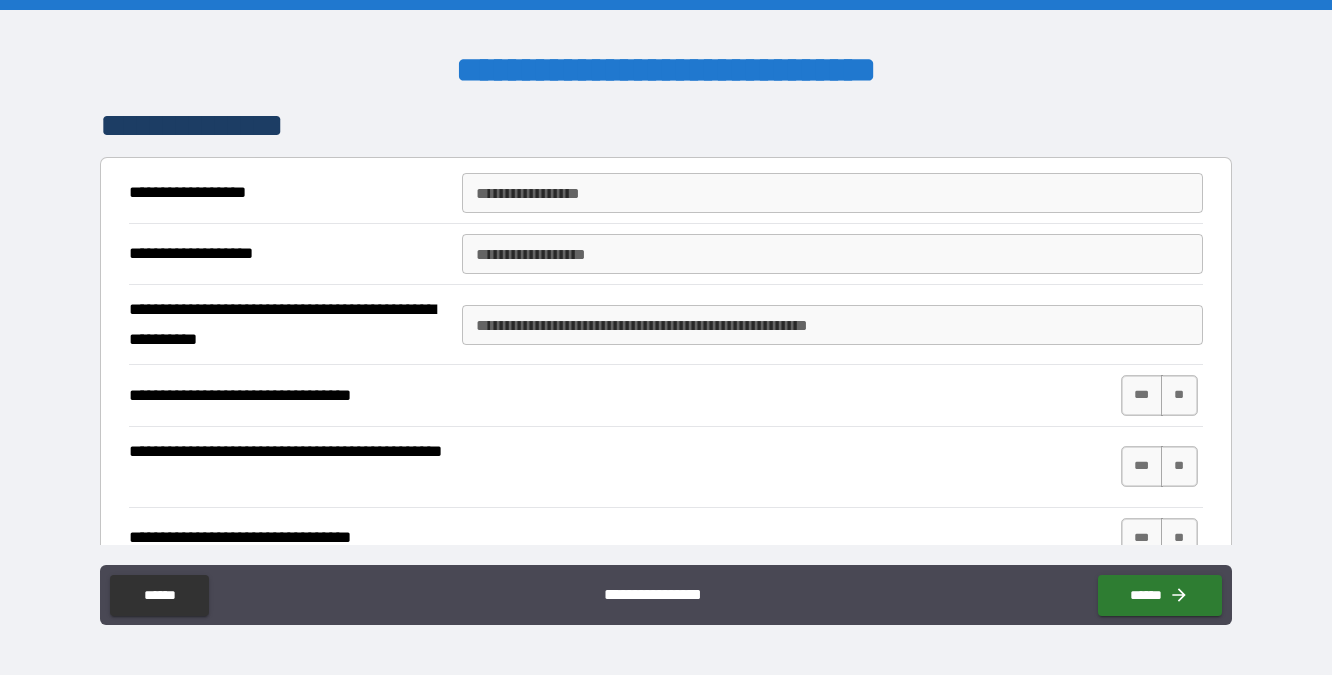 click on "**********" at bounding box center [832, 193] 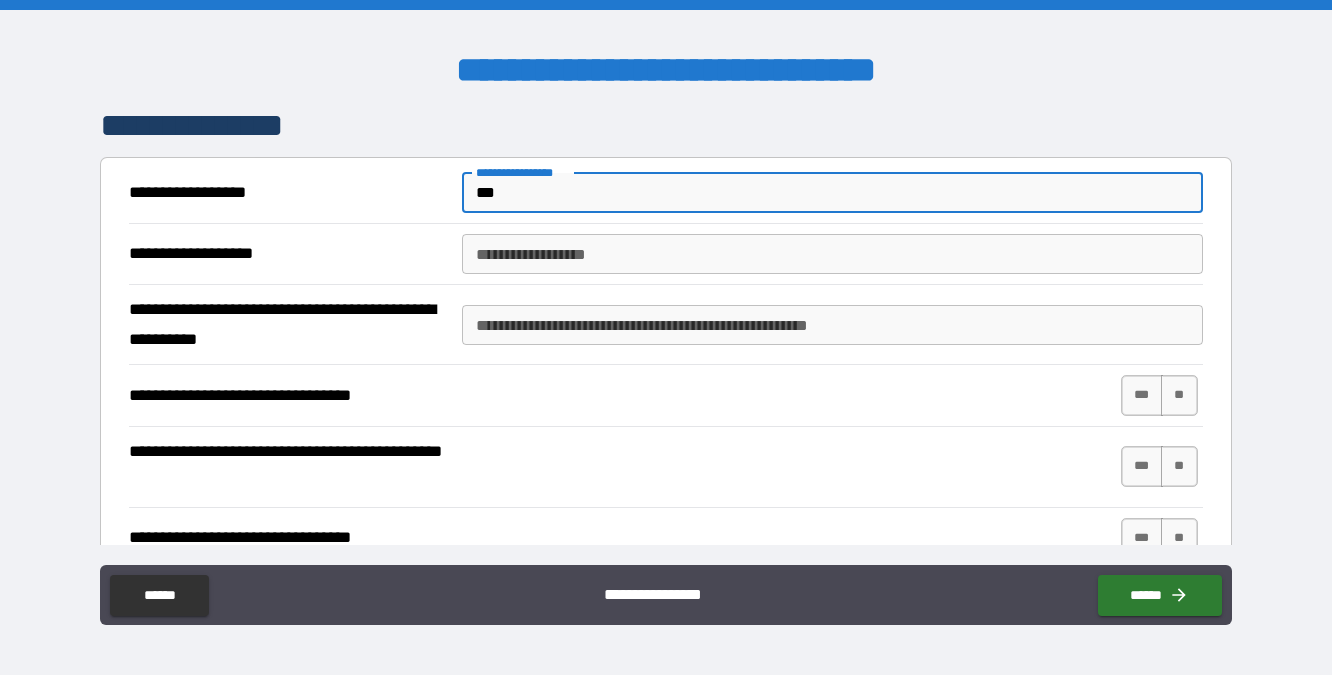 click on "**********" at bounding box center [832, 254] 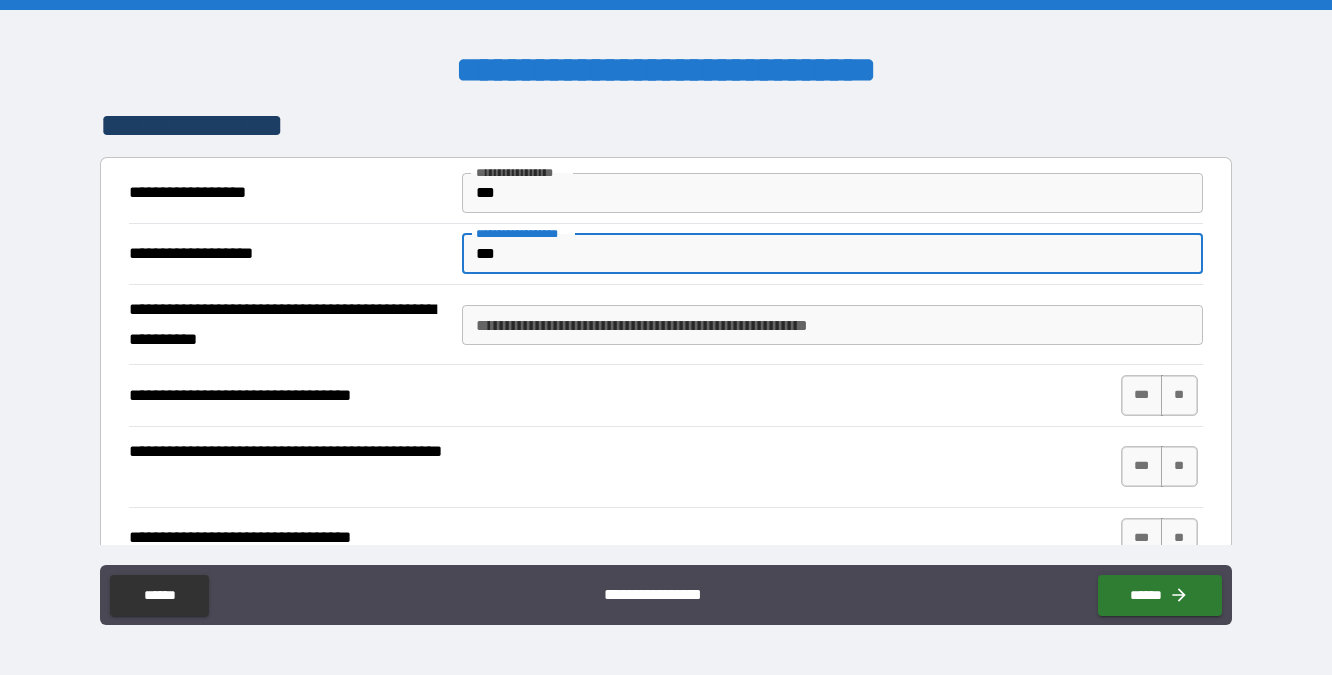click on "**********" at bounding box center [832, 325] 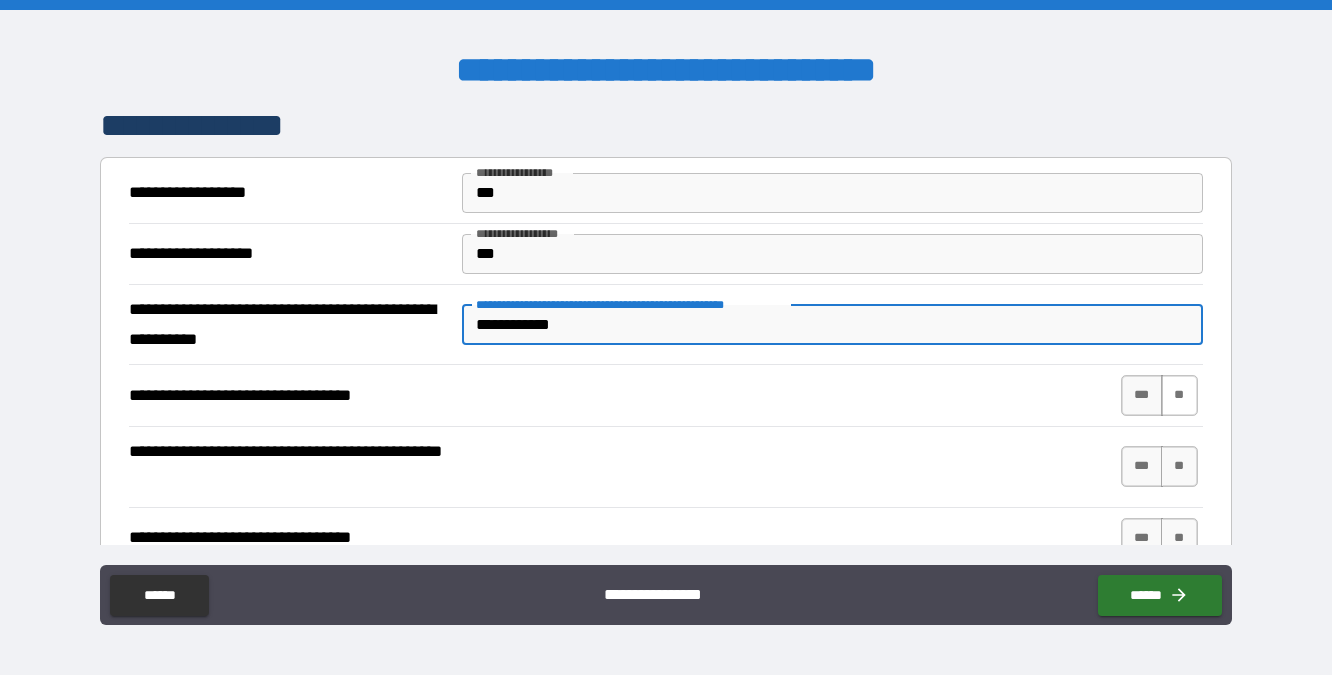 click on "**" at bounding box center [1179, 395] 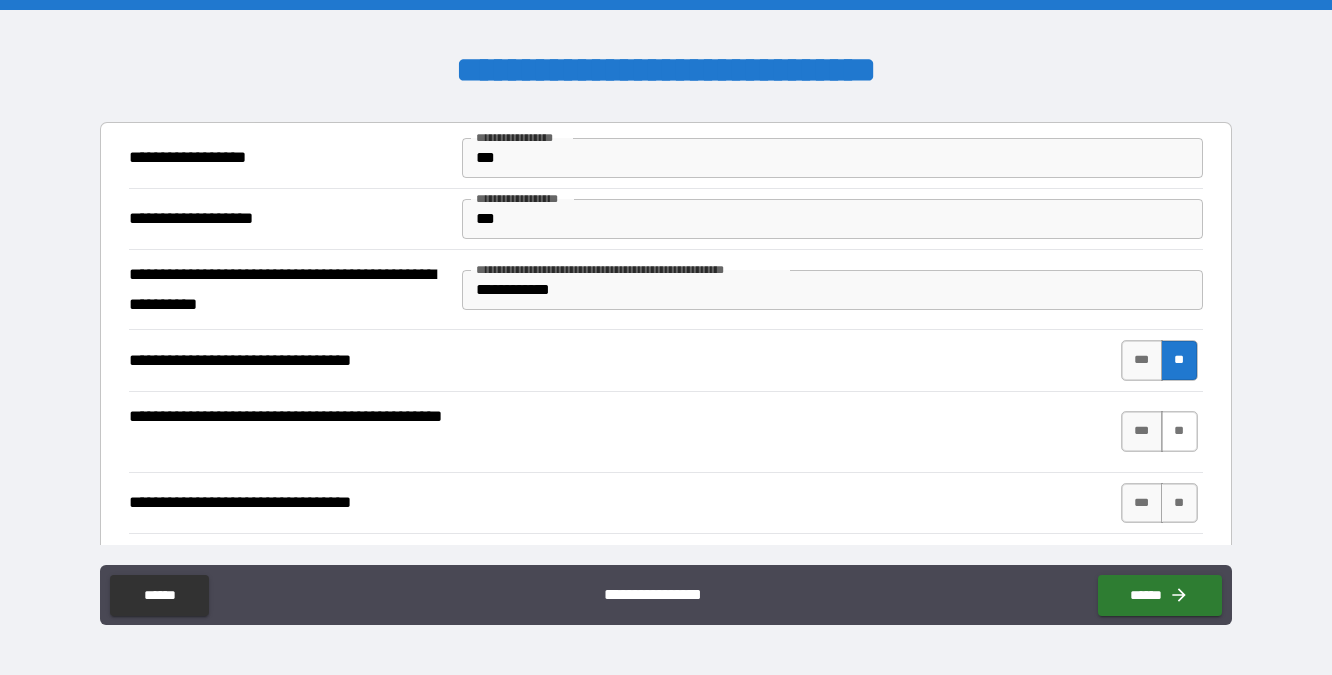 scroll, scrollTop: 4115, scrollLeft: 0, axis: vertical 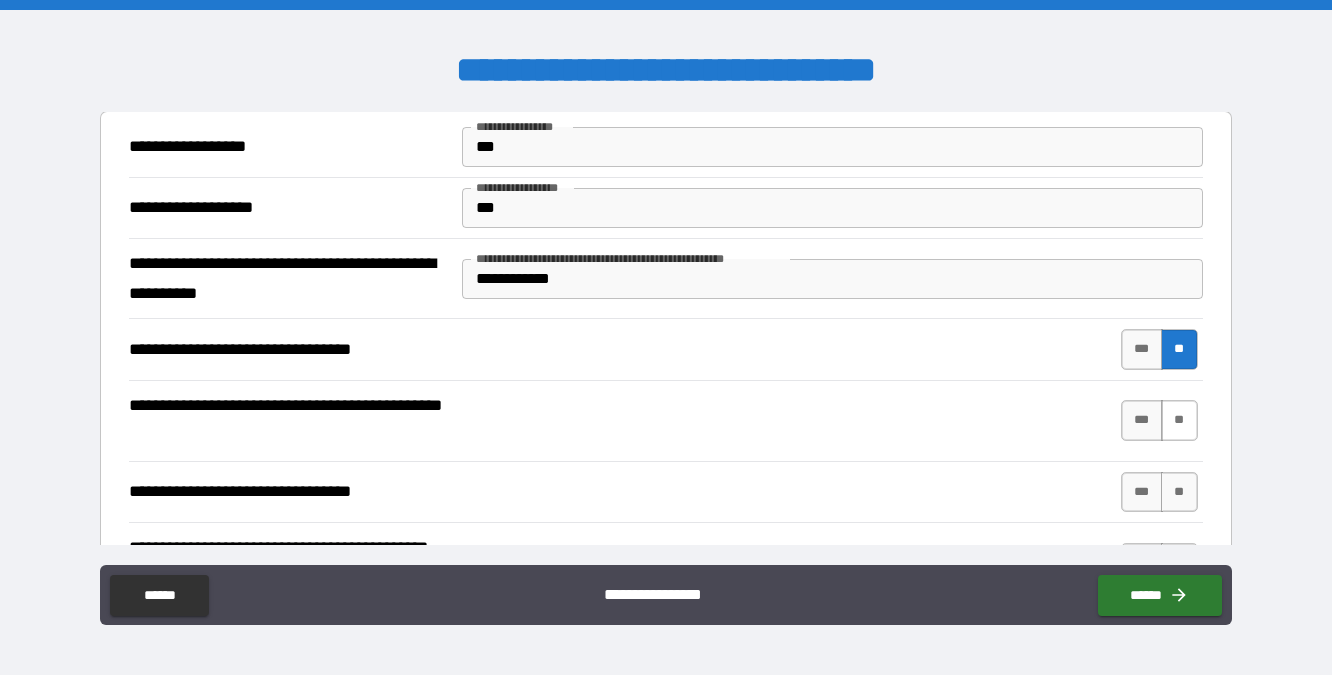 click on "**" at bounding box center [1179, 420] 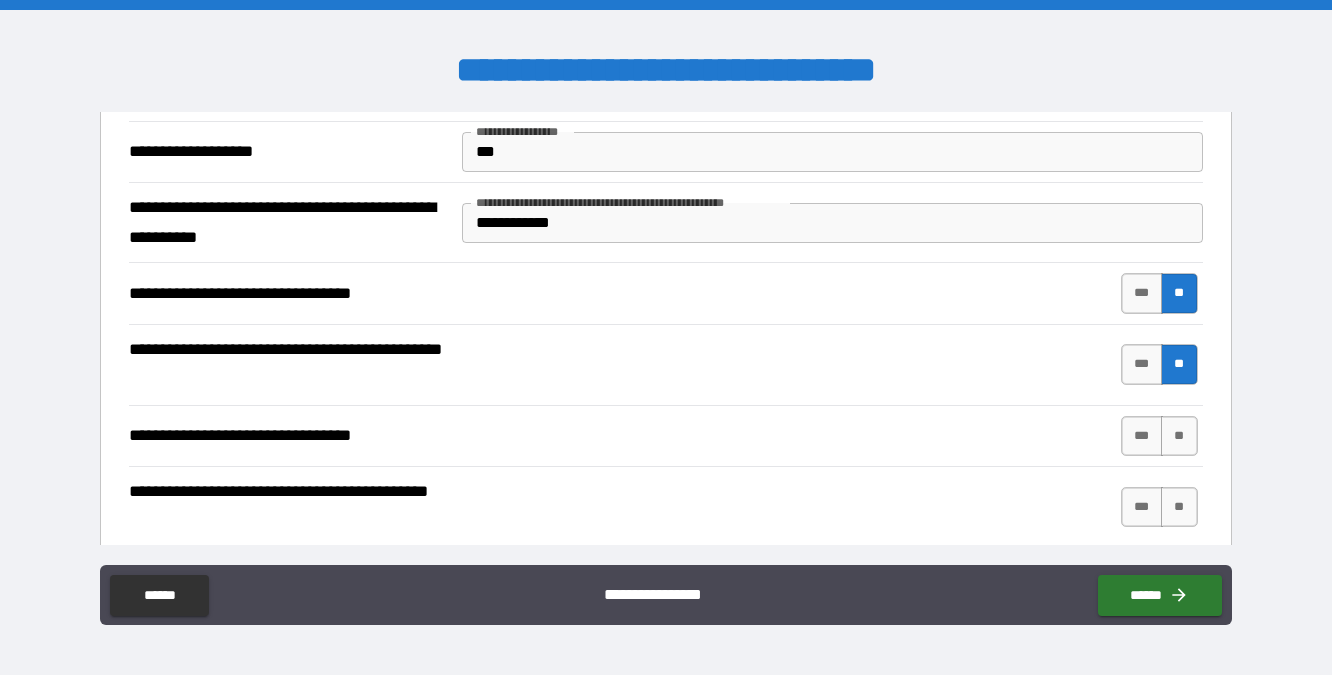 scroll, scrollTop: 4198, scrollLeft: 0, axis: vertical 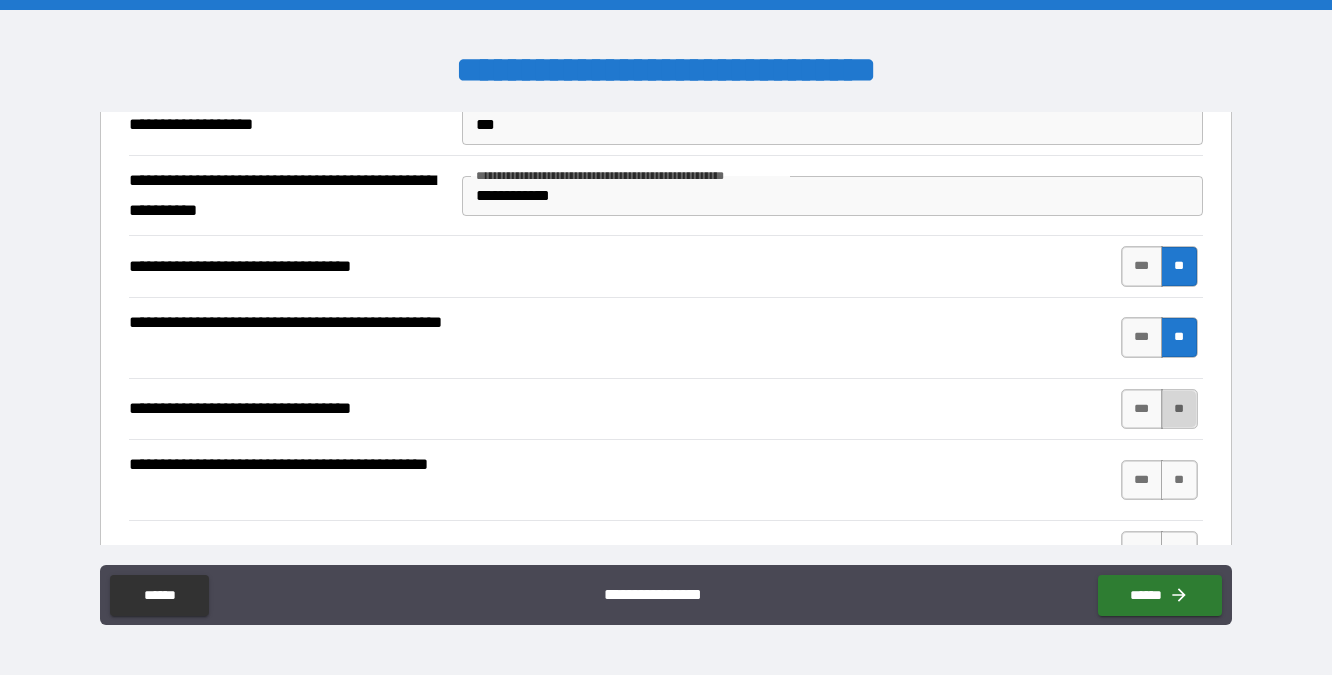 click on "**" at bounding box center [1179, 409] 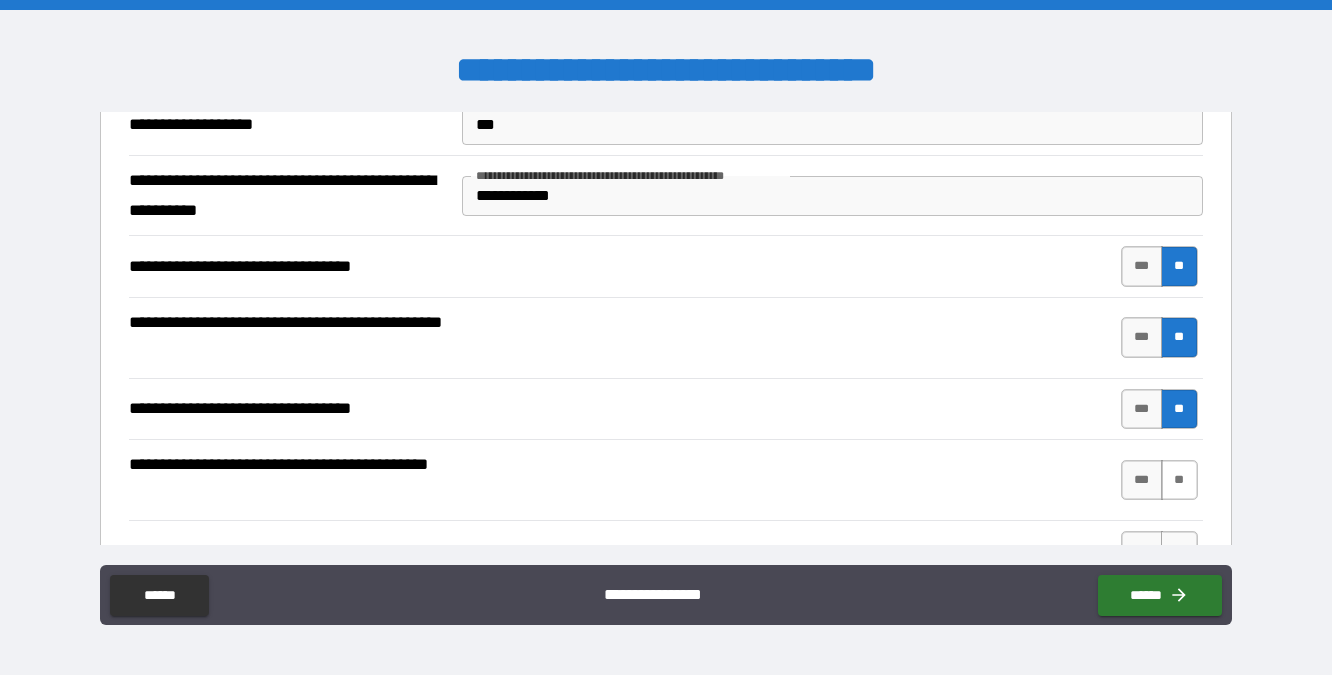 scroll, scrollTop: 4240, scrollLeft: 0, axis: vertical 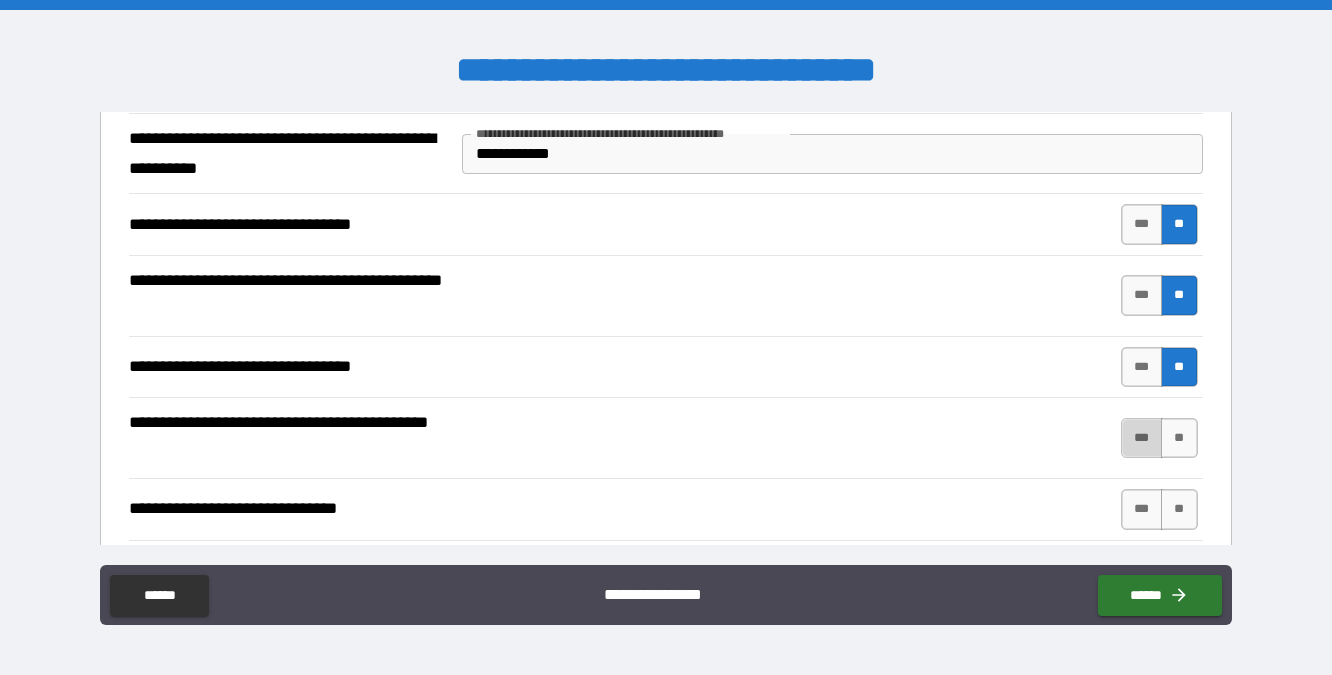 click on "***" at bounding box center [1142, 438] 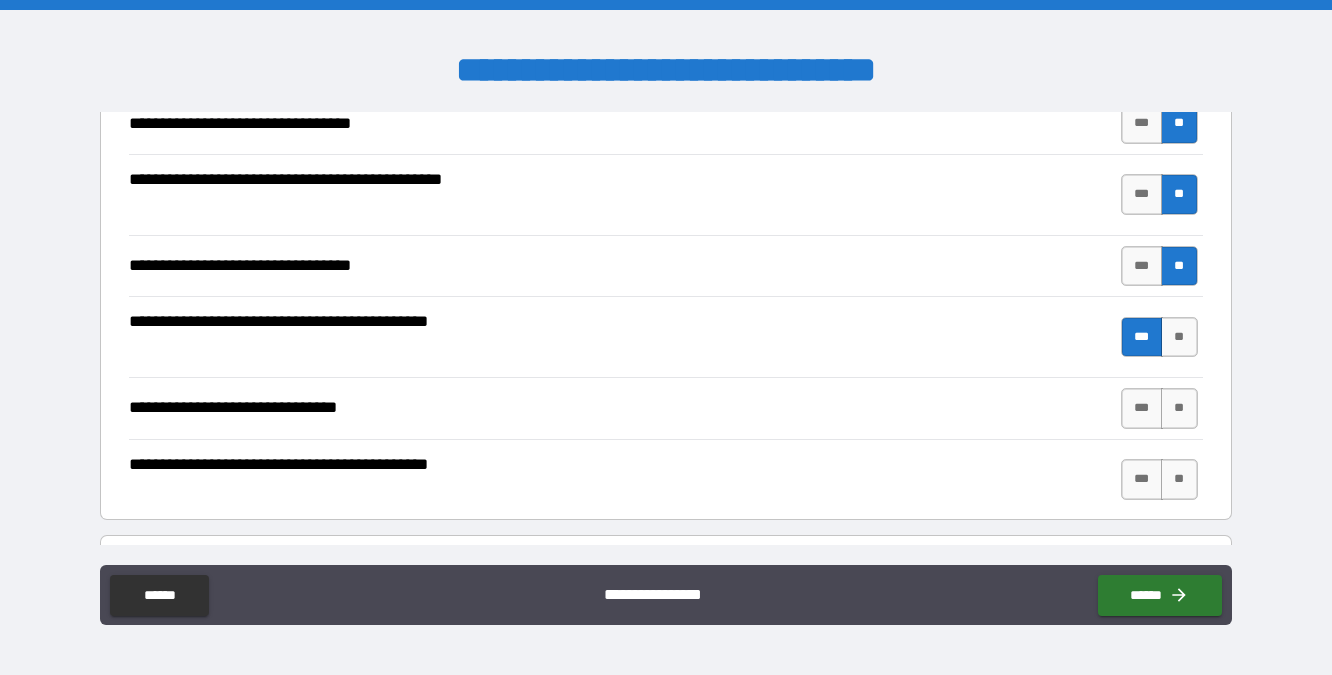 scroll, scrollTop: 4338, scrollLeft: 0, axis: vertical 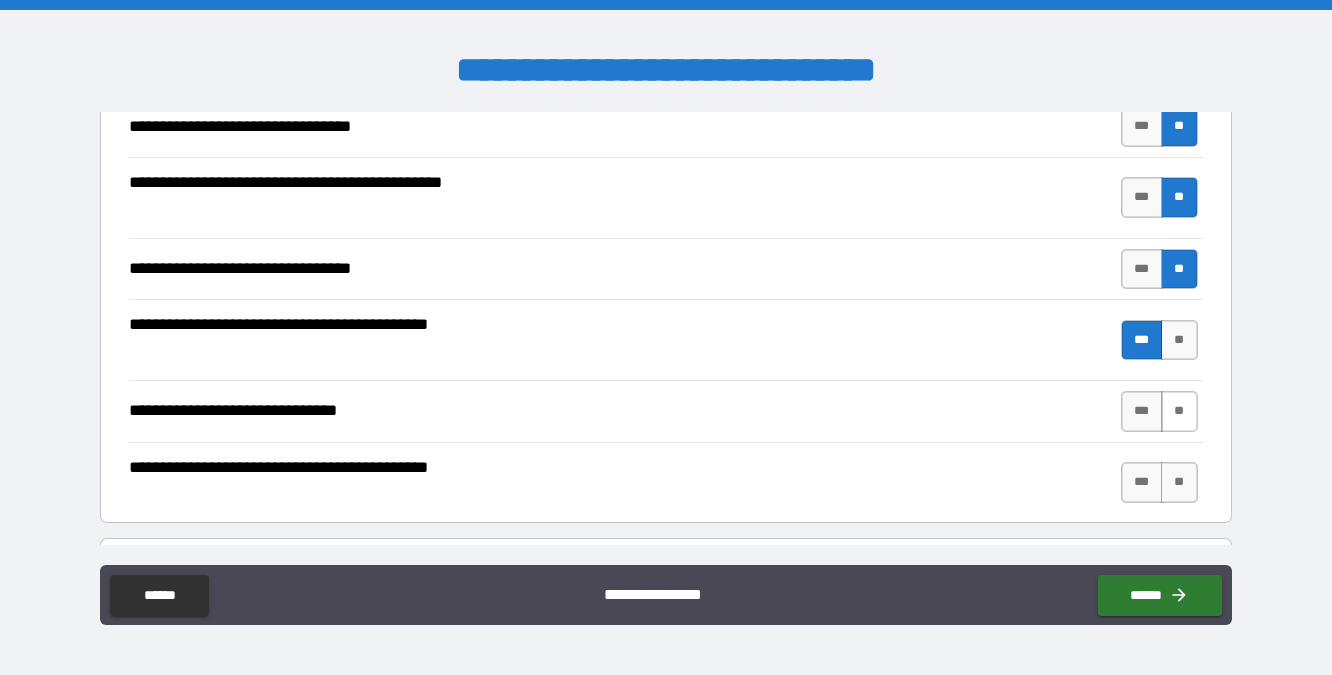 click on "**" at bounding box center (1179, 411) 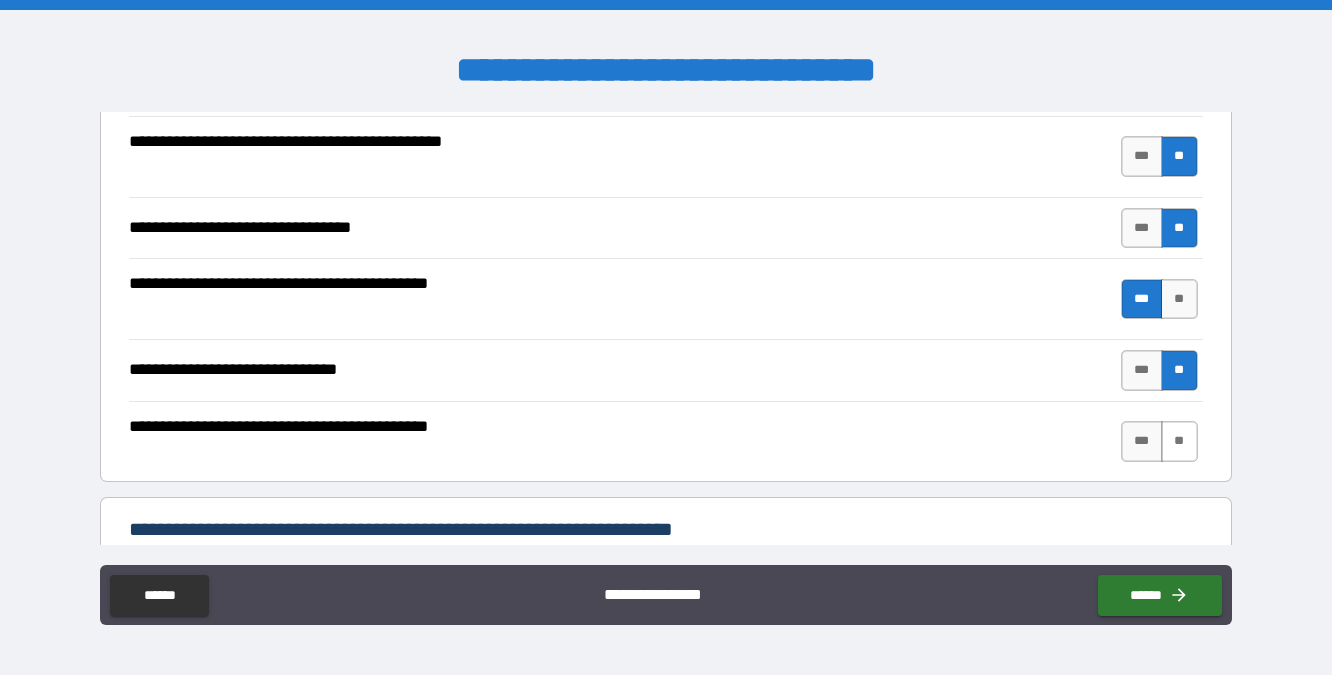 click on "**" at bounding box center [1179, 441] 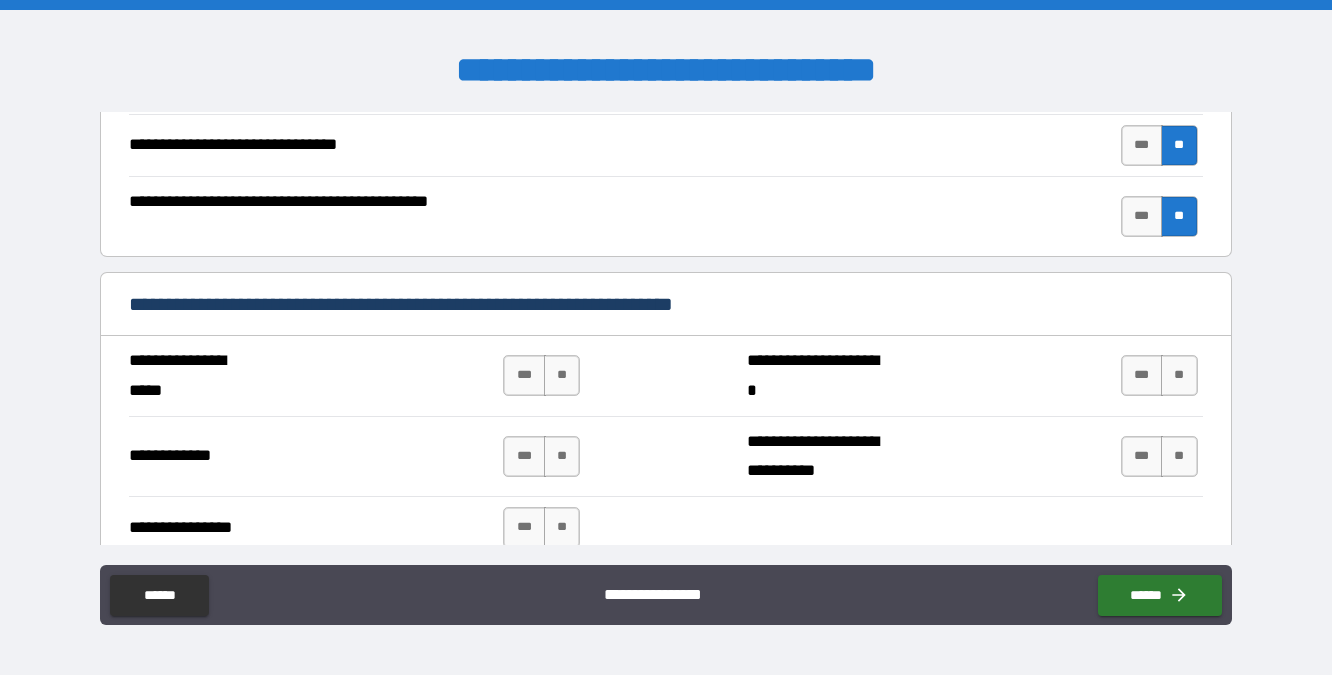 scroll, scrollTop: 4623, scrollLeft: 0, axis: vertical 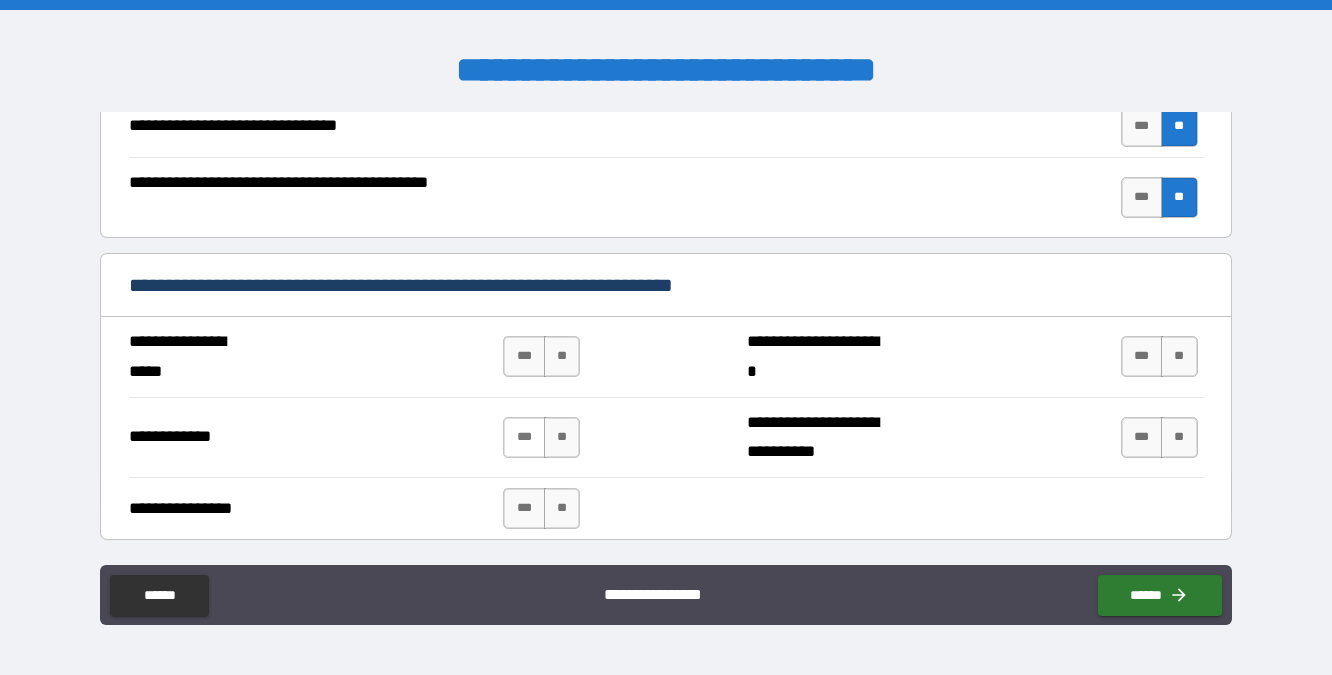 click on "***" at bounding box center [524, 437] 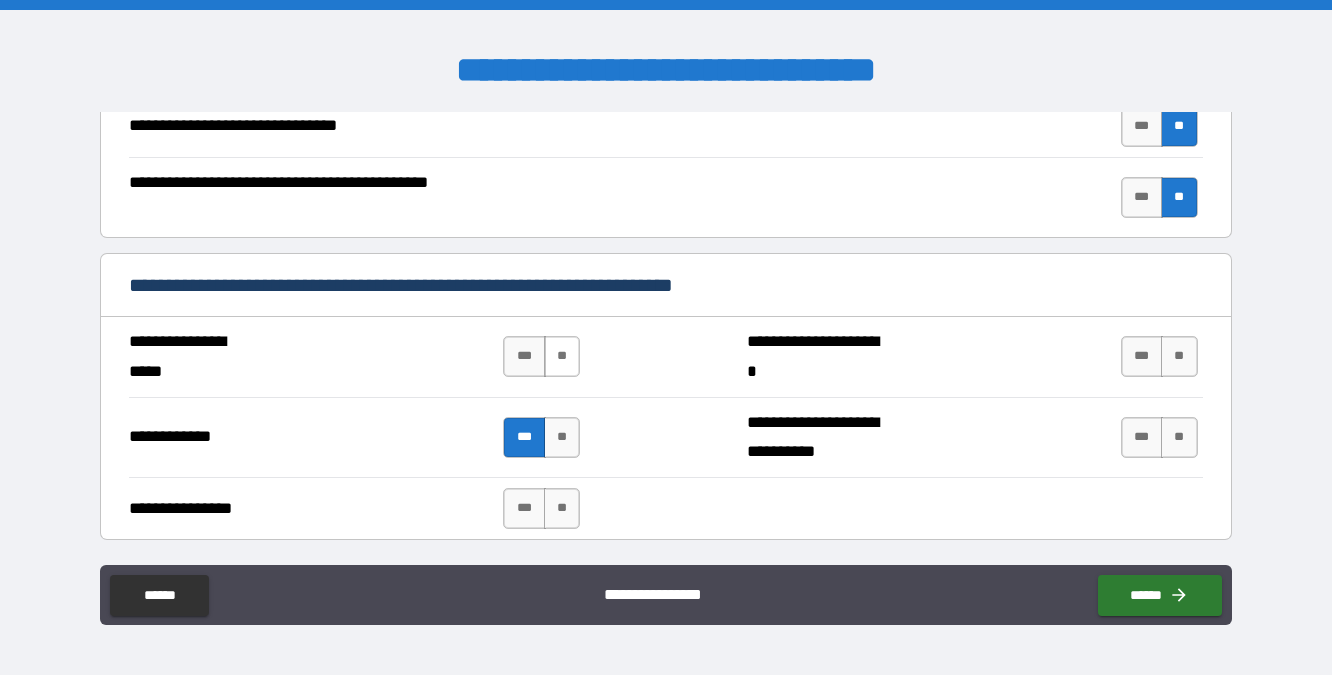 click on "**" at bounding box center [562, 356] 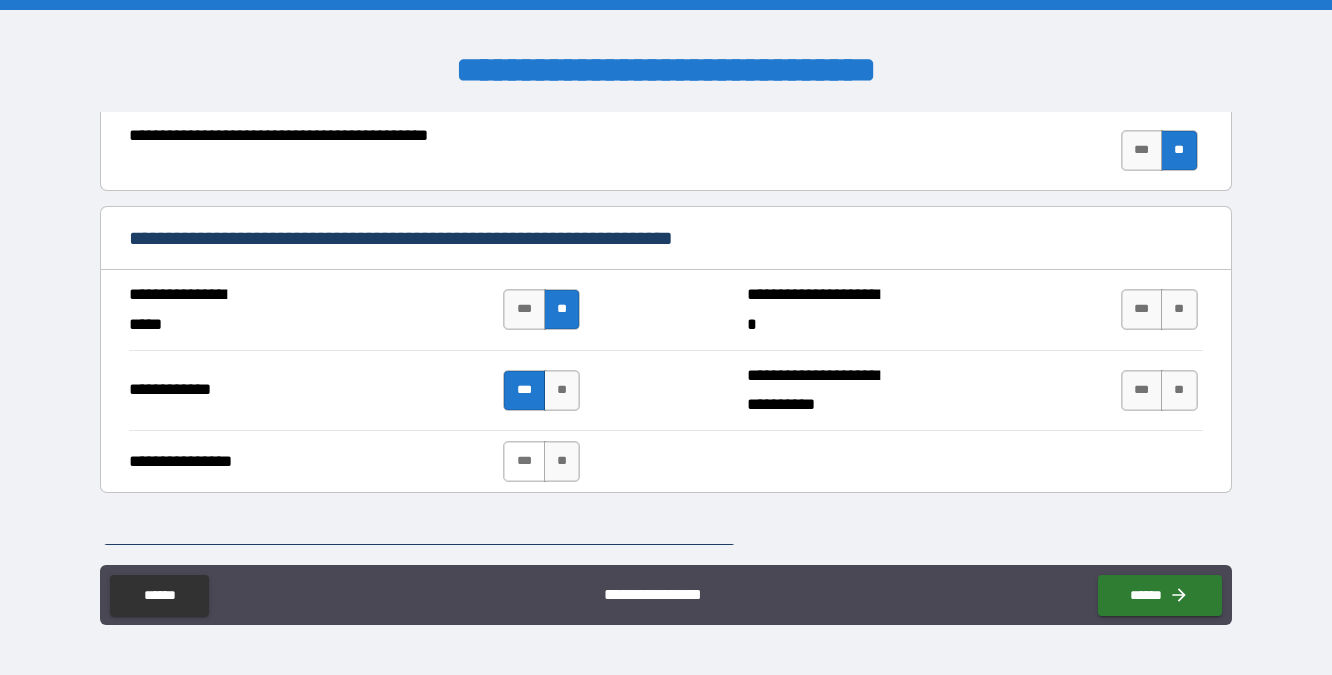 scroll, scrollTop: 4677, scrollLeft: 0, axis: vertical 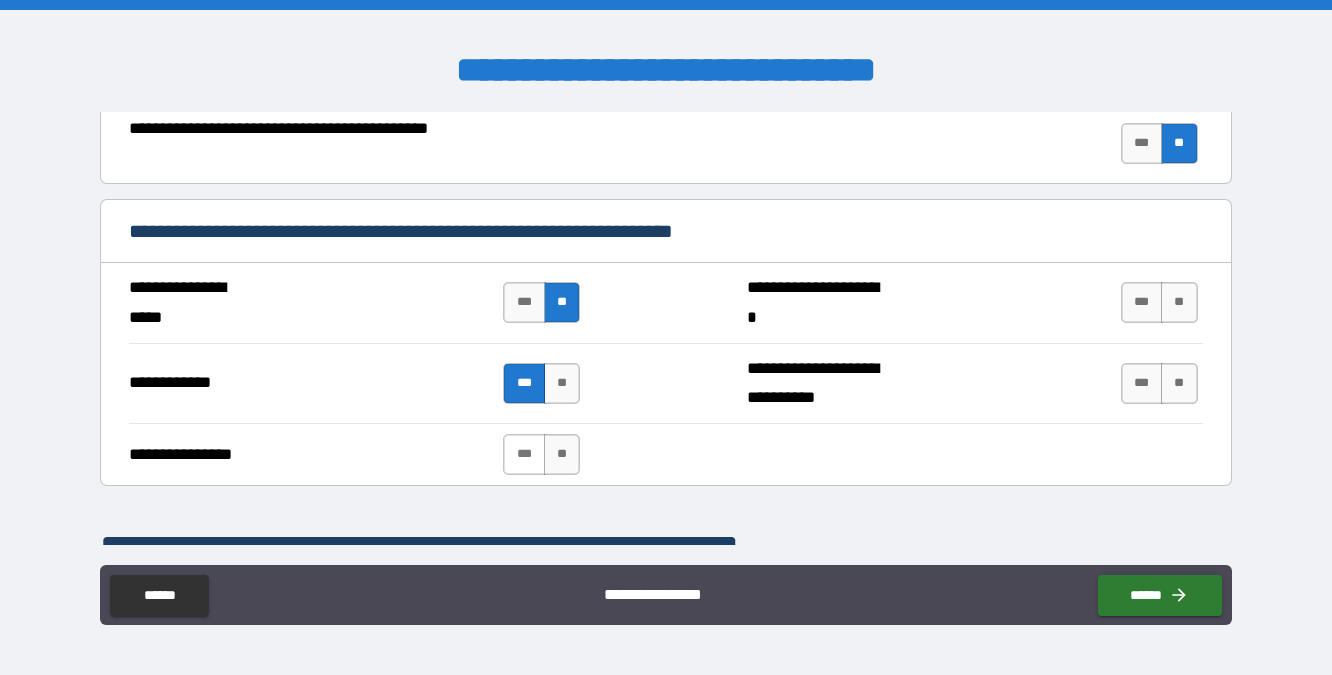 click on "***" at bounding box center [524, 454] 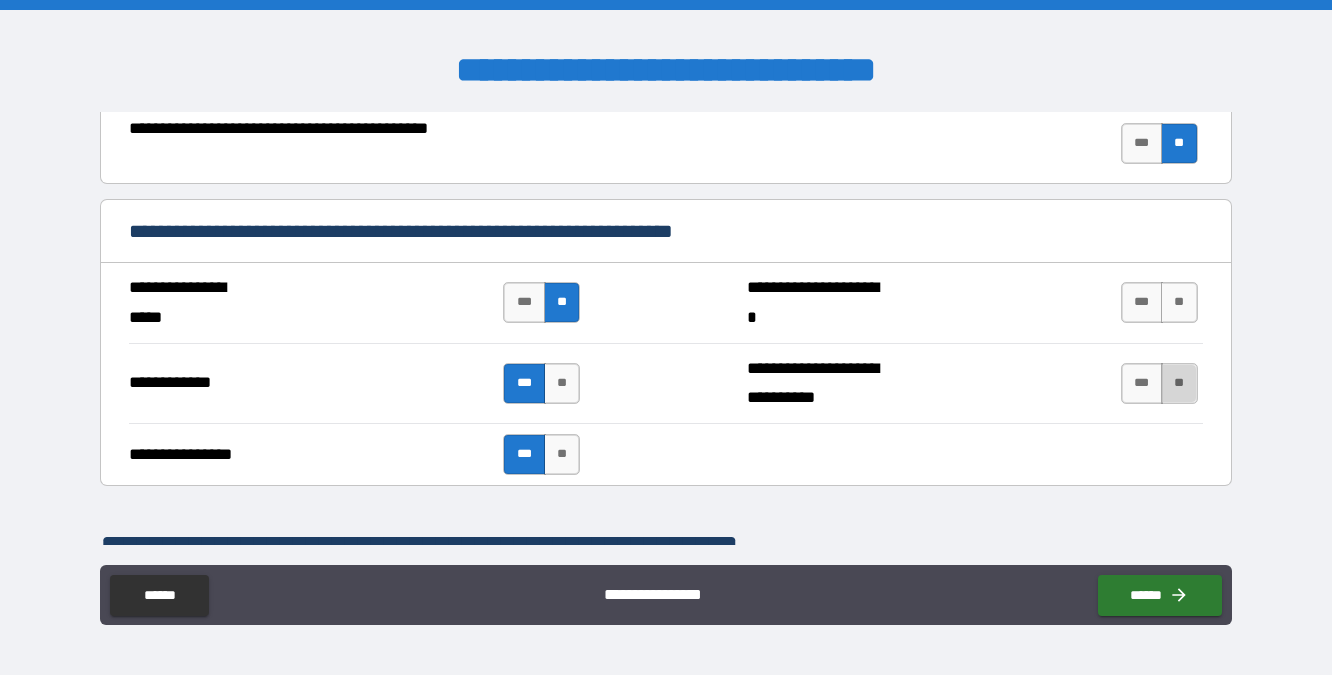 click on "**" at bounding box center (1179, 383) 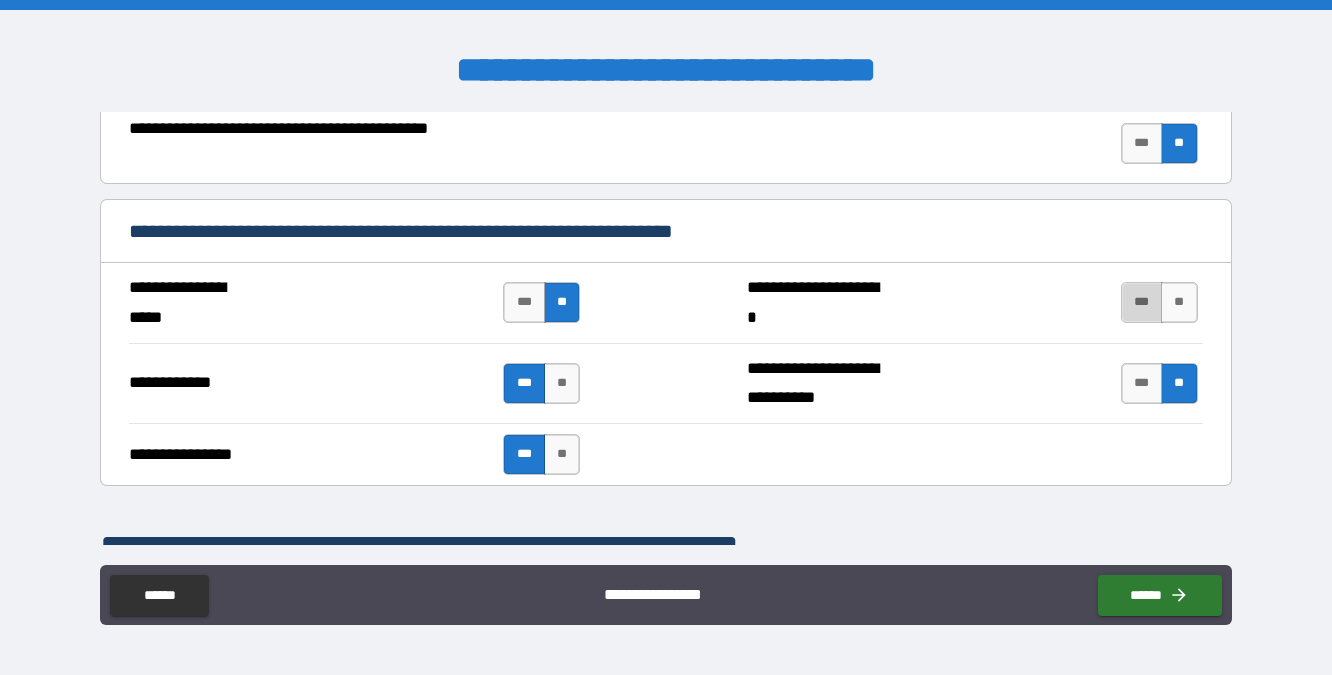 click on "***" at bounding box center (1142, 302) 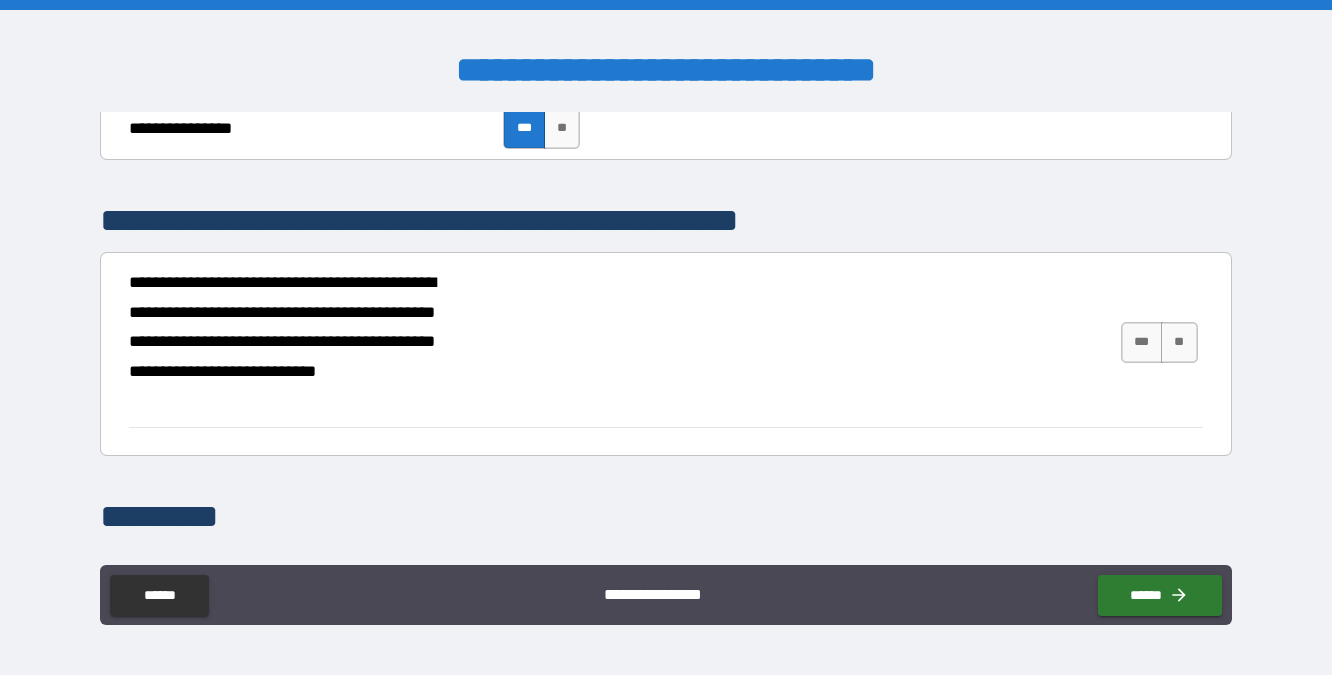 scroll, scrollTop: 5015, scrollLeft: 0, axis: vertical 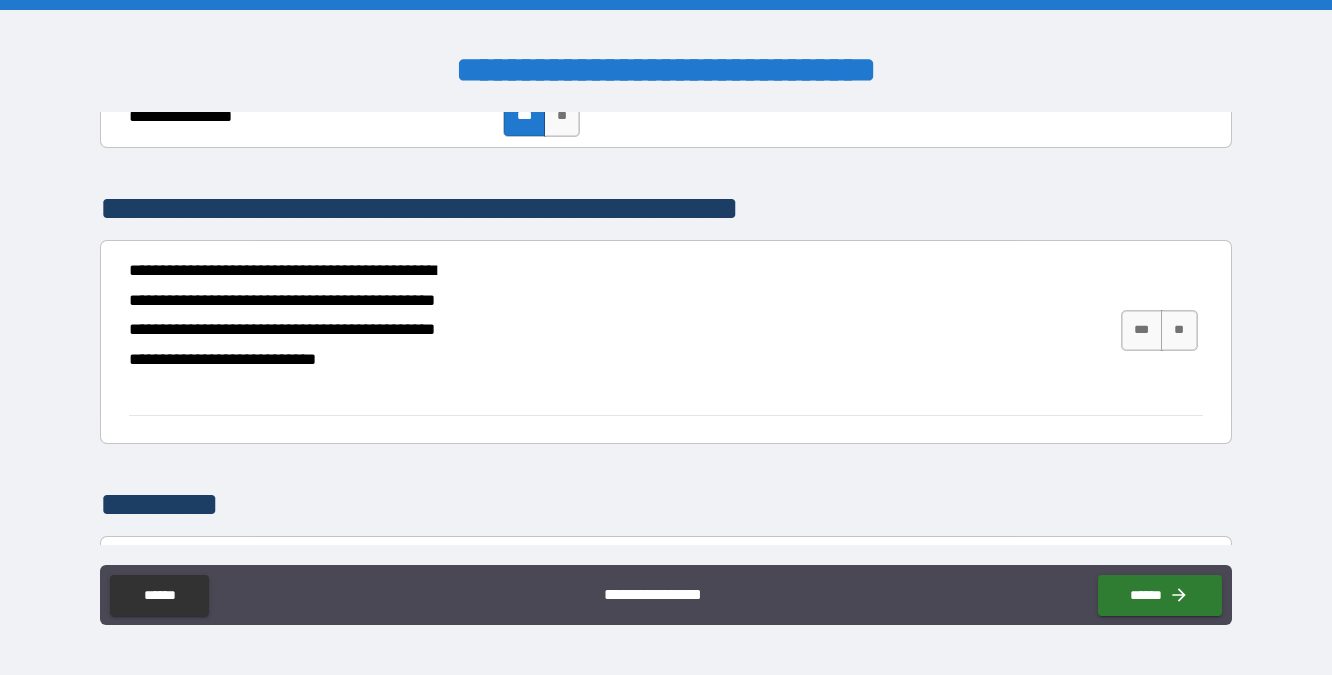 click on "*** **" at bounding box center (1162, 330) 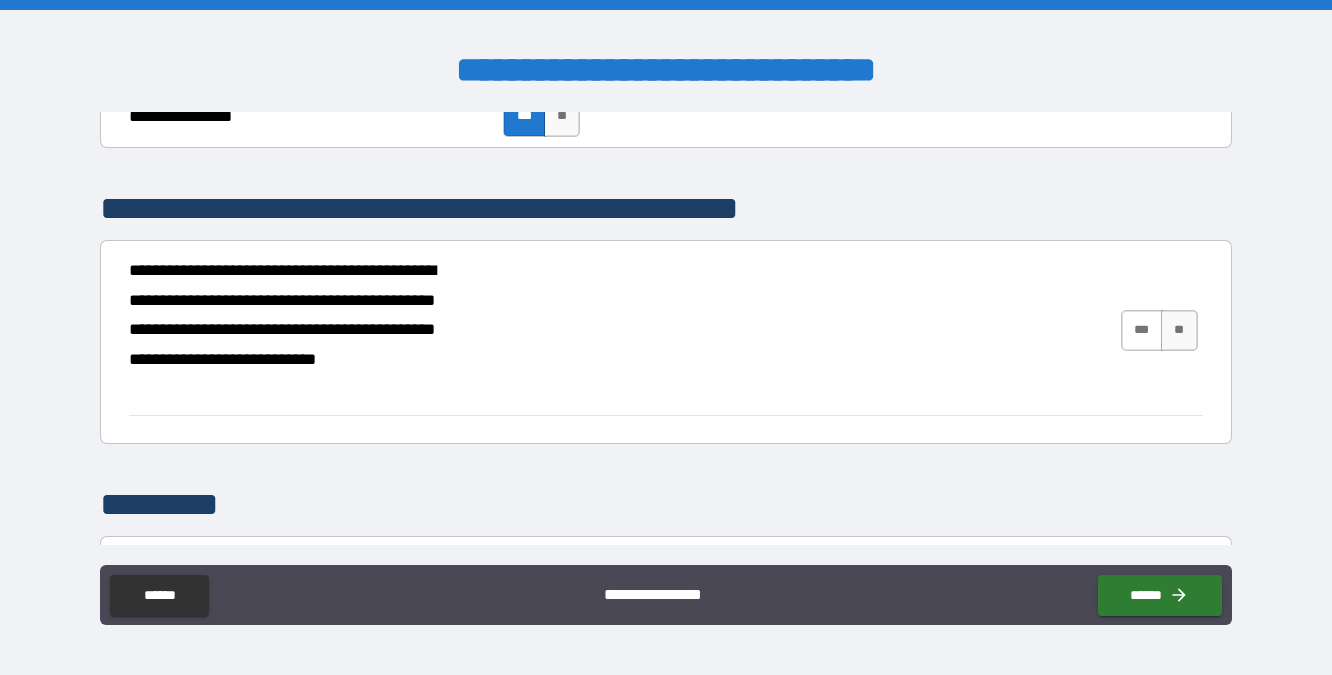 click on "***" at bounding box center (1142, 330) 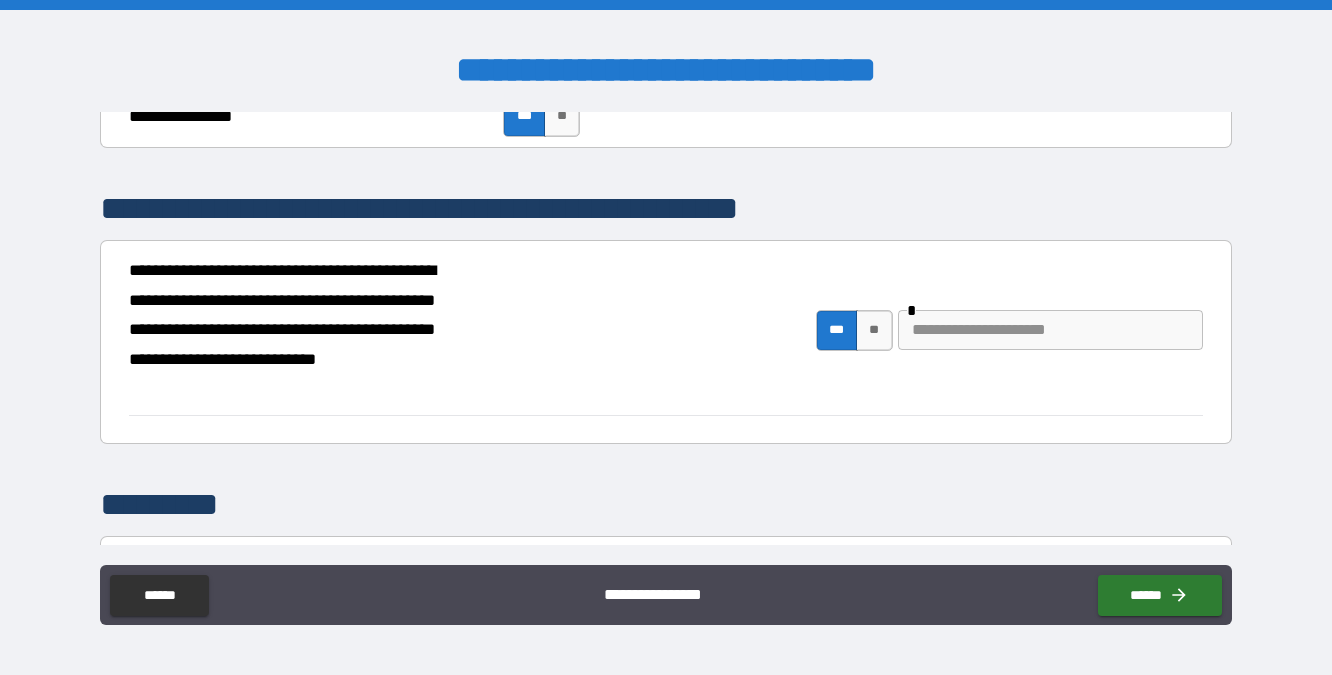 click at bounding box center [1050, 330] 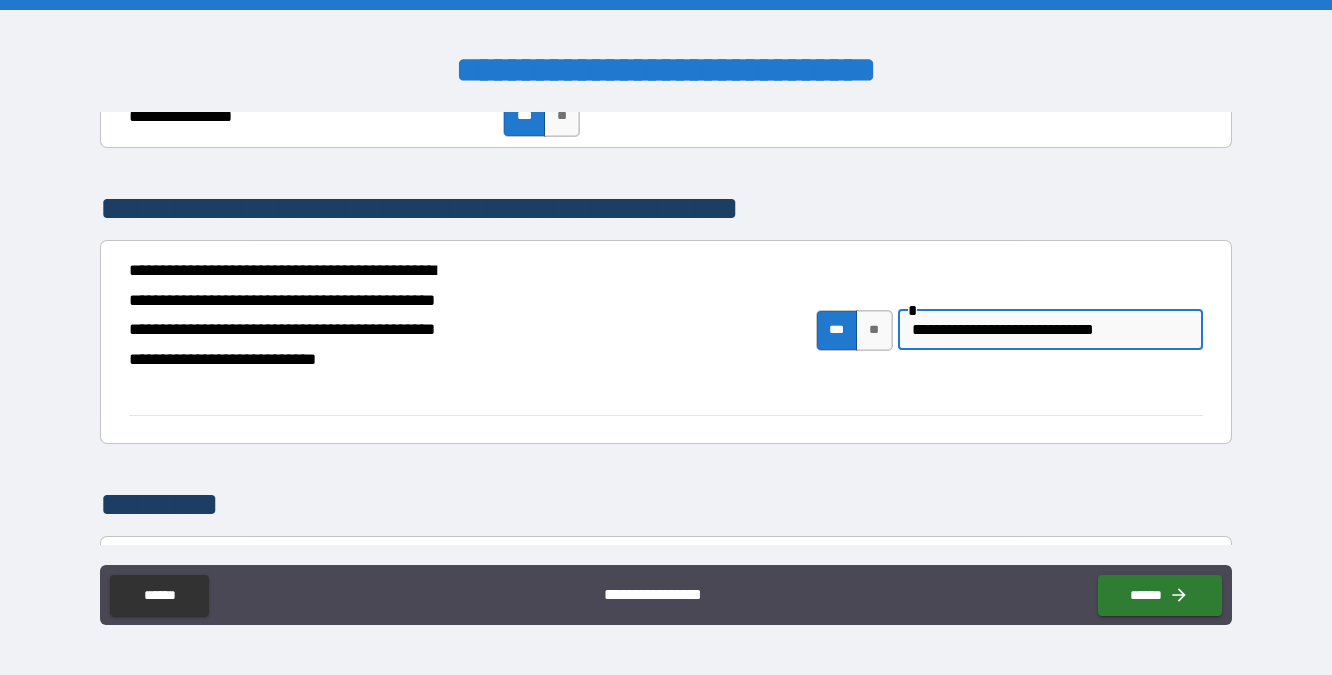 click on "**********" at bounding box center (1050, 330) 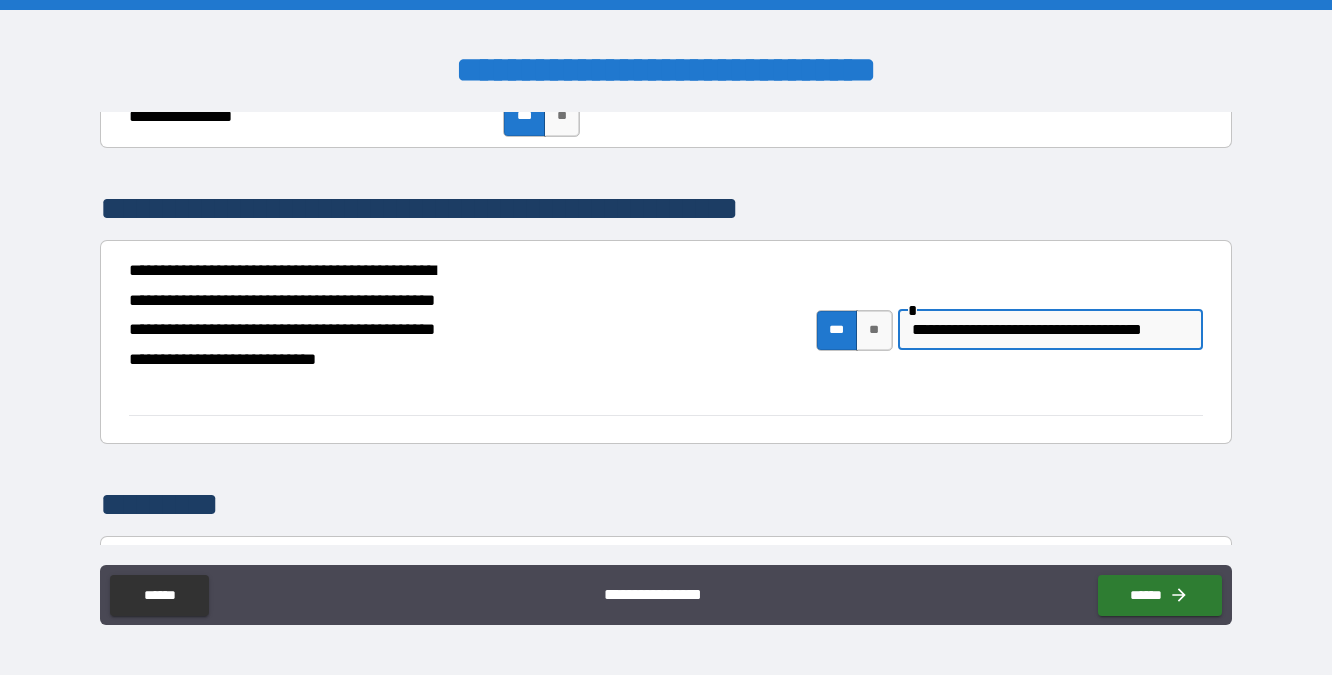click on "**********" at bounding box center [1050, 330] 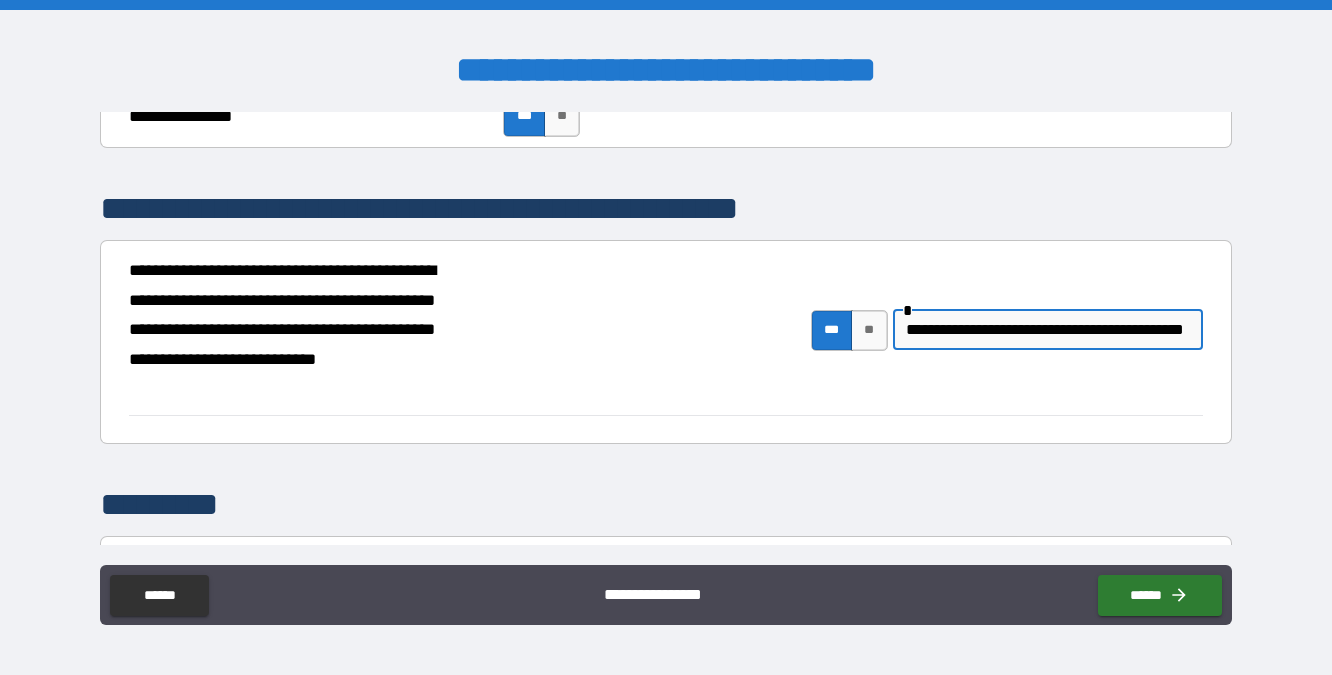scroll, scrollTop: 0, scrollLeft: 70, axis: horizontal 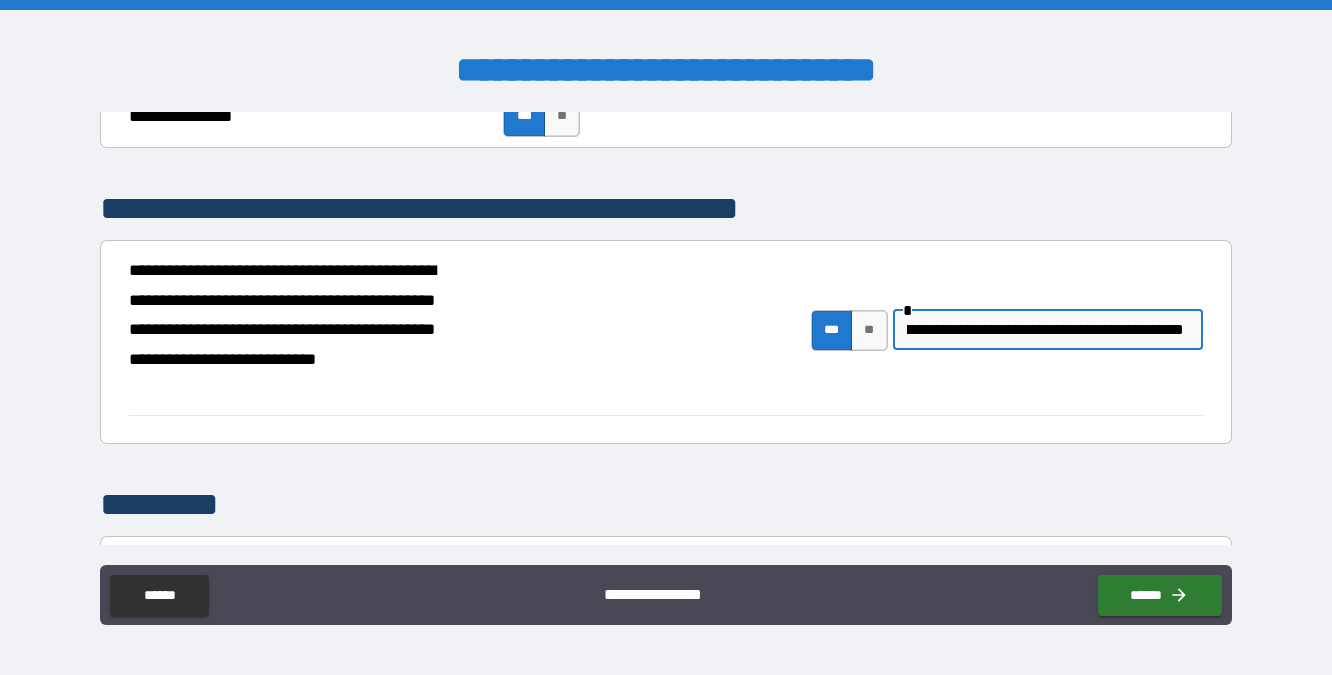 click on "**********" at bounding box center [1045, 330] 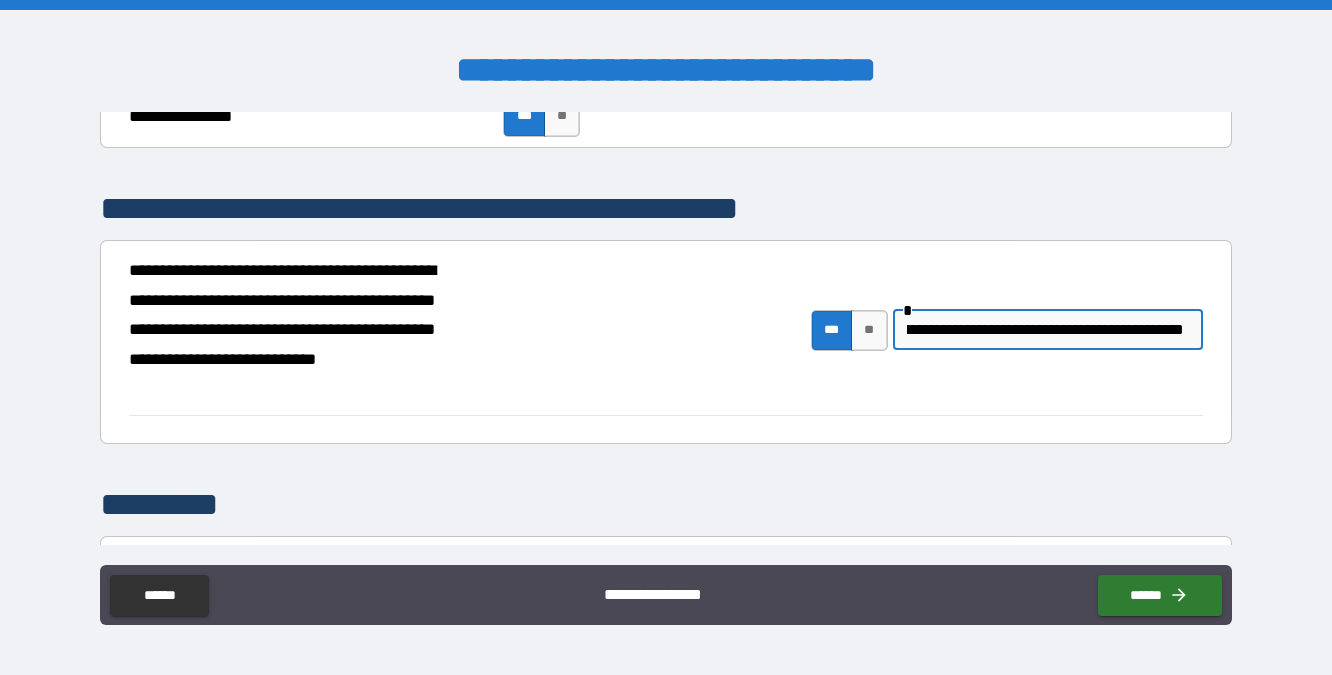 scroll, scrollTop: 0, scrollLeft: 300, axis: horizontal 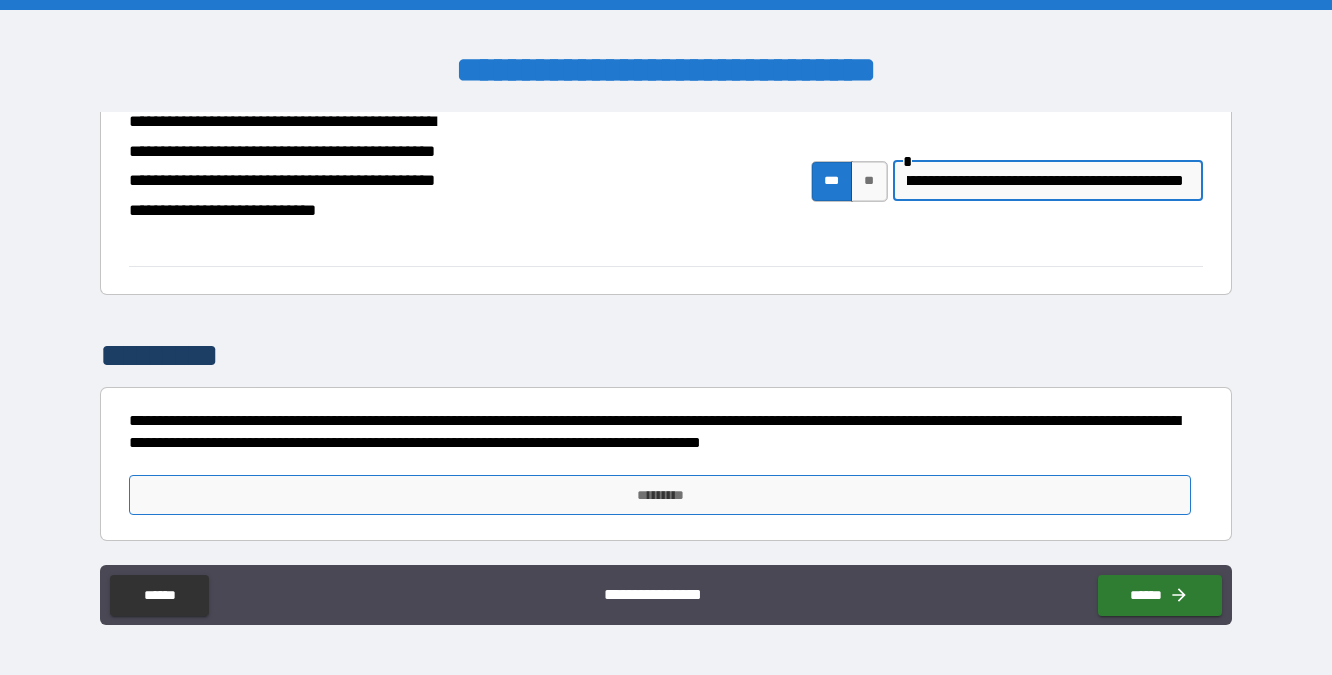 click on "*********" at bounding box center (660, 495) 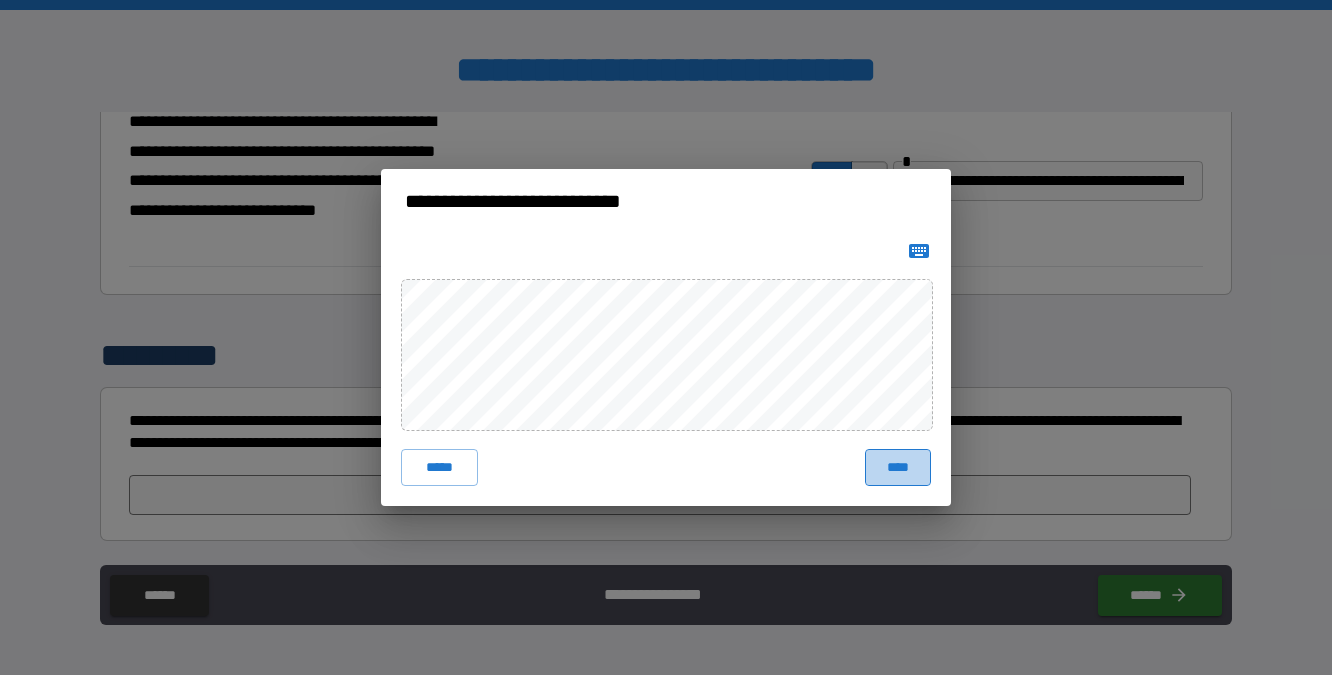 click on "****" at bounding box center (898, 467) 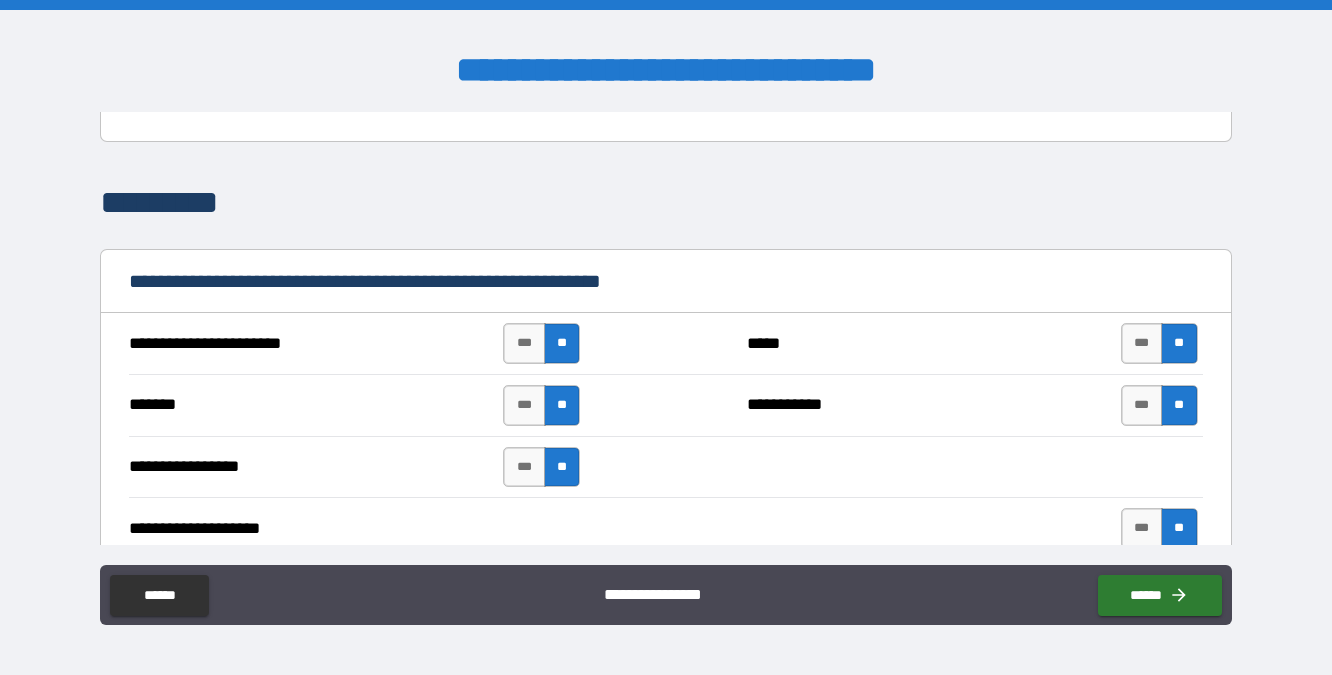 scroll, scrollTop: 3049, scrollLeft: 0, axis: vertical 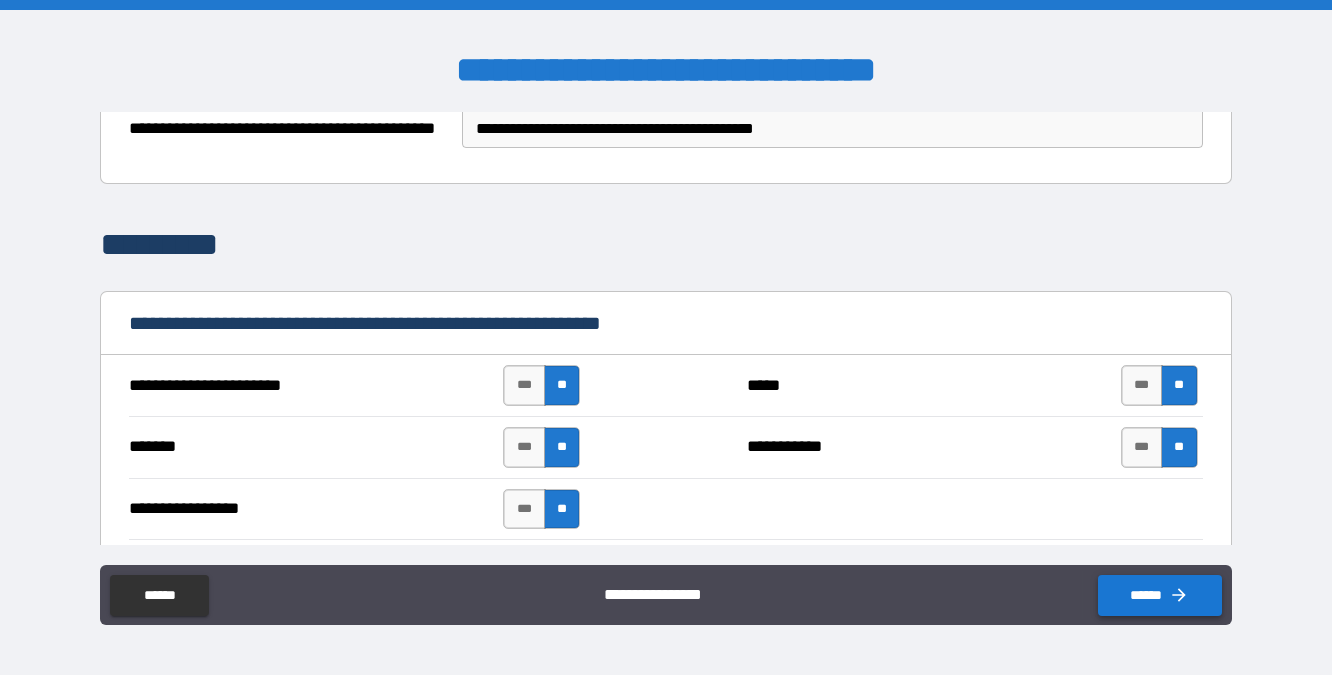 click on "******" at bounding box center (1160, 595) 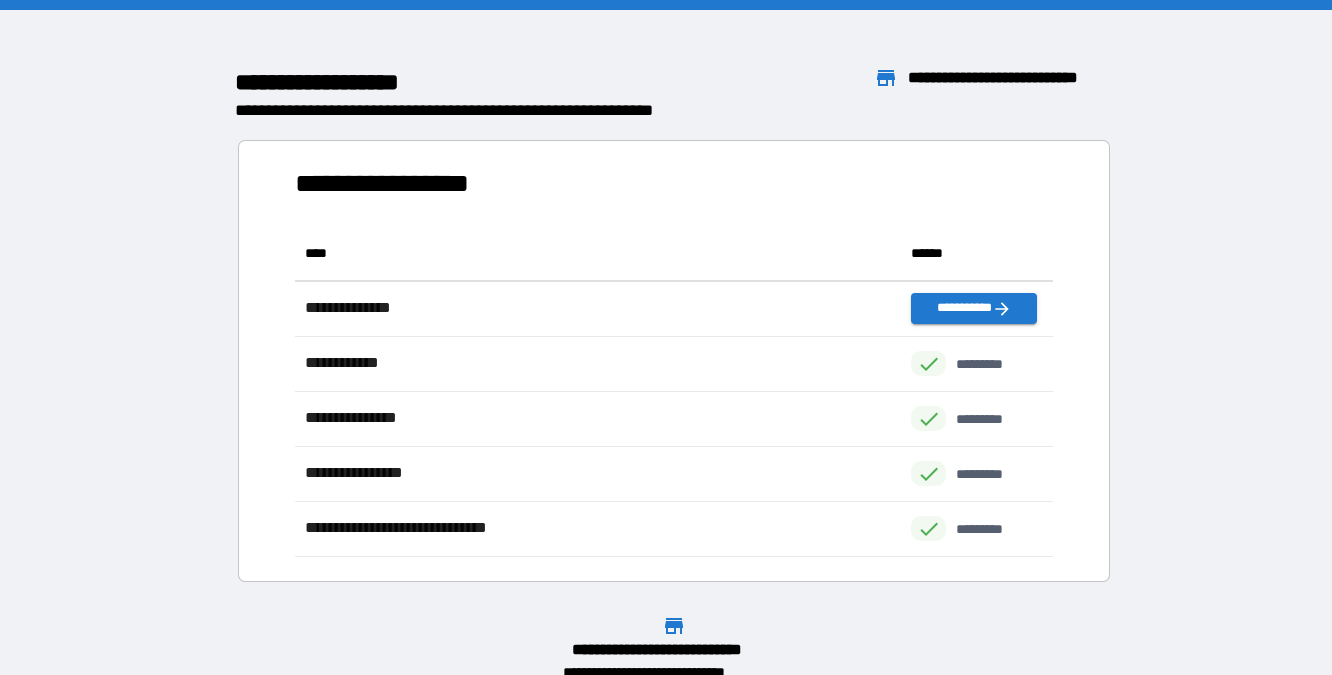 scroll, scrollTop: 1, scrollLeft: 1, axis: both 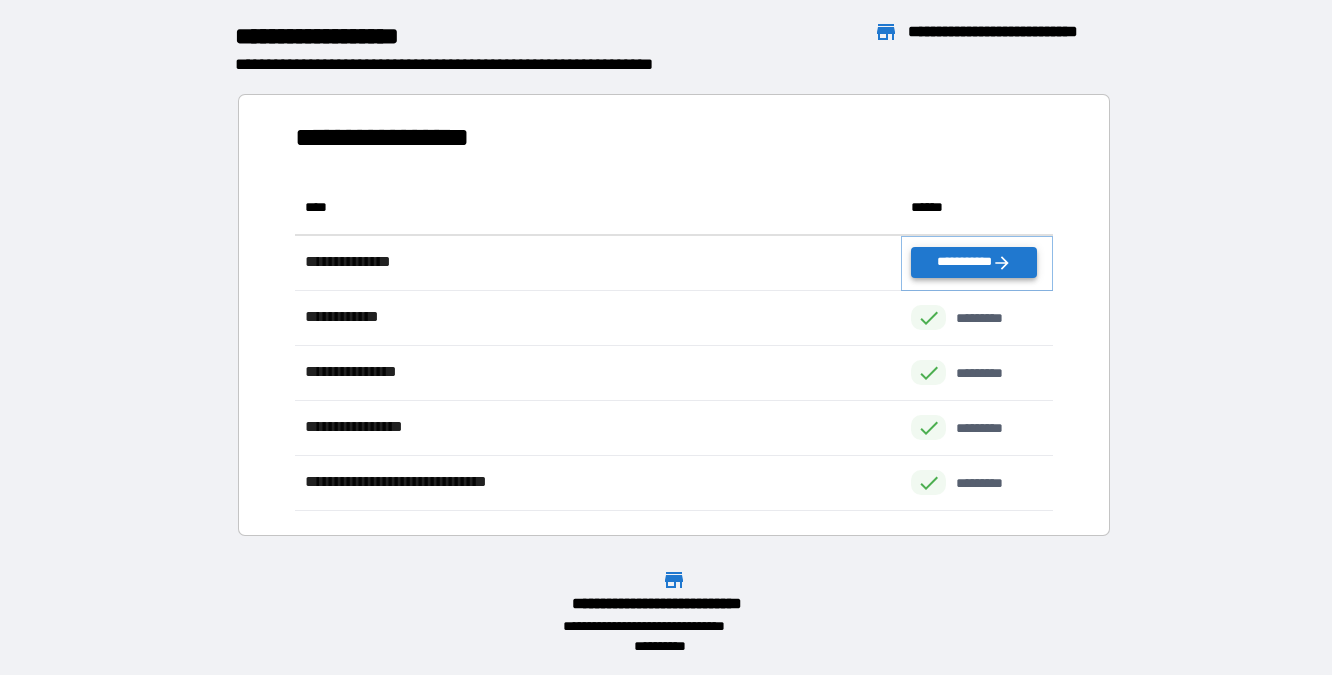click on "**********" at bounding box center [973, 262] 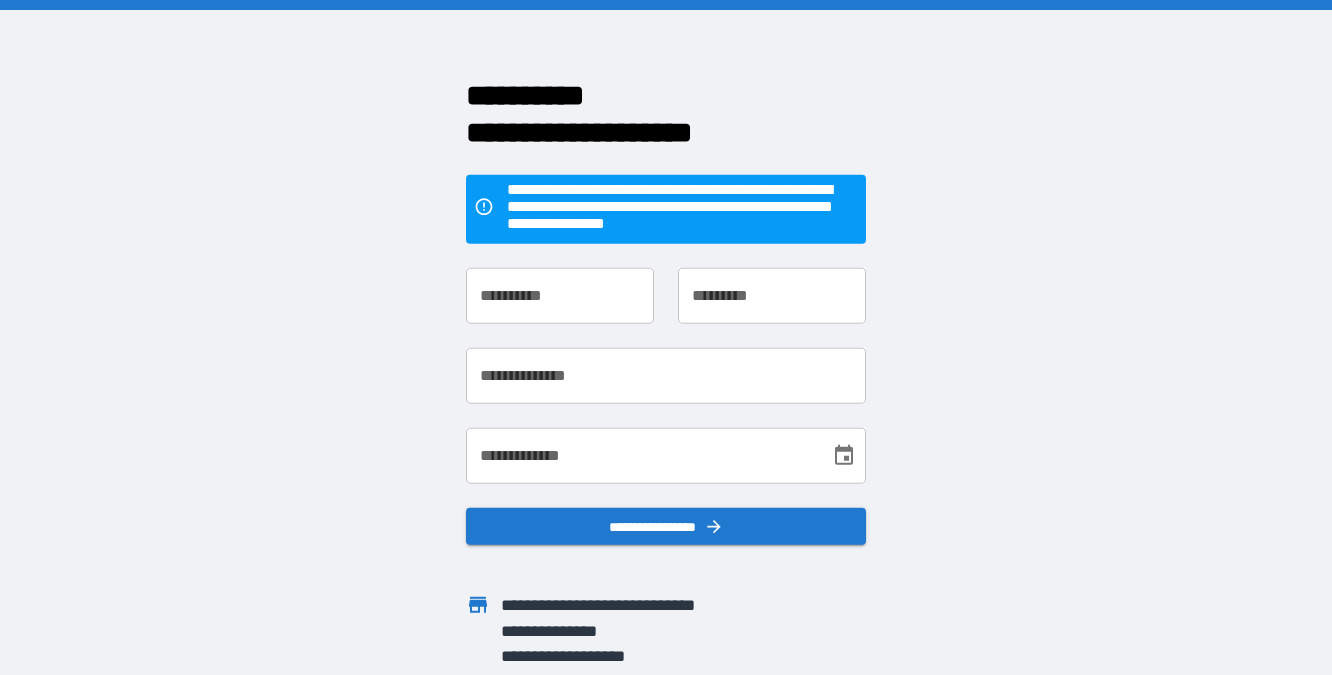 scroll, scrollTop: 0, scrollLeft: 0, axis: both 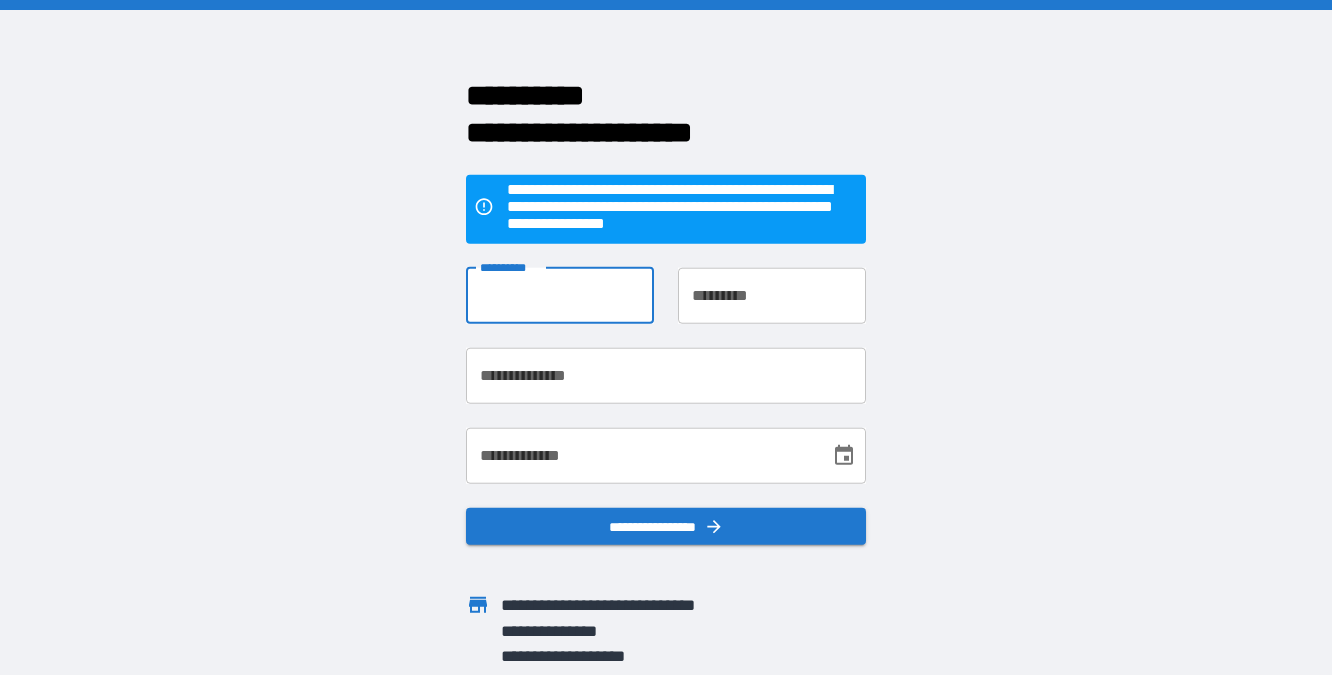 click on "**********" at bounding box center (560, 295) 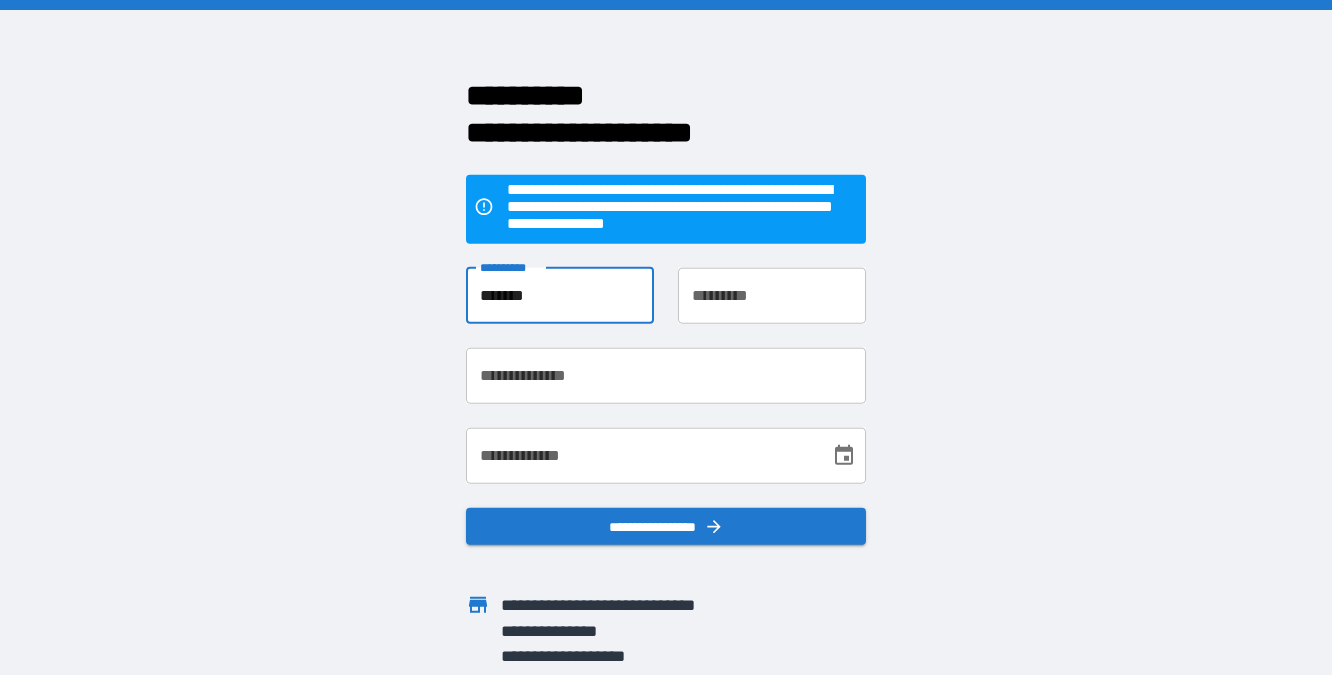 type on "******" 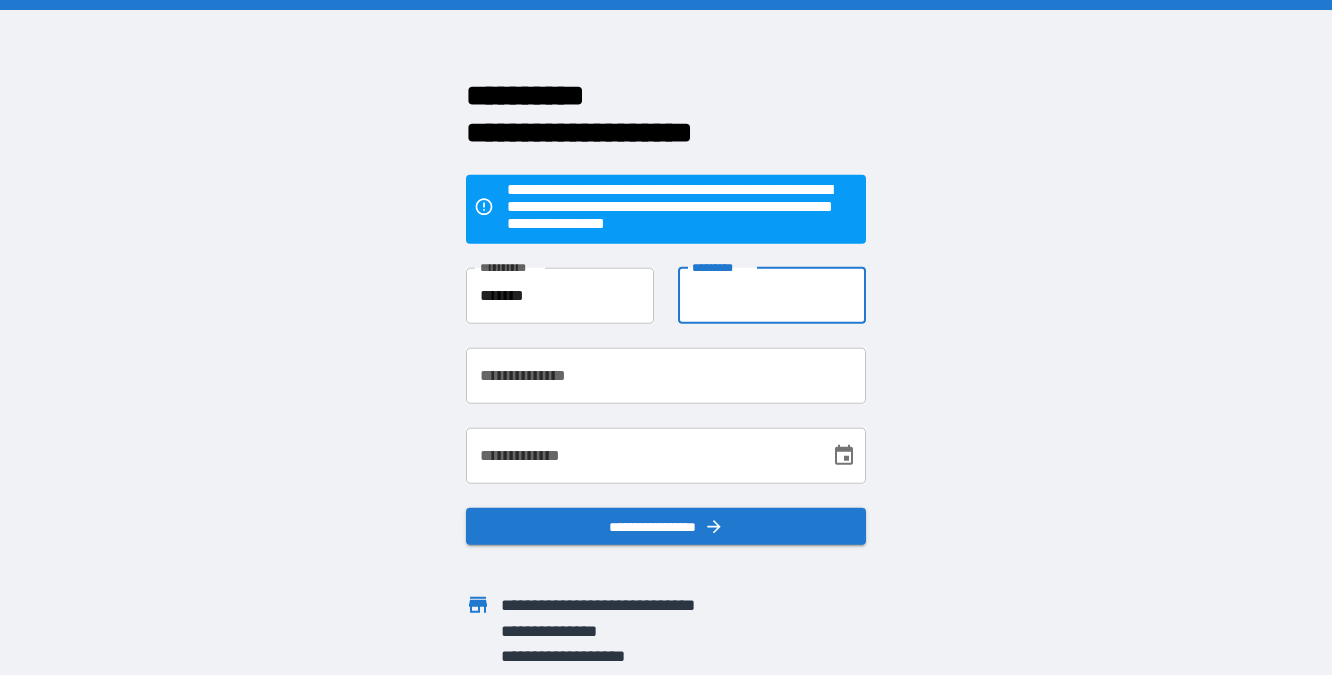click on "**********" at bounding box center [772, 295] 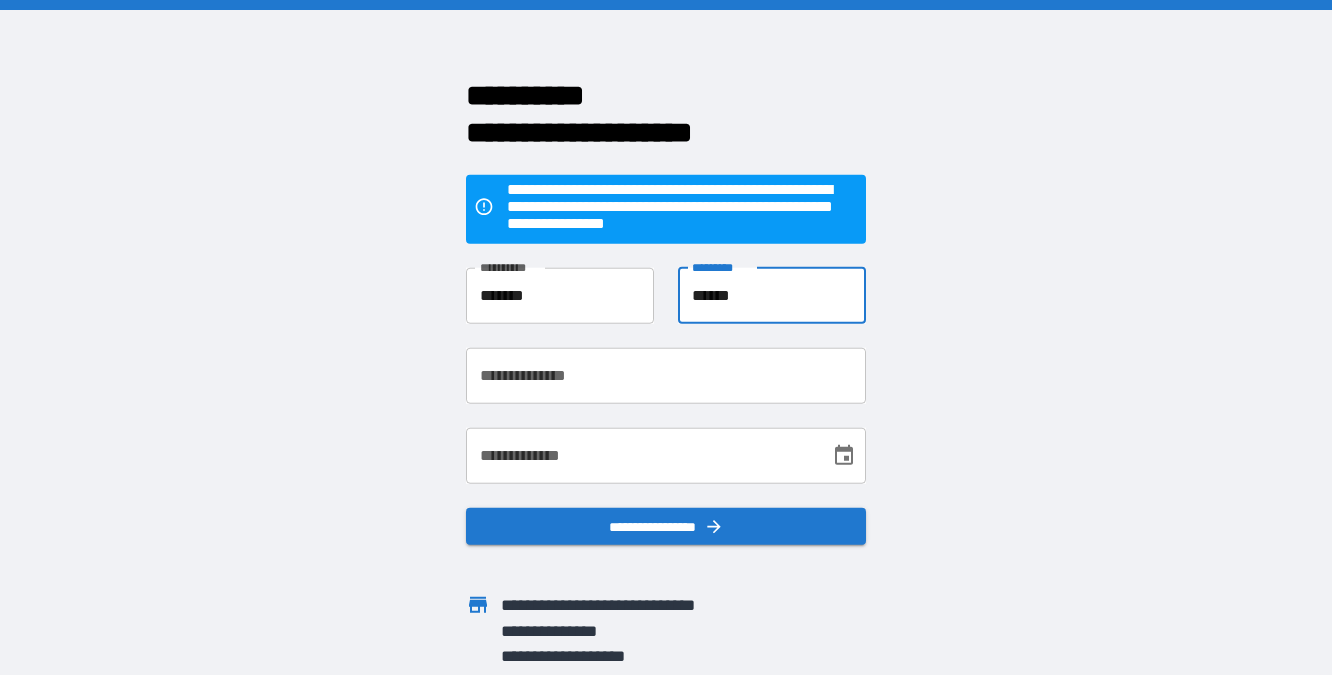 type on "******" 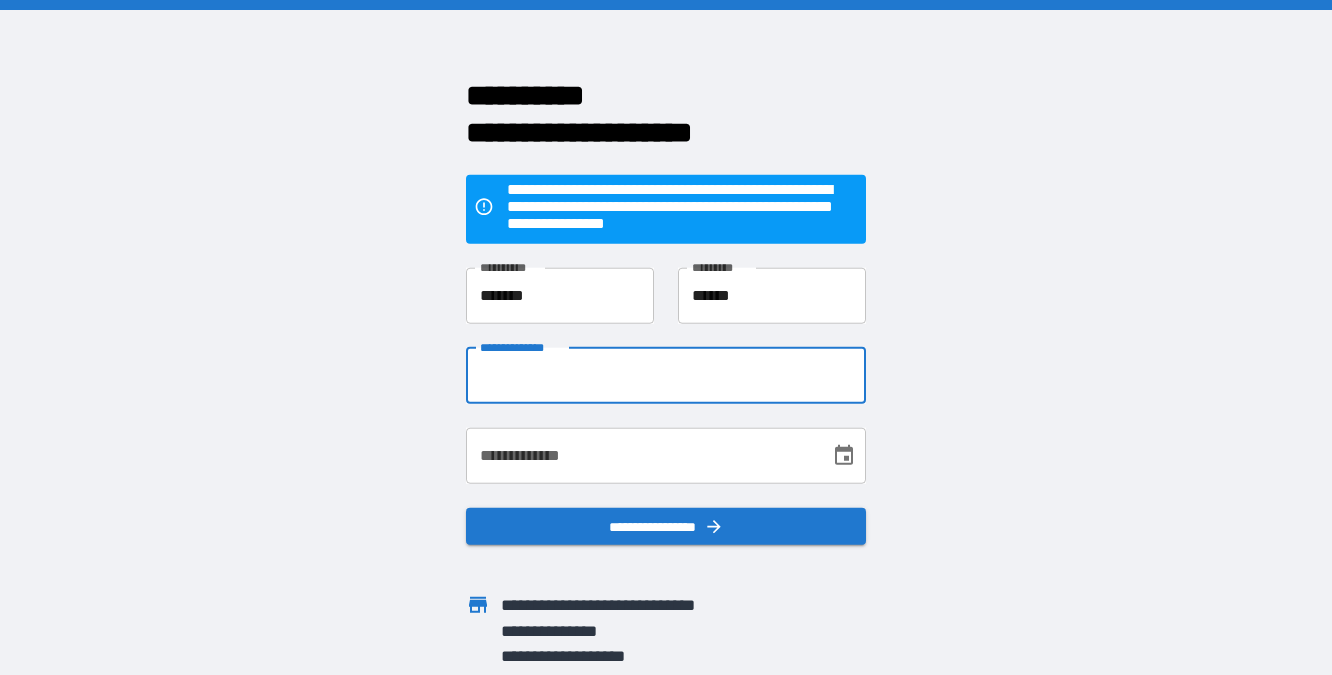type on "**********" 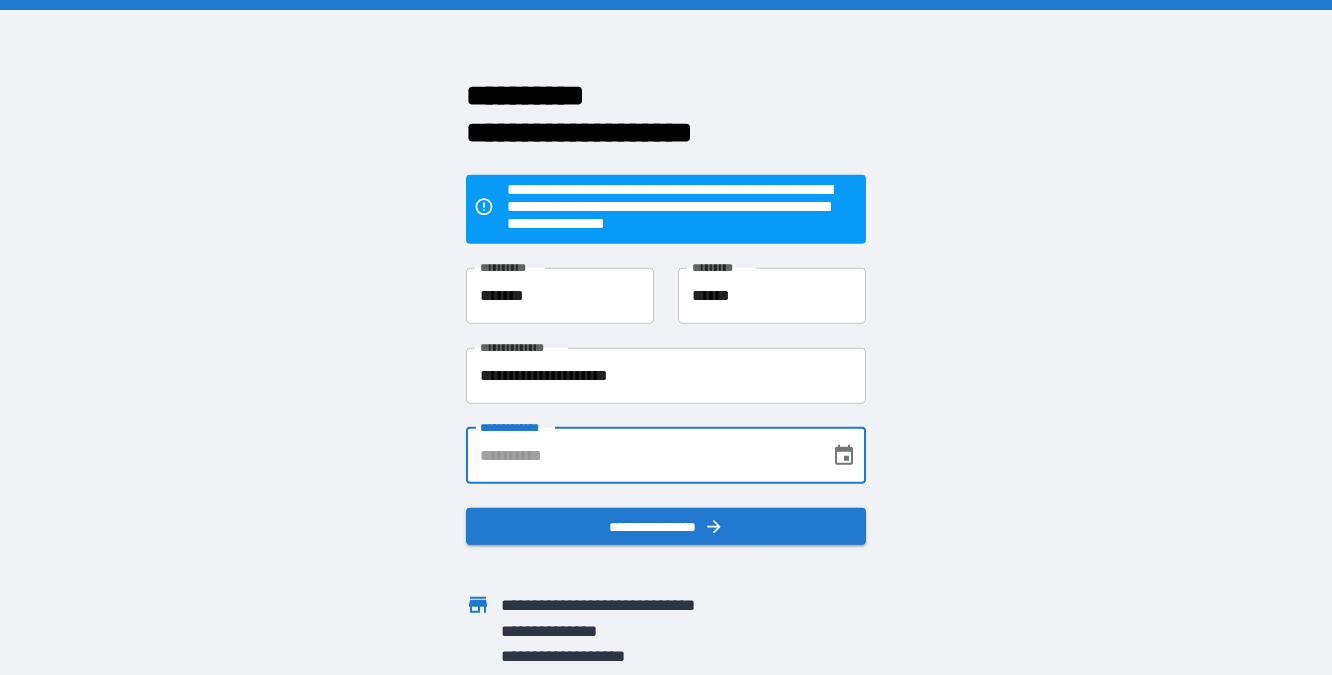 click on "**********" at bounding box center (641, 455) 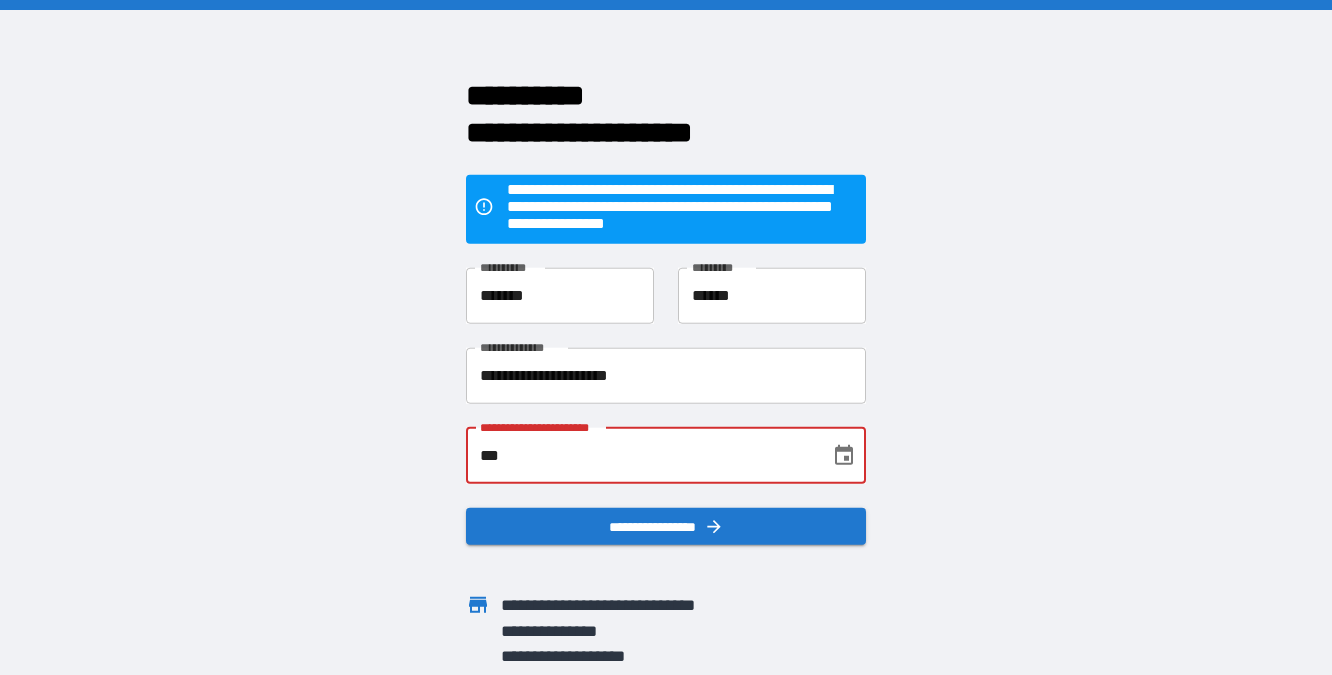 type on "*" 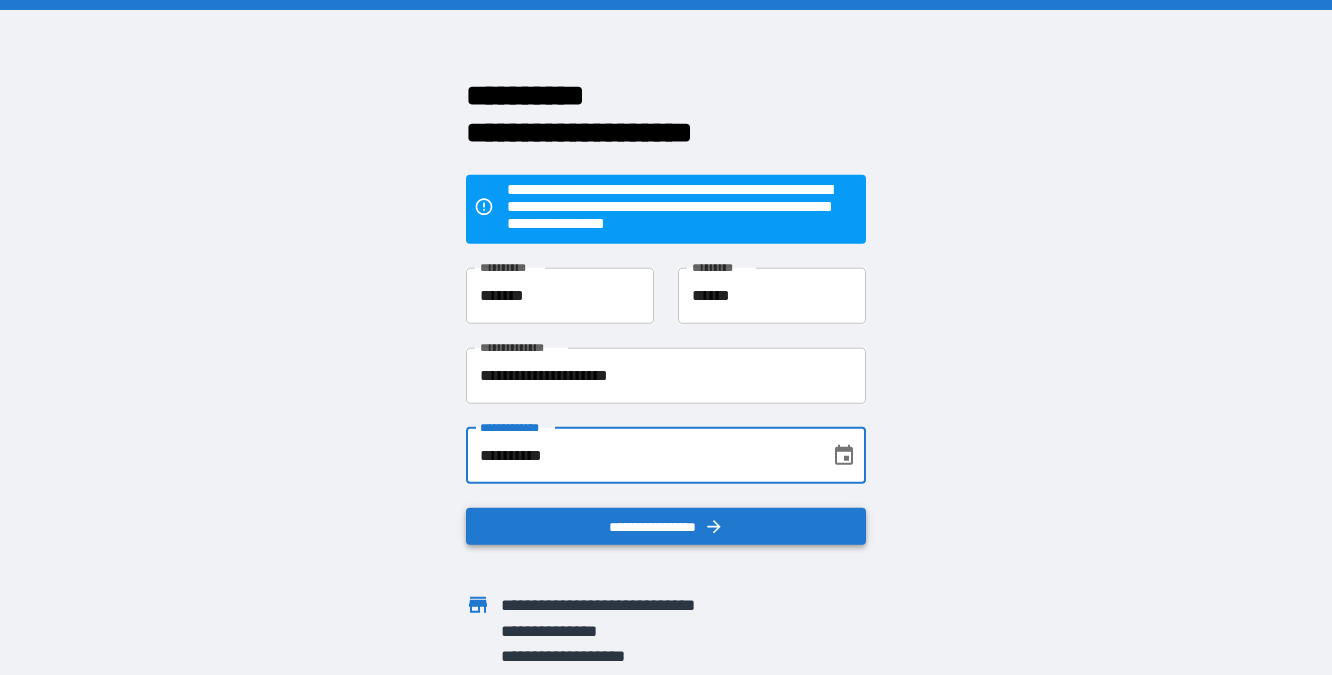 type on "**********" 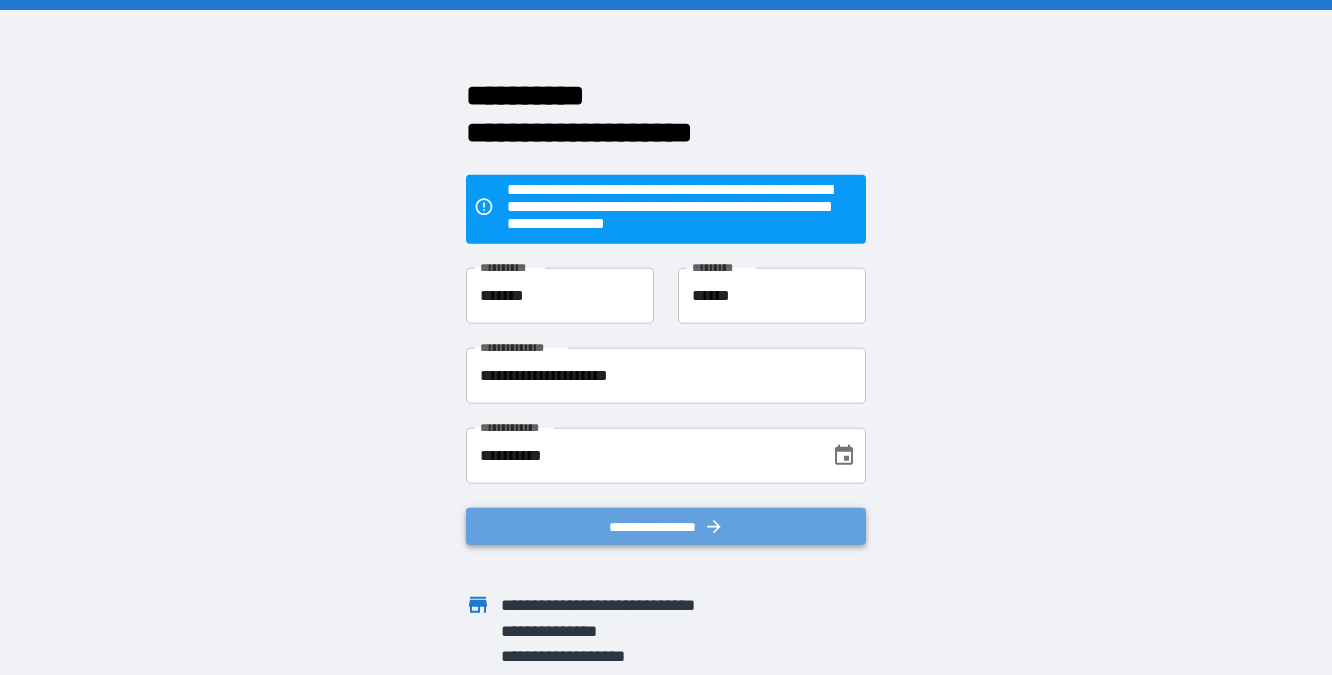 click on "**********" at bounding box center [666, 526] 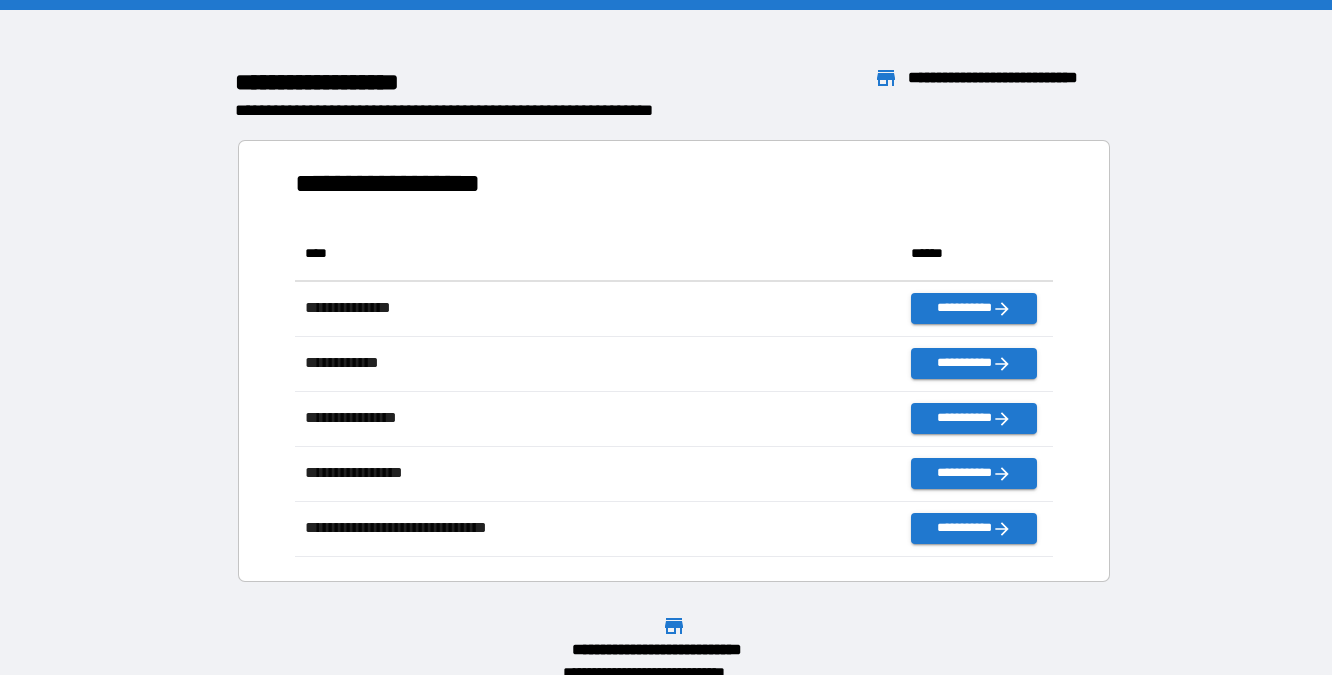 scroll, scrollTop: 1, scrollLeft: 1, axis: both 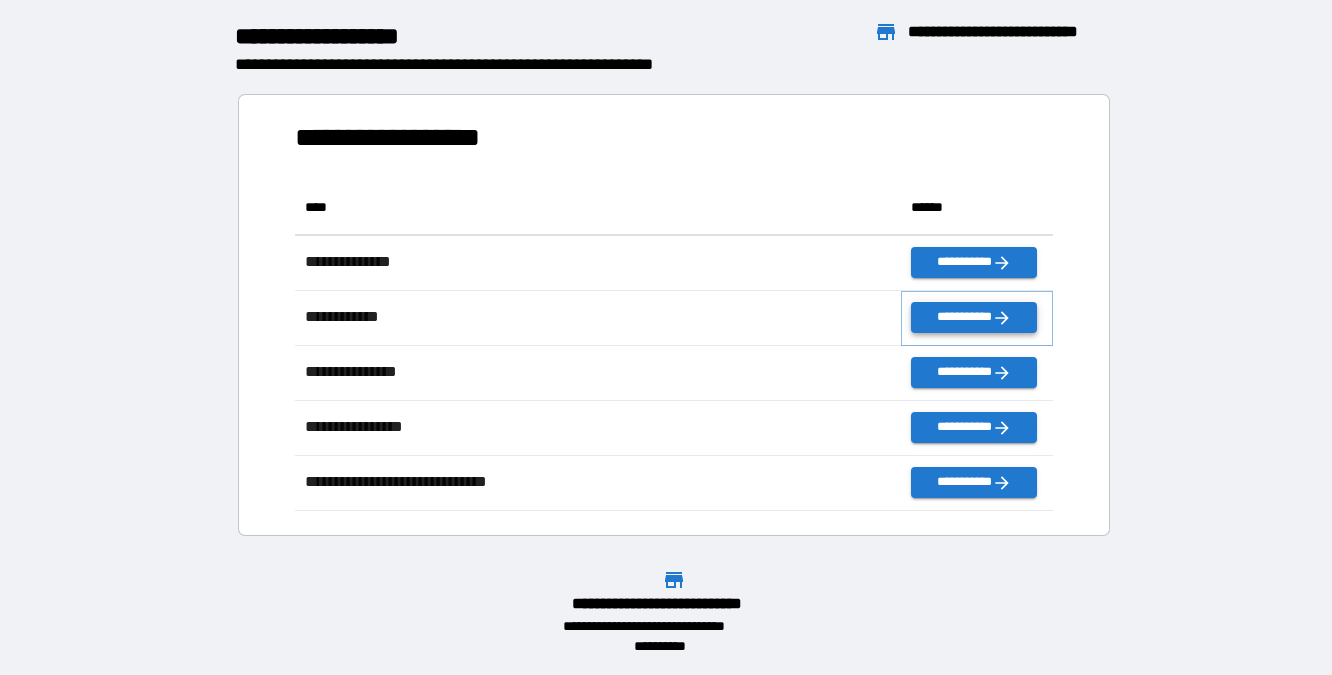 click on "**********" at bounding box center [973, 317] 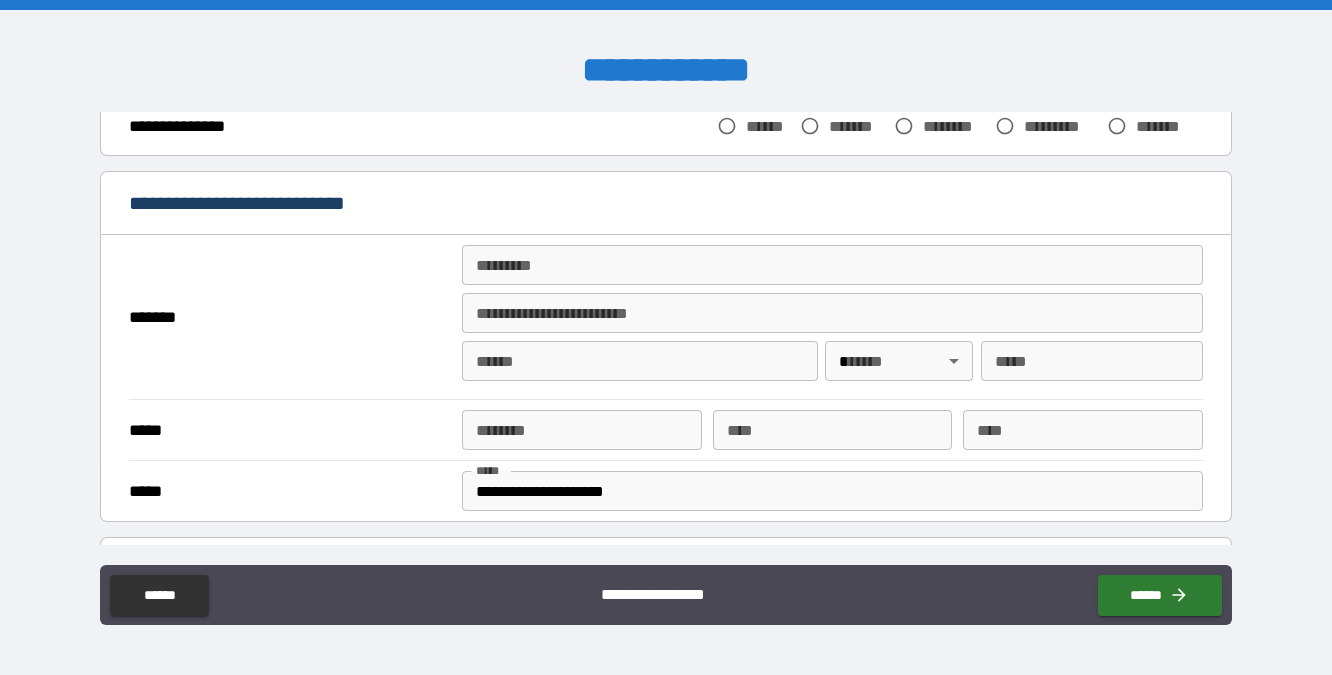 scroll, scrollTop: 0, scrollLeft: 0, axis: both 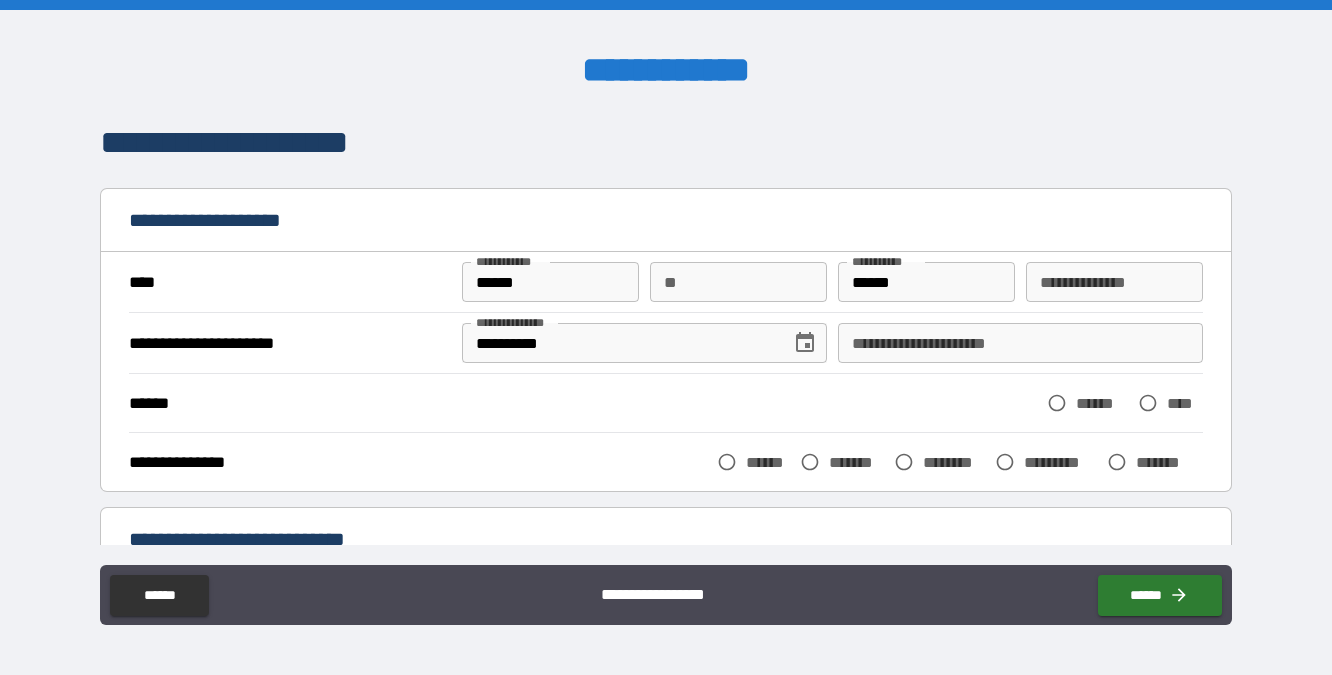 click on "**" at bounding box center (738, 282) 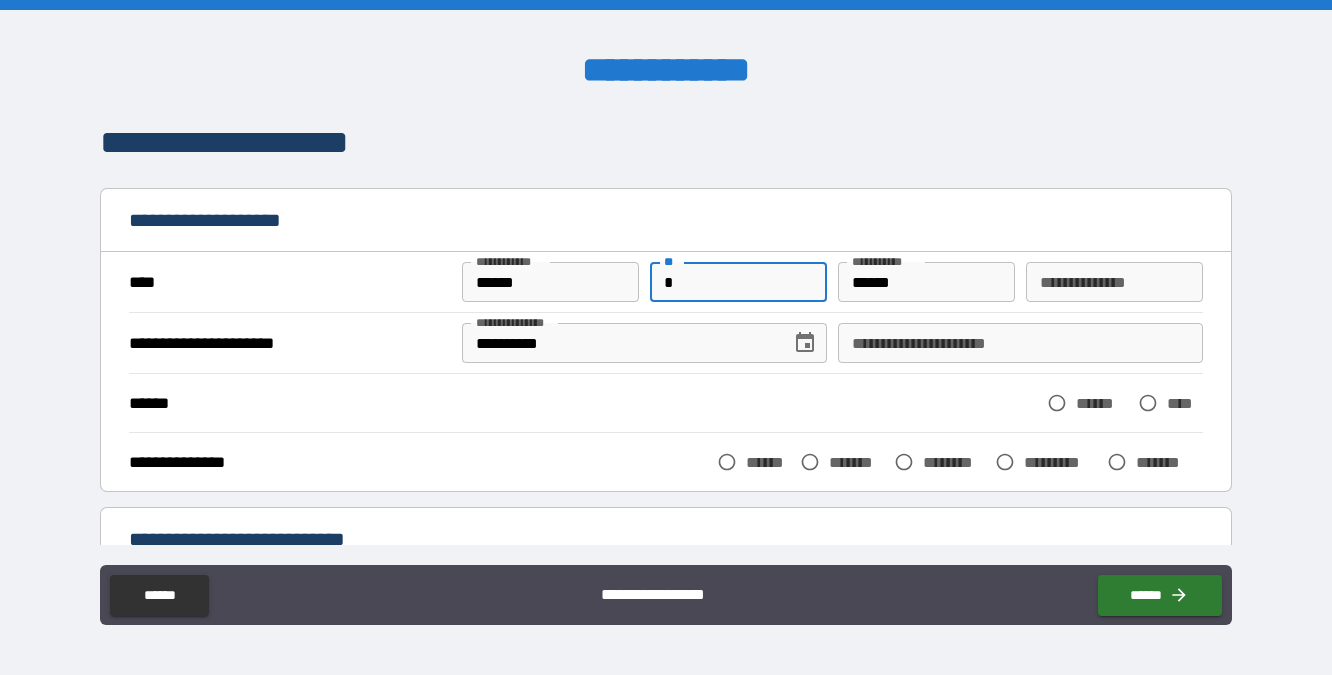 type on "*" 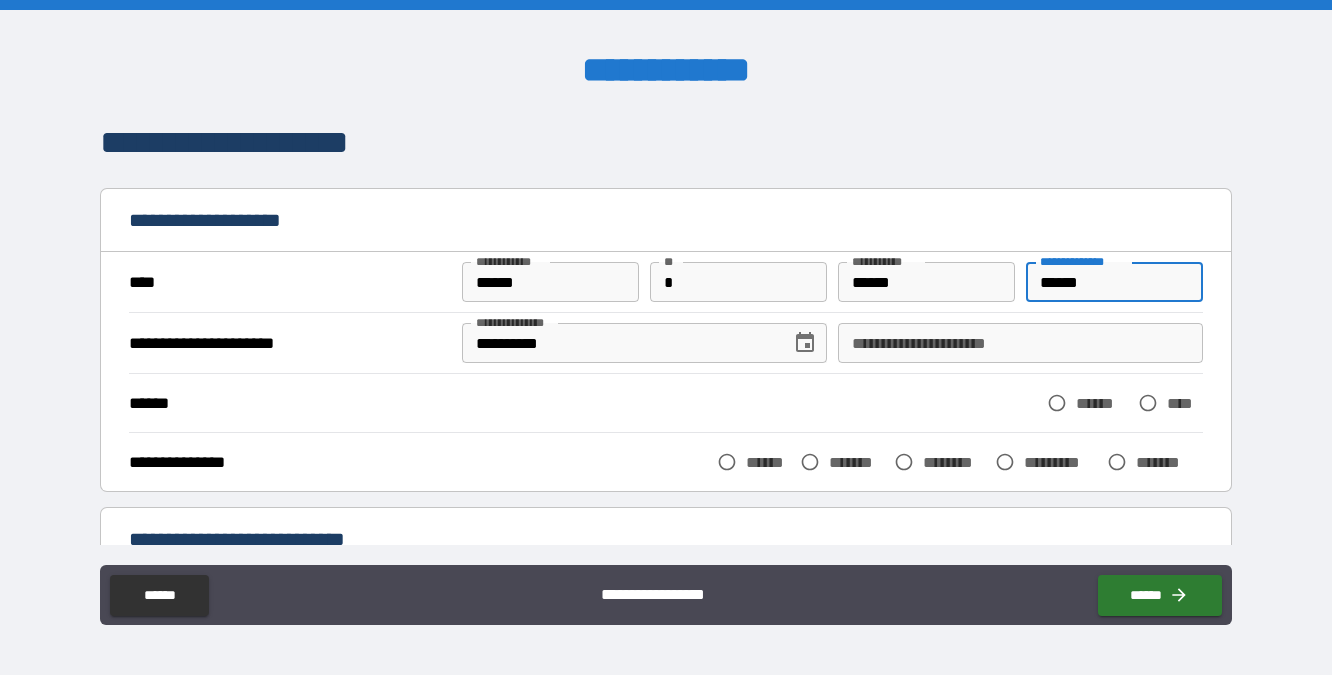 type on "******" 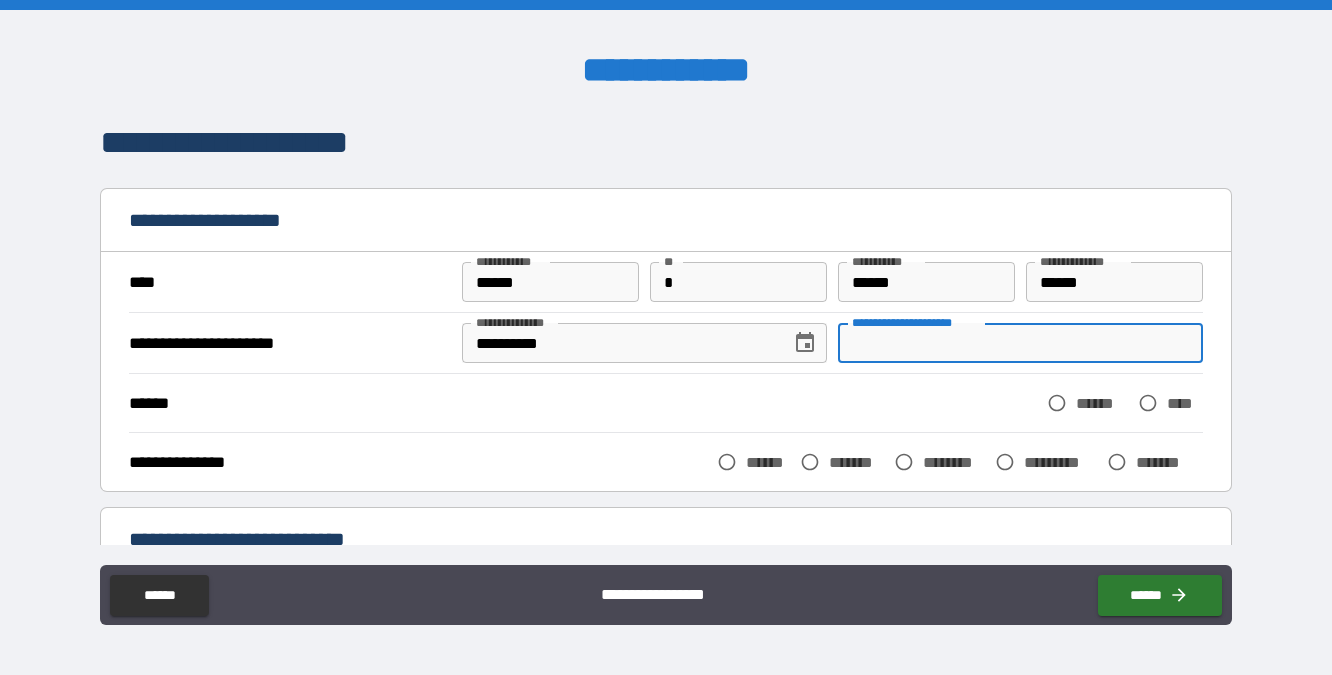 click on "**********" at bounding box center (1020, 343) 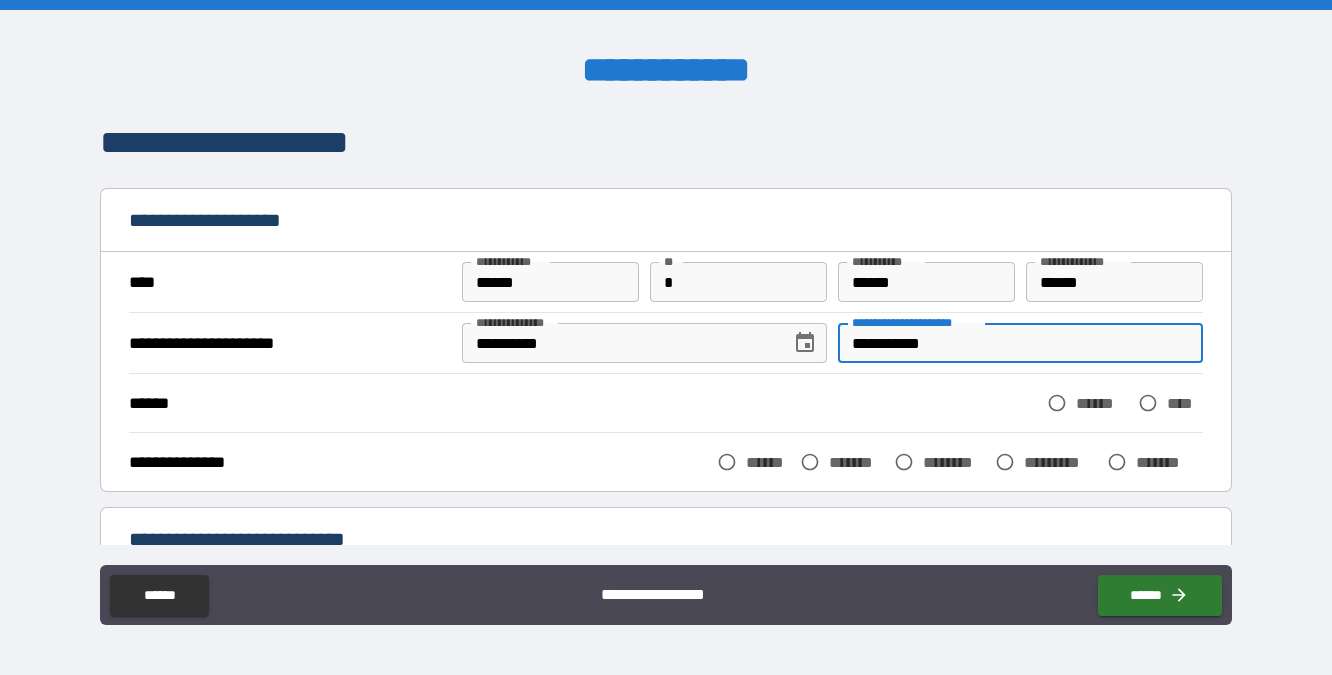 type on "**********" 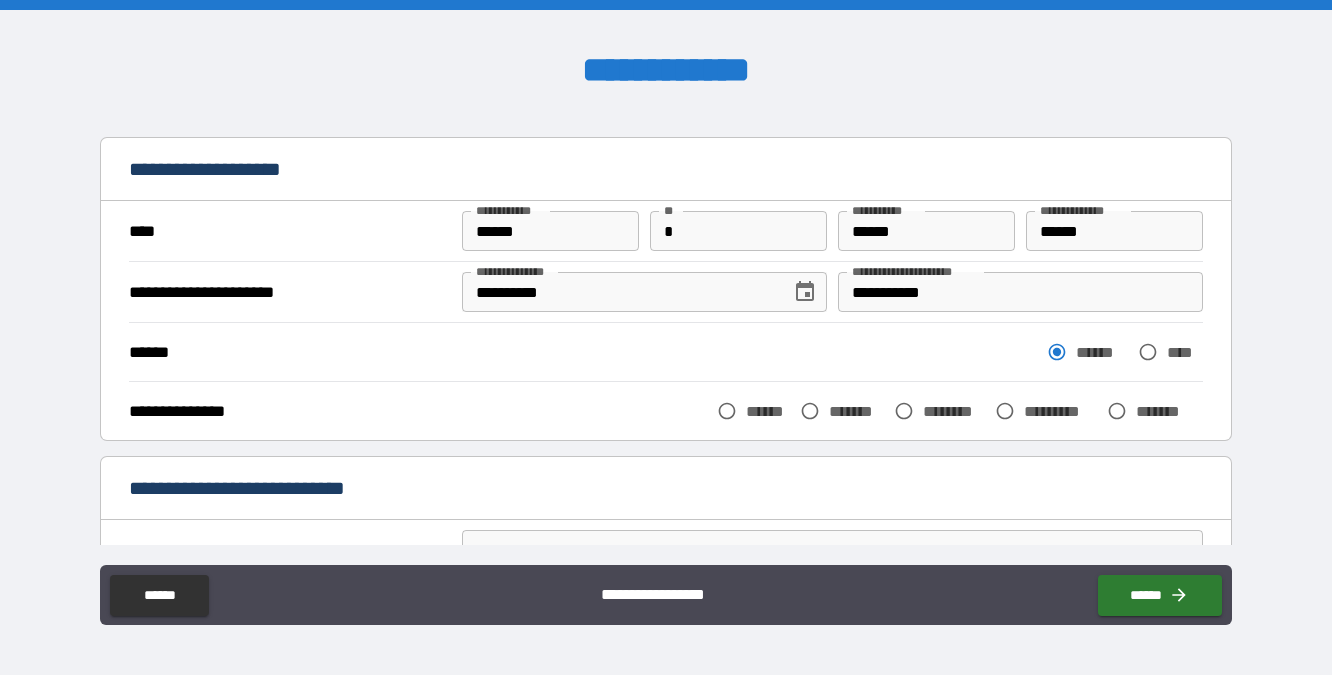 scroll, scrollTop: 52, scrollLeft: 0, axis: vertical 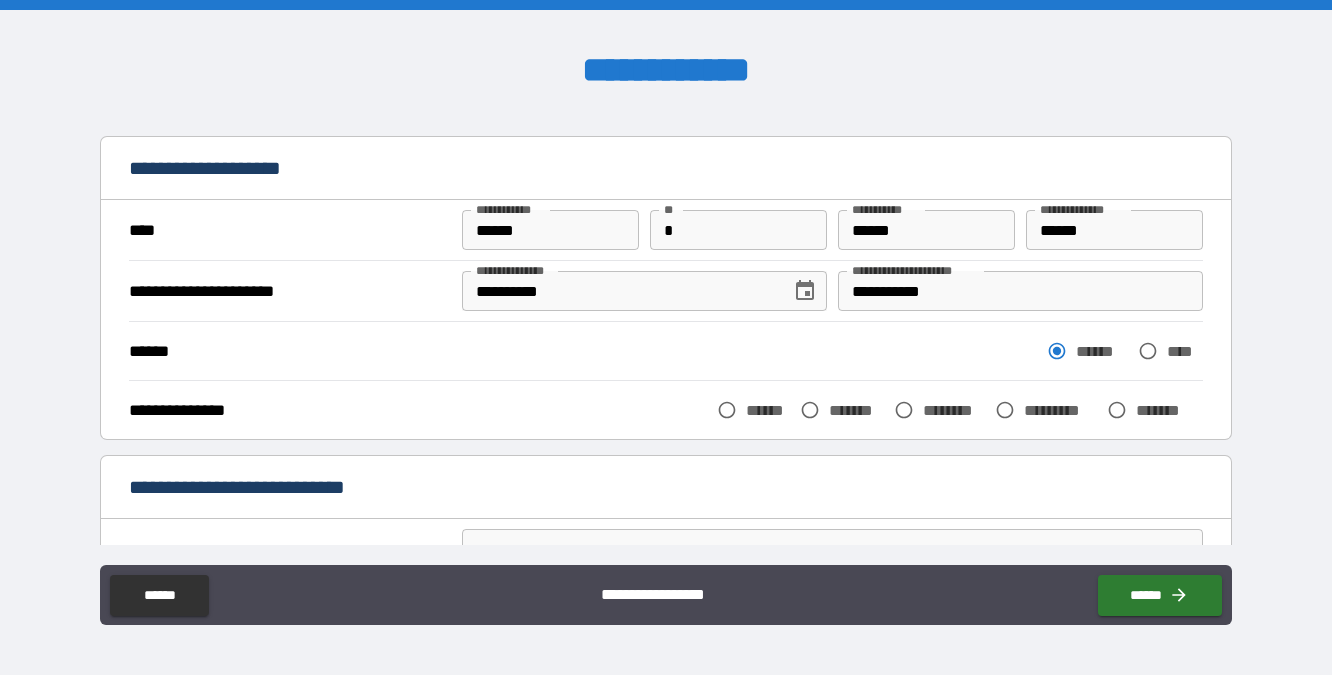 click on "******" at bounding box center [768, 410] 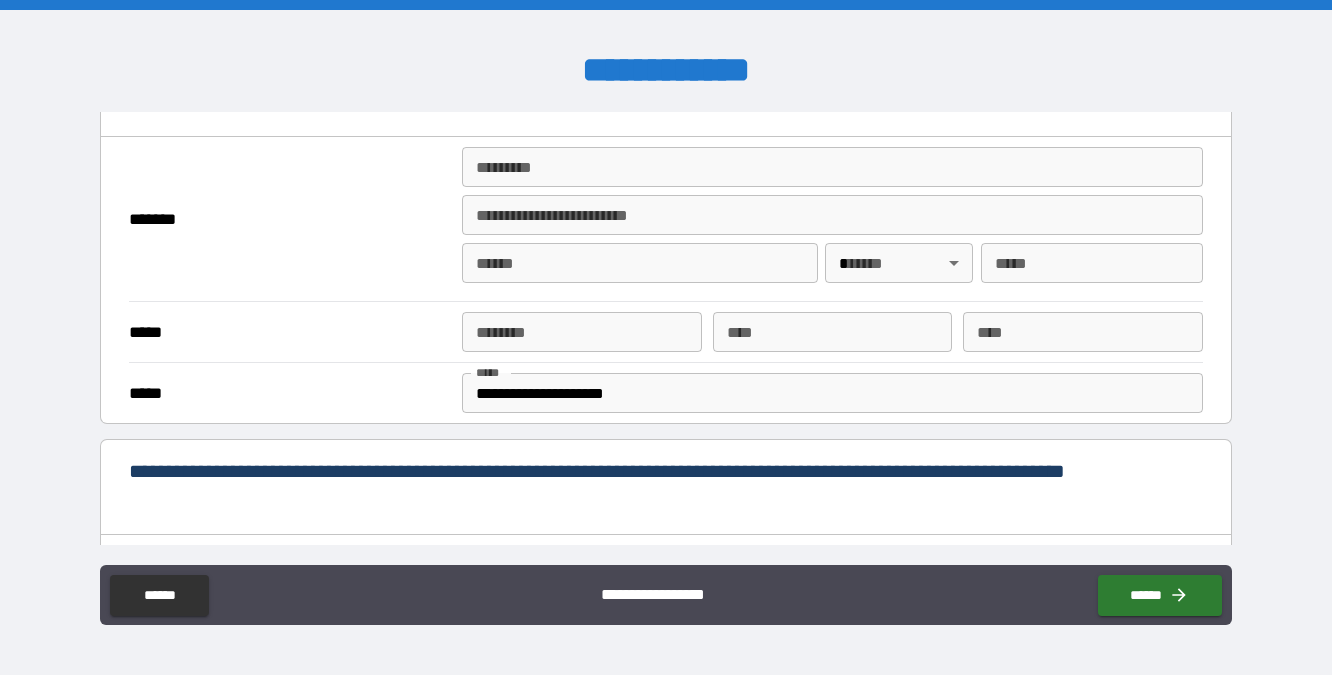 scroll, scrollTop: 380, scrollLeft: 0, axis: vertical 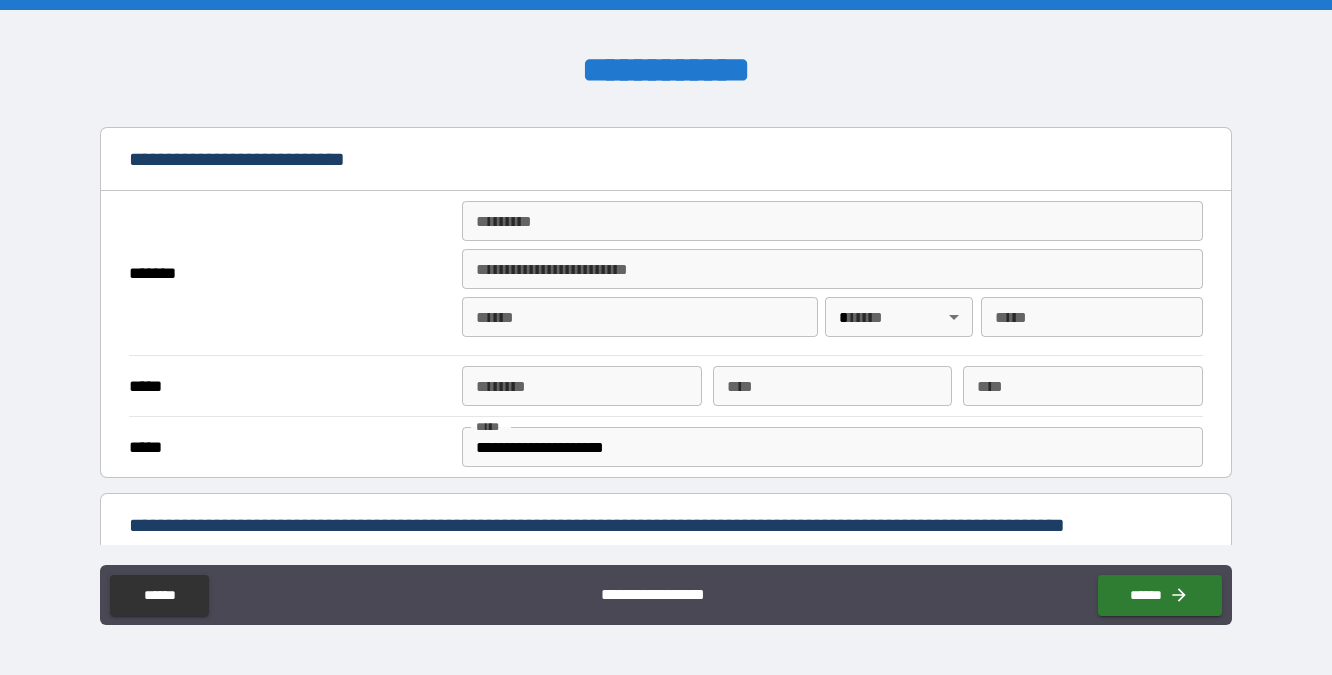 click on "*******   *" at bounding box center [832, 221] 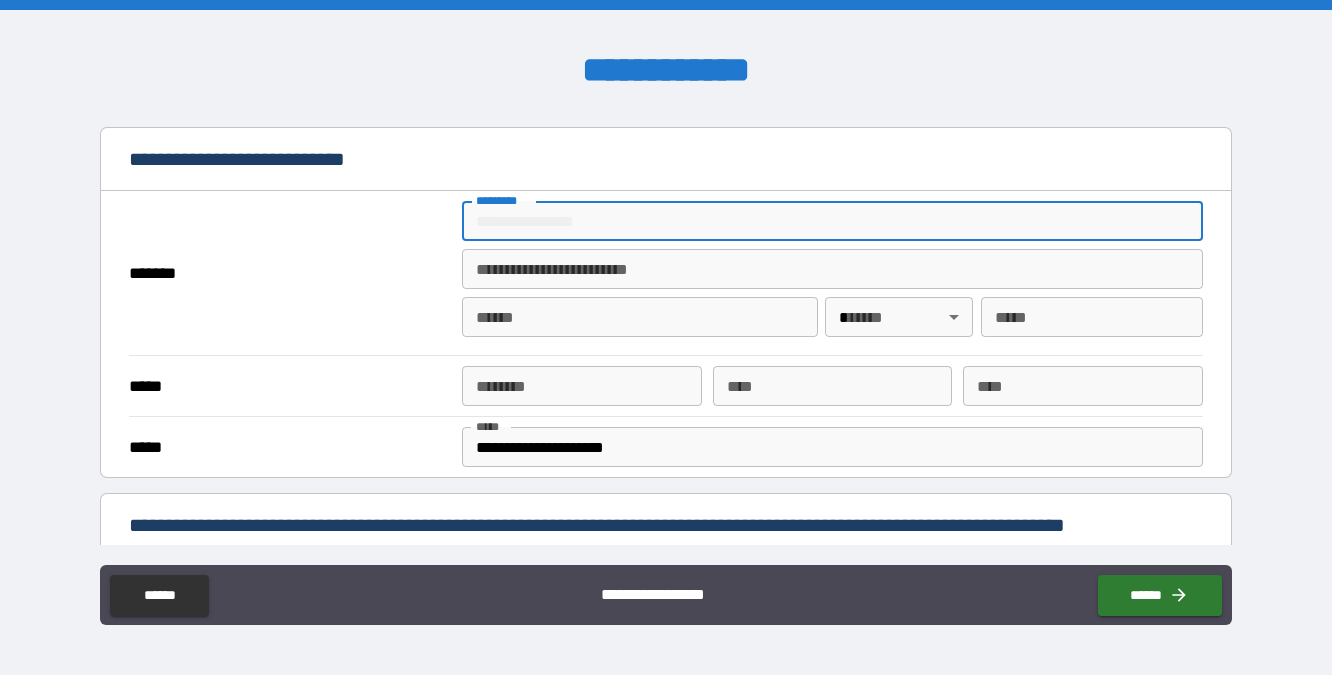 type on "**********" 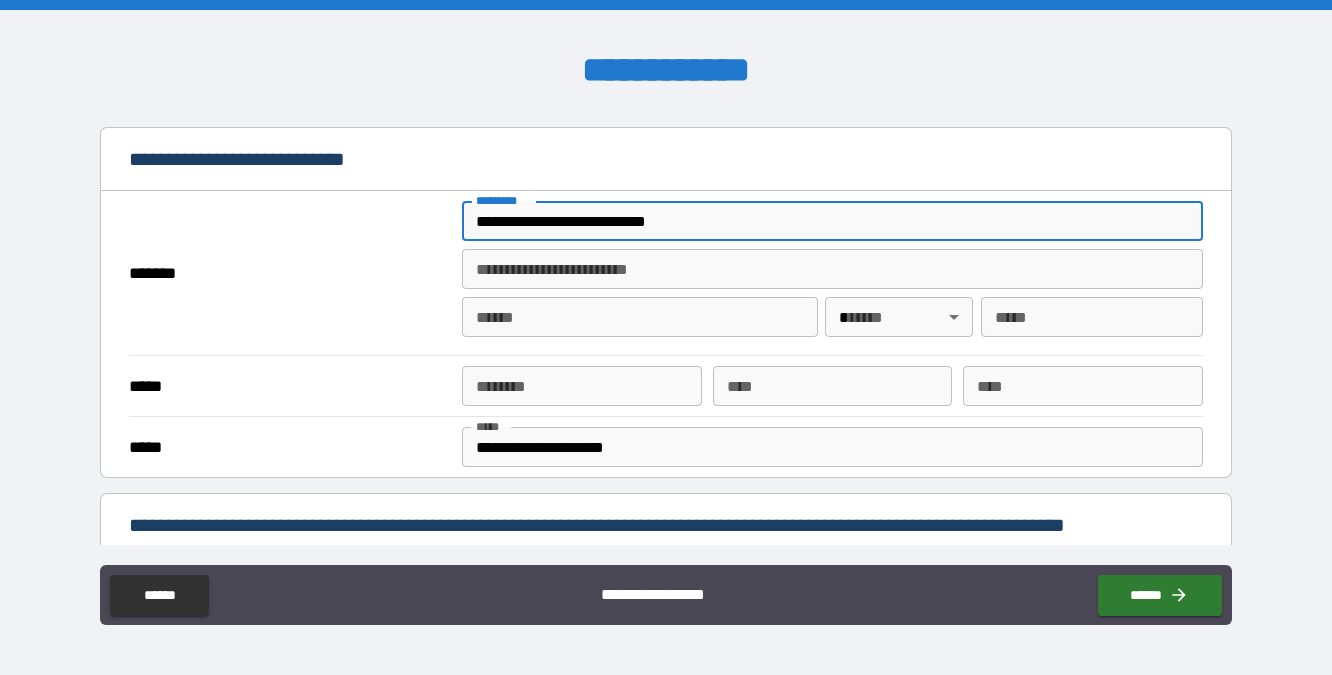 type on "**********" 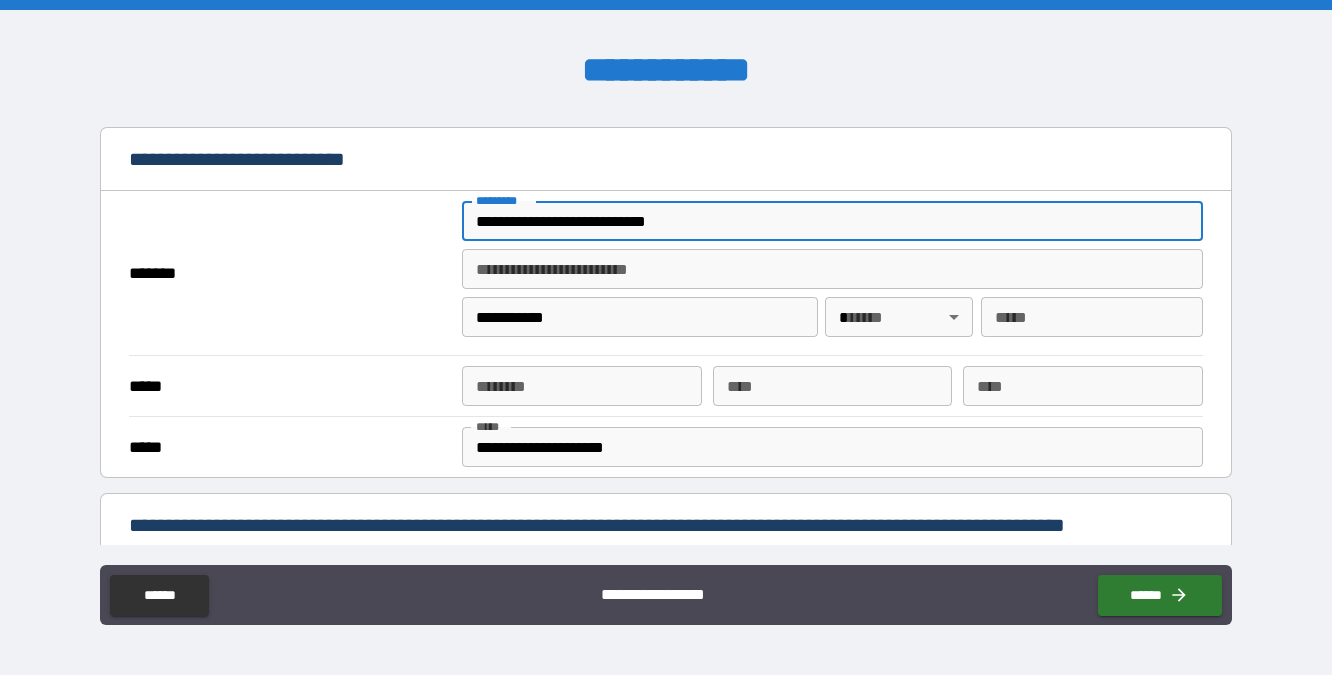 type 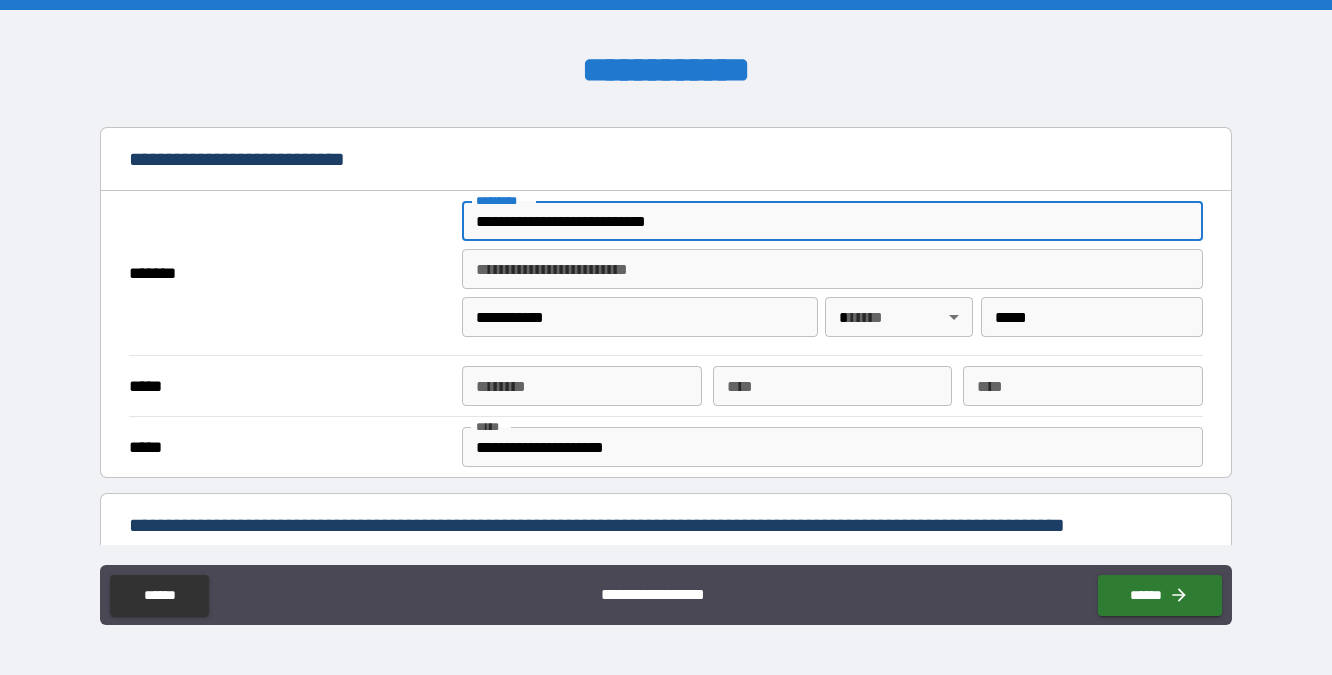 type on "**********" 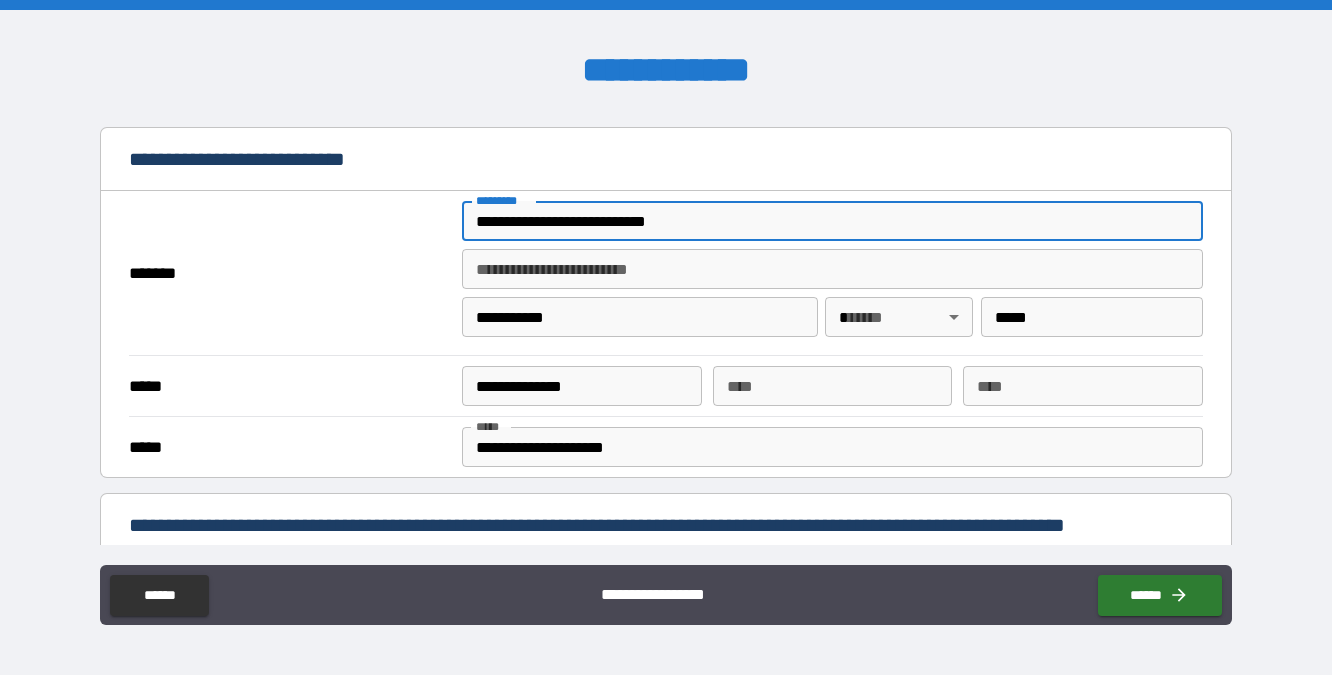 type 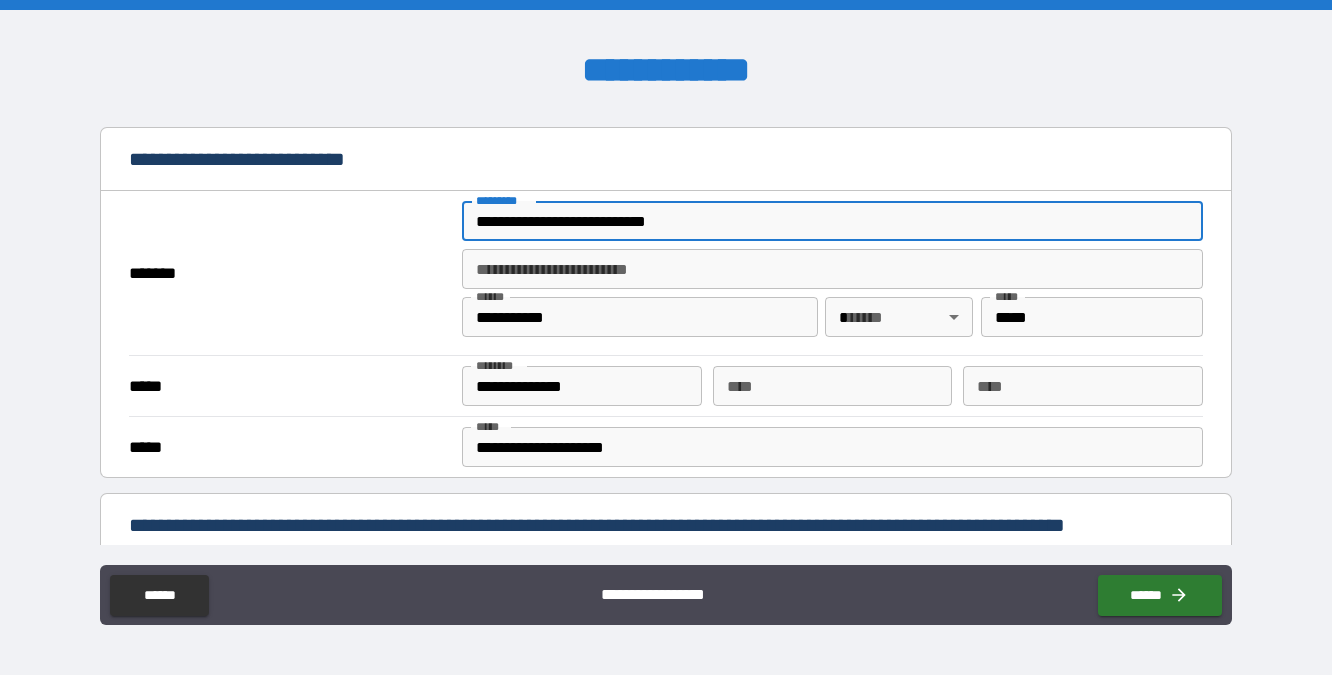click on "**********" at bounding box center [666, 337] 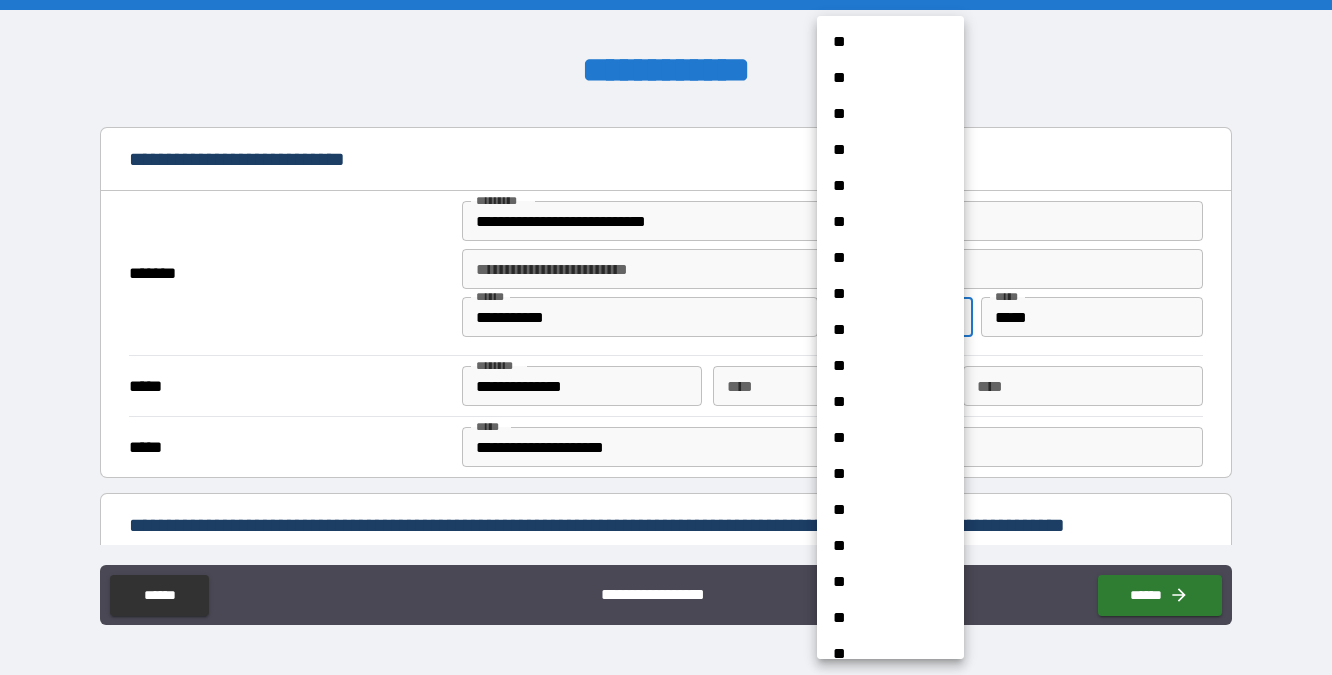 type 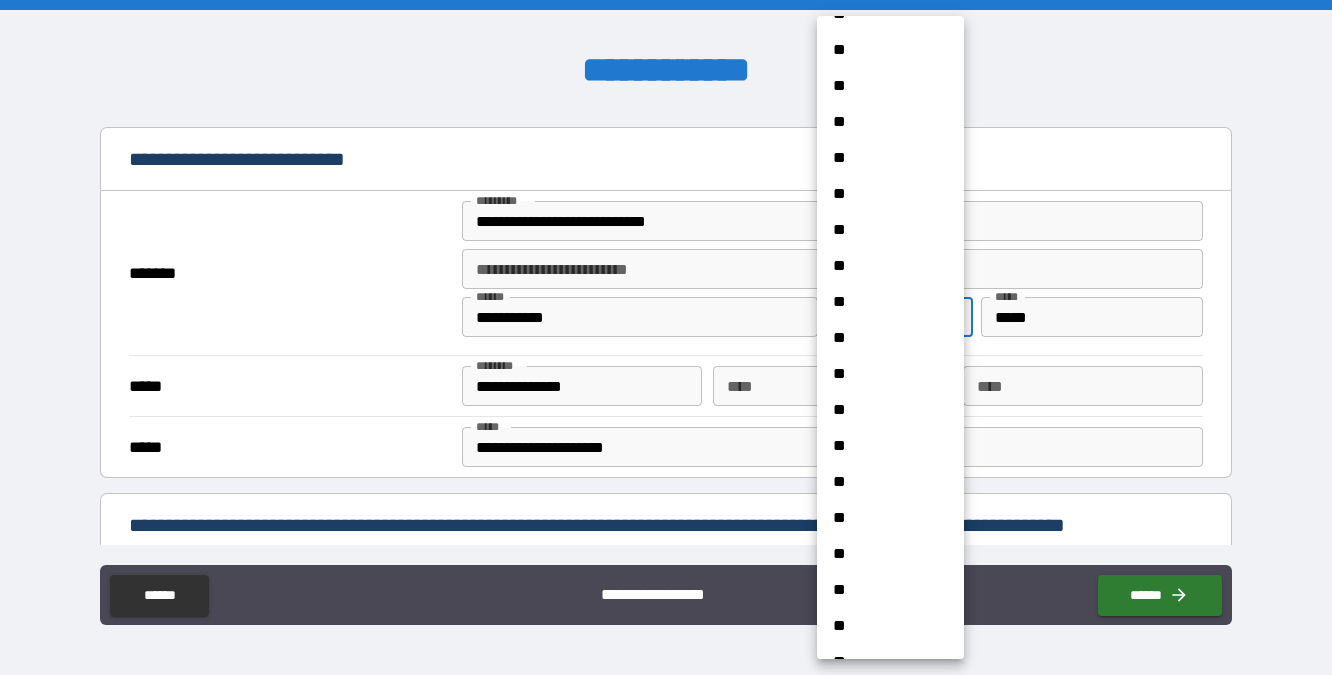 type 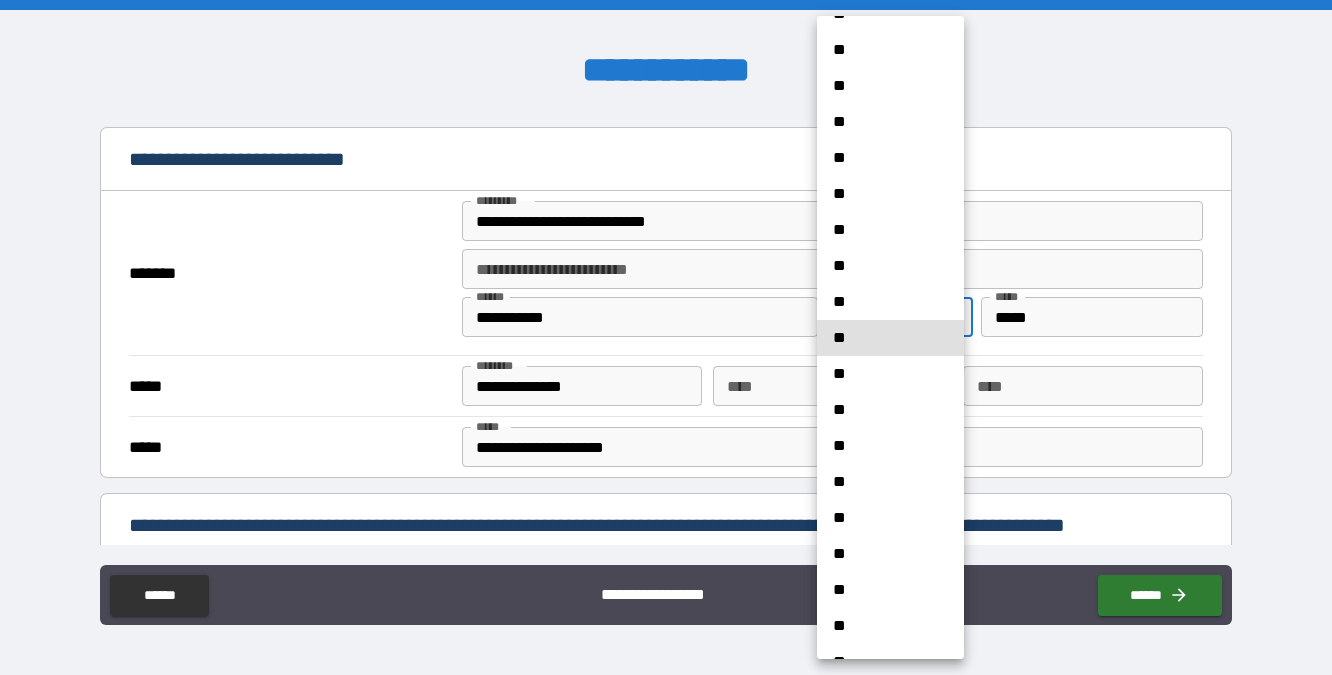 click on "**" at bounding box center [890, 338] 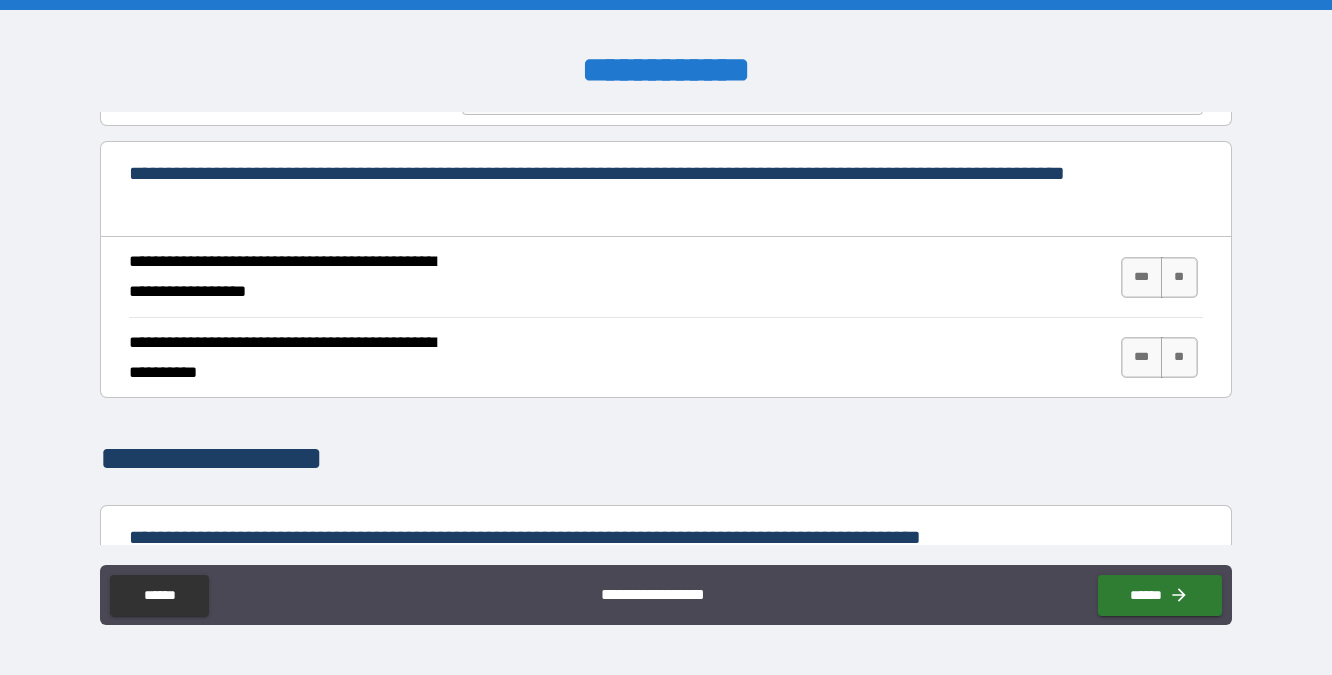 scroll, scrollTop: 736, scrollLeft: 0, axis: vertical 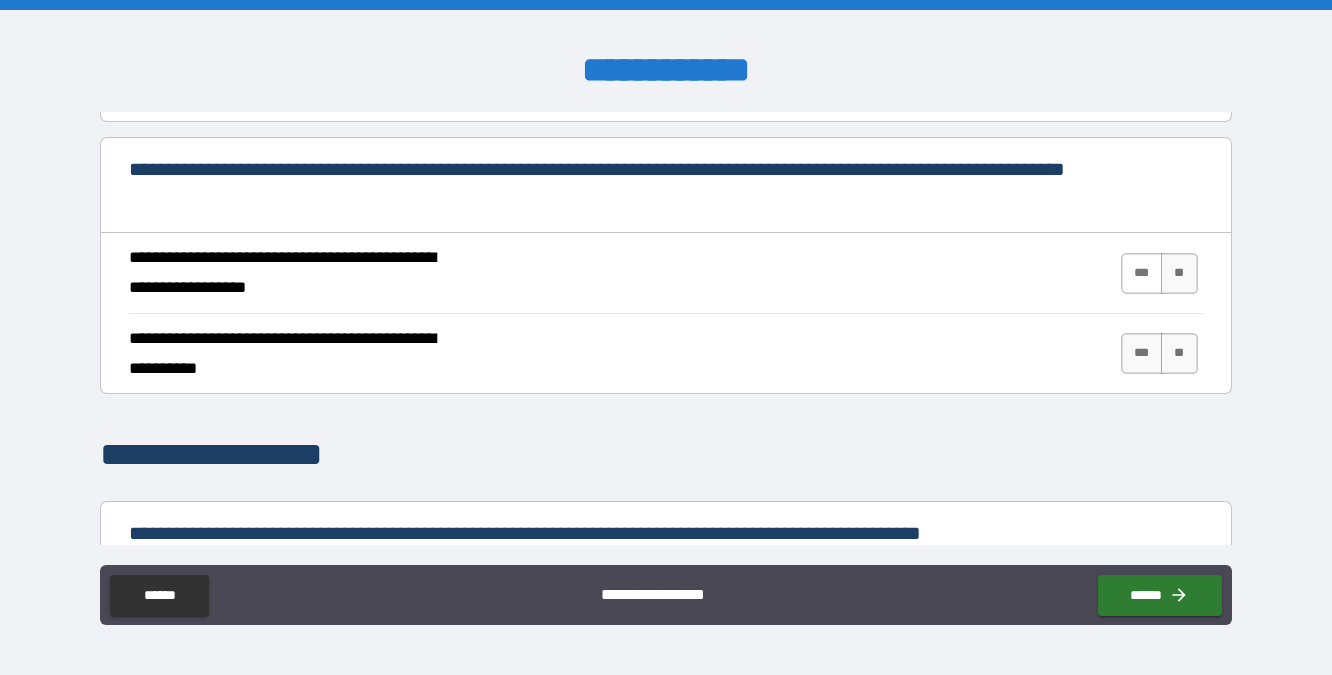 click on "***" at bounding box center (1142, 273) 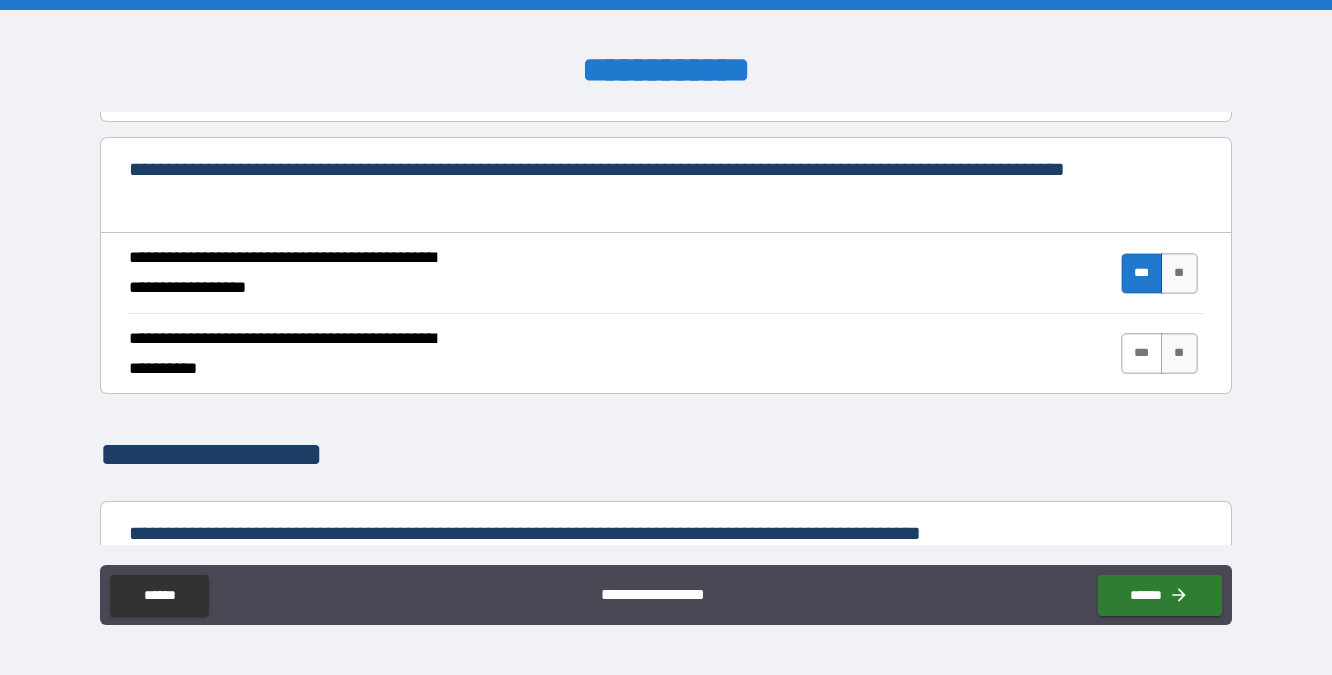 click on "***" at bounding box center (1142, 353) 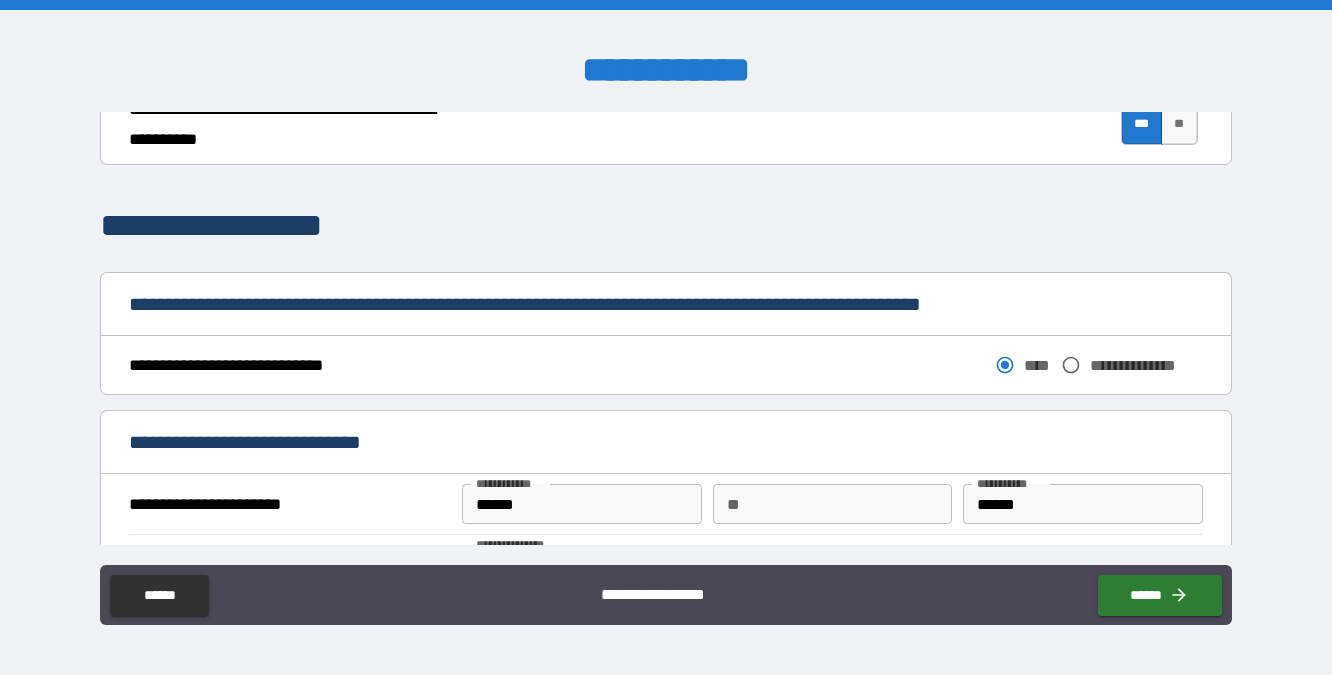 scroll, scrollTop: 987, scrollLeft: 0, axis: vertical 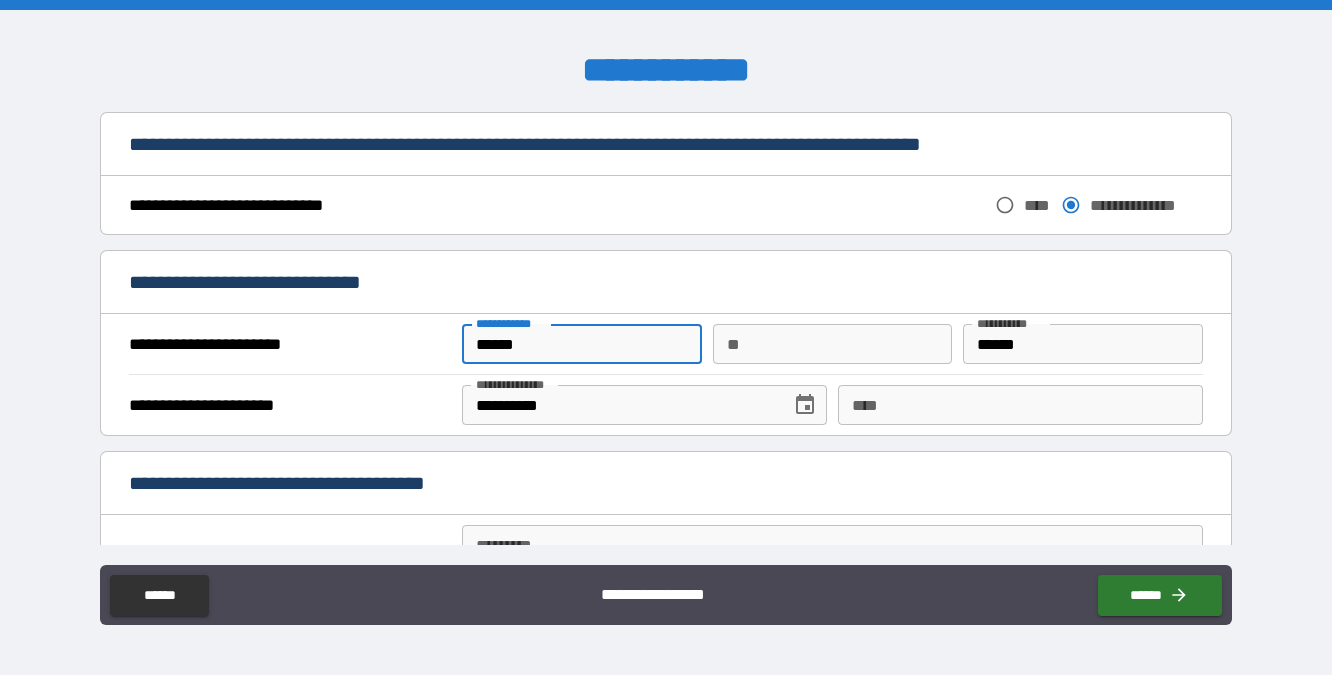 drag, startPoint x: 539, startPoint y: 350, endPoint x: 385, endPoint y: 344, distance: 154.11684 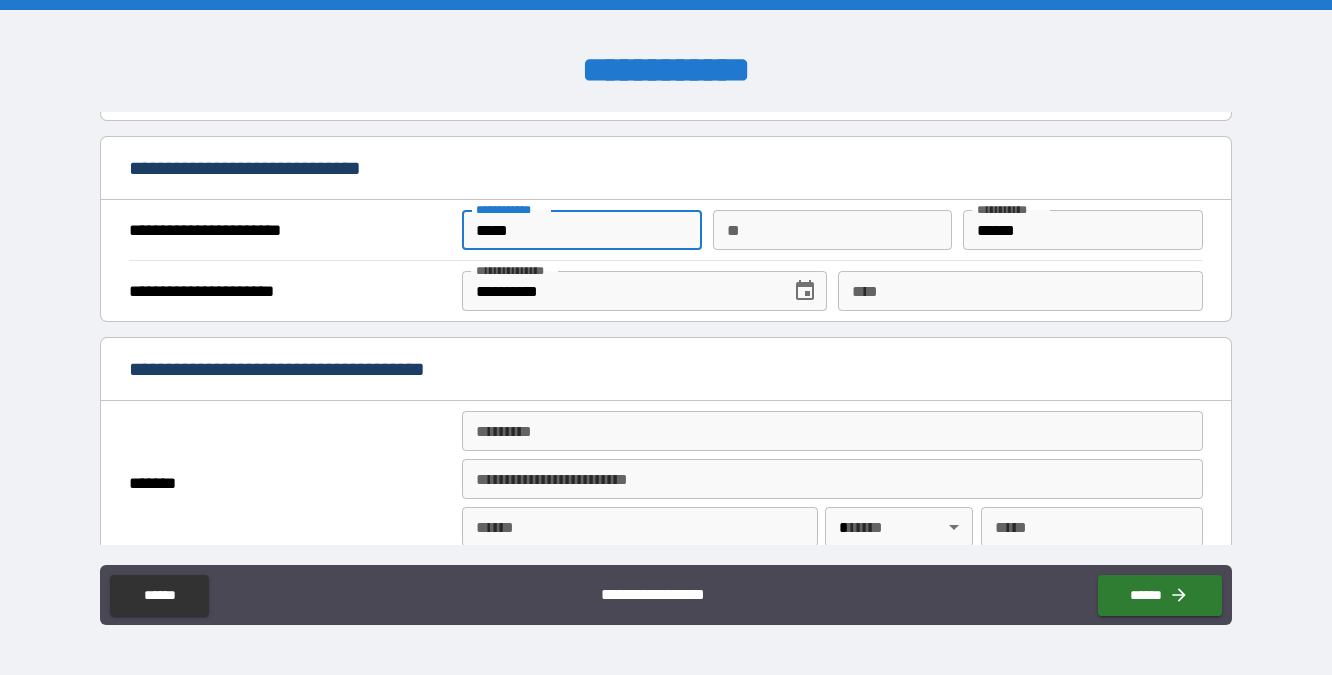 scroll, scrollTop: 1104, scrollLeft: 0, axis: vertical 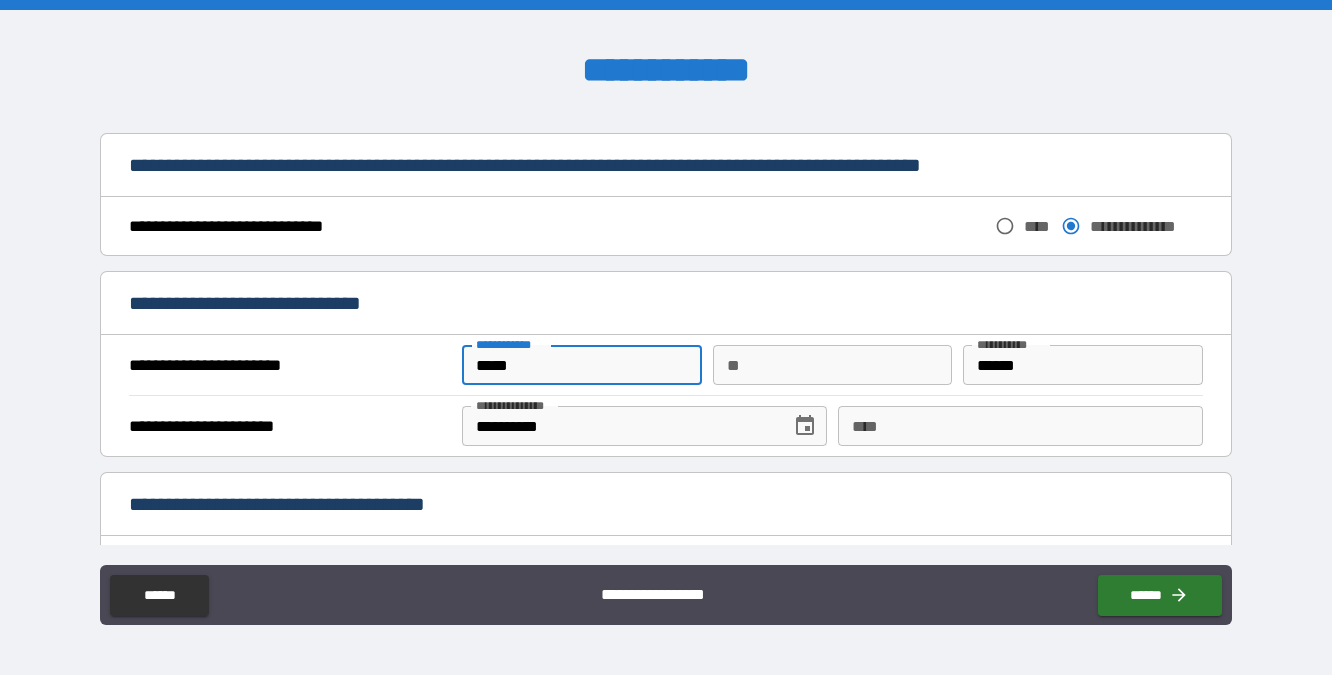 type on "****" 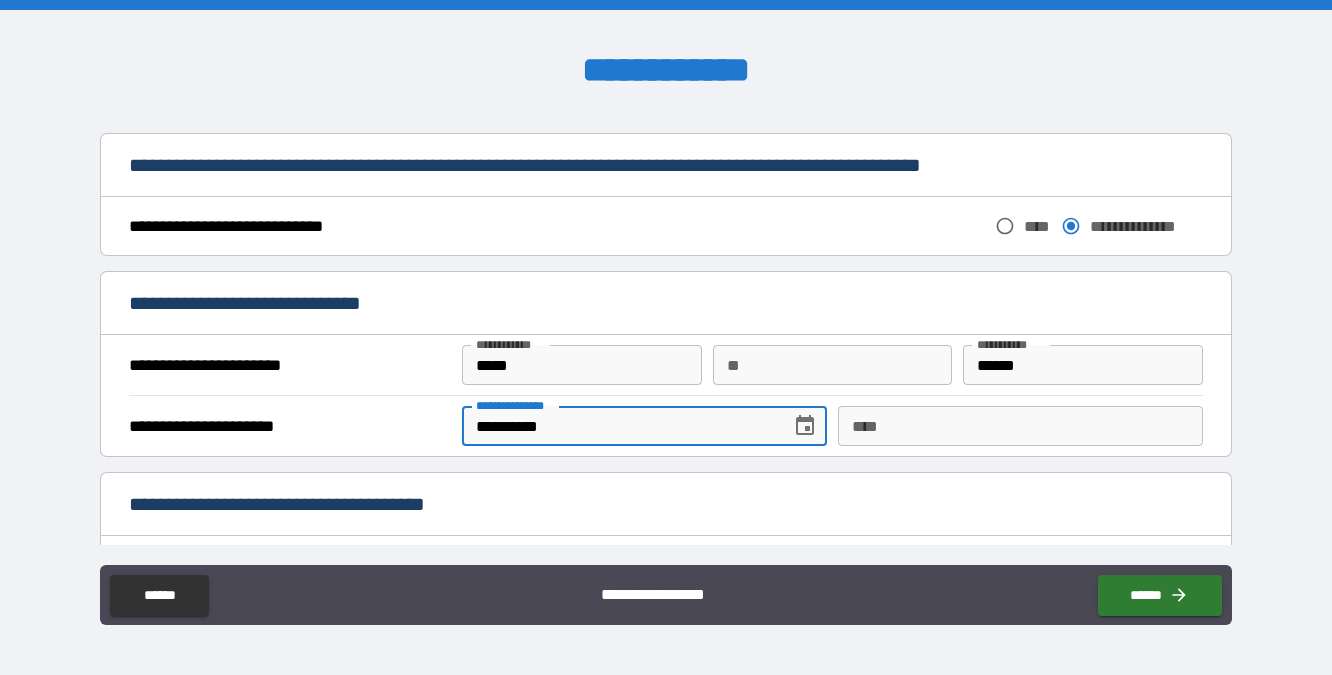 drag, startPoint x: 574, startPoint y: 432, endPoint x: 449, endPoint y: 425, distance: 125.19585 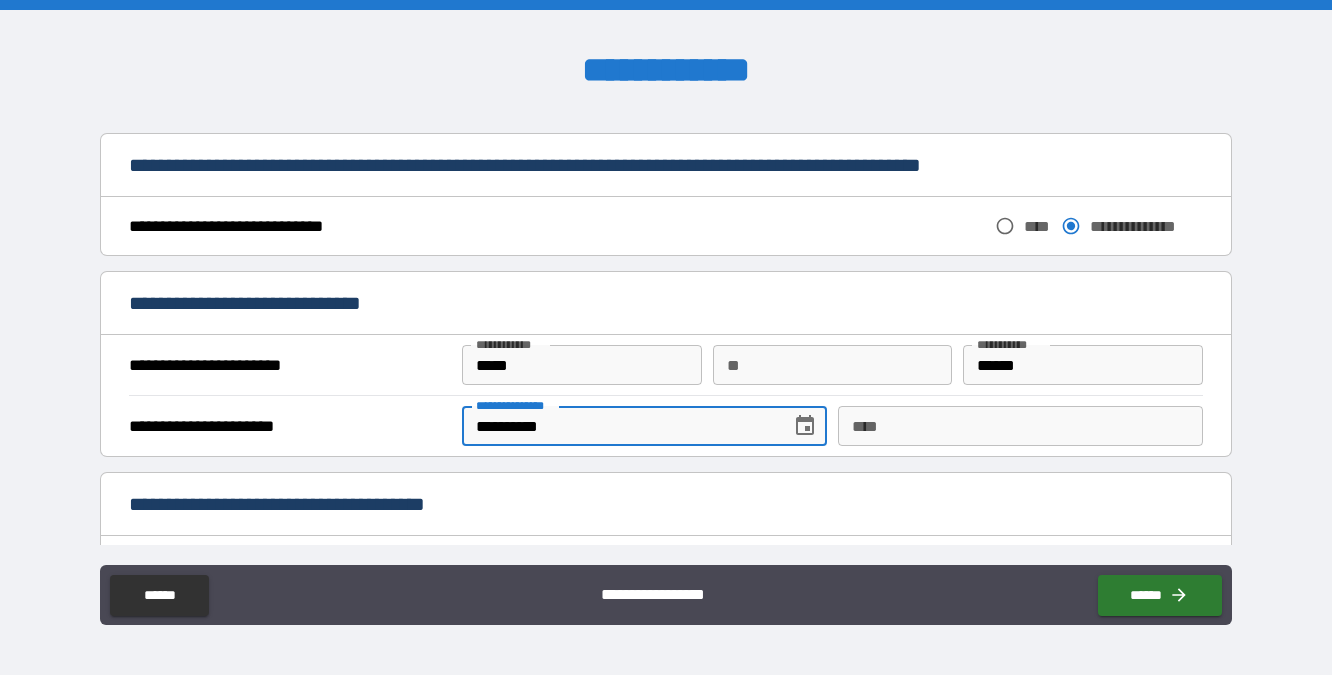 type on "**********" 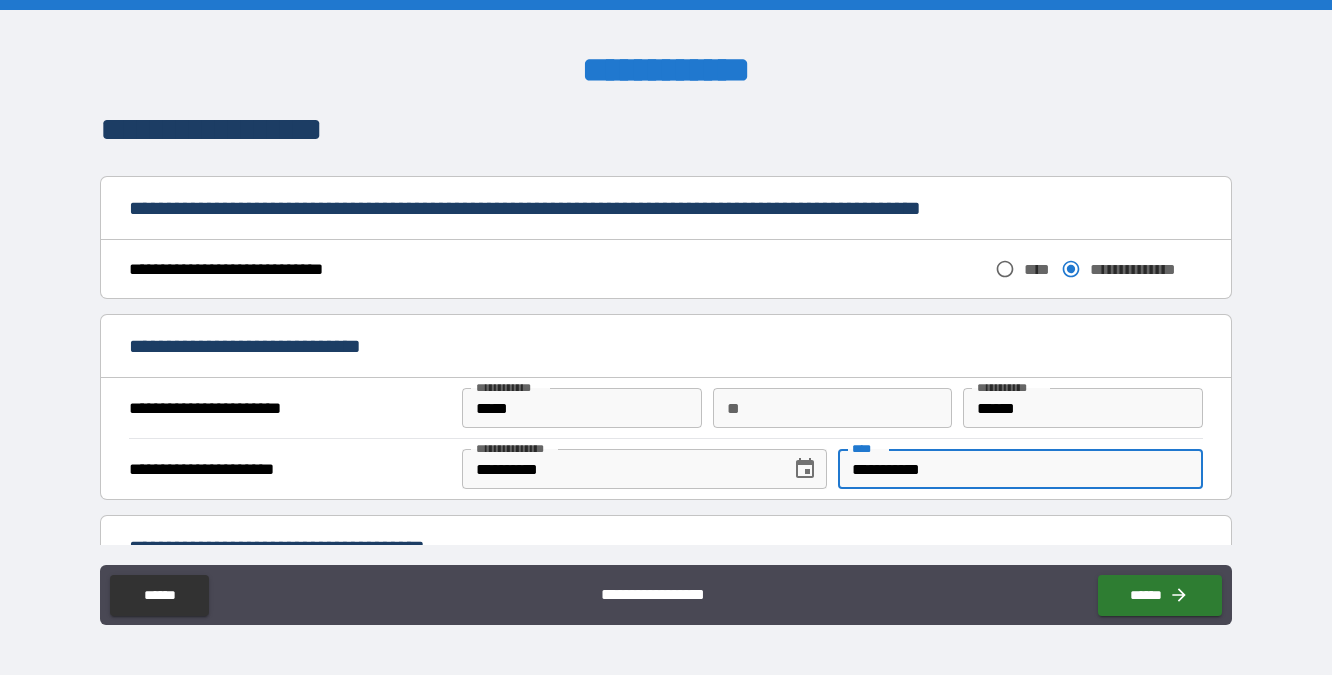 scroll, scrollTop: 1053, scrollLeft: 0, axis: vertical 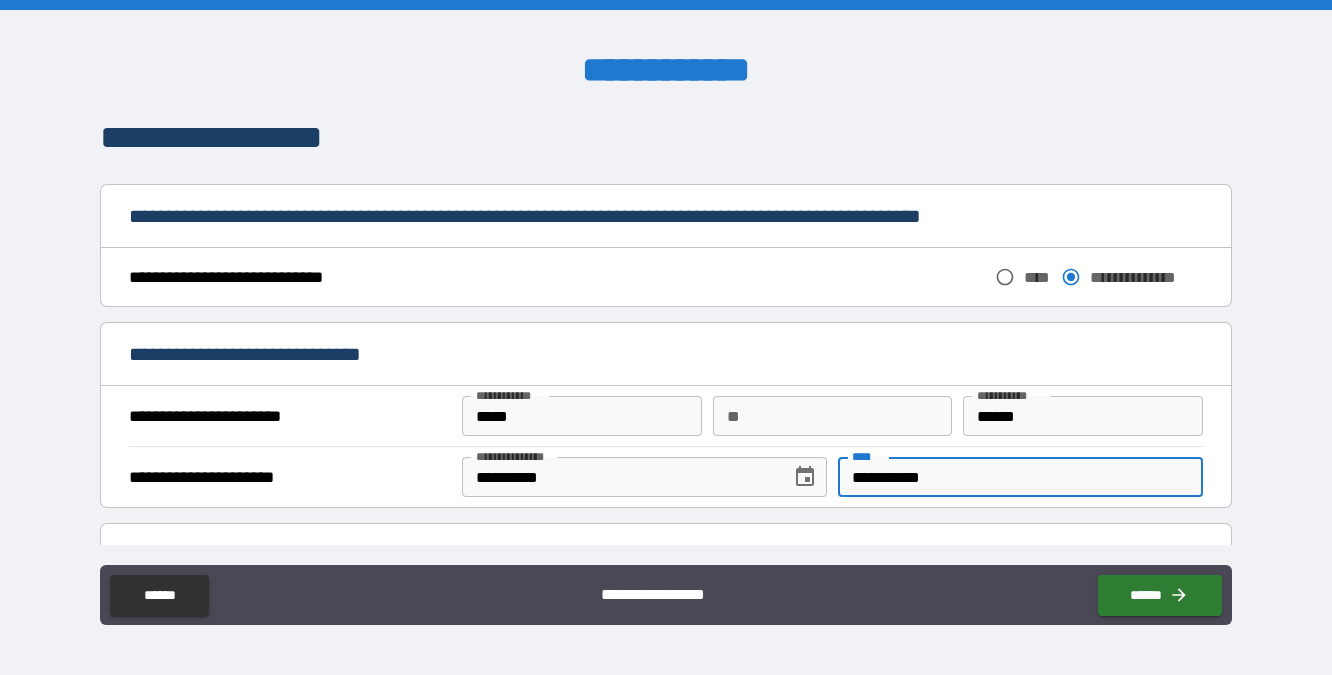 type on "**********" 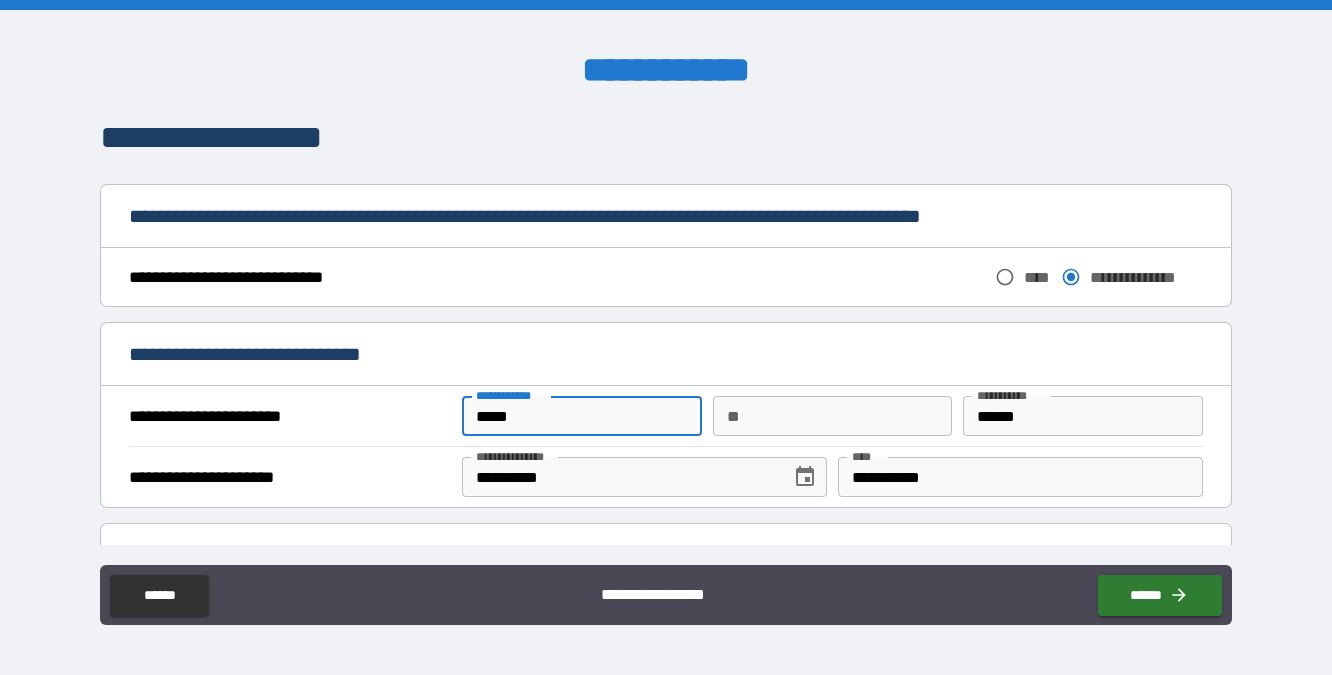 drag, startPoint x: 606, startPoint y: 403, endPoint x: 460, endPoint y: 413, distance: 146.34207 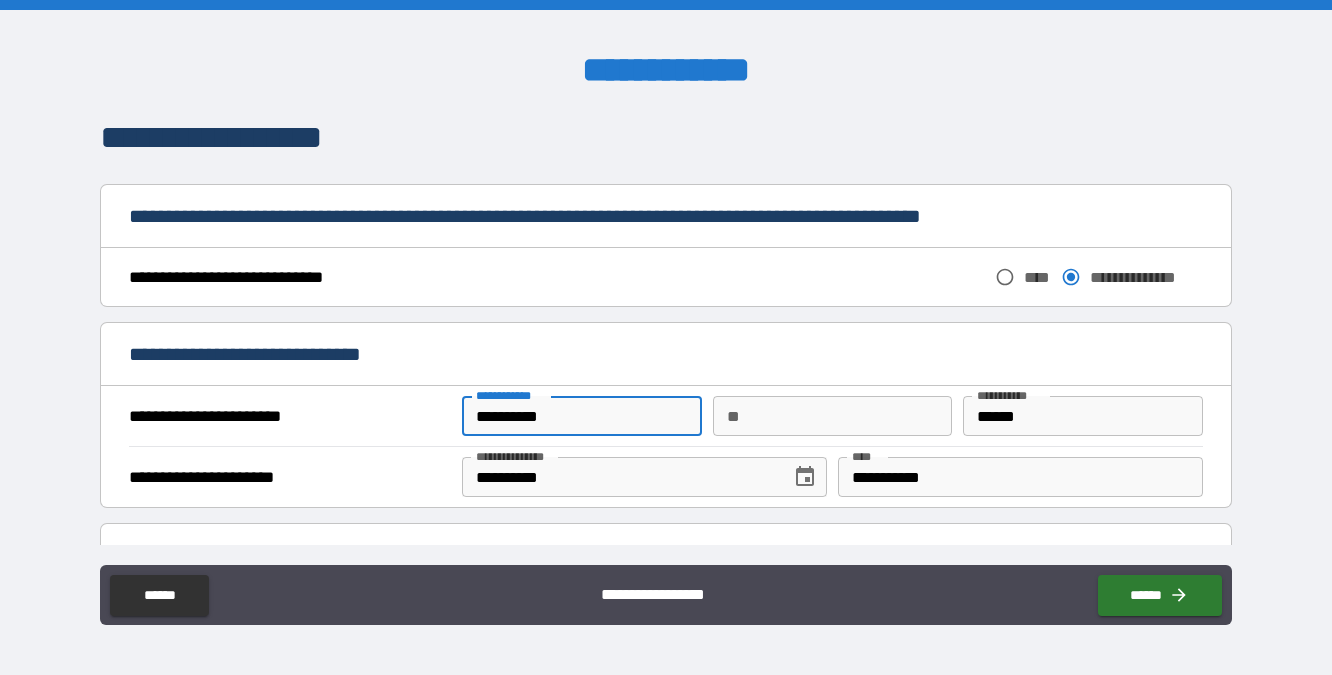 type on "********" 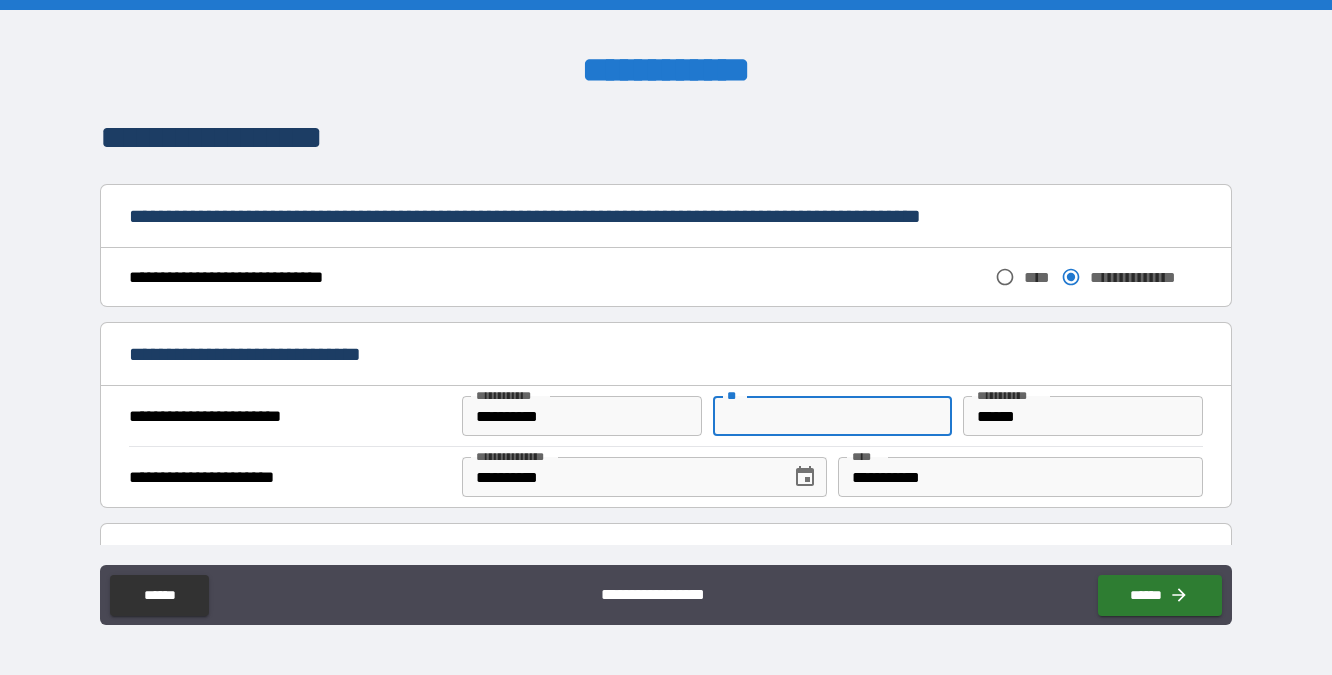 click on "**" at bounding box center (833, 416) 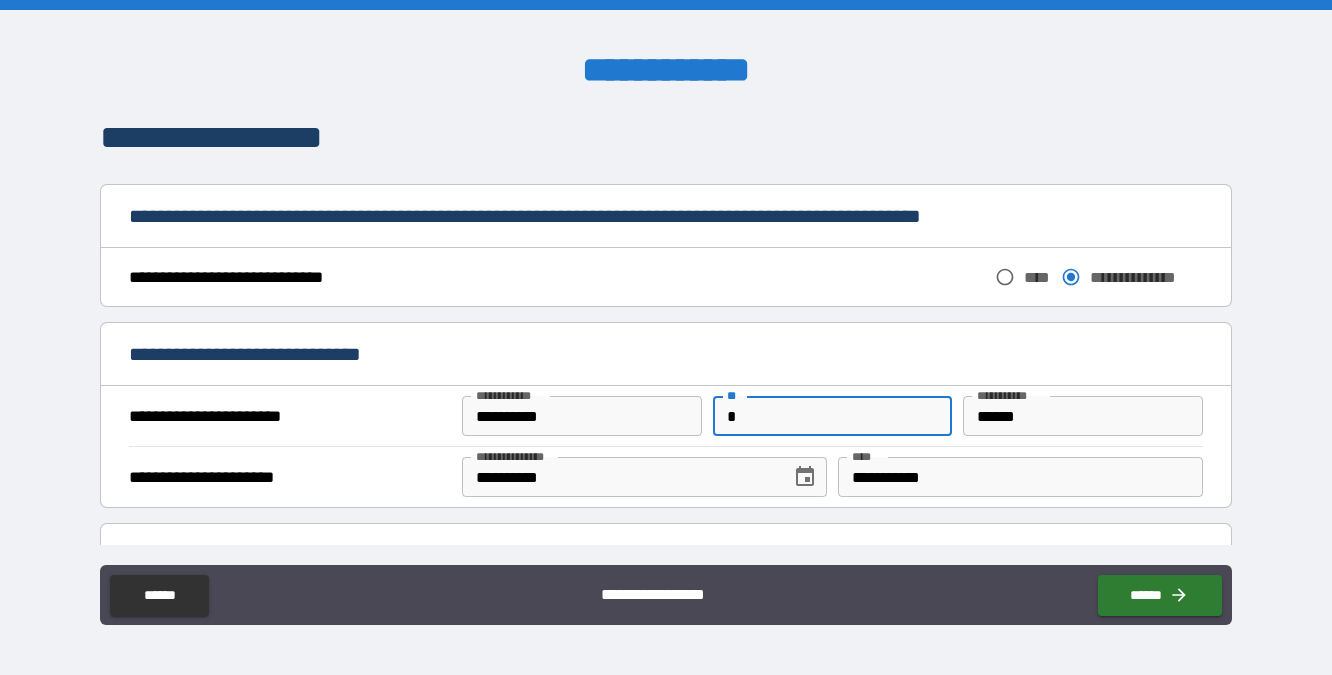 type on "*" 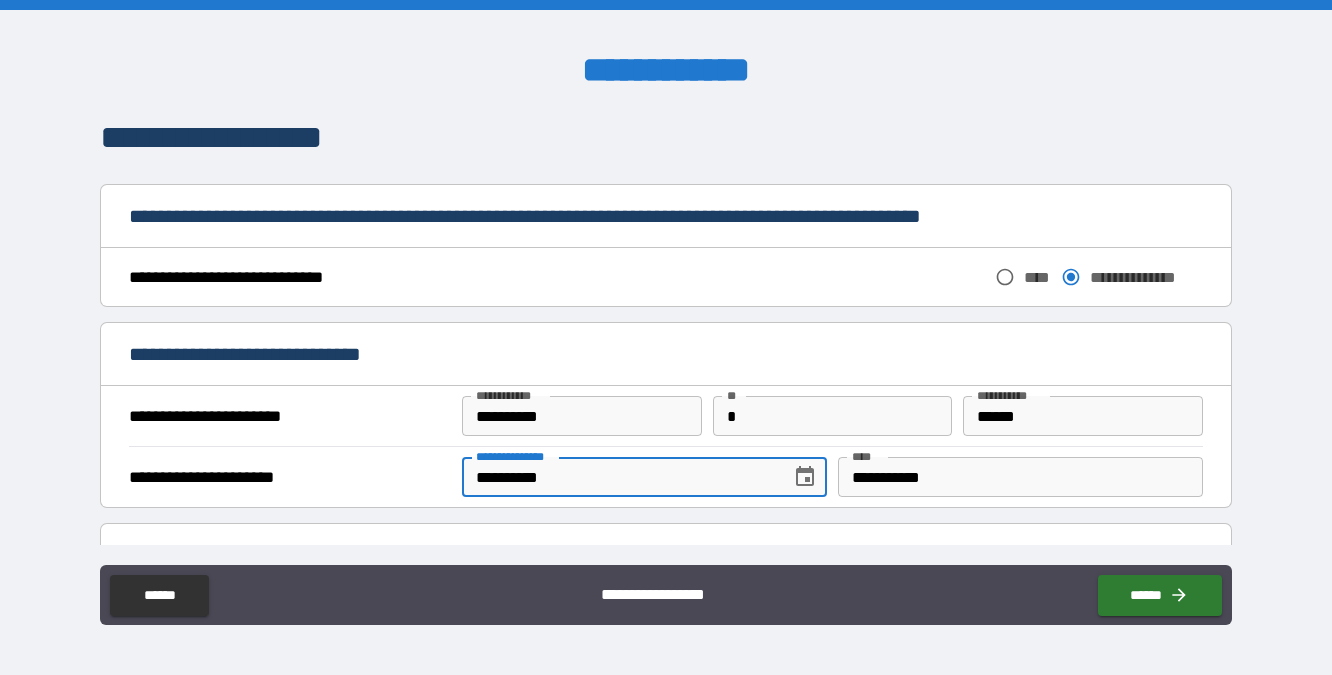 drag, startPoint x: 573, startPoint y: 478, endPoint x: 398, endPoint y: 475, distance: 175.02571 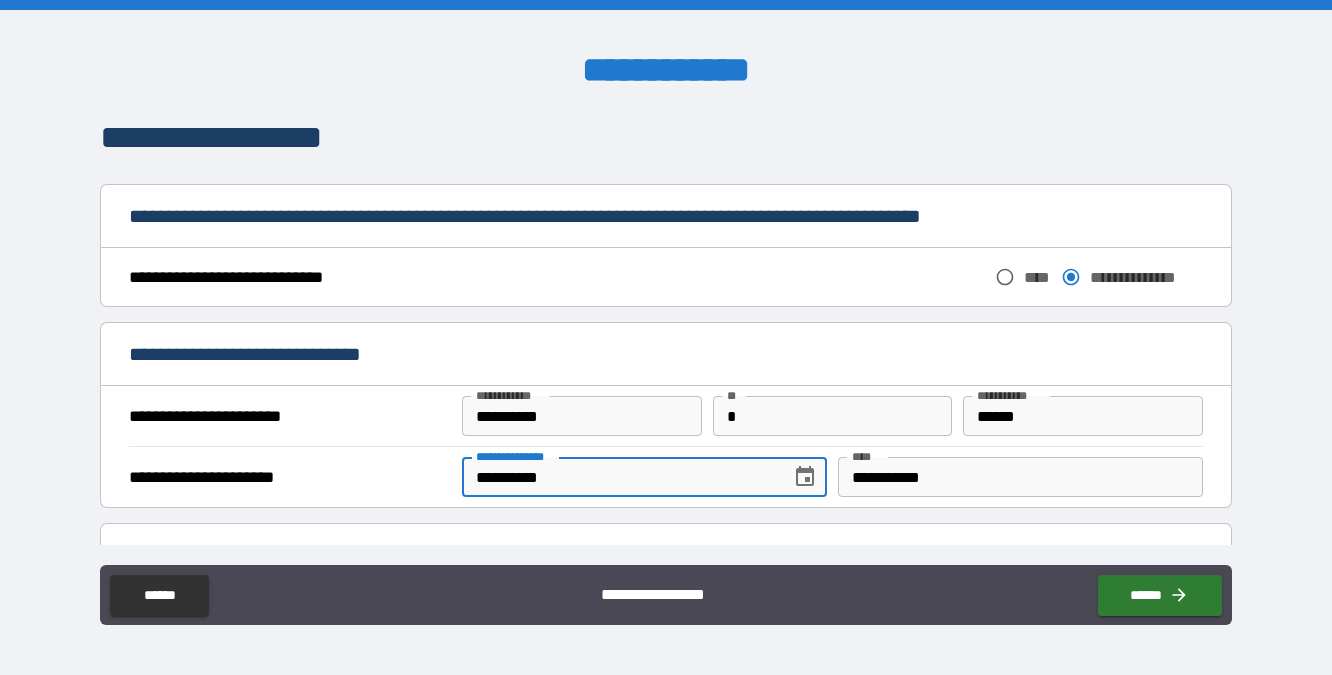 type on "**********" 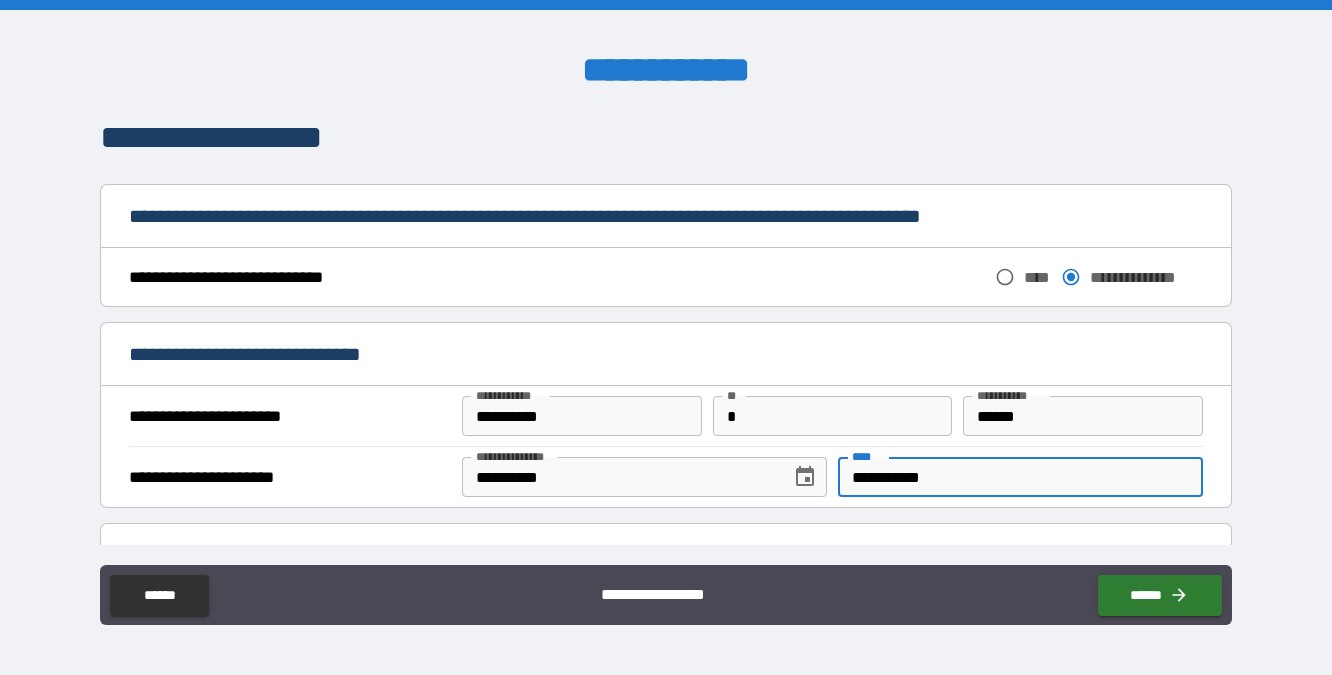 drag, startPoint x: 992, startPoint y: 480, endPoint x: 775, endPoint y: 487, distance: 217.11287 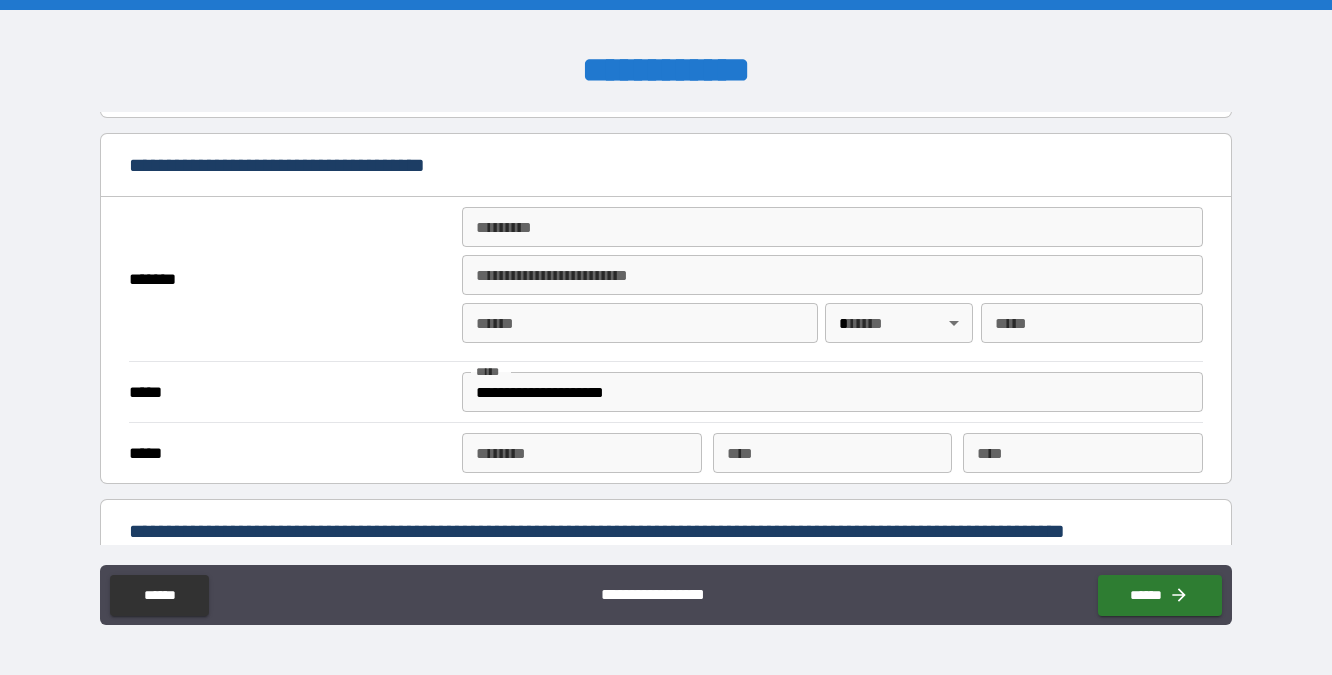 scroll, scrollTop: 1459, scrollLeft: 0, axis: vertical 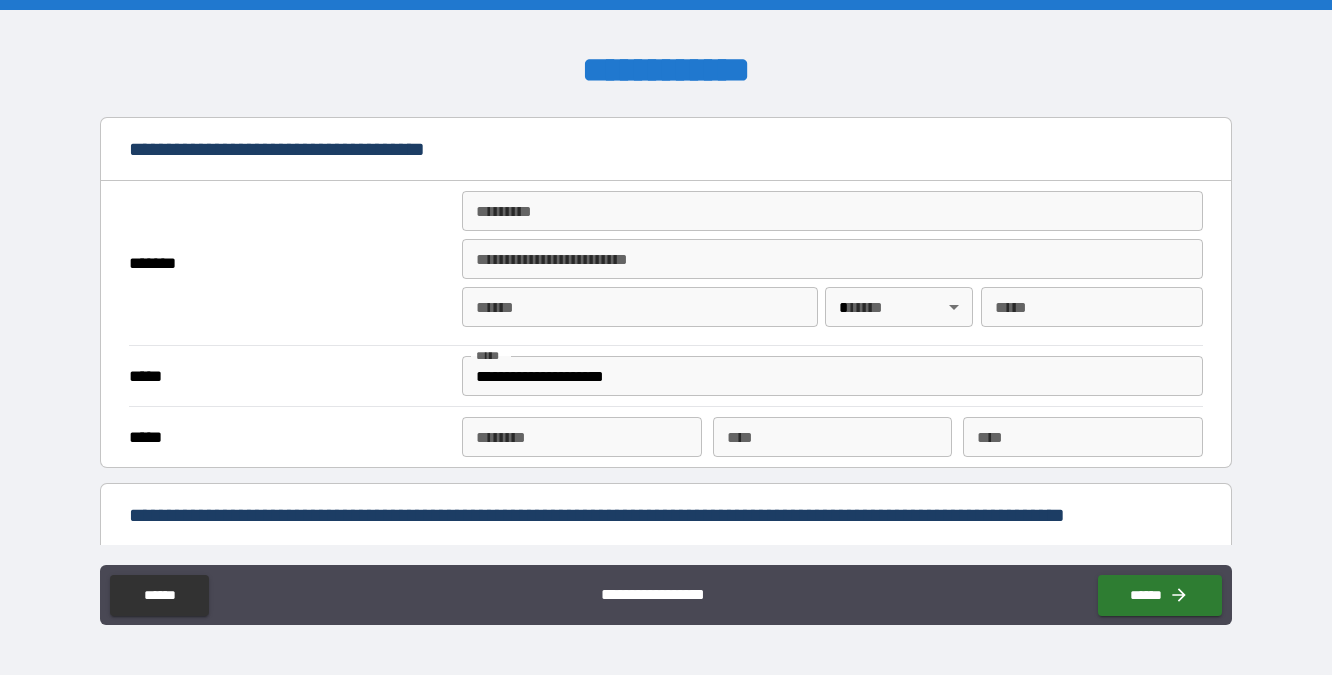 type on "**********" 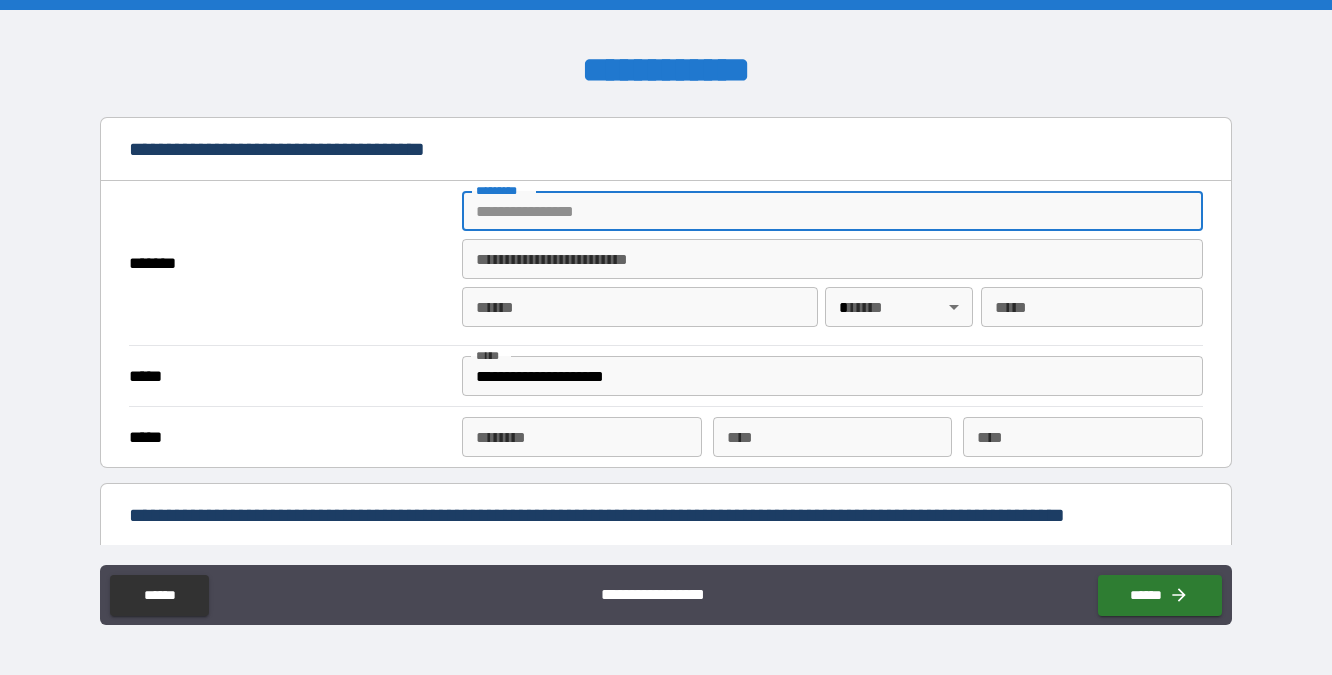 click on "*******   *" at bounding box center (832, 211) 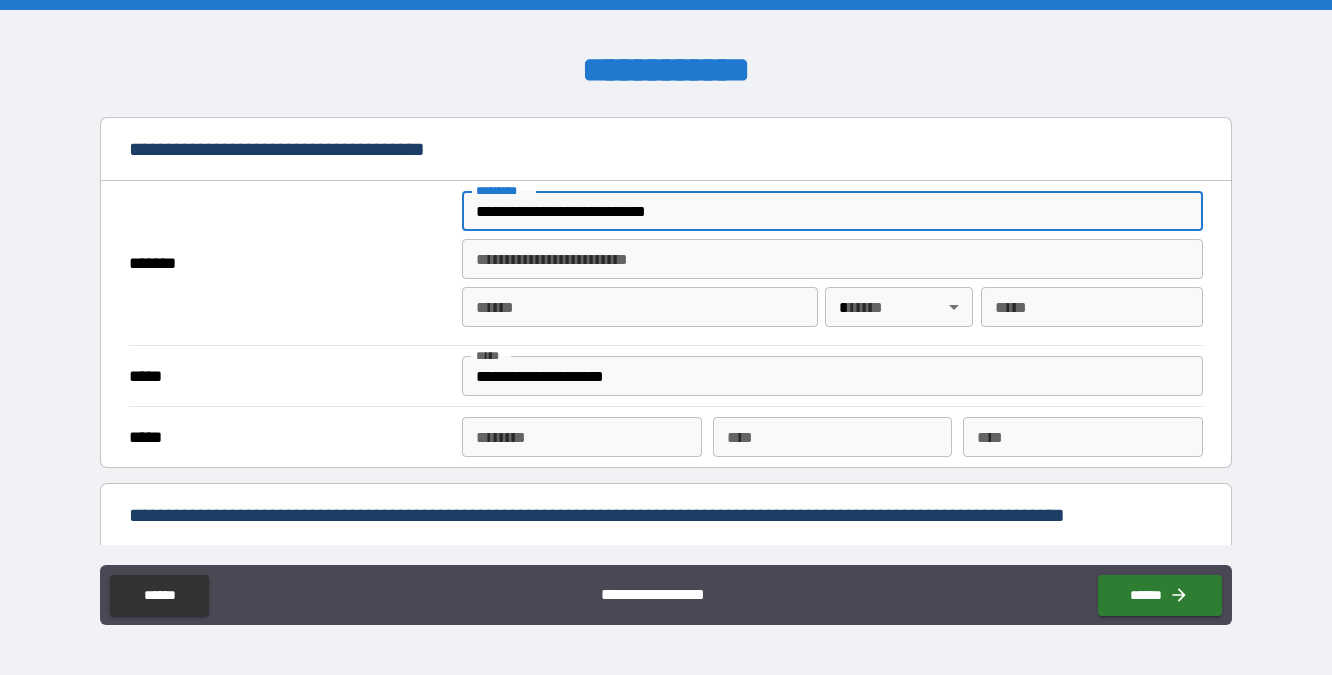 type on "**********" 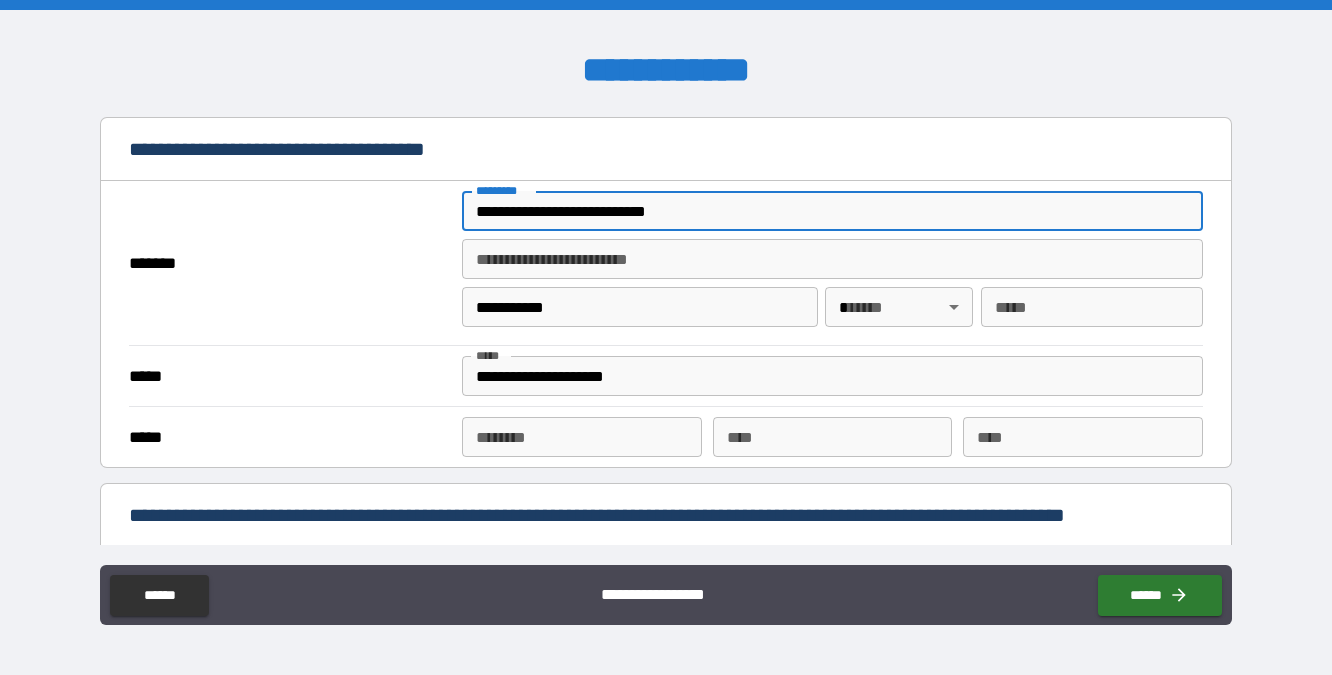 type 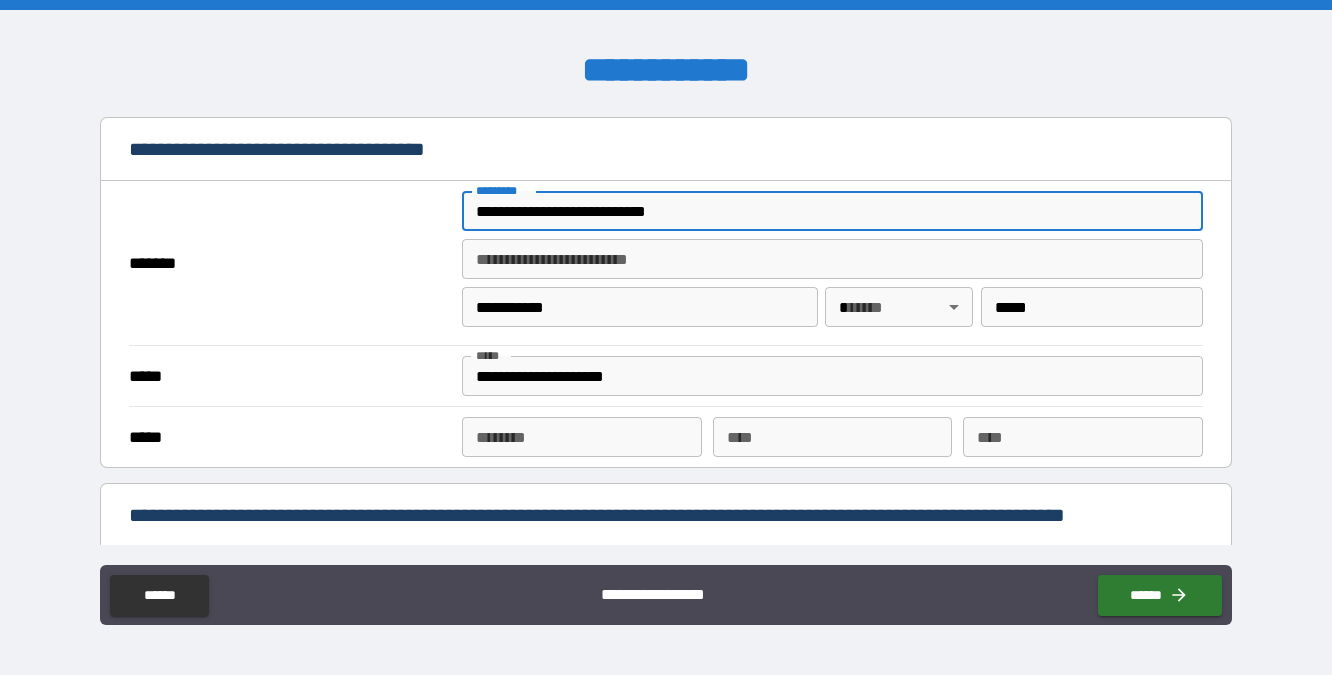 type on "**********" 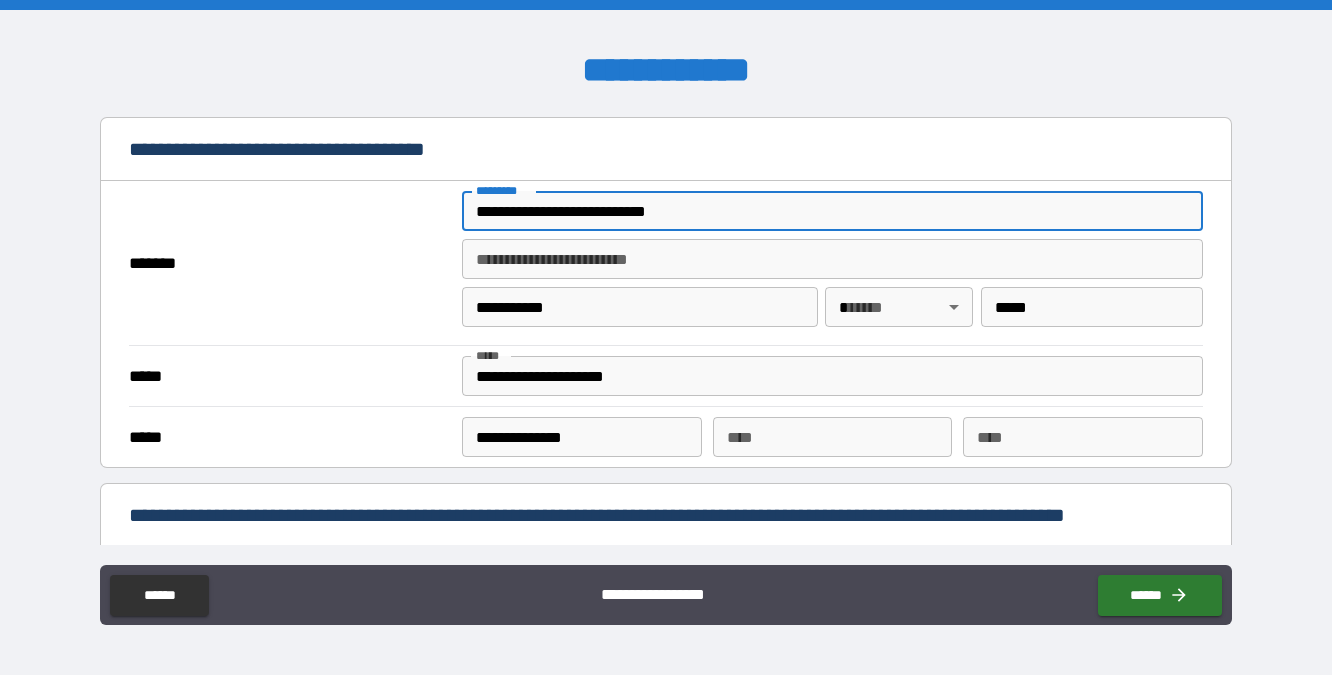 type 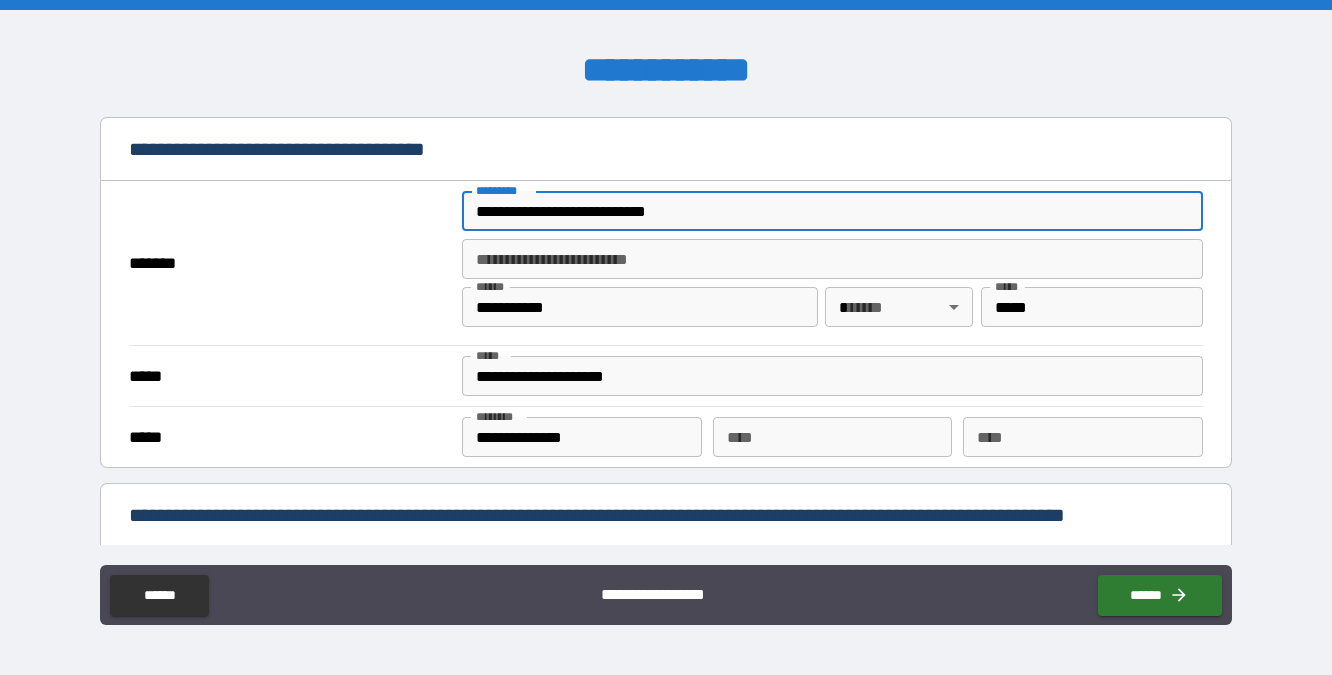 click on "**********" at bounding box center [666, 337] 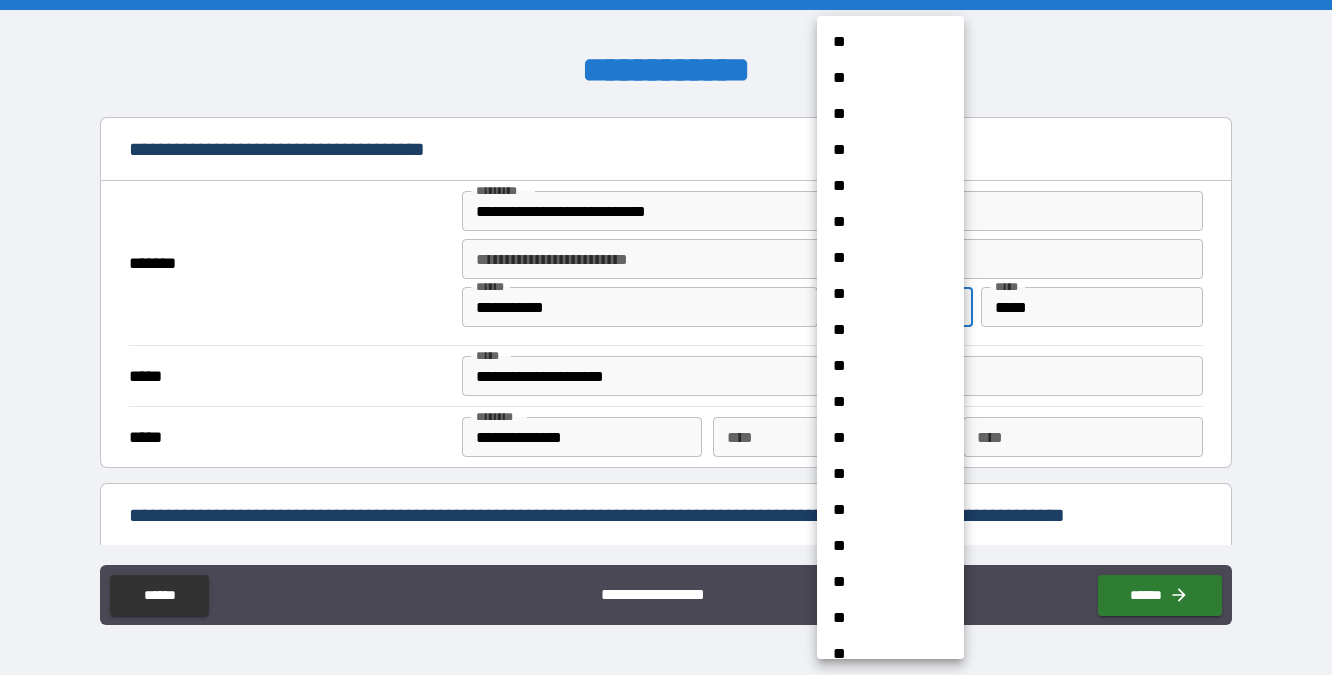 type 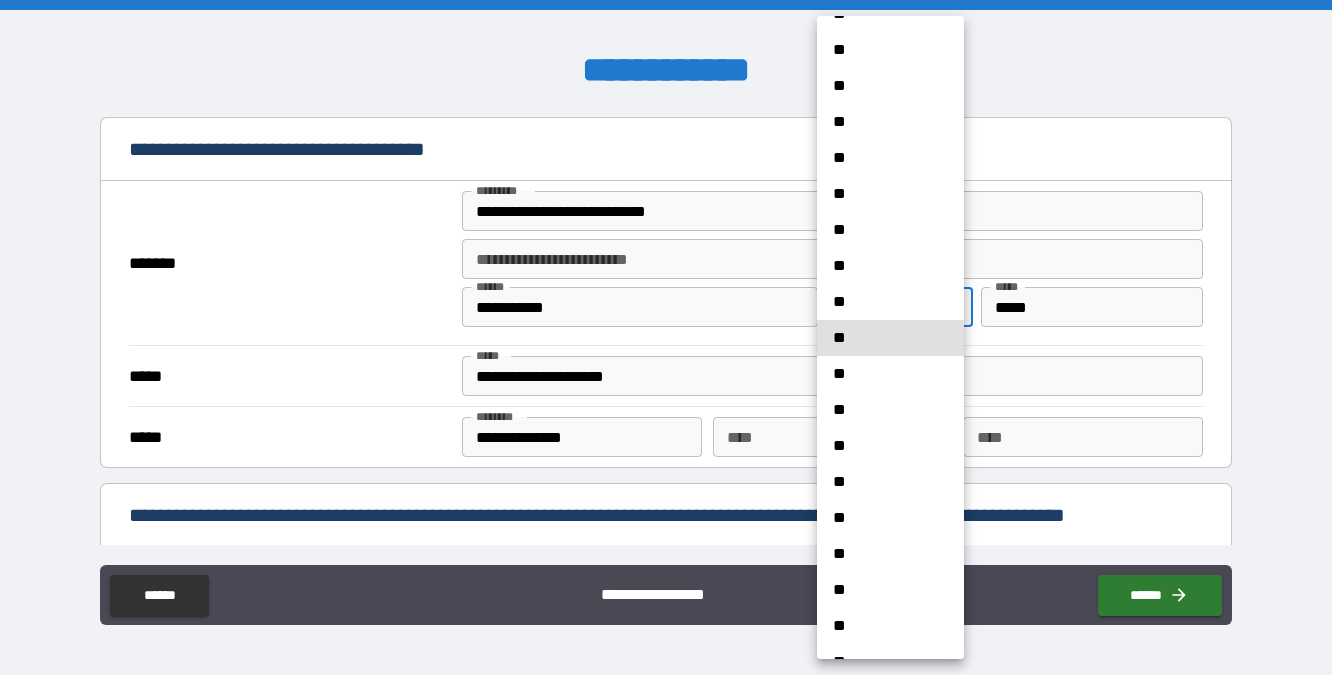 type 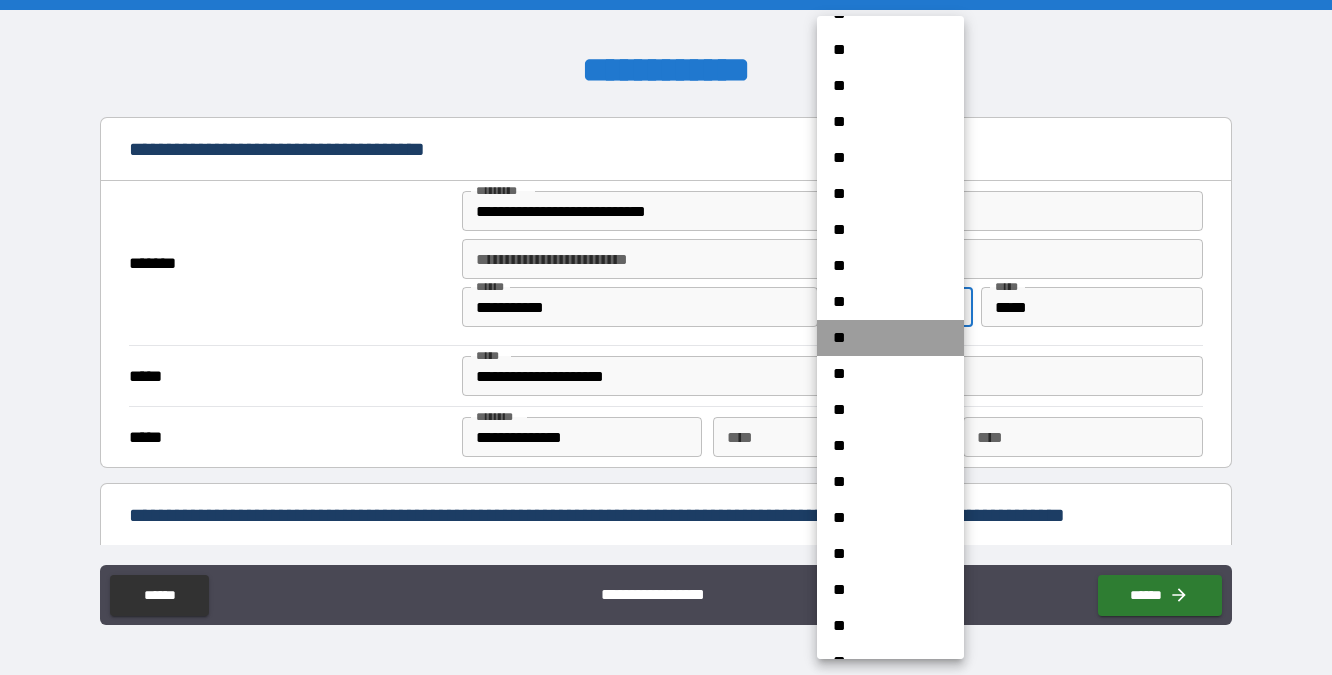 click on "**" at bounding box center [890, 338] 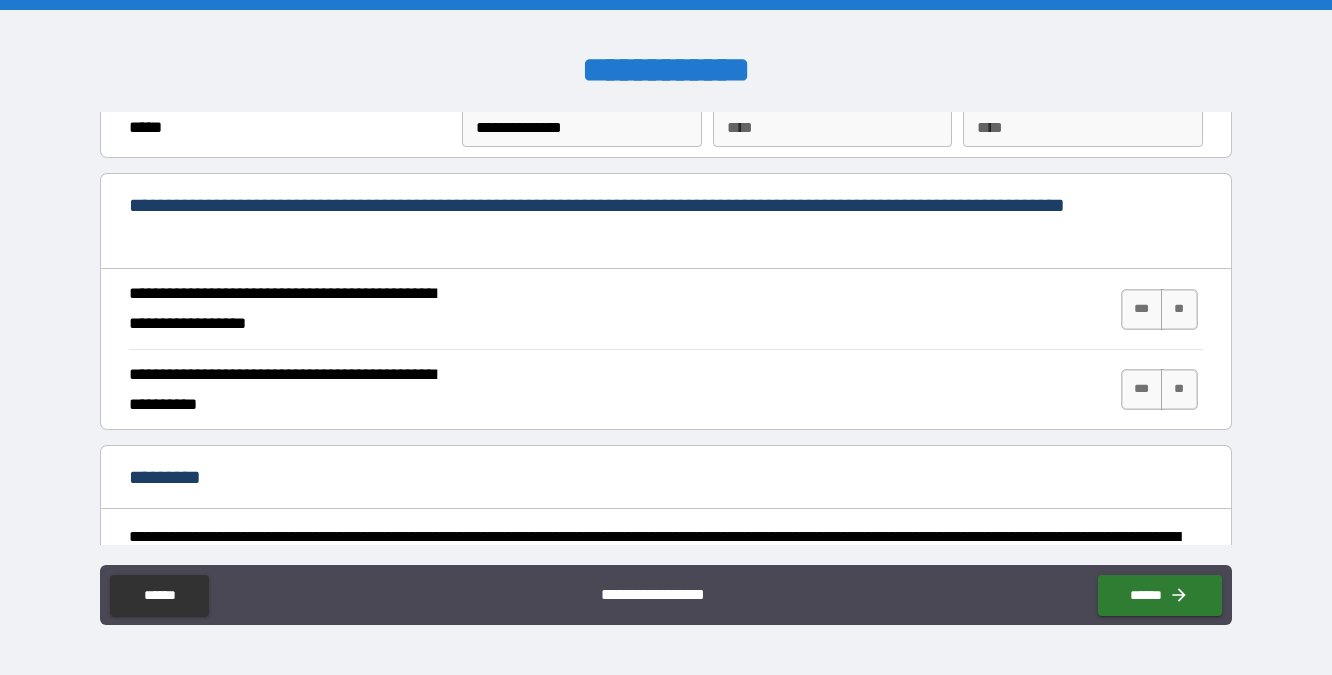 scroll, scrollTop: 1773, scrollLeft: 0, axis: vertical 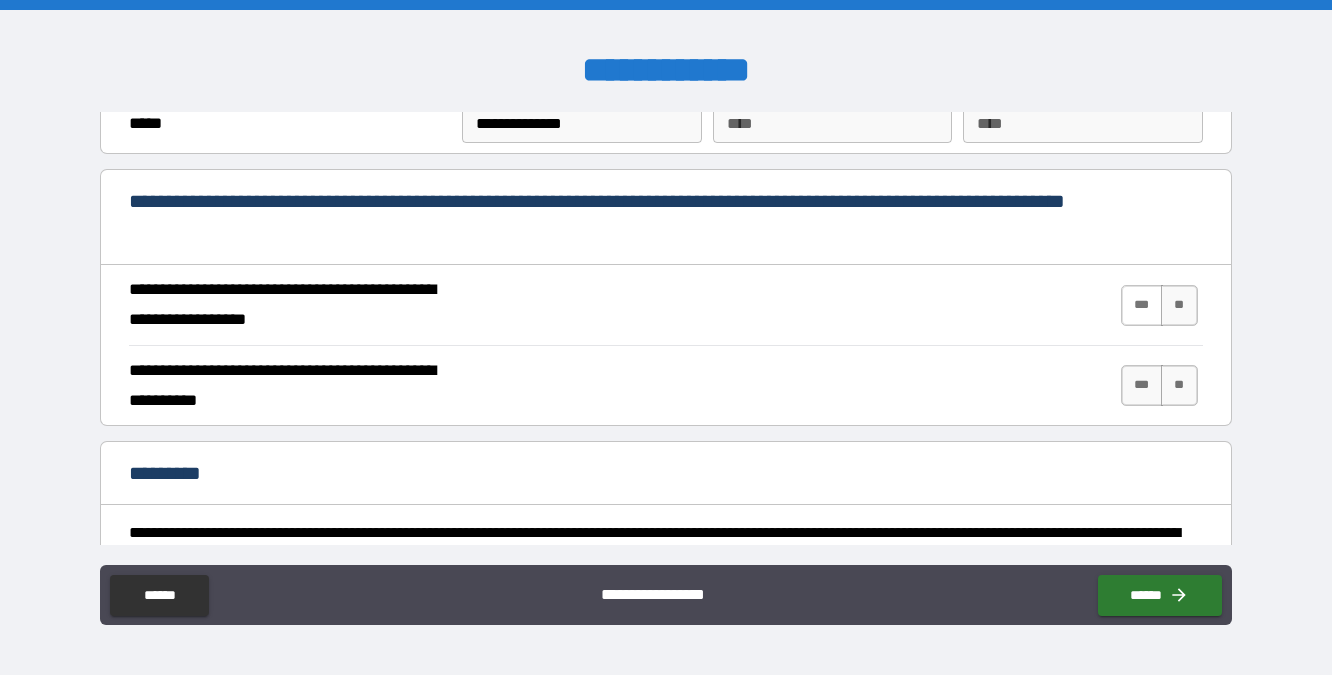 click on "***" at bounding box center (1142, 305) 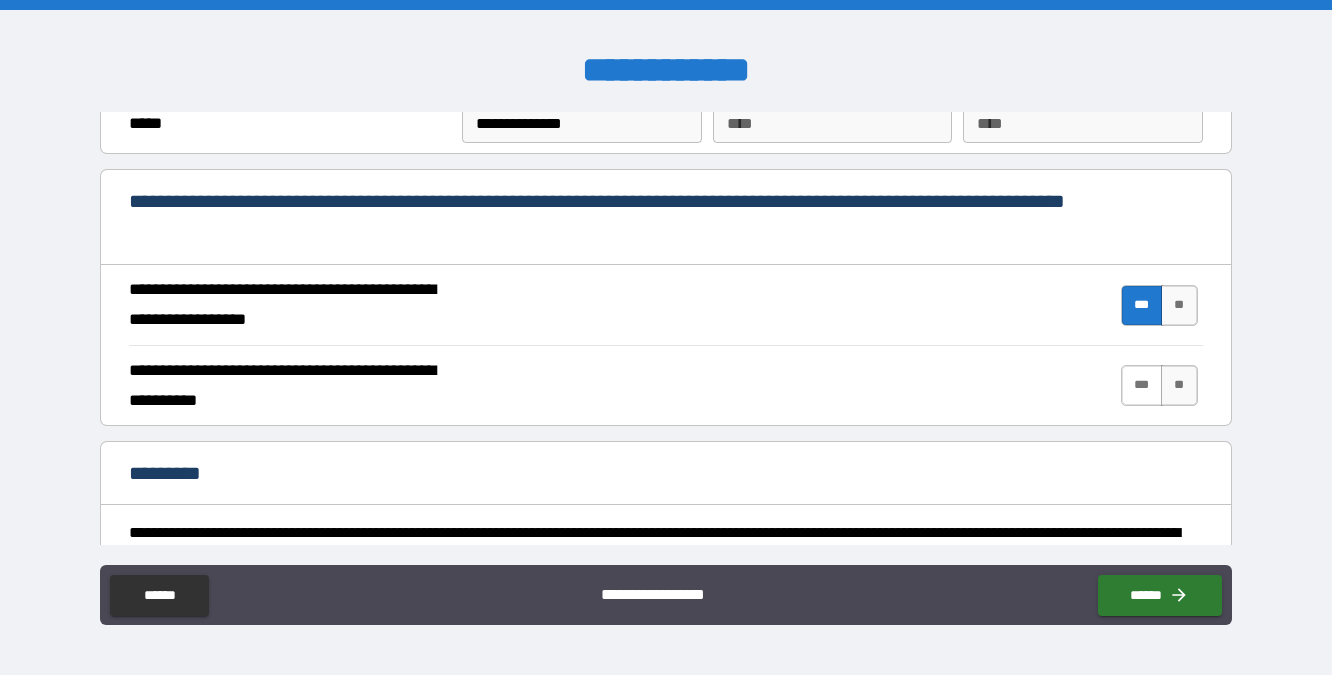 click on "***" at bounding box center [1142, 385] 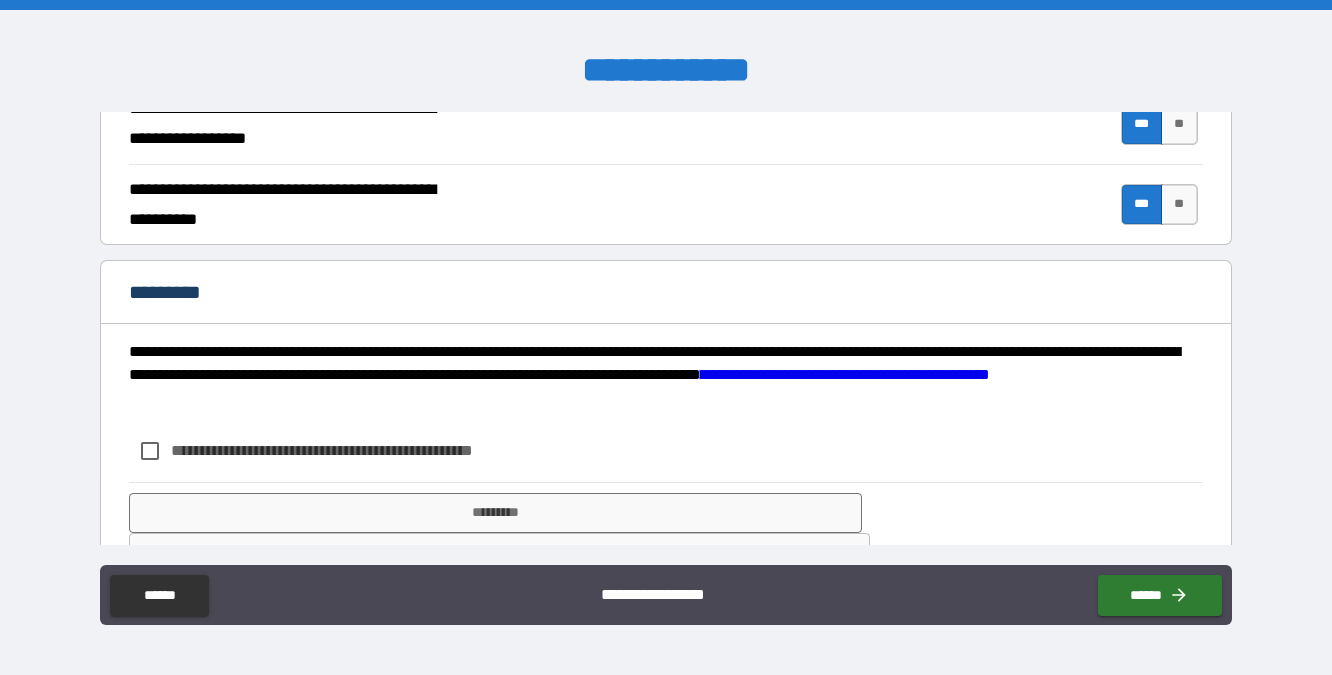 scroll, scrollTop: 2012, scrollLeft: 0, axis: vertical 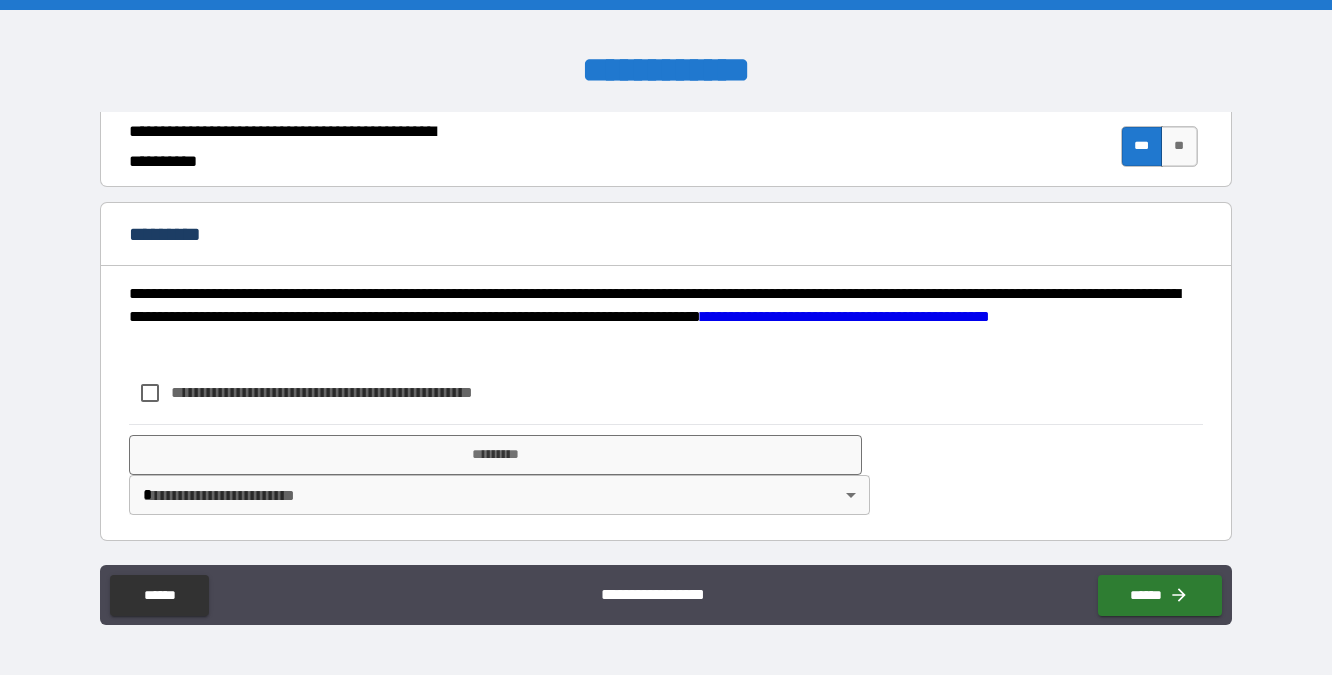 click on "**********" at bounding box center [355, 392] 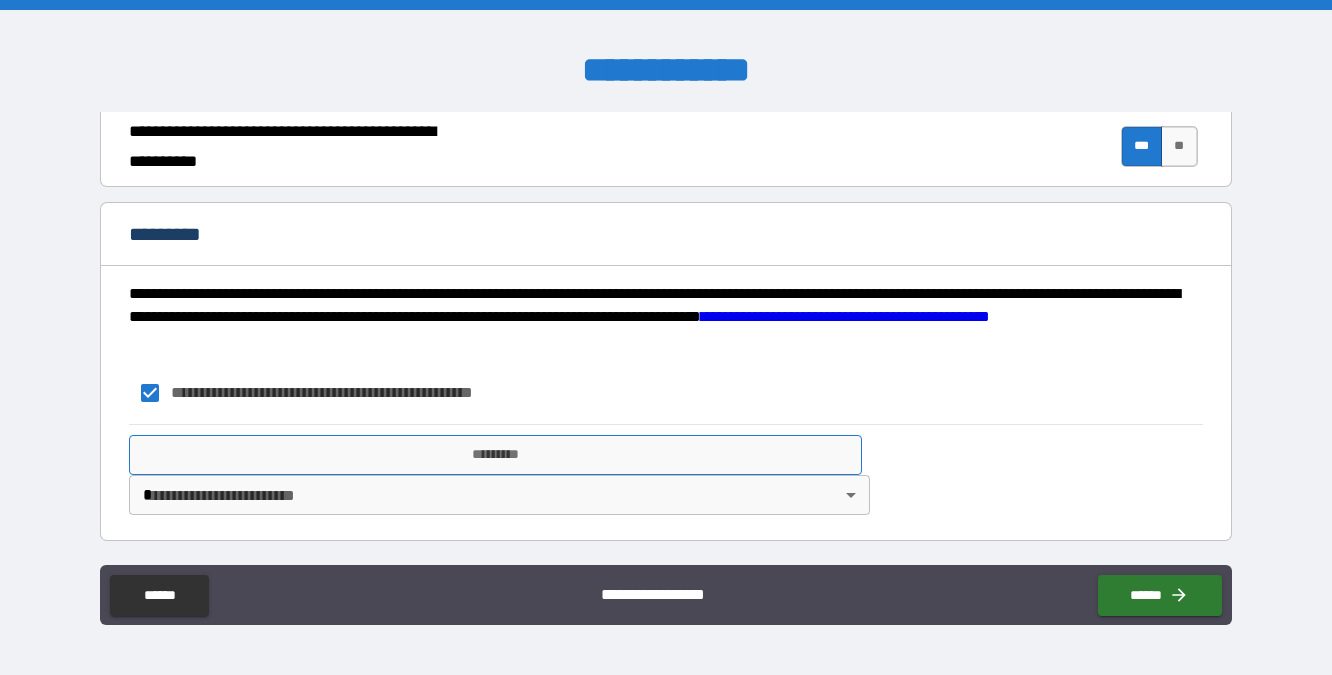 click on "*********" at bounding box center [495, 455] 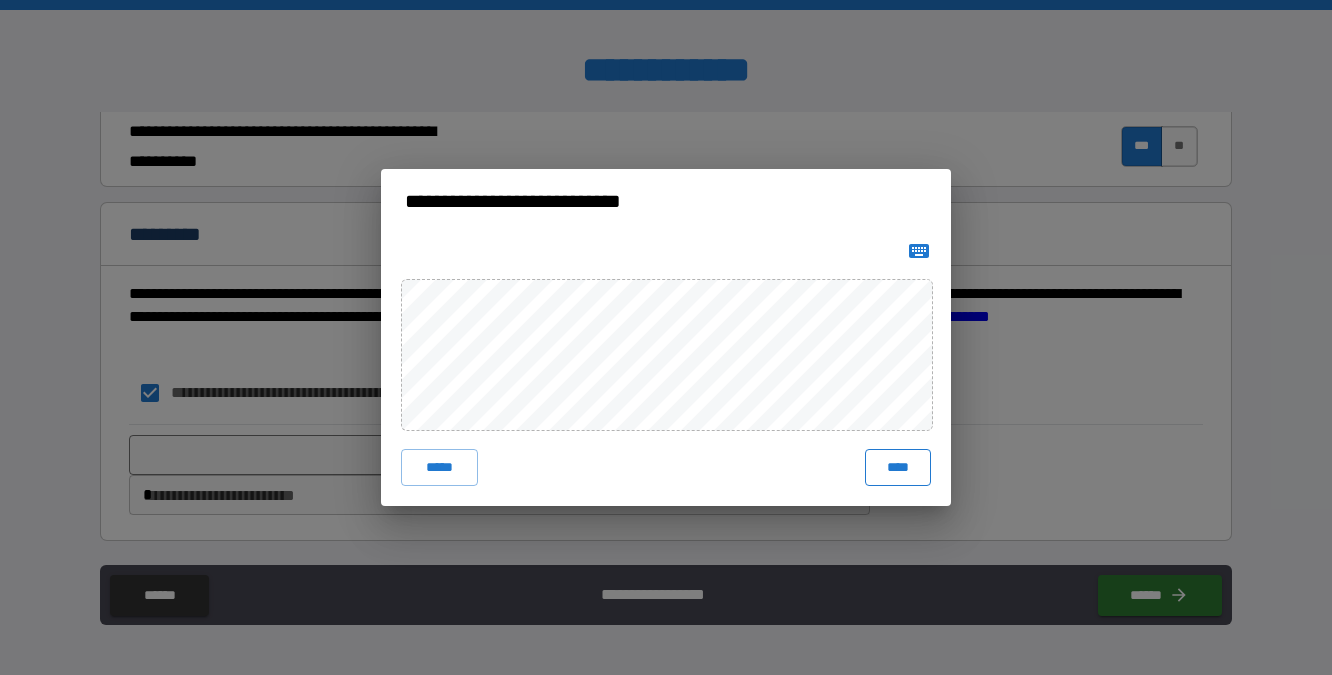 click on "****" at bounding box center [898, 467] 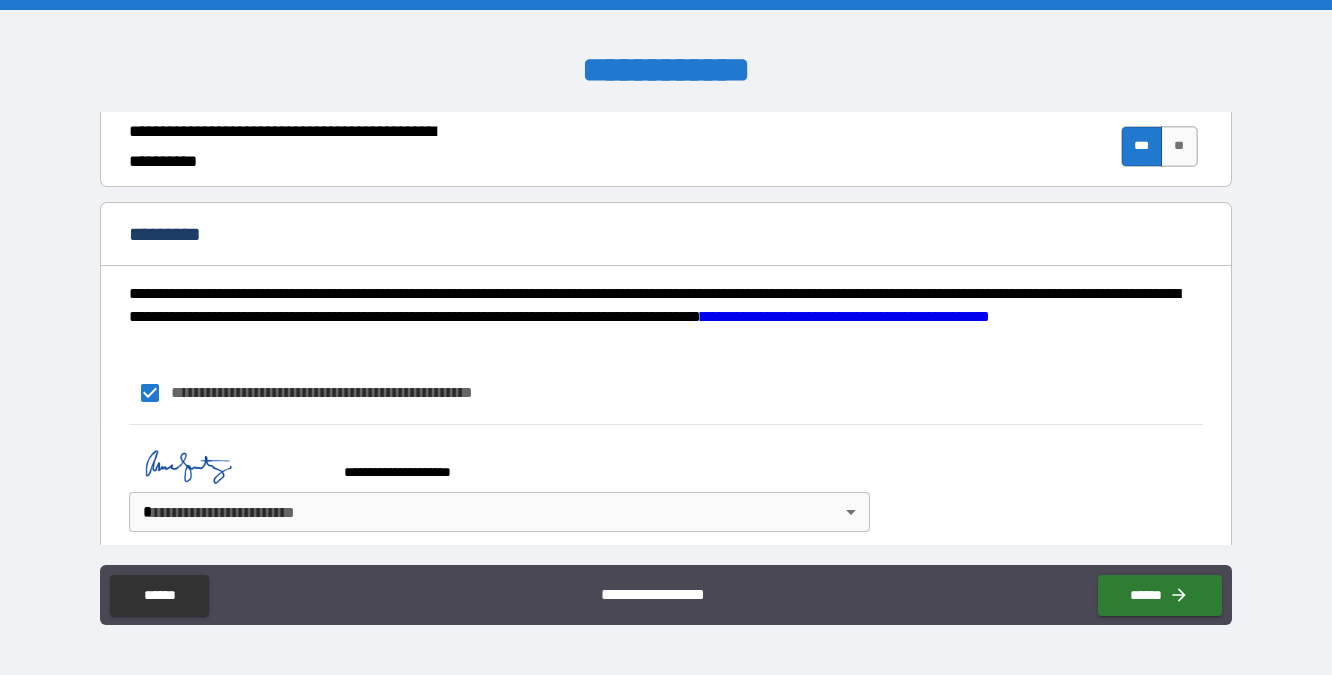 scroll, scrollTop: 2030, scrollLeft: 0, axis: vertical 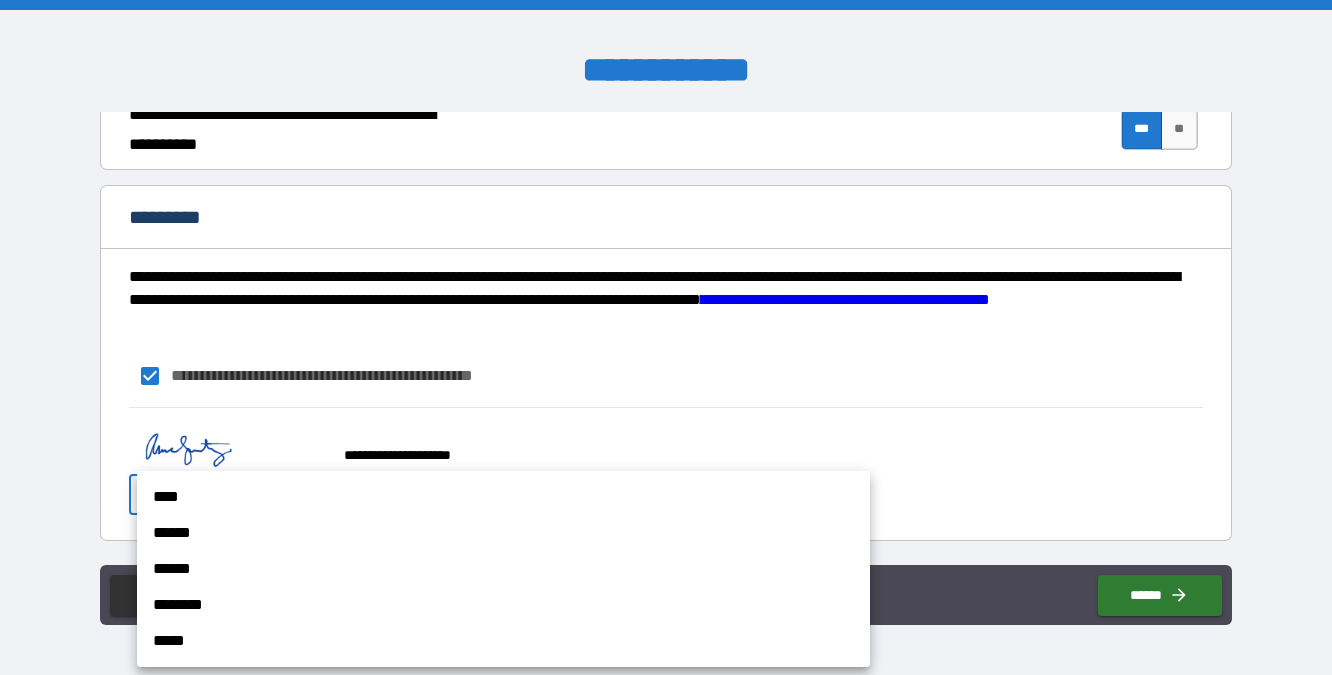 click on "**********" at bounding box center [666, 337] 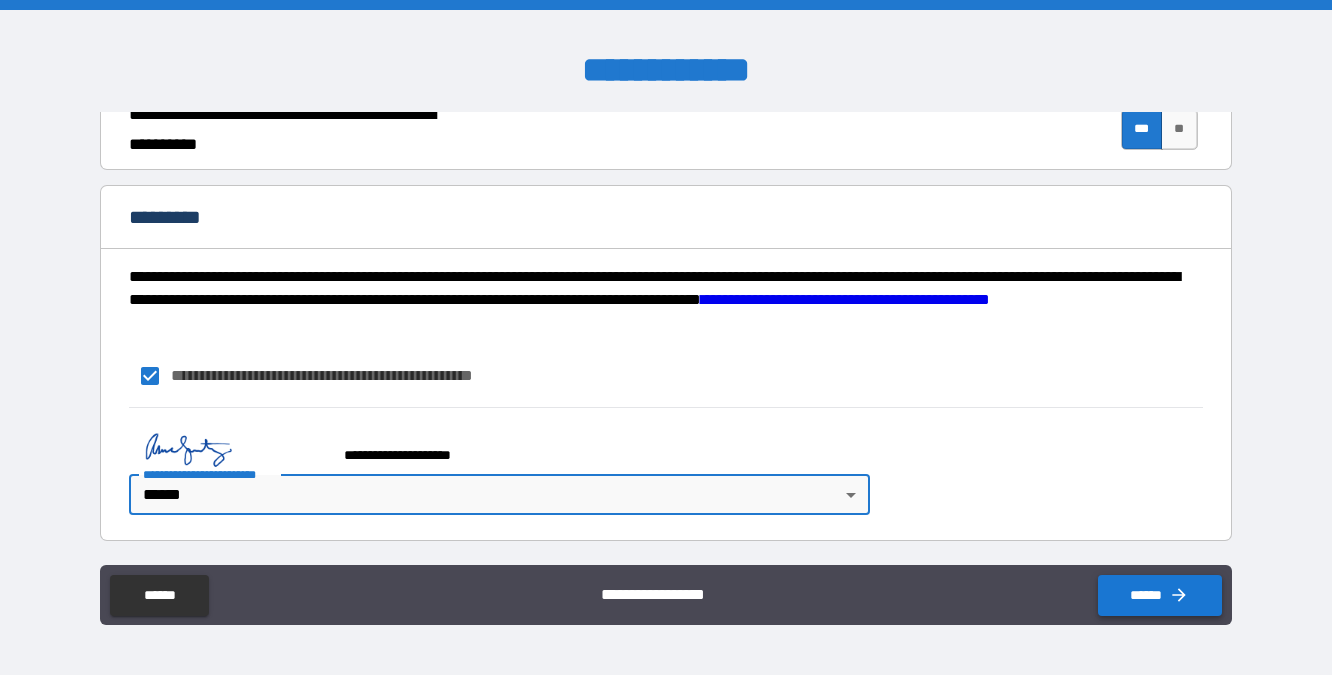click on "******" at bounding box center (1160, 595) 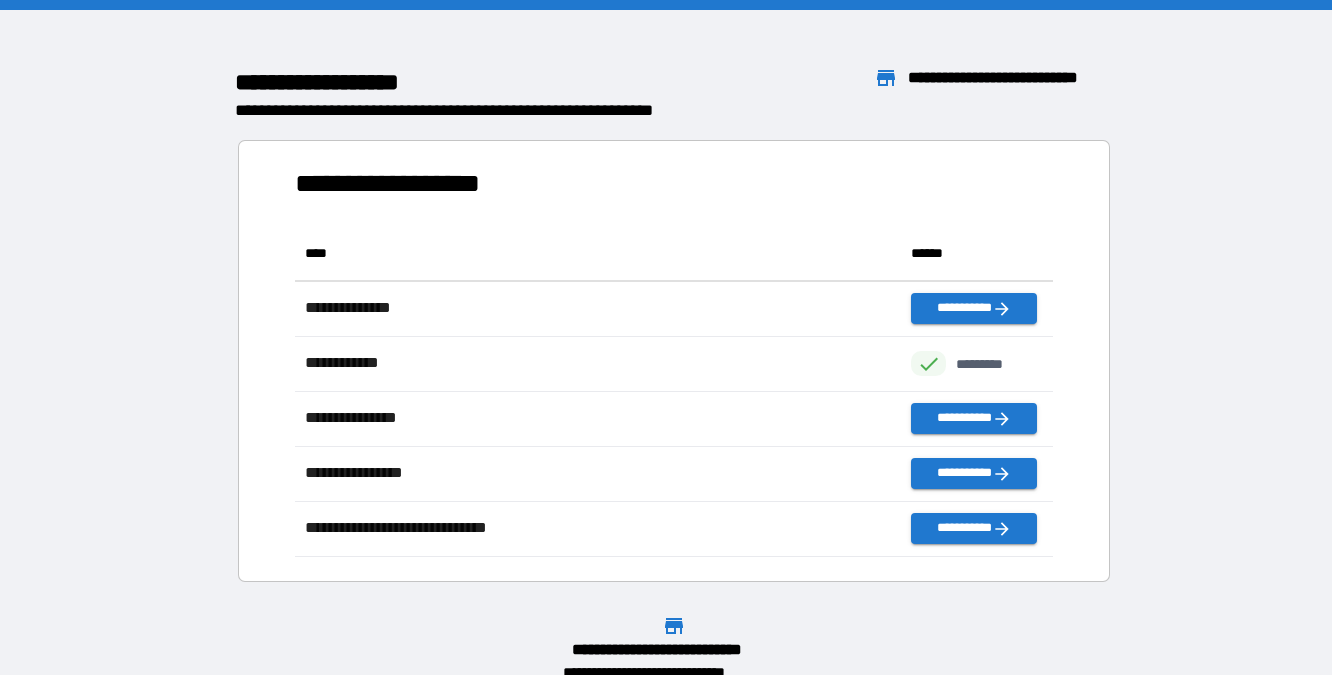 scroll, scrollTop: 1, scrollLeft: 1, axis: both 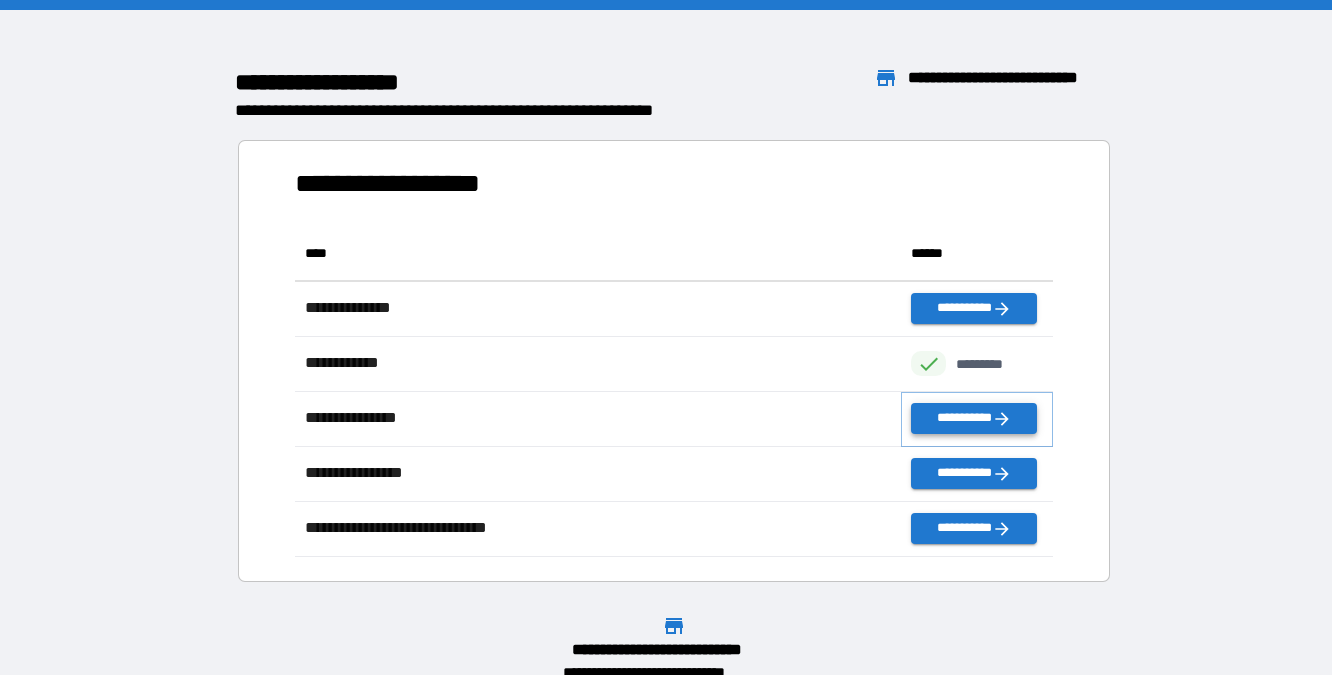 click on "**********" at bounding box center (973, 418) 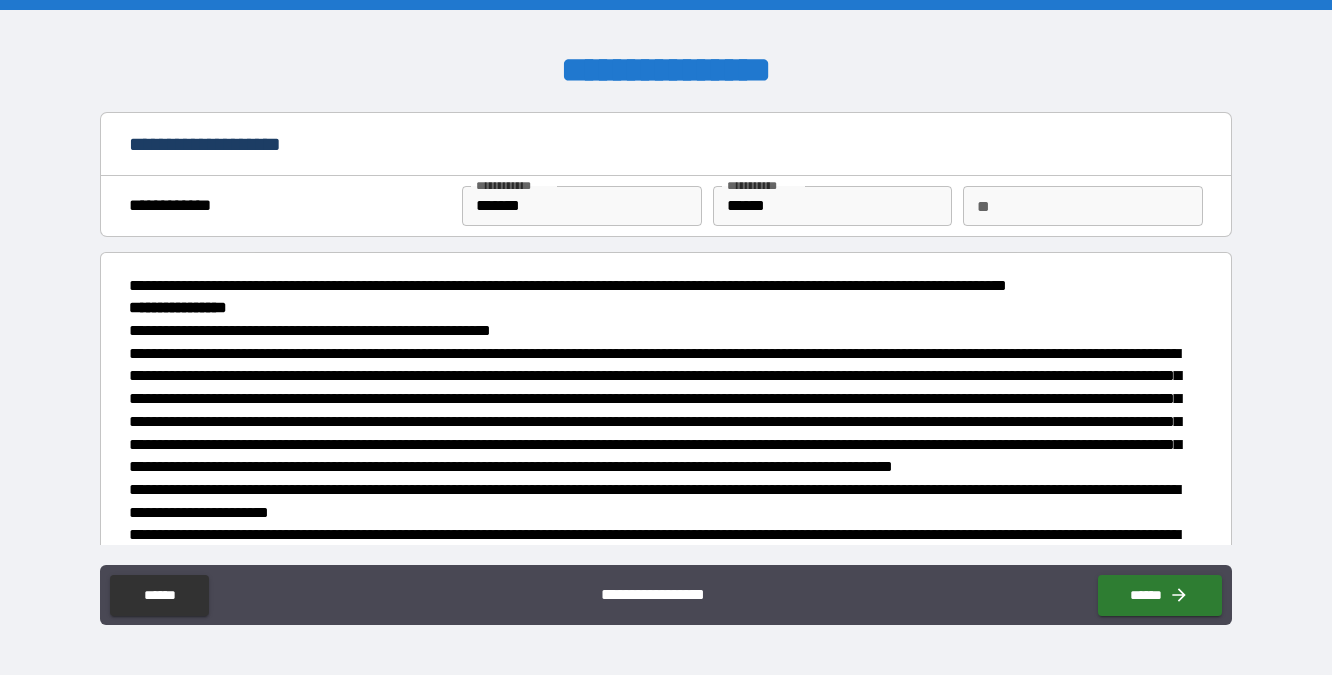 click on "**" at bounding box center [1083, 206] 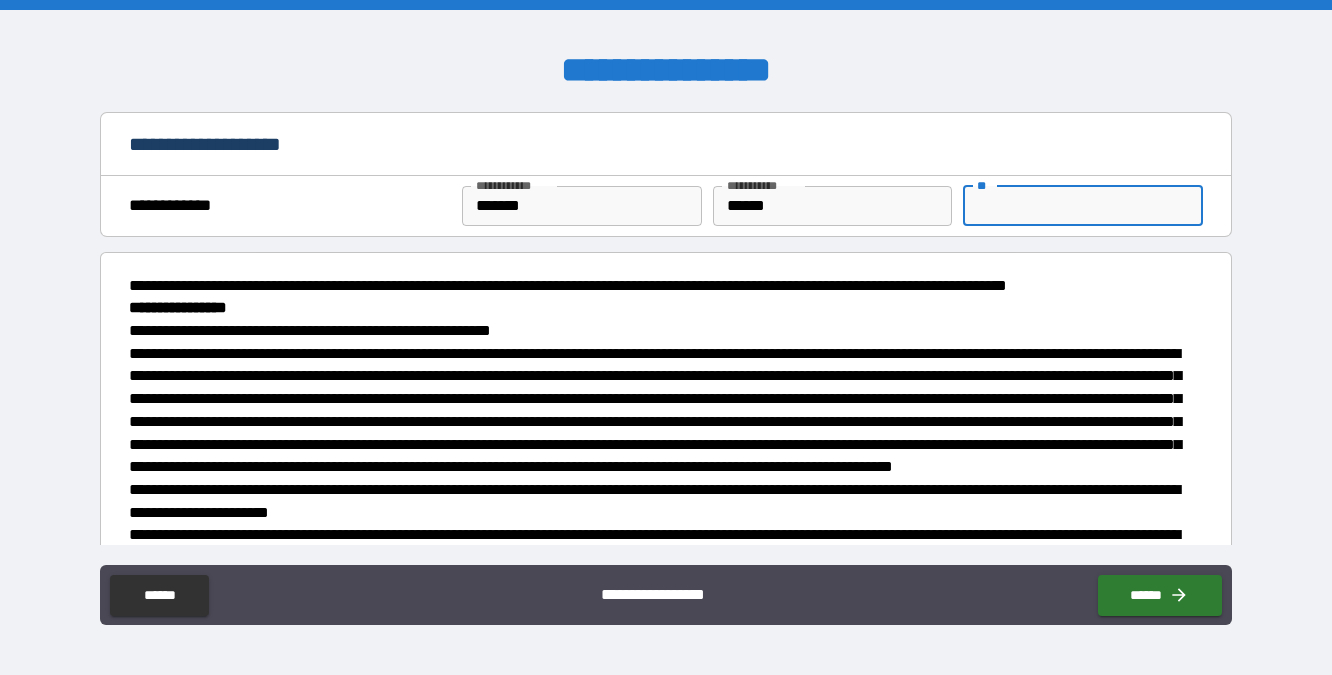 type on "*" 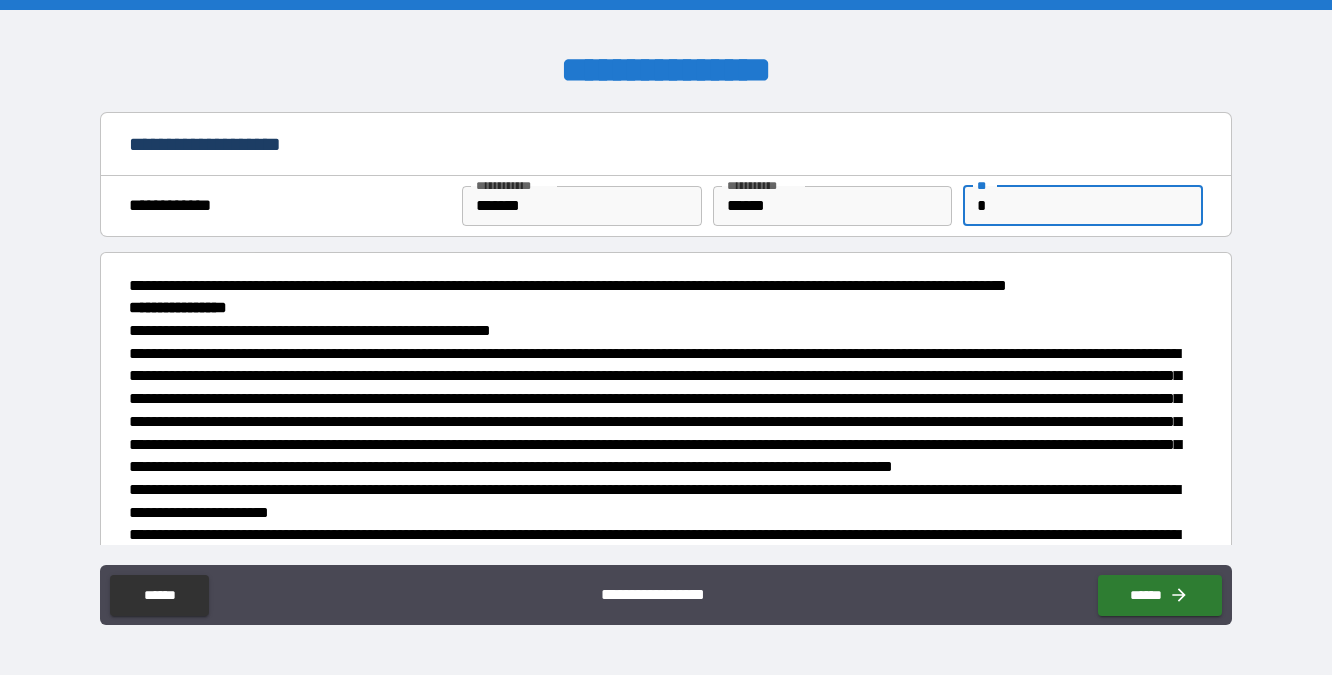 type on "*" 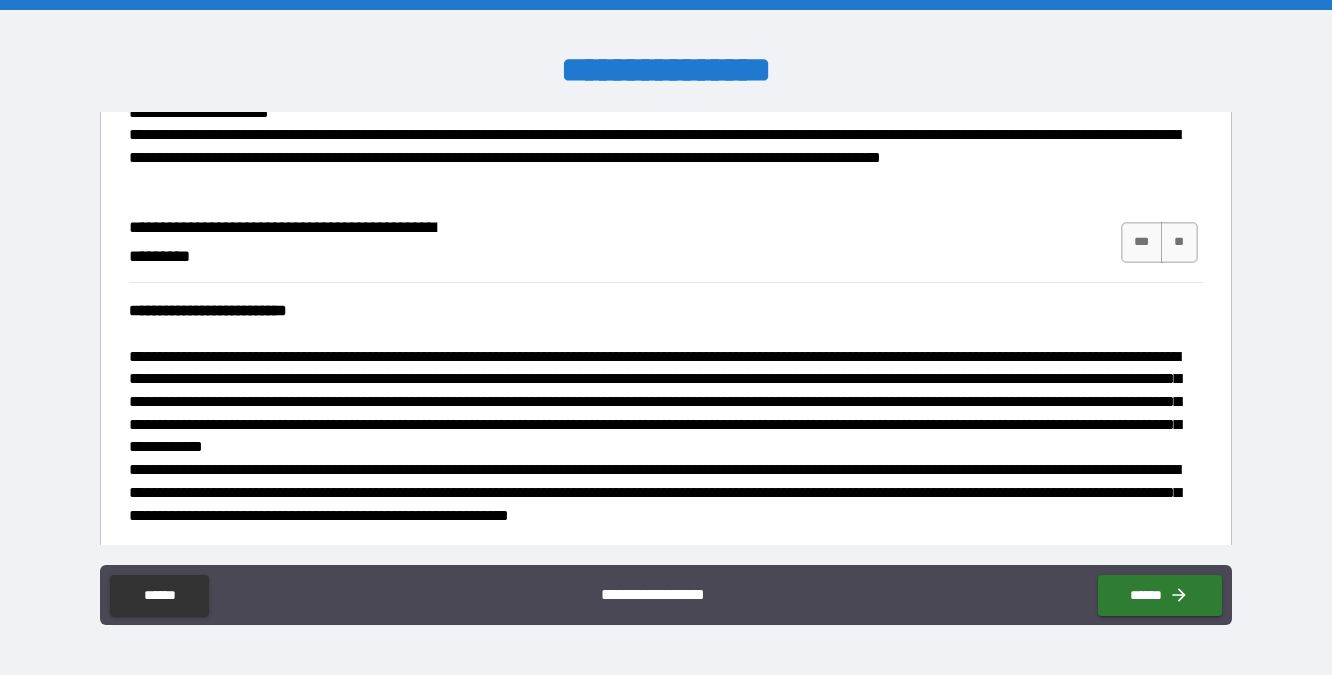 scroll, scrollTop: 371, scrollLeft: 0, axis: vertical 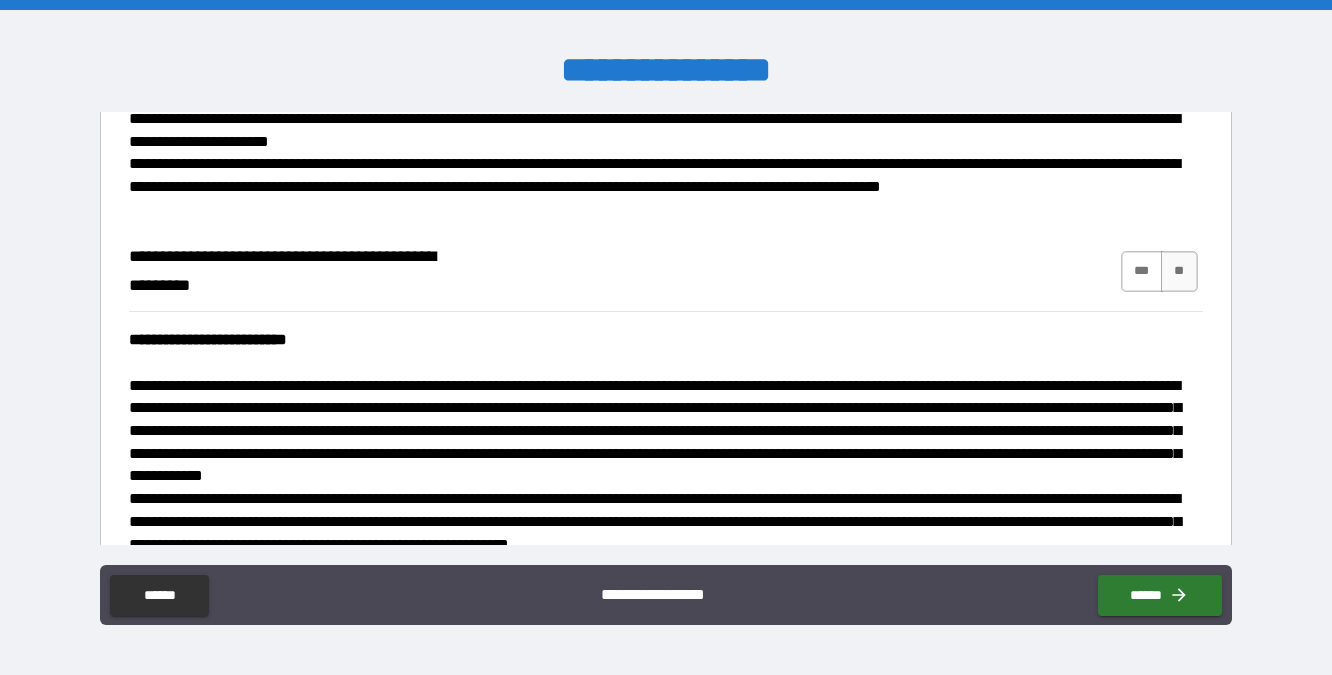click on "***" at bounding box center [1142, 271] 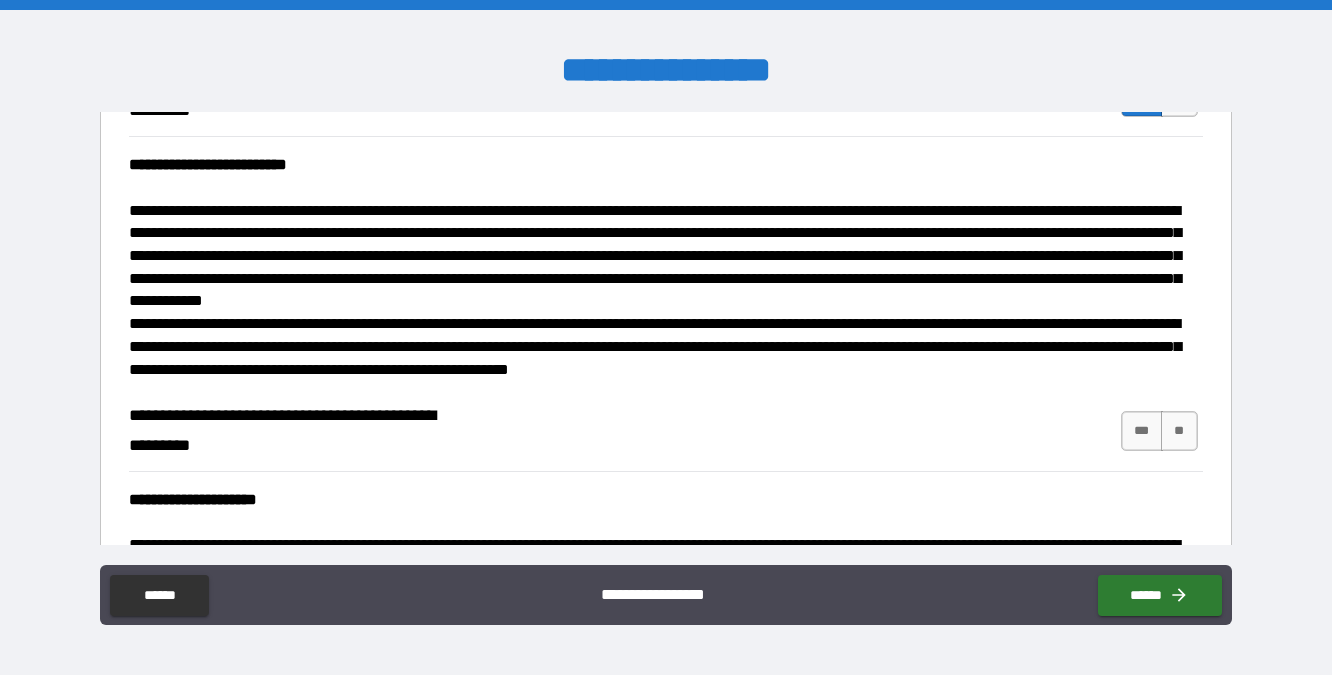 scroll, scrollTop: 594, scrollLeft: 0, axis: vertical 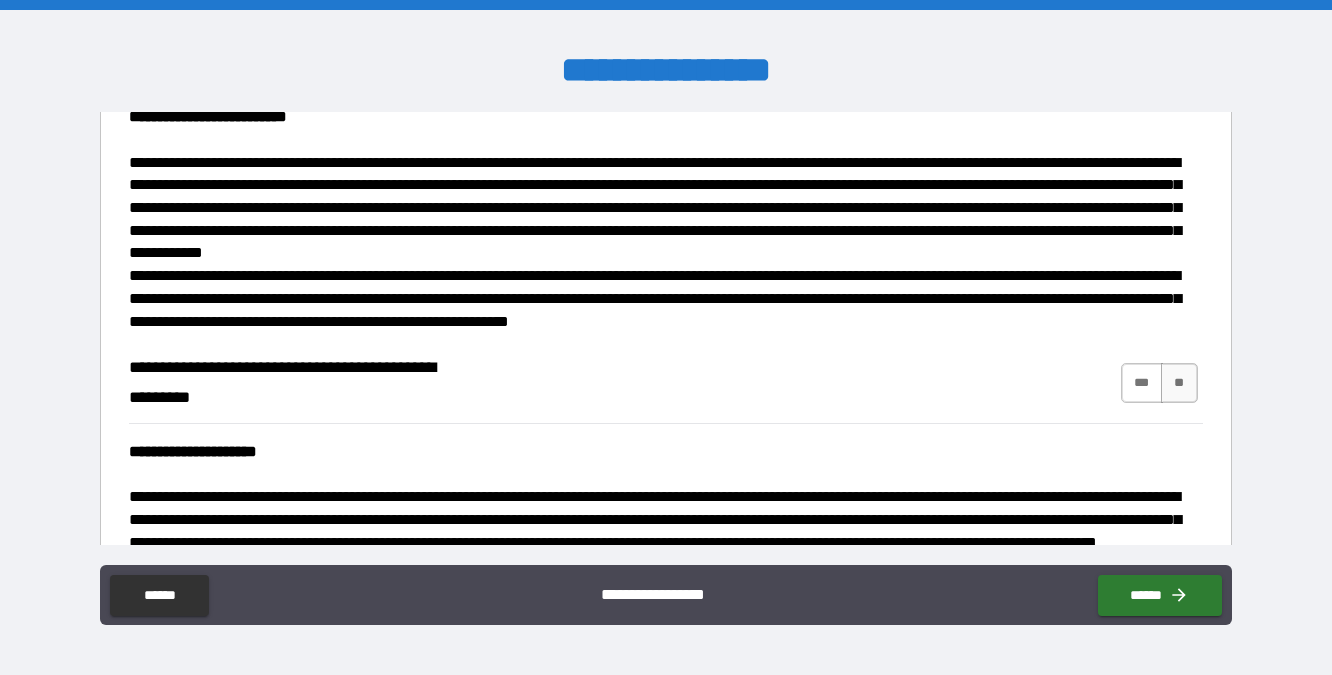 click on "***" at bounding box center (1142, 383) 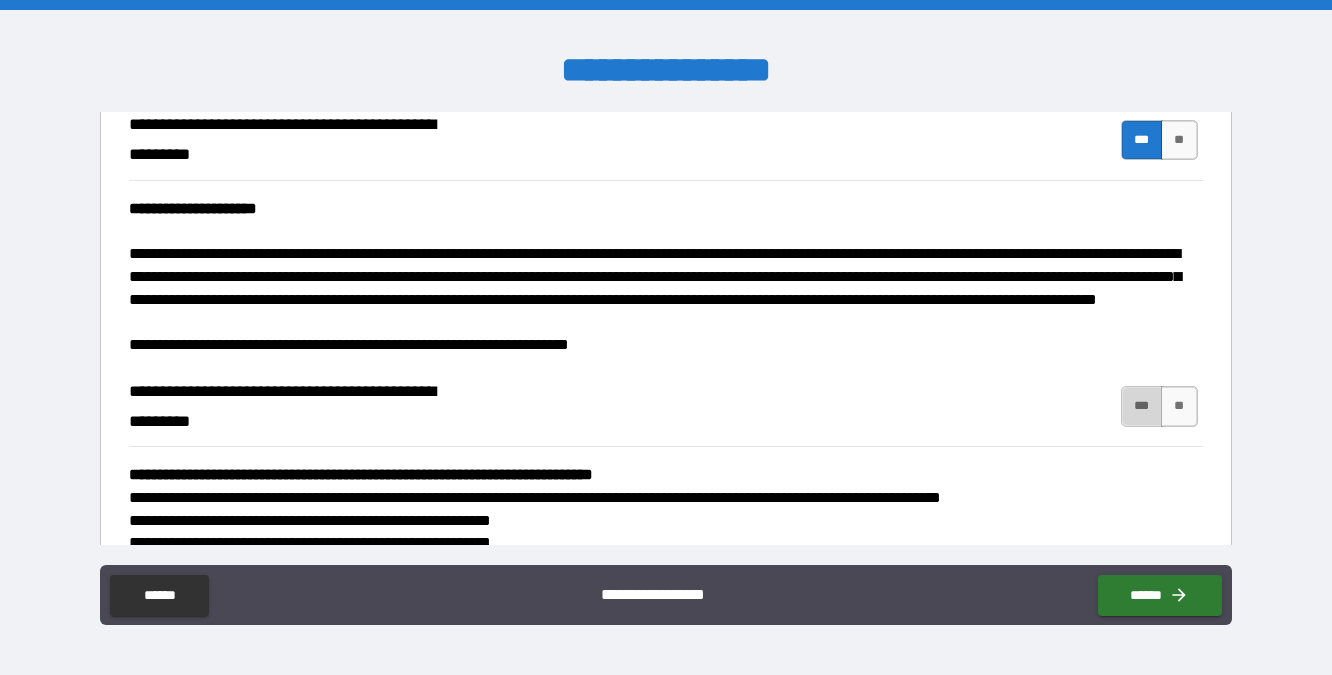 click on "***" at bounding box center [1142, 406] 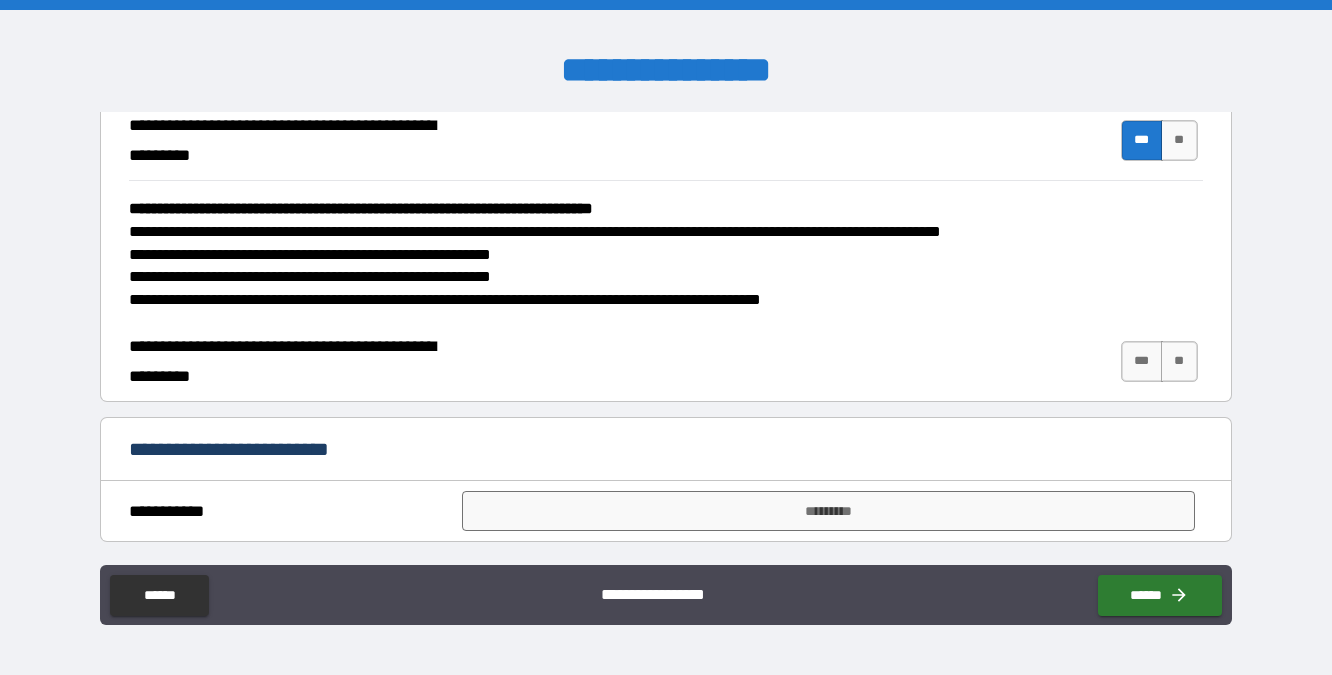 scroll, scrollTop: 1127, scrollLeft: 0, axis: vertical 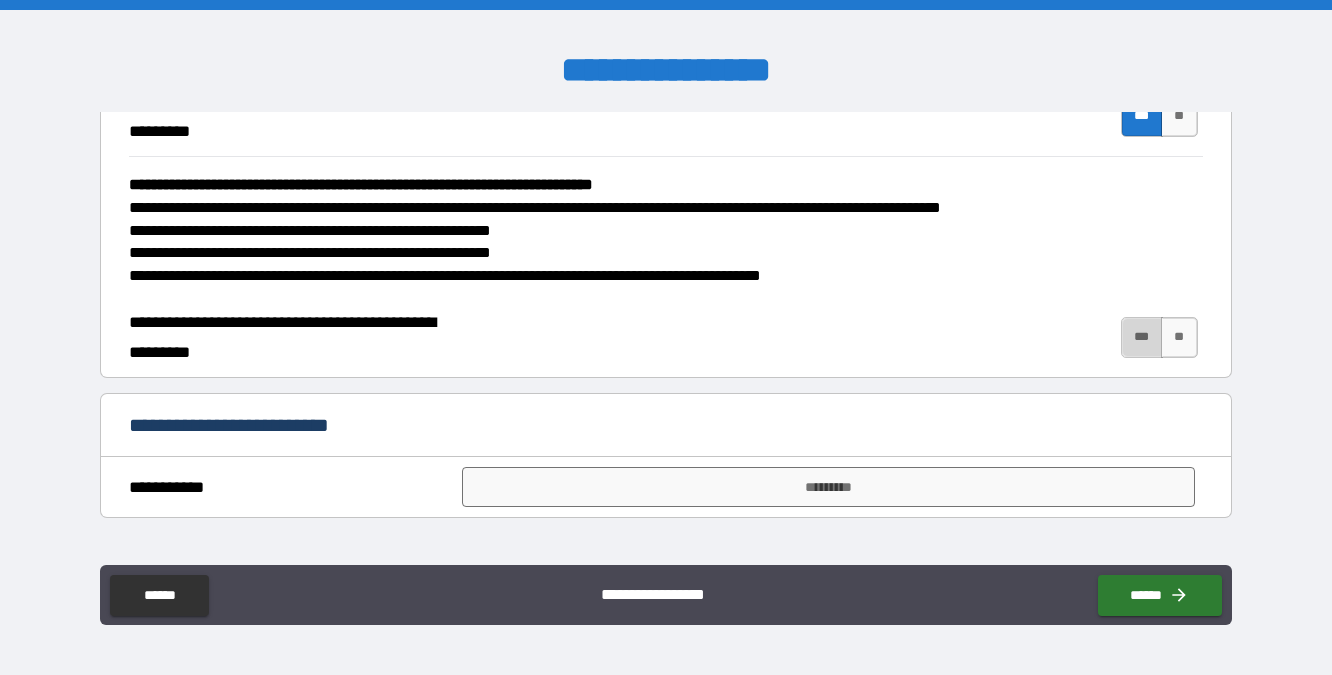 click on "***" at bounding box center [1142, 337] 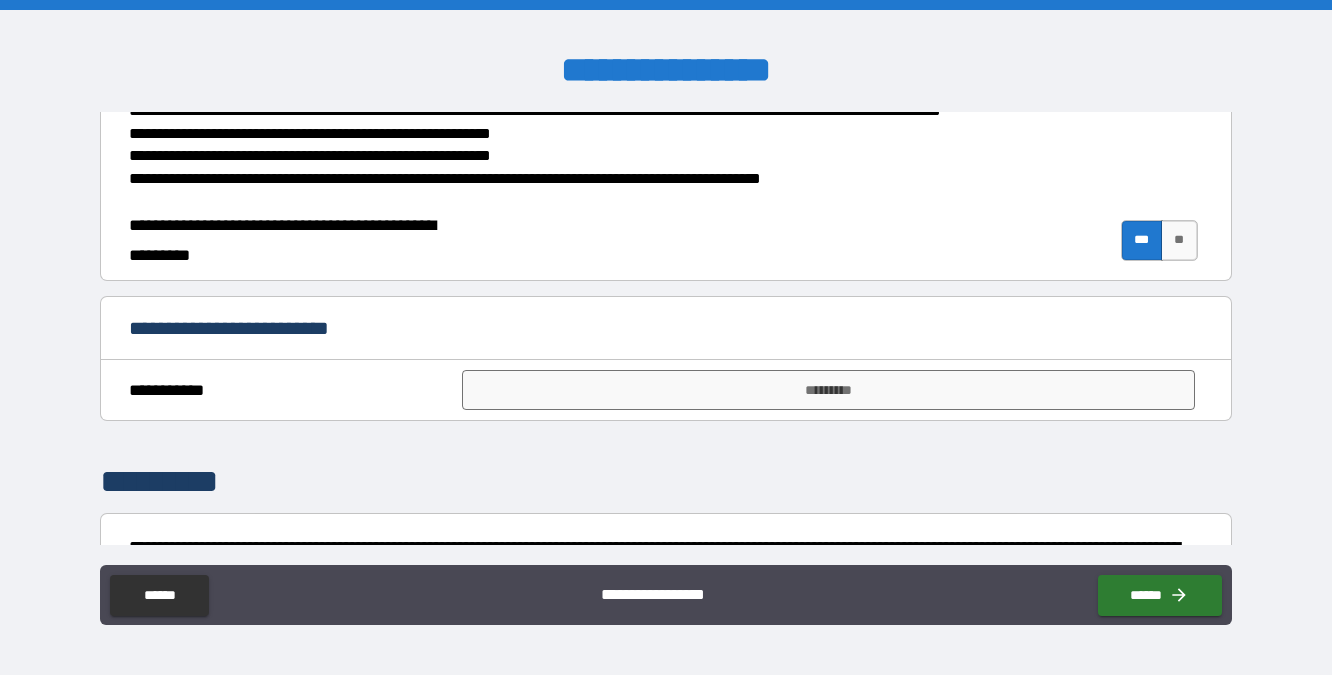 scroll, scrollTop: 1242, scrollLeft: 0, axis: vertical 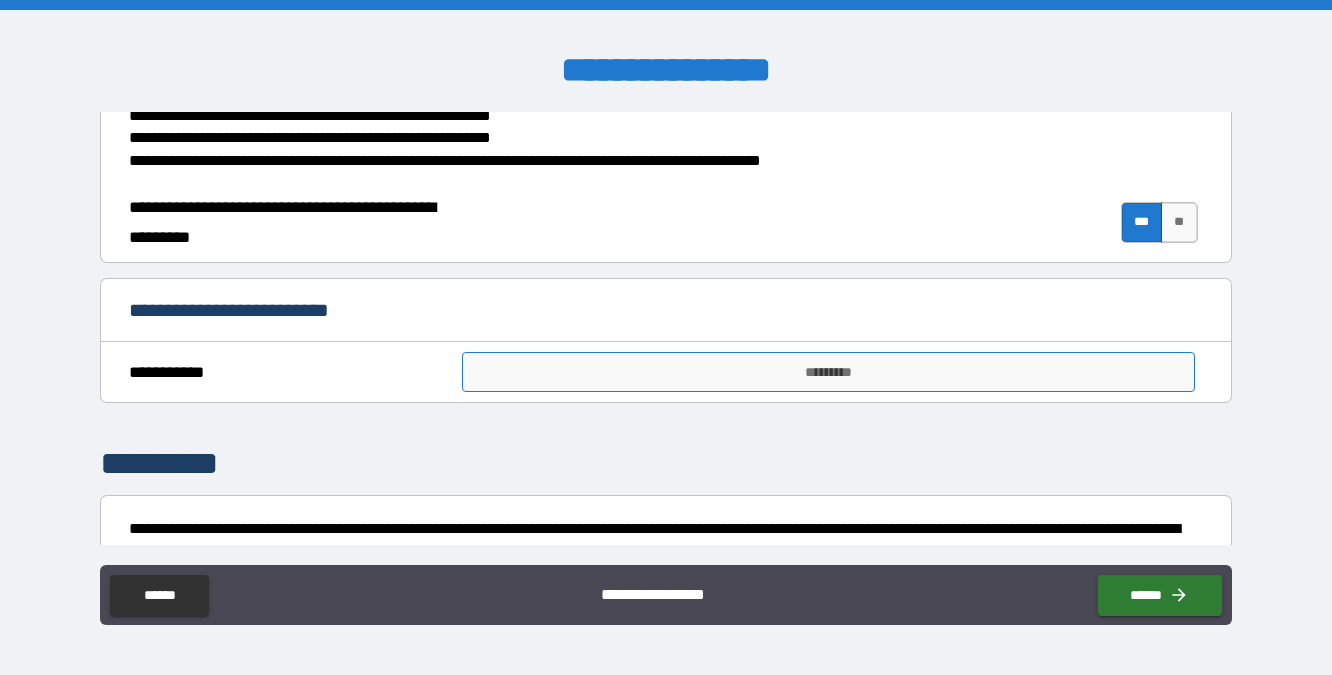 click on "*********" at bounding box center [828, 372] 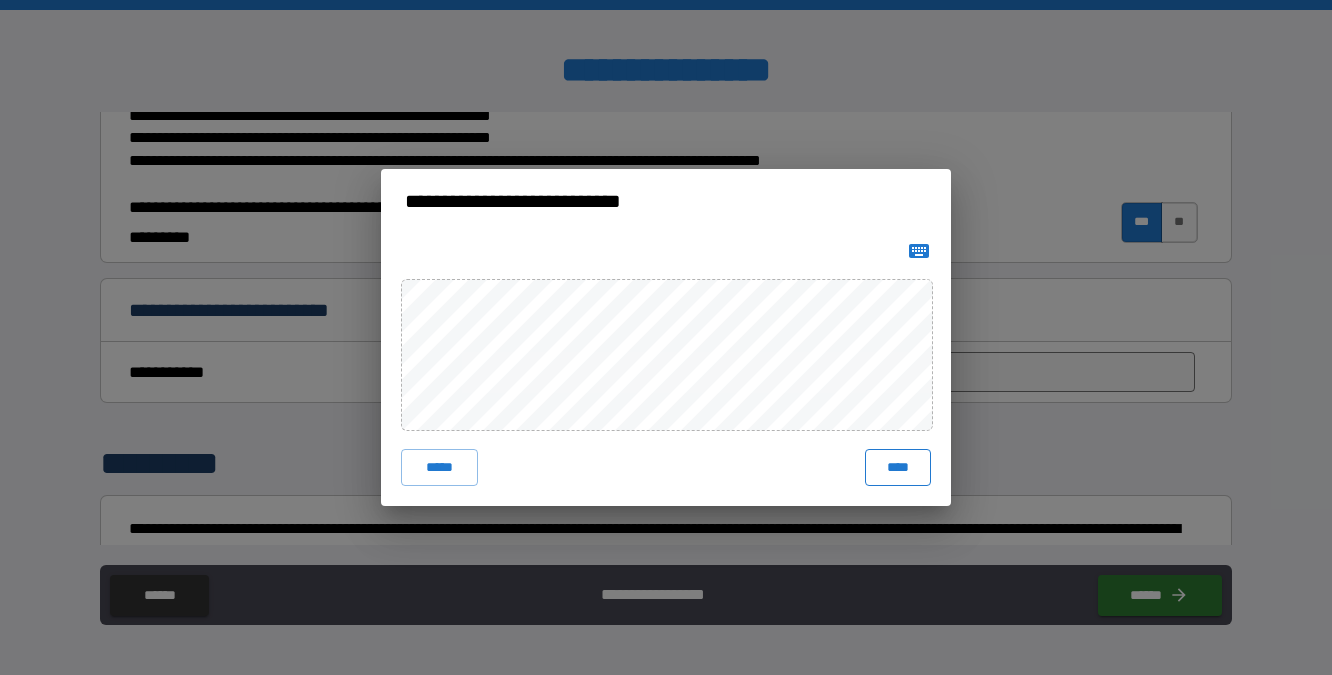 click on "****" at bounding box center (898, 467) 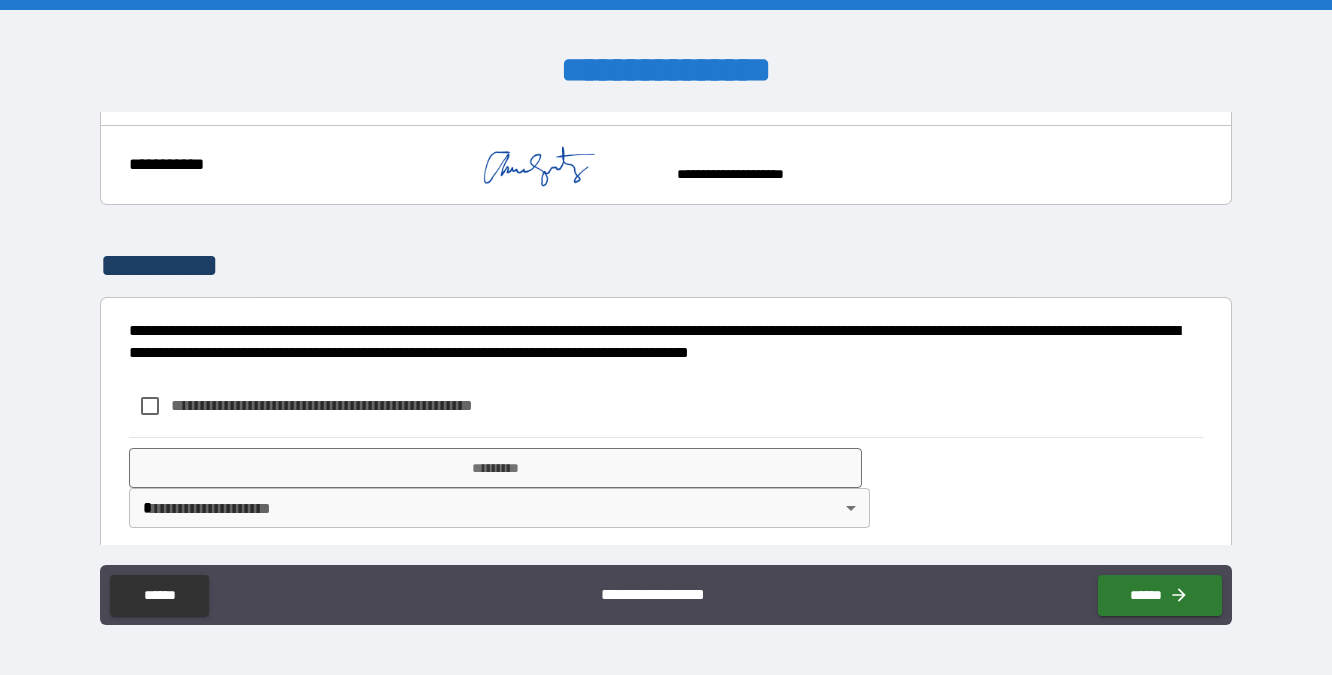 scroll, scrollTop: 1467, scrollLeft: 0, axis: vertical 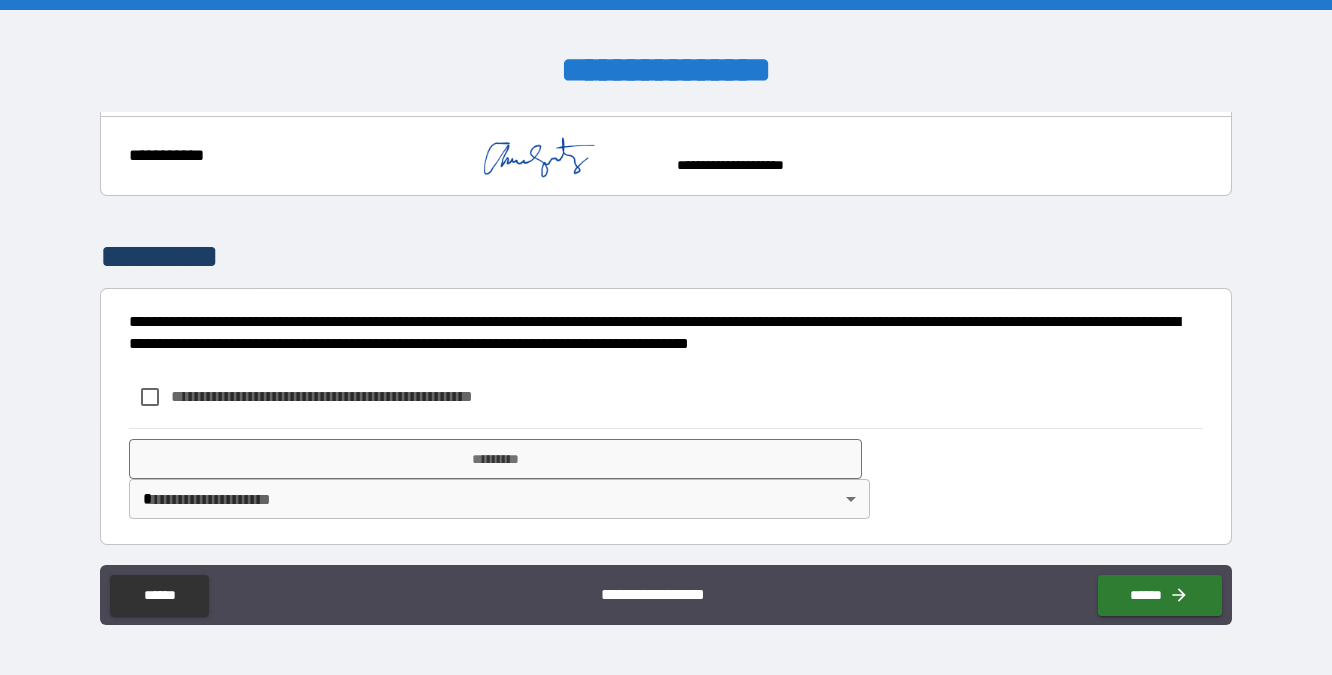 click on "**********" at bounding box center [355, 396] 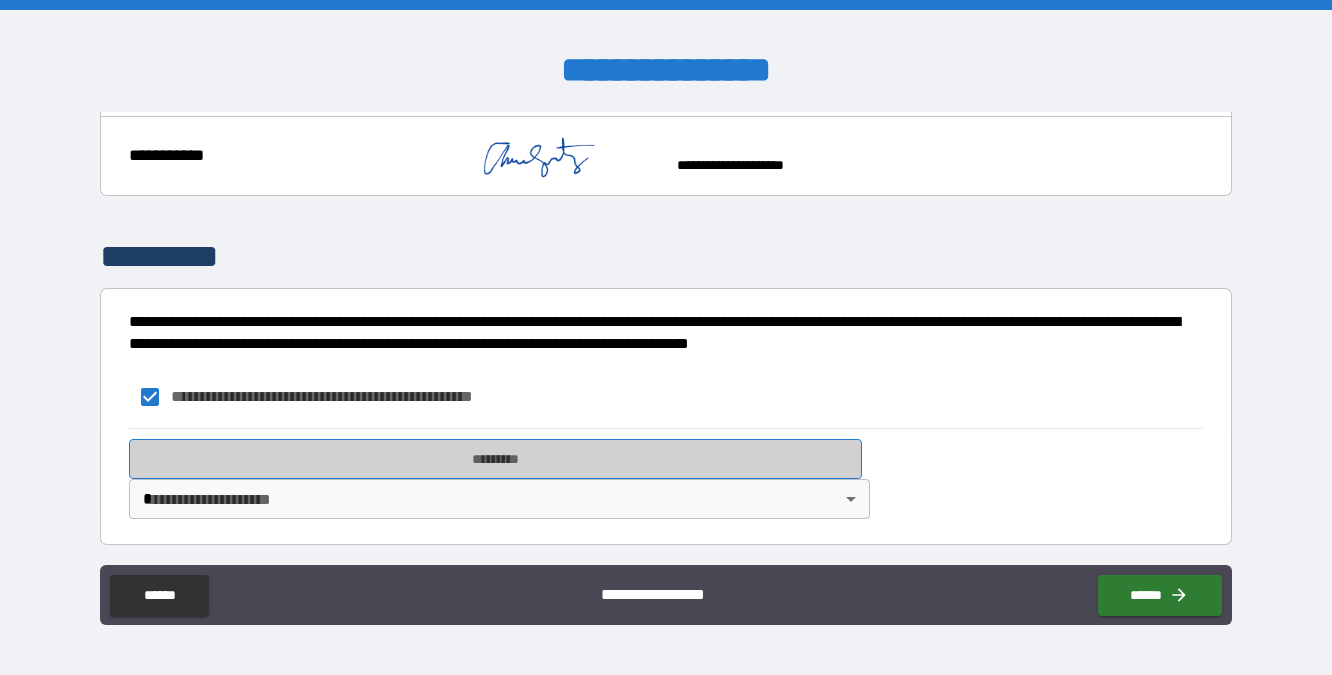 click on "*********" at bounding box center [495, 459] 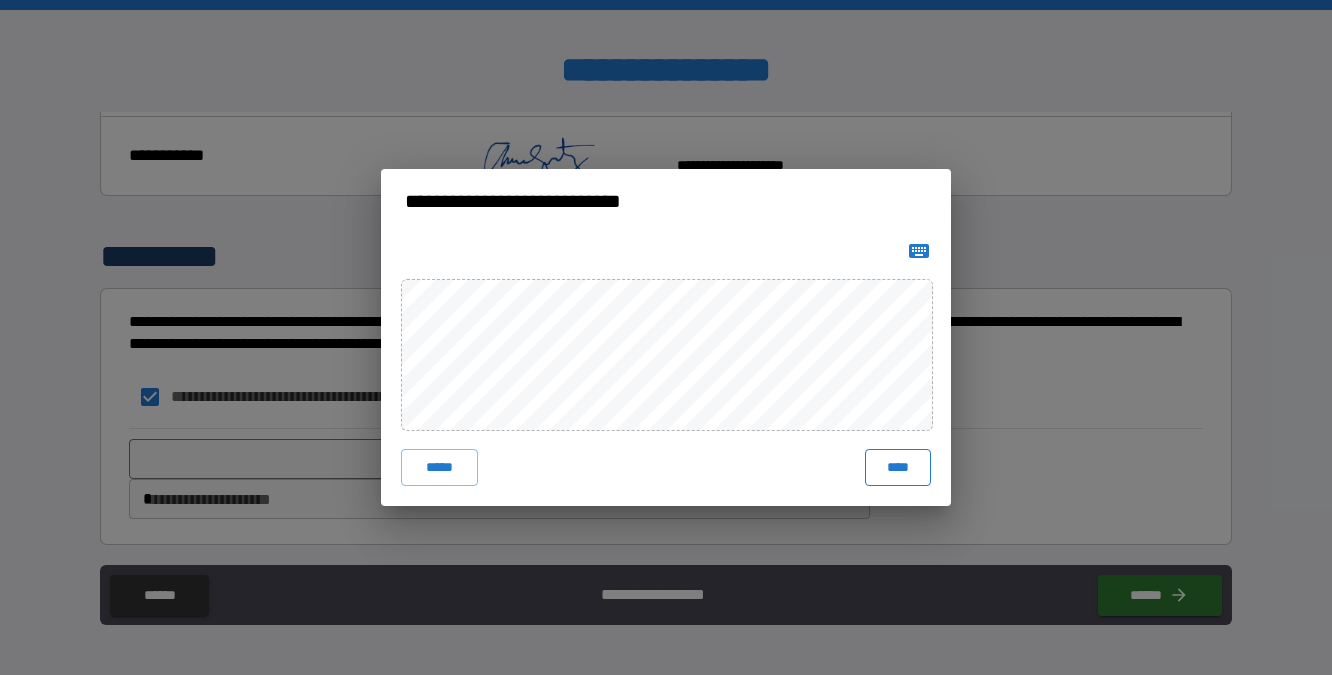 click on "****" at bounding box center (898, 467) 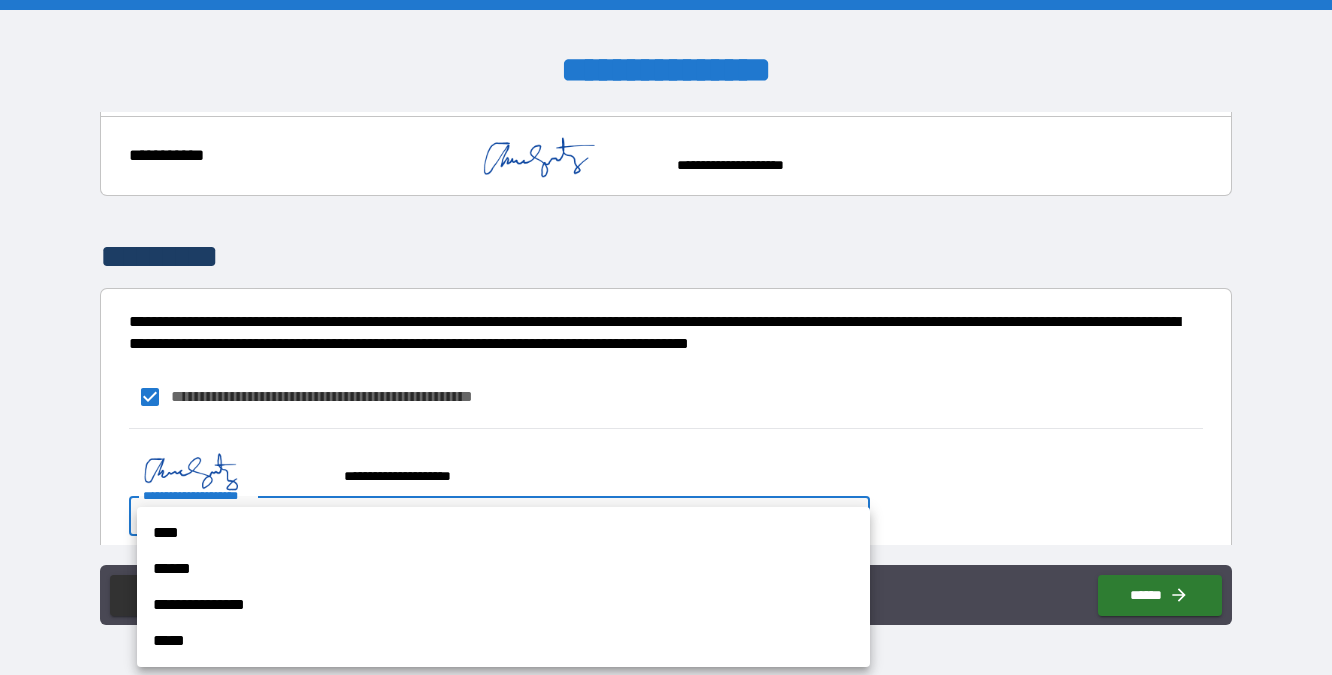 click on "**********" at bounding box center [666, 337] 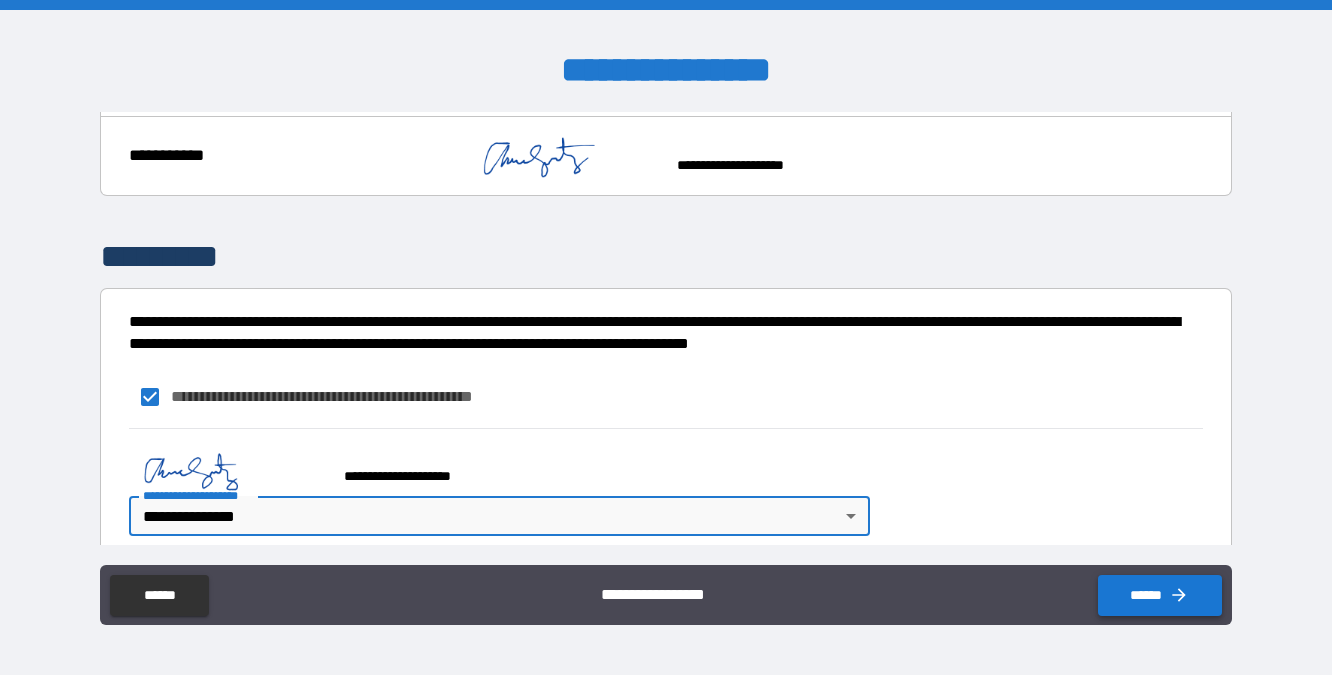 click on "******" at bounding box center [1160, 595] 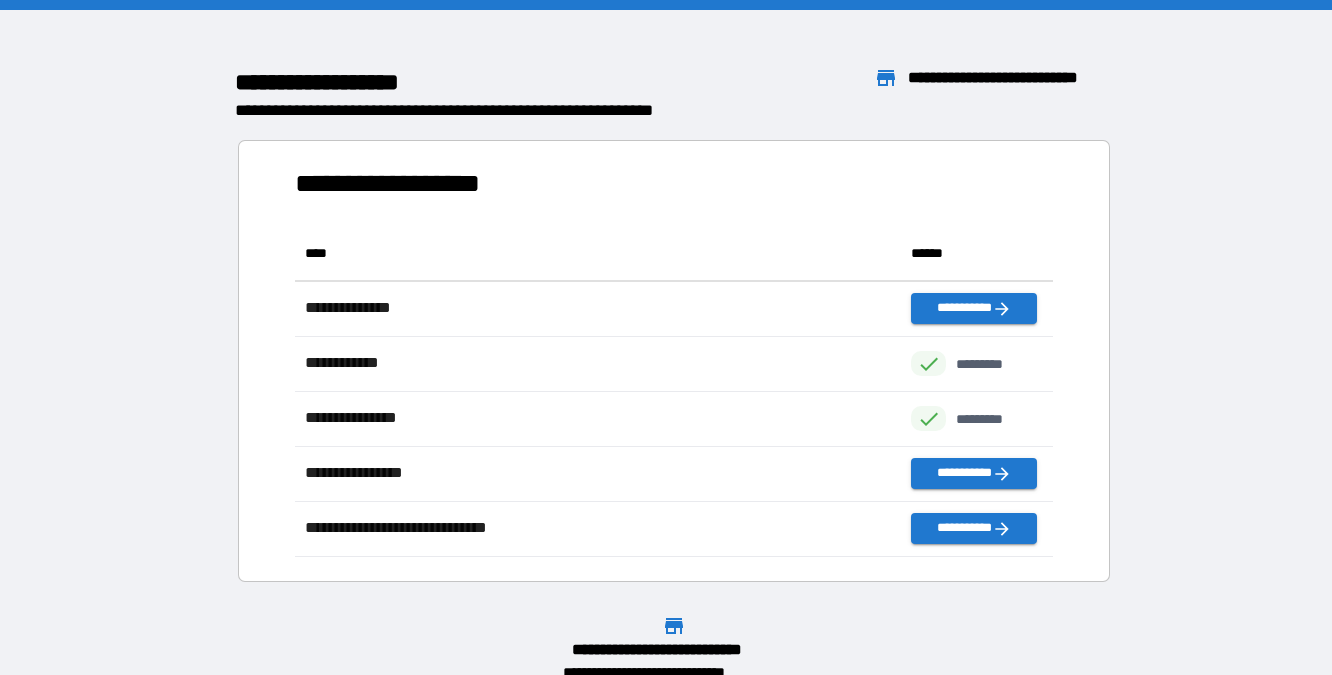 scroll, scrollTop: 1, scrollLeft: 1, axis: both 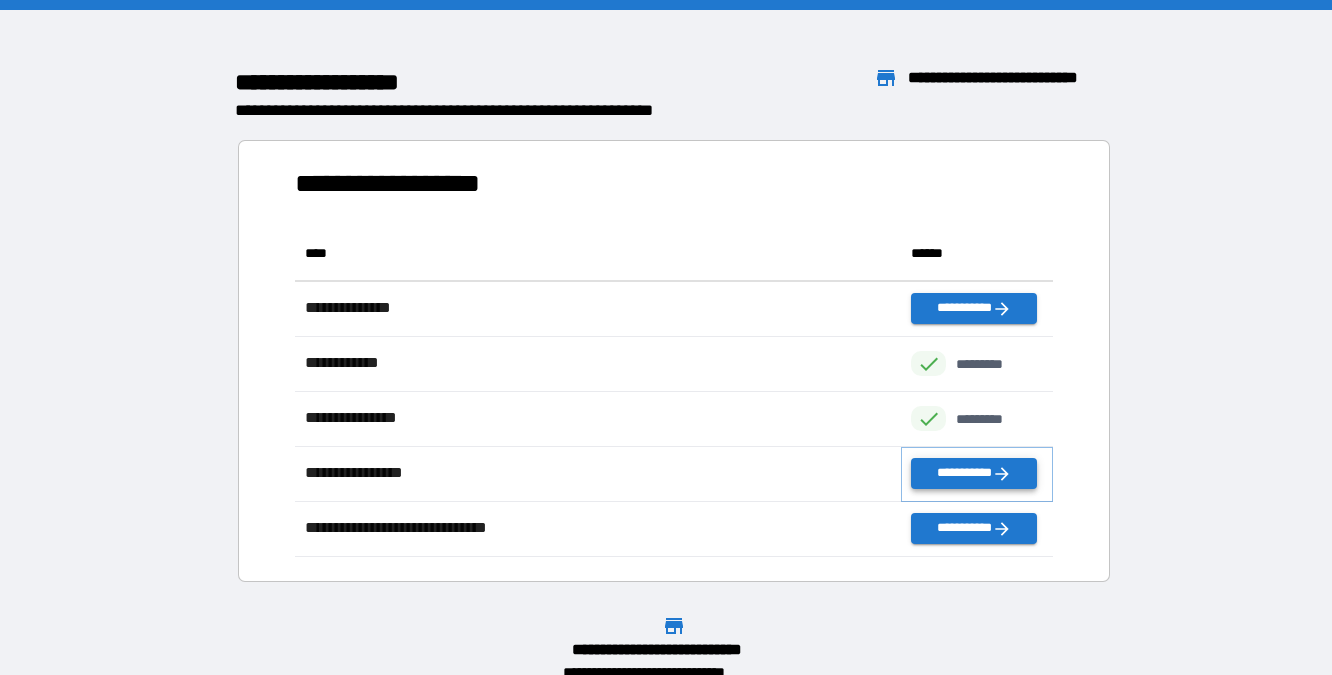click on "**********" at bounding box center (973, 473) 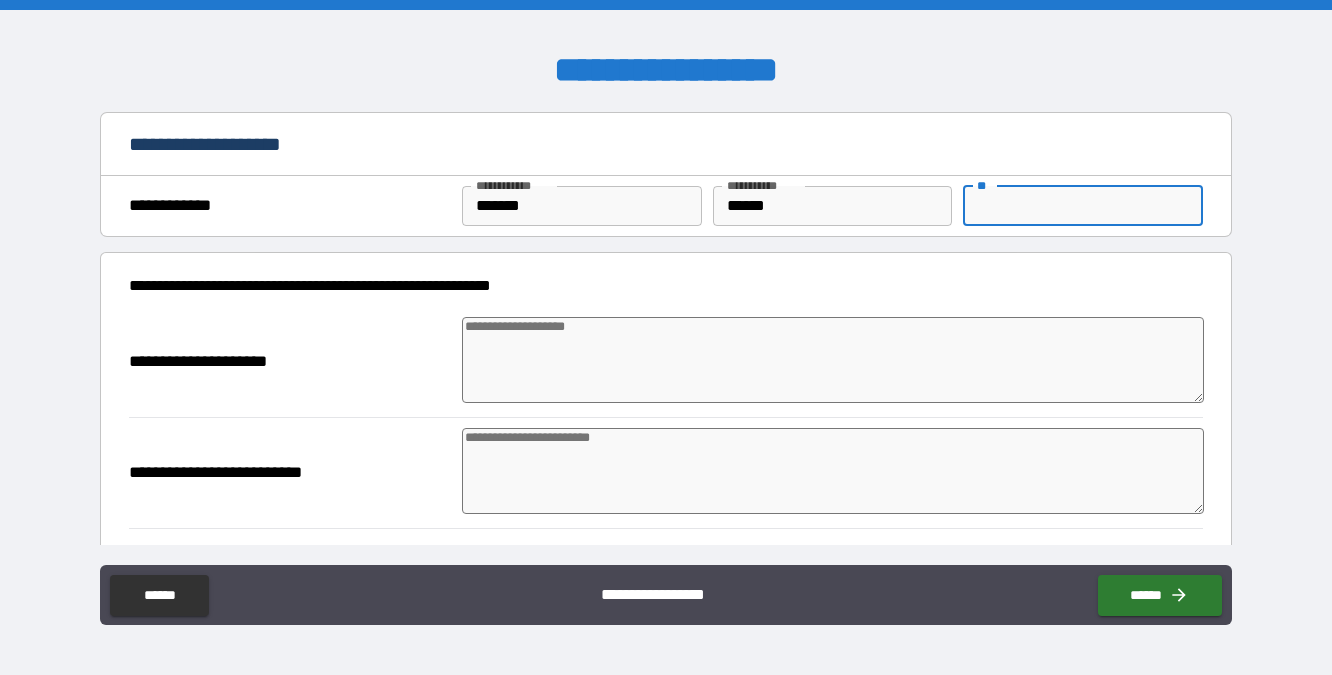 click on "**" at bounding box center (1083, 206) 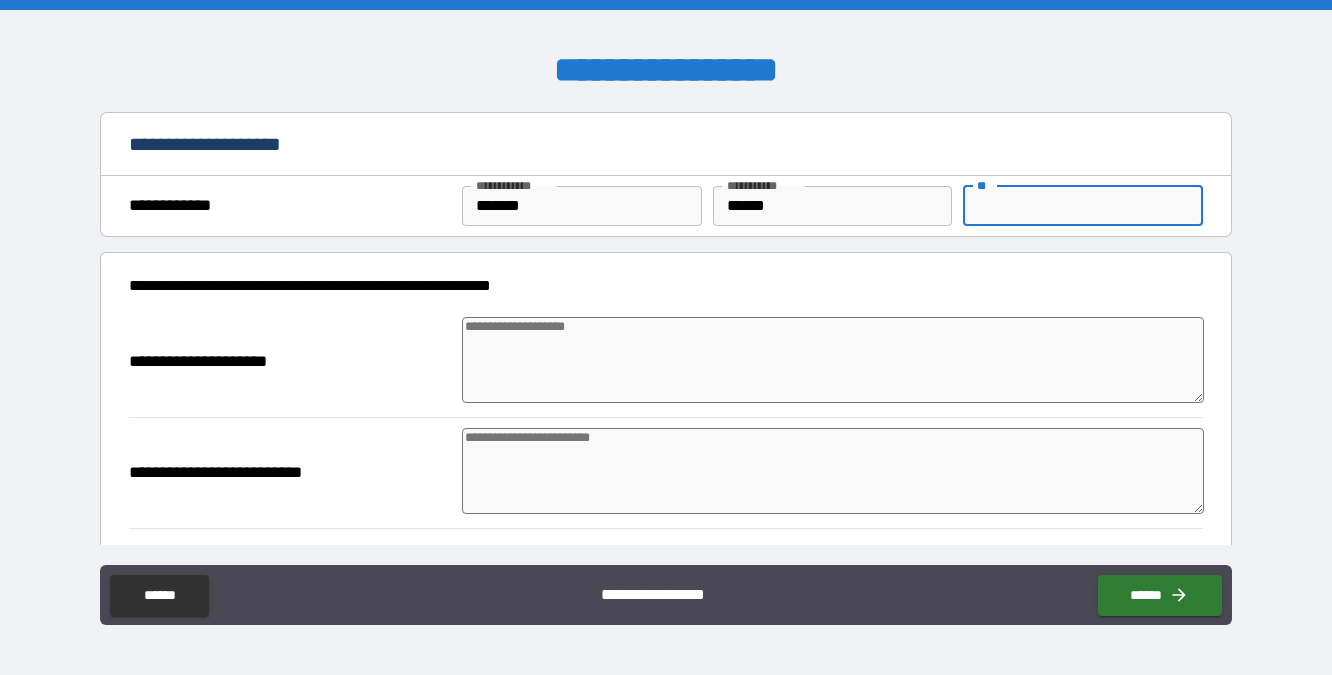 type on "*" 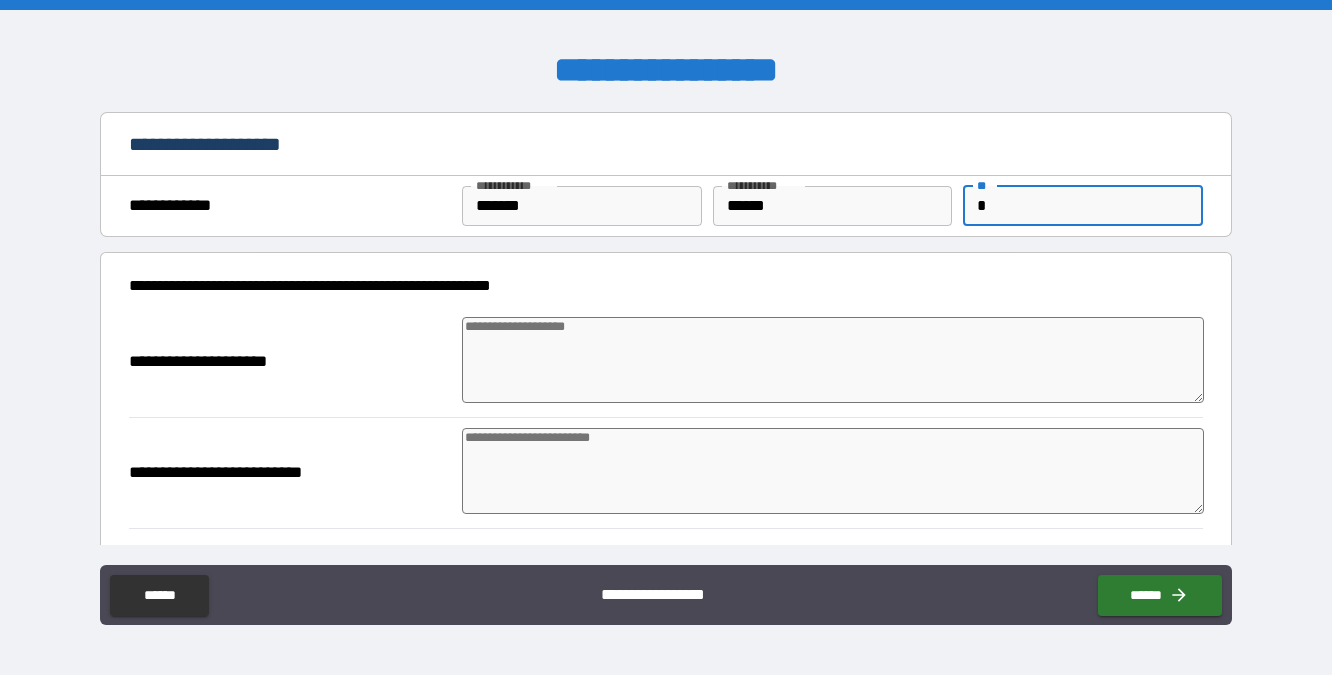 type on "*" 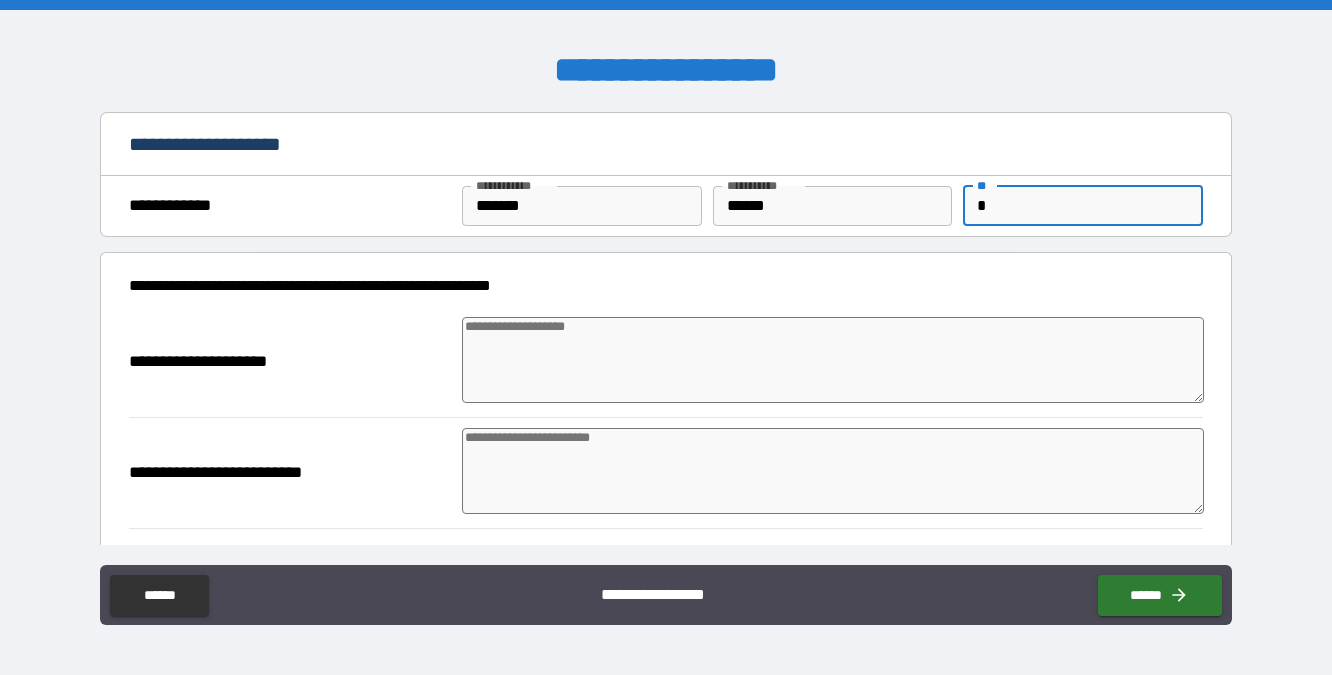 type on "*" 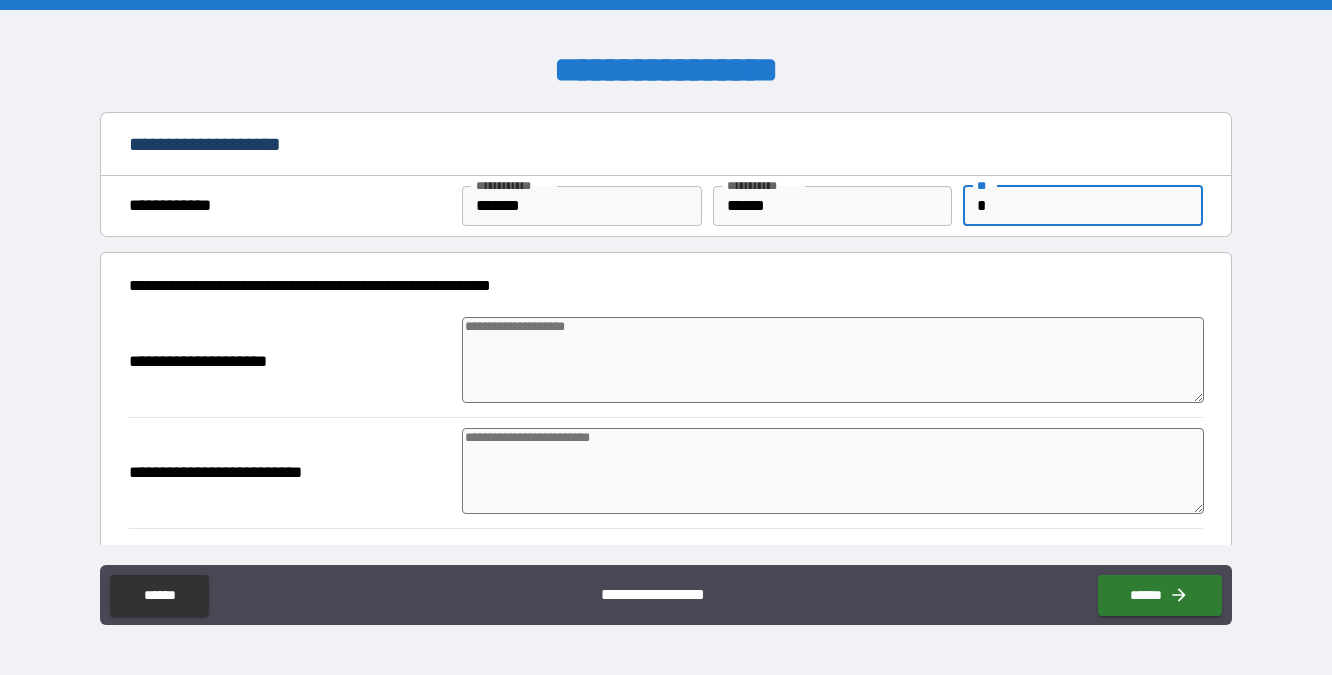 click at bounding box center [833, 360] 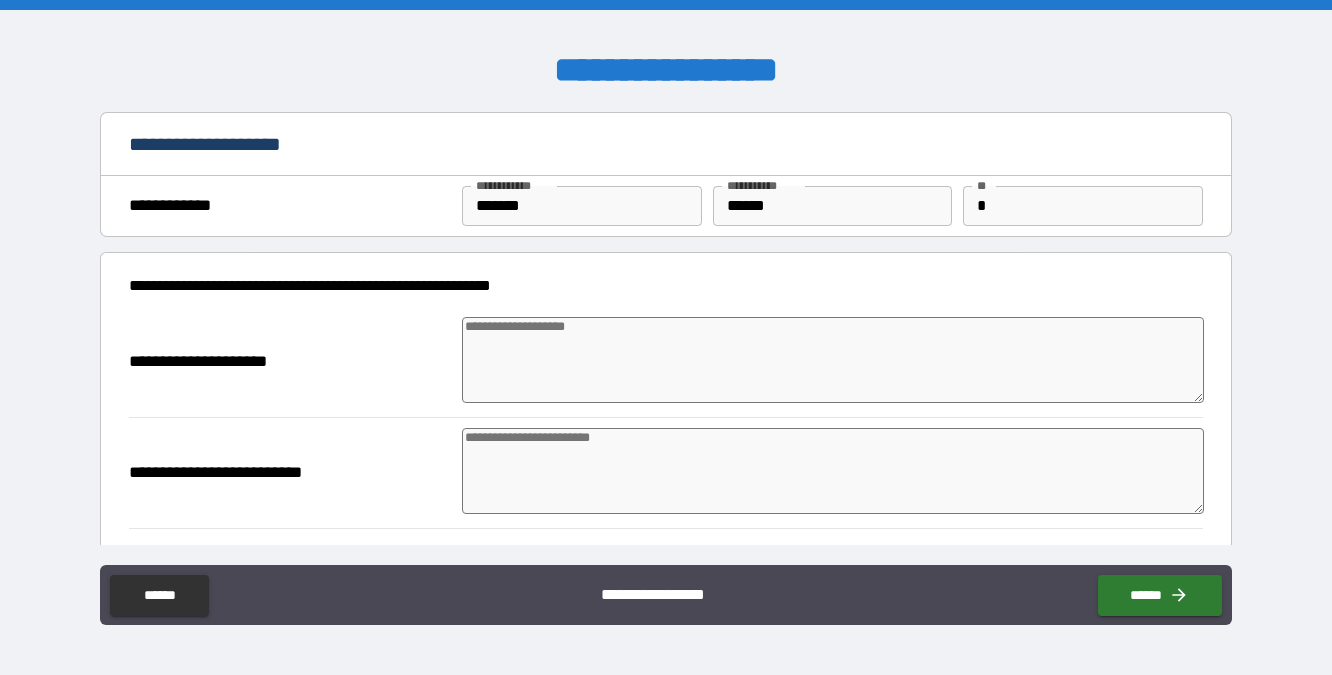 type on "*" 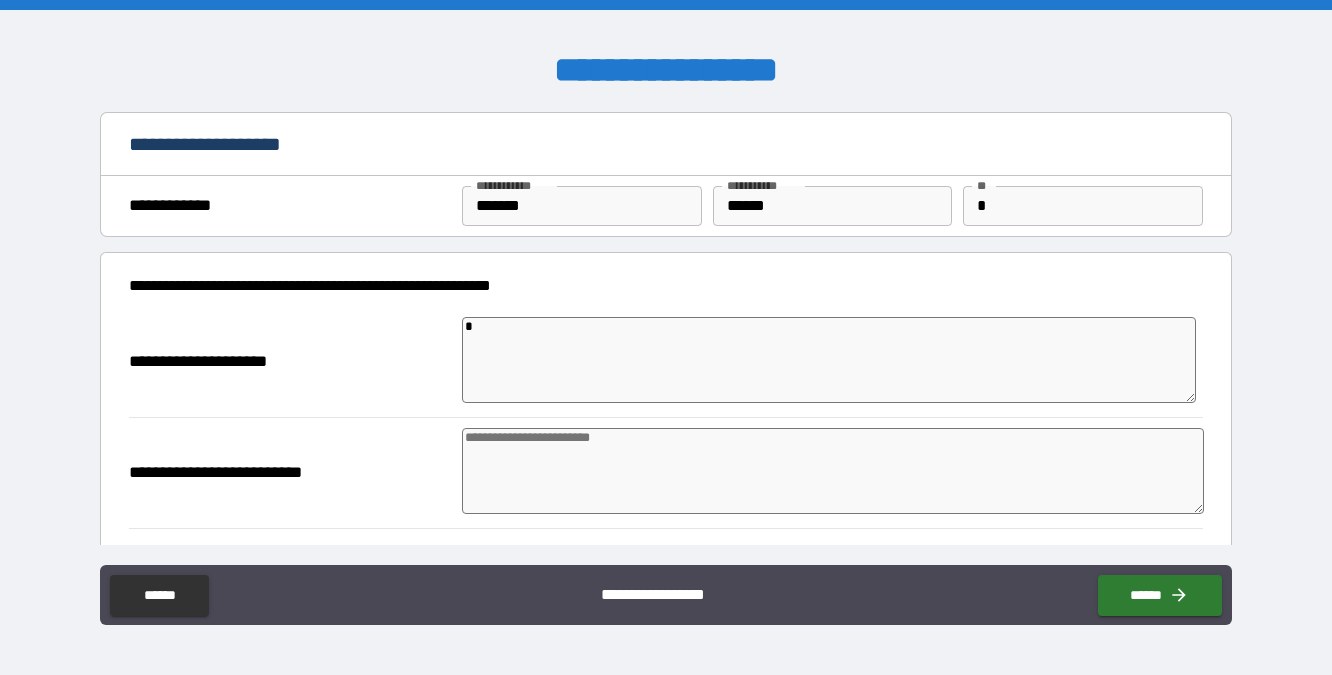 type on "**" 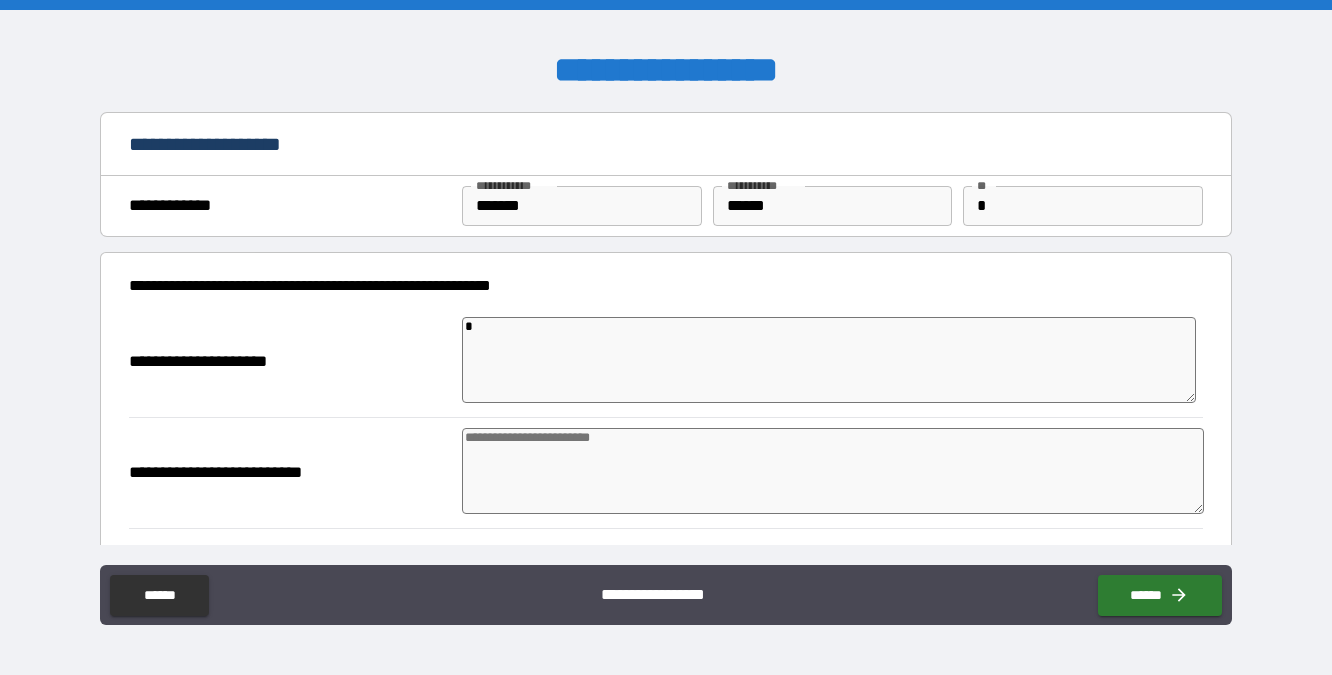 type on "*" 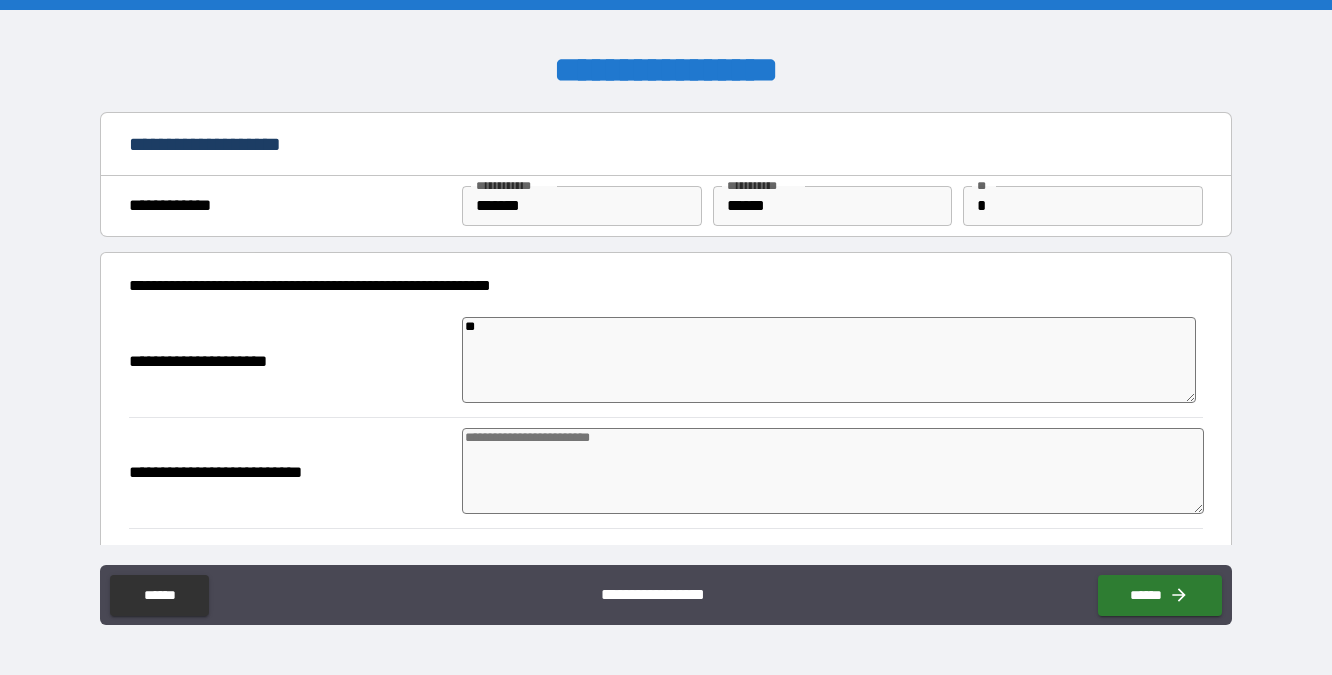 type on "***" 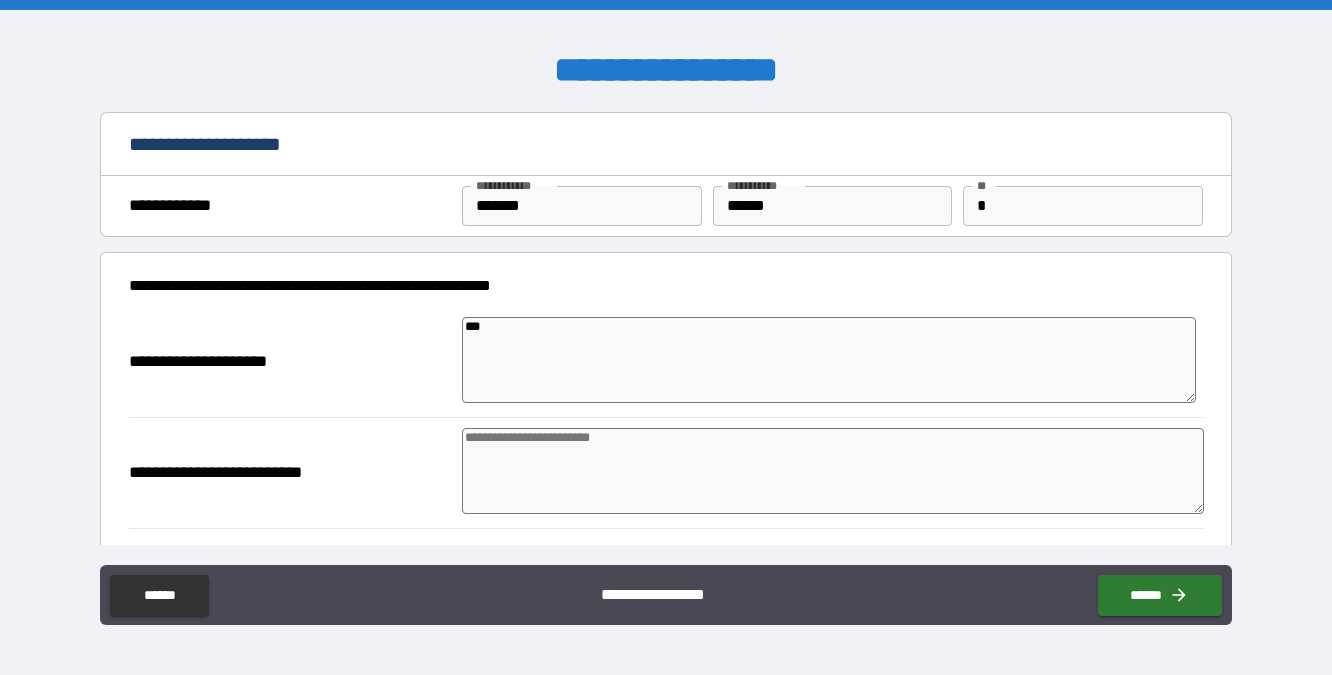 type on "****" 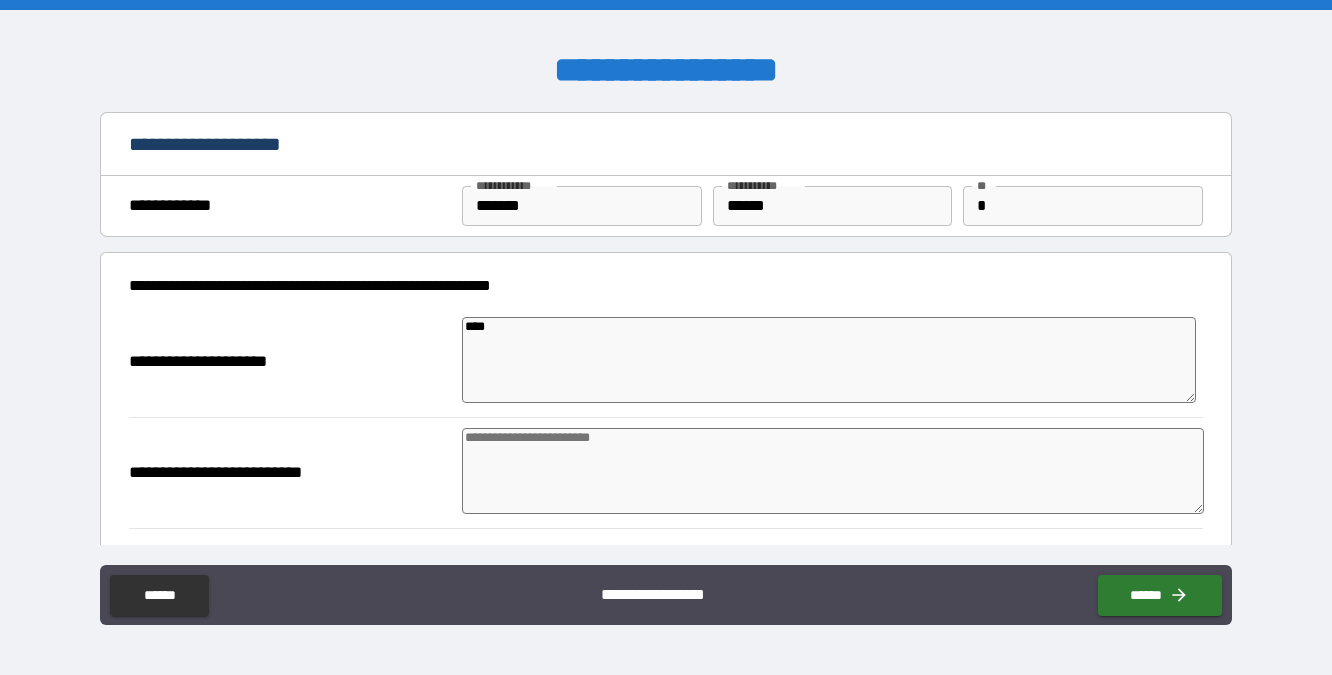 type on "****" 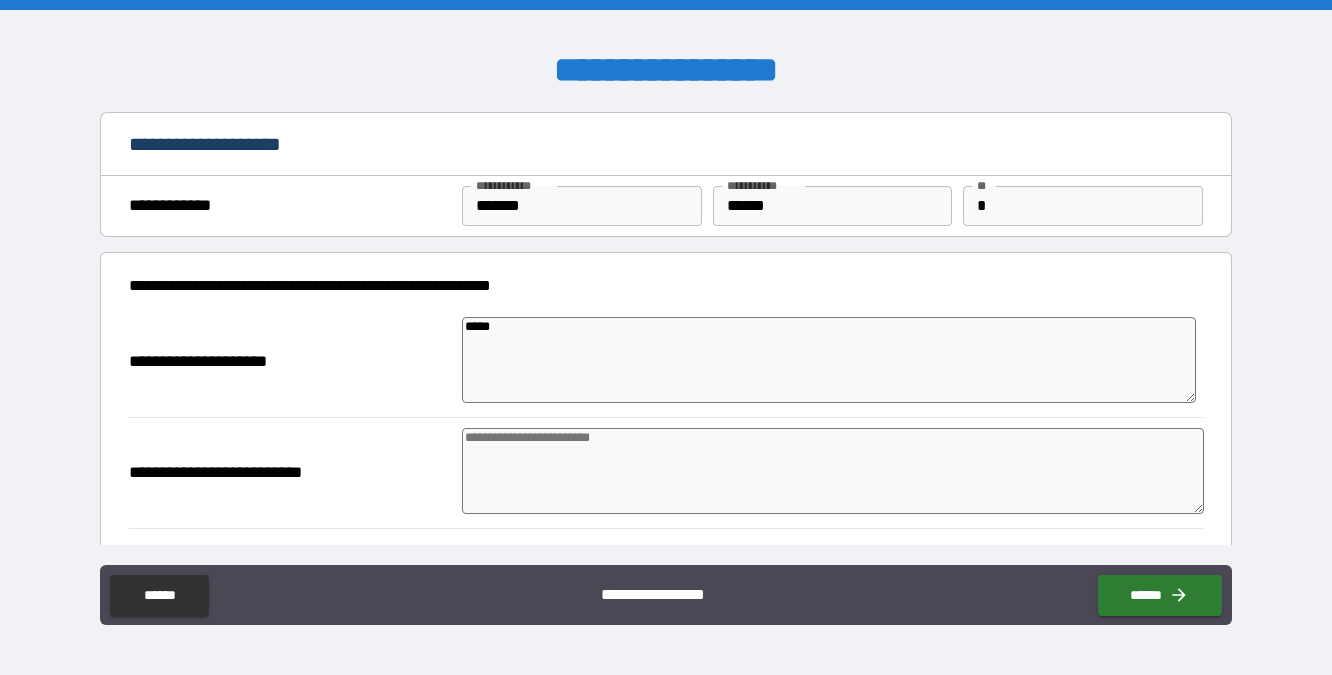type on "*" 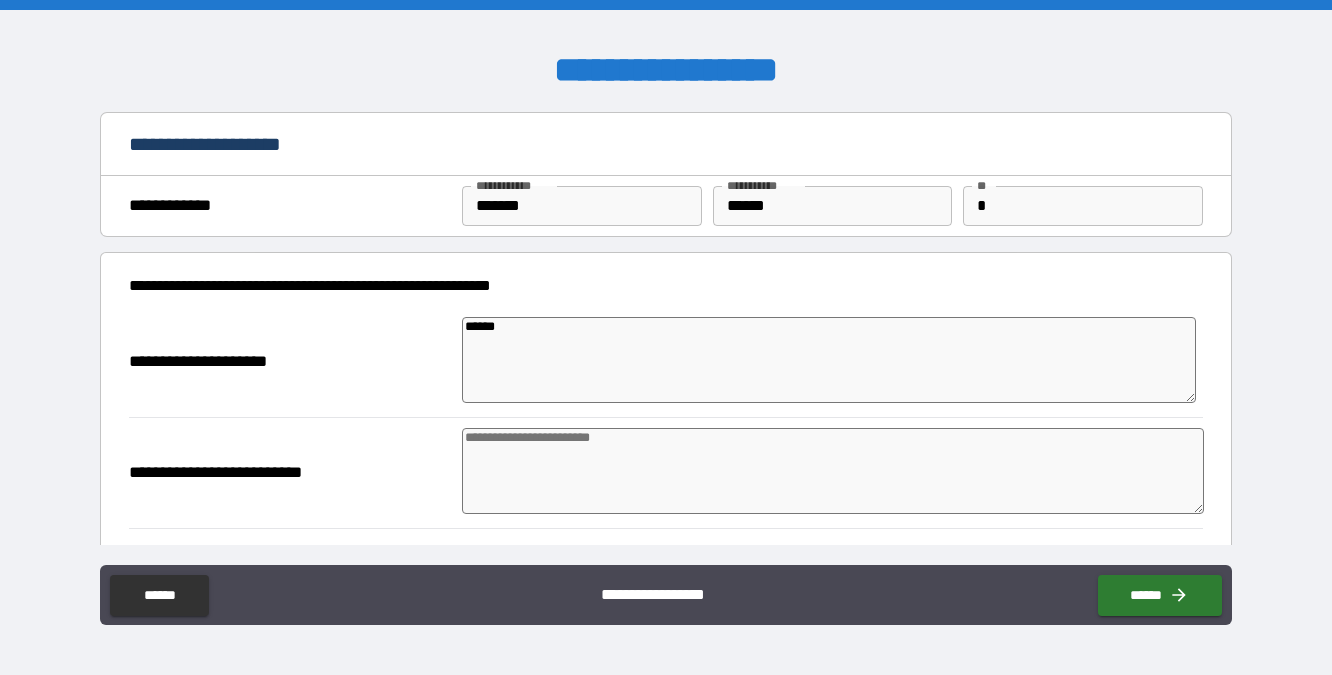 type on "*" 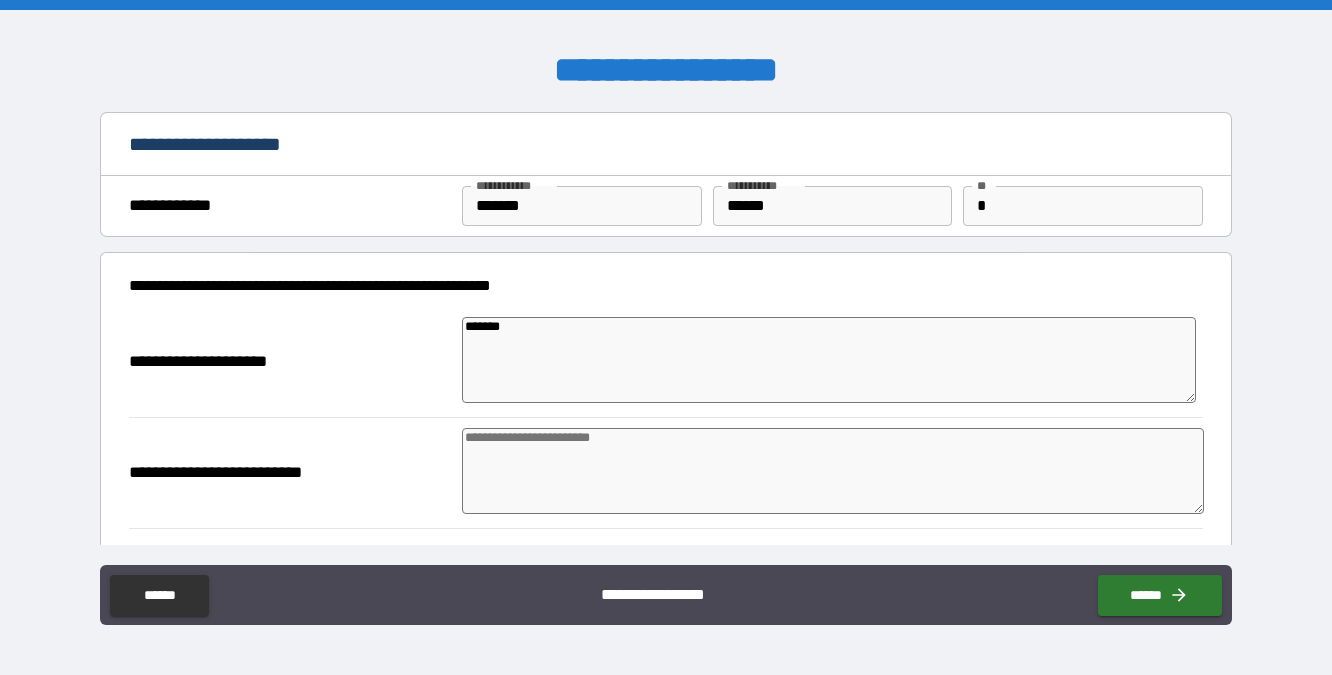 type on "********" 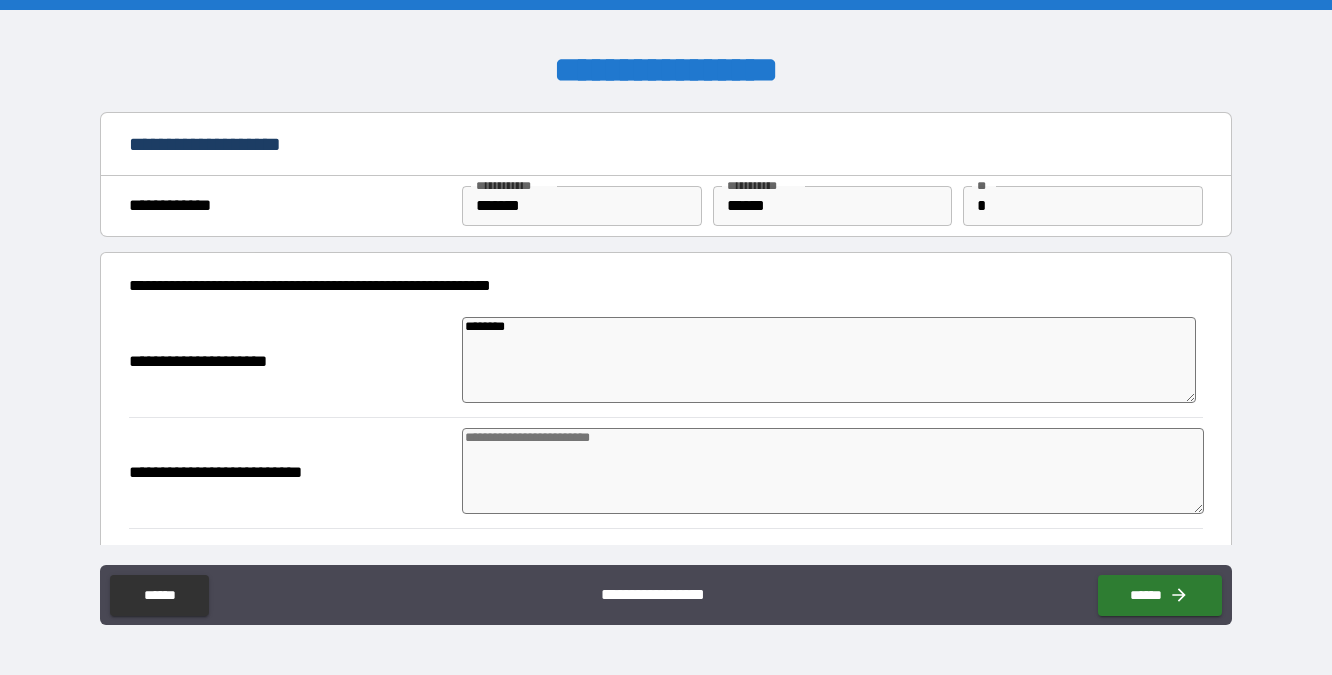 type on "*********" 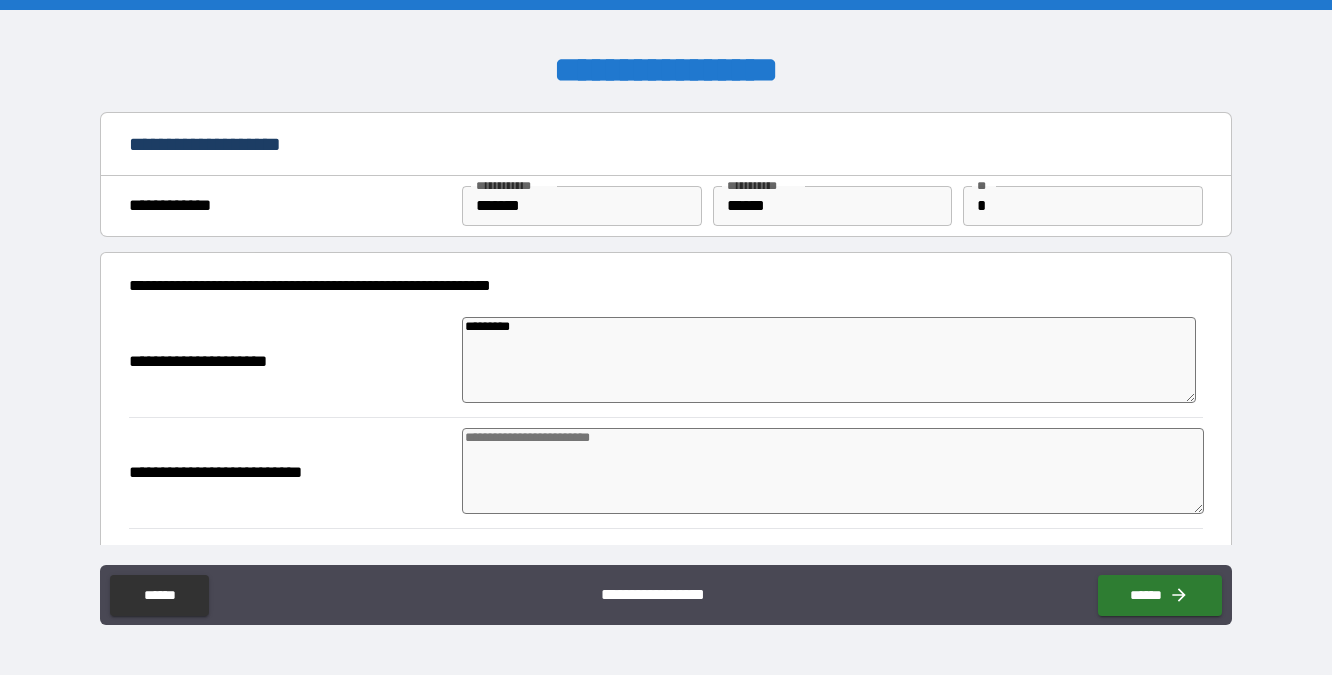 type on "**********" 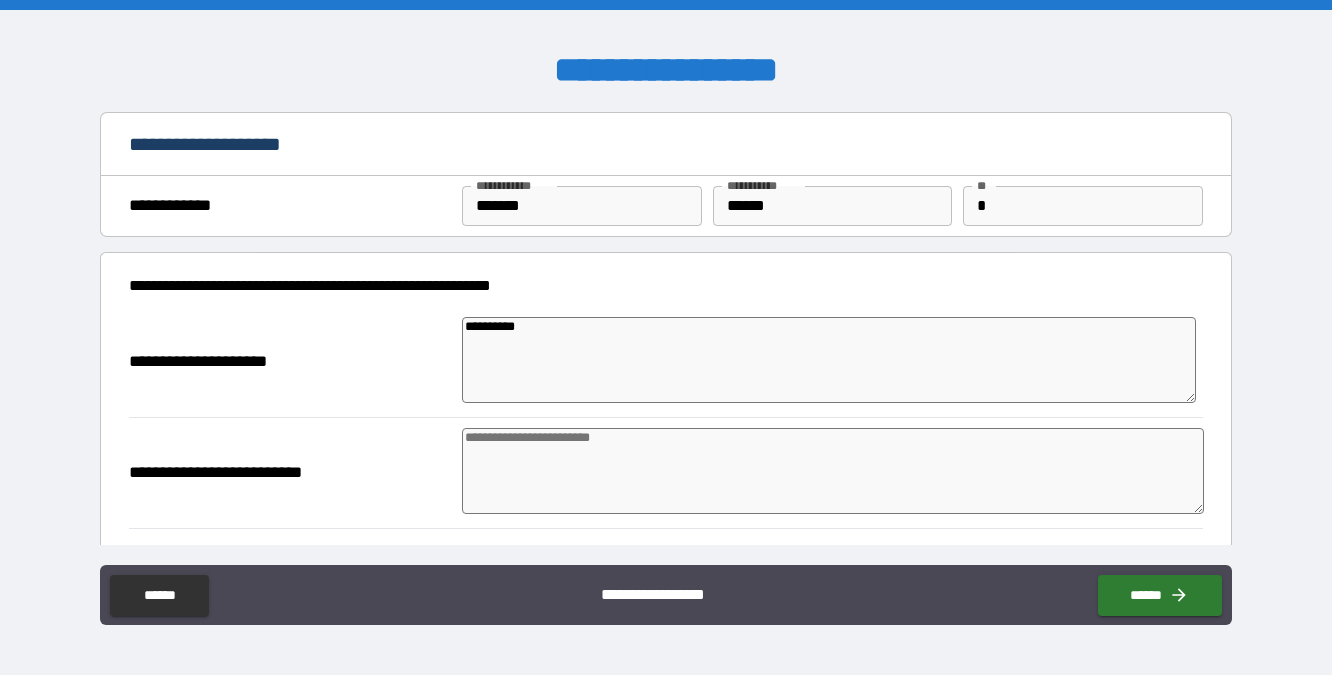 type on "**********" 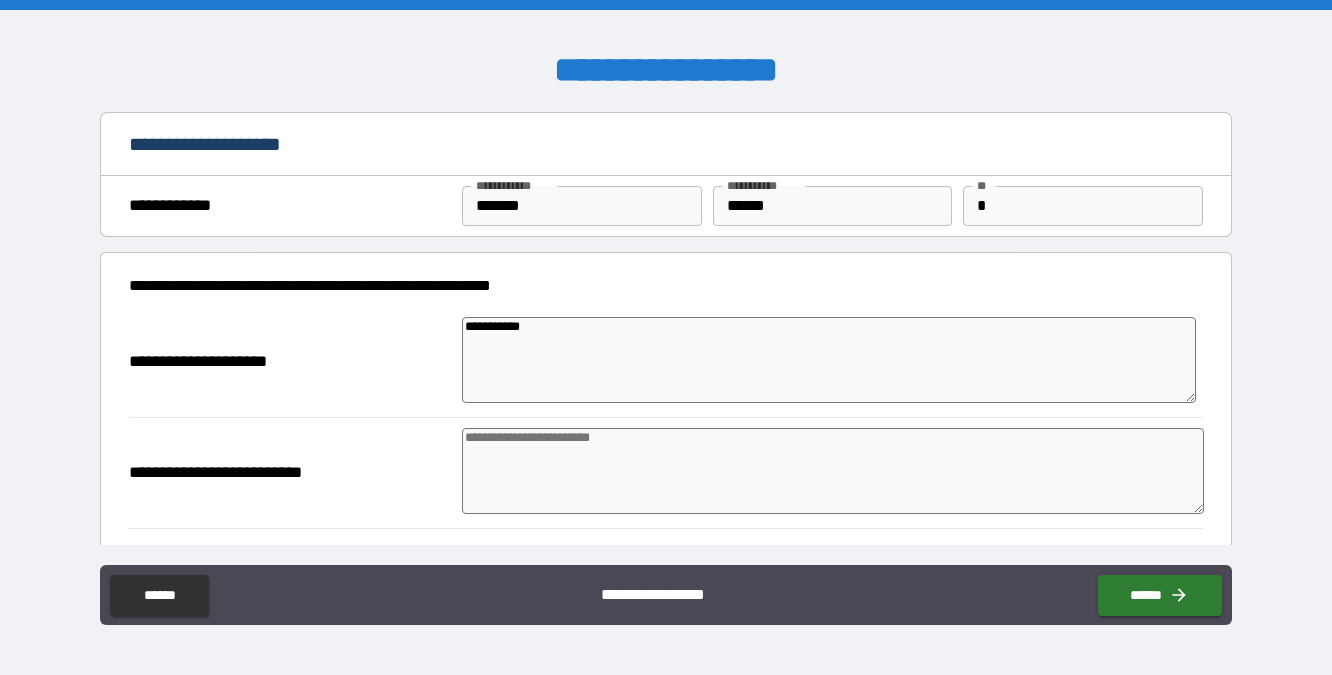 type on "*" 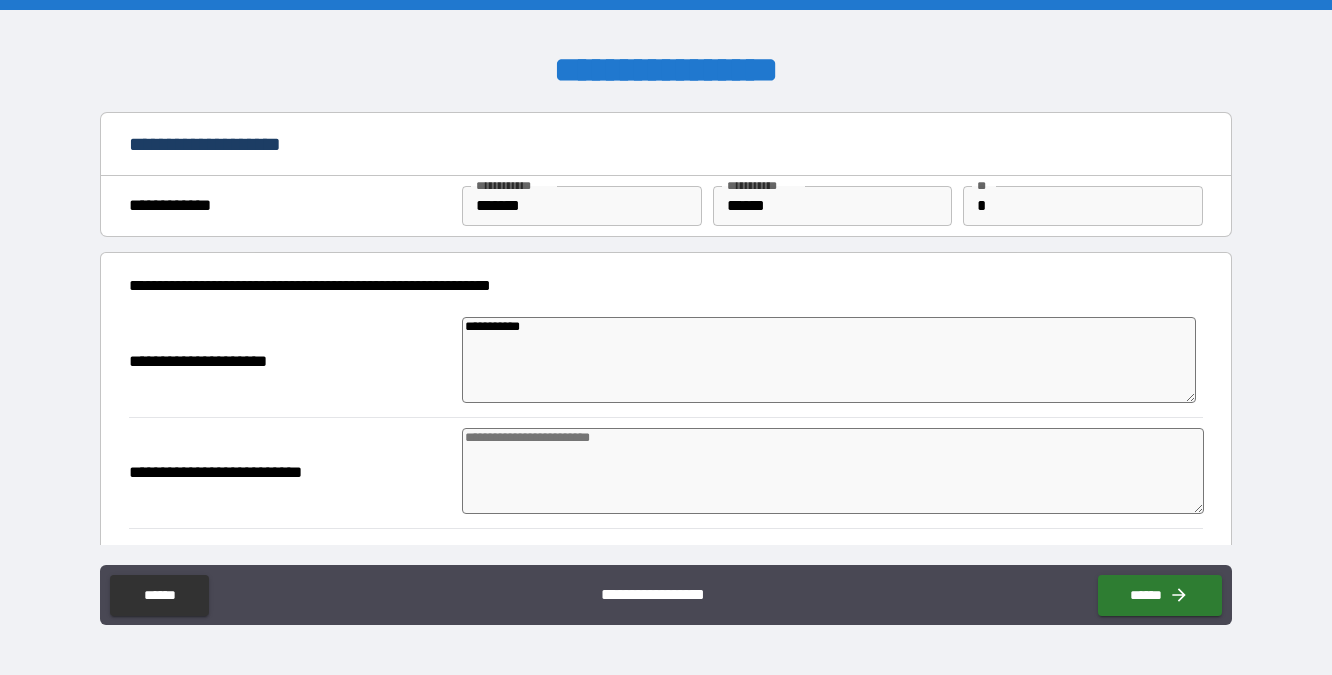 type on "**********" 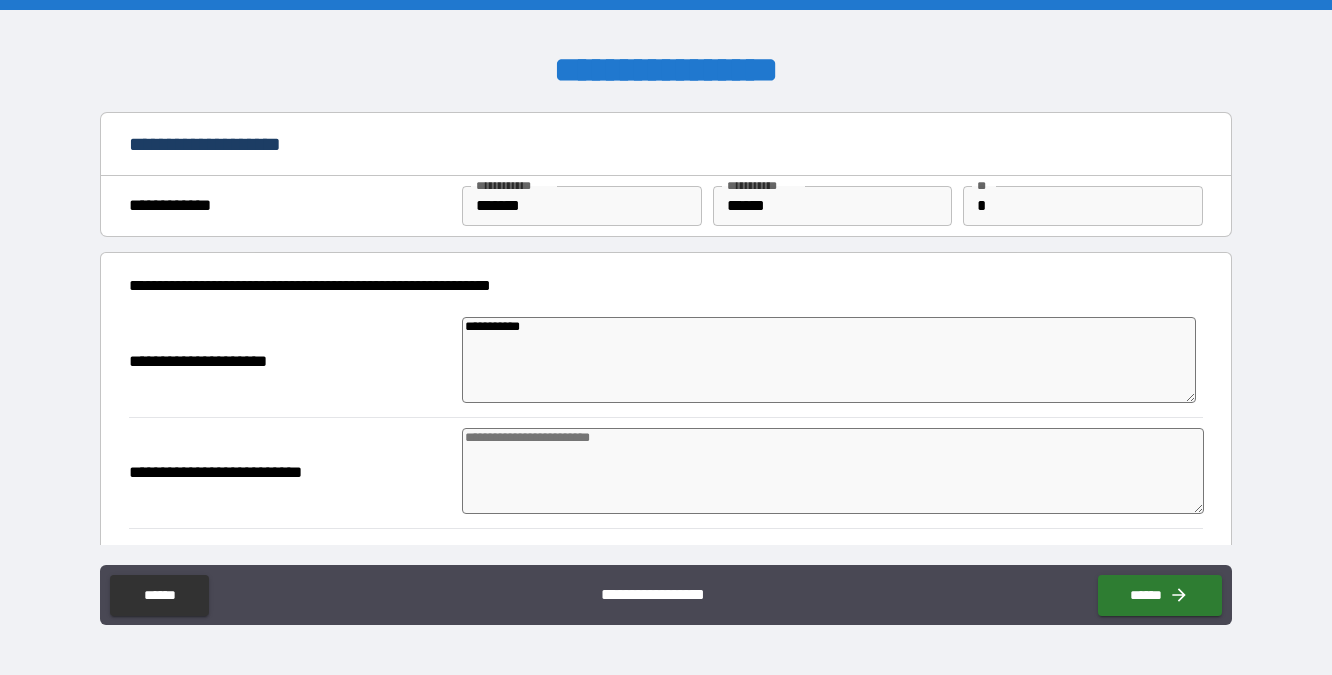click at bounding box center (833, 471) 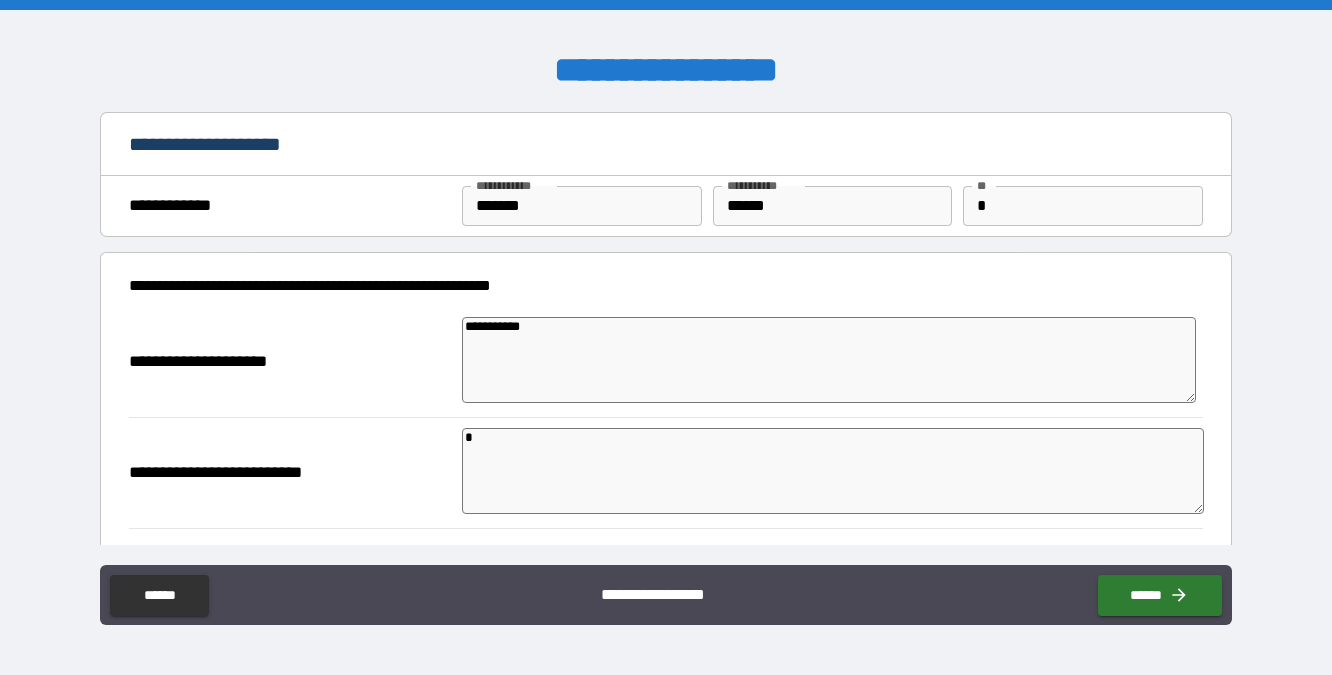 type on "*" 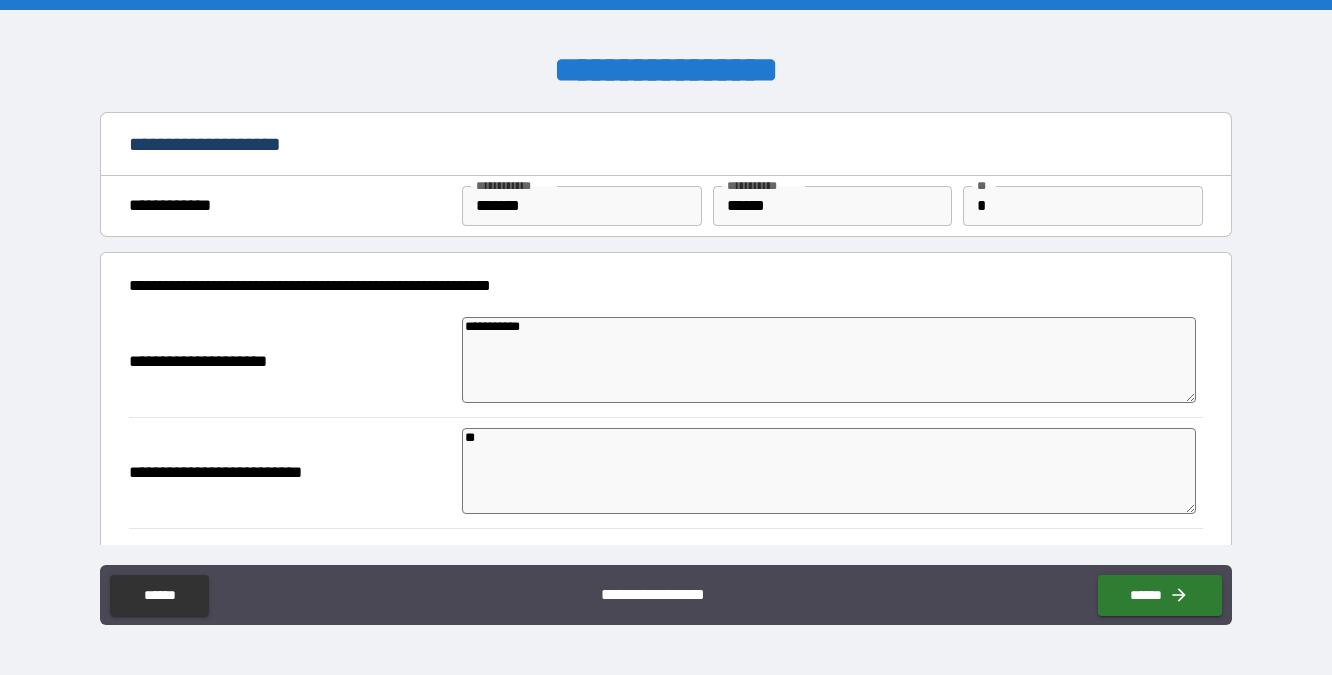 type on "*" 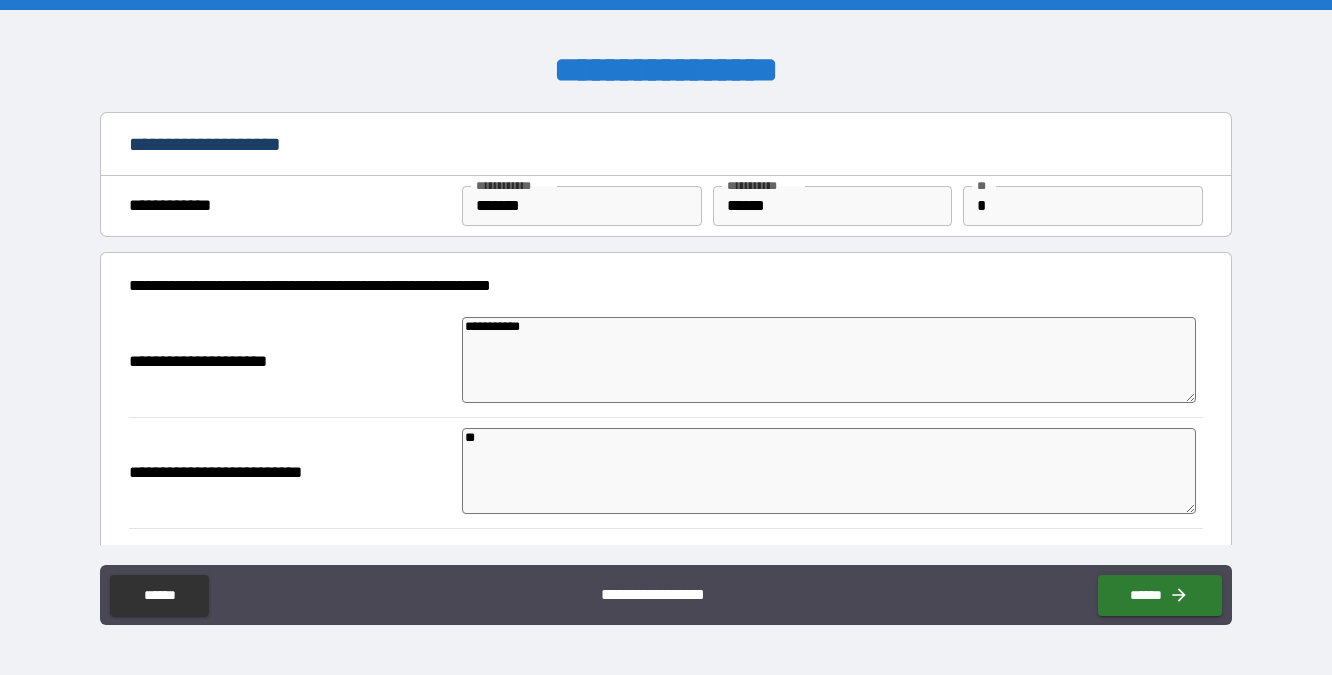 type on "***" 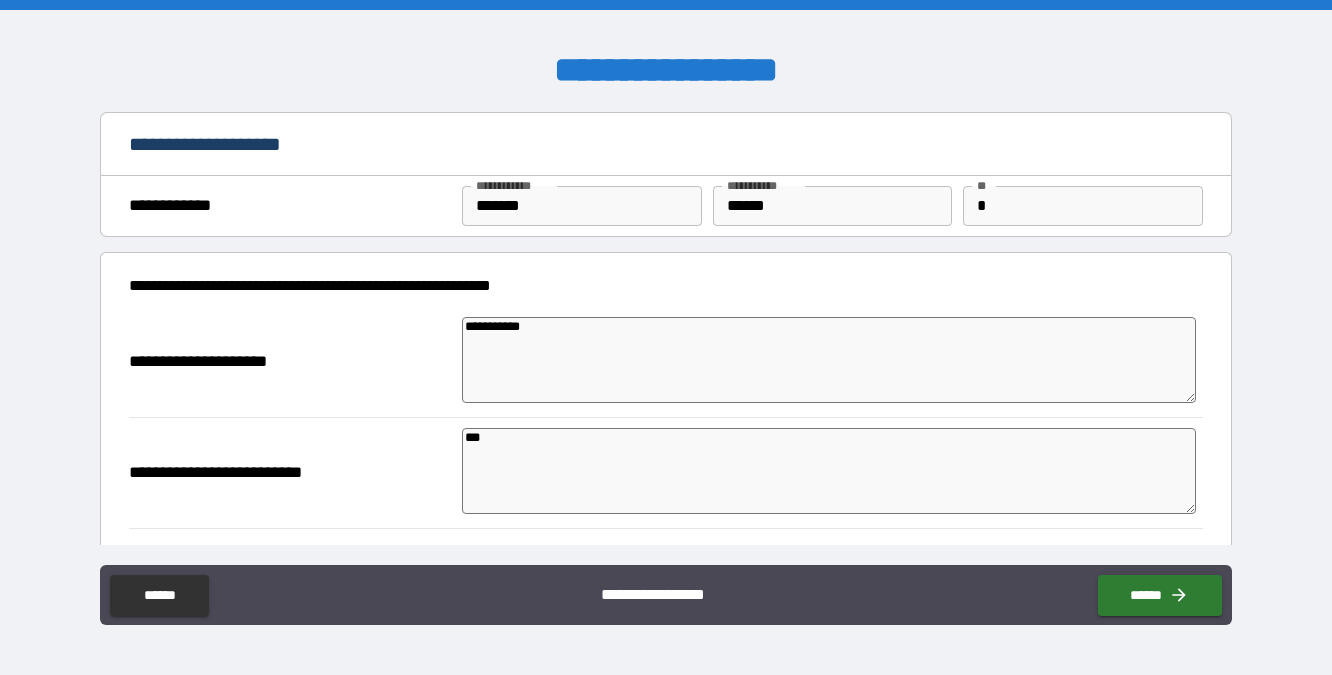 type on "*" 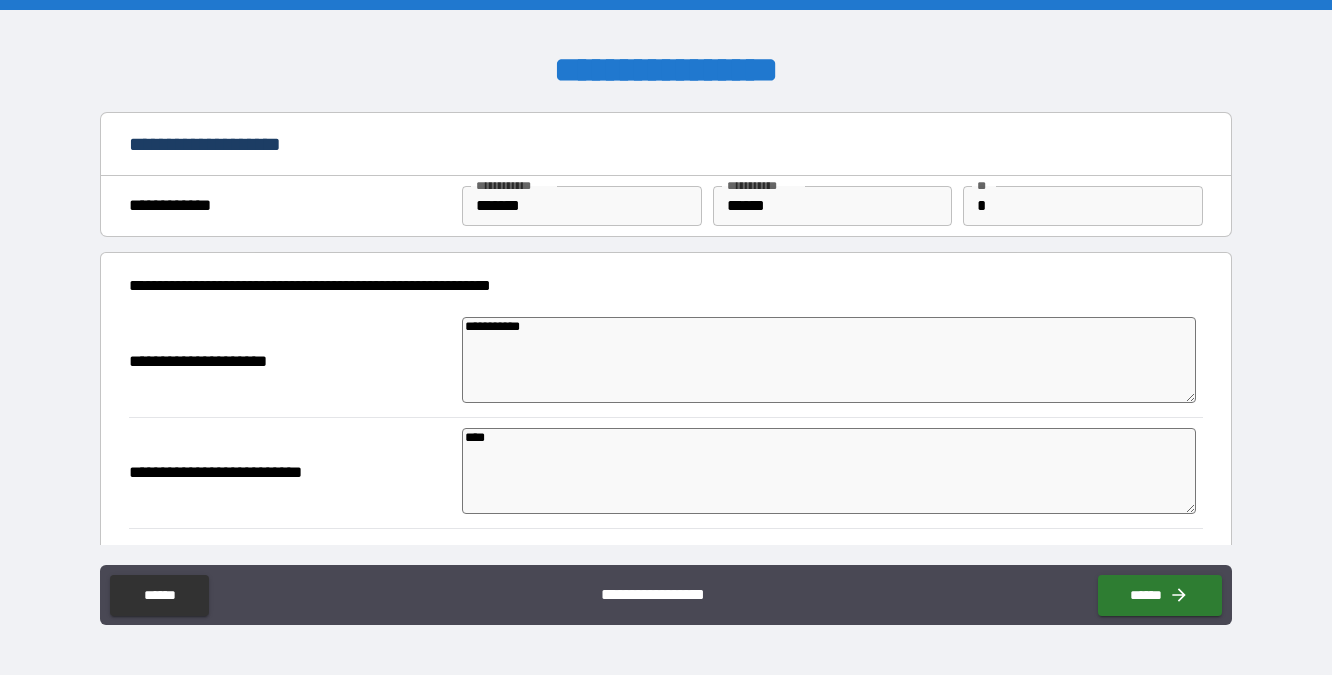 type on "*" 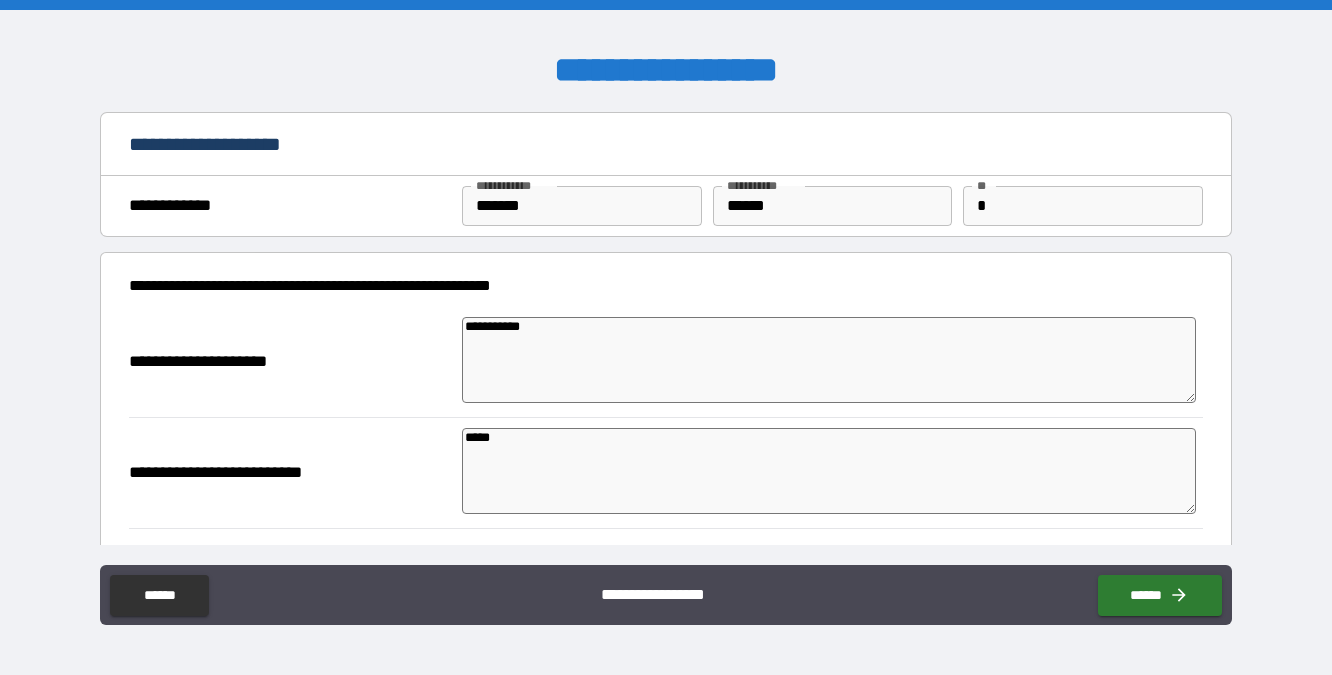 type on "*" 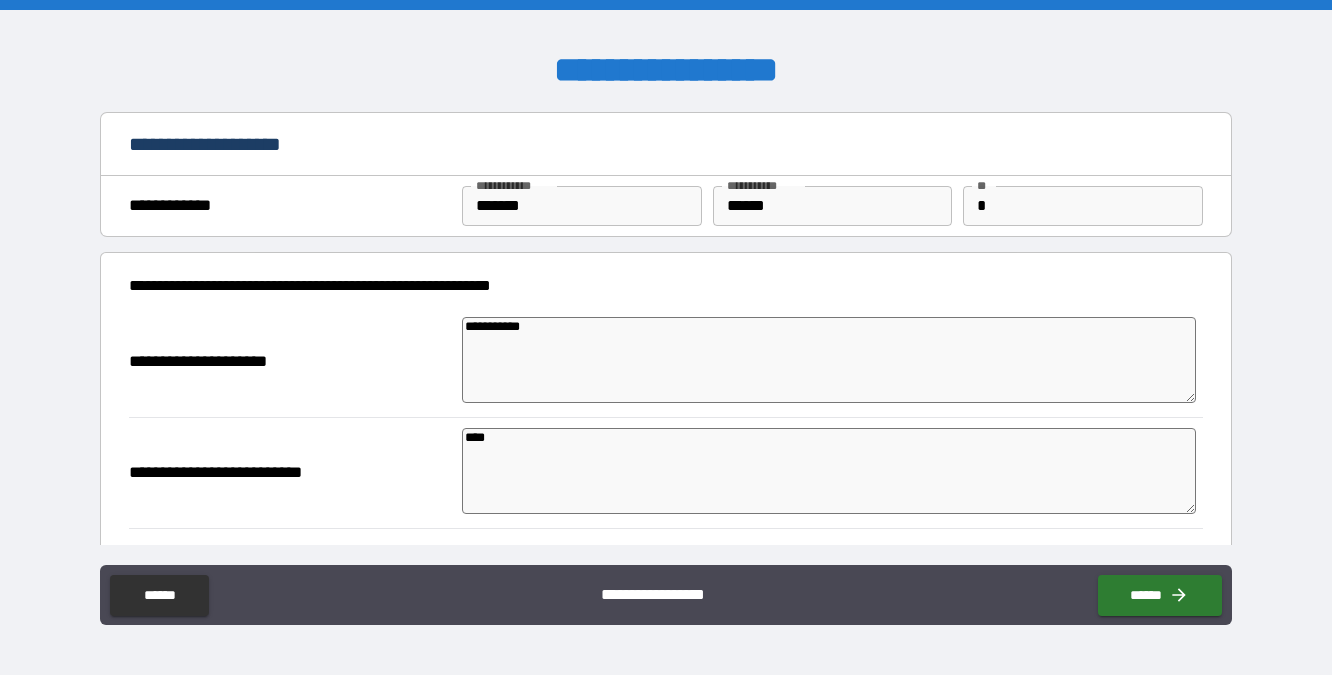 type on "*" 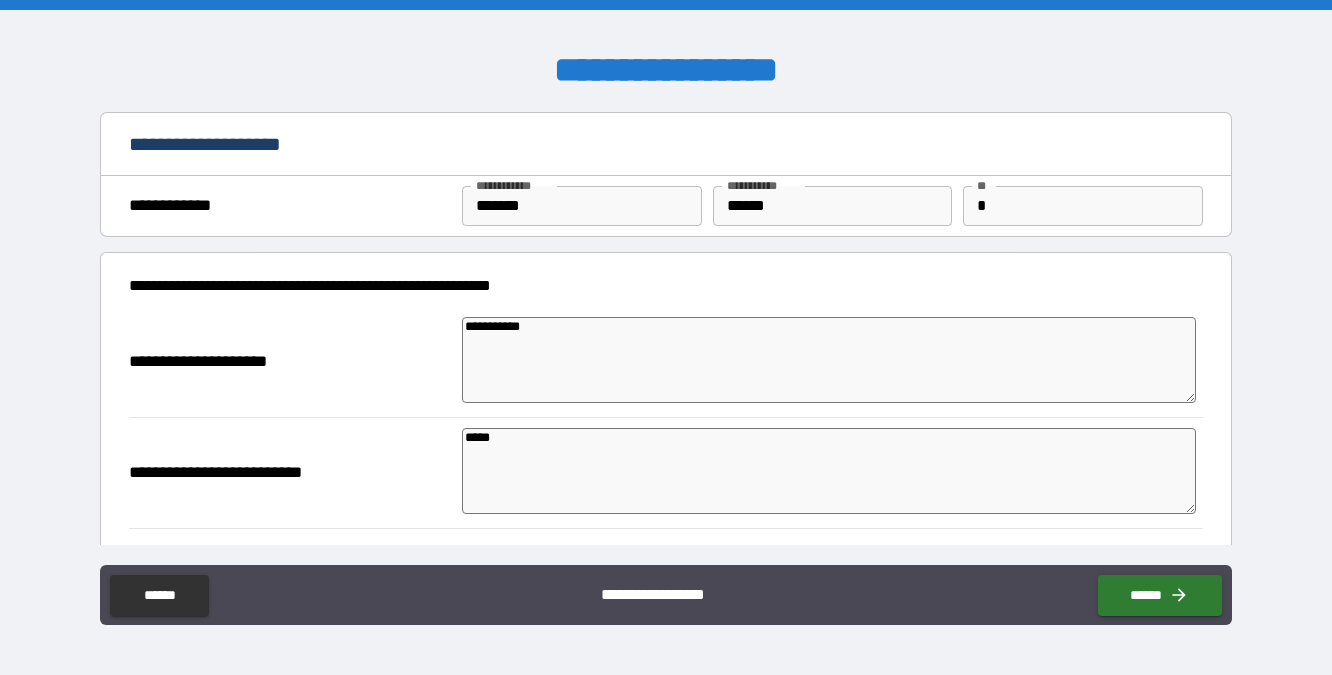 type on "*" 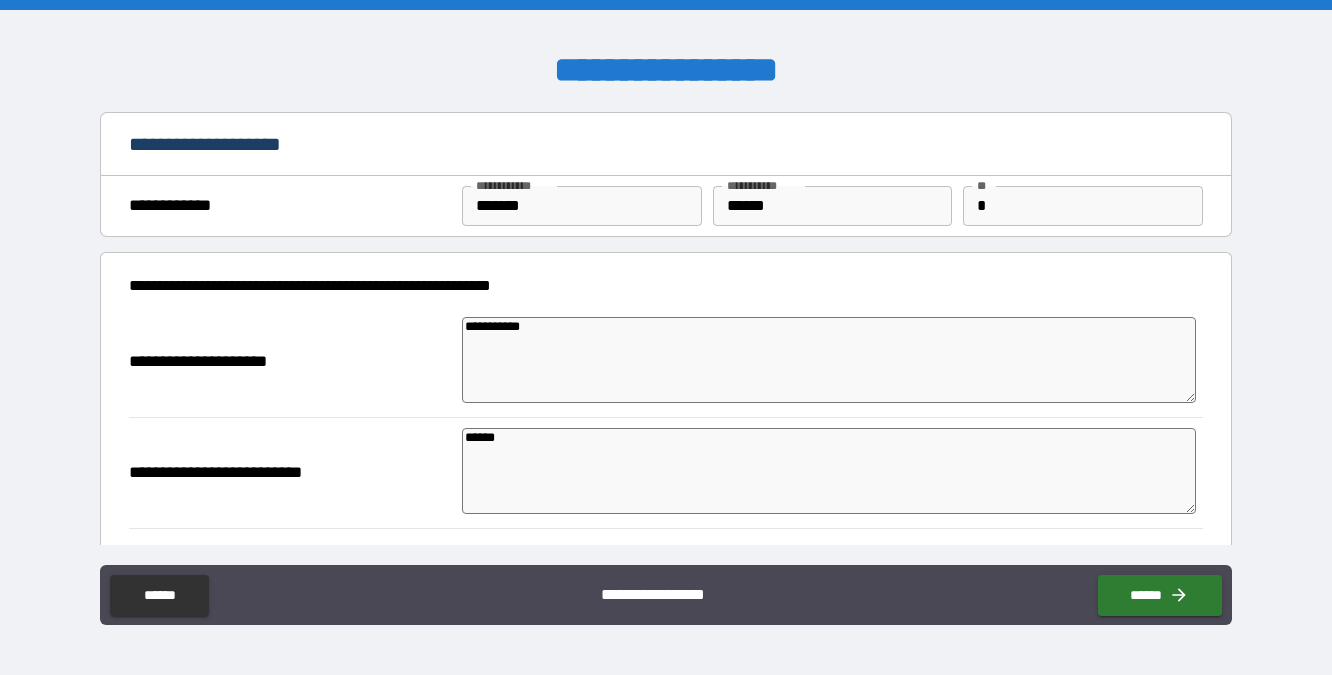 type 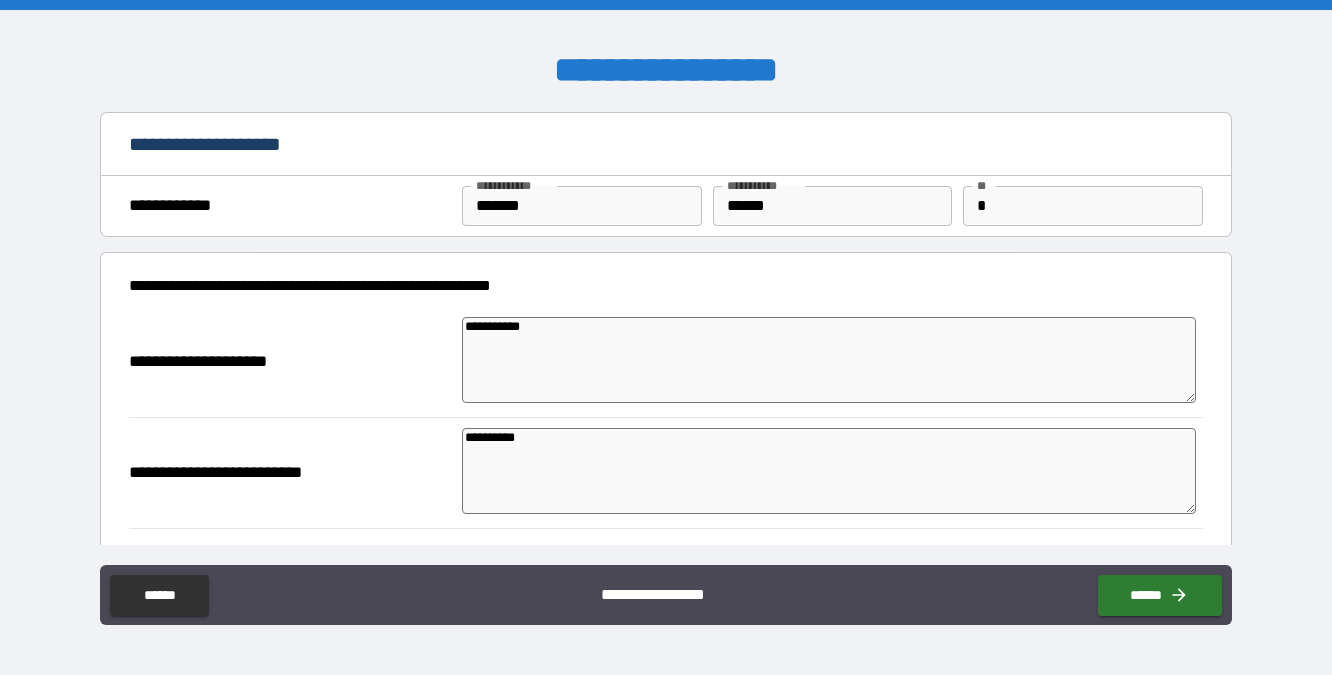click on "**********" at bounding box center [829, 471] 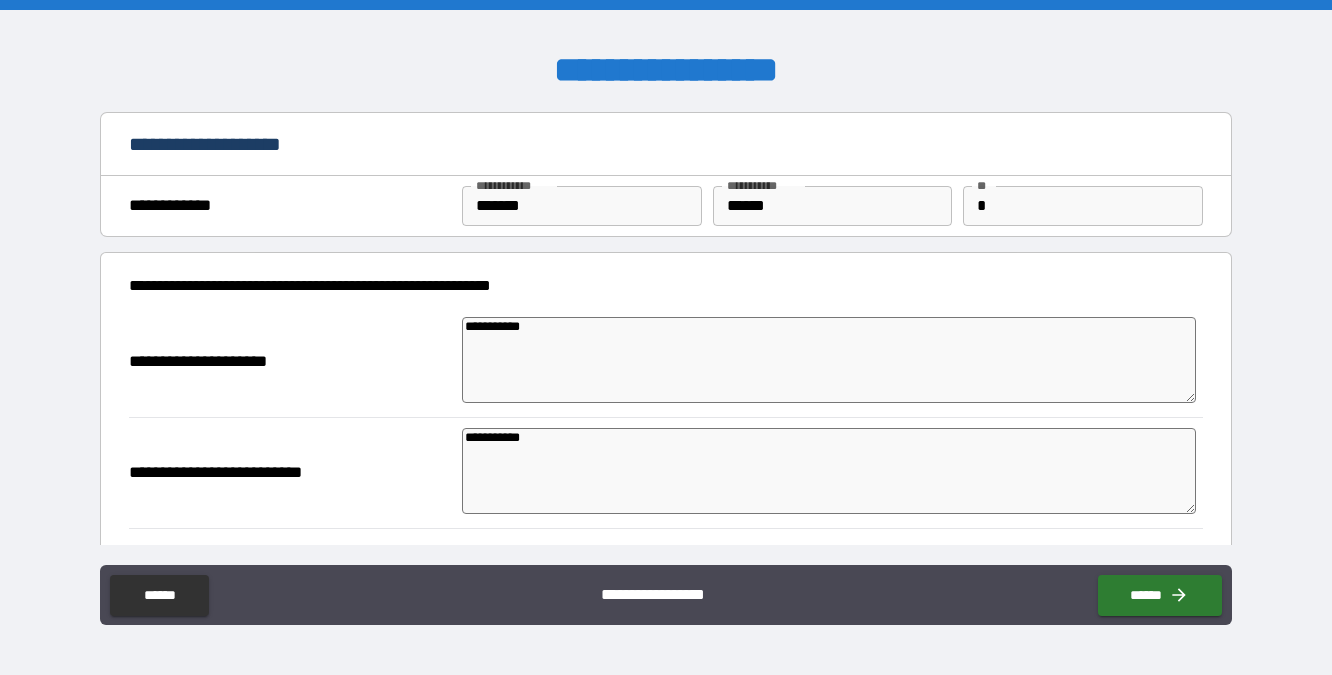 click on "**********" at bounding box center [829, 471] 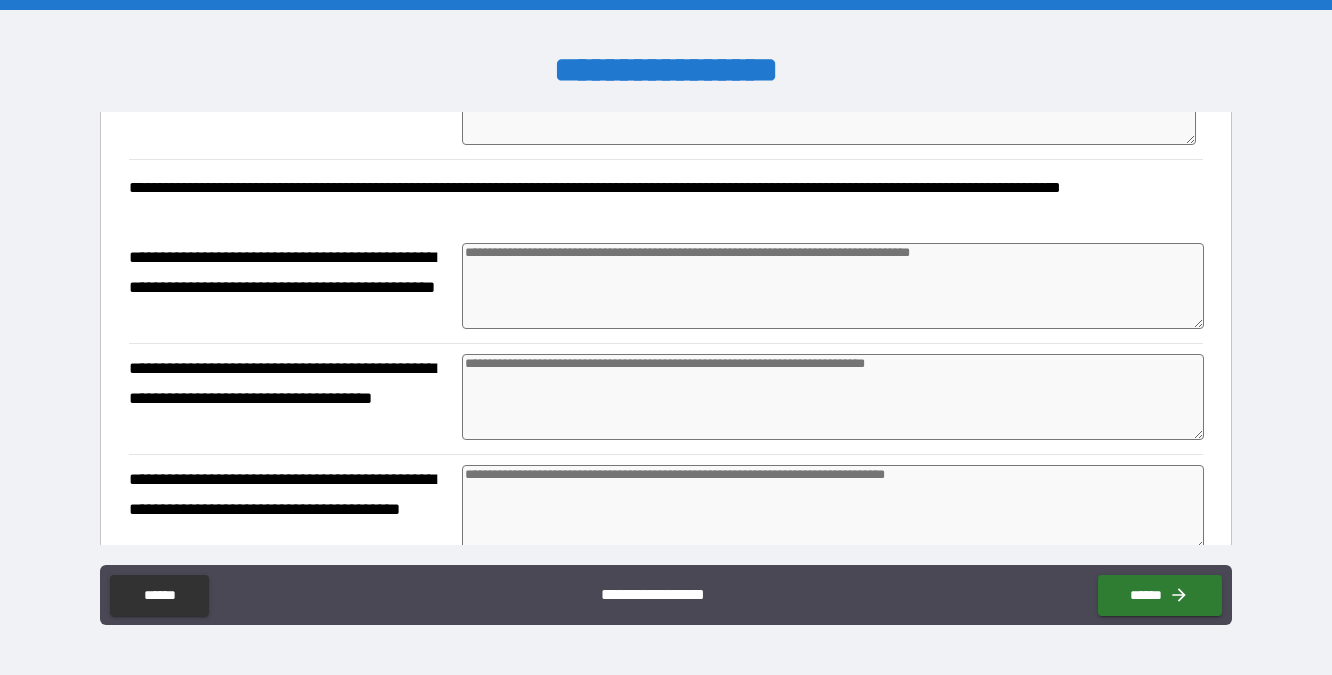scroll, scrollTop: 370, scrollLeft: 0, axis: vertical 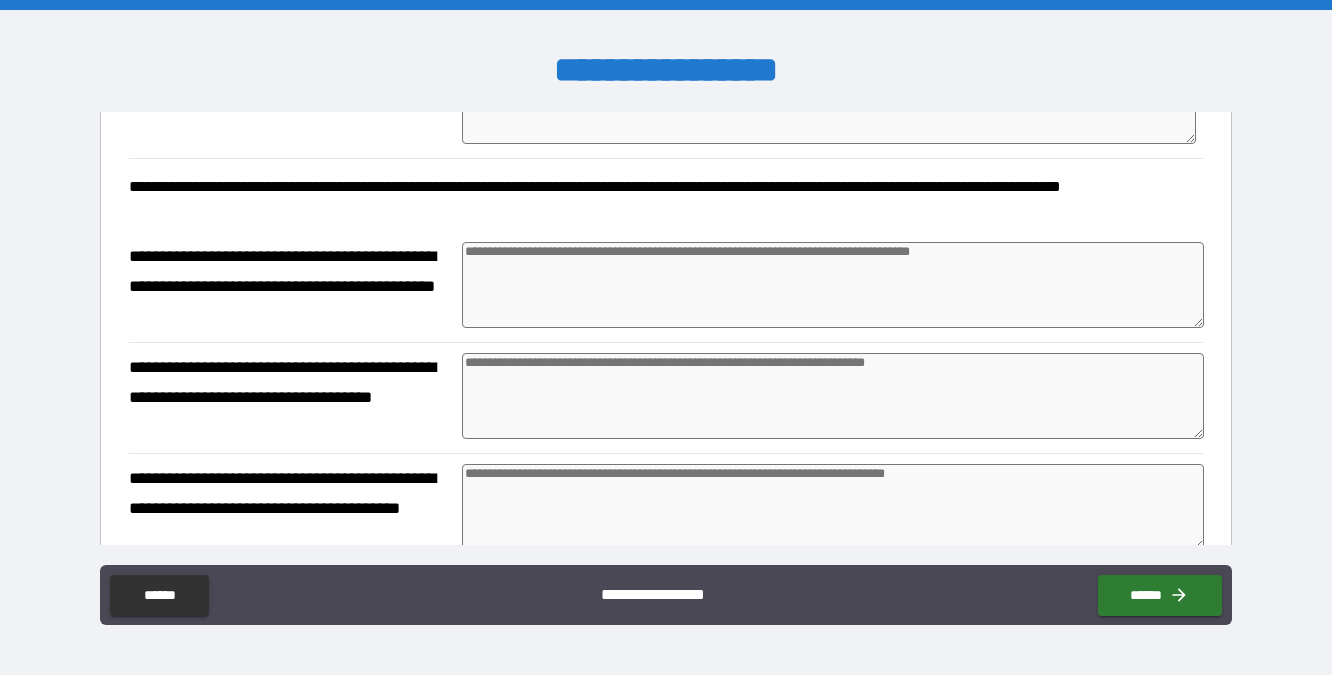 click at bounding box center (833, 285) 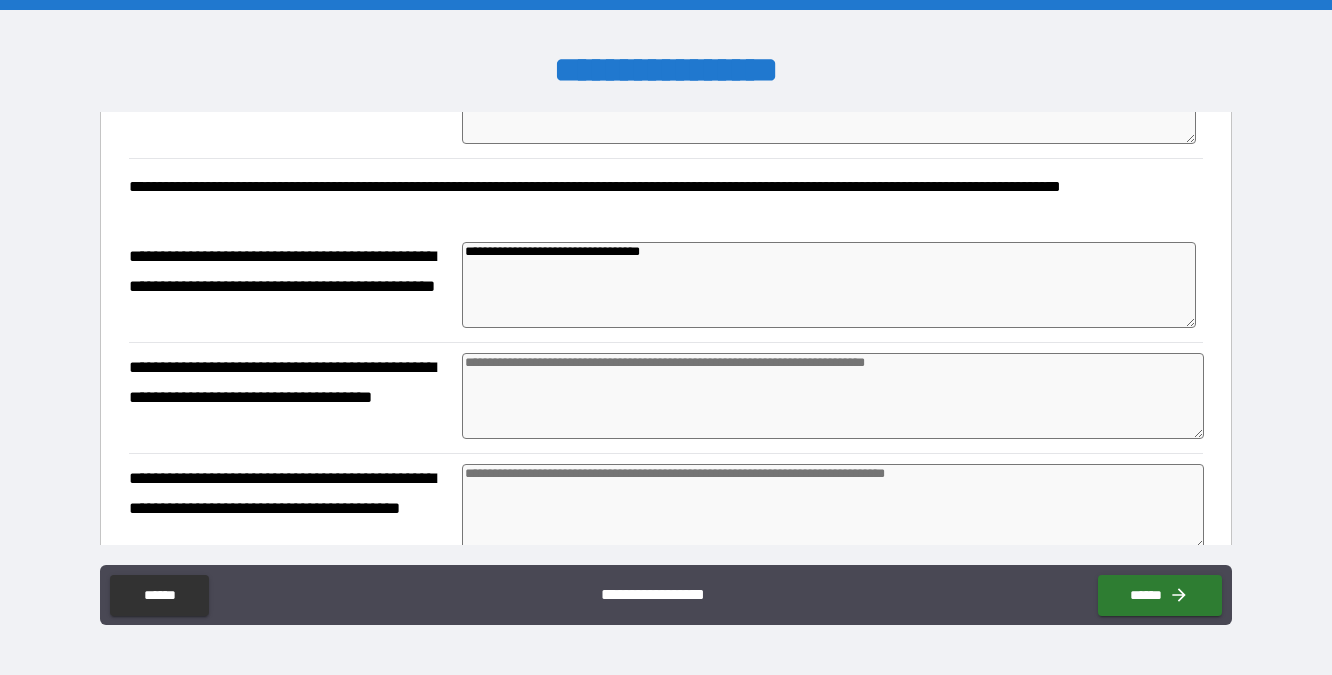 click at bounding box center (833, 396) 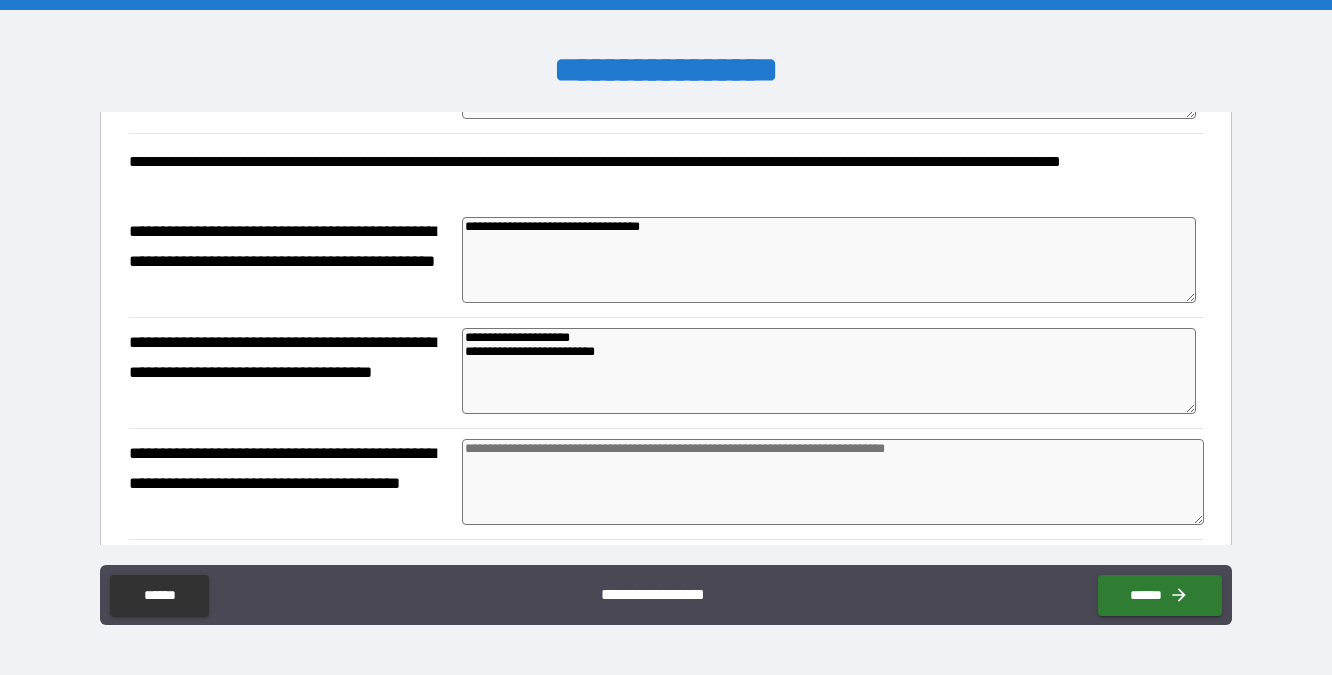 scroll, scrollTop: 399, scrollLeft: 0, axis: vertical 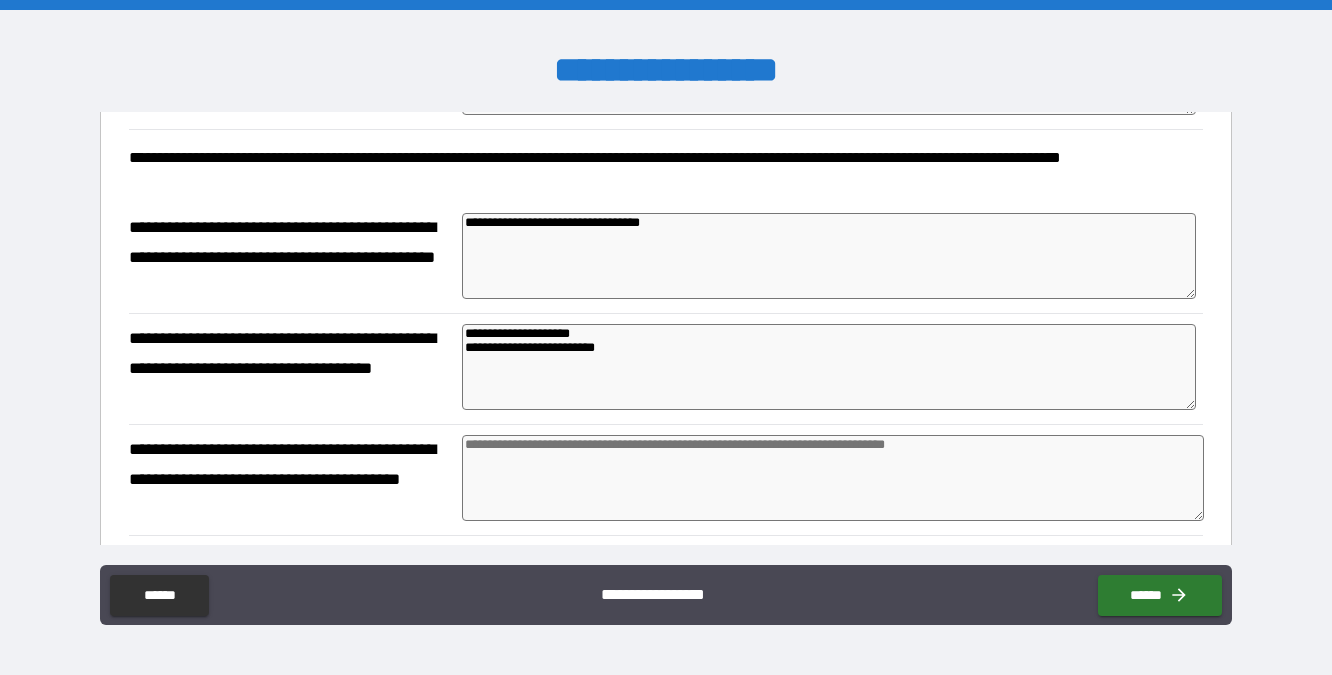 click at bounding box center [833, 478] 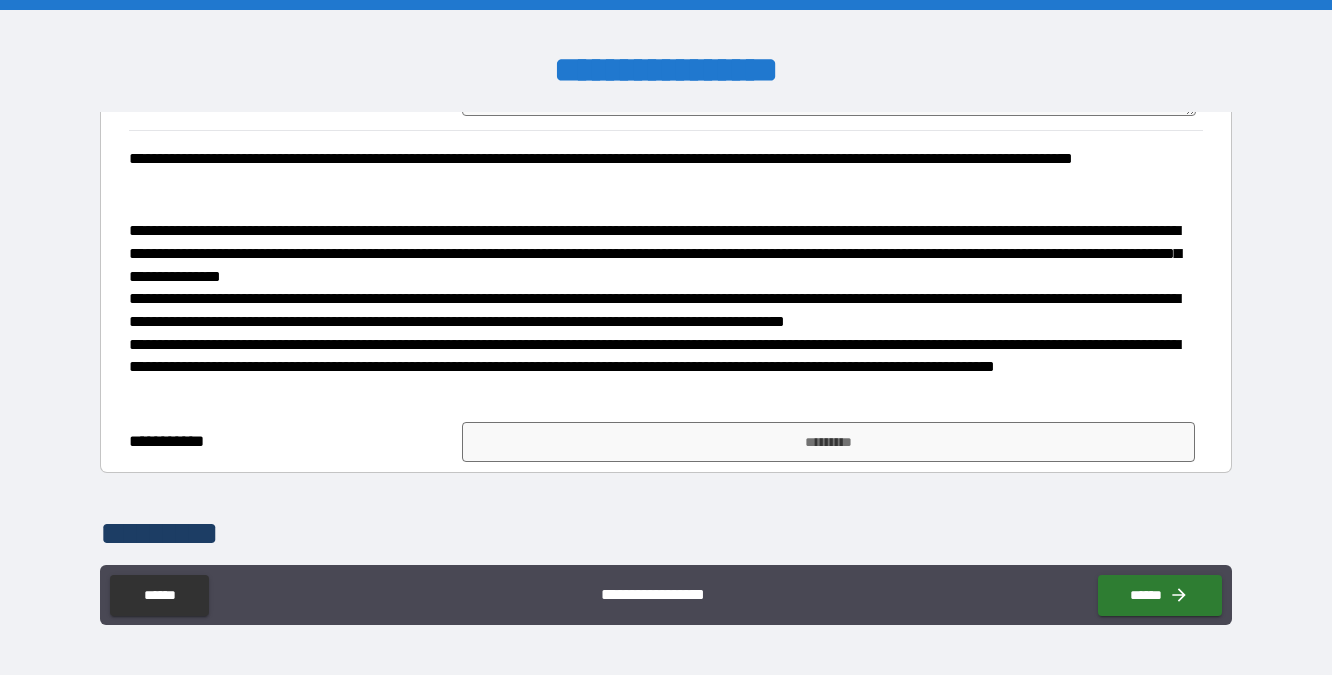 scroll, scrollTop: 889, scrollLeft: 0, axis: vertical 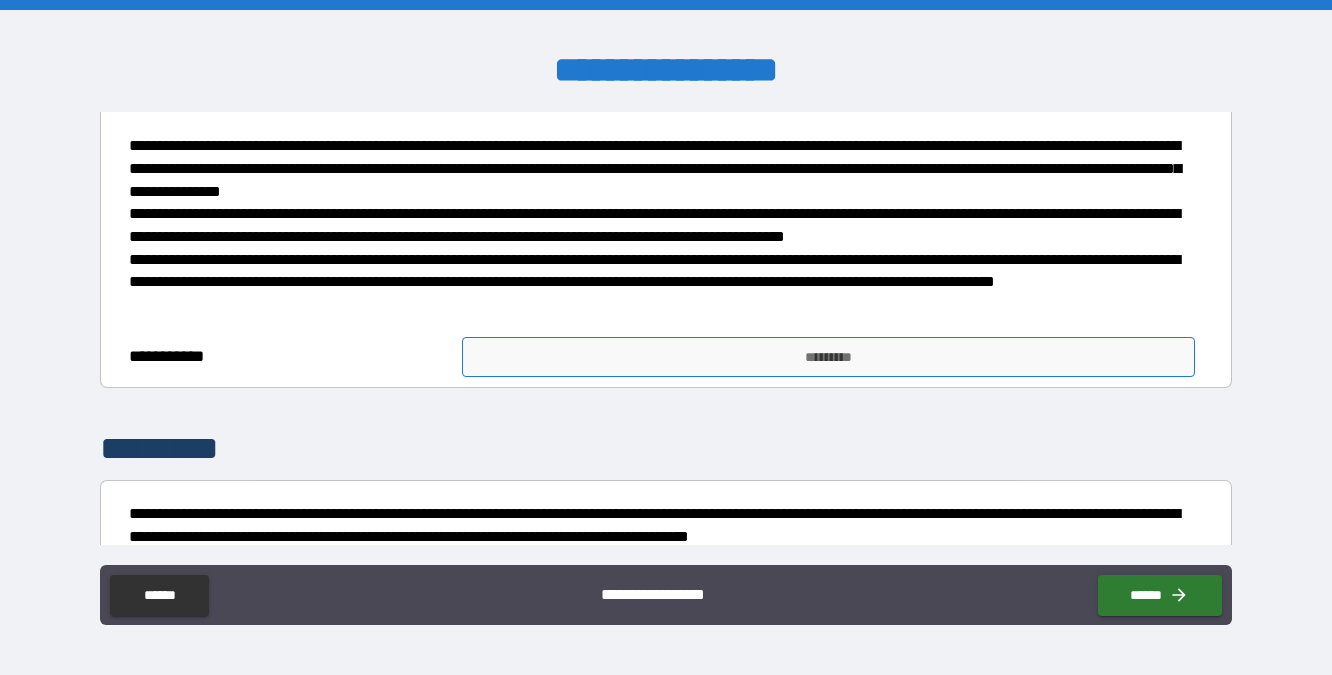 click on "*********" at bounding box center [828, 357] 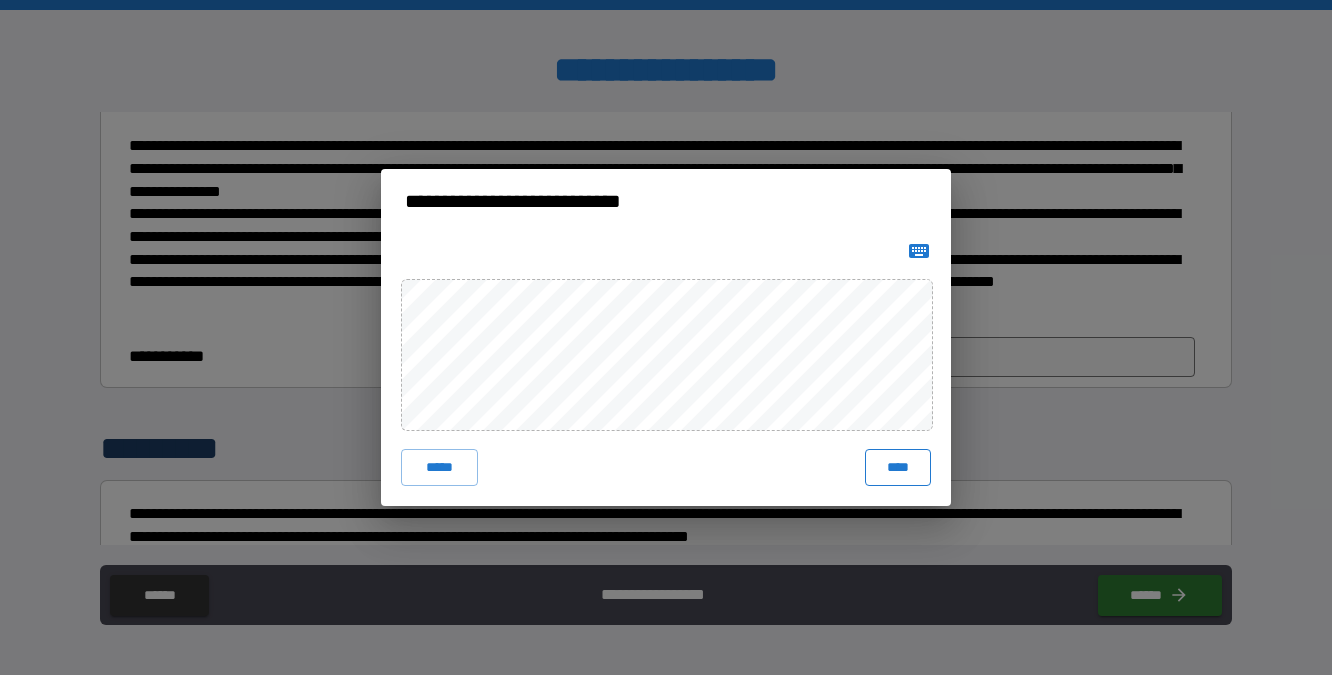 click on "****" at bounding box center (898, 467) 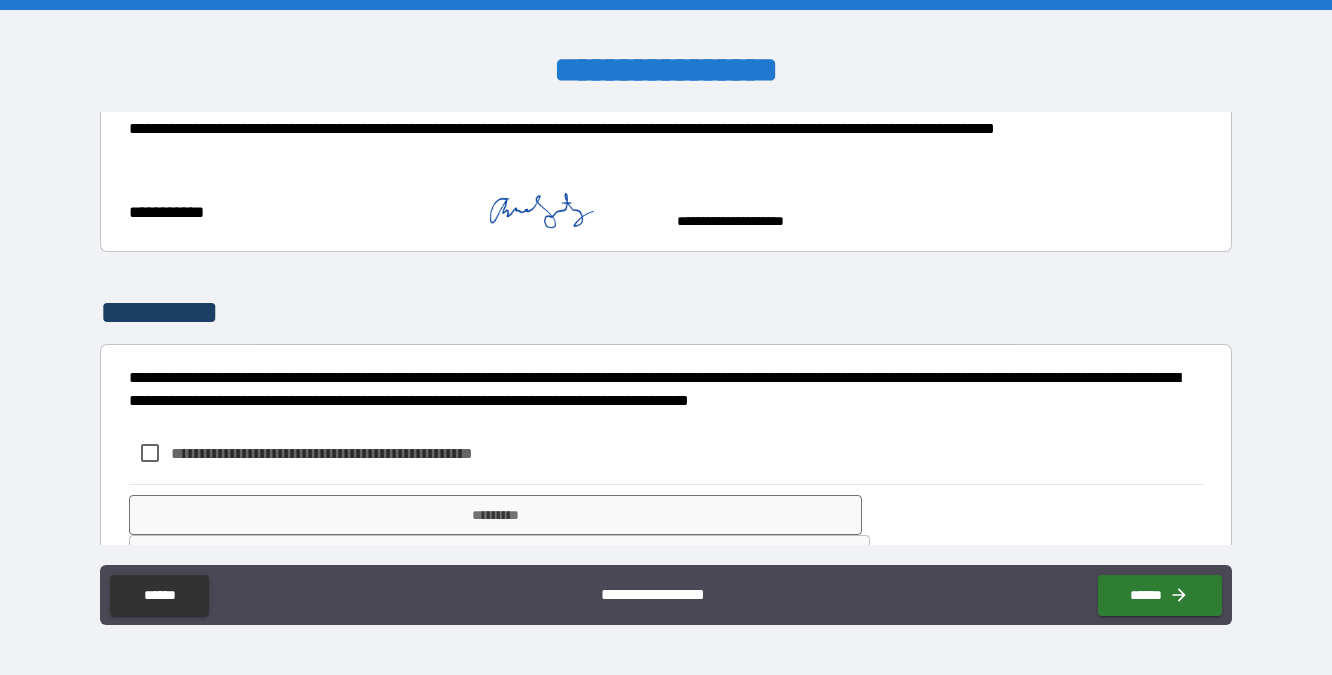 scroll, scrollTop: 1103, scrollLeft: 0, axis: vertical 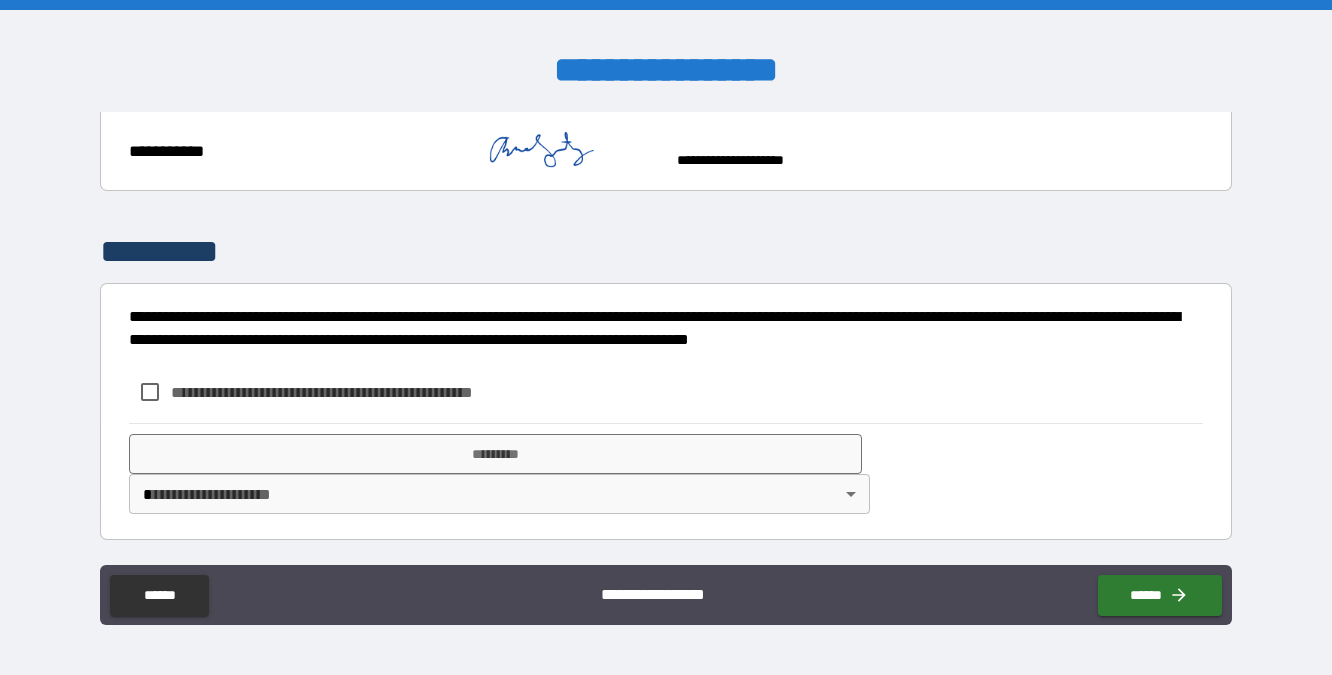 click on "**********" at bounding box center (355, 392) 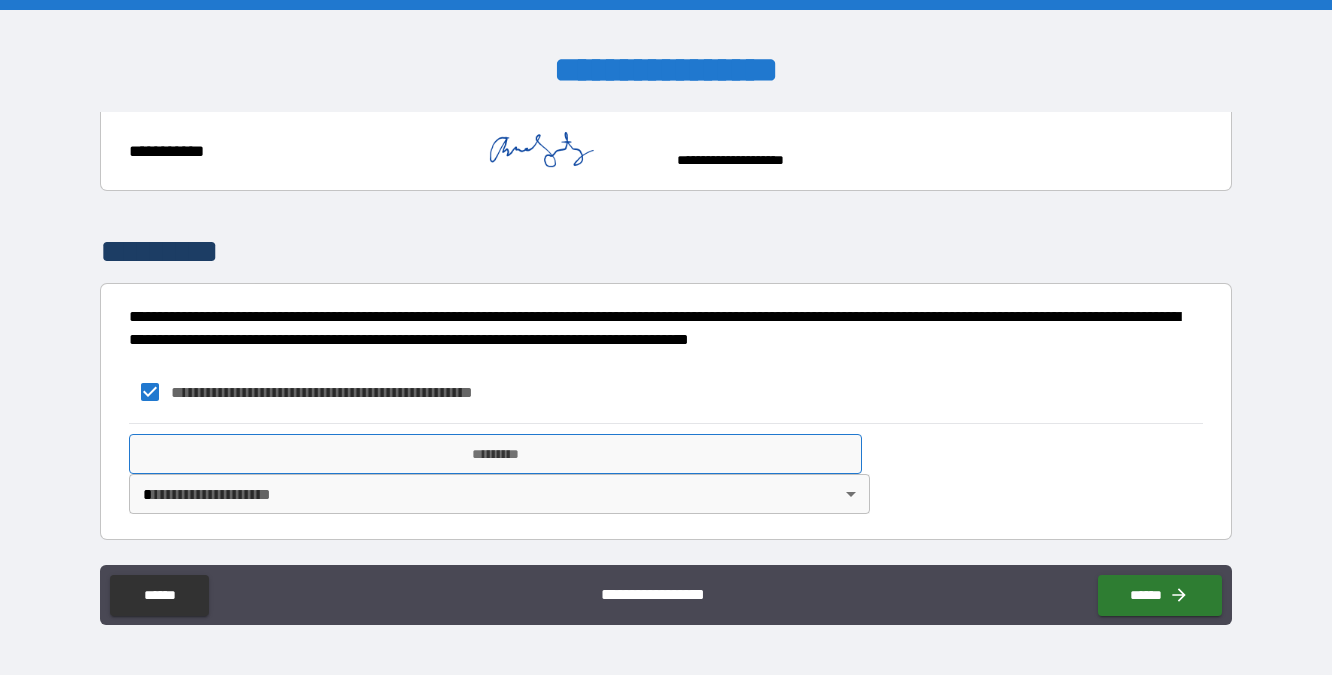 click on "*********" at bounding box center (495, 454) 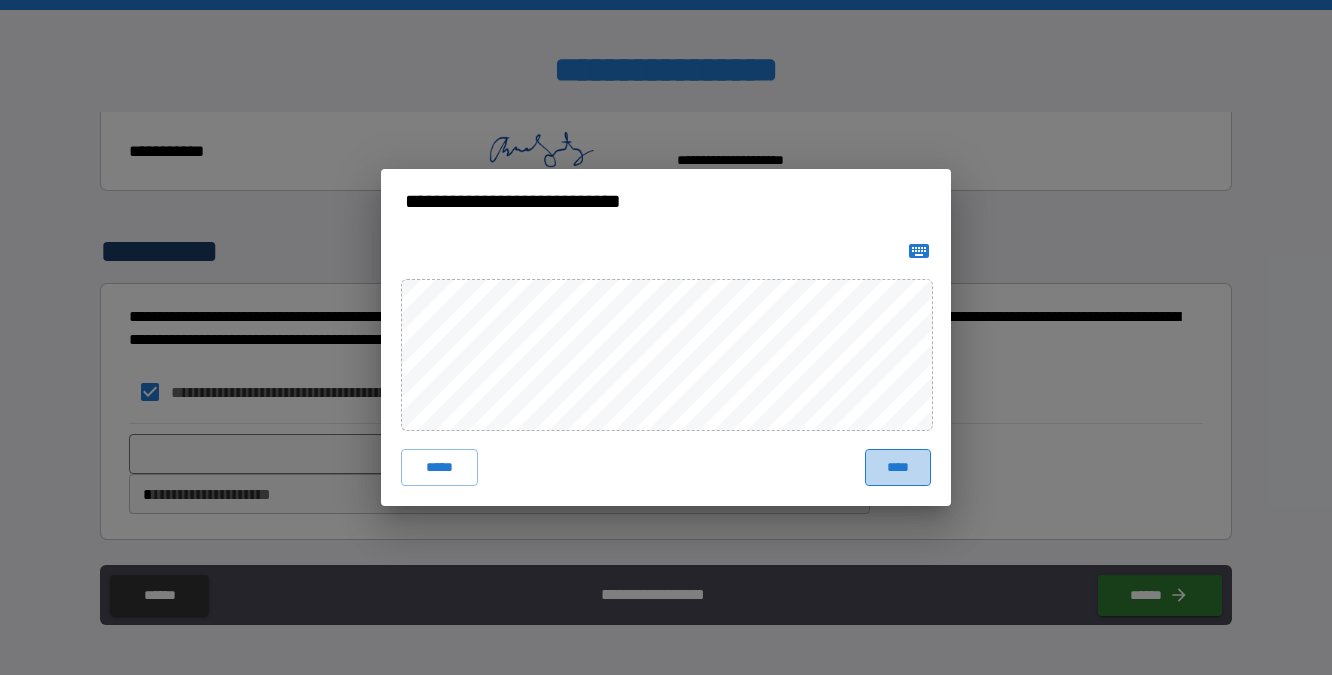 click on "****" at bounding box center [898, 467] 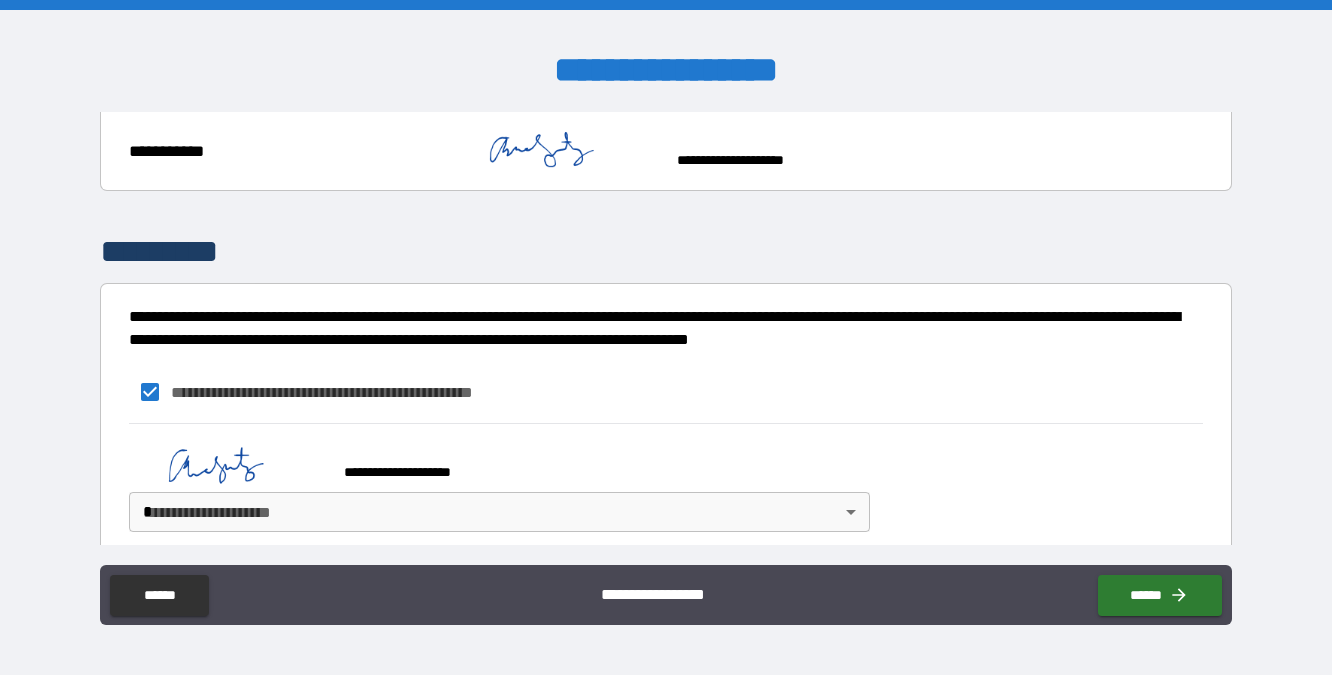 click on "**********" at bounding box center [666, 337] 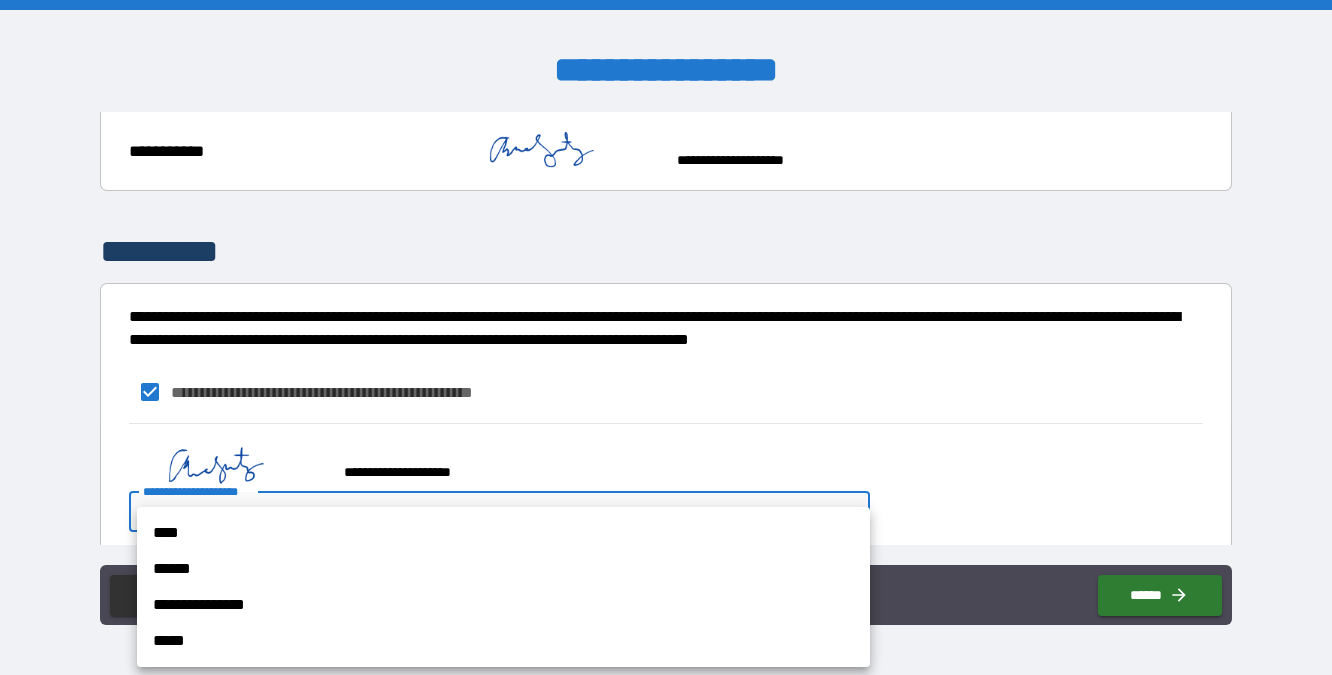 click on "**********" at bounding box center [503, 605] 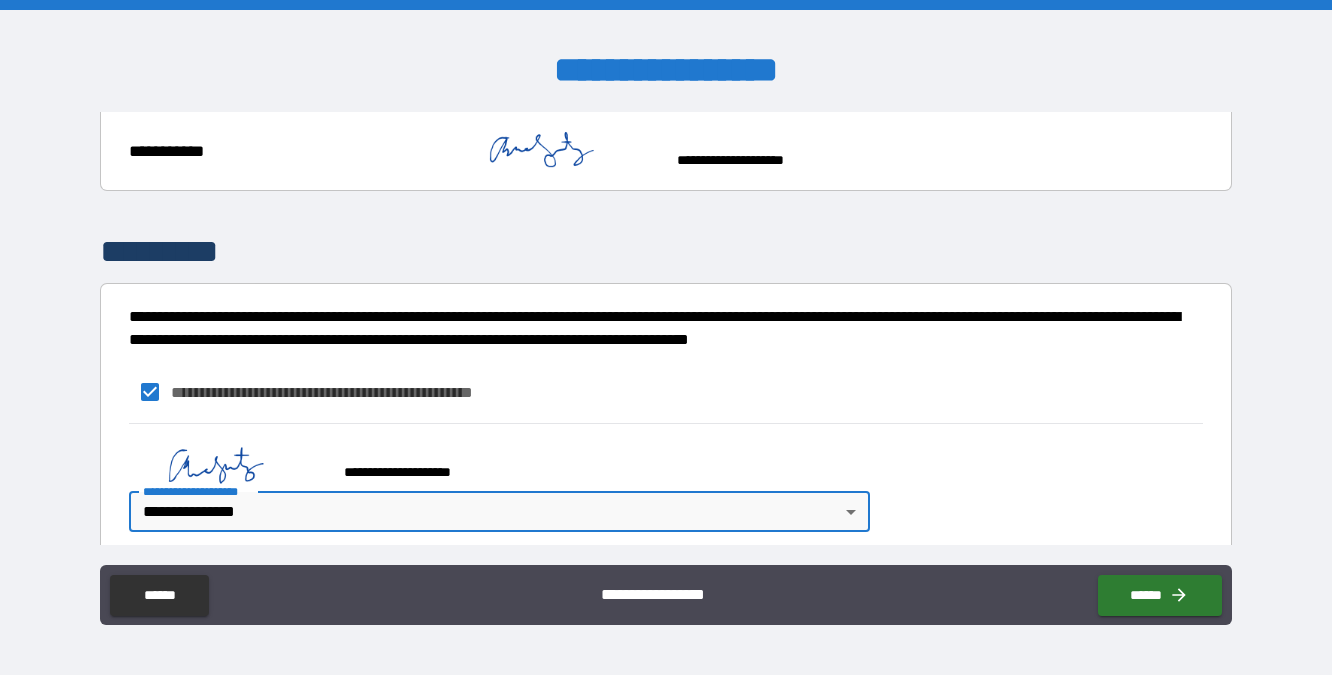 scroll, scrollTop: 1120, scrollLeft: 0, axis: vertical 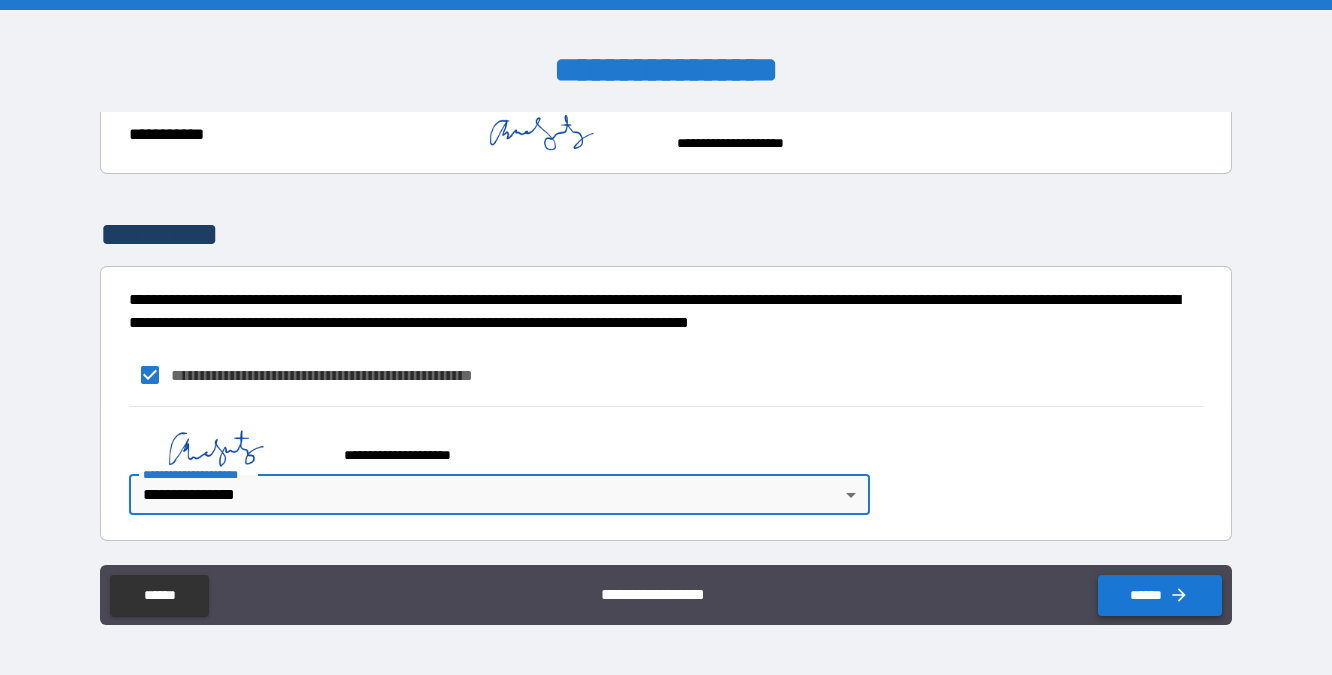click on "******" at bounding box center [1160, 595] 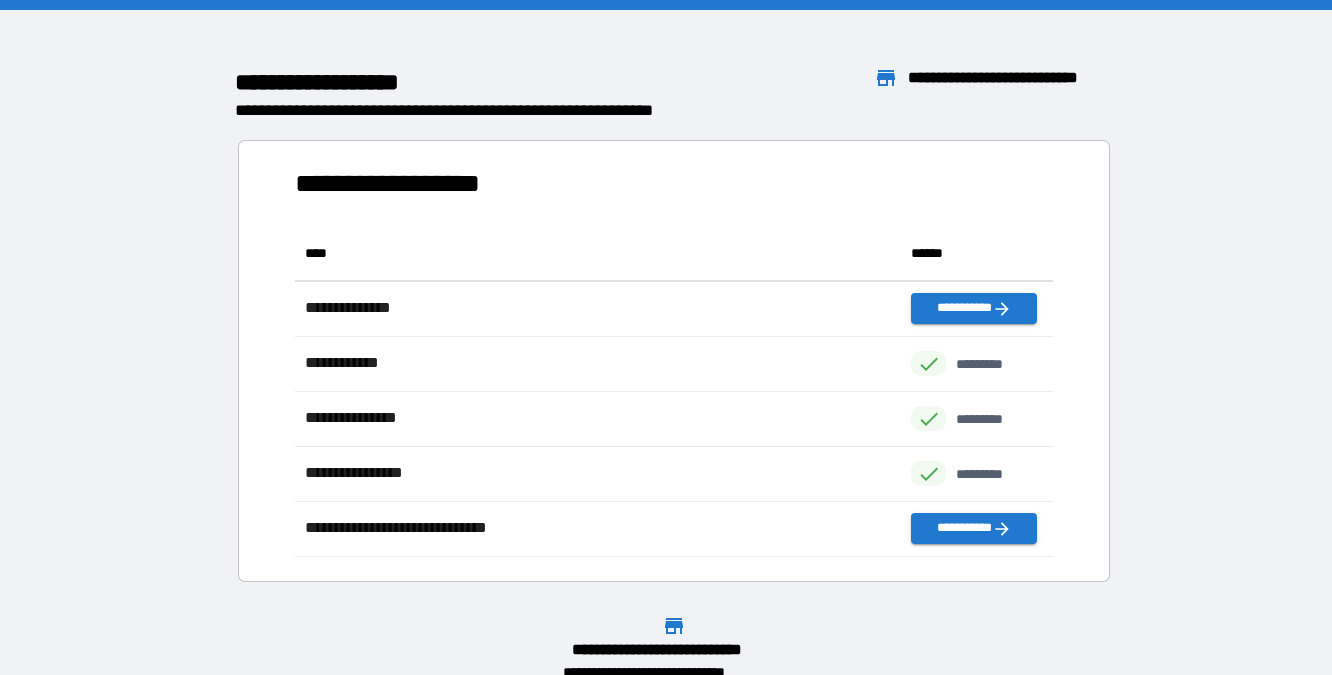 scroll, scrollTop: 1, scrollLeft: 1, axis: both 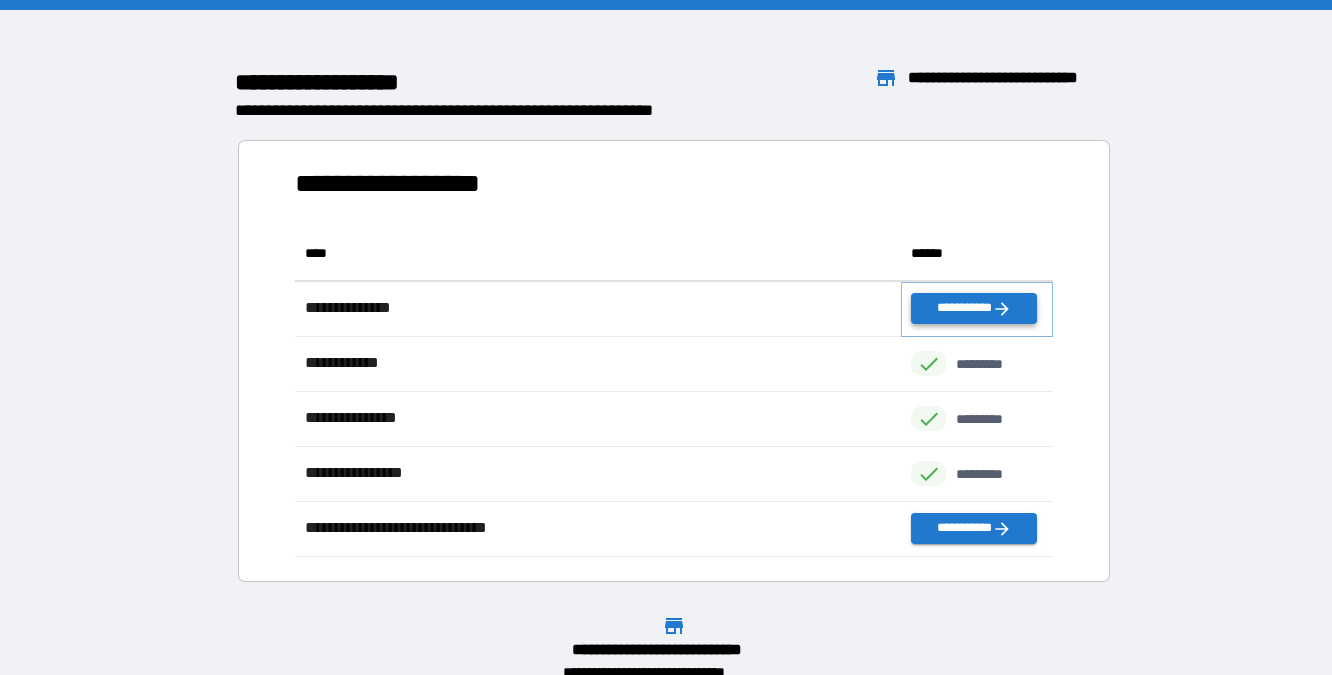 click on "**********" at bounding box center (973, 308) 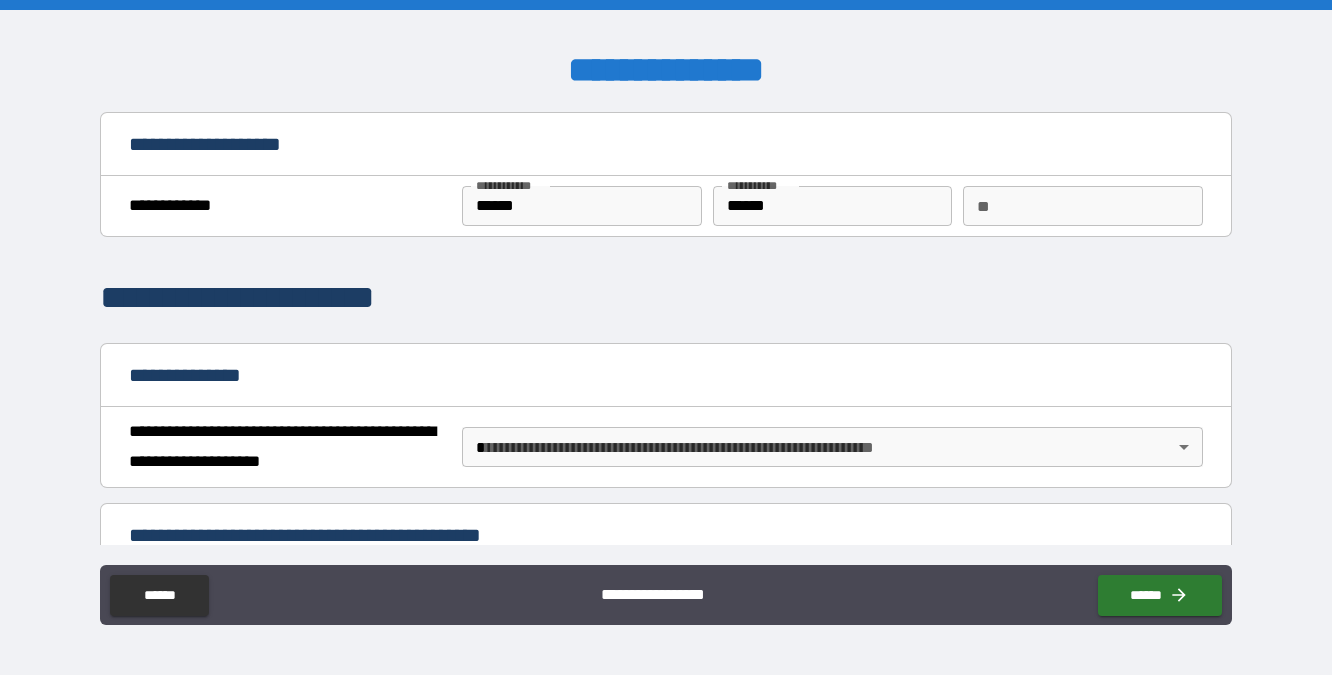 click on "**" at bounding box center (1083, 206) 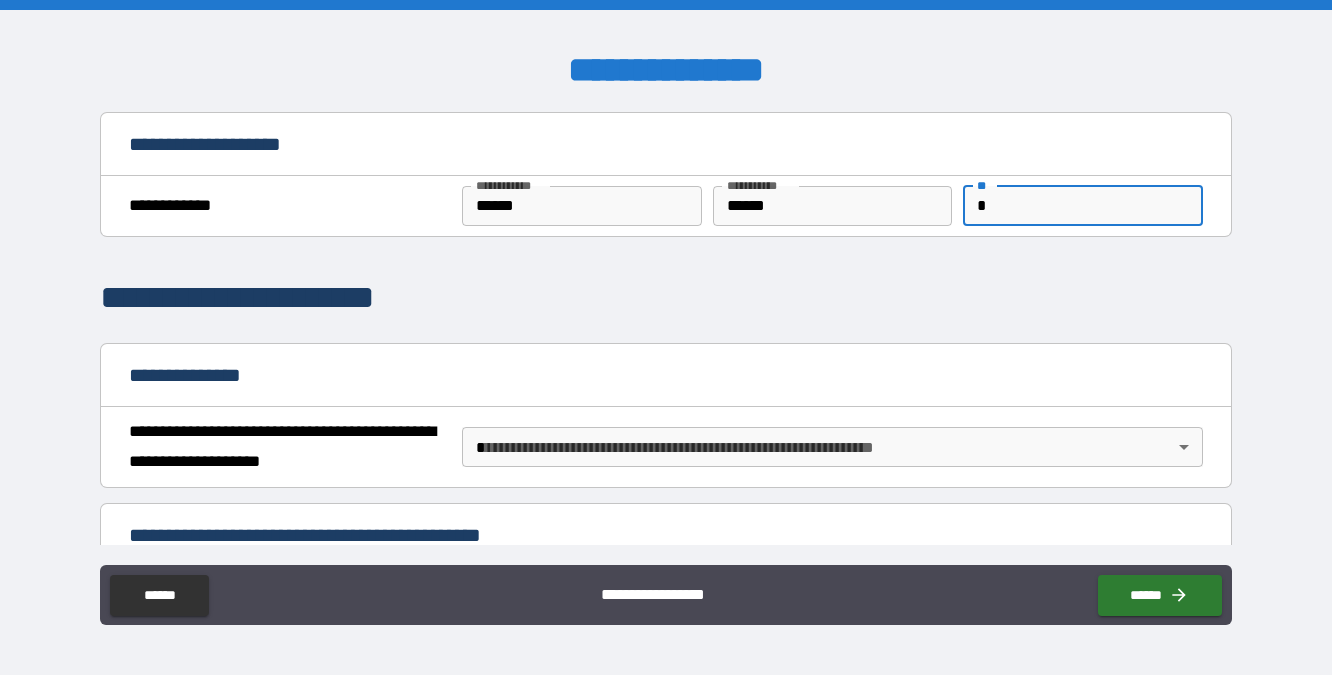 click on "**********" at bounding box center (666, 377) 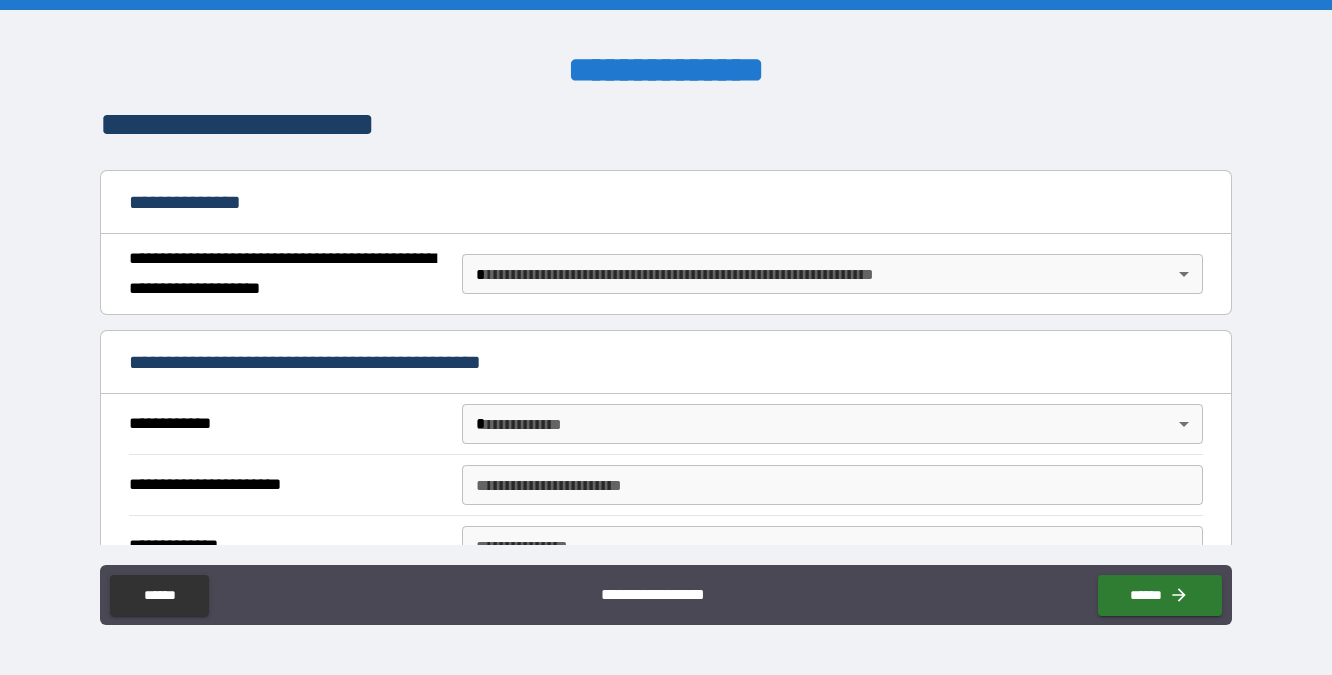 scroll, scrollTop: 181, scrollLeft: 0, axis: vertical 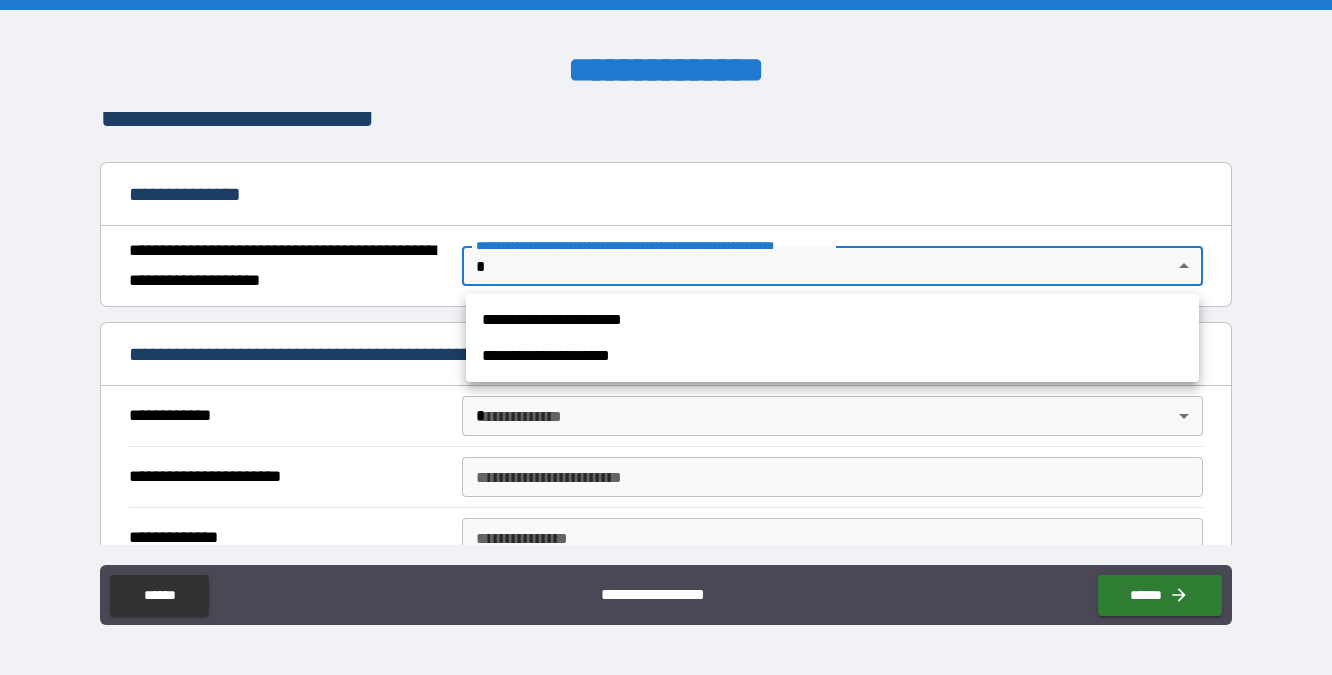 click on "**********" at bounding box center [666, 337] 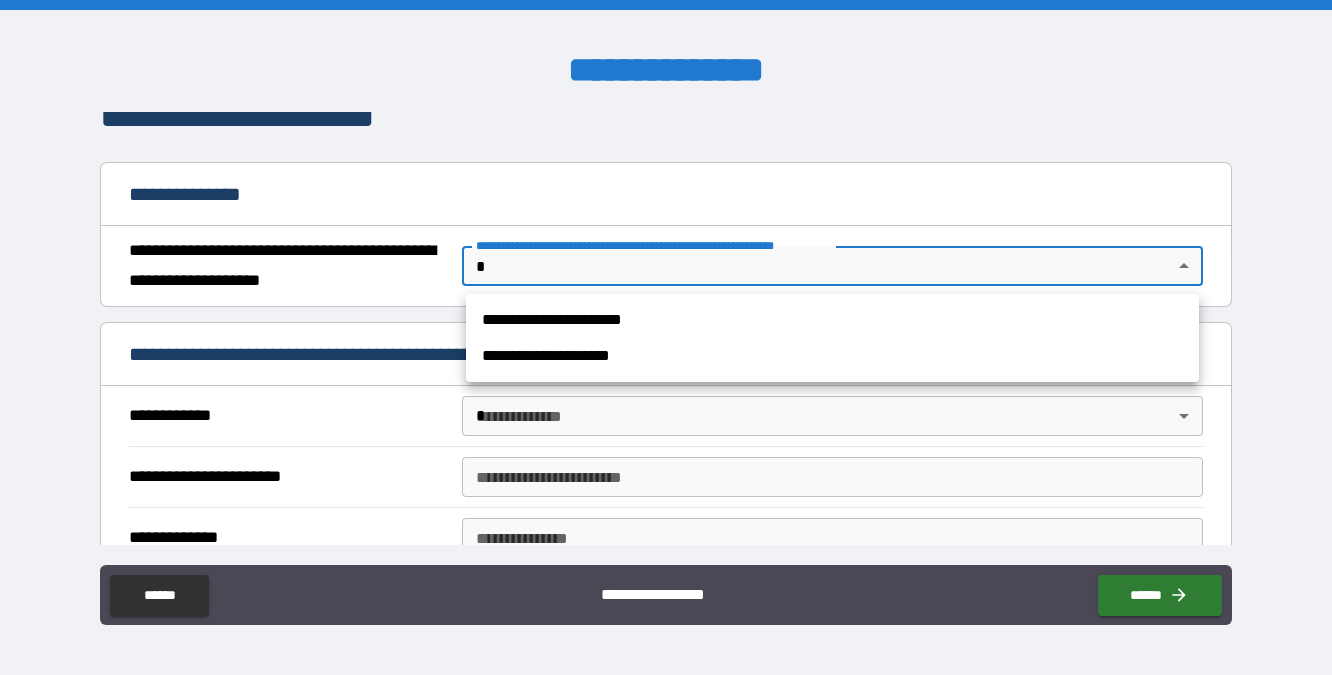 click on "**********" at bounding box center (832, 320) 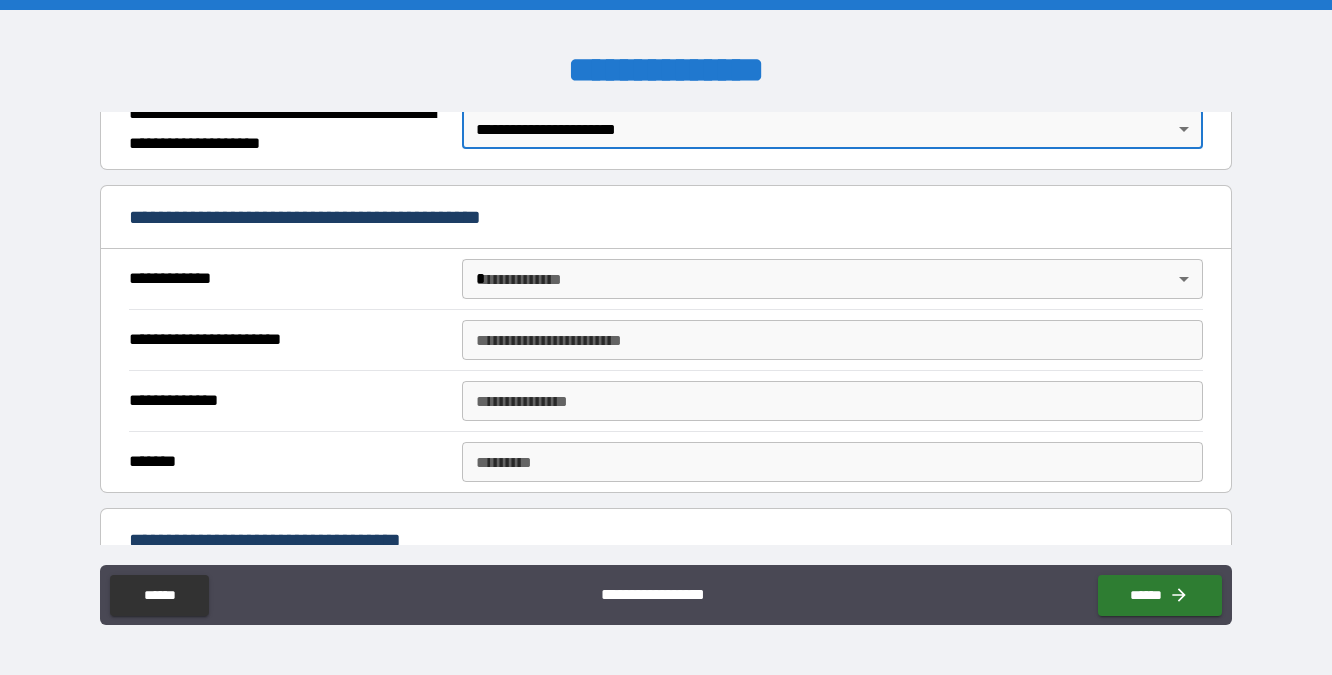 scroll, scrollTop: 317, scrollLeft: 0, axis: vertical 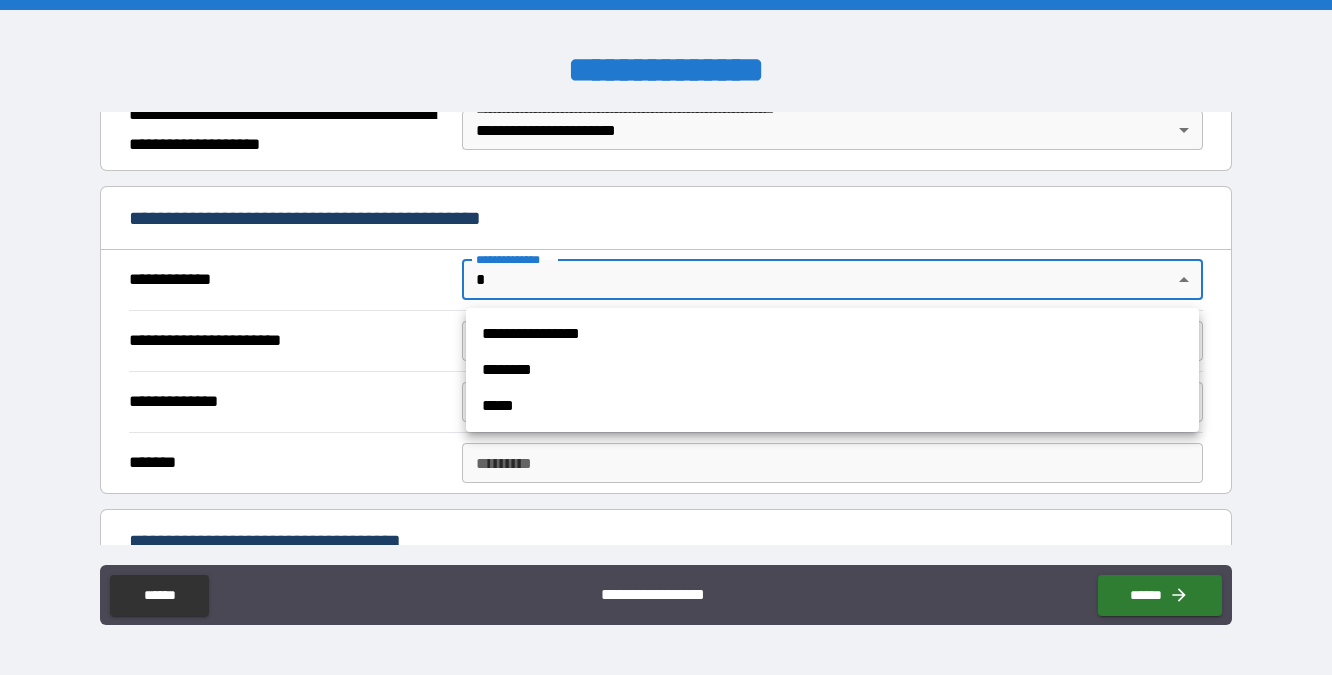 click on "**********" at bounding box center [666, 337] 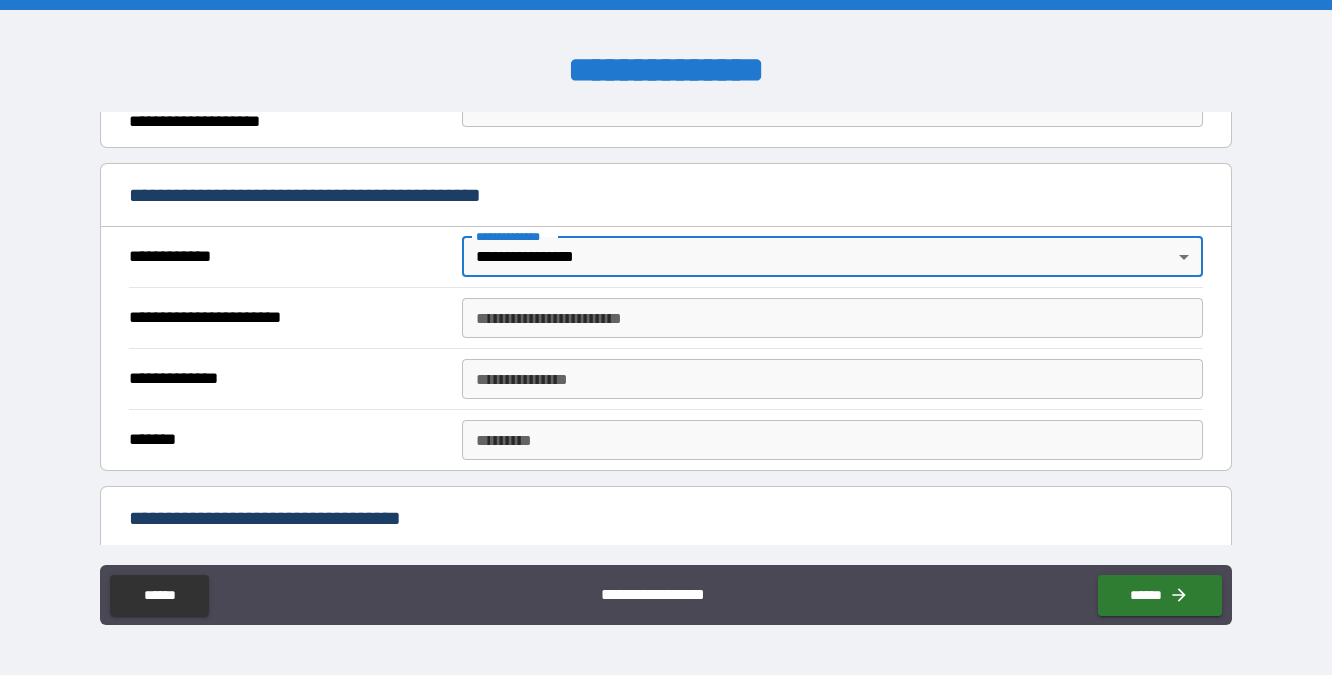 scroll, scrollTop: 0, scrollLeft: 0, axis: both 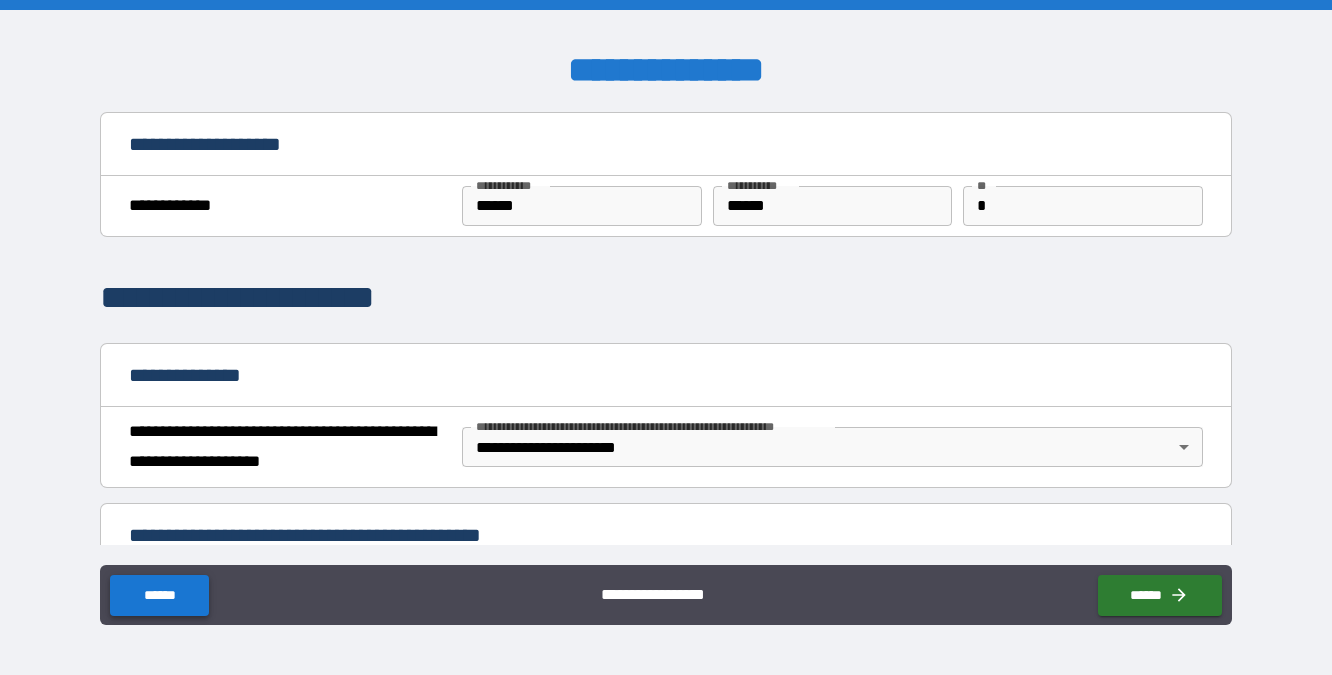 click on "******" at bounding box center (159, 595) 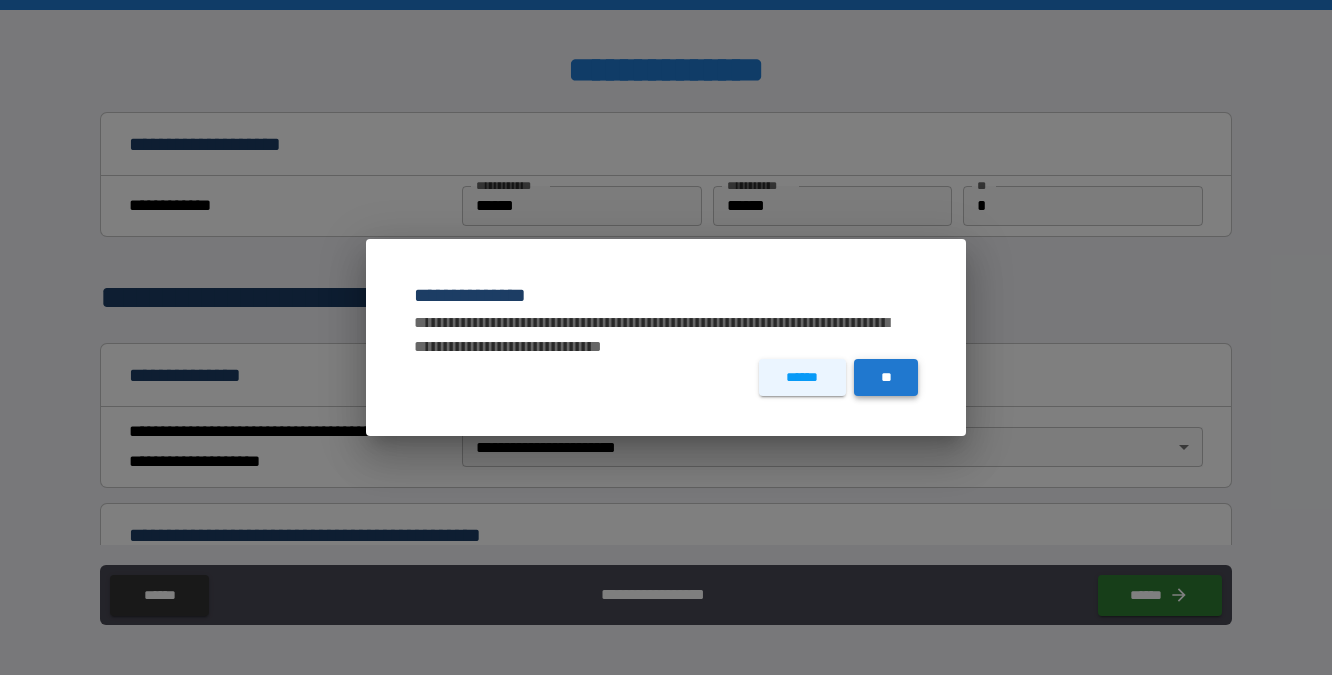 click on "**" at bounding box center [886, 377] 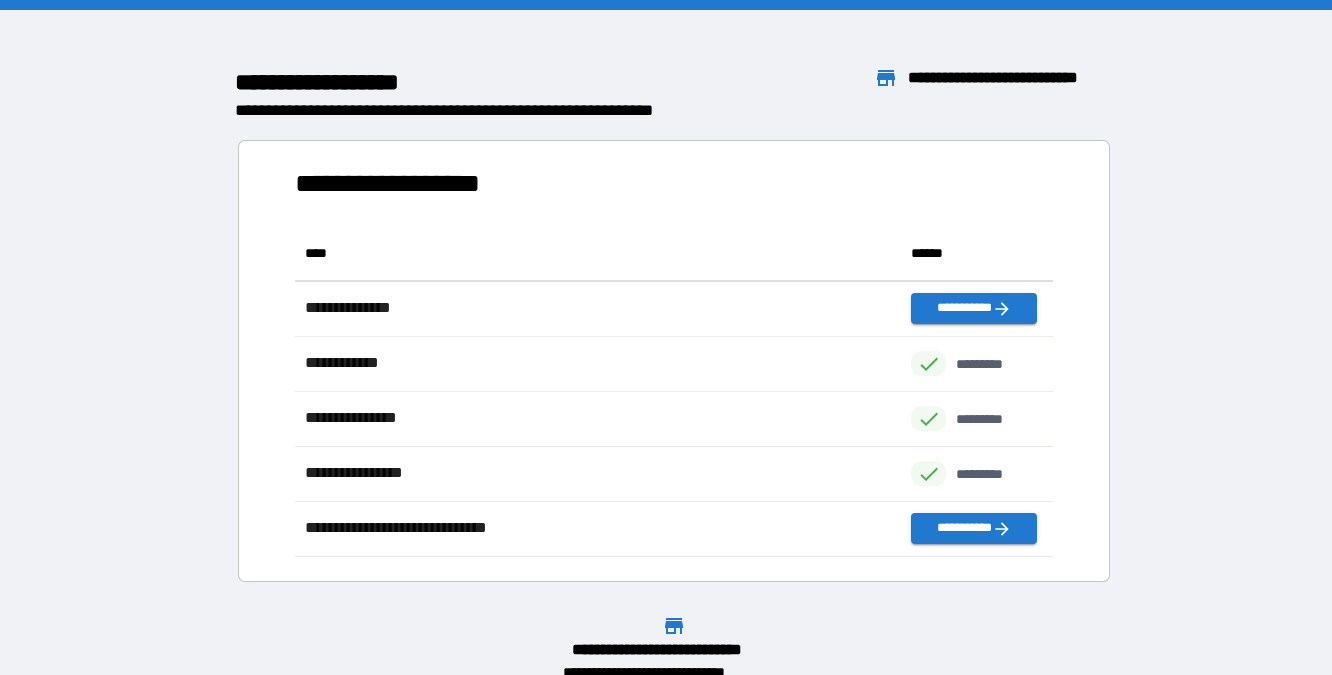 scroll, scrollTop: 1, scrollLeft: 1, axis: both 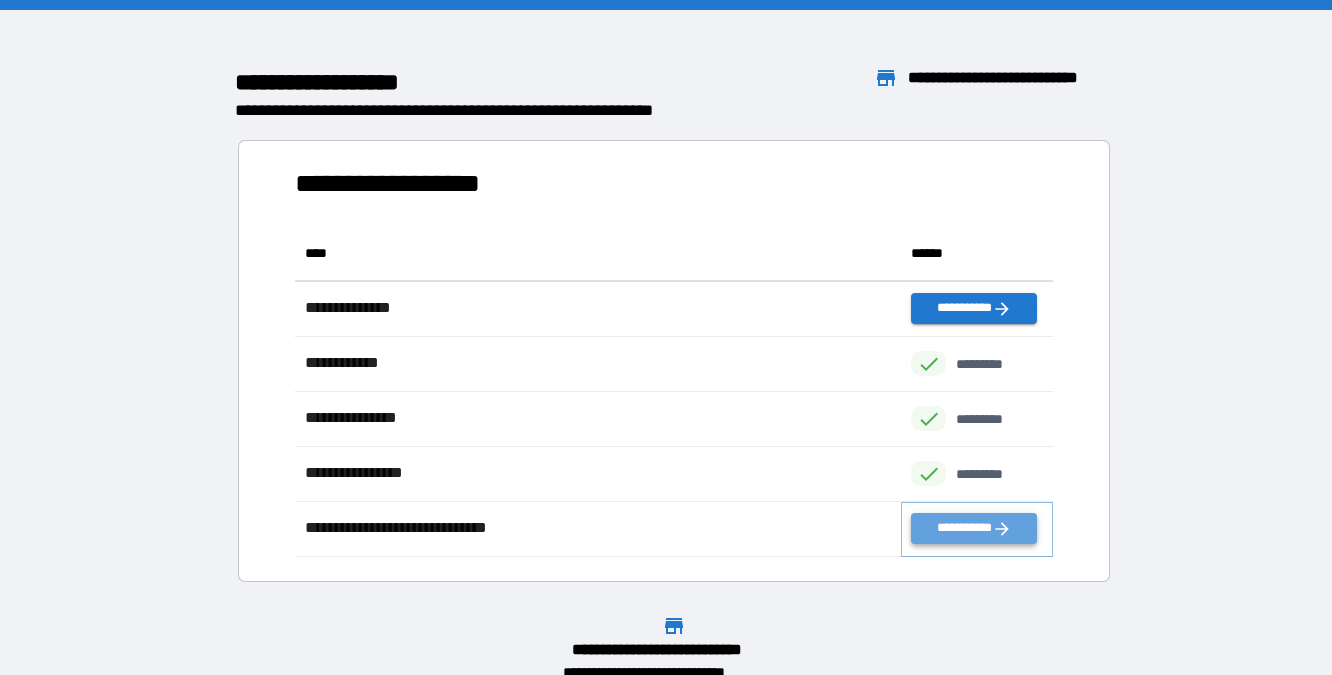 click on "**********" at bounding box center [973, 528] 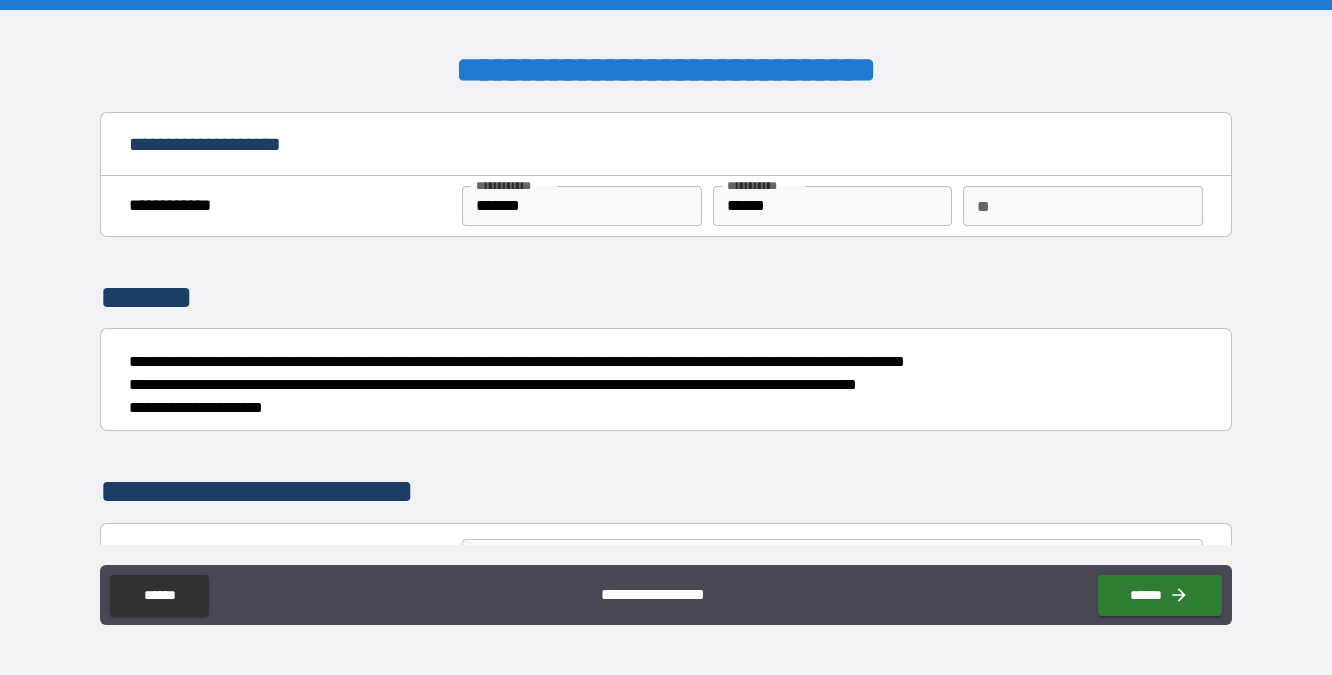 click on "**" at bounding box center (1083, 206) 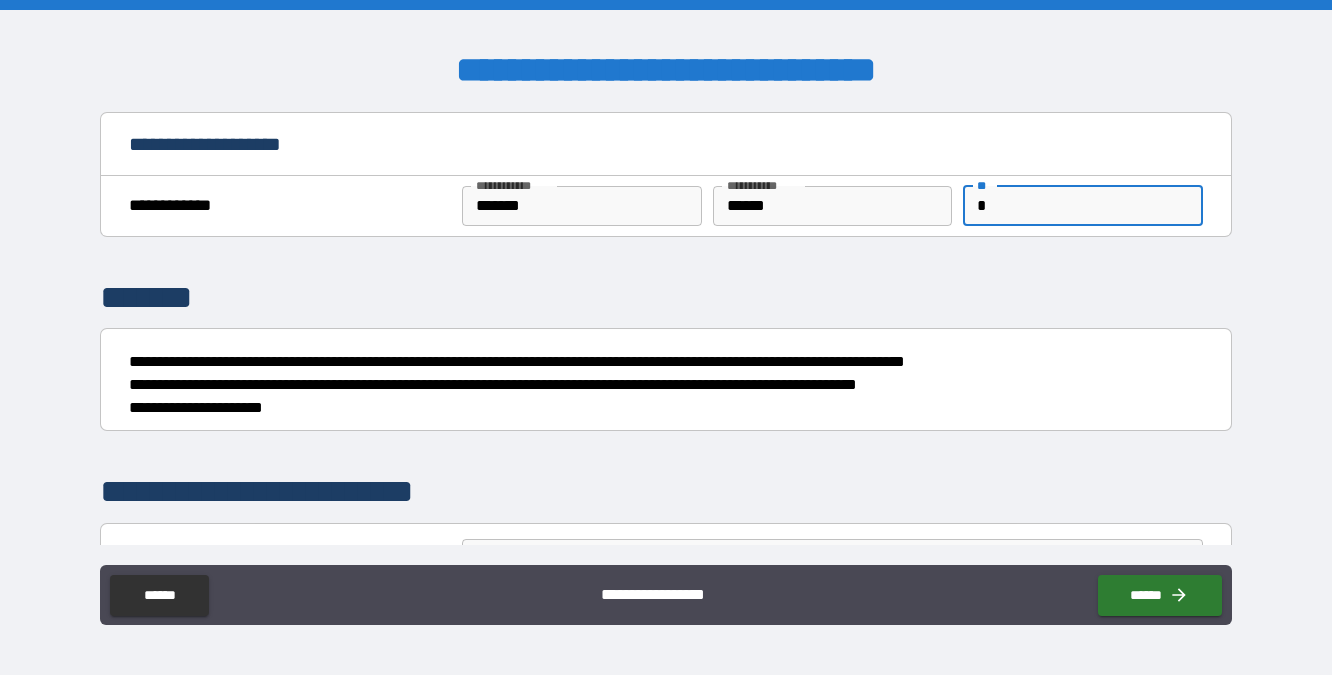 click on "**********" at bounding box center [666, 329] 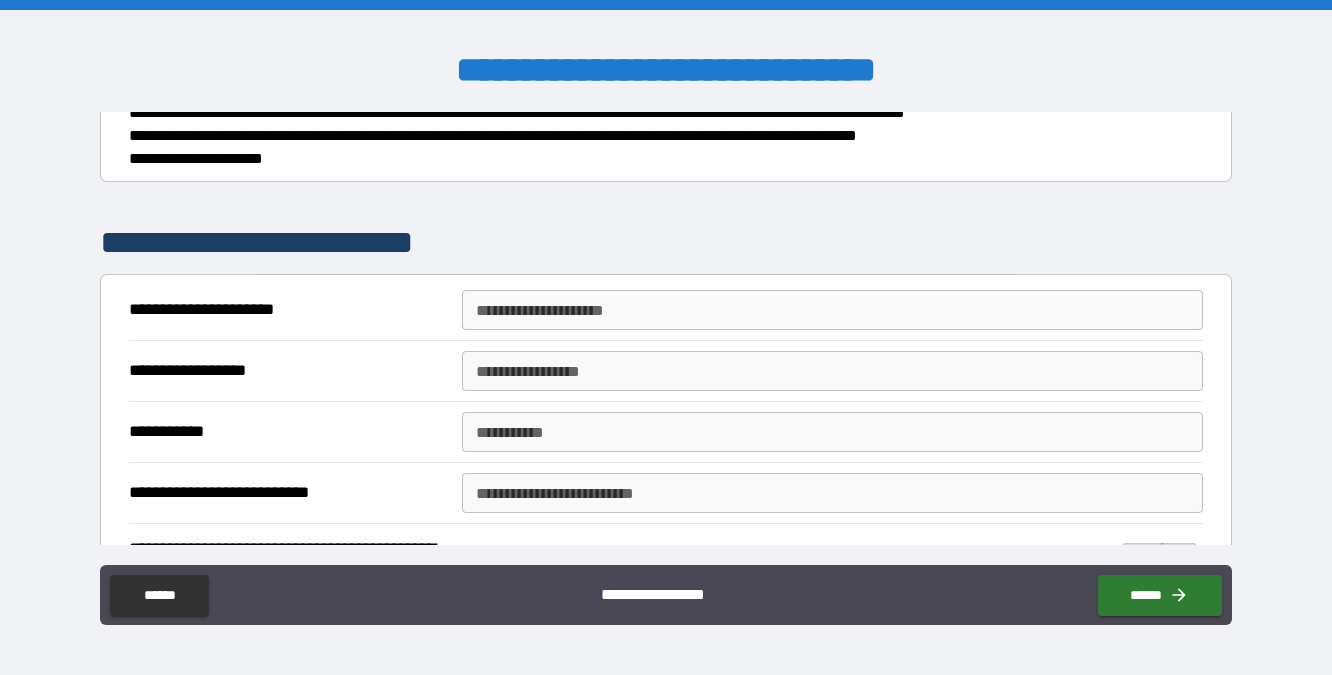 scroll, scrollTop: 250, scrollLeft: 0, axis: vertical 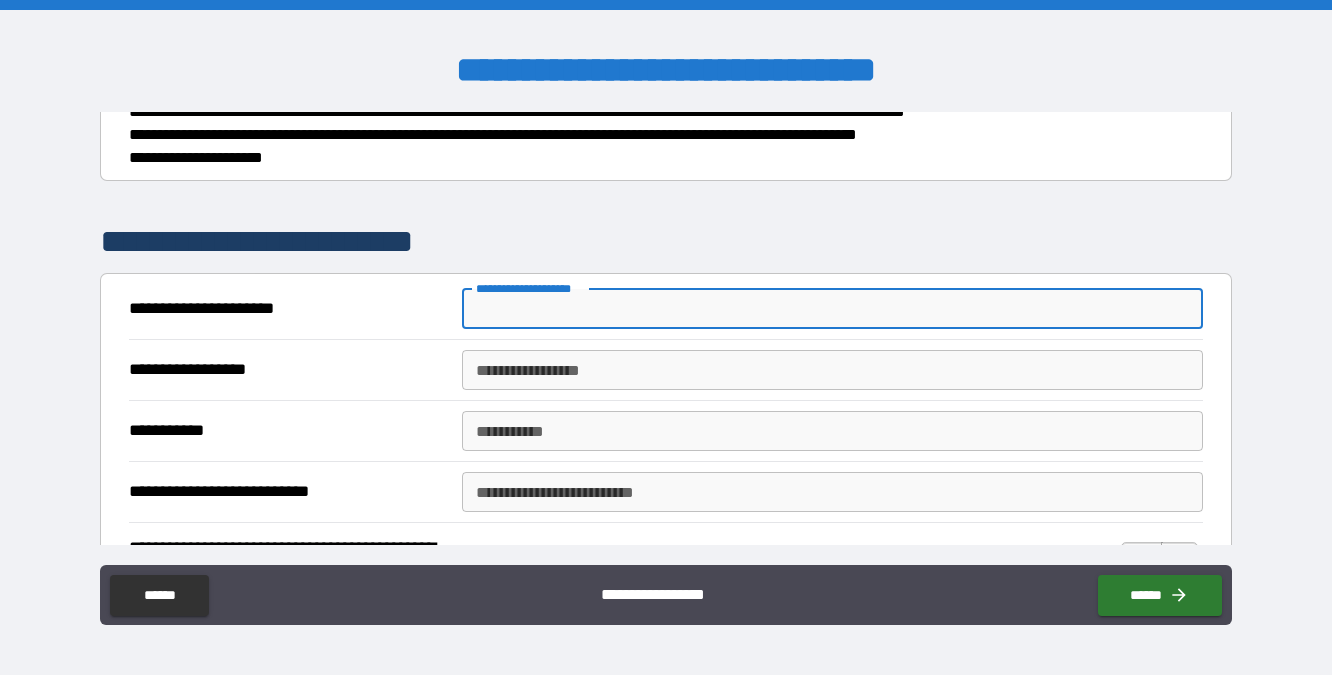 click on "**********" at bounding box center (832, 309) 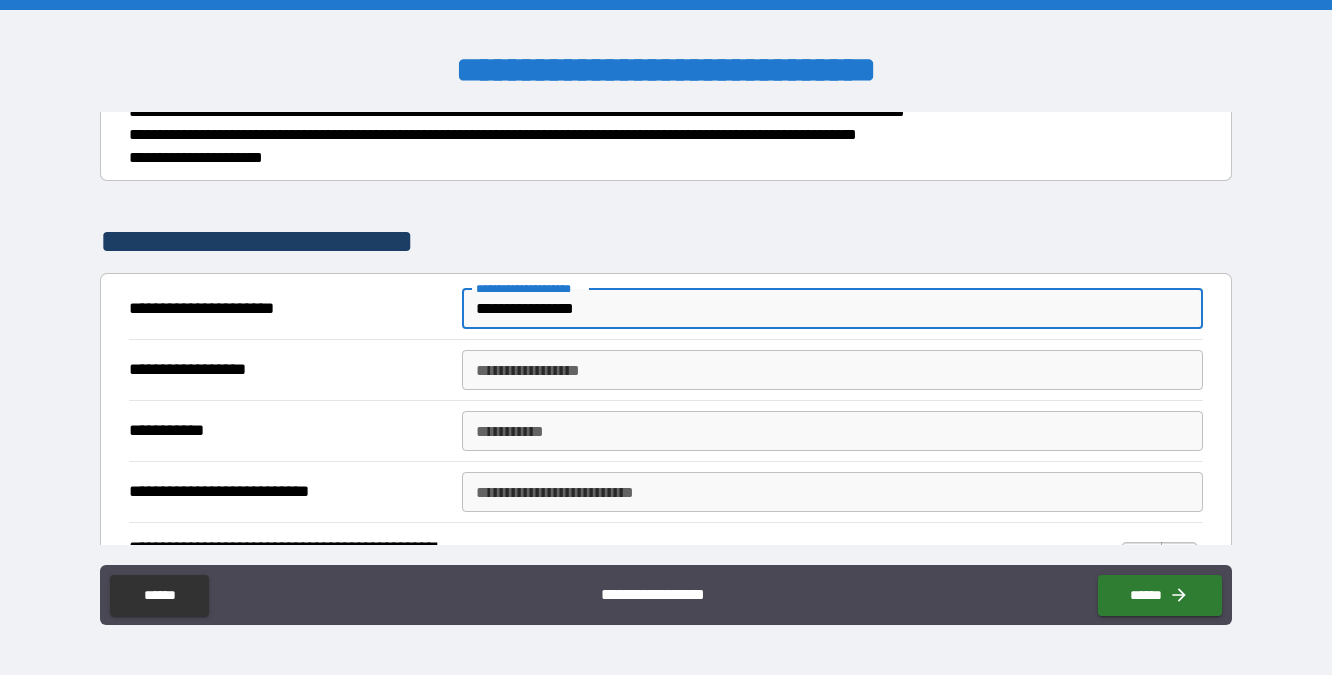 click on "**********" at bounding box center (832, 370) 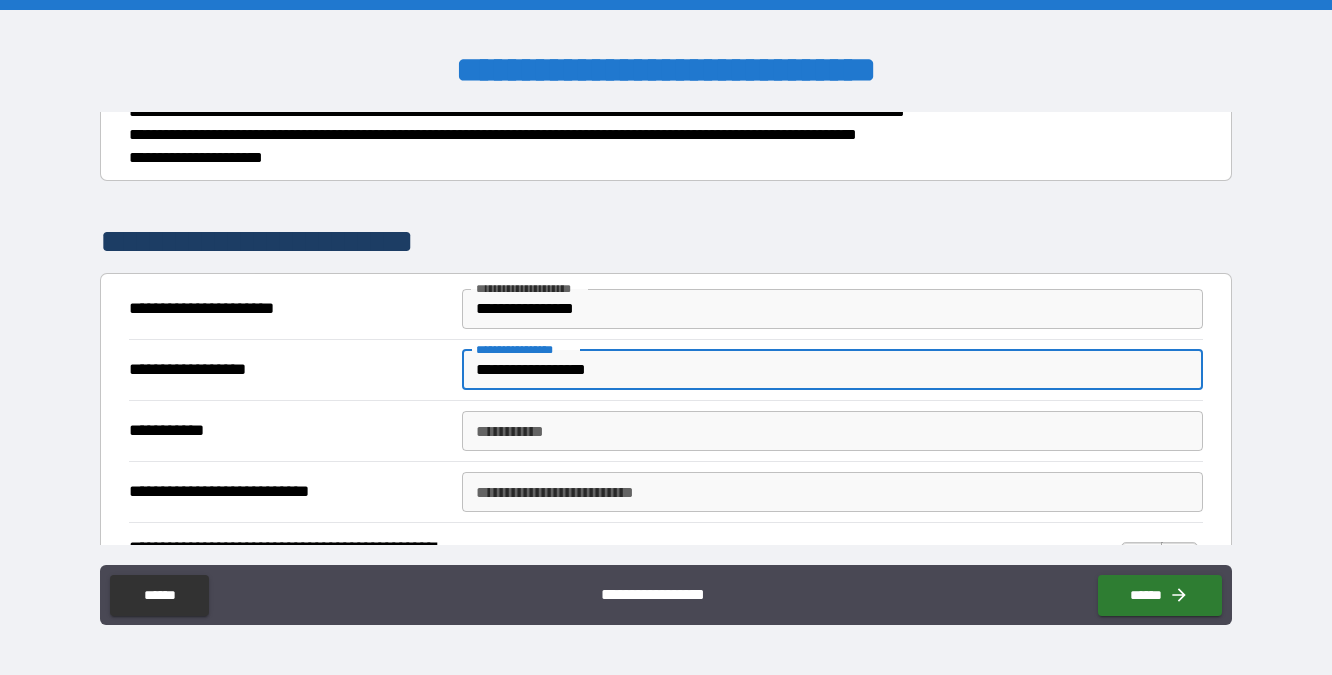 click on "**********" at bounding box center (832, 431) 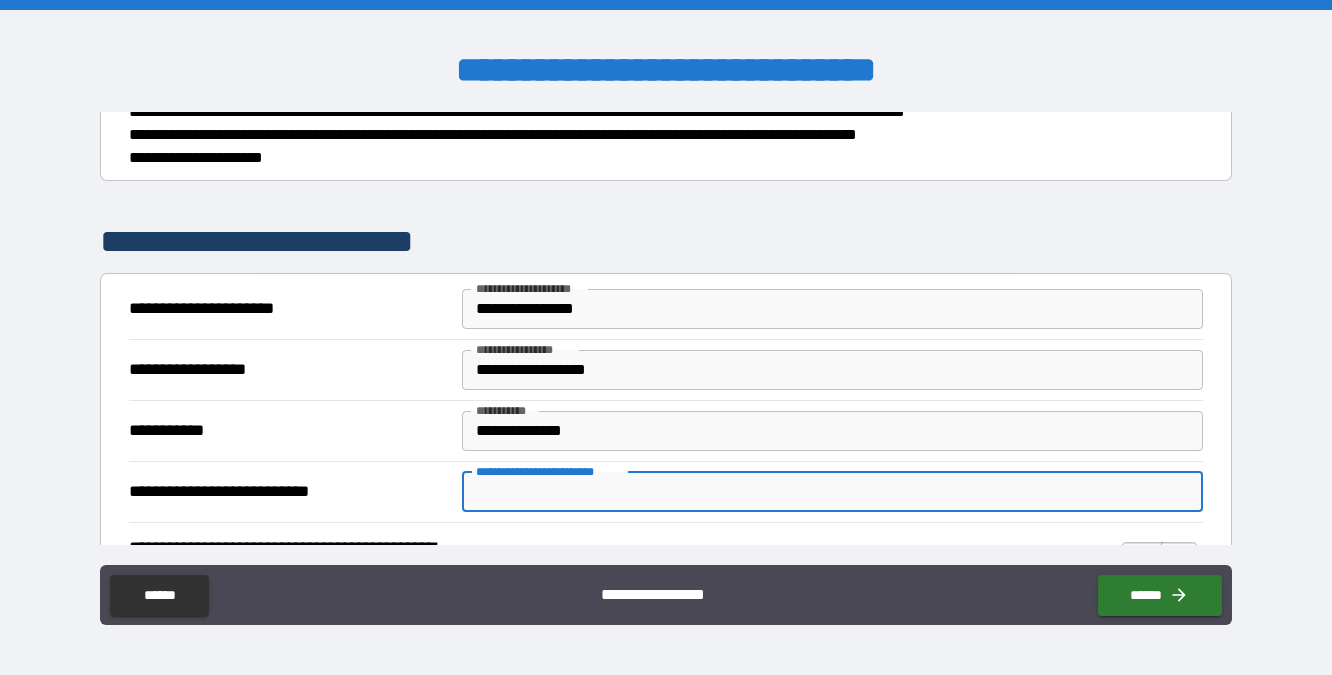 click on "**********" at bounding box center (832, 492) 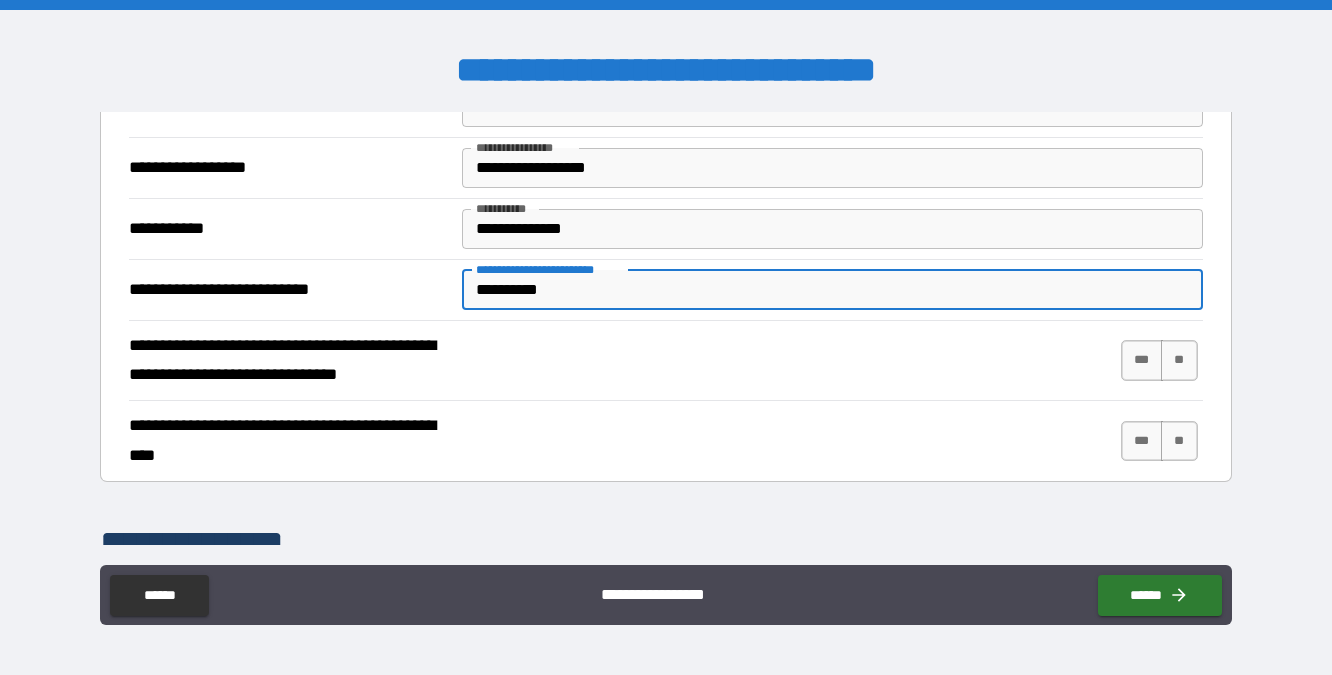 scroll, scrollTop: 453, scrollLeft: 0, axis: vertical 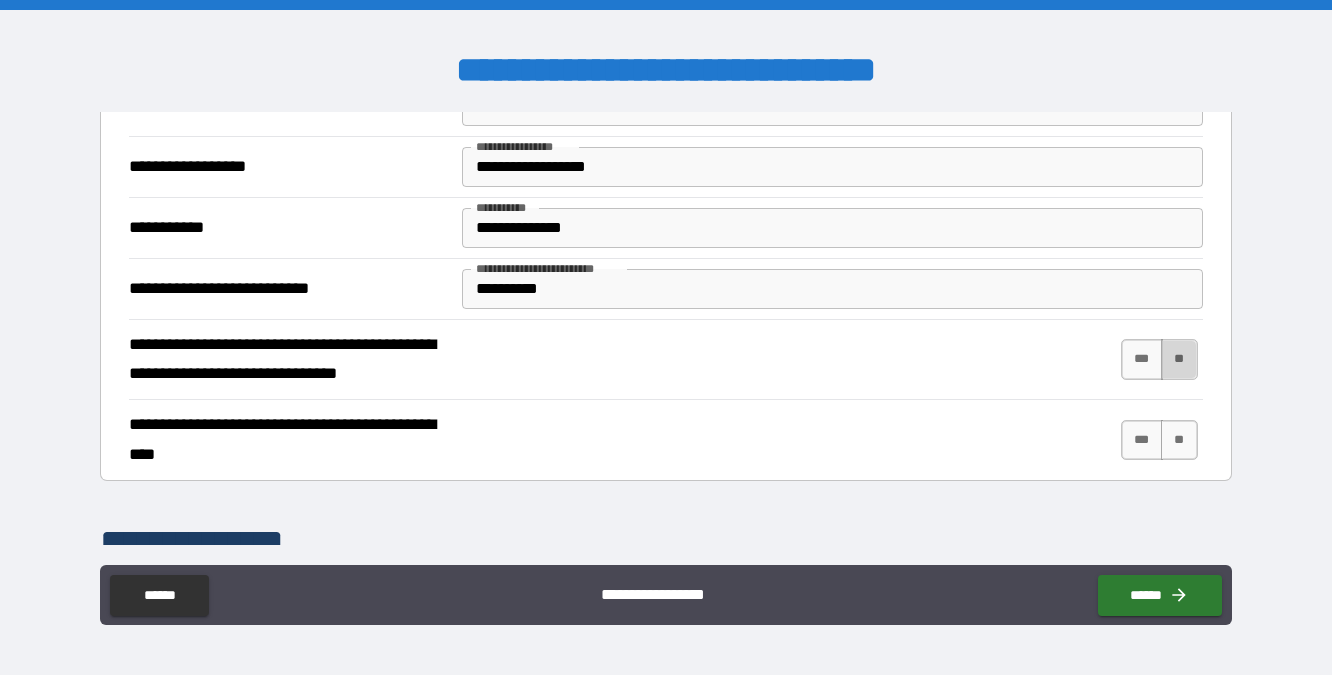 click on "**" at bounding box center [1179, 359] 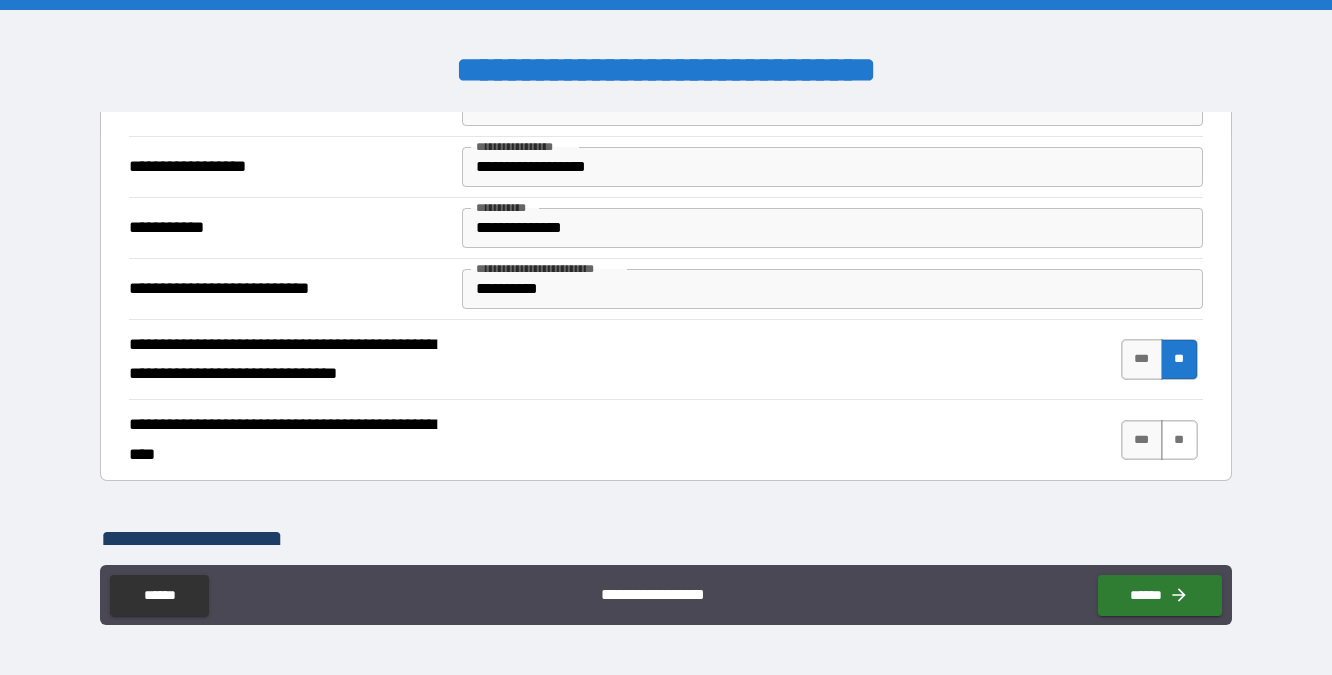 click on "**" at bounding box center (1179, 440) 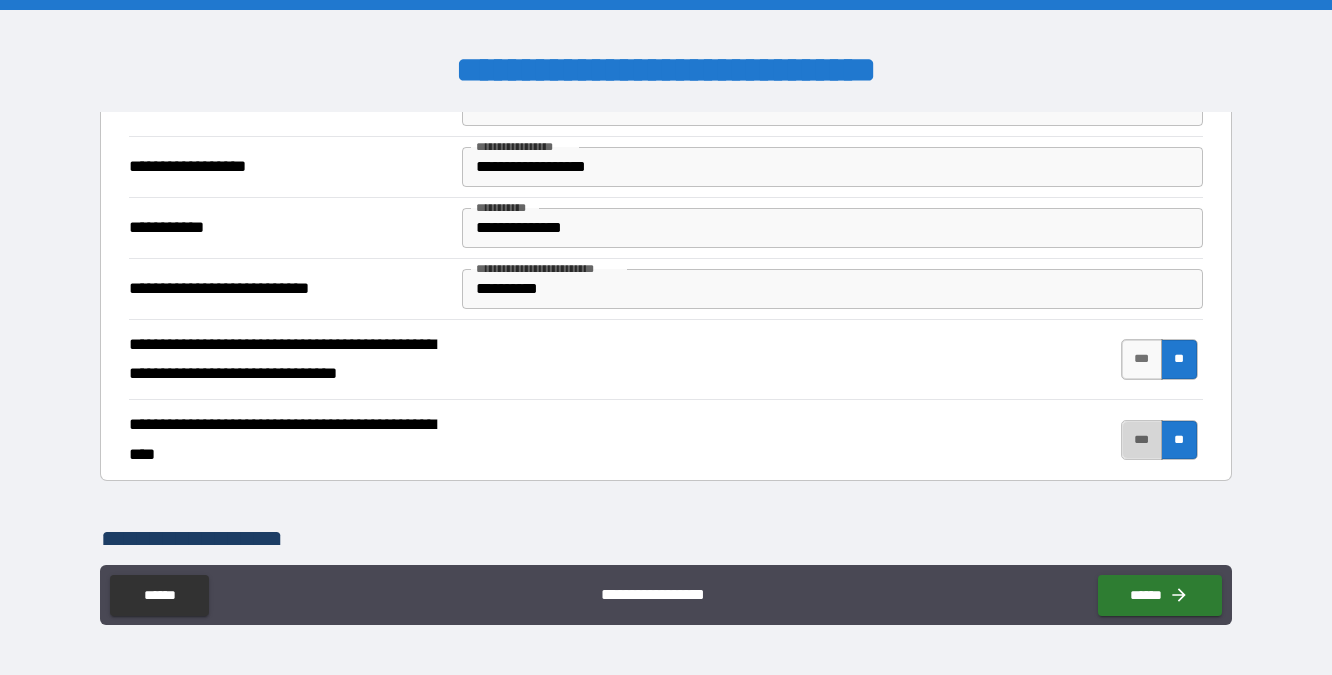 click on "***" at bounding box center [1142, 440] 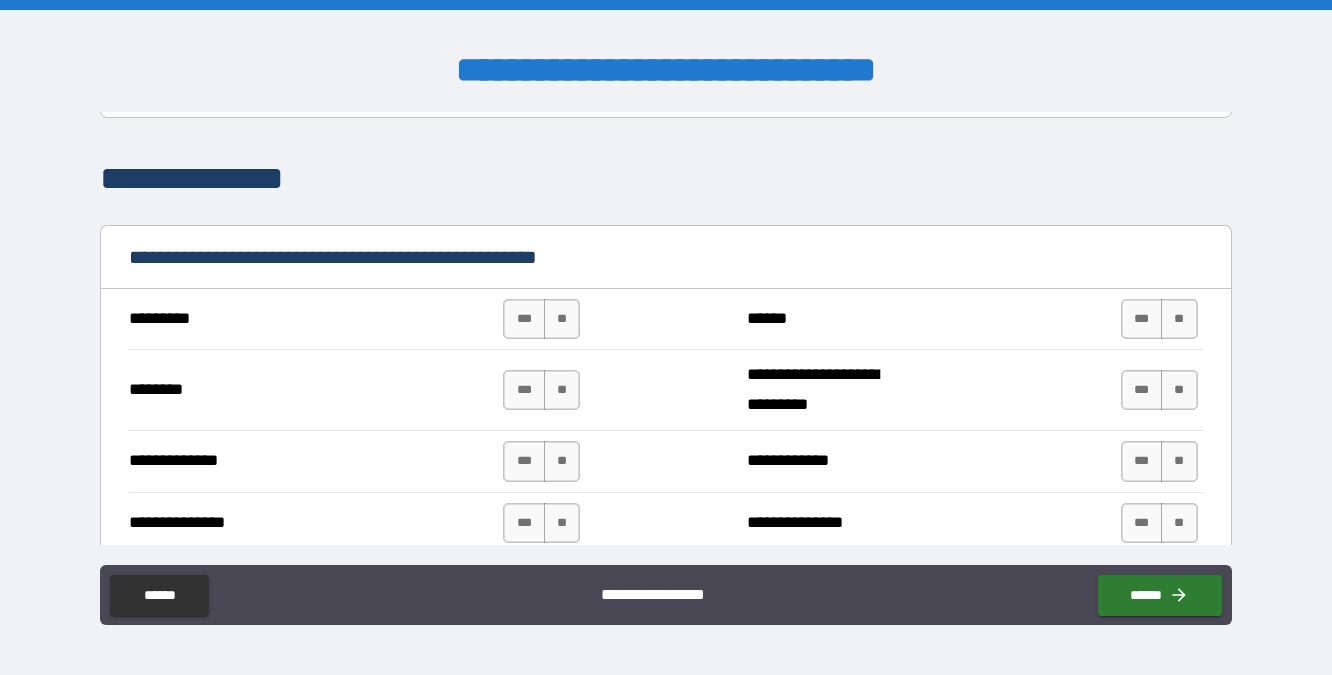 scroll, scrollTop: 820, scrollLeft: 0, axis: vertical 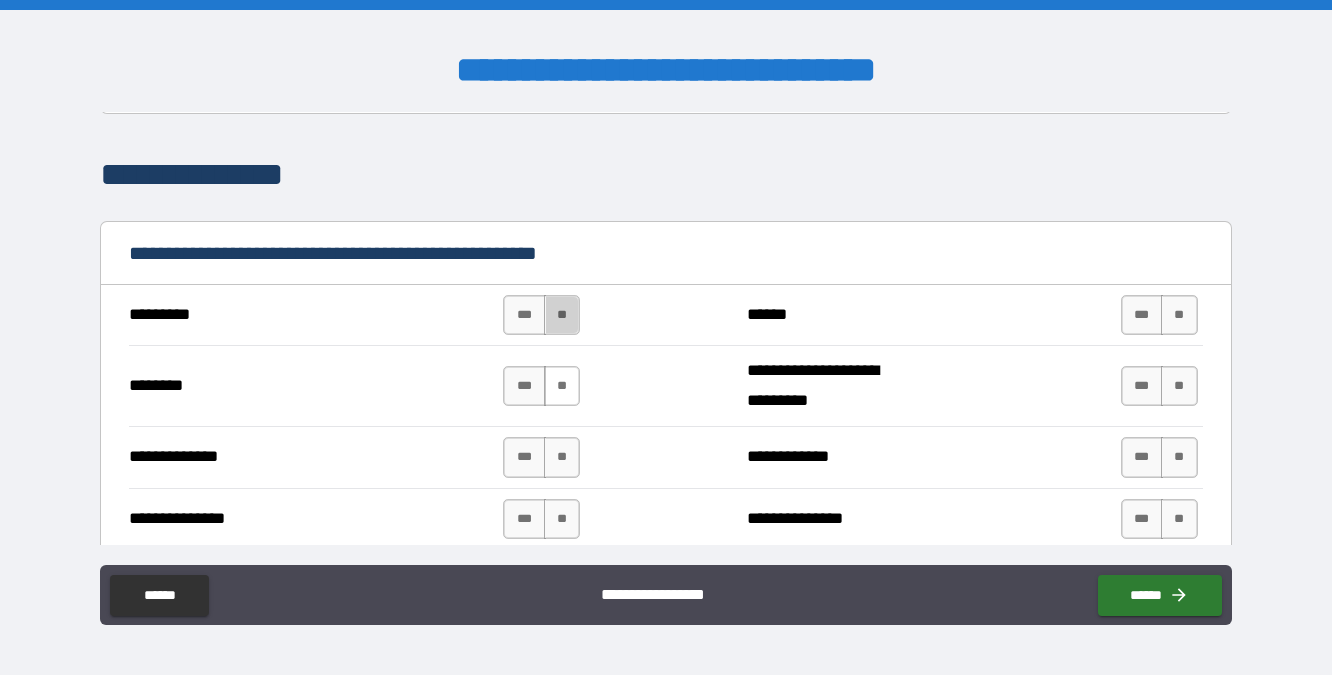 drag, startPoint x: 557, startPoint y: 306, endPoint x: 557, endPoint y: 382, distance: 76 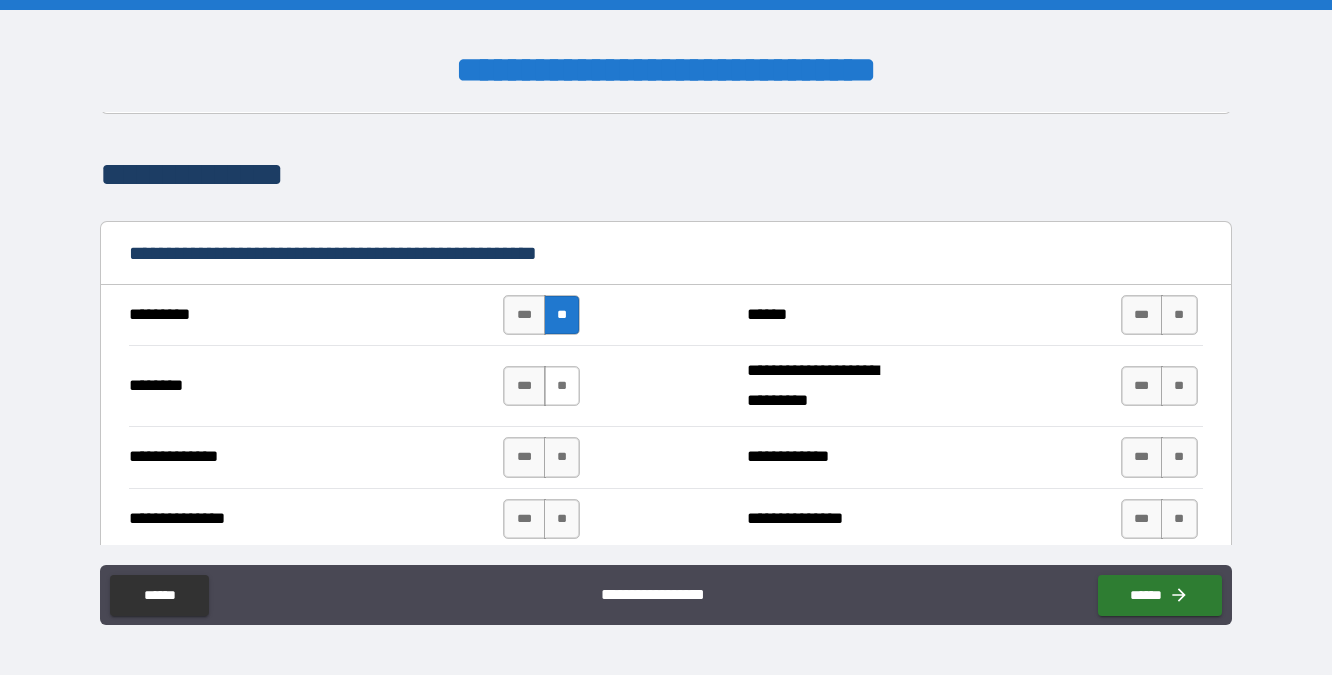 click on "**" at bounding box center (562, 386) 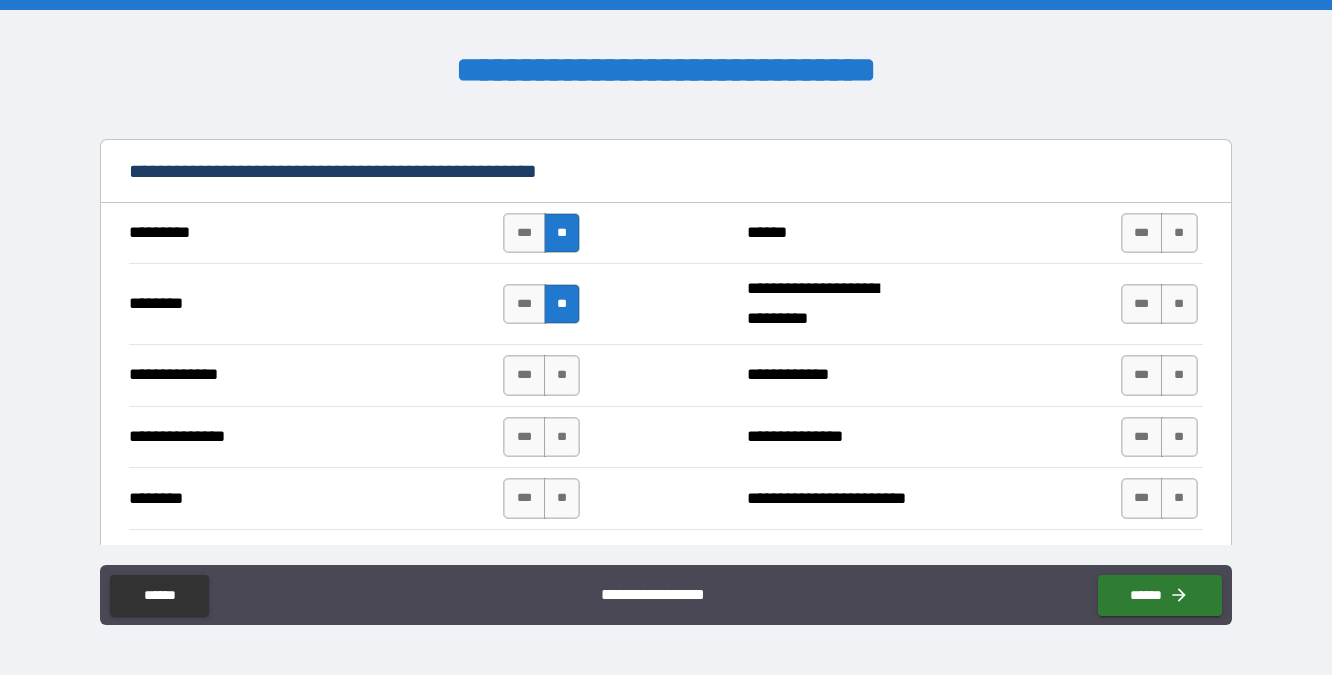 scroll, scrollTop: 903, scrollLeft: 0, axis: vertical 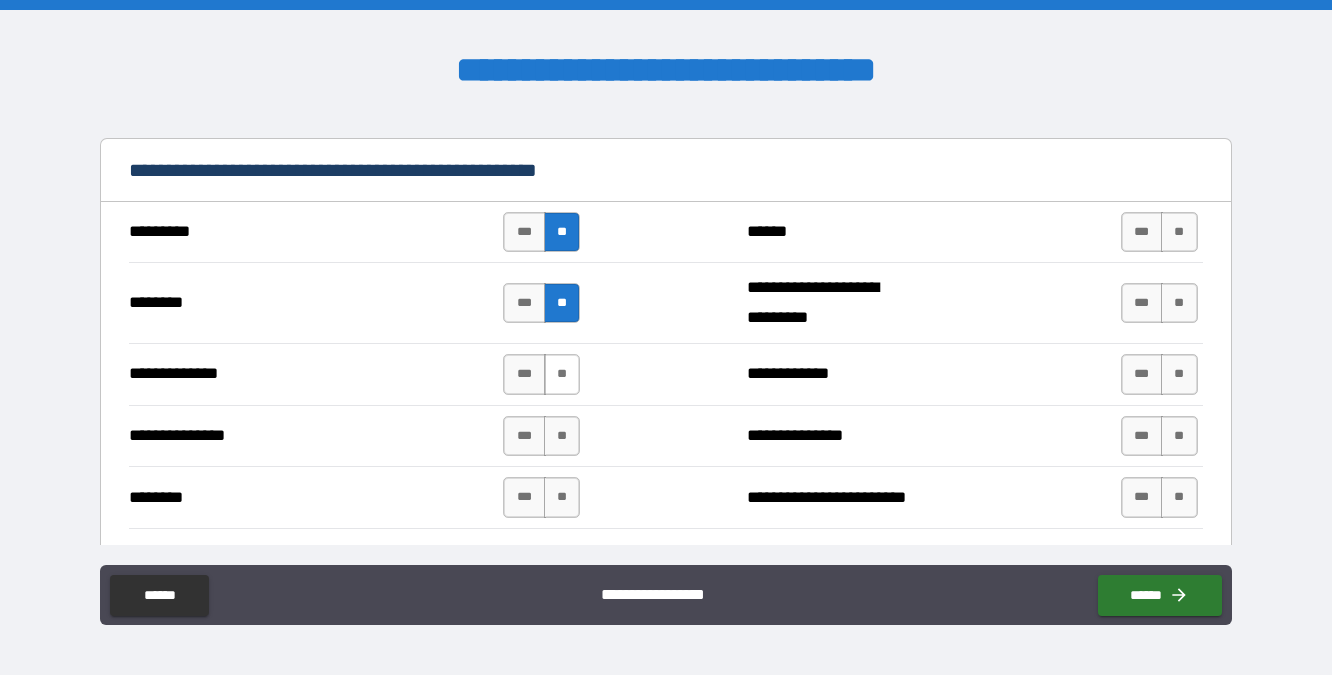 click on "**" at bounding box center (562, 374) 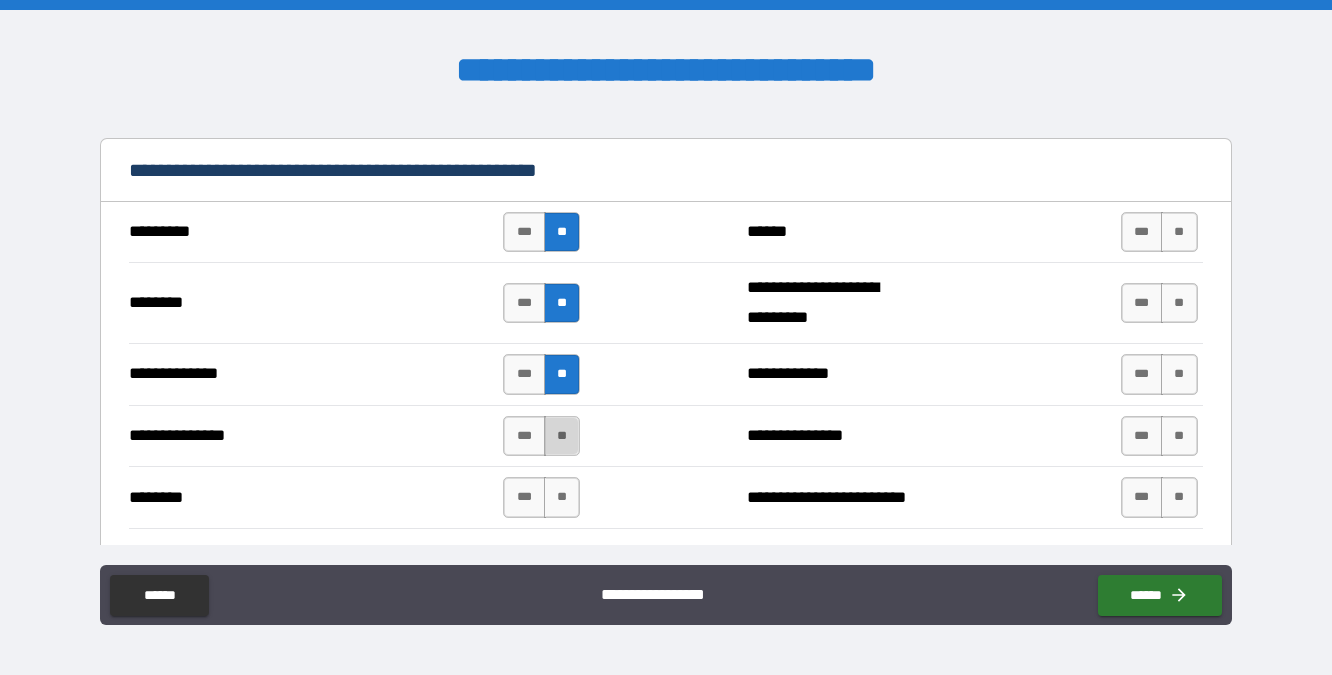 click on "**" at bounding box center [562, 436] 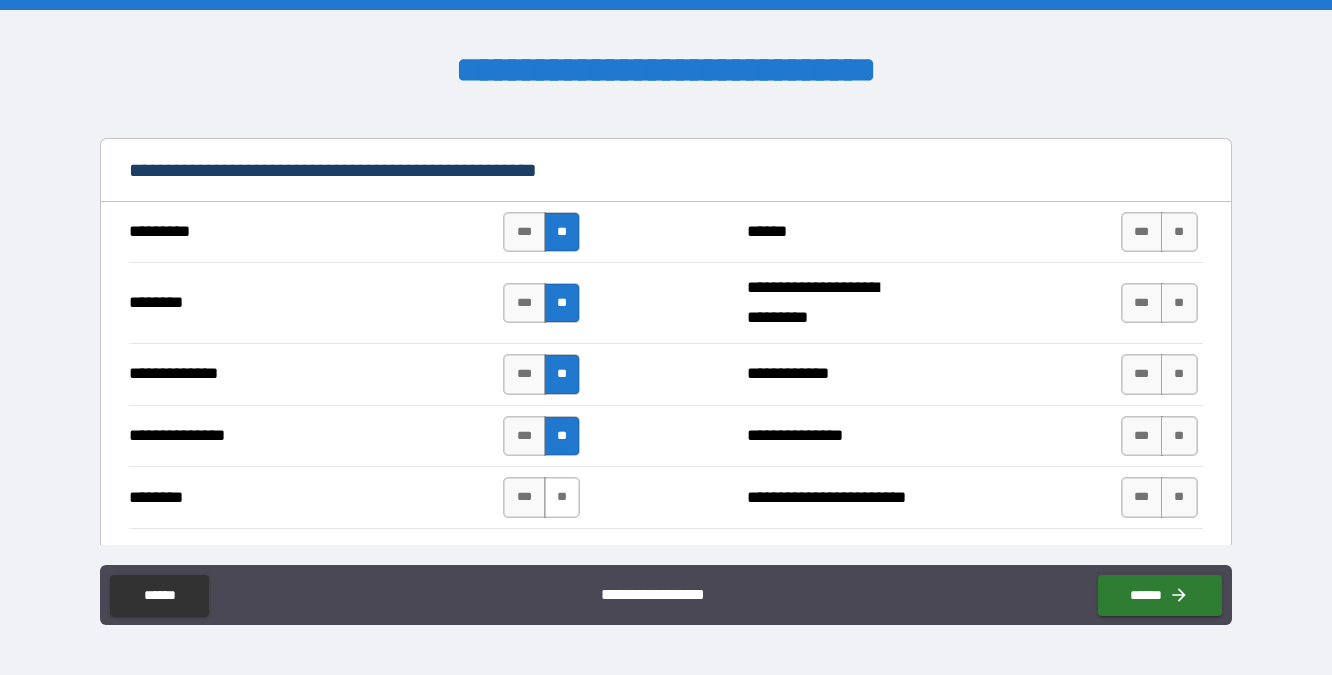 click on "**" at bounding box center (562, 497) 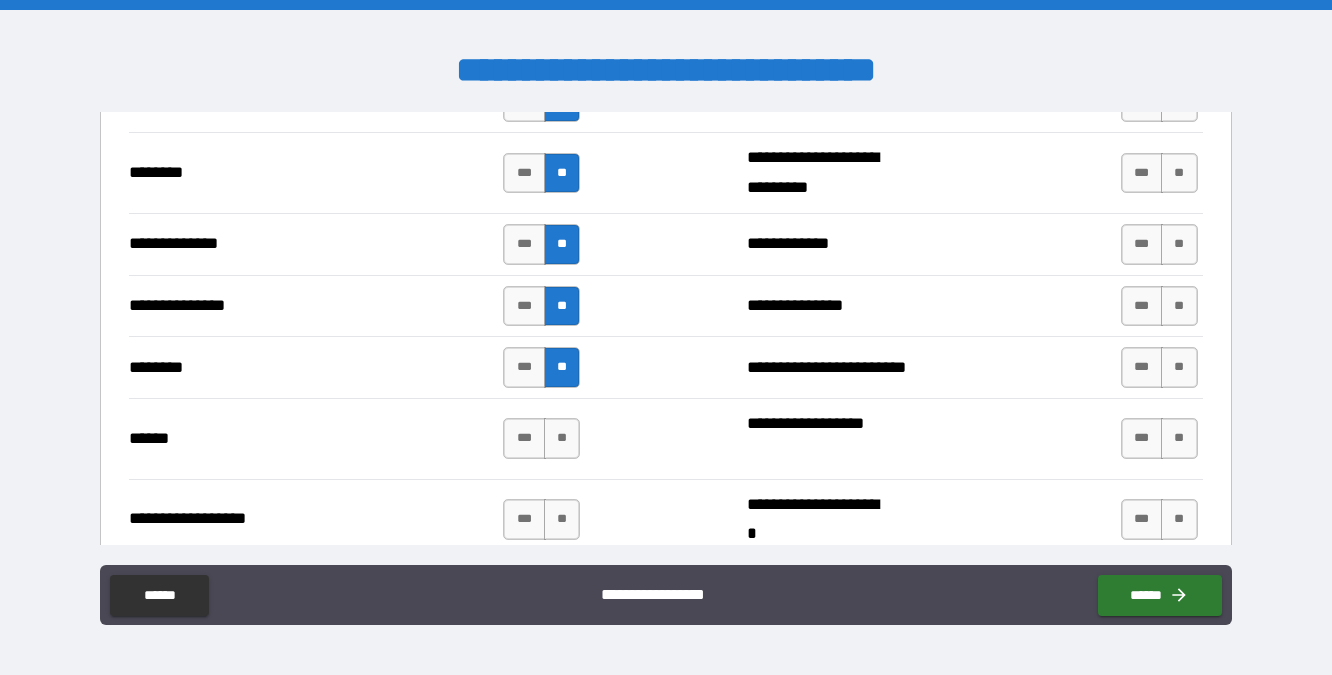 scroll, scrollTop: 1084, scrollLeft: 0, axis: vertical 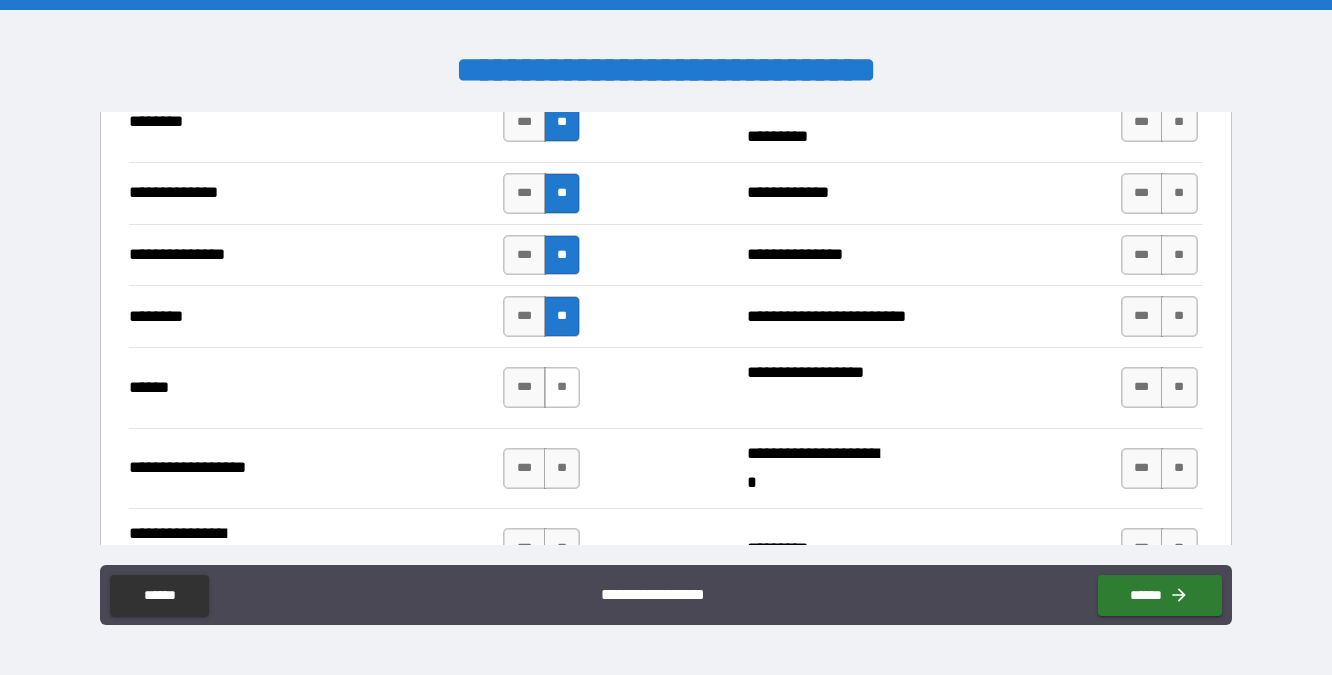 click on "**" at bounding box center (562, 387) 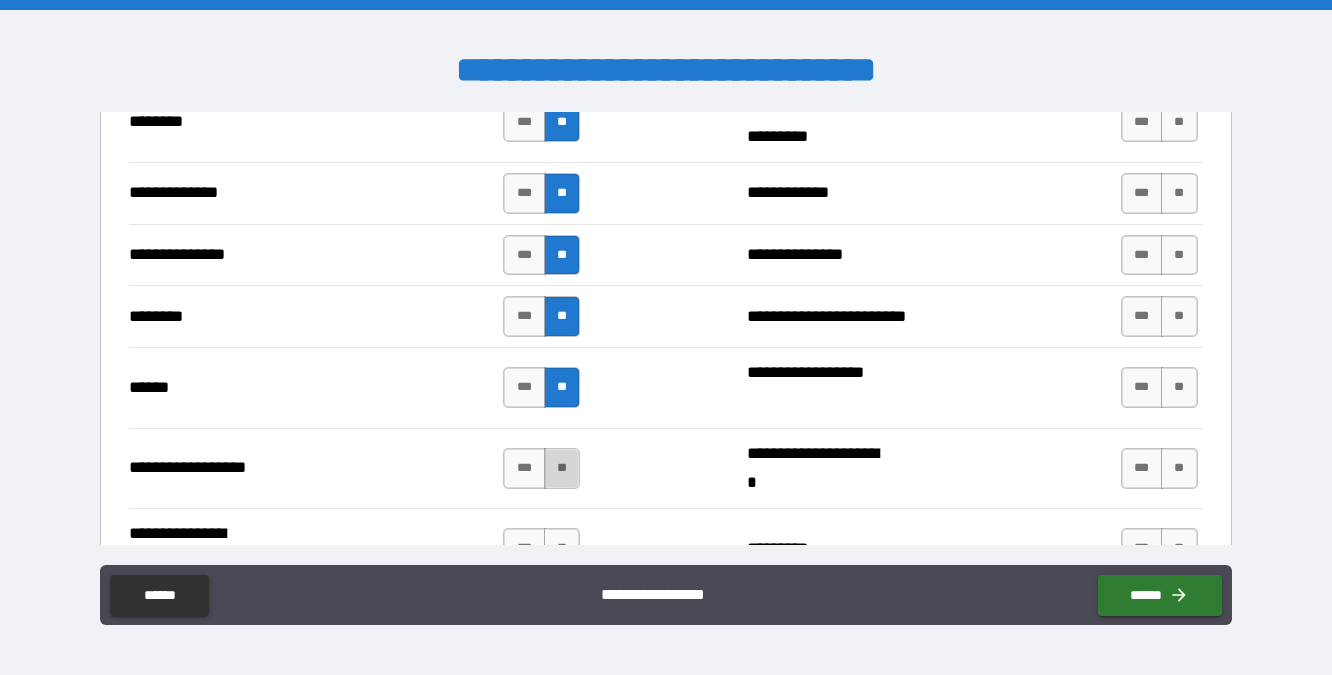 click on "**" at bounding box center [562, 468] 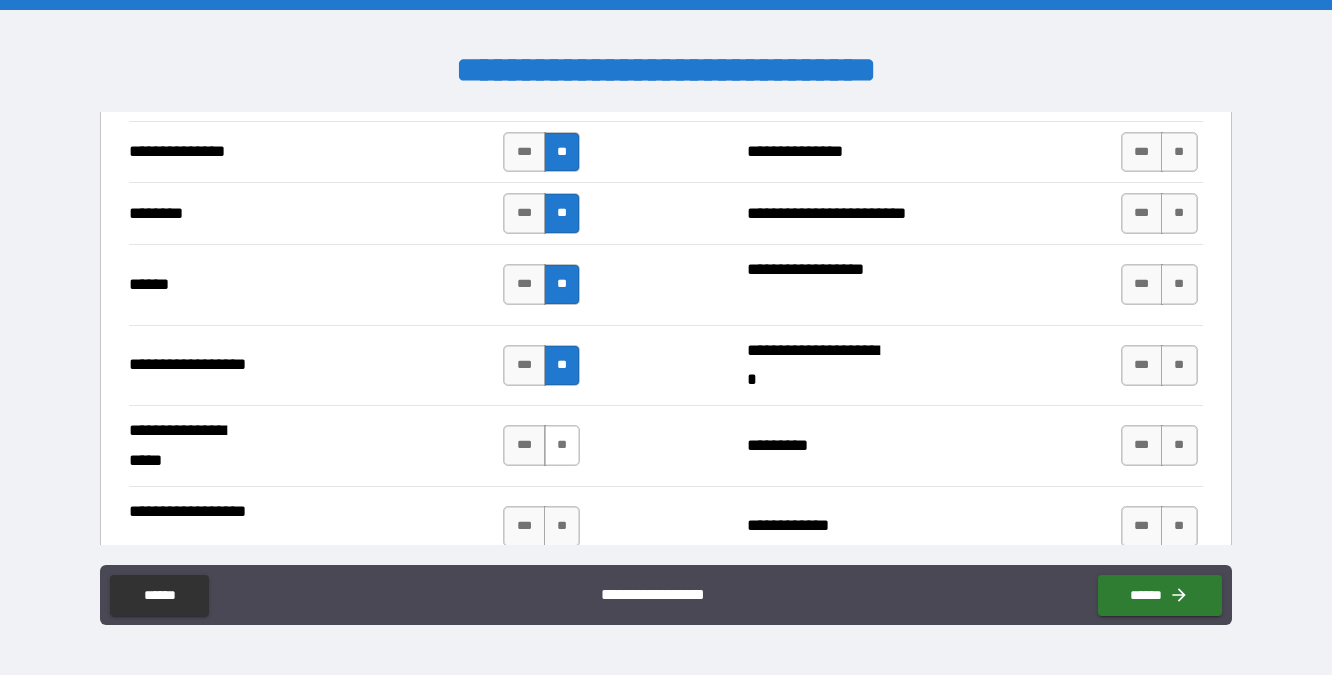click on "**" at bounding box center [562, 445] 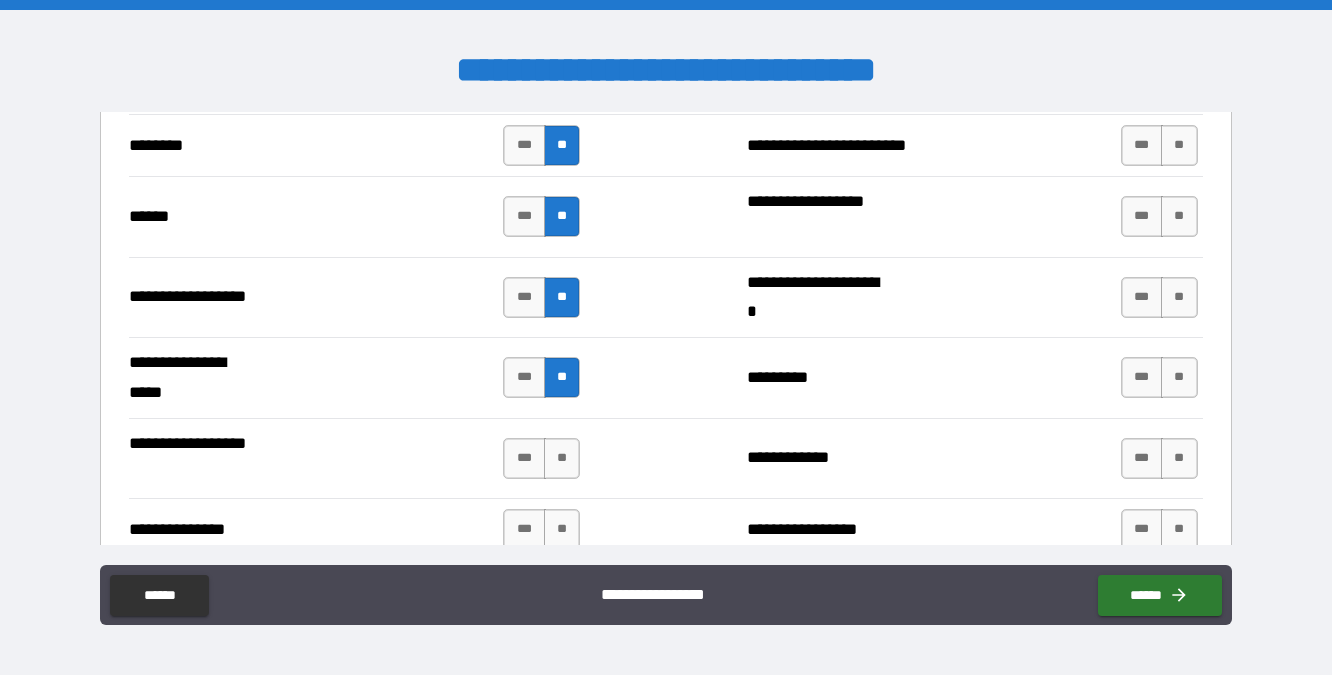 click on "**" at bounding box center [562, 458] 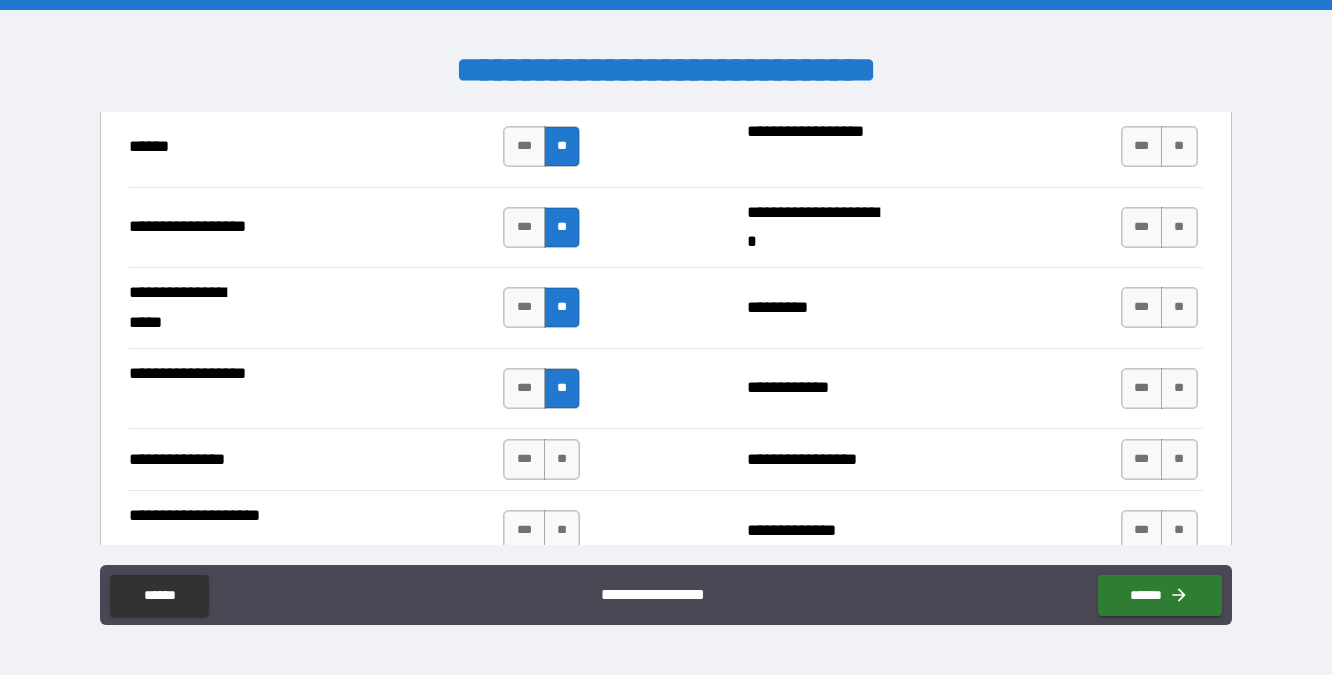 click on "**" at bounding box center [562, 459] 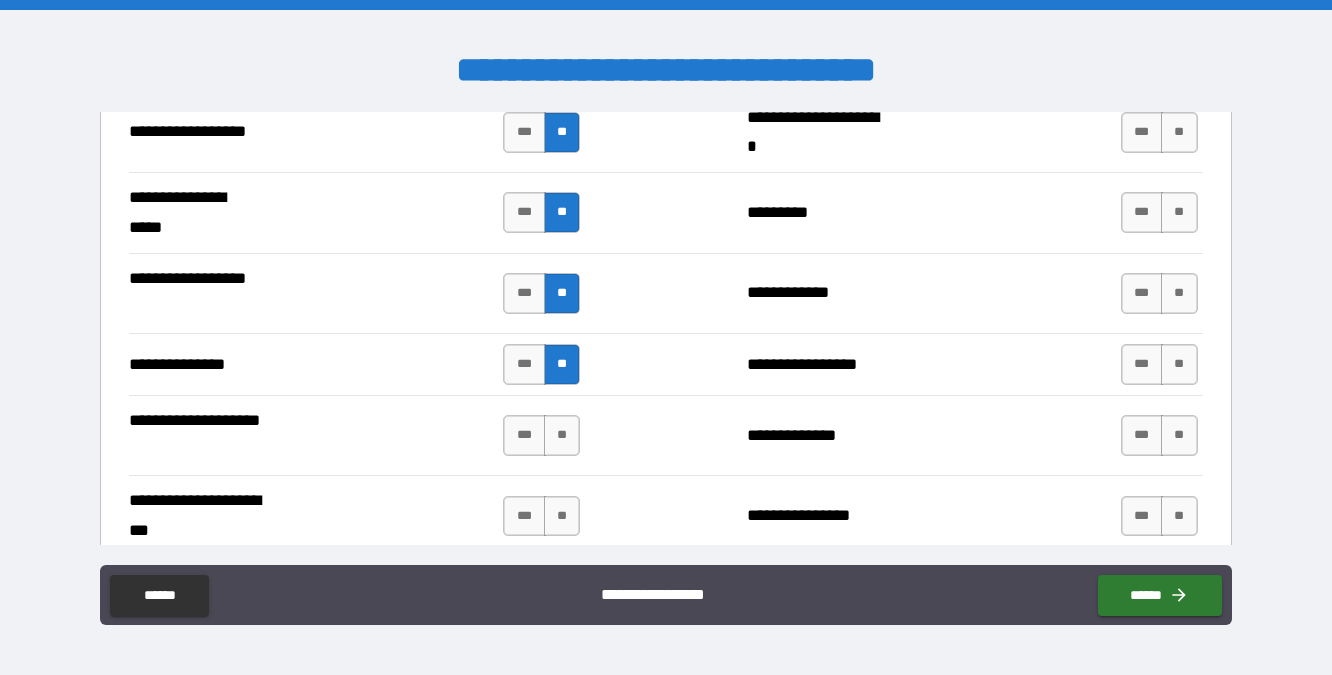 scroll, scrollTop: 1430, scrollLeft: 0, axis: vertical 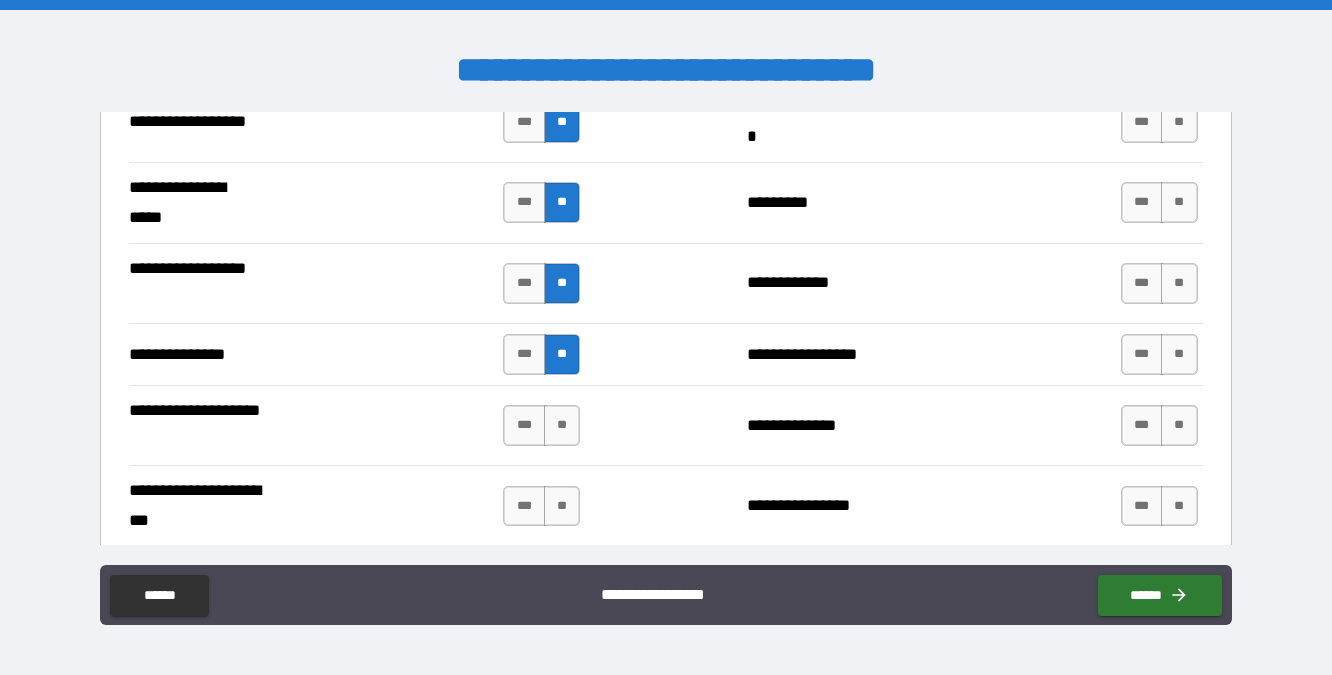 click on "*** **" at bounding box center [544, 426] 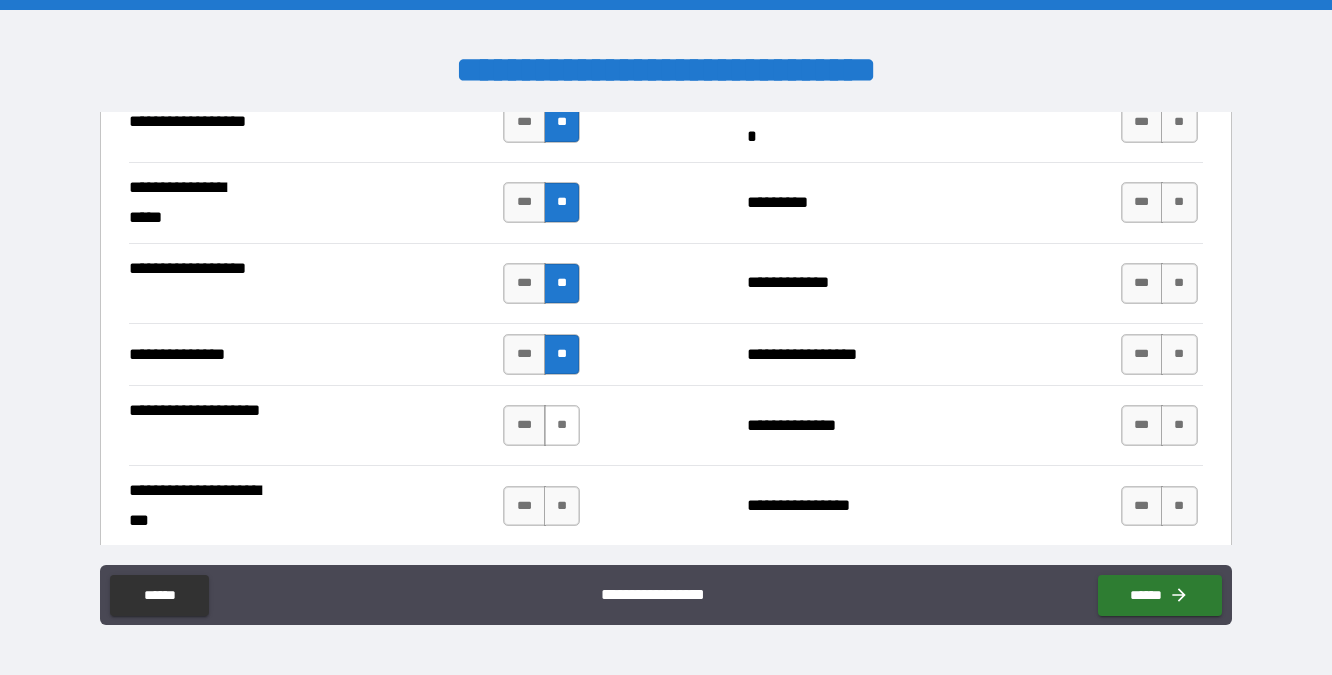 click on "**" at bounding box center [562, 425] 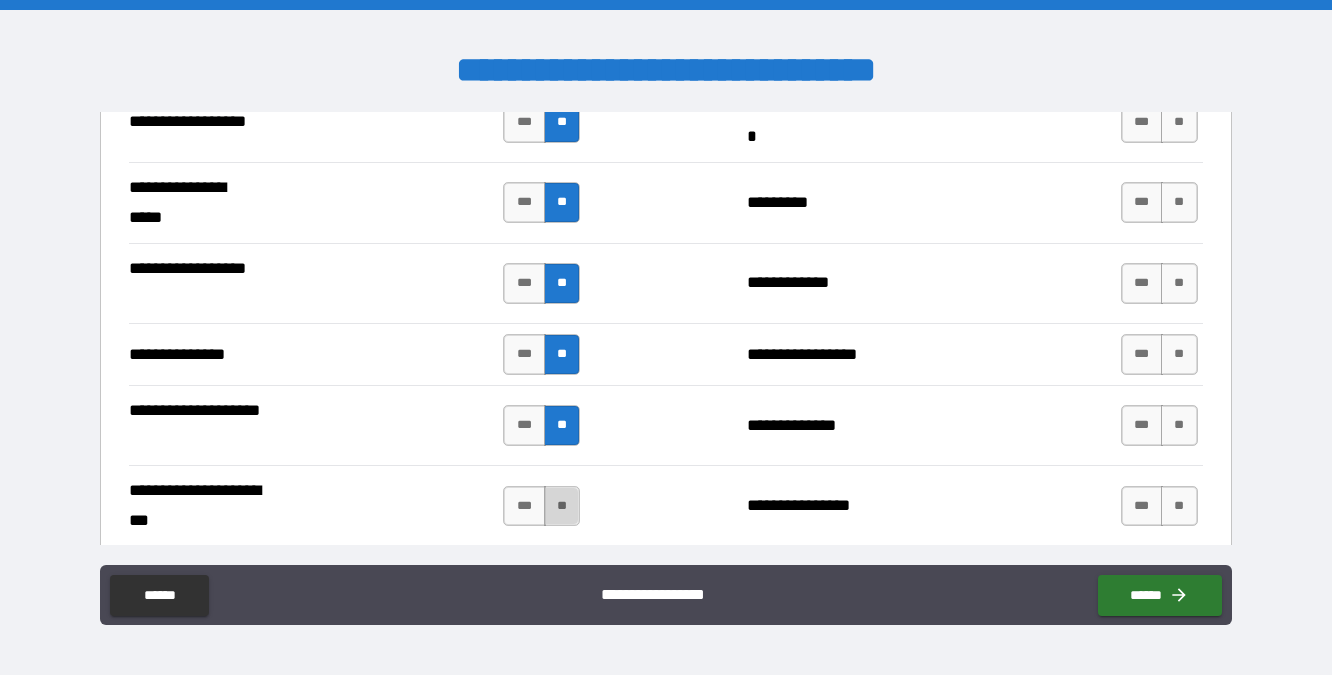 click on "**" at bounding box center (562, 506) 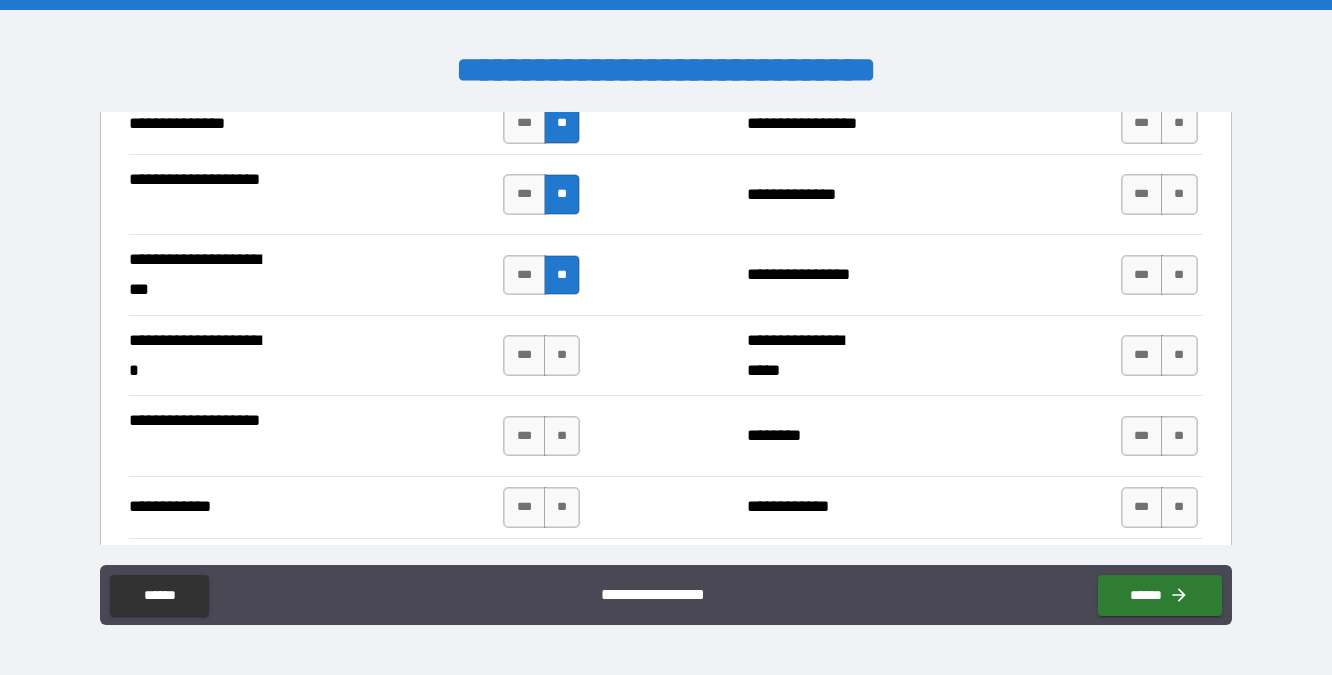 scroll, scrollTop: 1671, scrollLeft: 0, axis: vertical 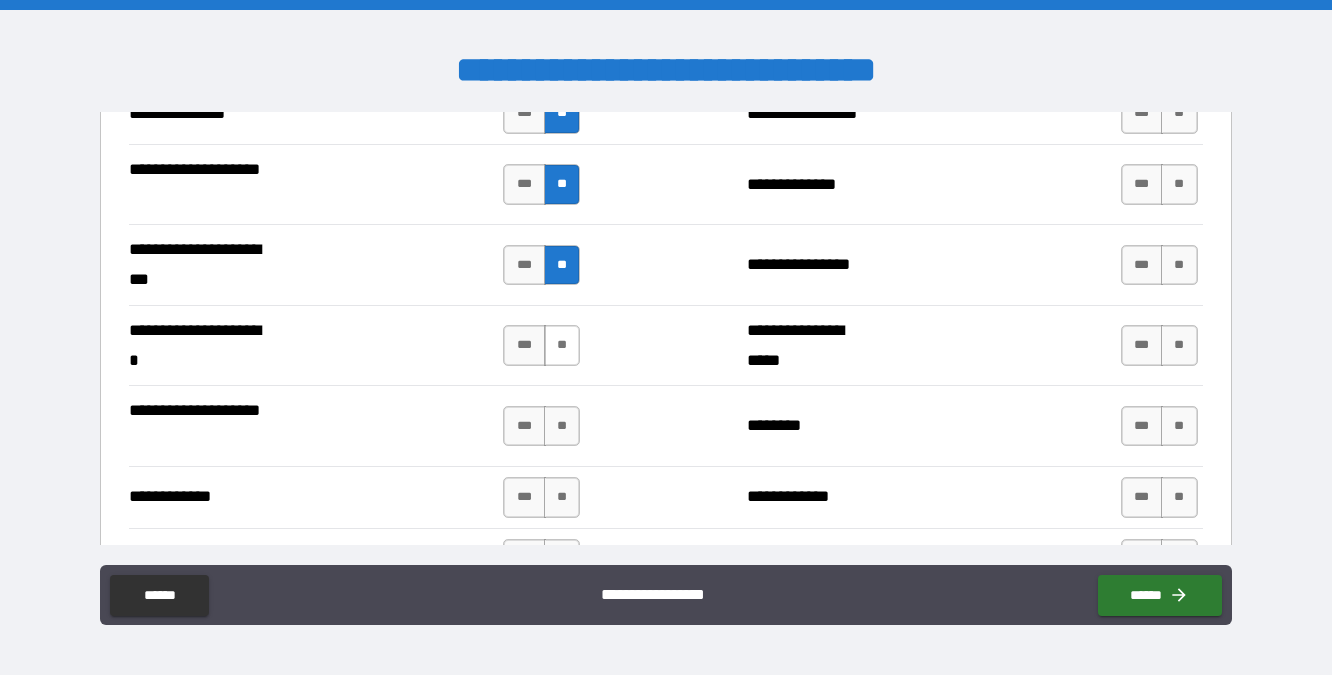 click on "**" at bounding box center (562, 345) 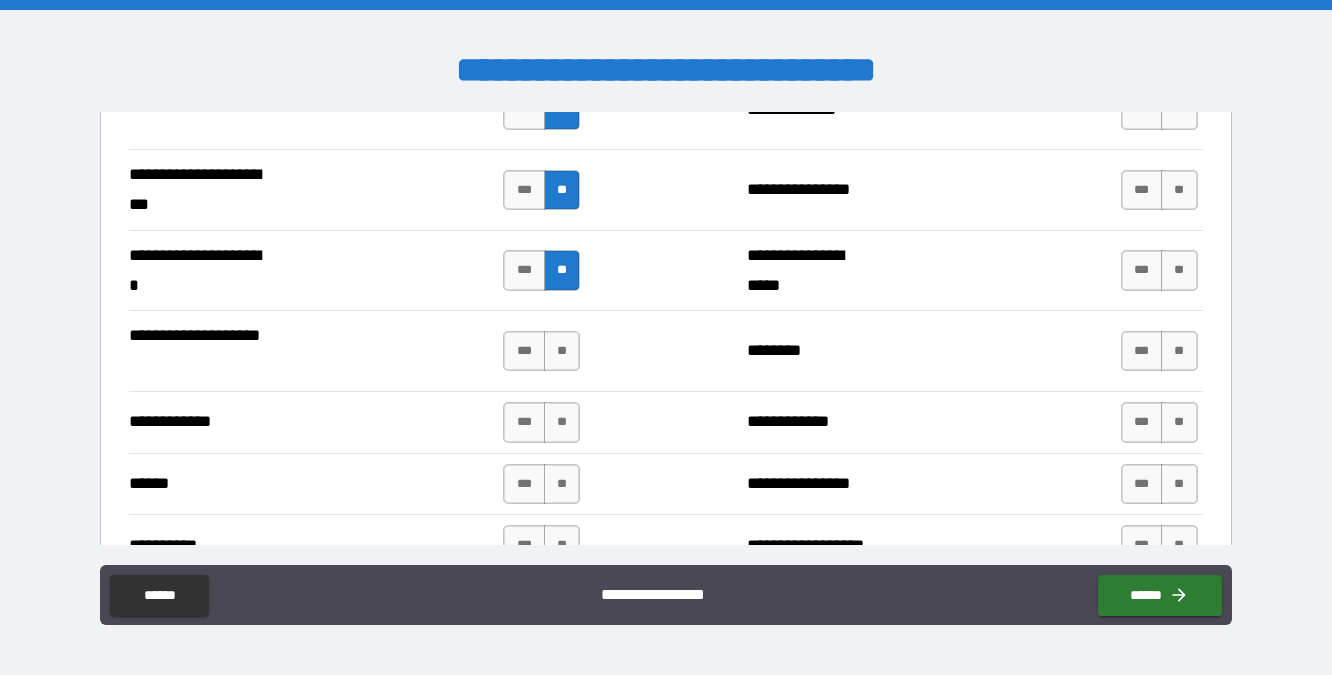 click on "**" at bounding box center [562, 351] 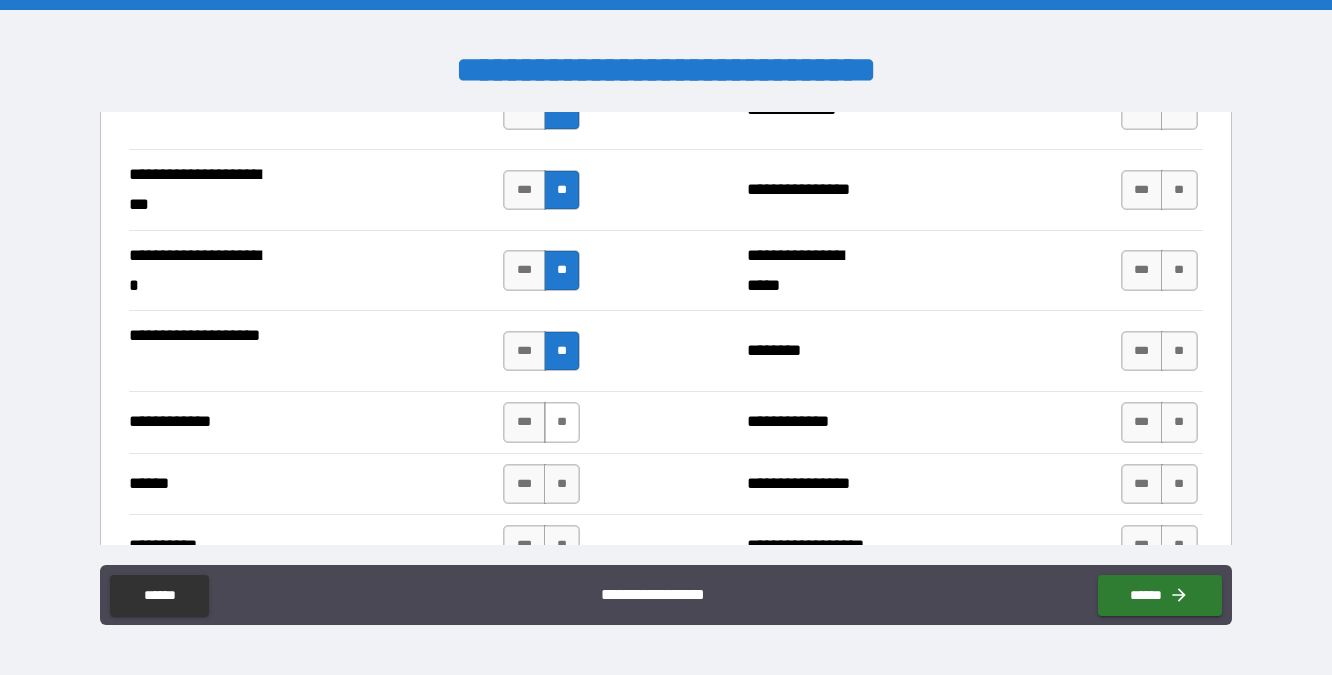 scroll, scrollTop: 1798, scrollLeft: 0, axis: vertical 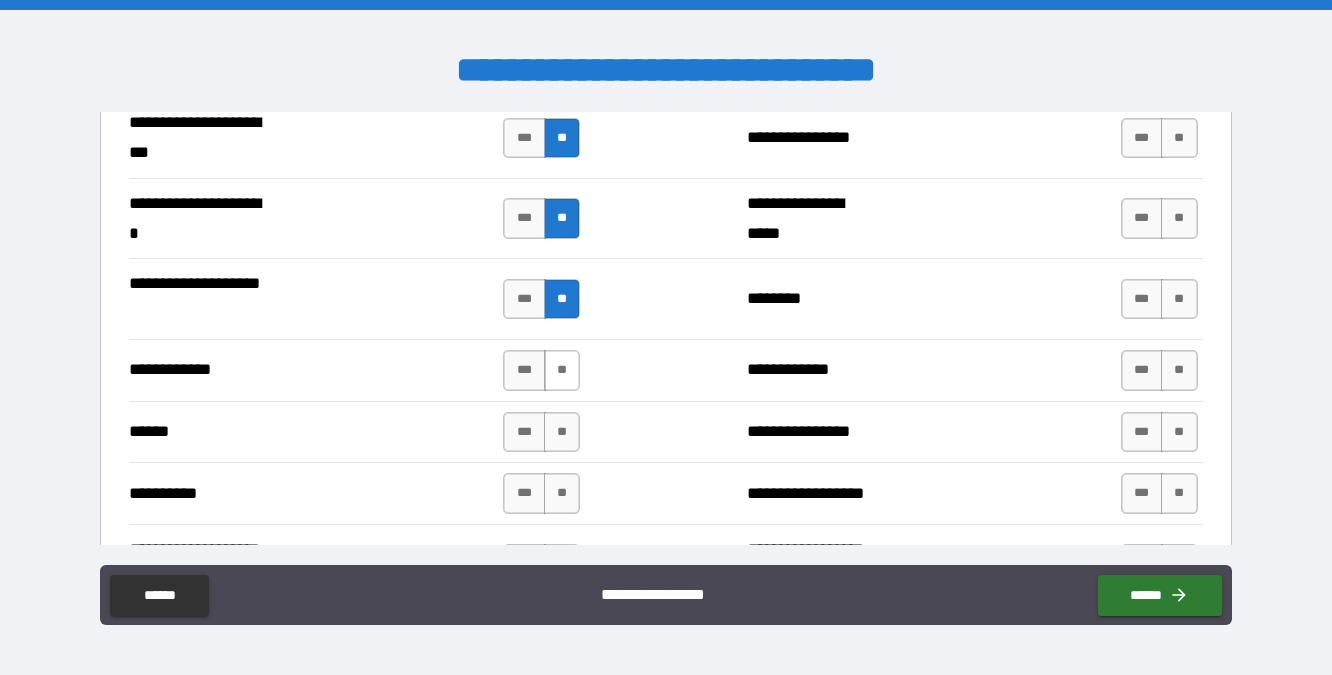 click on "**" at bounding box center [562, 370] 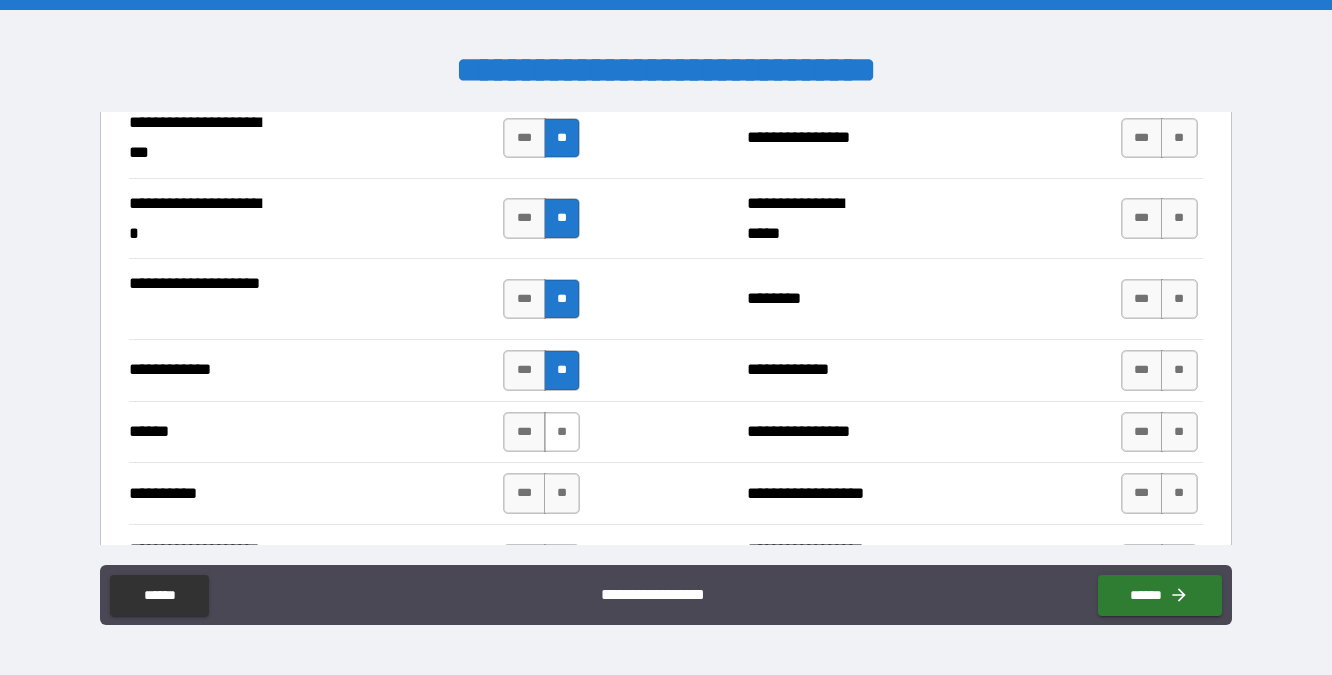 click on "**" at bounding box center [562, 432] 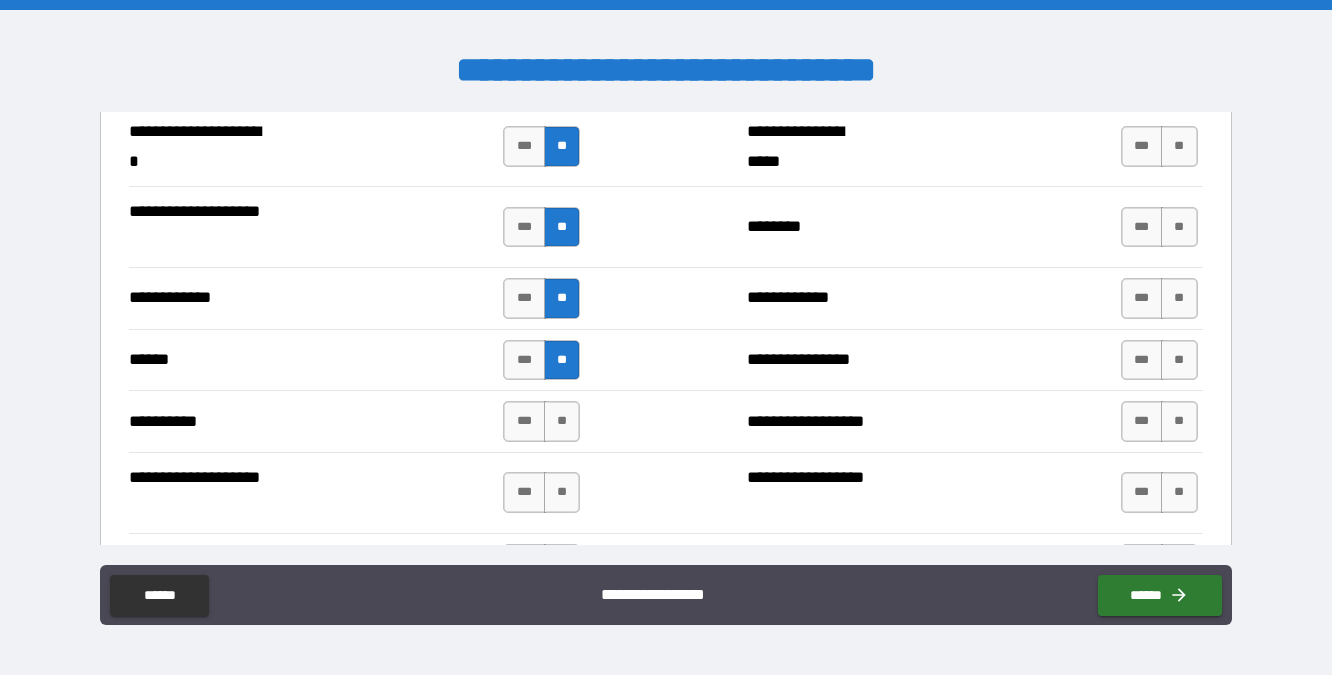 click on "**" at bounding box center [562, 421] 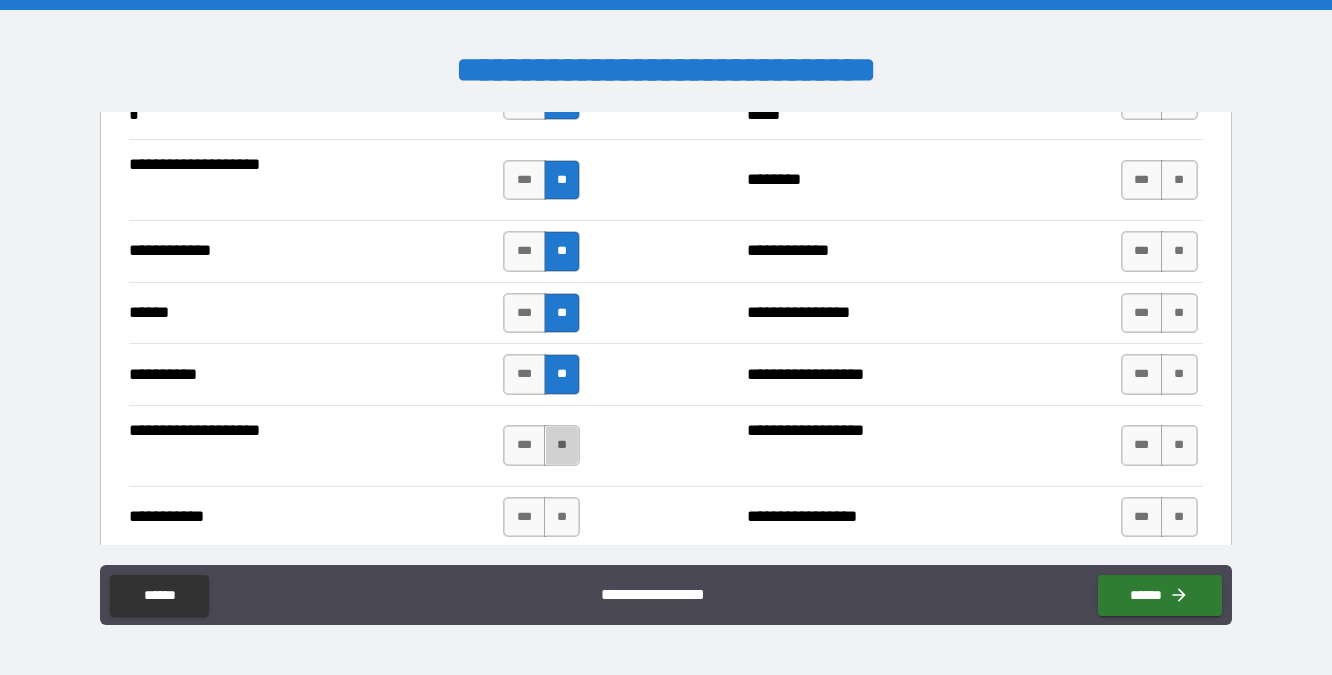 click on "**" at bounding box center [562, 445] 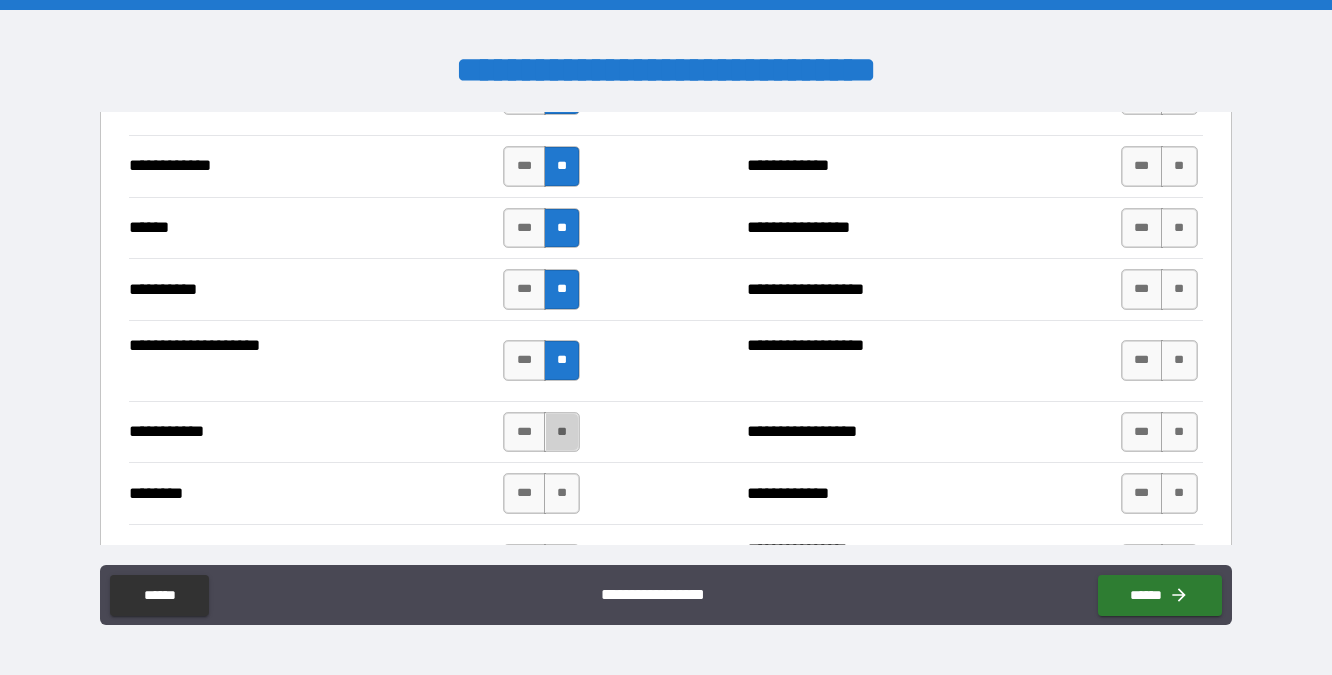 click on "**" at bounding box center (562, 432) 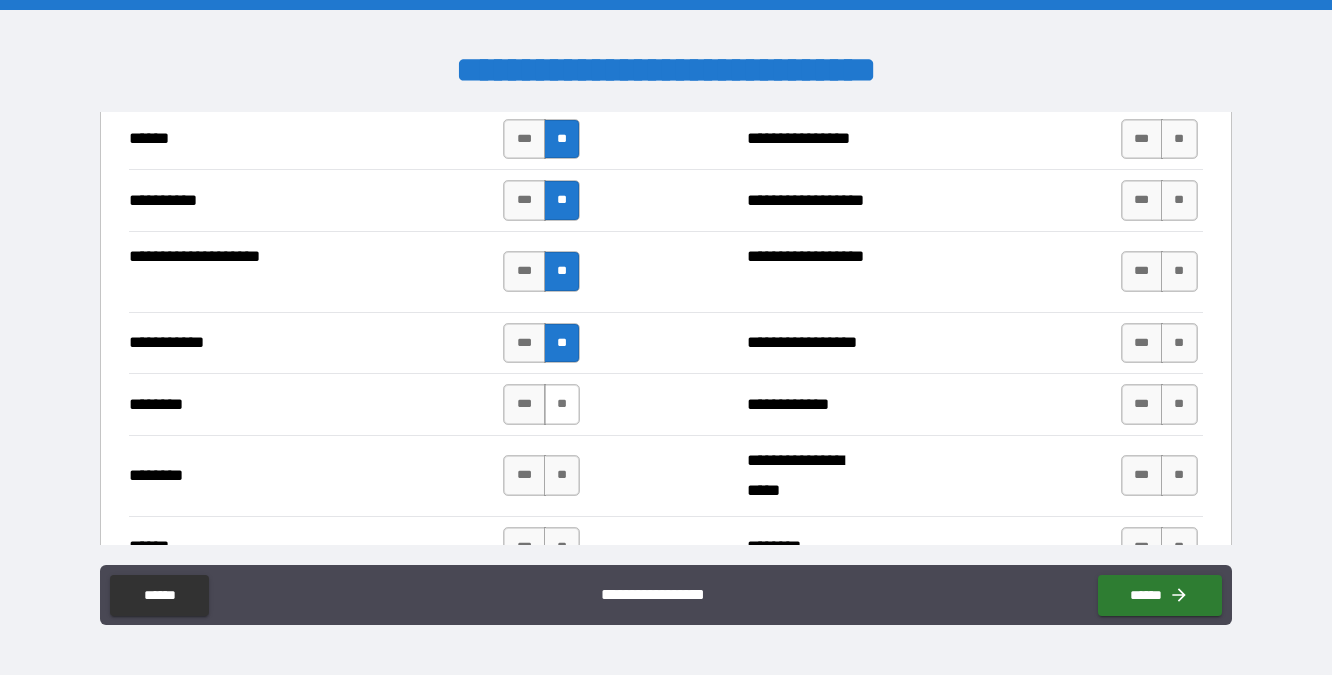 click on "**" at bounding box center (562, 404) 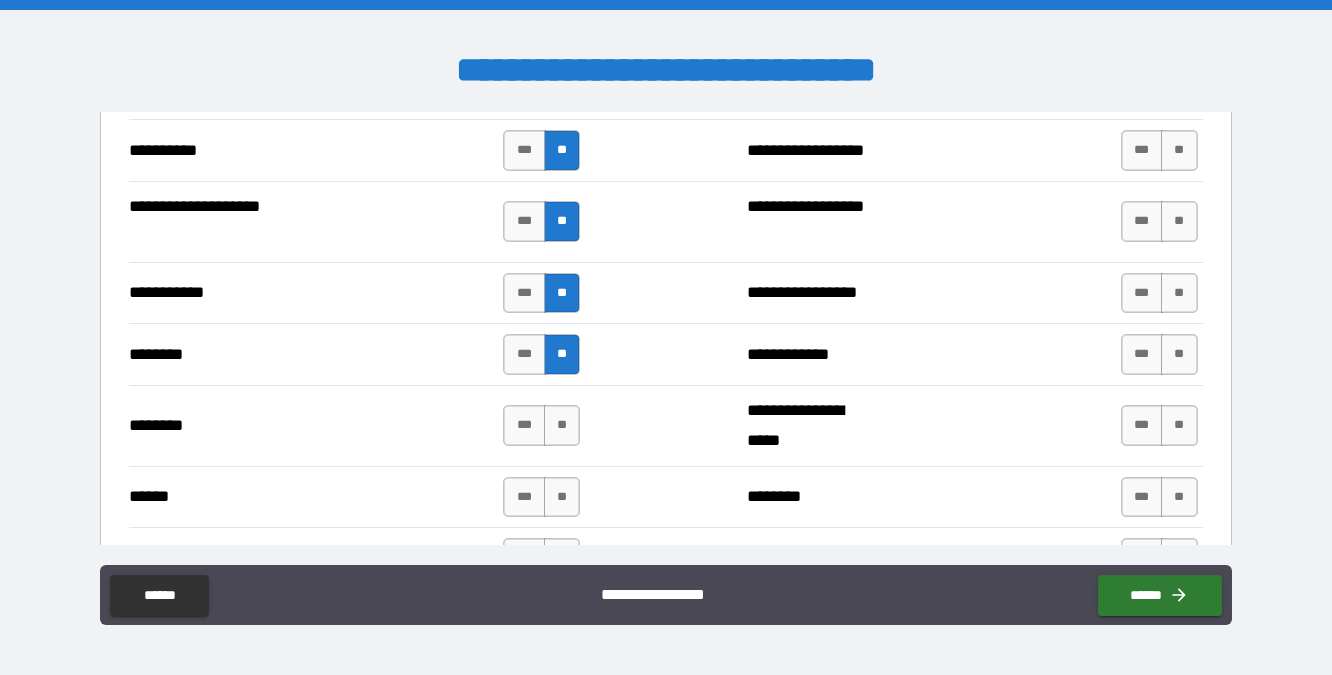 scroll, scrollTop: 2145, scrollLeft: 0, axis: vertical 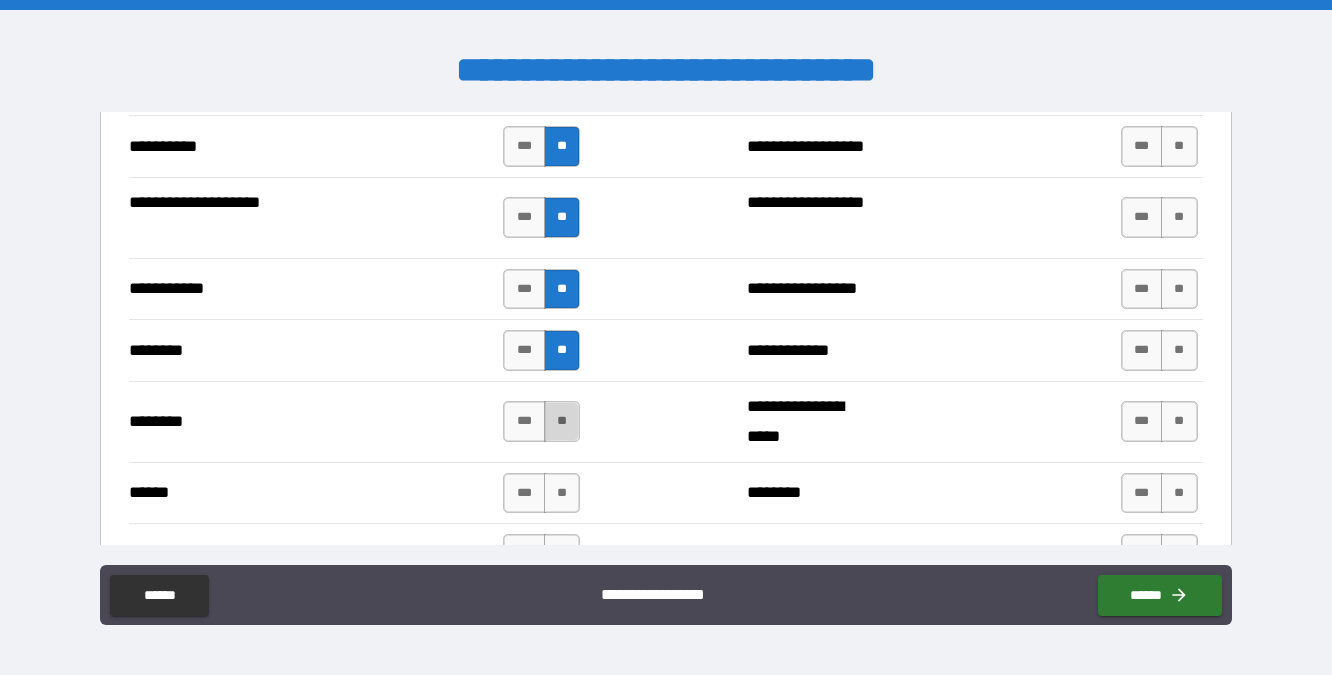 click on "**" at bounding box center [562, 421] 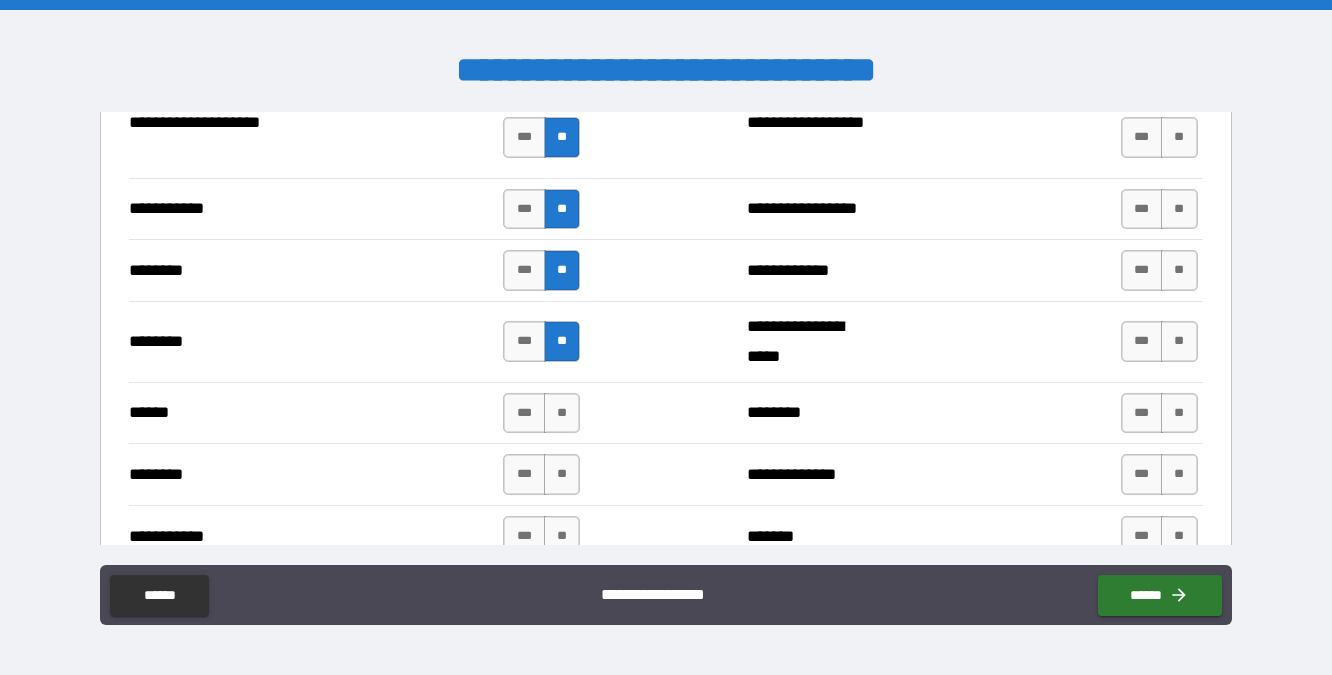 click on "**" at bounding box center [562, 413] 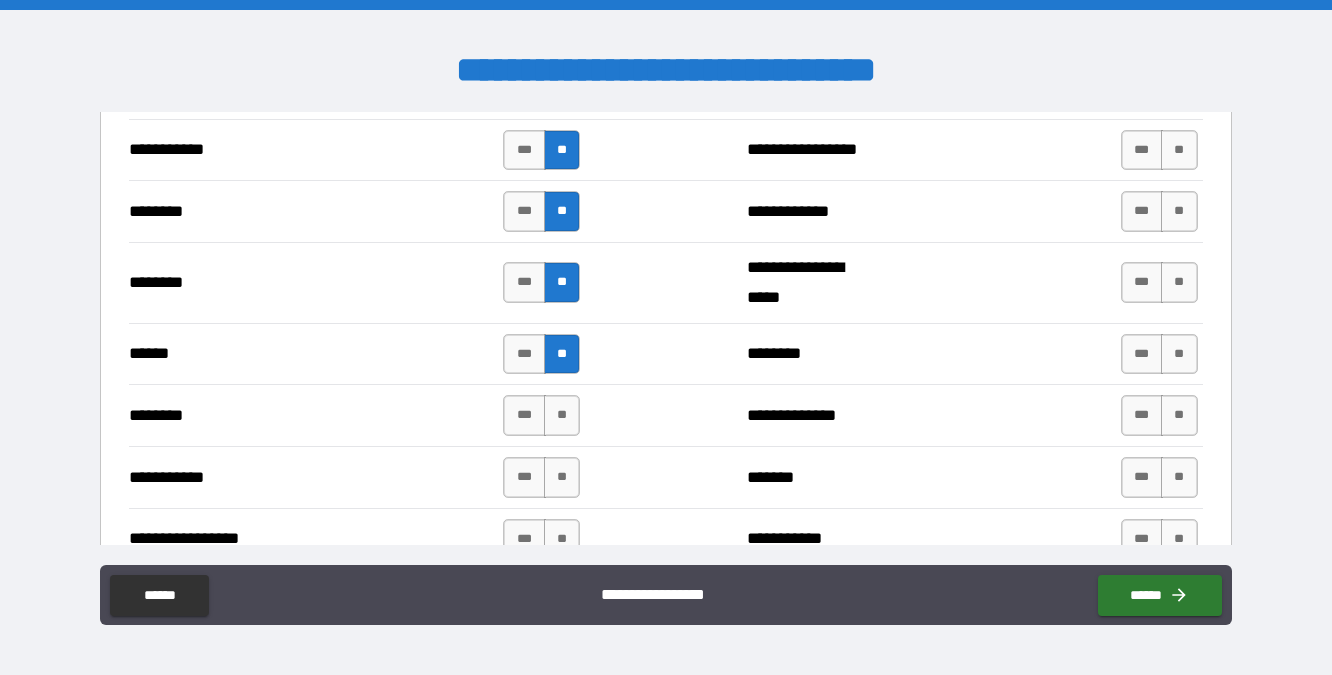 click on "**" at bounding box center [562, 415] 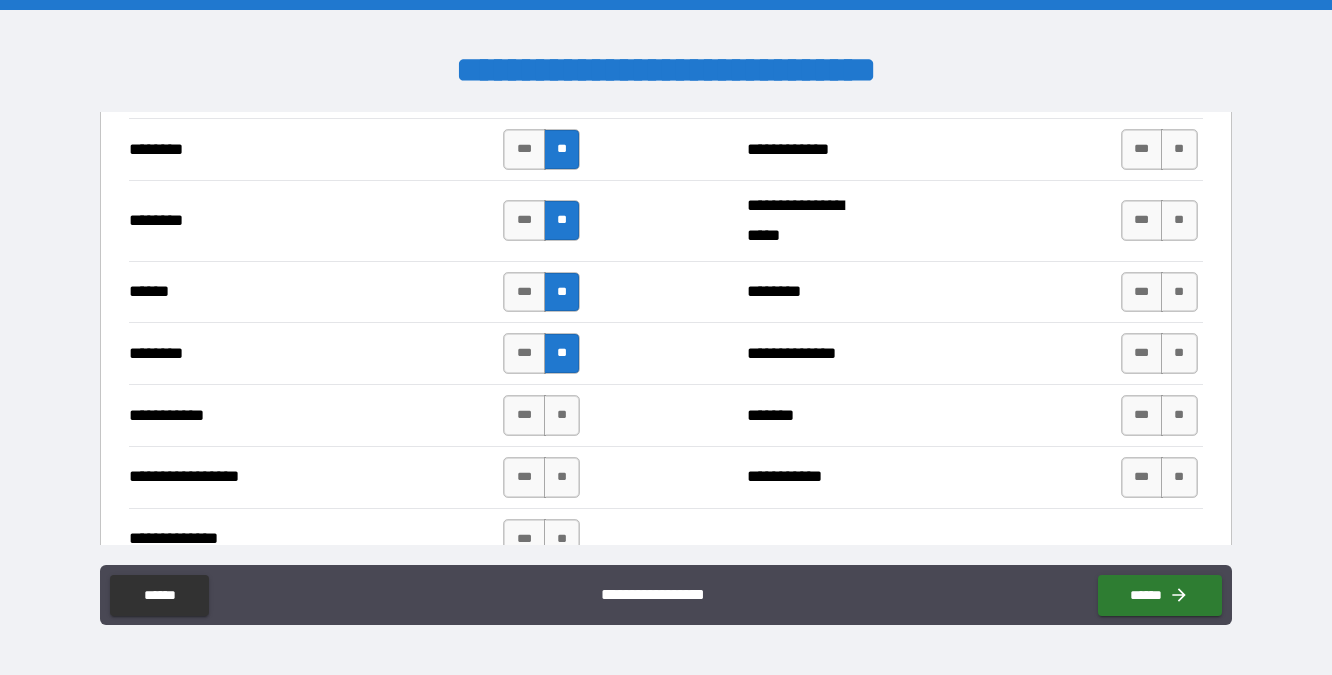 click on "**" at bounding box center (562, 415) 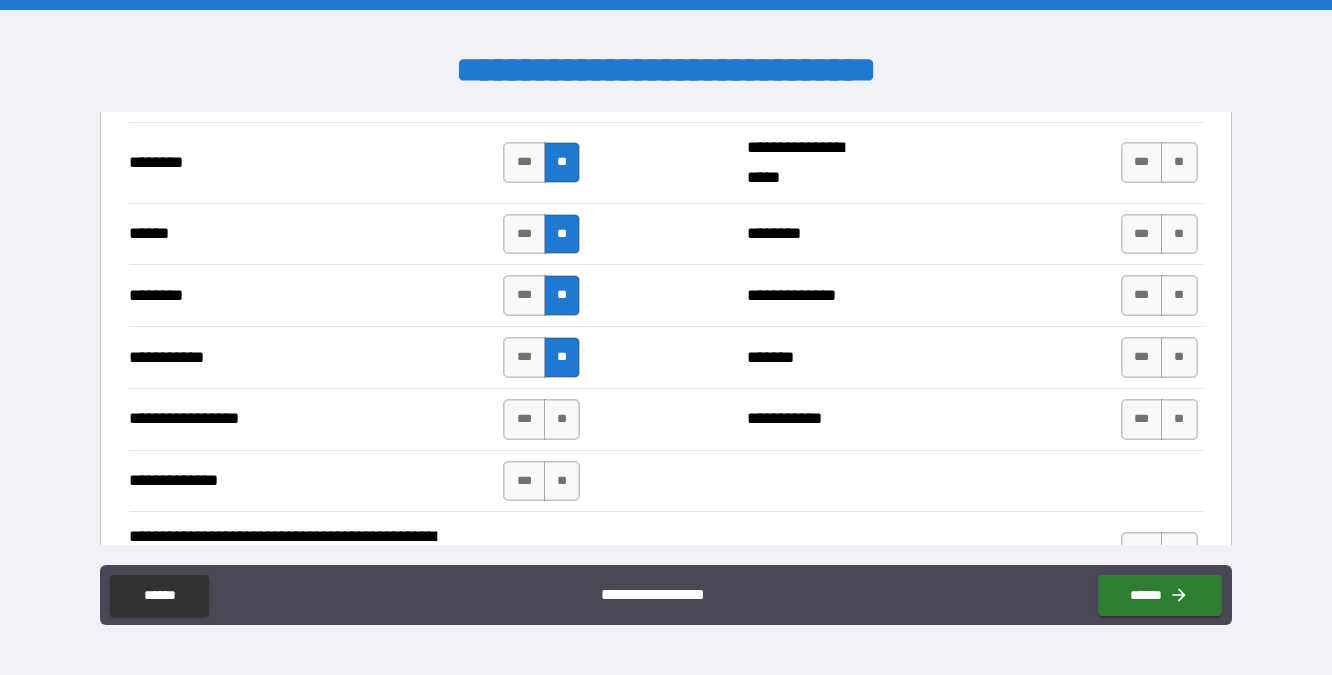 click on "**" at bounding box center [562, 419] 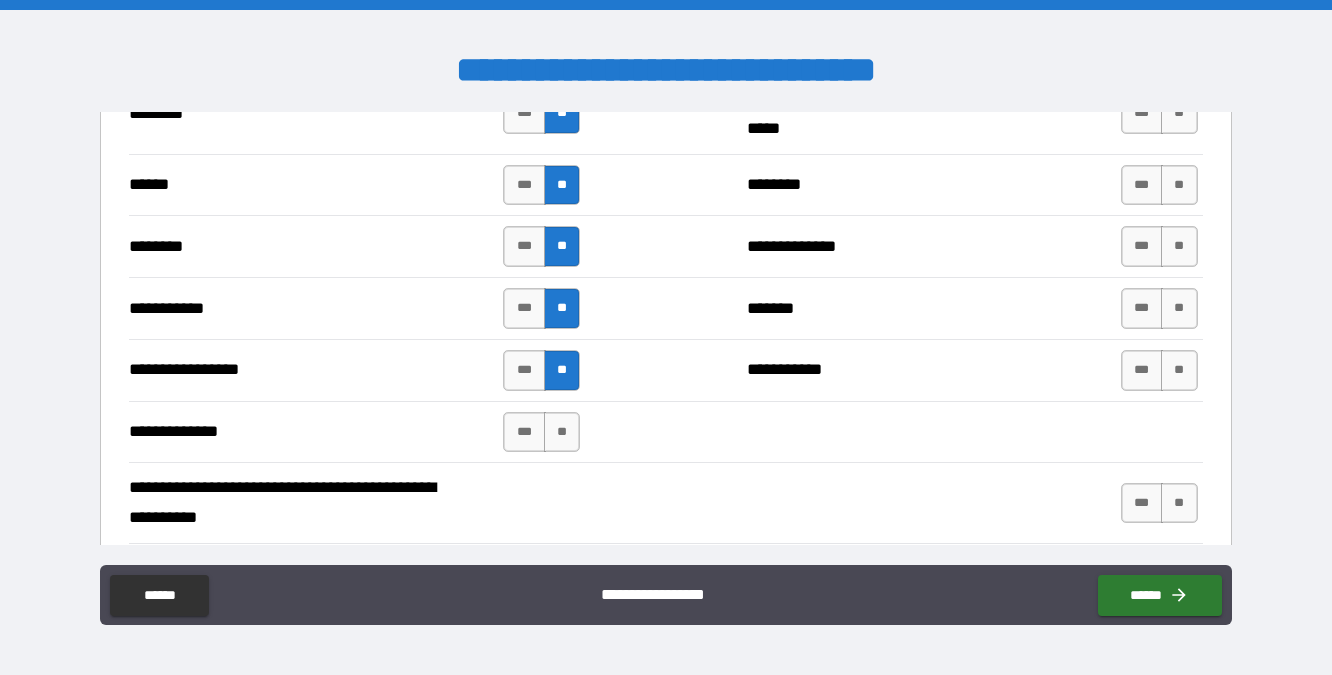 scroll, scrollTop: 2457, scrollLeft: 0, axis: vertical 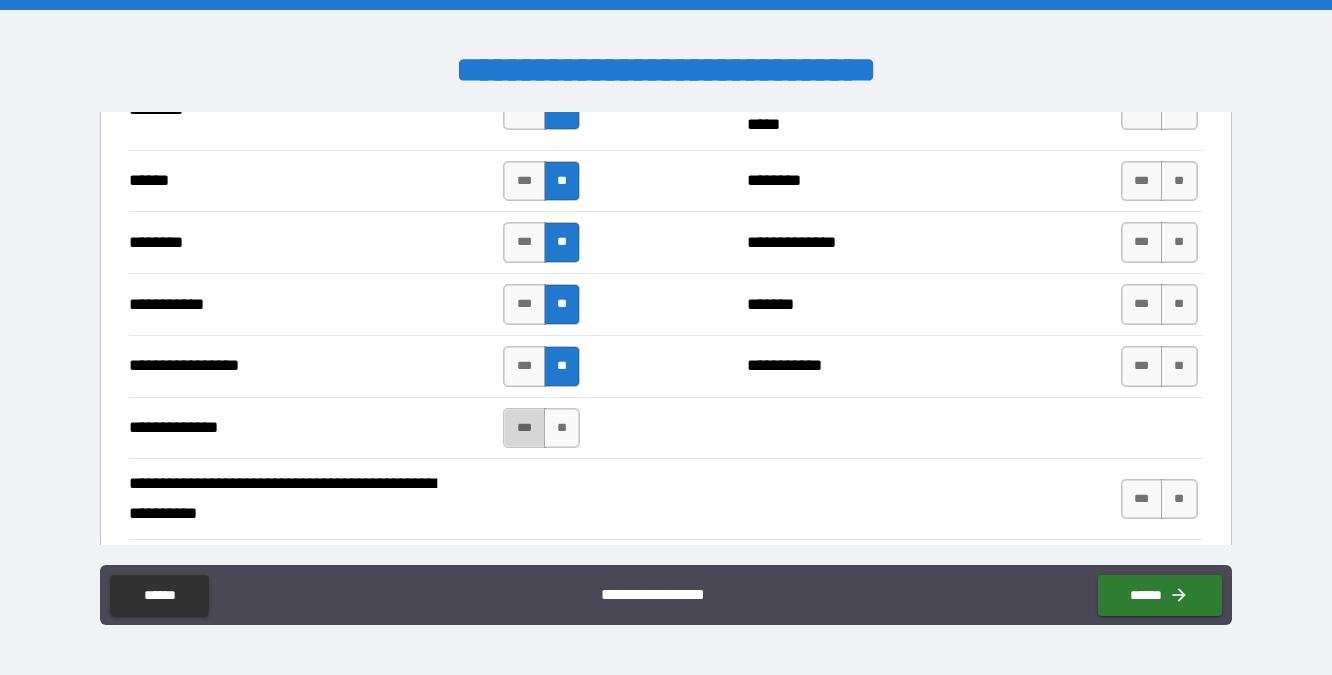 click on "***" at bounding box center (524, 428) 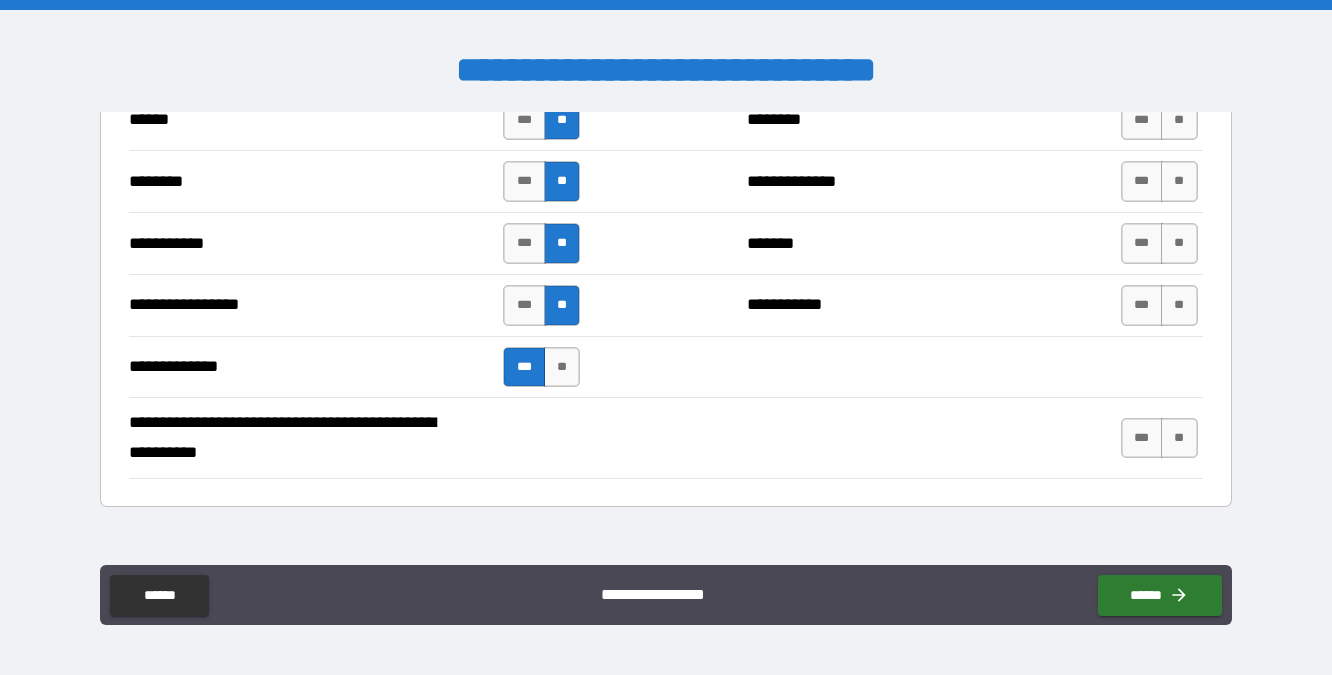 scroll, scrollTop: 2522, scrollLeft: 0, axis: vertical 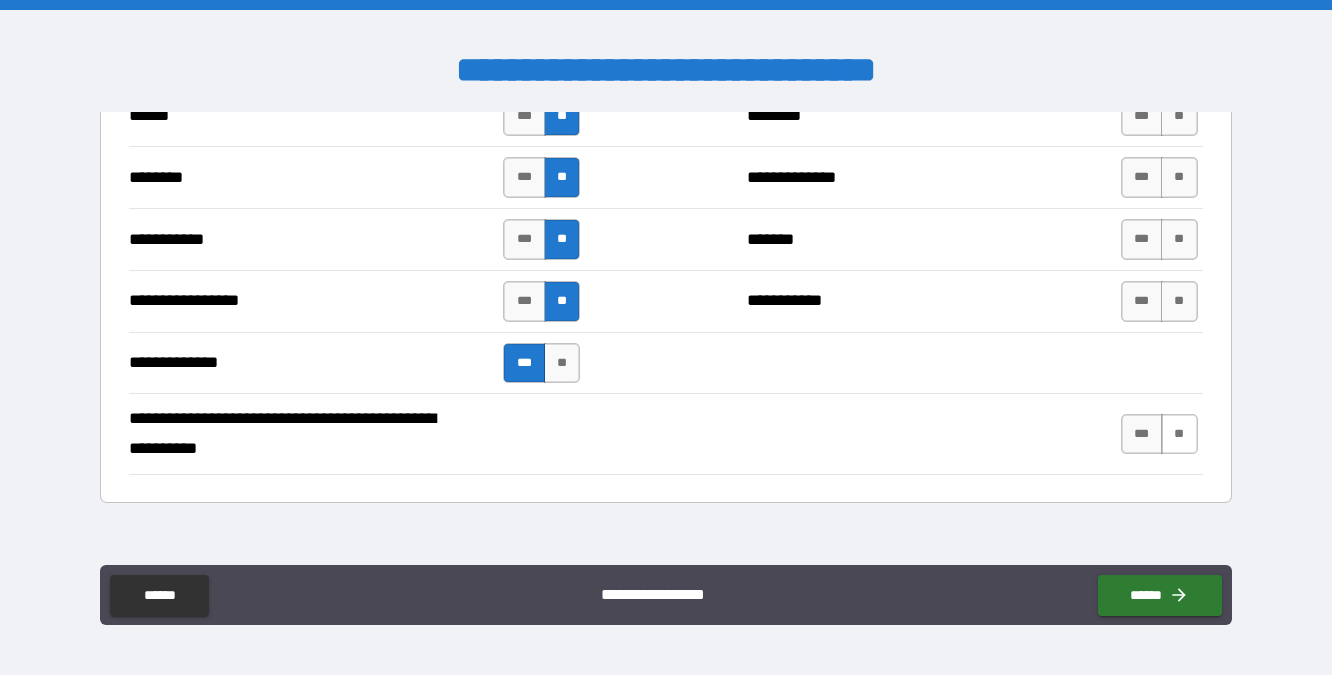 click on "**" at bounding box center (1179, 434) 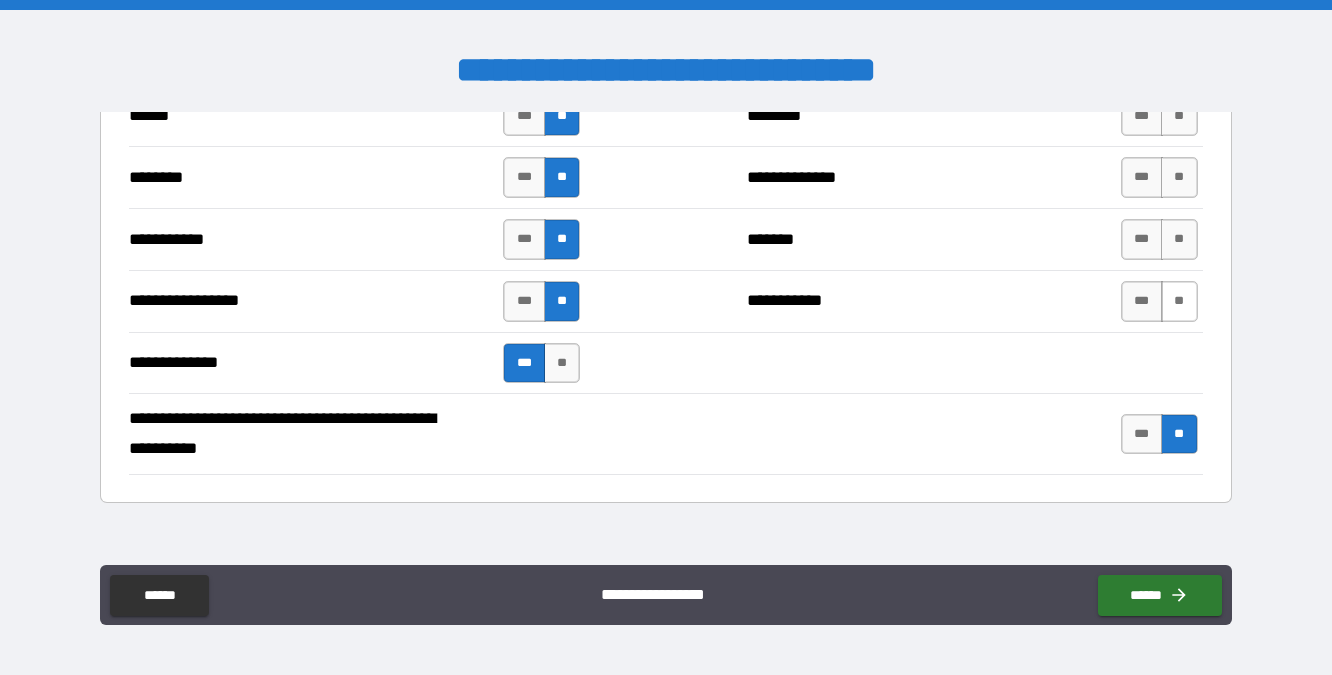 click on "**" at bounding box center (1179, 301) 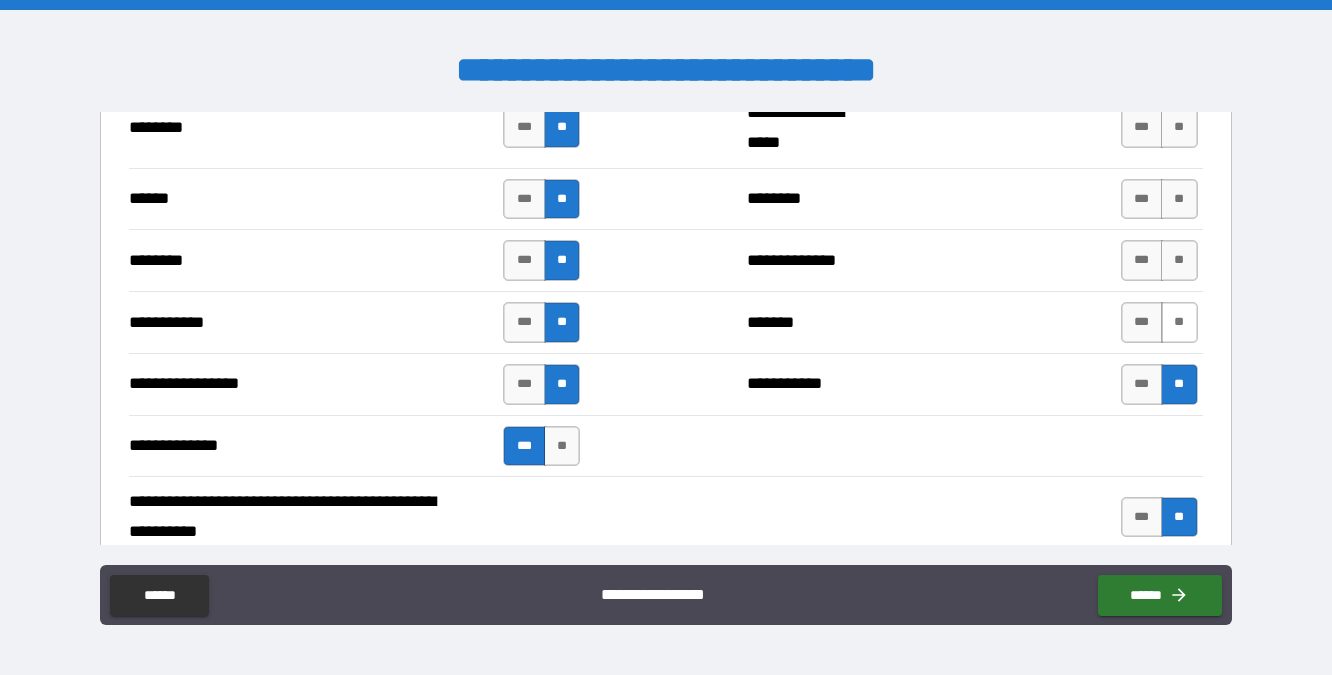 click on "**" at bounding box center (1179, 322) 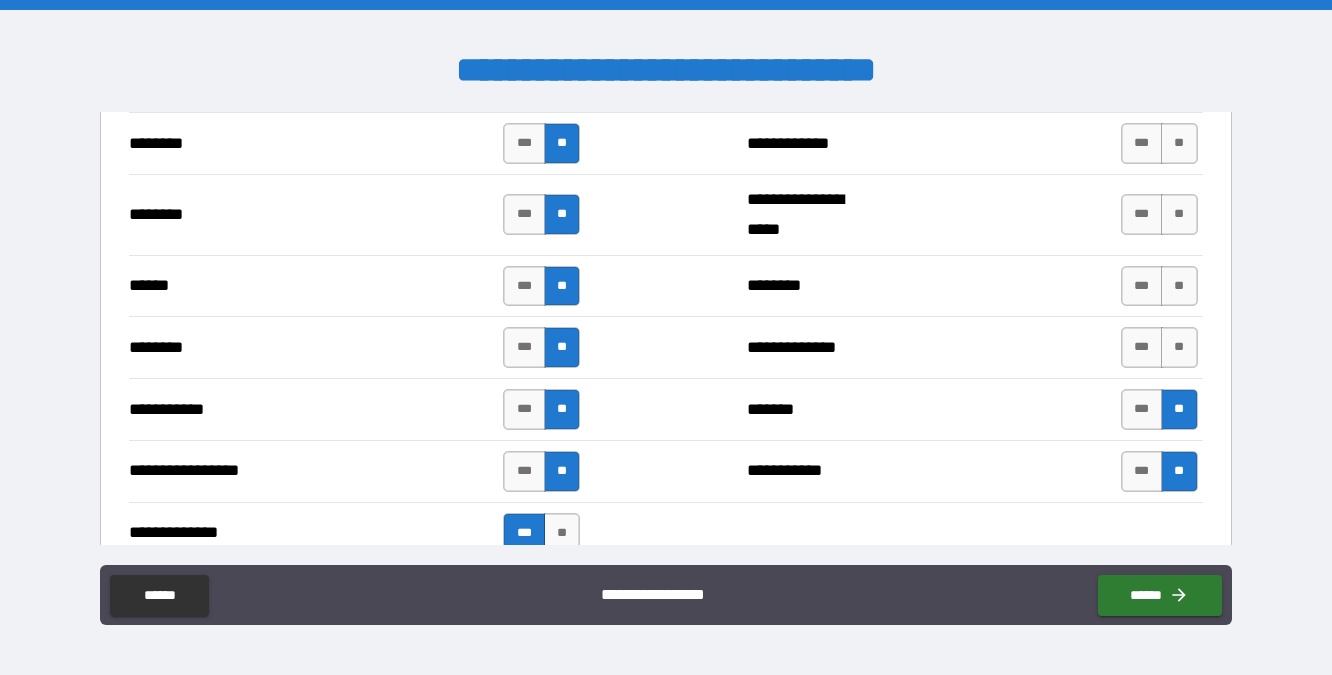 click on "**" at bounding box center [1179, 347] 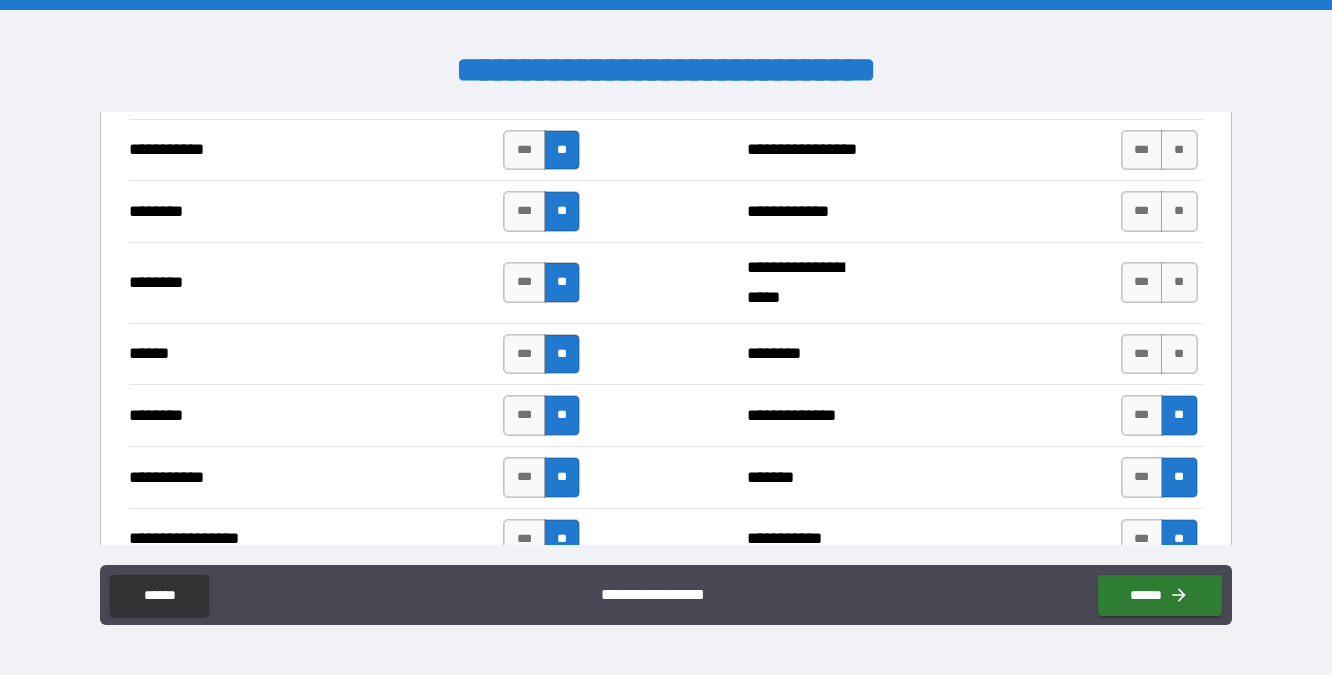 scroll, scrollTop: 2271, scrollLeft: 0, axis: vertical 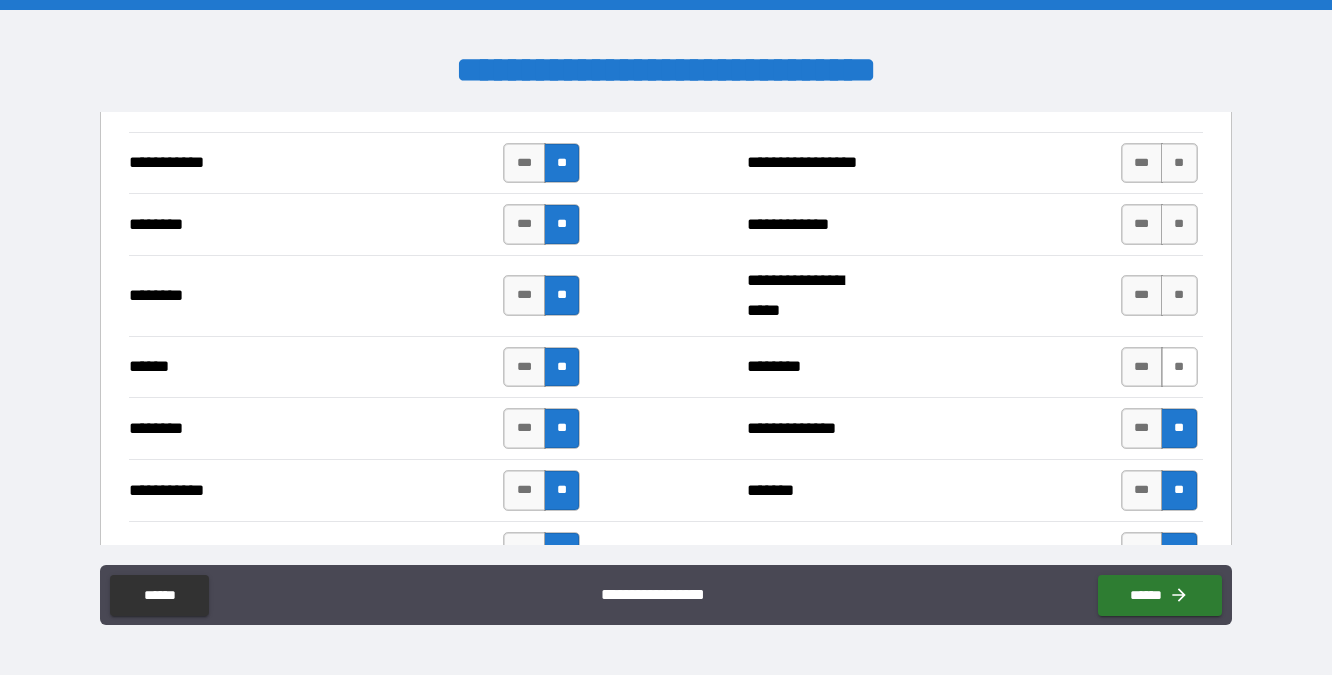 click on "**" at bounding box center (1179, 367) 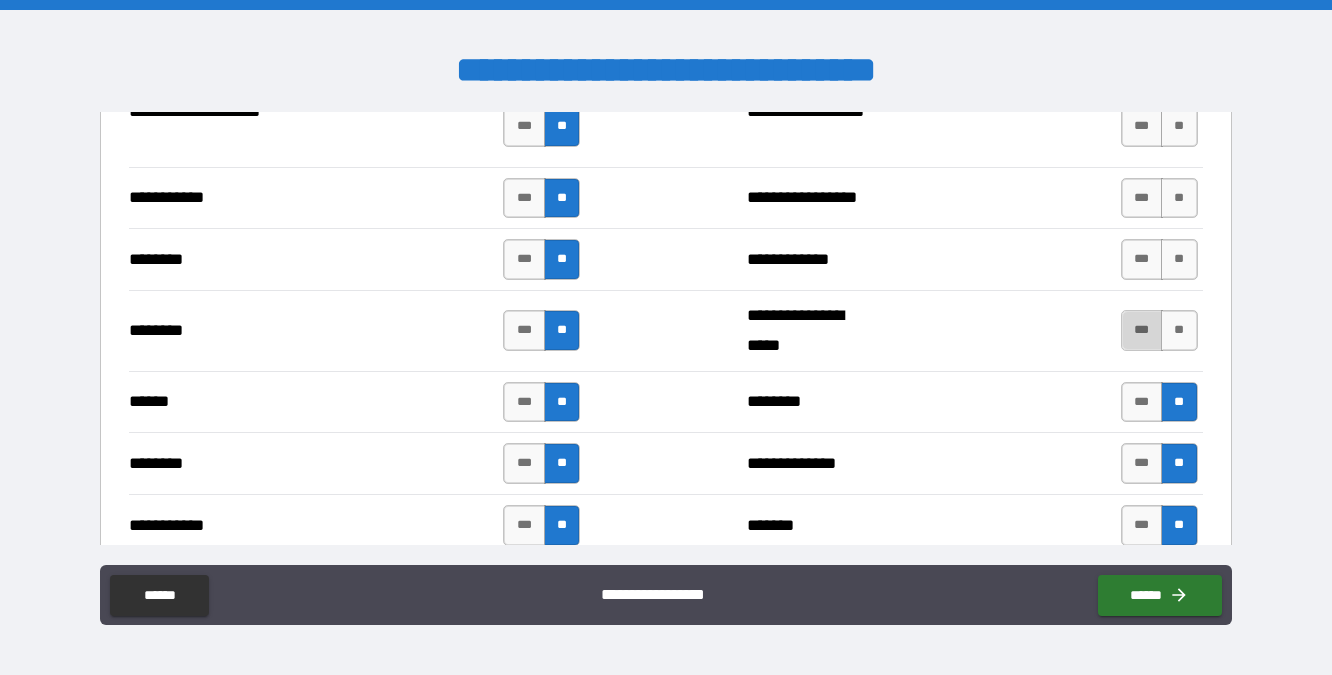 click on "***" at bounding box center [1142, 330] 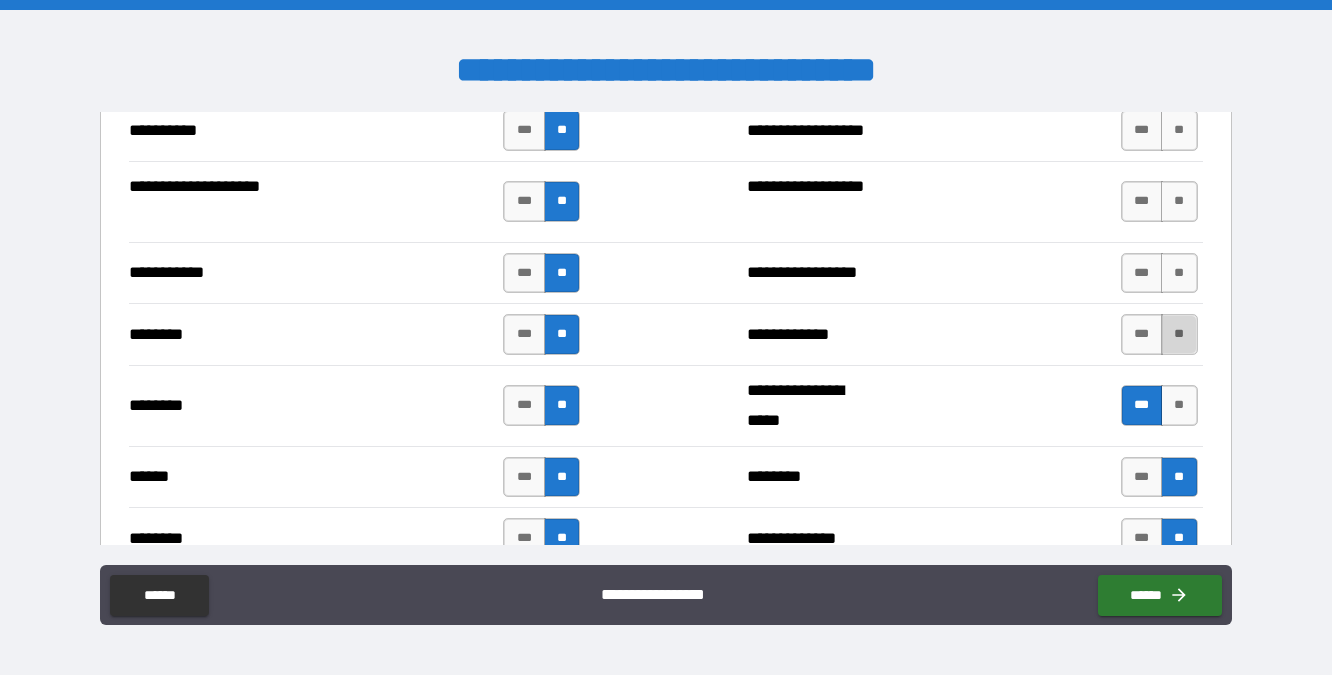 click on "**" at bounding box center (1179, 334) 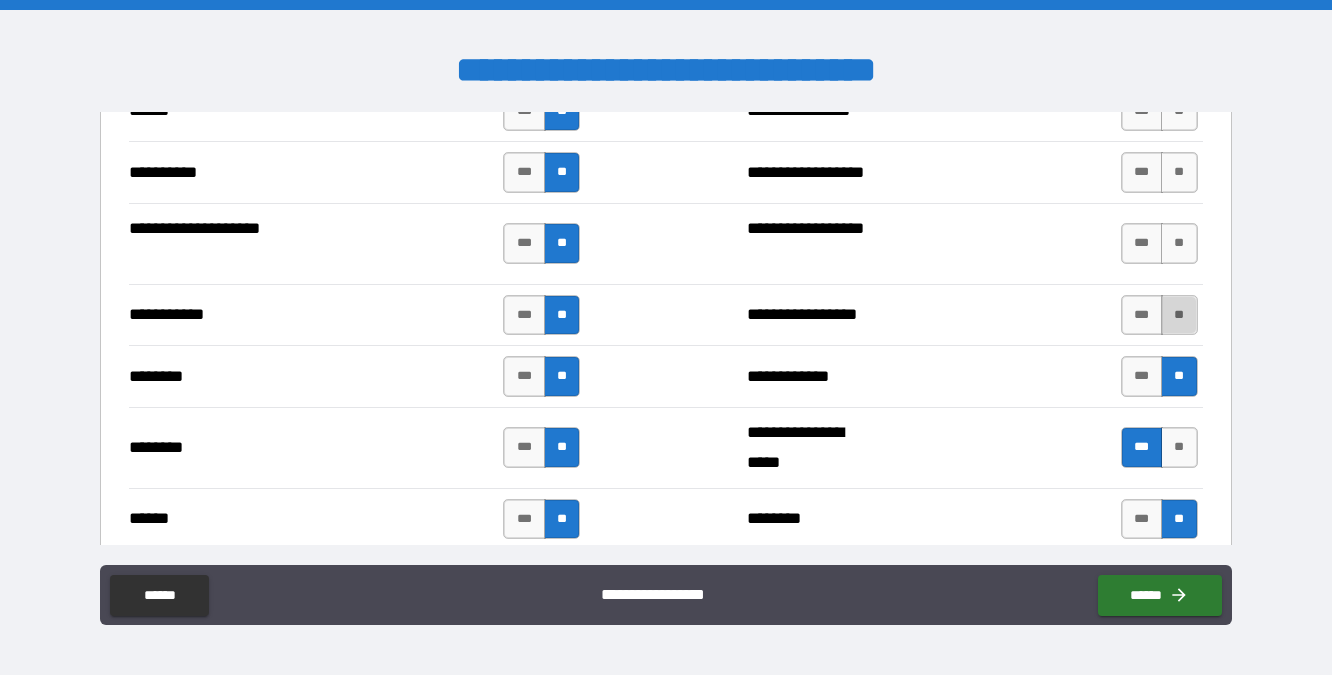 click on "**" at bounding box center [1179, 315] 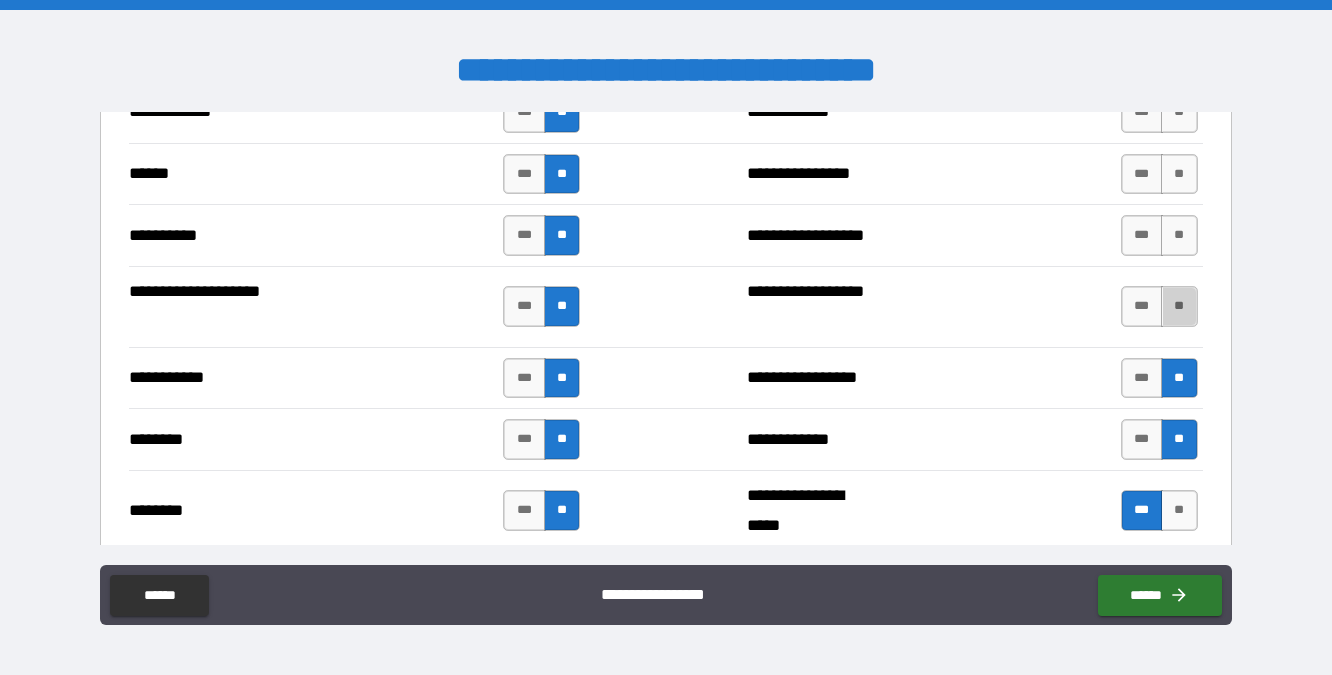 click on "**" at bounding box center [1179, 306] 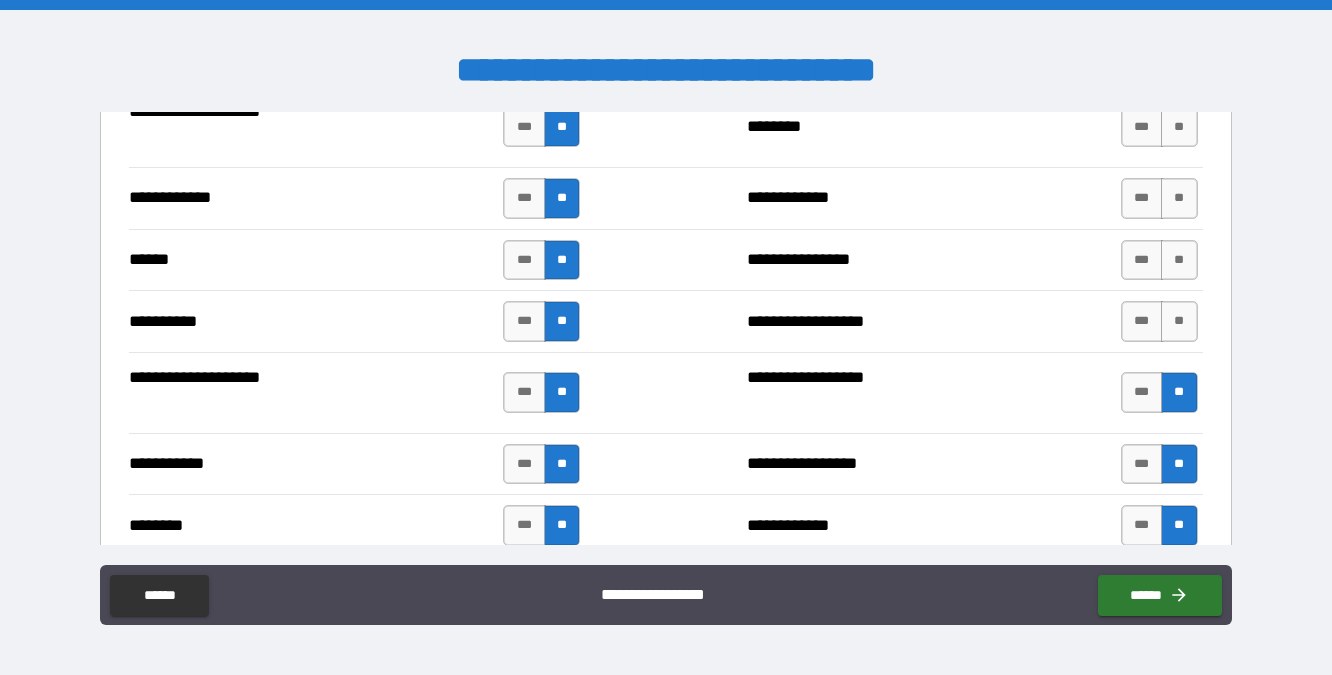 click on "**" at bounding box center (1179, 321) 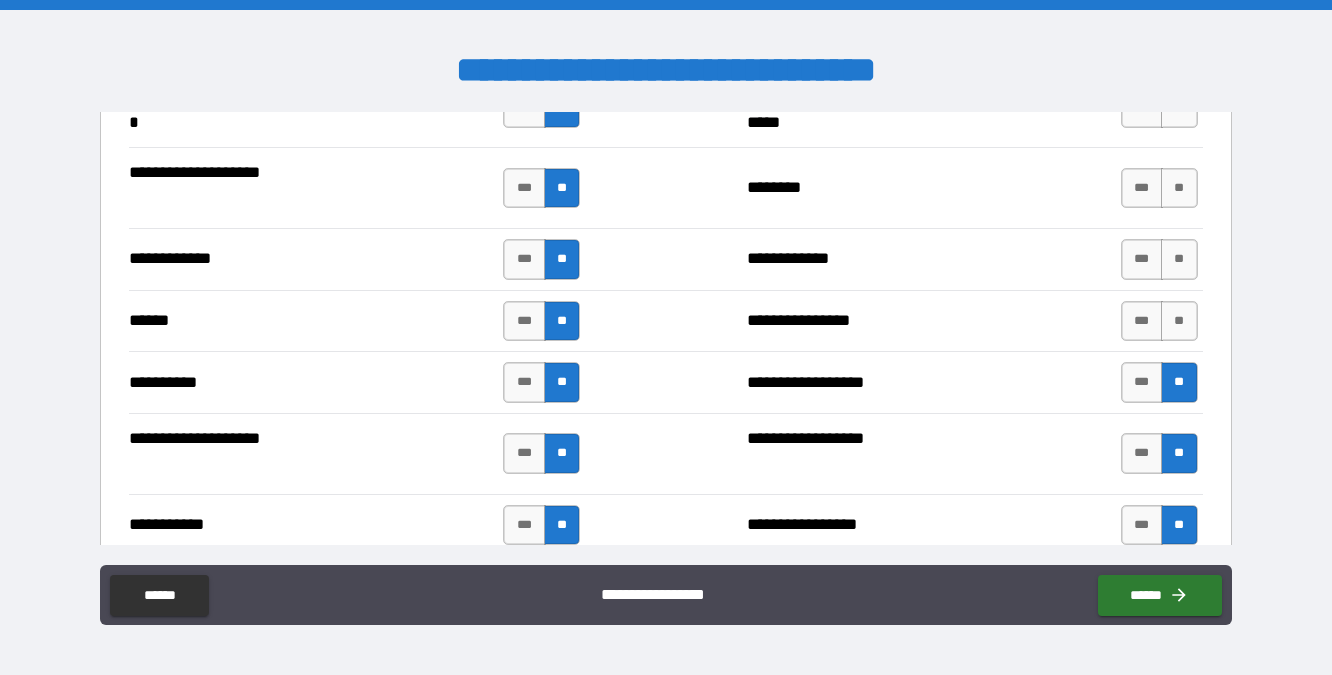 scroll, scrollTop: 1907, scrollLeft: 0, axis: vertical 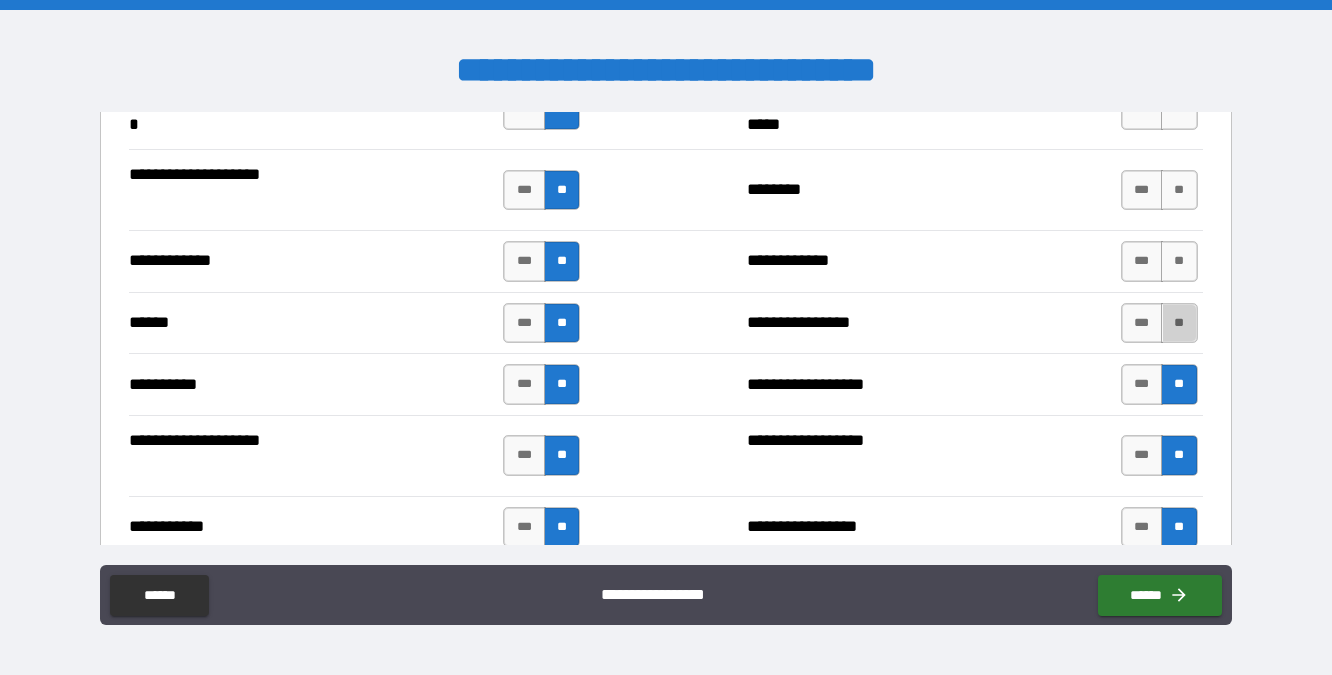 click on "**" at bounding box center [1179, 323] 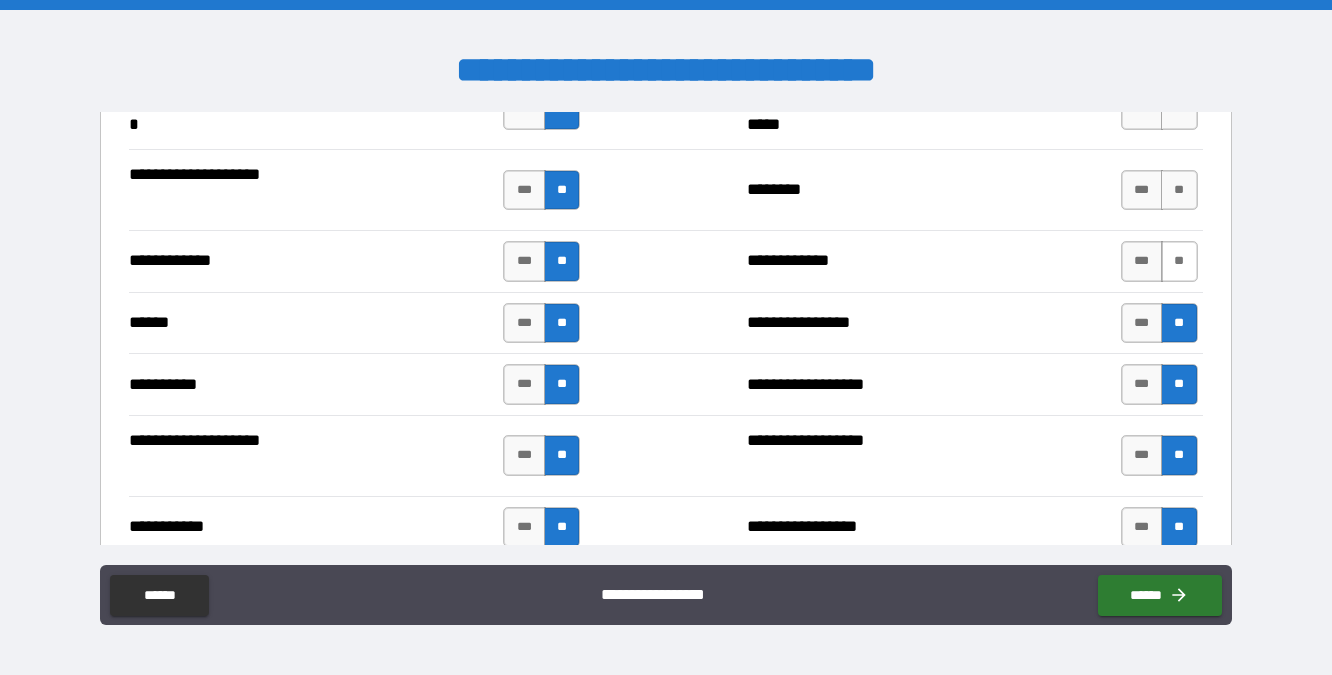 click on "**" at bounding box center [1179, 261] 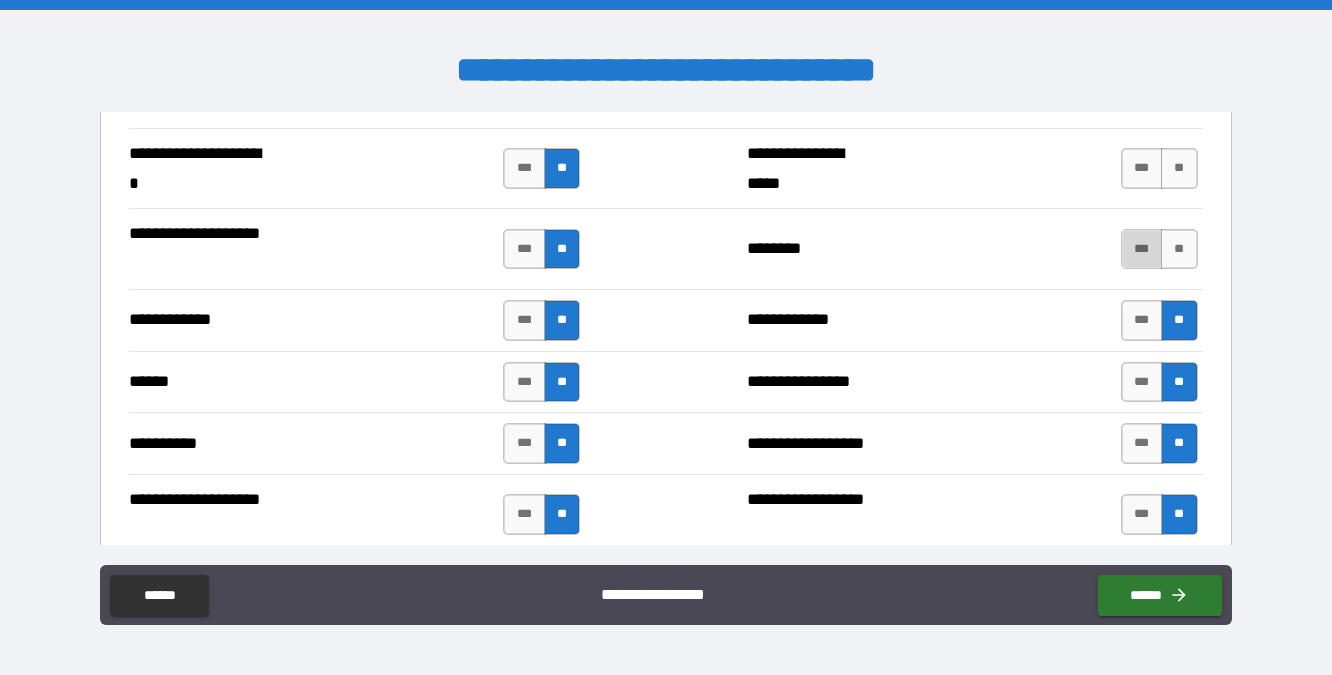 click on "***" at bounding box center [1142, 249] 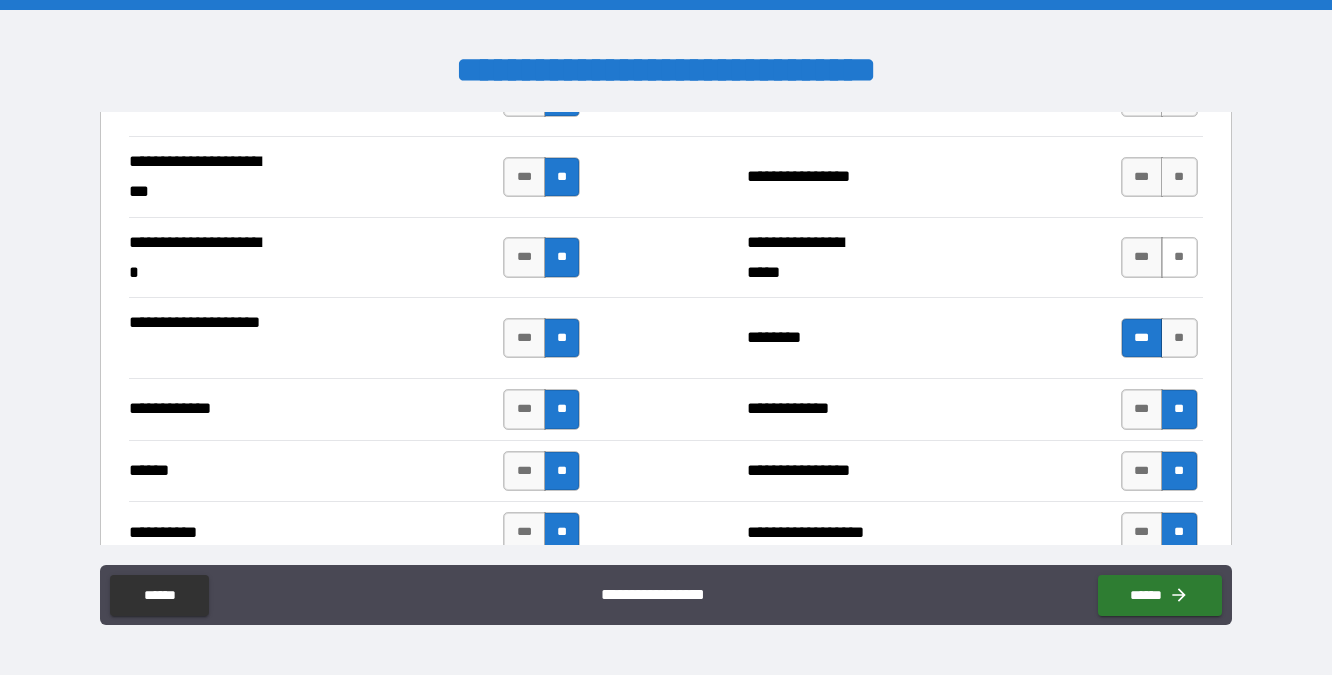 click on "**" at bounding box center (1179, 257) 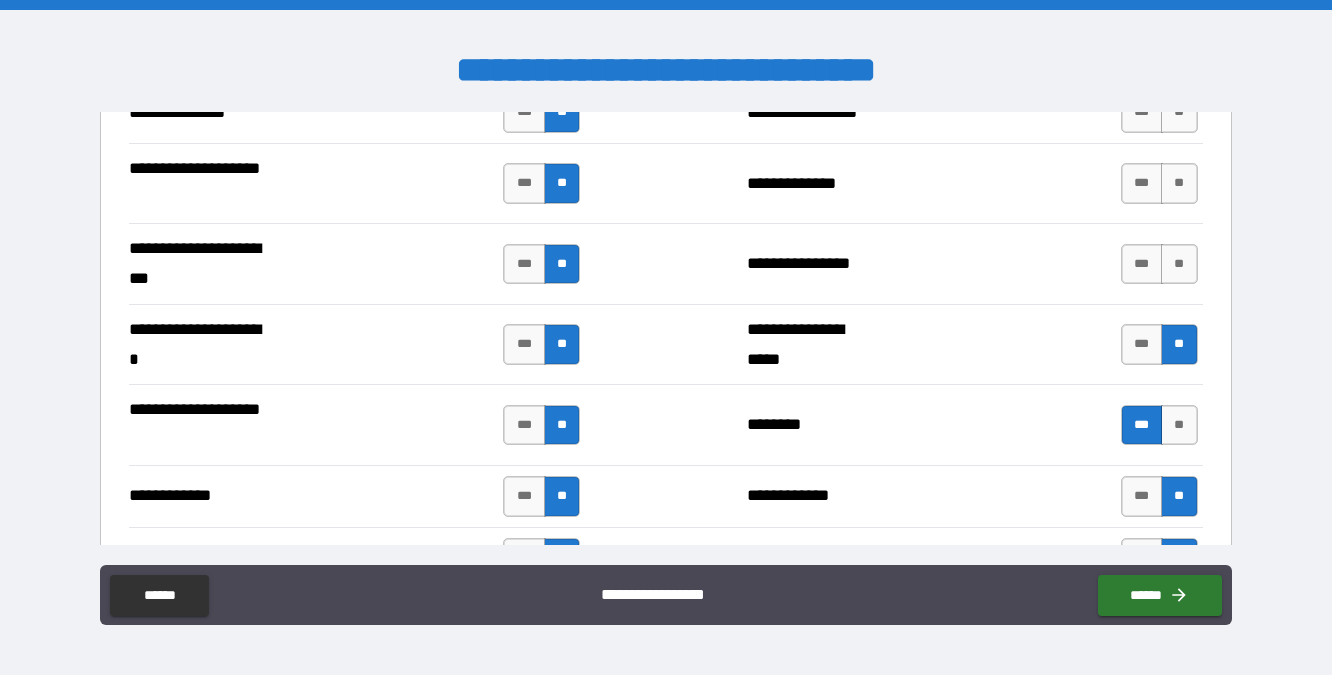 click on "**" at bounding box center [1179, 264] 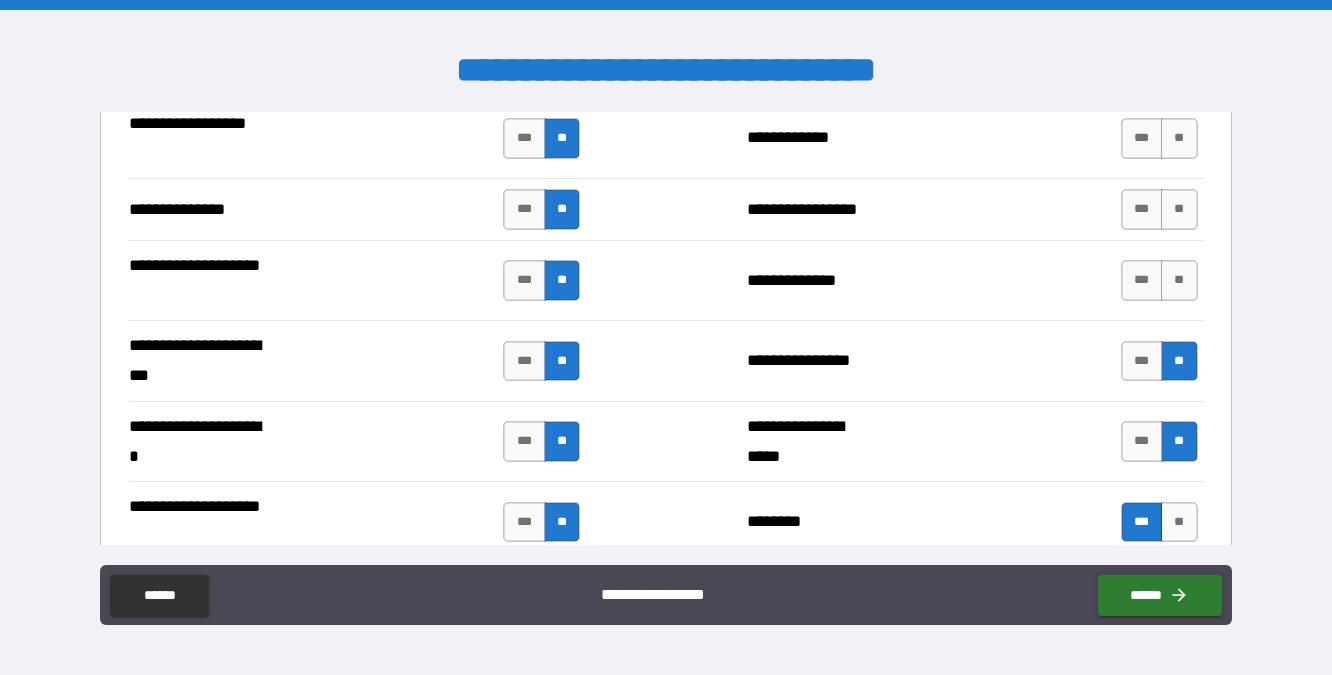 click on "**" at bounding box center (1179, 280) 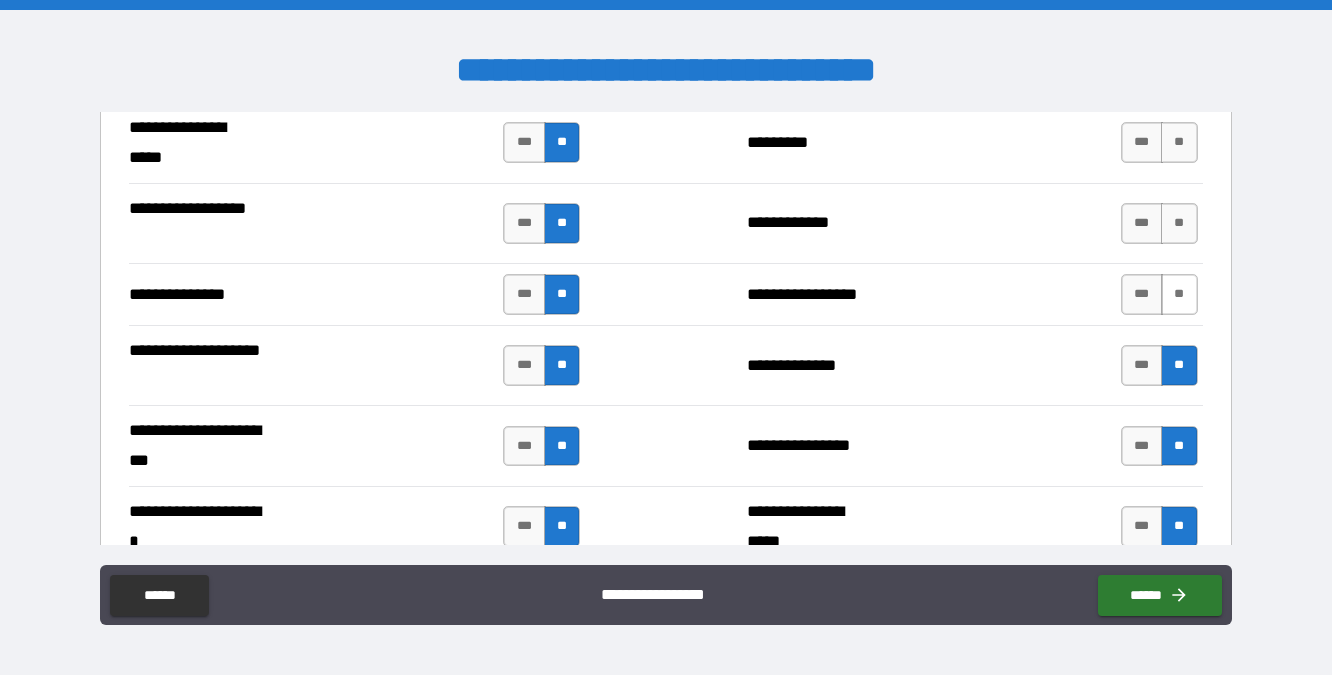 click on "**" at bounding box center [1179, 294] 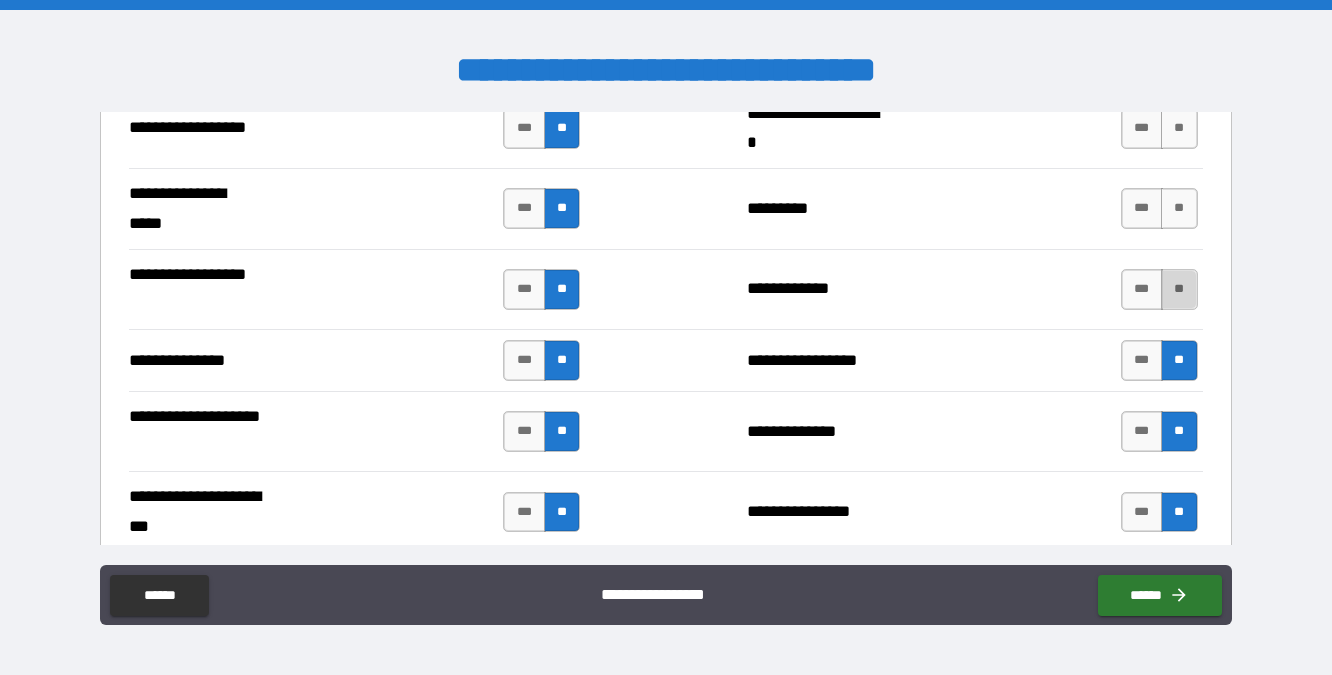 click on "**" at bounding box center [1179, 289] 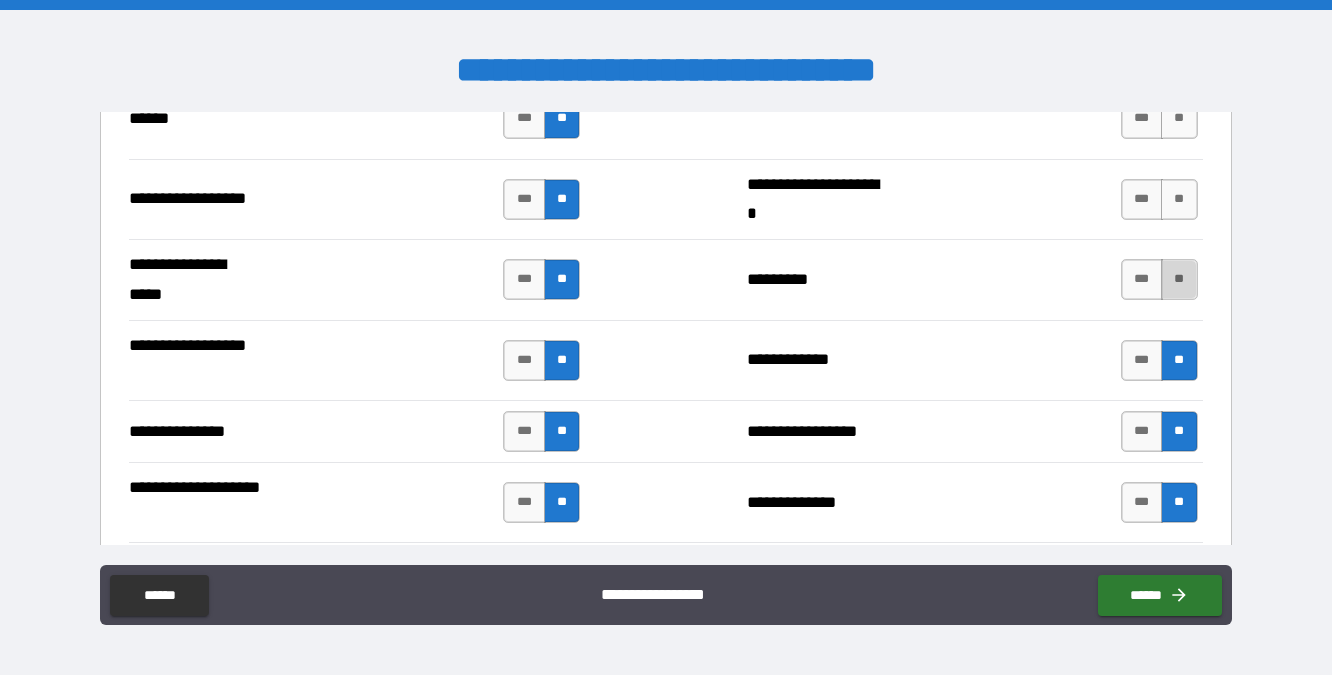 click on "**" at bounding box center (1179, 279) 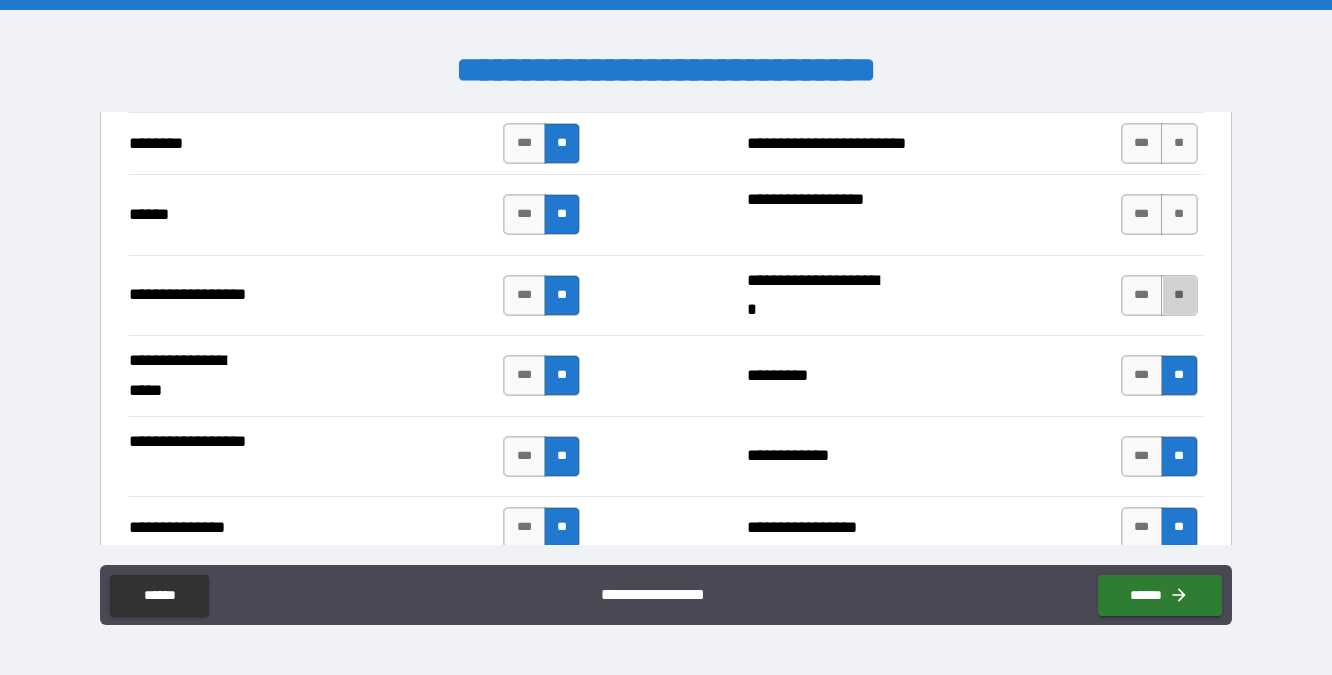 click on "**" at bounding box center [1179, 295] 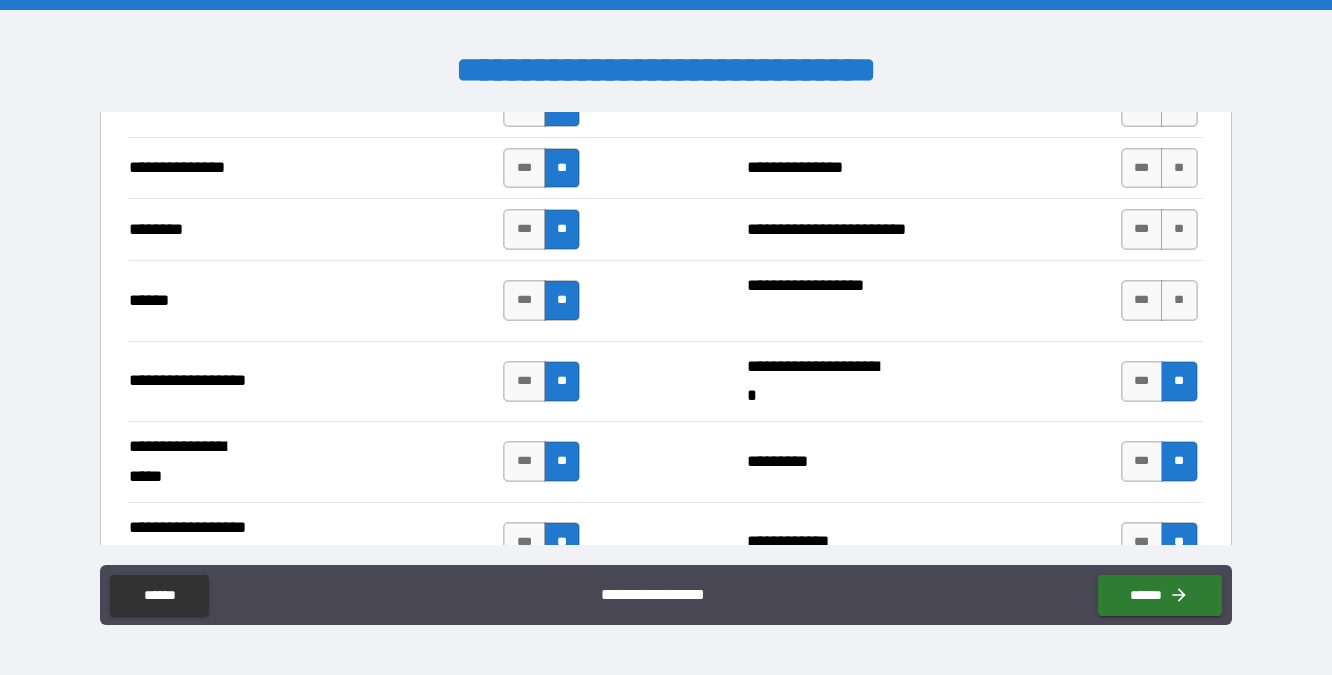 click on "**" at bounding box center [1179, 300] 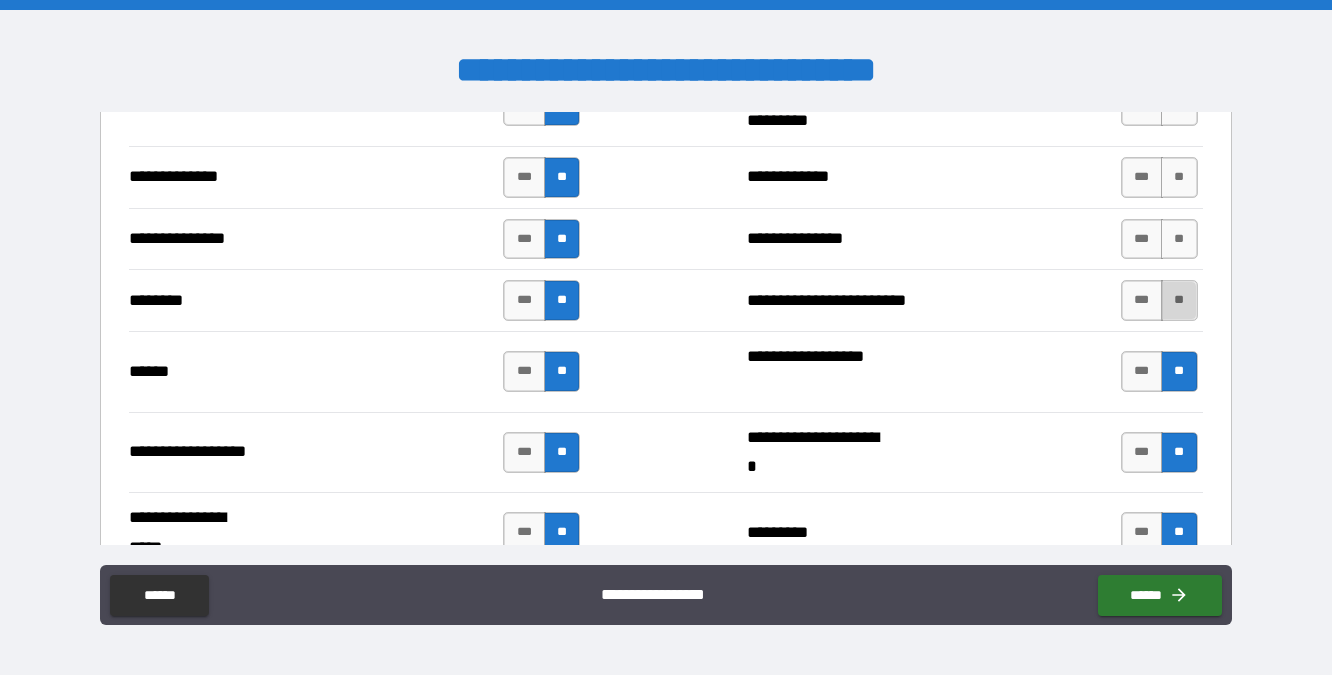 click on "**" at bounding box center (1179, 300) 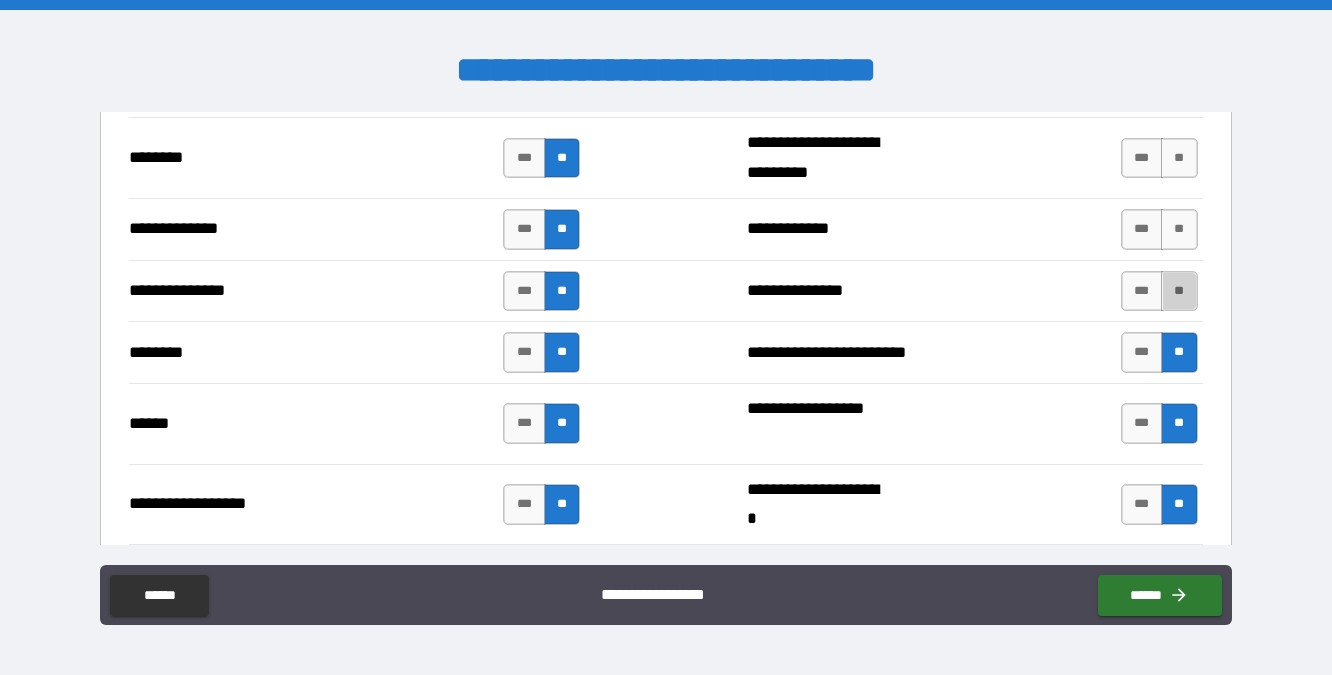 click on "**" at bounding box center [1179, 291] 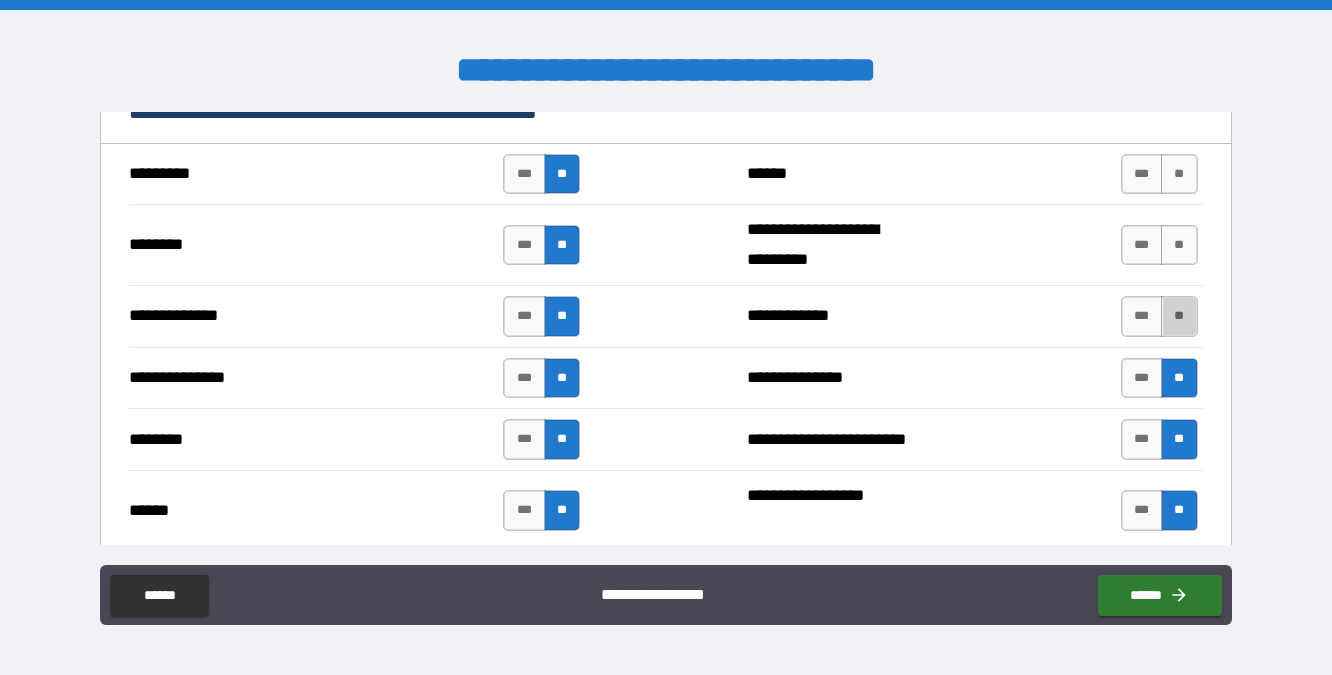 click on "**" at bounding box center (1179, 316) 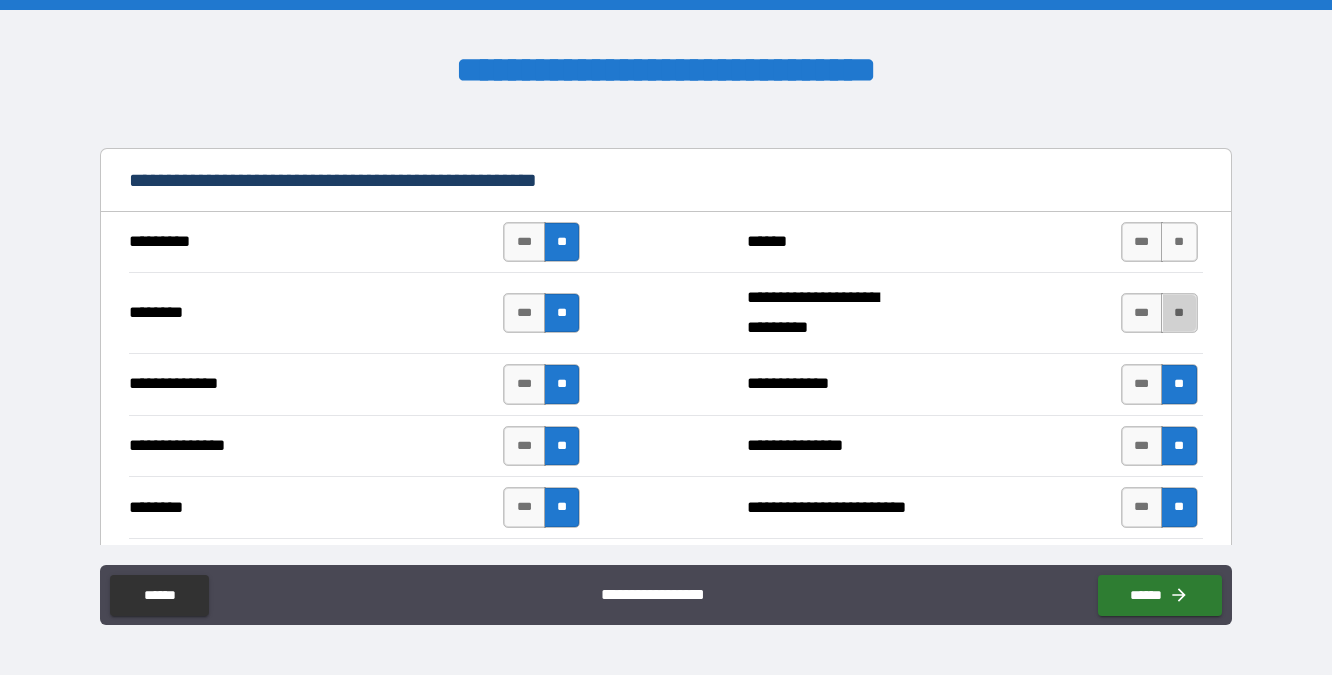 click on "**" at bounding box center (1179, 313) 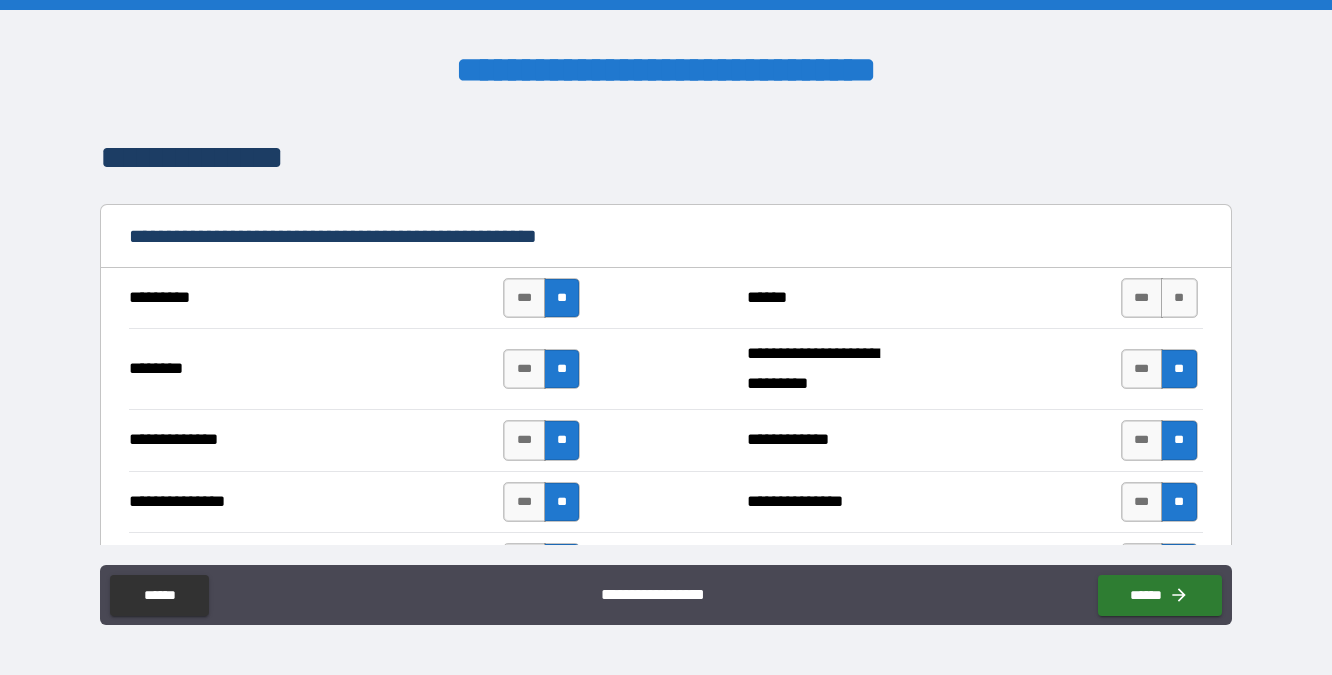 scroll, scrollTop: 830, scrollLeft: 0, axis: vertical 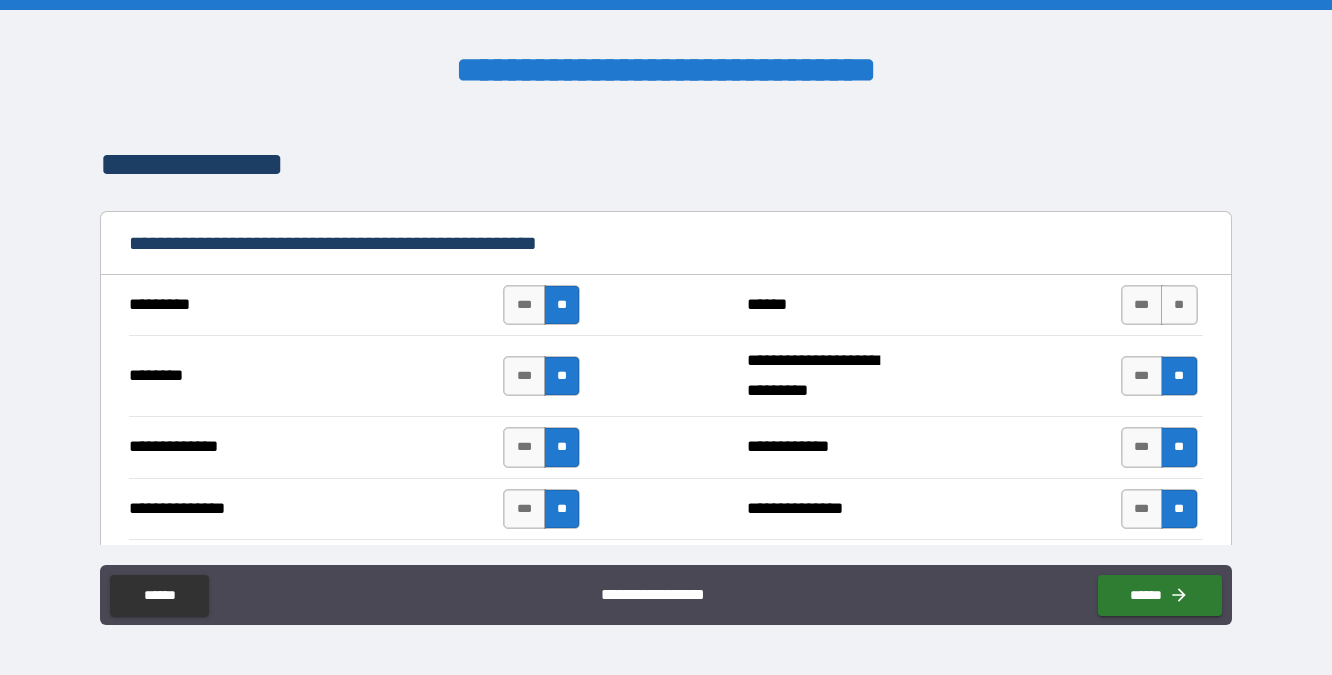 click on "**" at bounding box center [1179, 305] 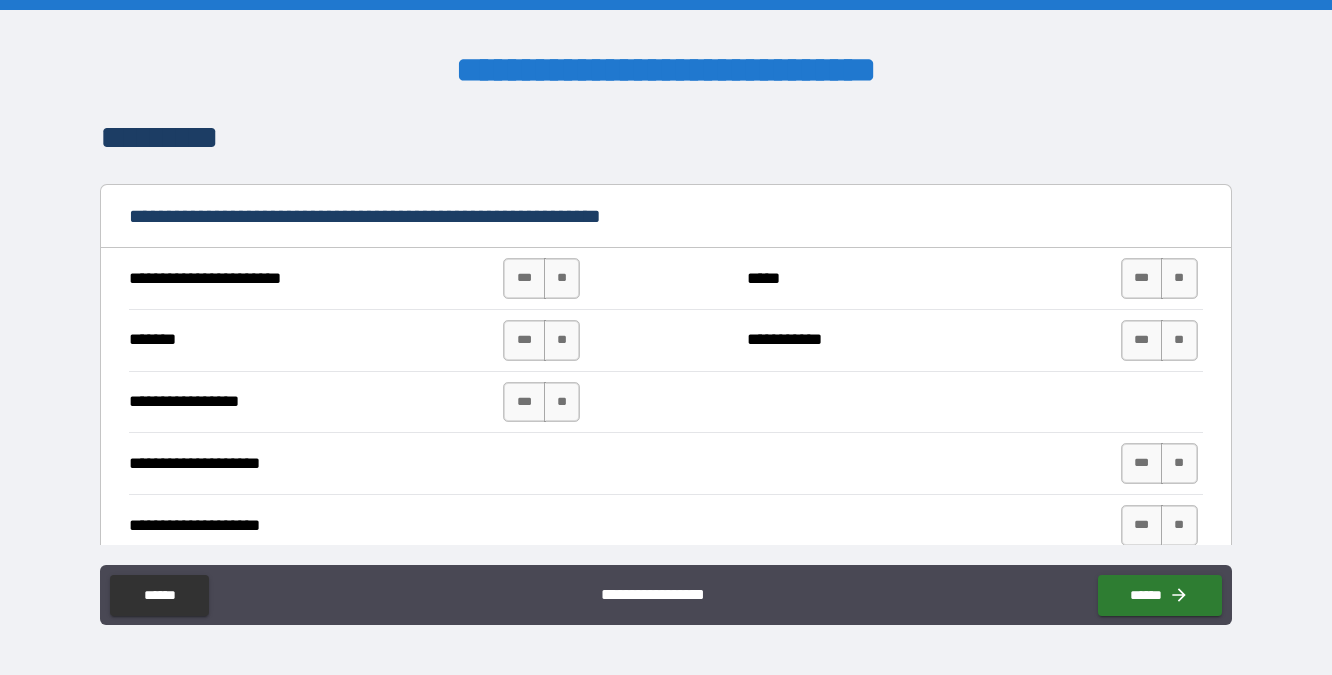 scroll, scrollTop: 3159, scrollLeft: 0, axis: vertical 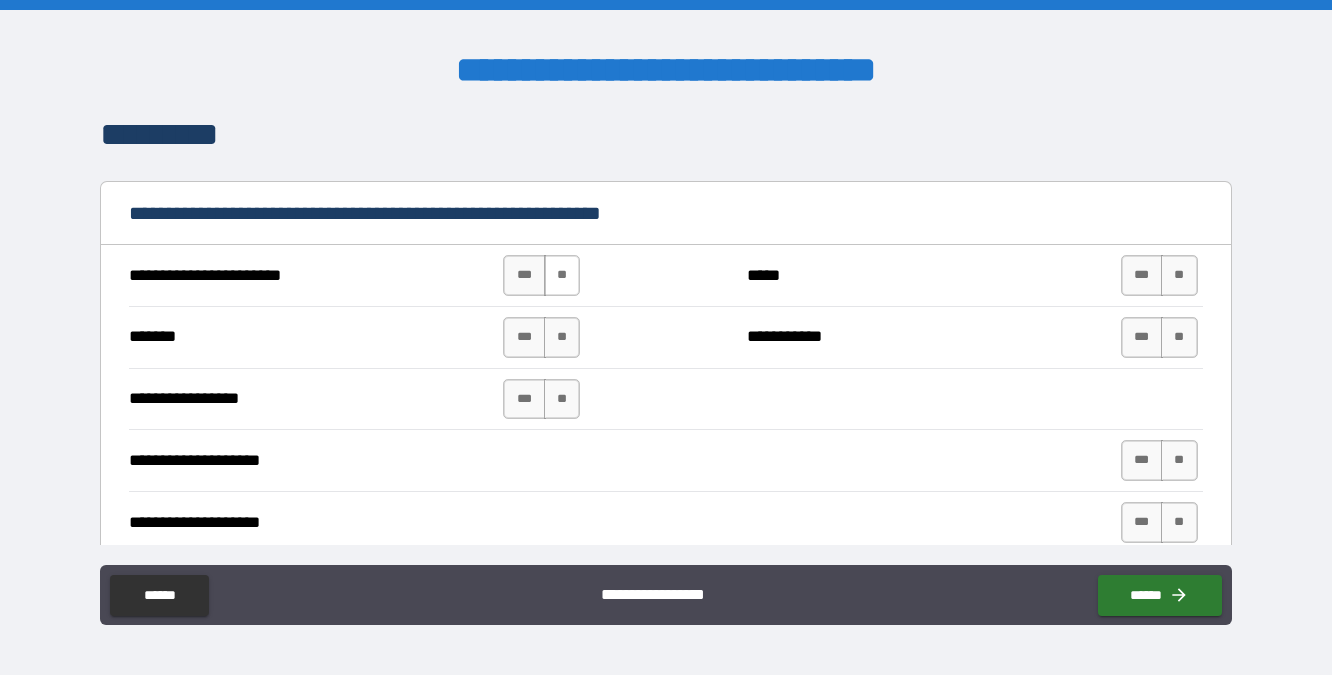 click on "**" at bounding box center (562, 275) 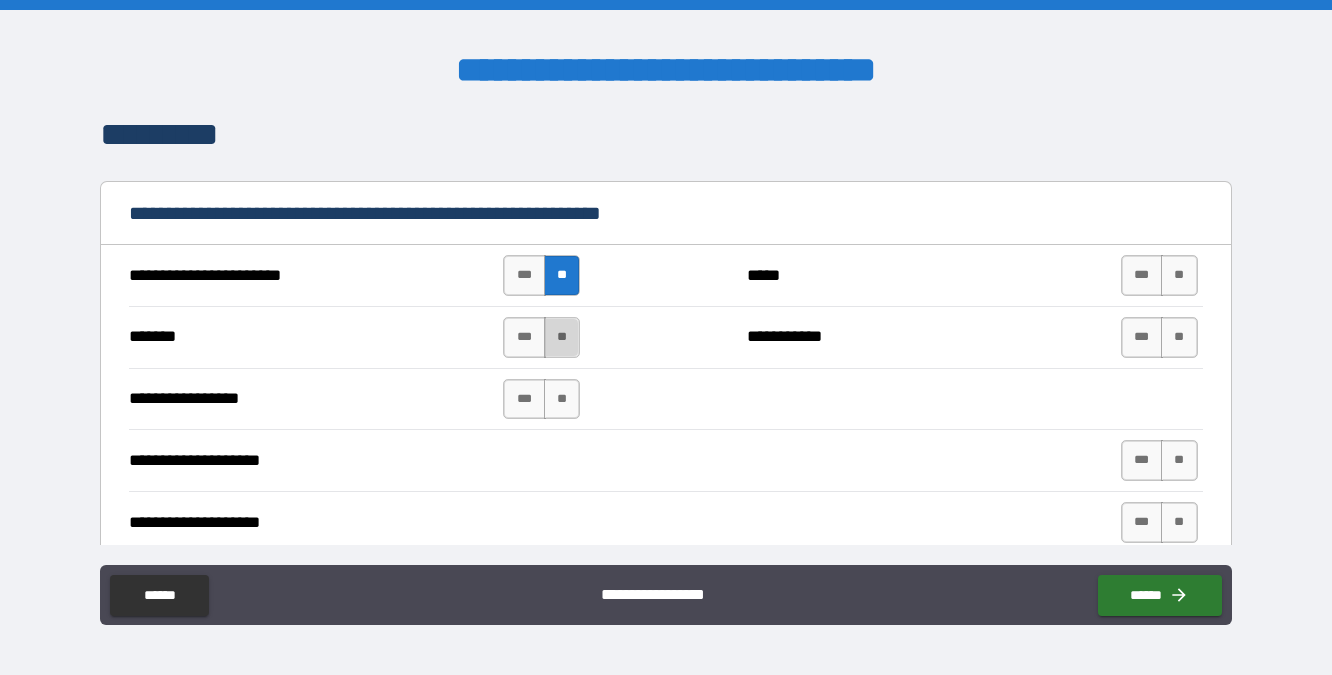 click on "**" at bounding box center [562, 337] 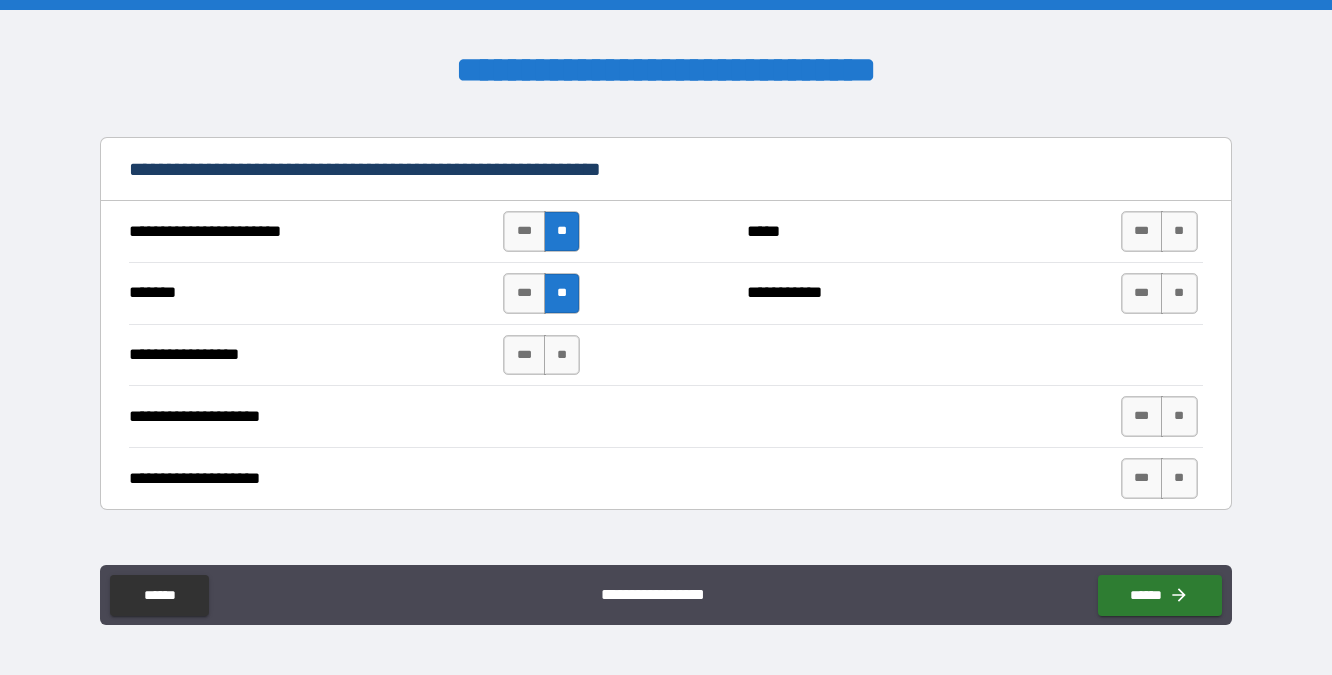 scroll, scrollTop: 3207, scrollLeft: 0, axis: vertical 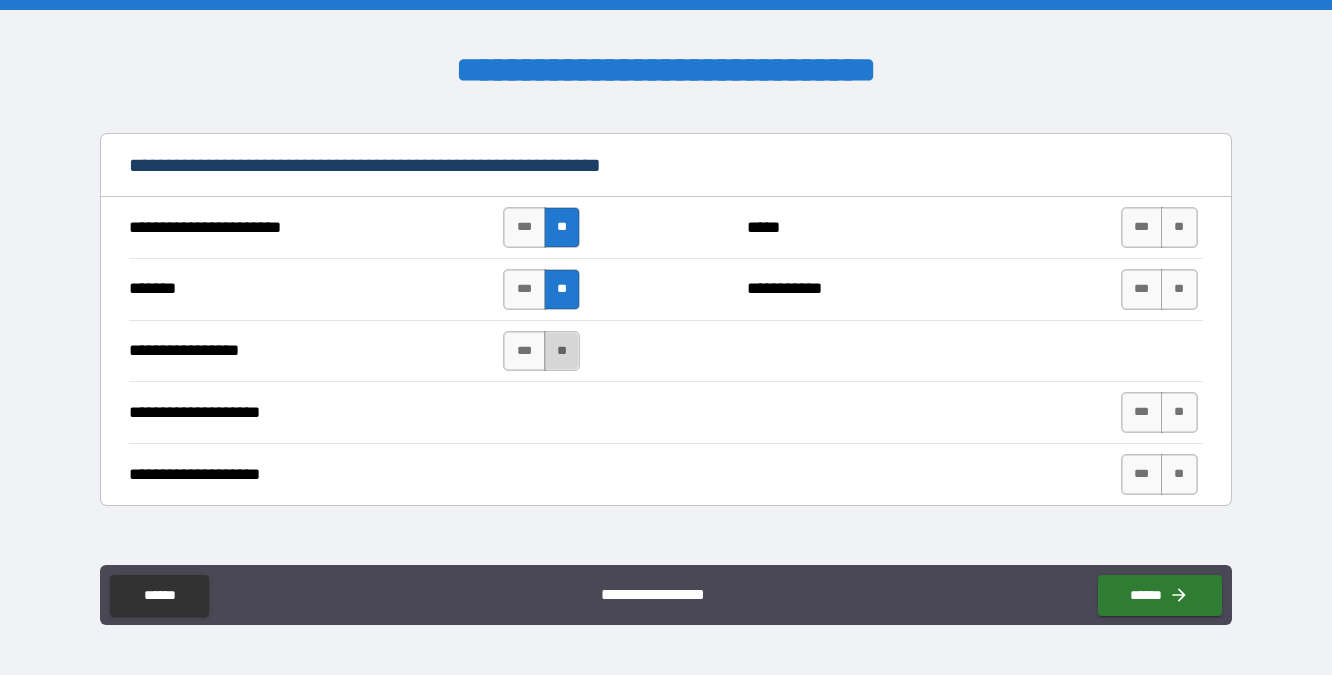 click on "**" at bounding box center (562, 351) 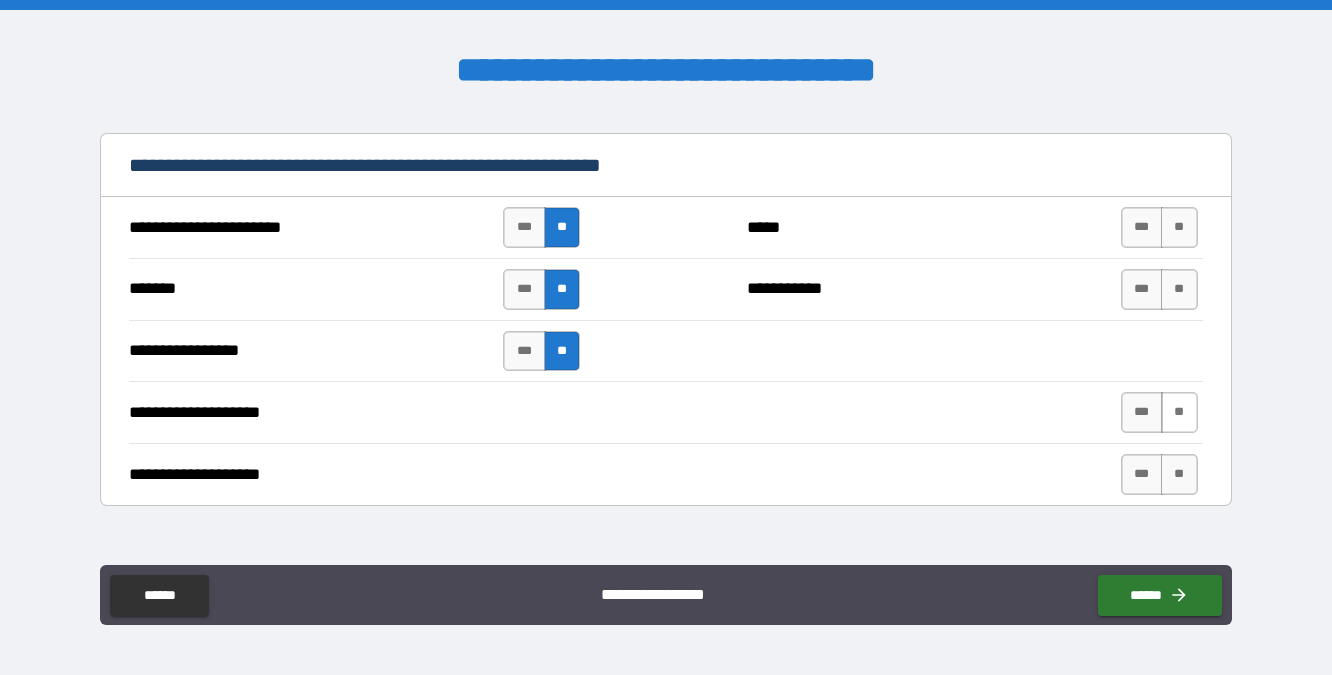 click on "**" at bounding box center [1179, 412] 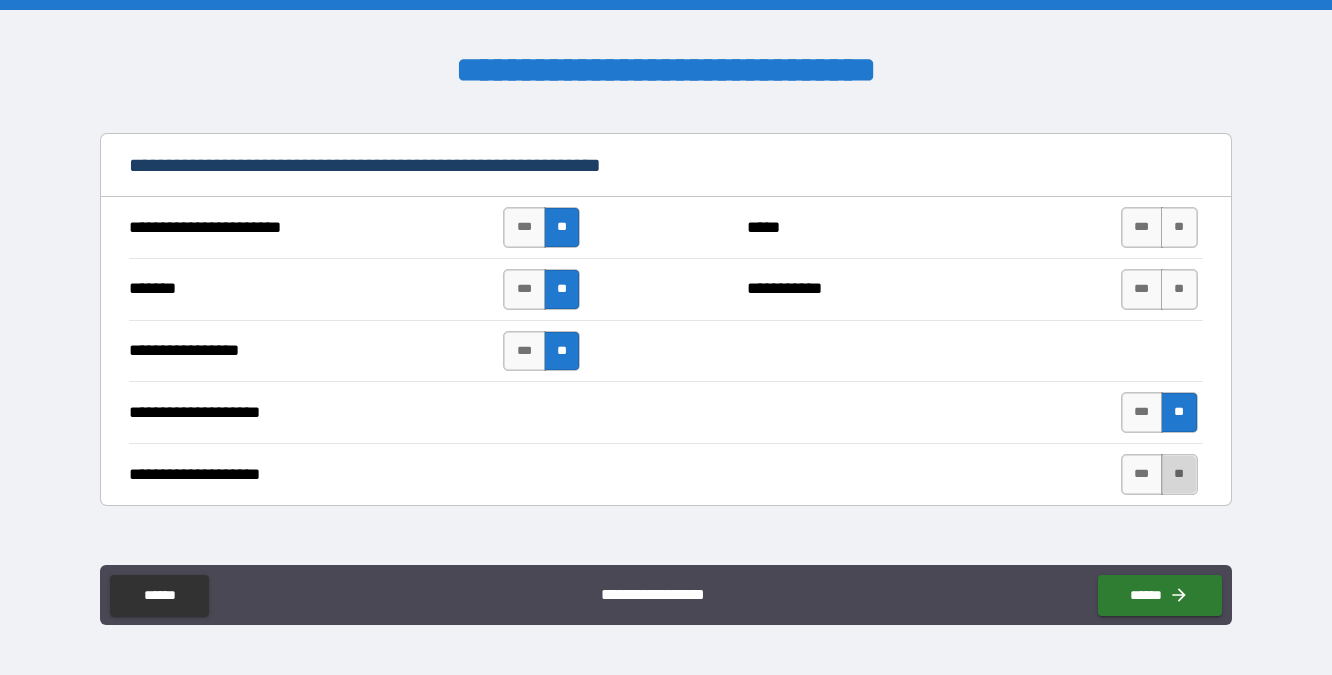 click on "**" at bounding box center (1179, 474) 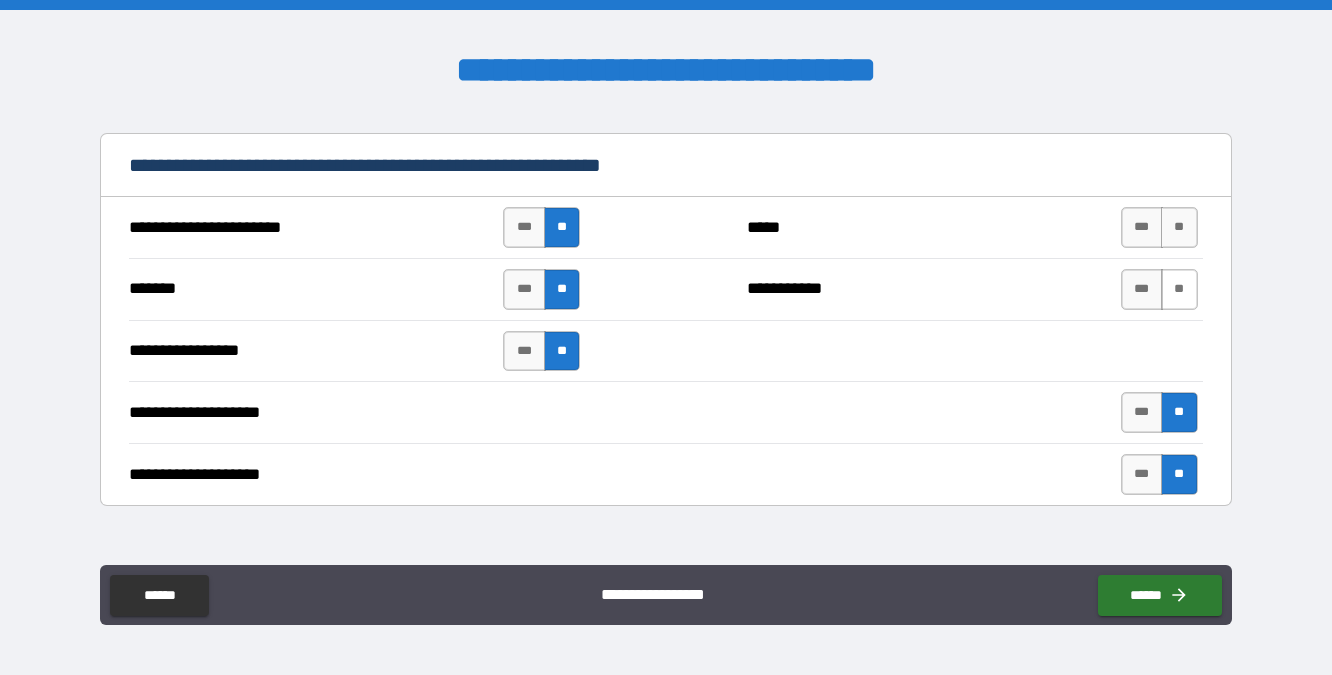 click on "**" at bounding box center [1179, 289] 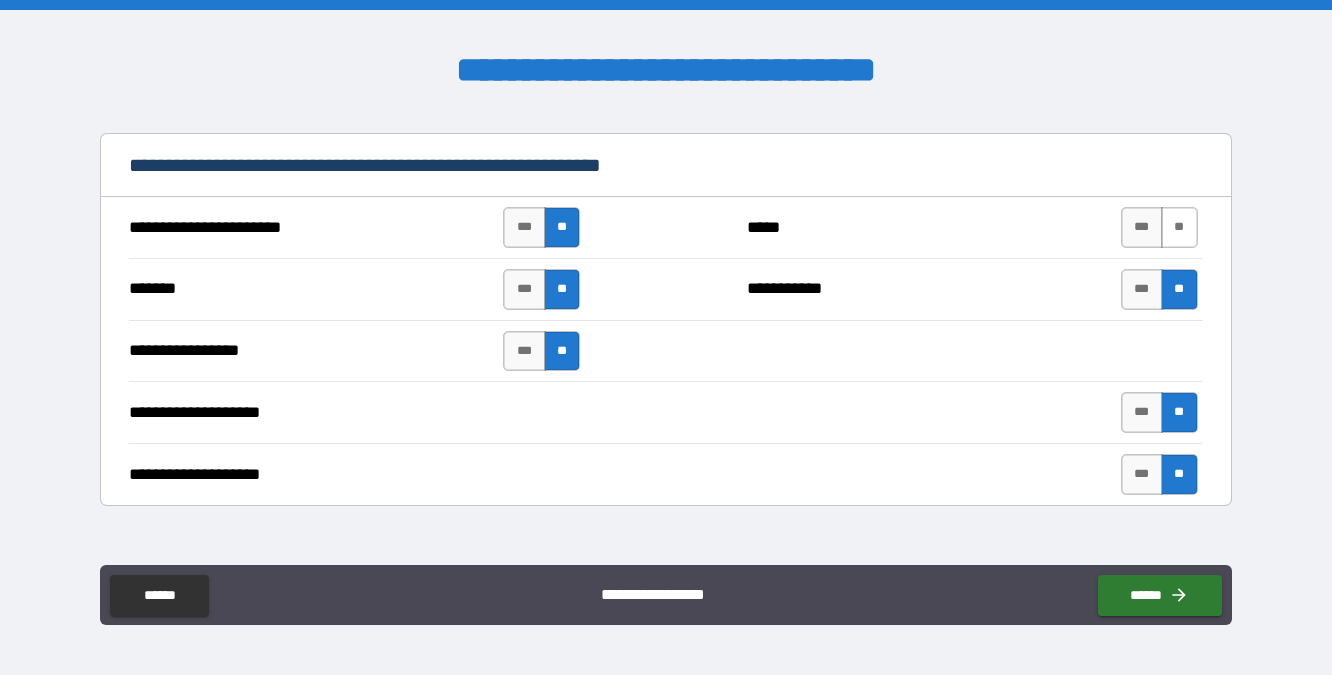click on "**" at bounding box center [1179, 227] 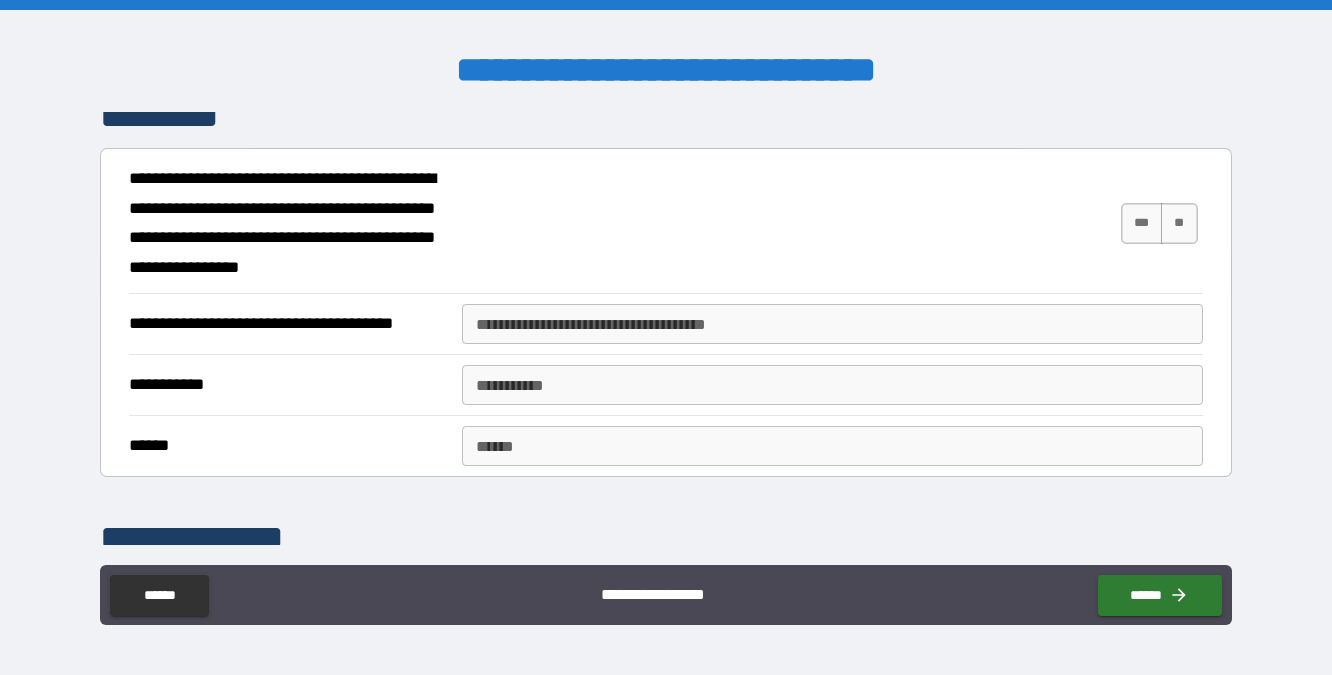 scroll, scrollTop: 3658, scrollLeft: 0, axis: vertical 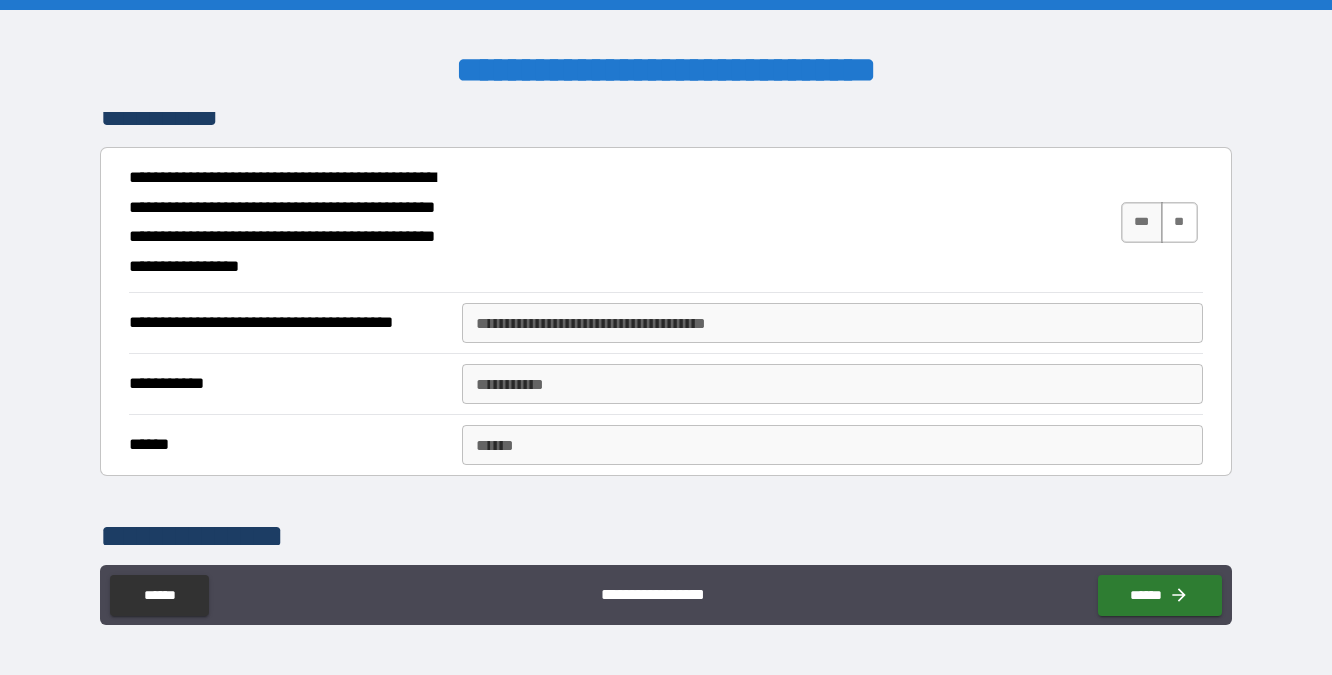 click on "**" at bounding box center (1179, 222) 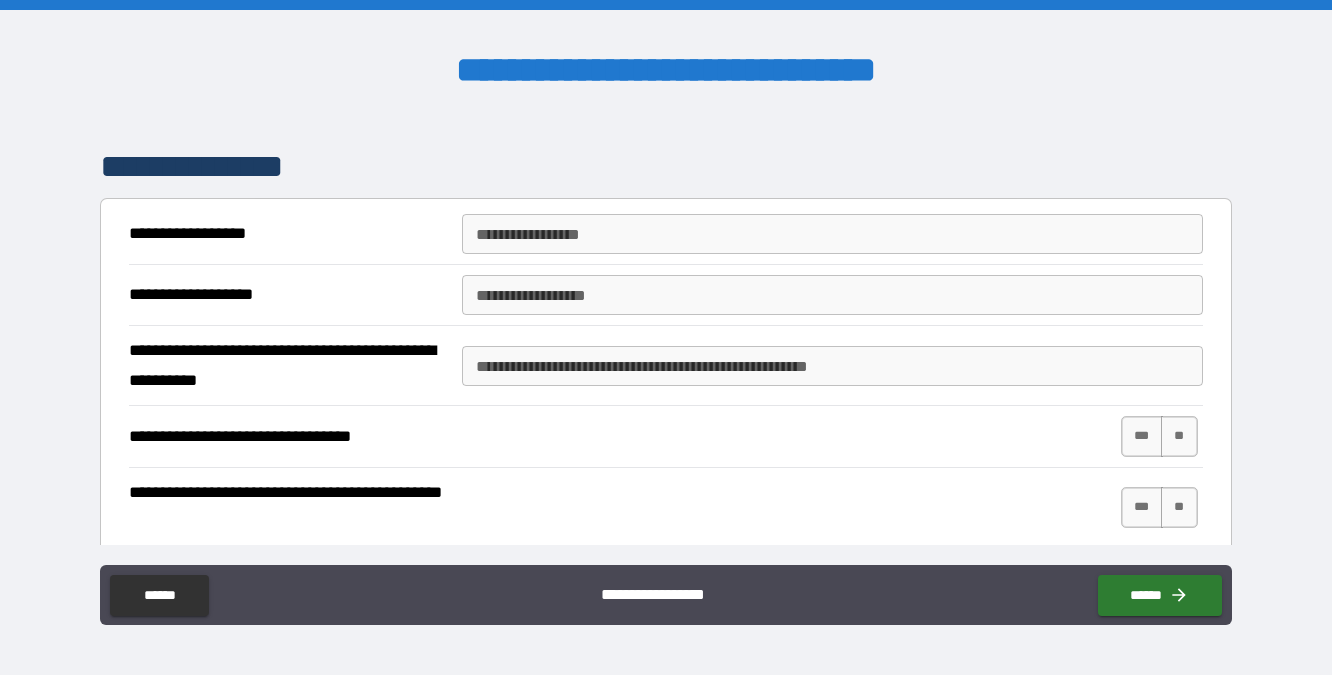 scroll, scrollTop: 4045, scrollLeft: 0, axis: vertical 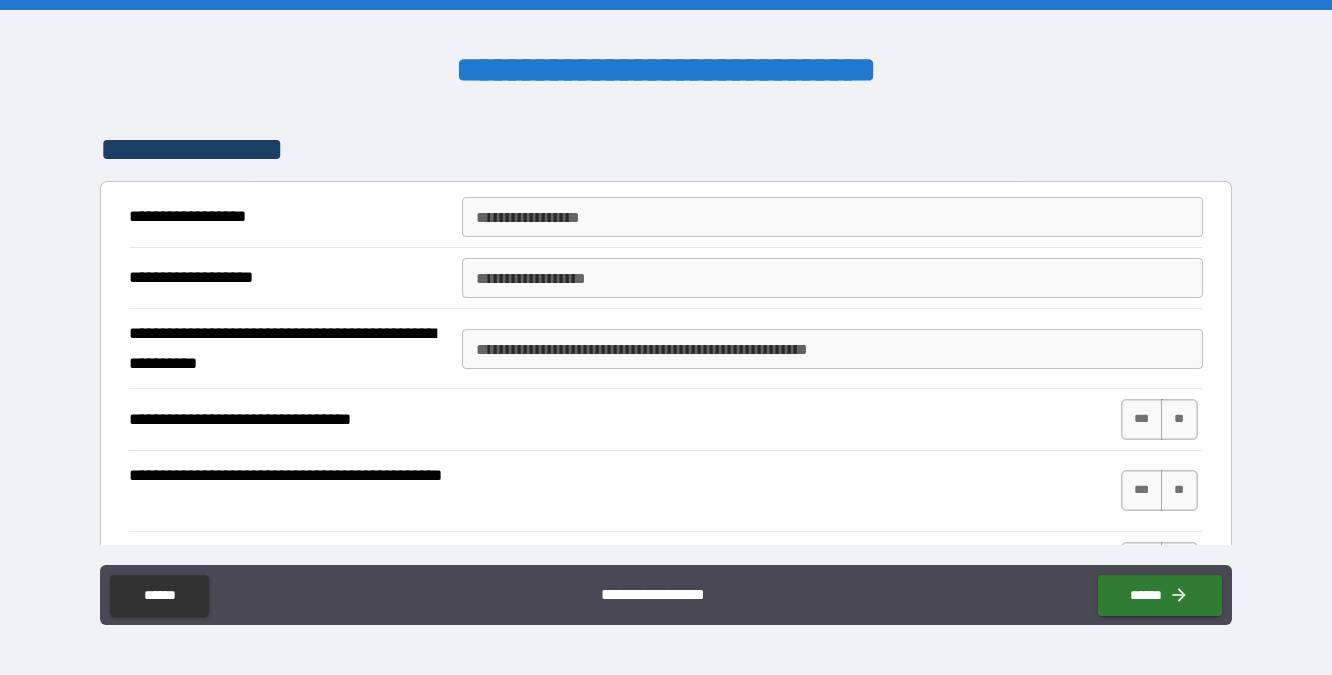 click on "**********" at bounding box center (832, 217) 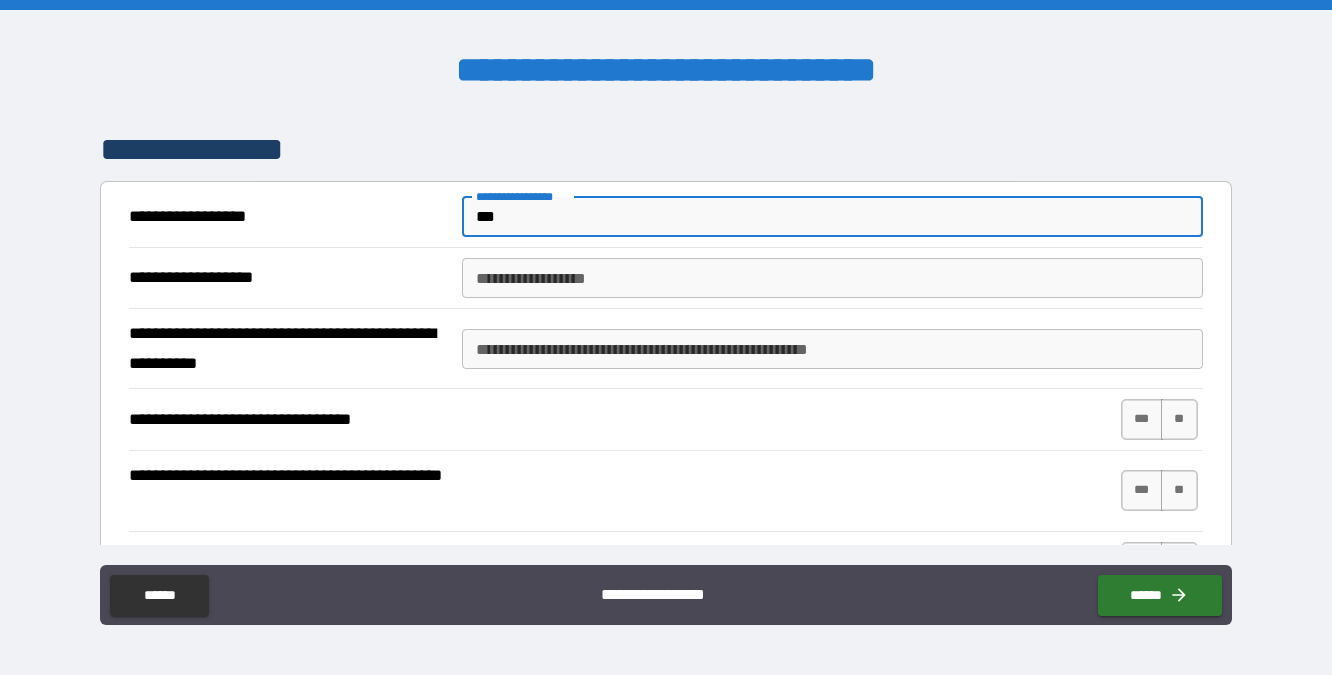 click on "**********" at bounding box center (832, 278) 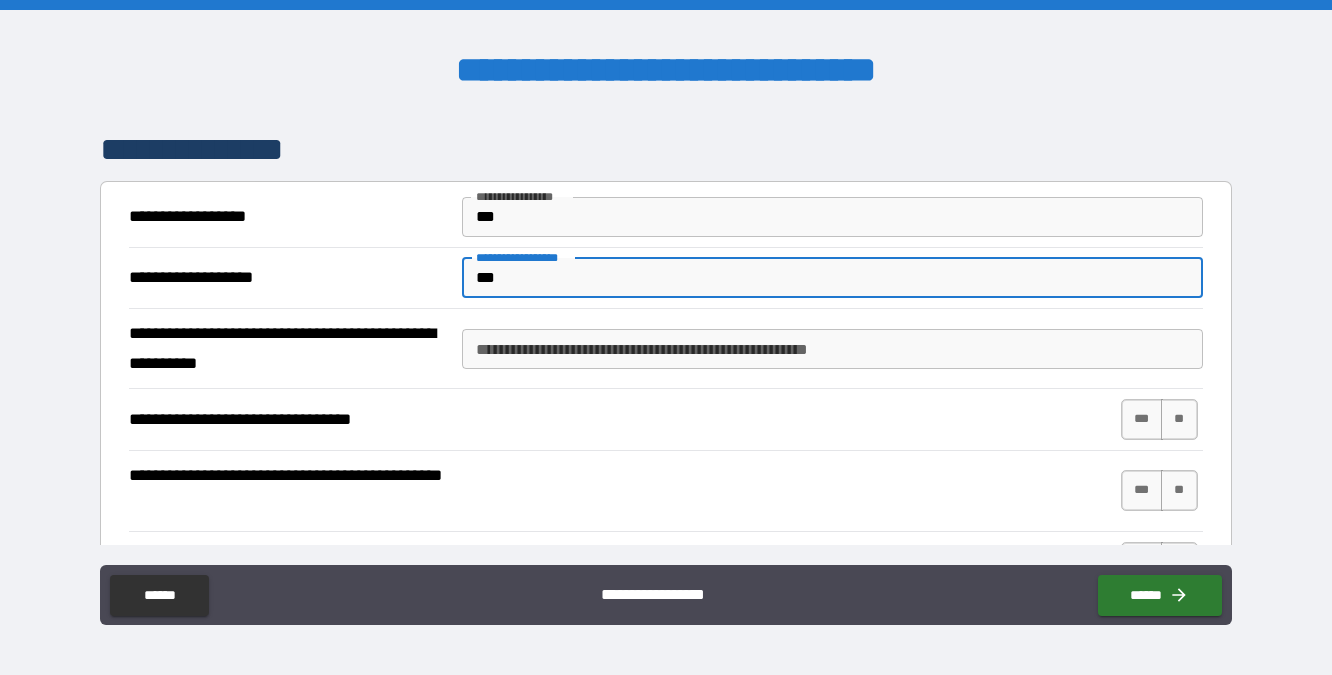 click on "**********" at bounding box center (832, 349) 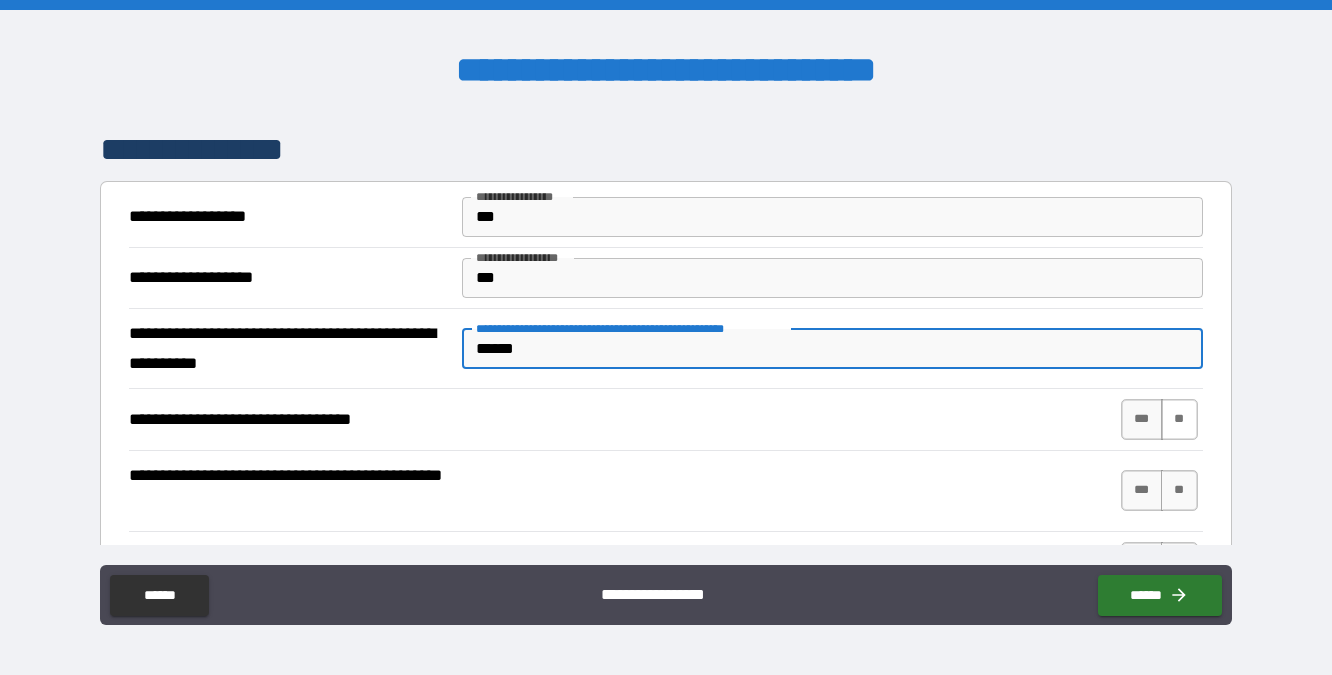 click on "**" at bounding box center (1179, 419) 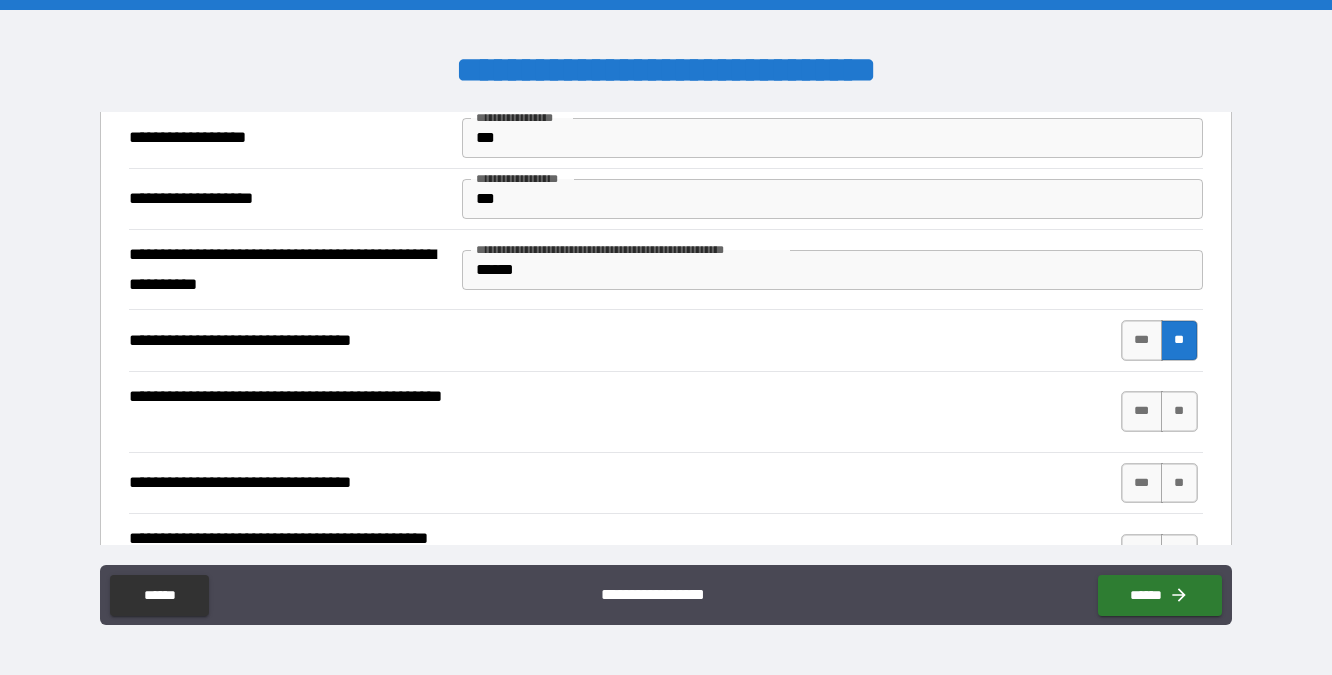 click on "**" at bounding box center [1179, 411] 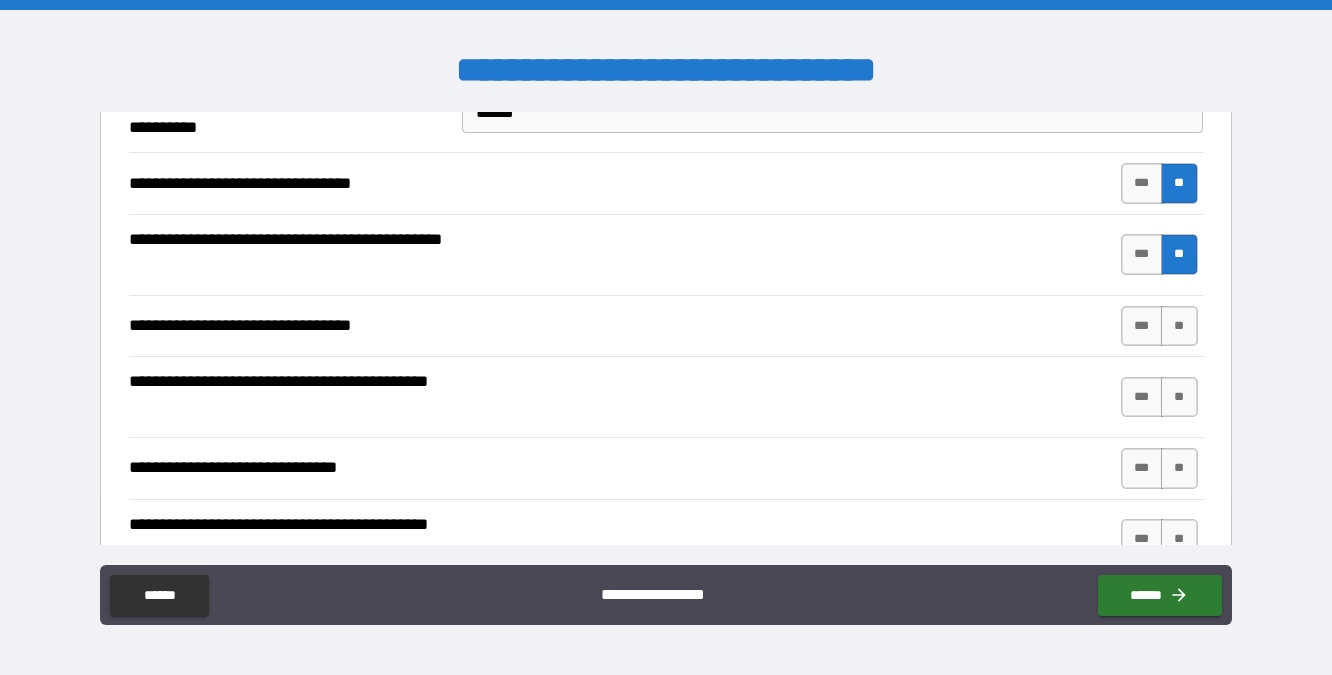 scroll, scrollTop: 4297, scrollLeft: 0, axis: vertical 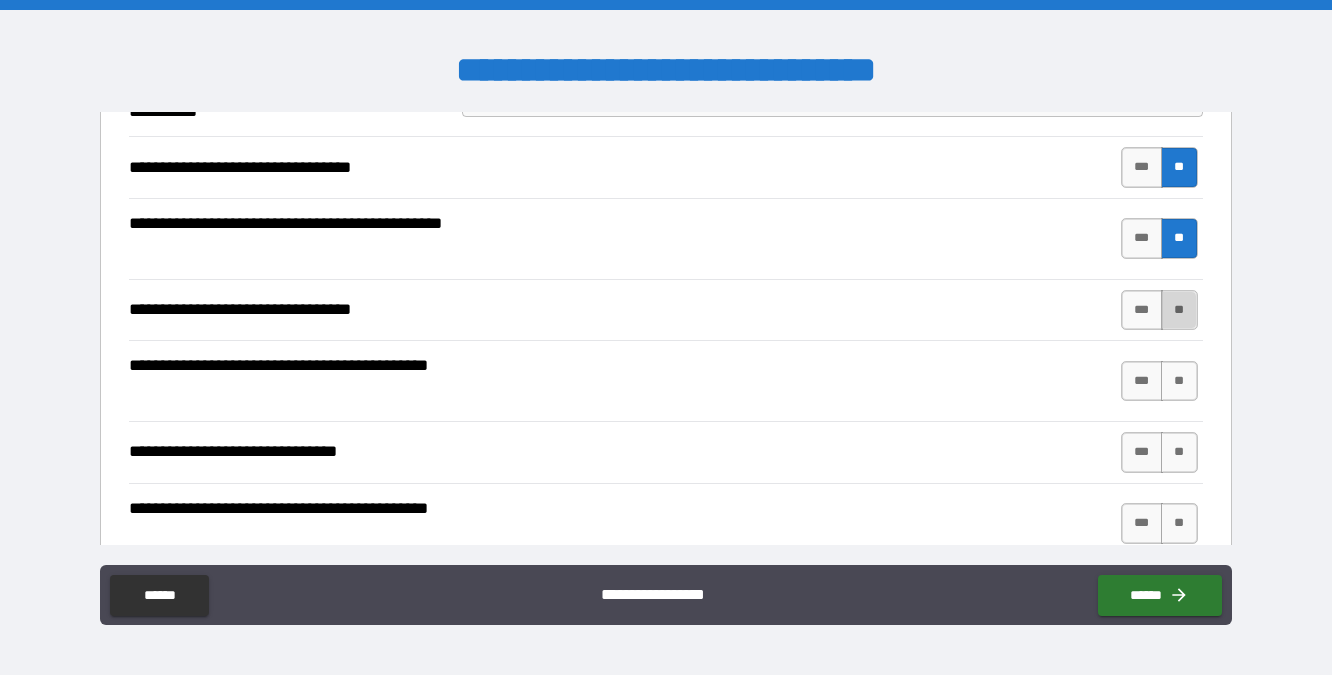 click on "**" at bounding box center [1179, 310] 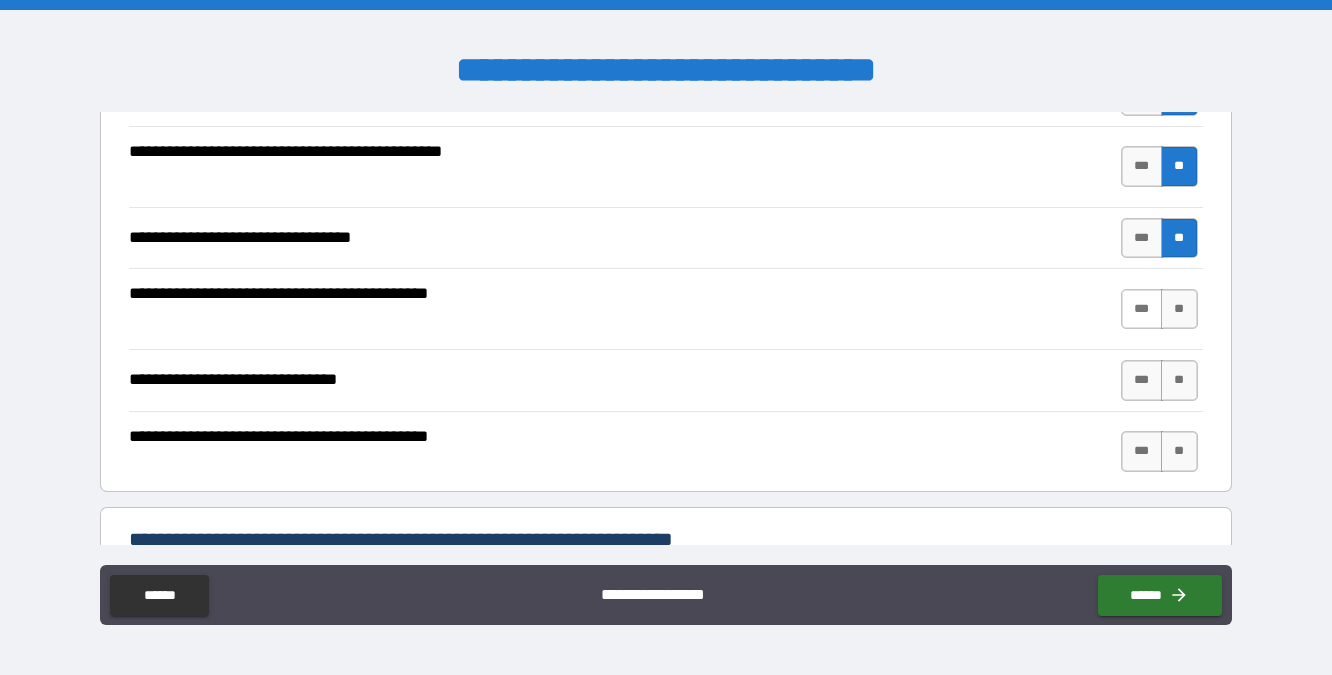 click on "***" at bounding box center (1142, 309) 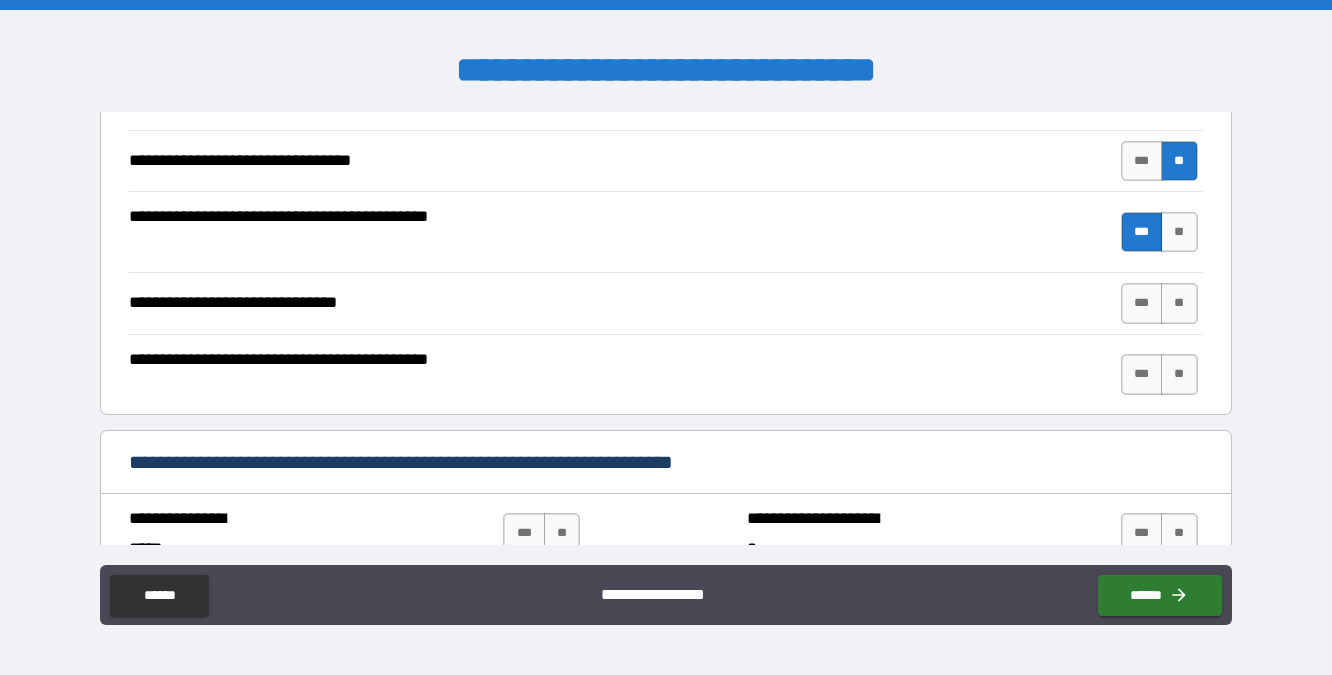 scroll, scrollTop: 4459, scrollLeft: 0, axis: vertical 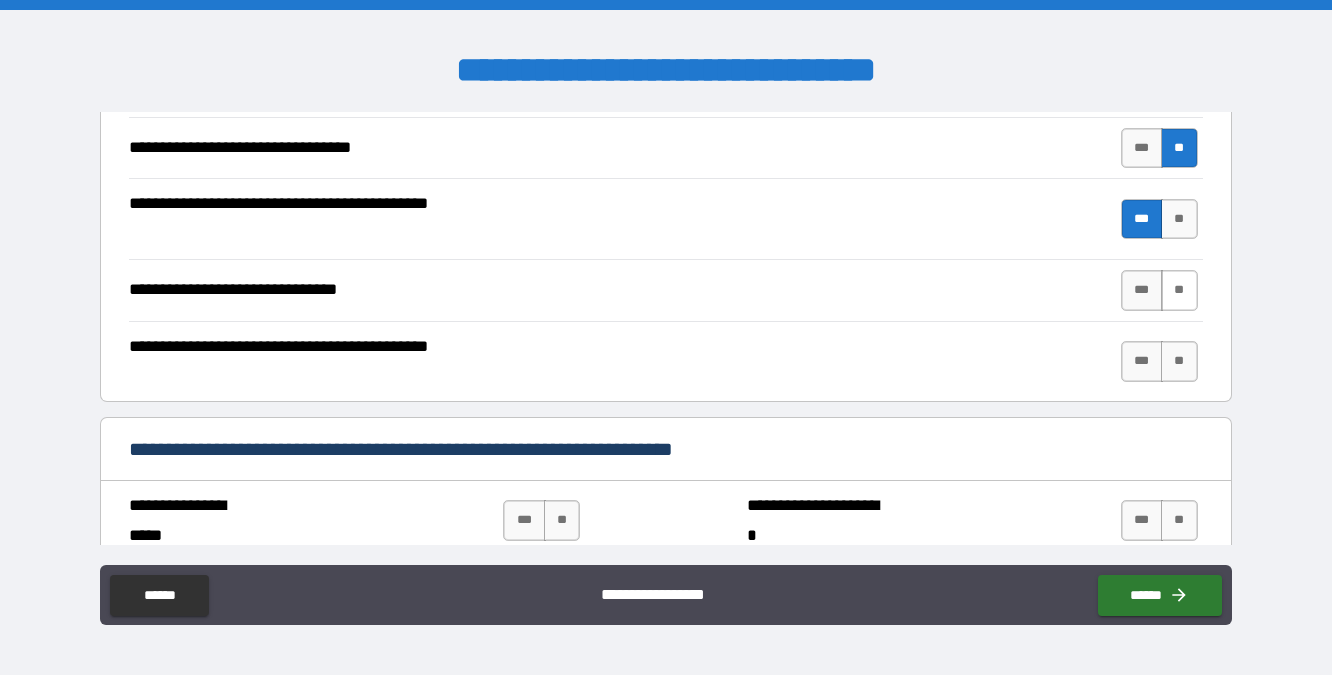 click on "**" at bounding box center [1179, 290] 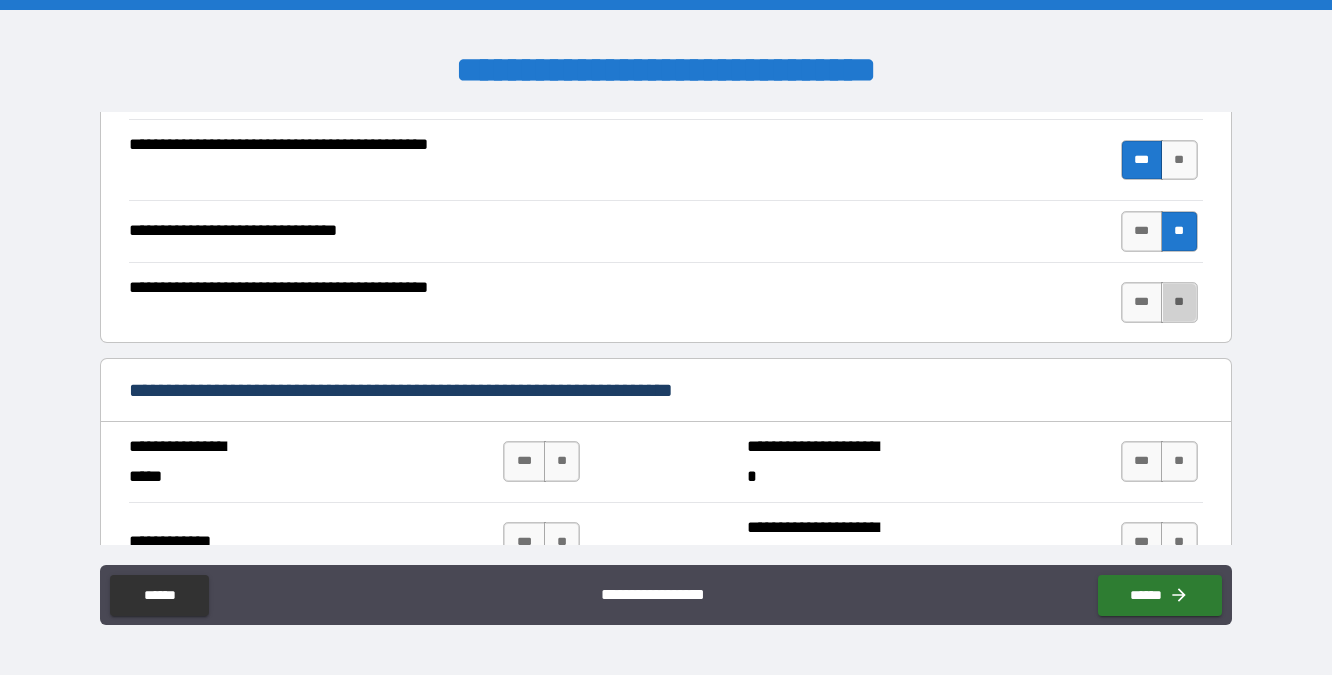click on "**" at bounding box center [1179, 302] 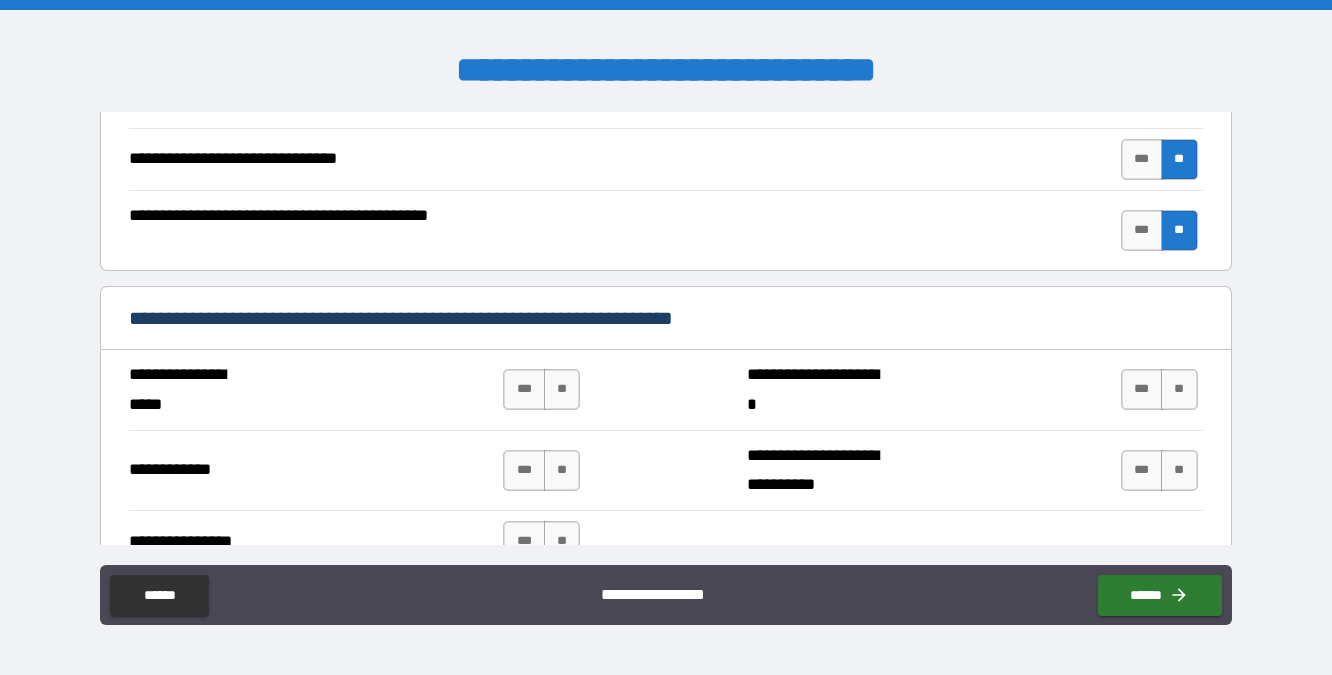scroll, scrollTop: 4636, scrollLeft: 0, axis: vertical 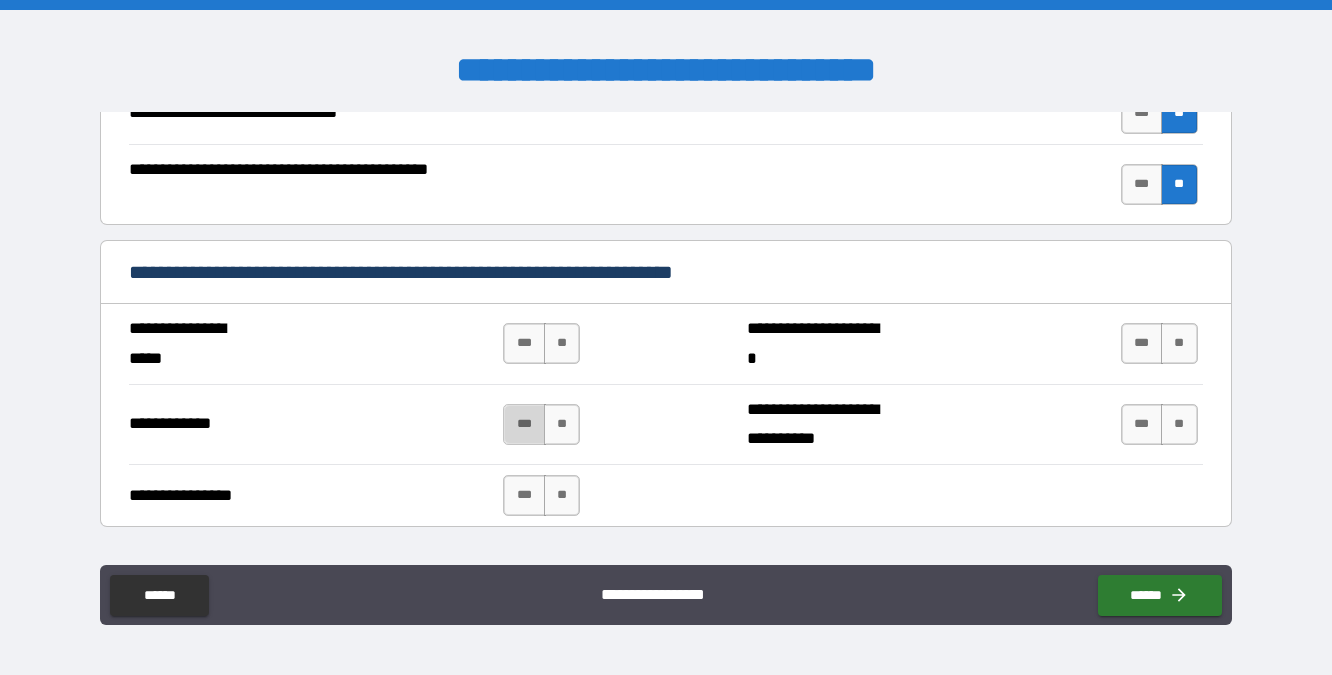 click on "***" at bounding box center (524, 424) 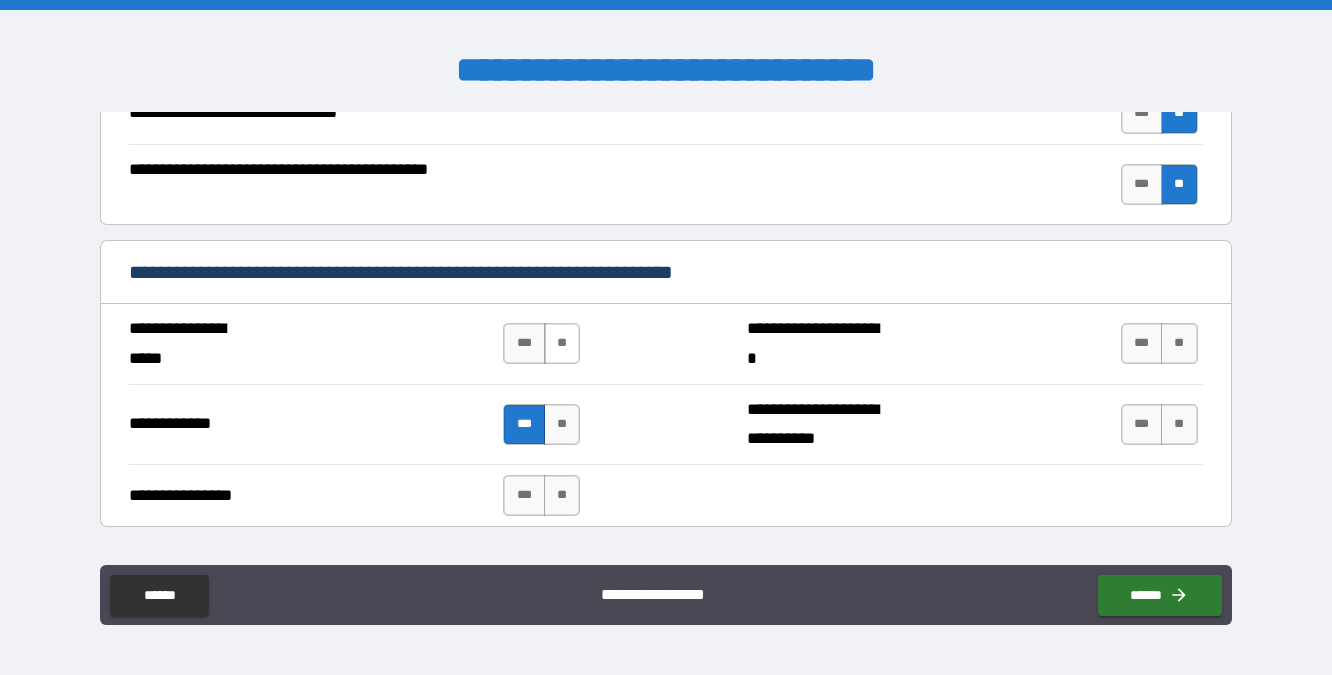 click on "**" at bounding box center (562, 343) 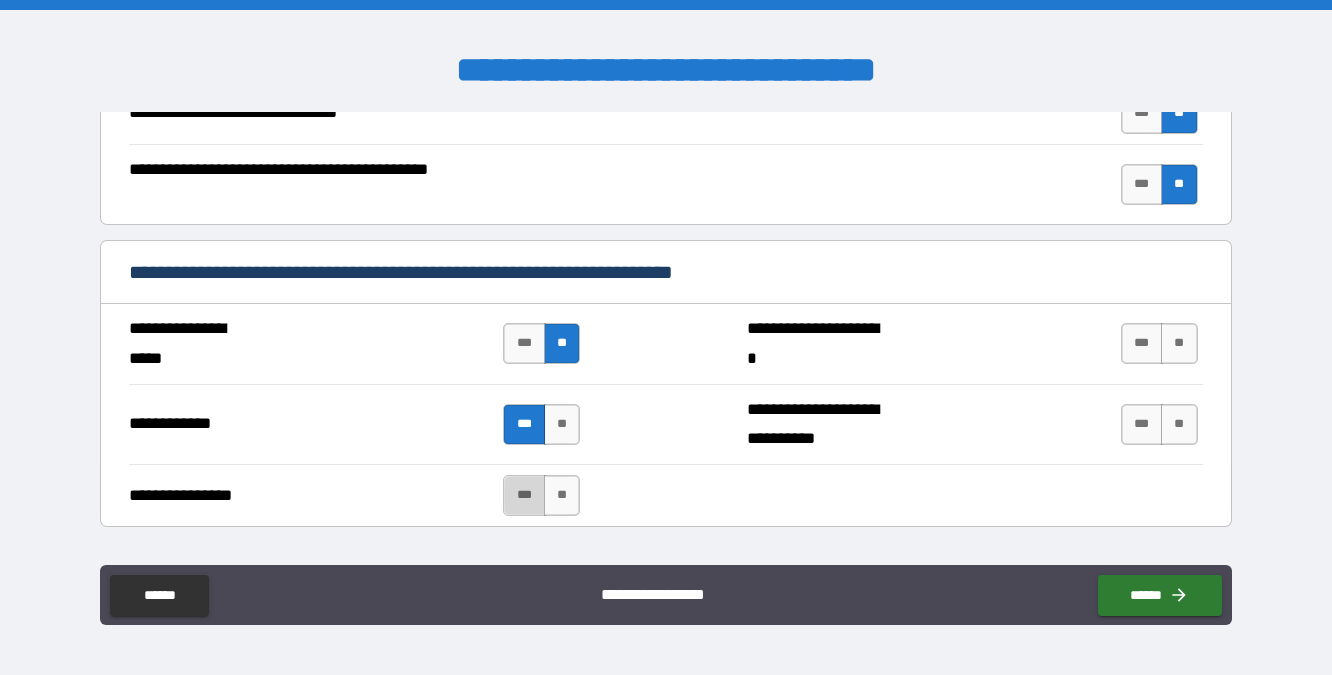 click on "***" at bounding box center [524, 495] 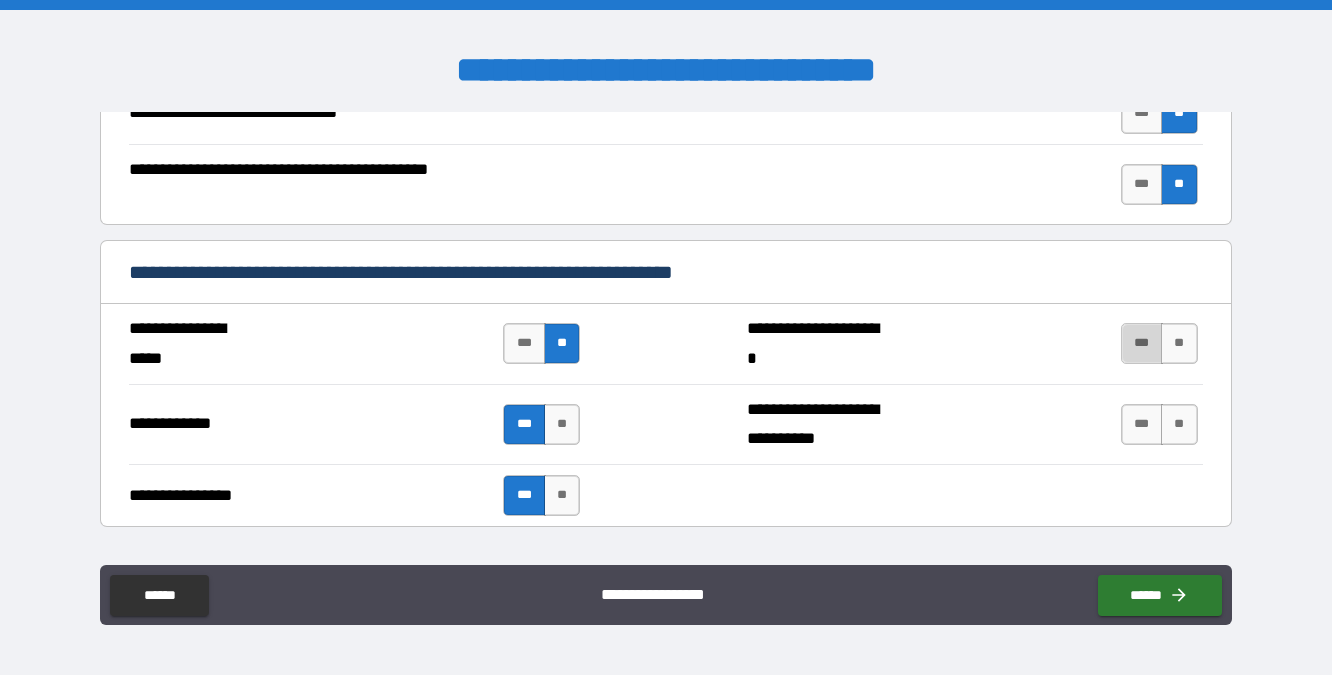 click on "***" at bounding box center (1142, 343) 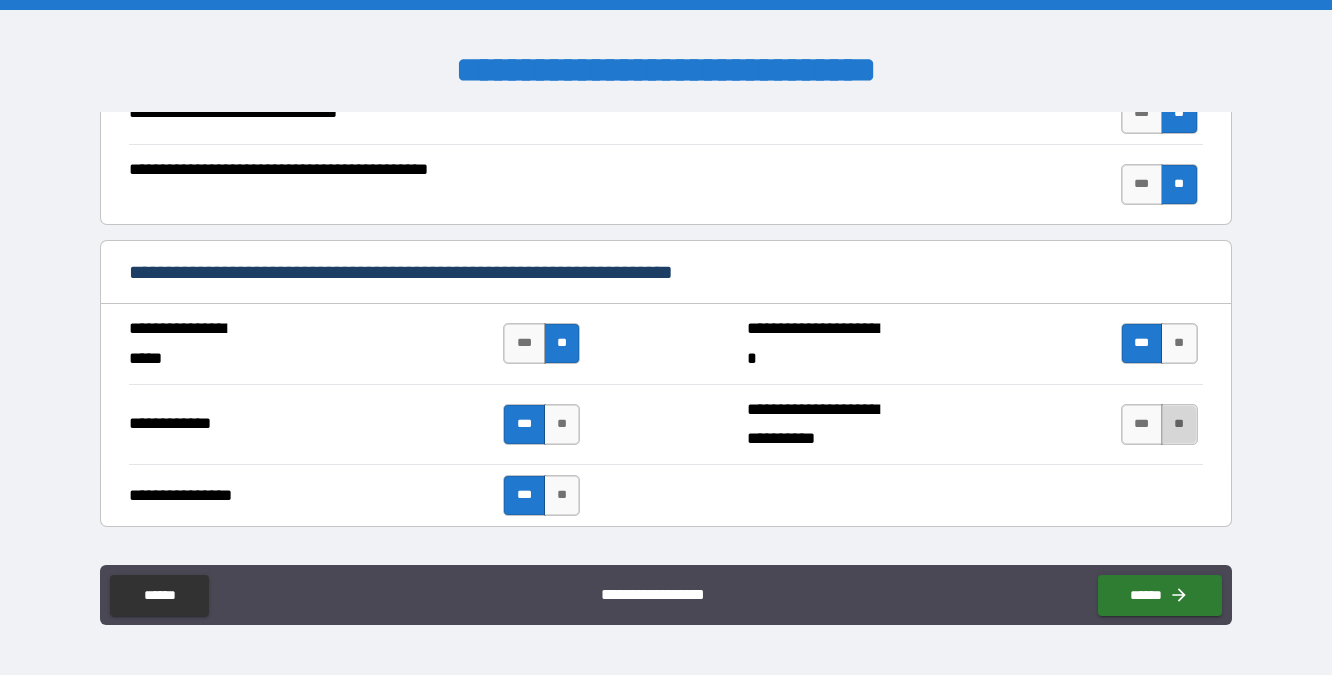 click on "**" at bounding box center [1179, 424] 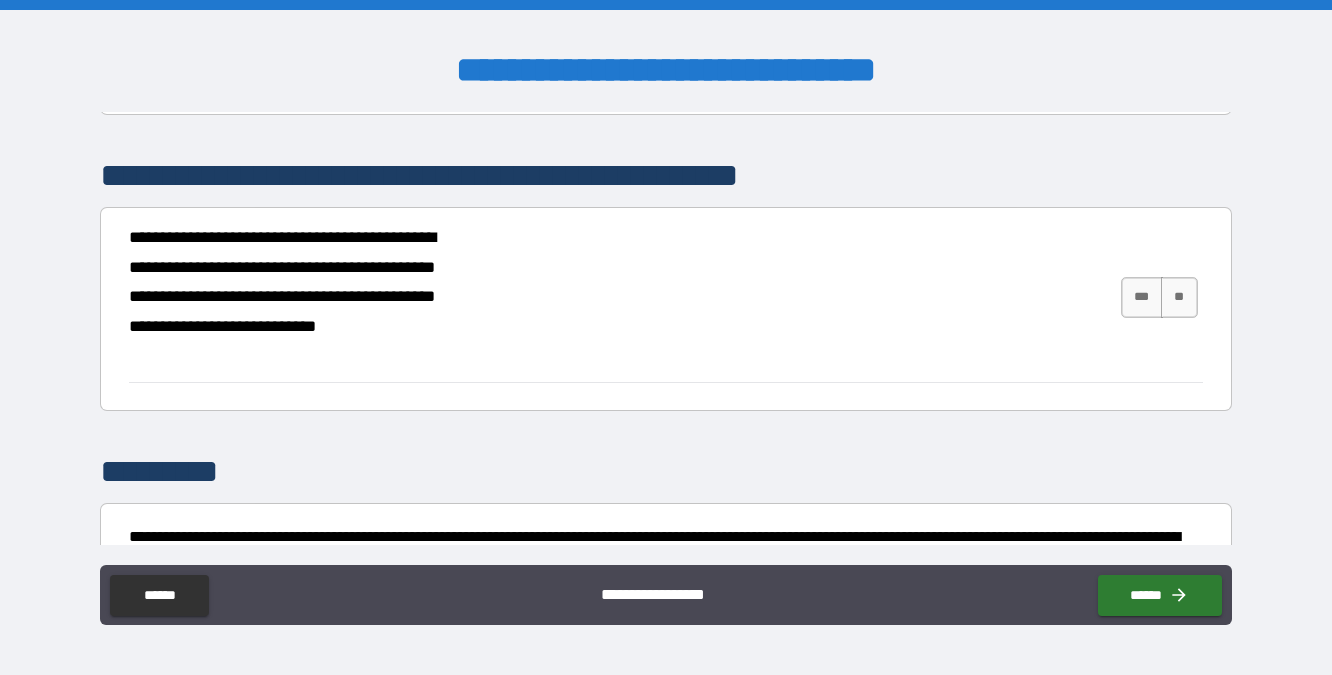 scroll, scrollTop: 5050, scrollLeft: 0, axis: vertical 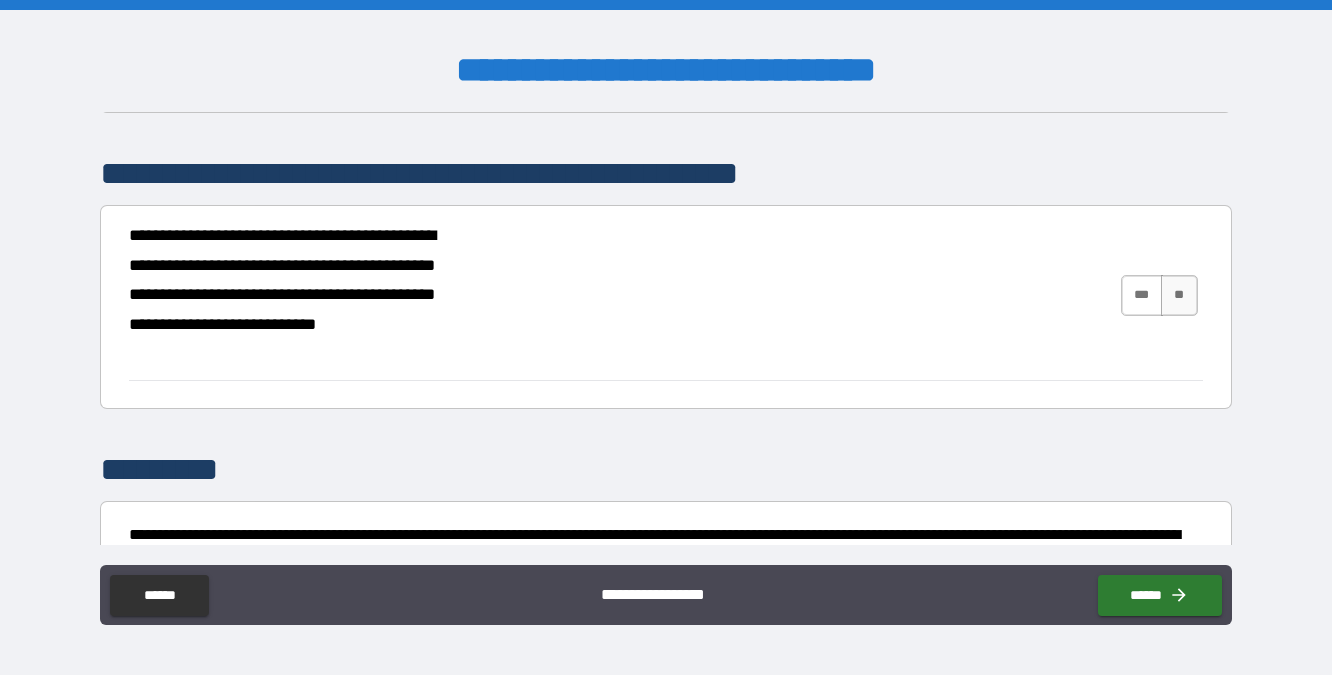 click on "***" at bounding box center [1142, 295] 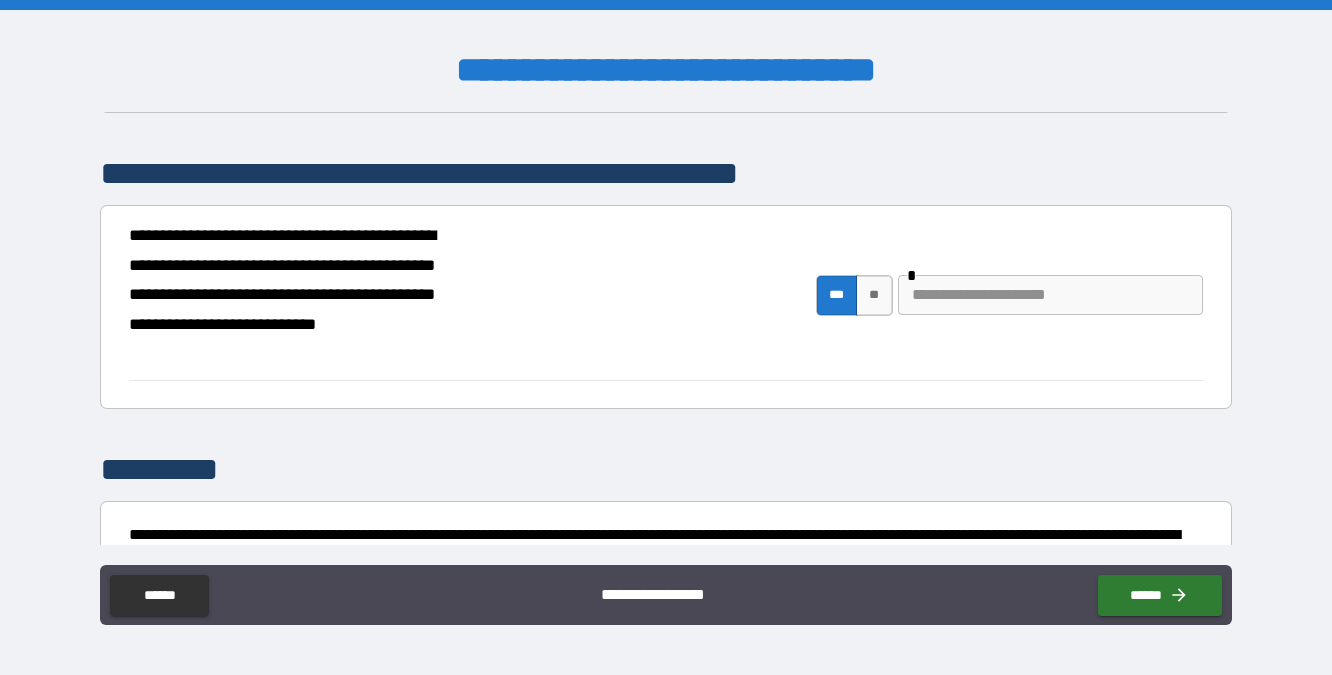 click at bounding box center (1050, 295) 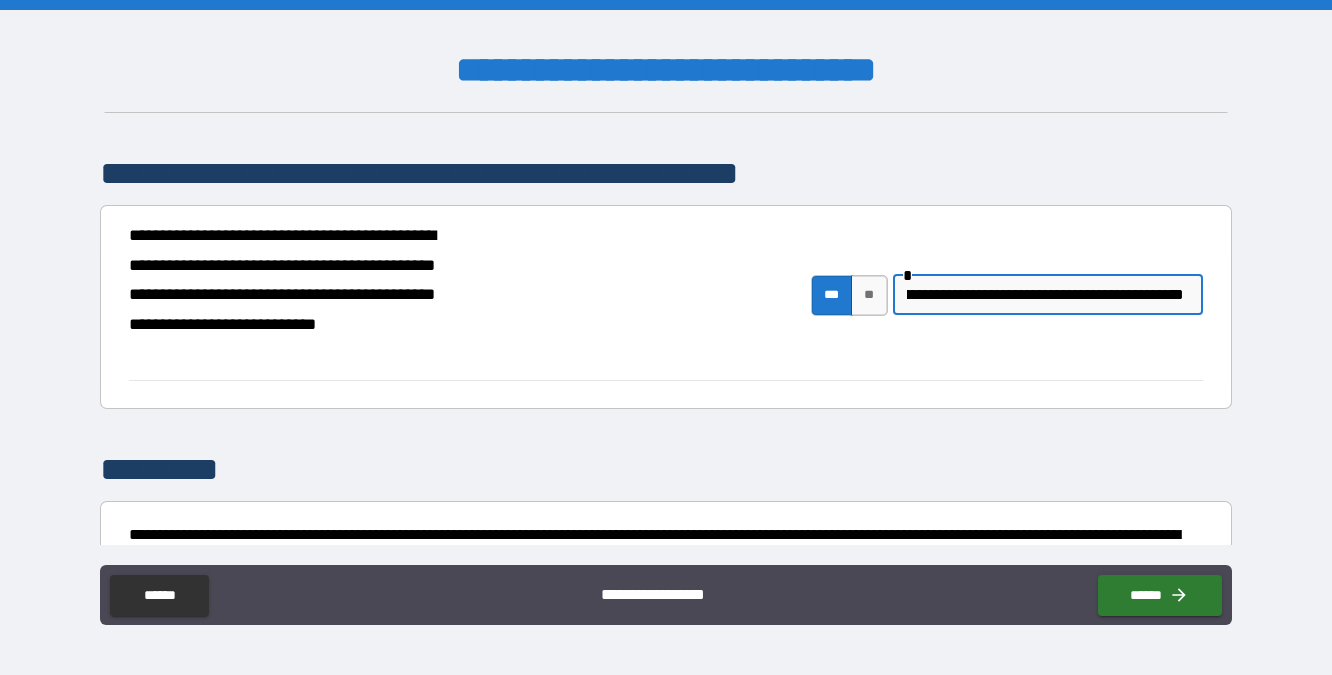 scroll, scrollTop: 0, scrollLeft: 302, axis: horizontal 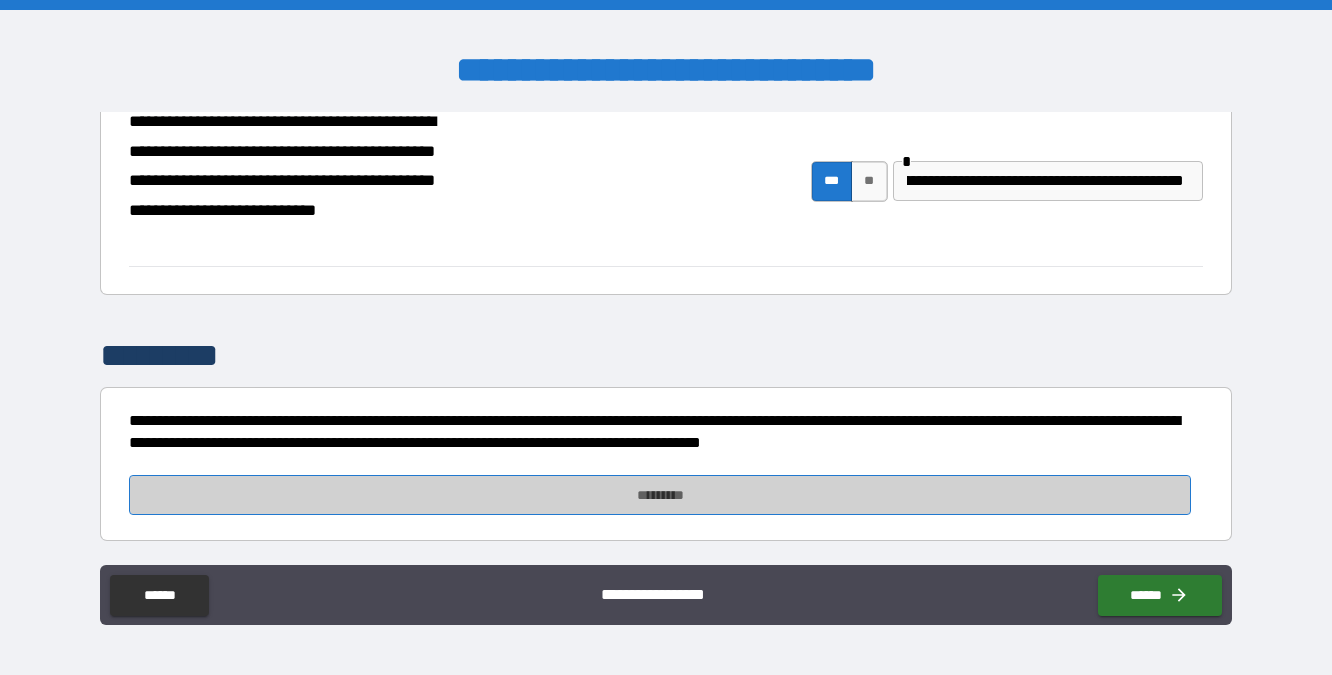 click on "*********" at bounding box center [660, 495] 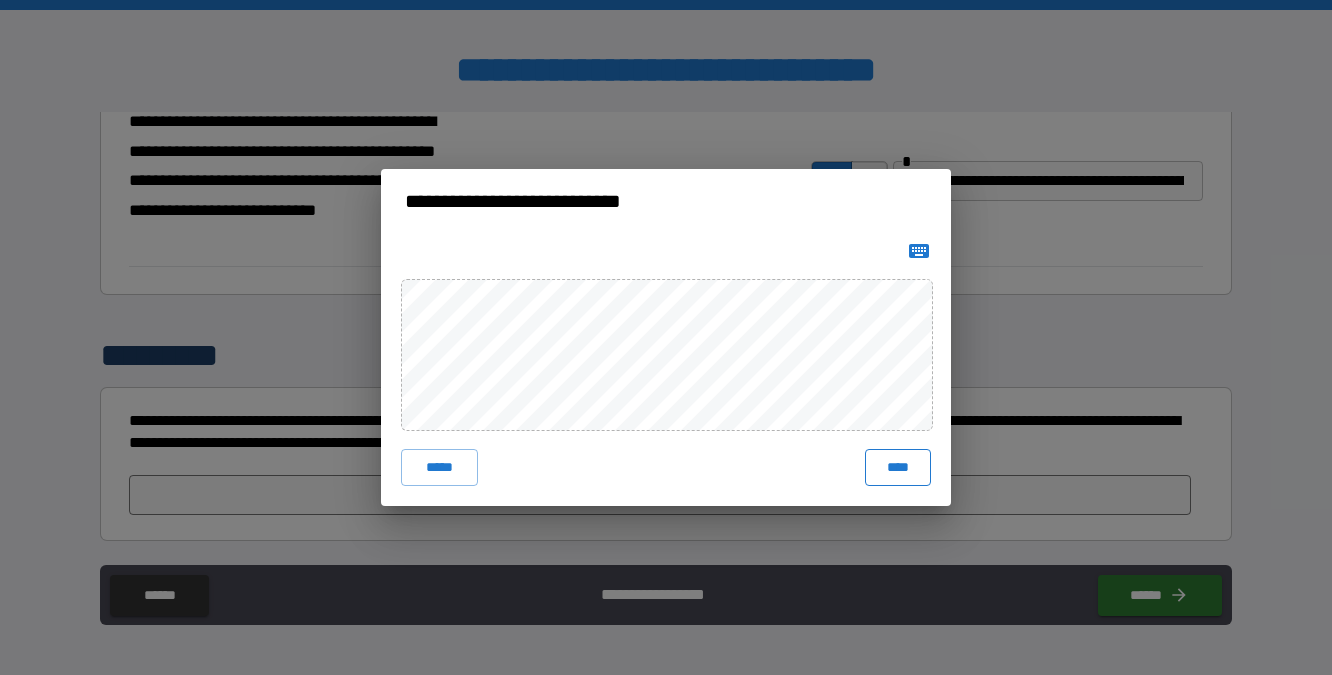 click on "****" at bounding box center (898, 467) 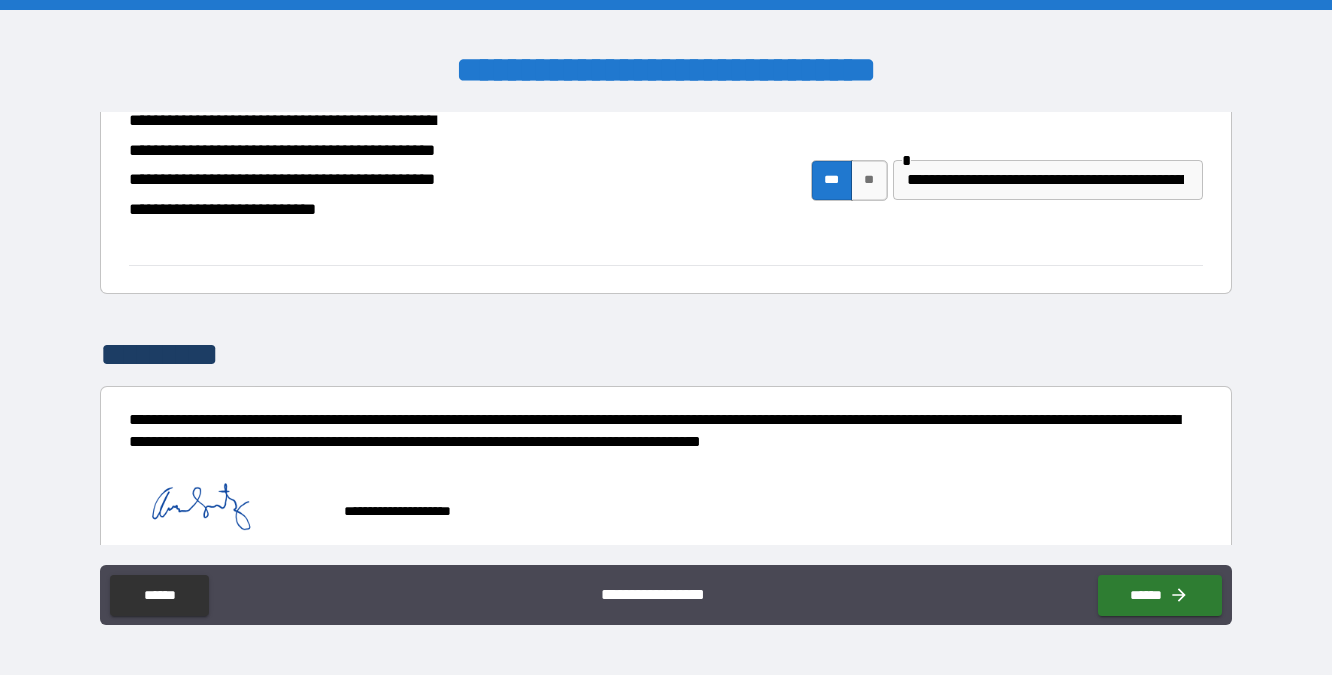 scroll, scrollTop: 5182, scrollLeft: 0, axis: vertical 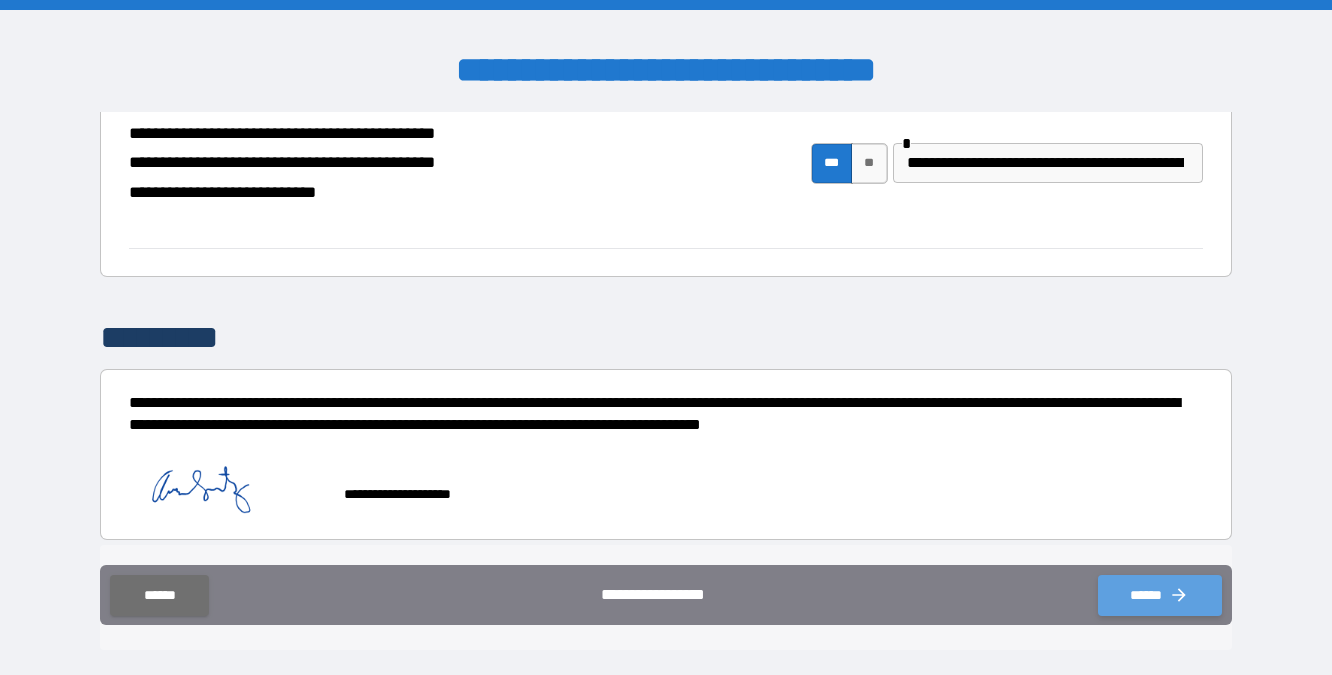 click on "******" at bounding box center [1160, 595] 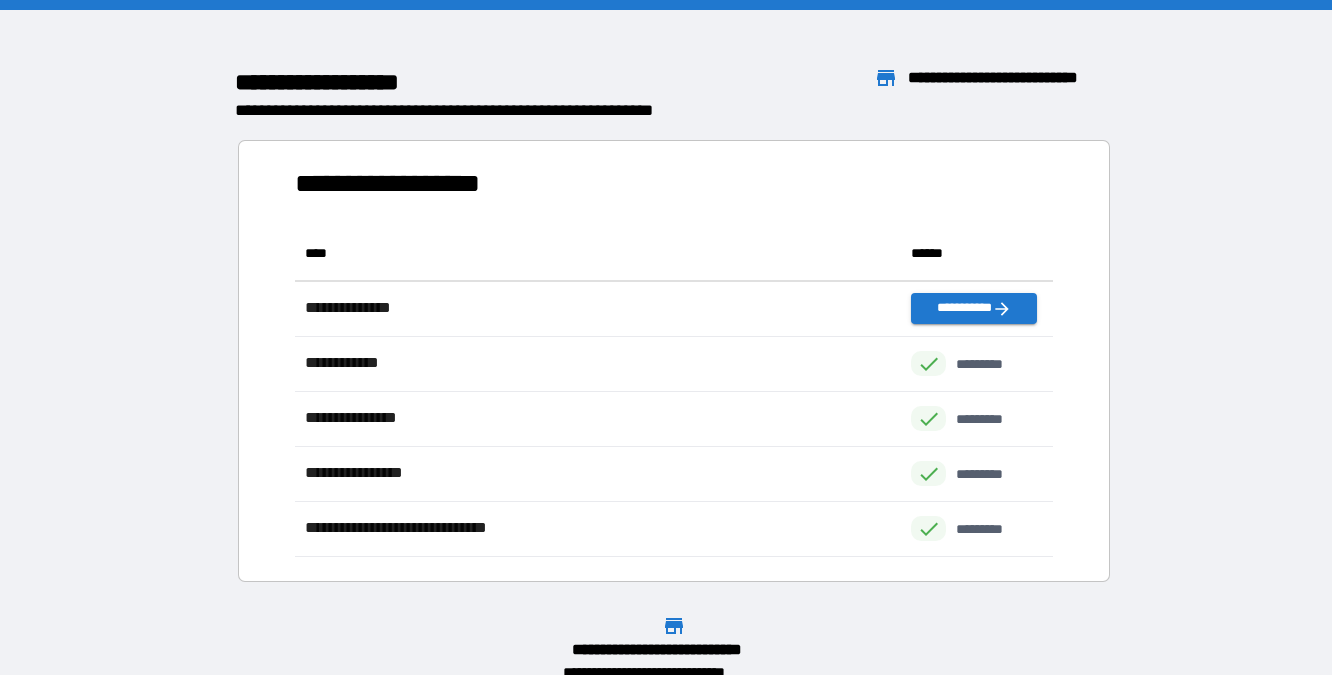scroll, scrollTop: 1, scrollLeft: 1, axis: both 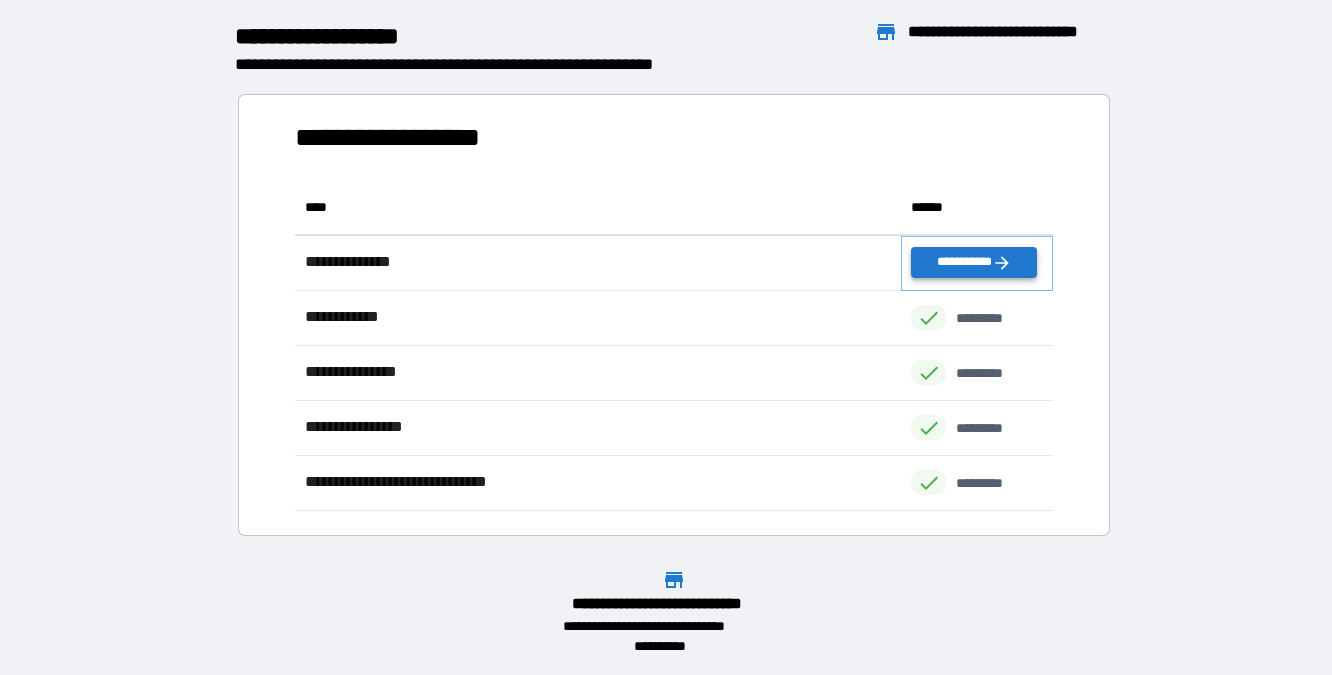 click on "**********" at bounding box center (973, 262) 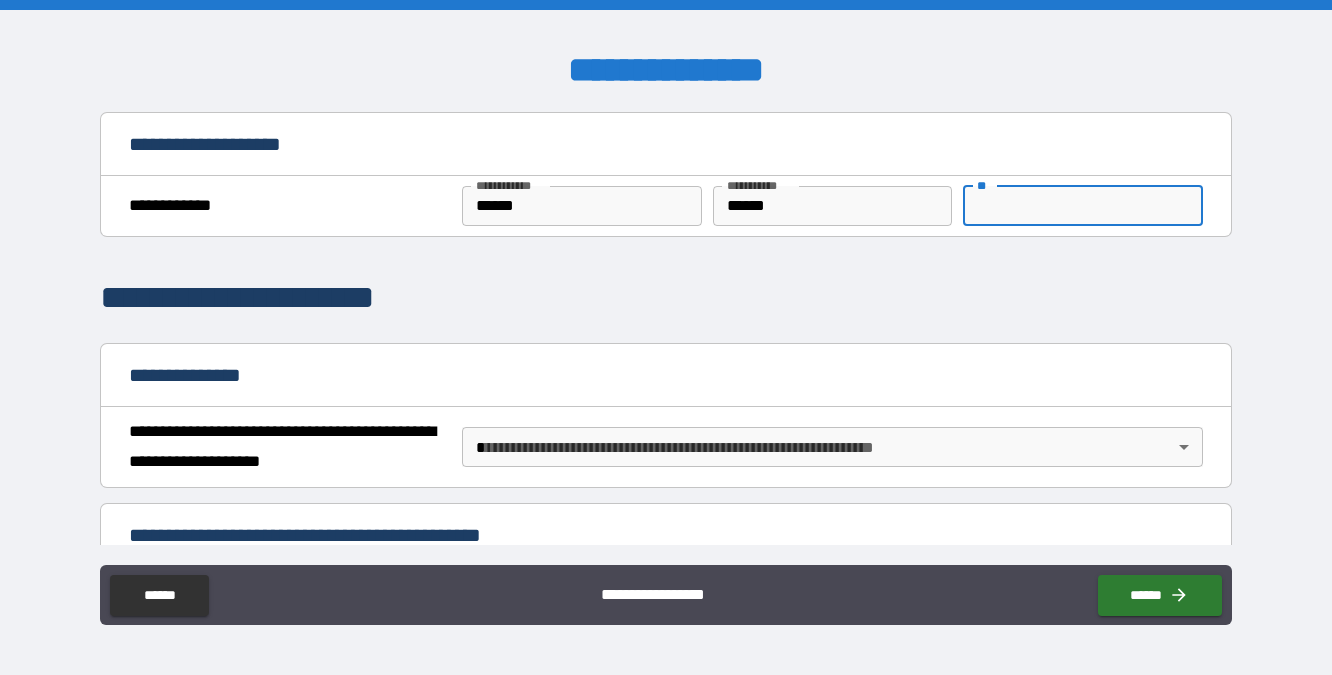 click on "**" at bounding box center [1083, 206] 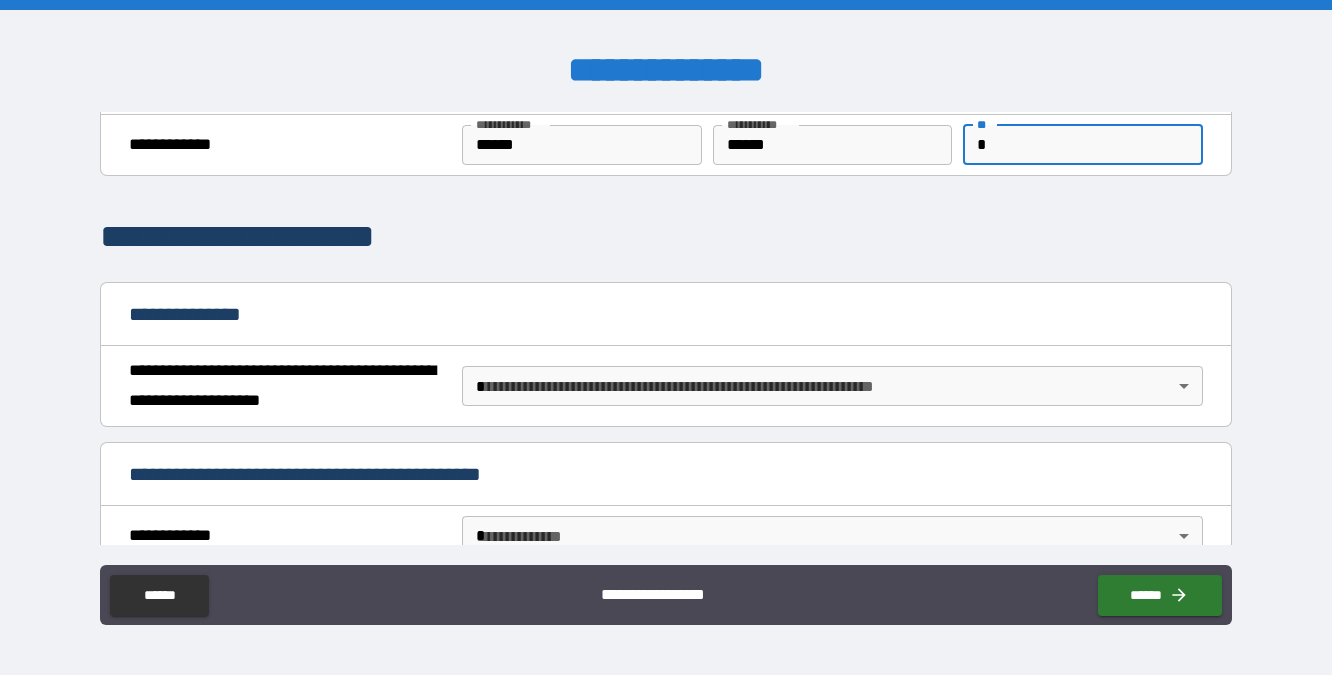scroll, scrollTop: 66, scrollLeft: 0, axis: vertical 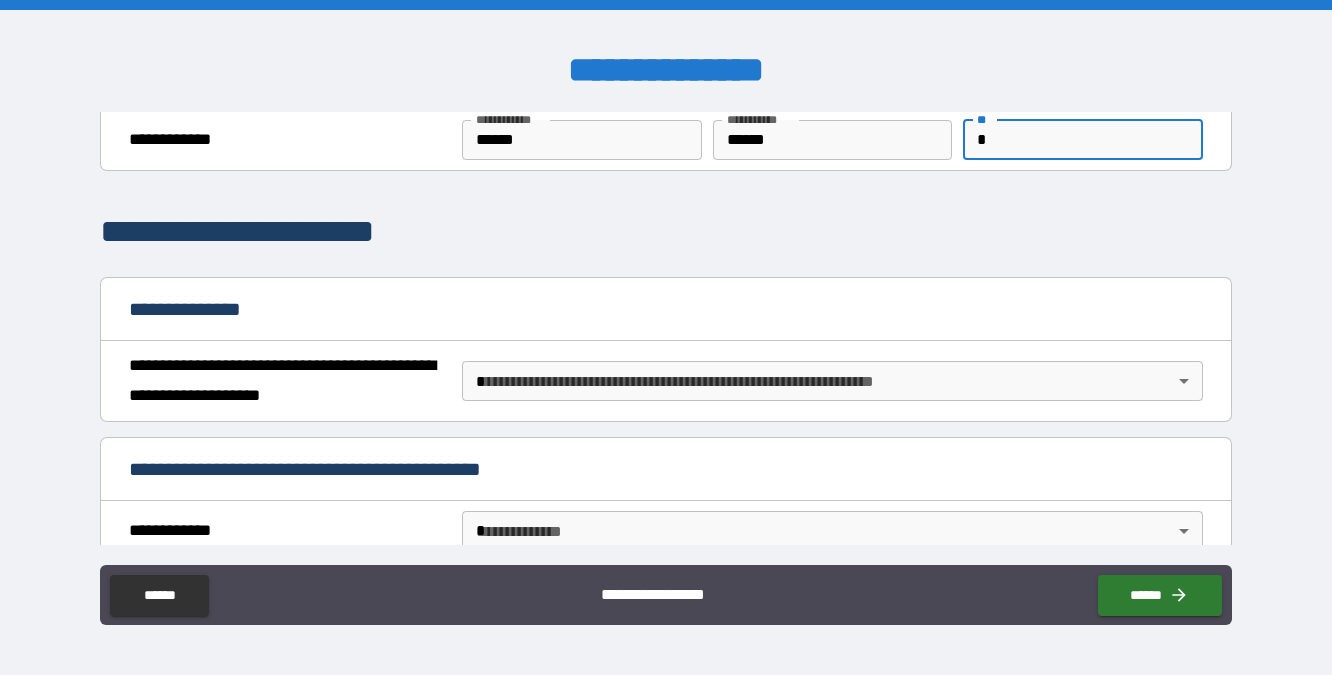 click on "**********" at bounding box center [666, 337] 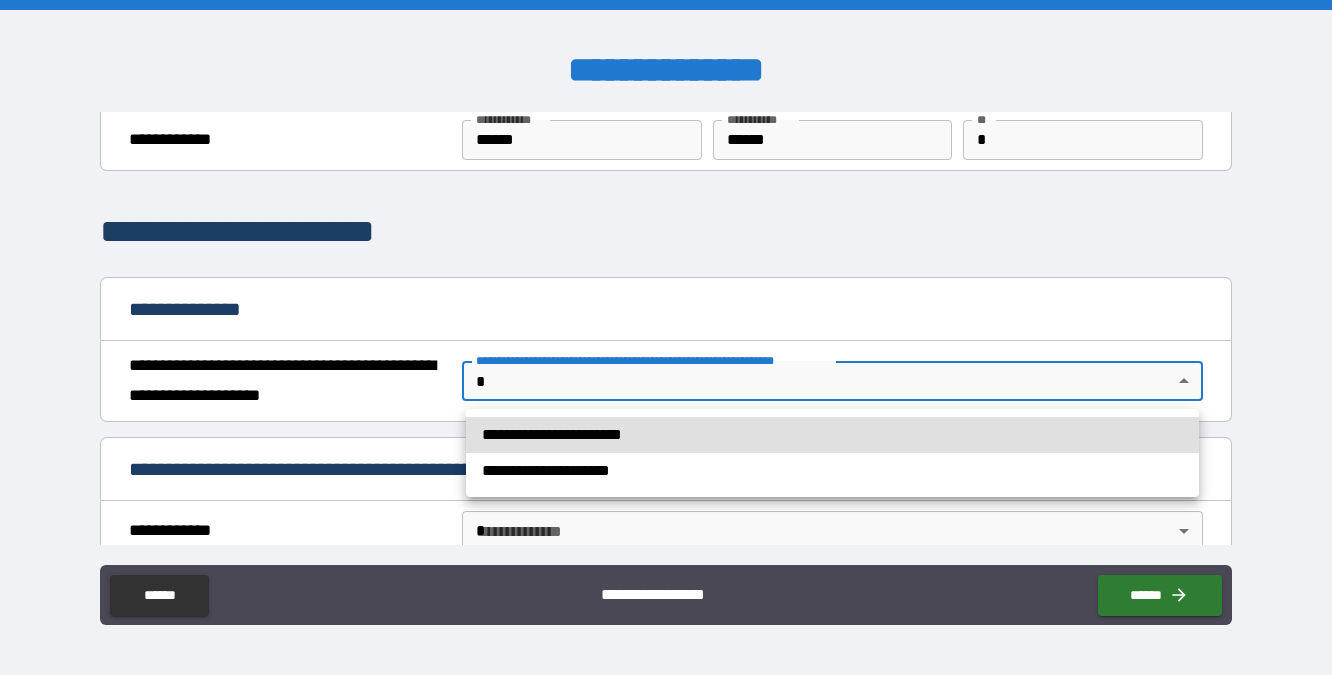 click on "**********" at bounding box center (832, 435) 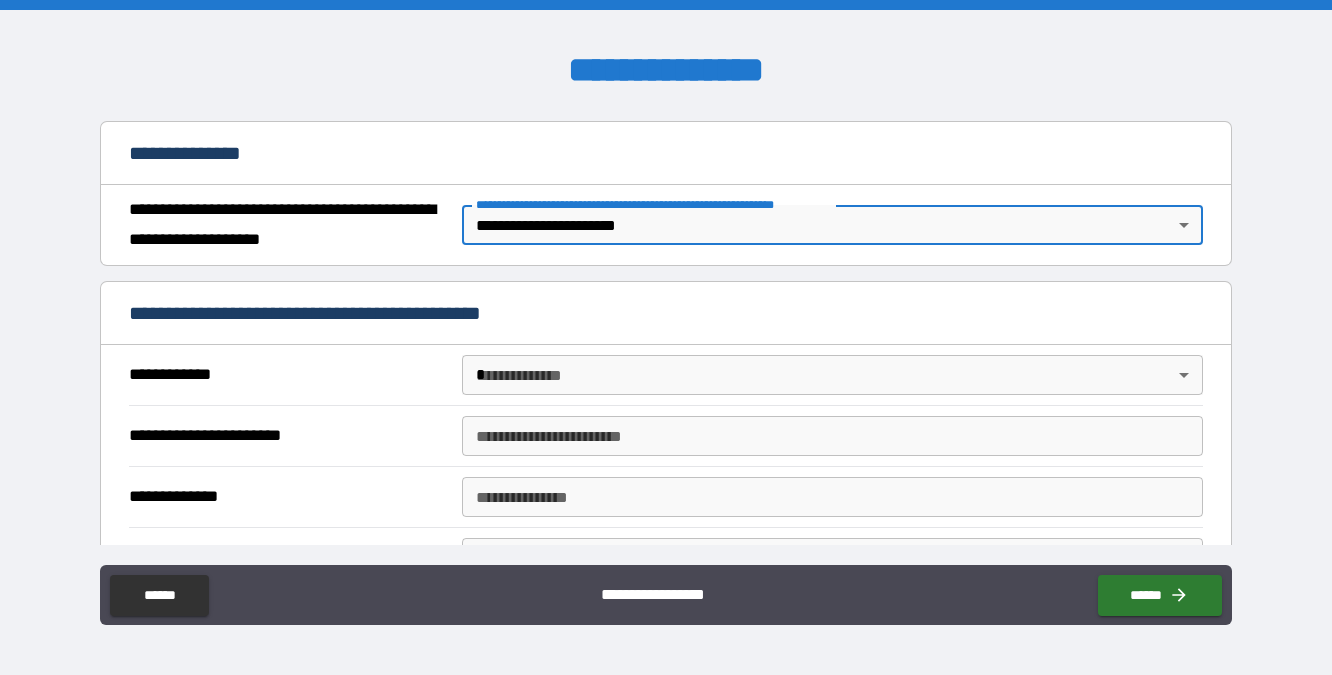 scroll, scrollTop: 227, scrollLeft: 0, axis: vertical 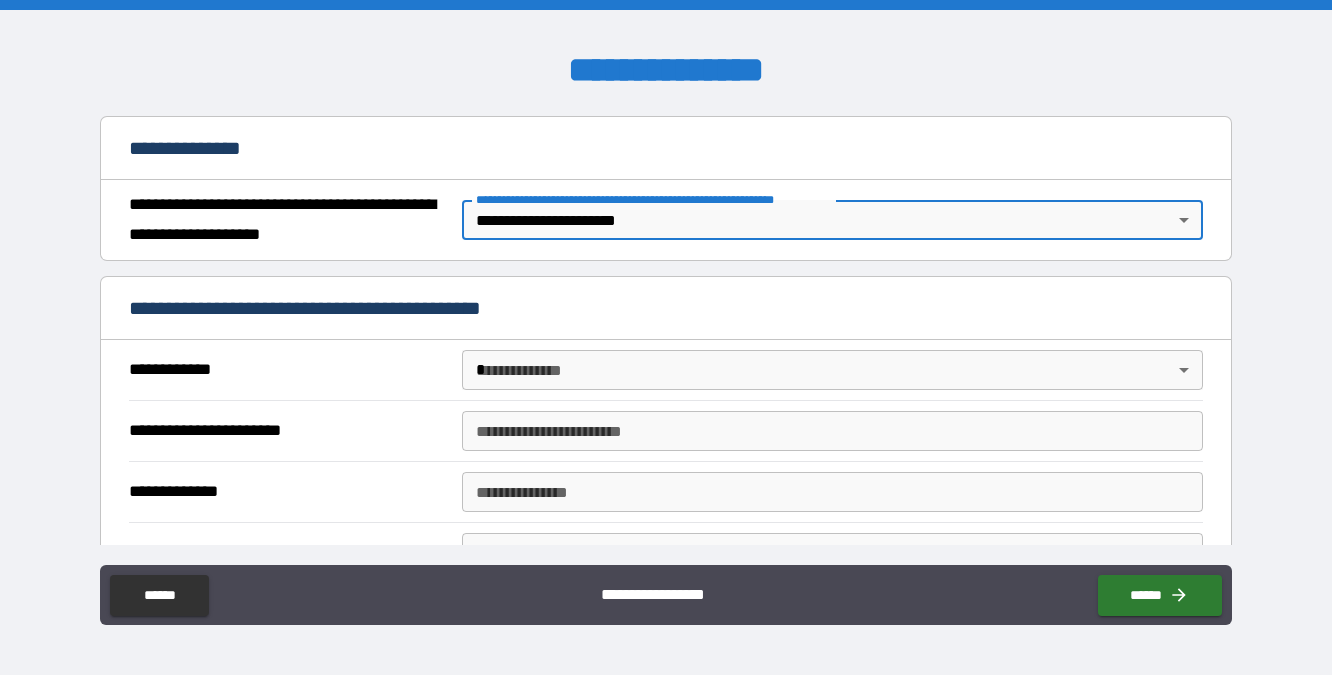 click on "**********" at bounding box center (666, 337) 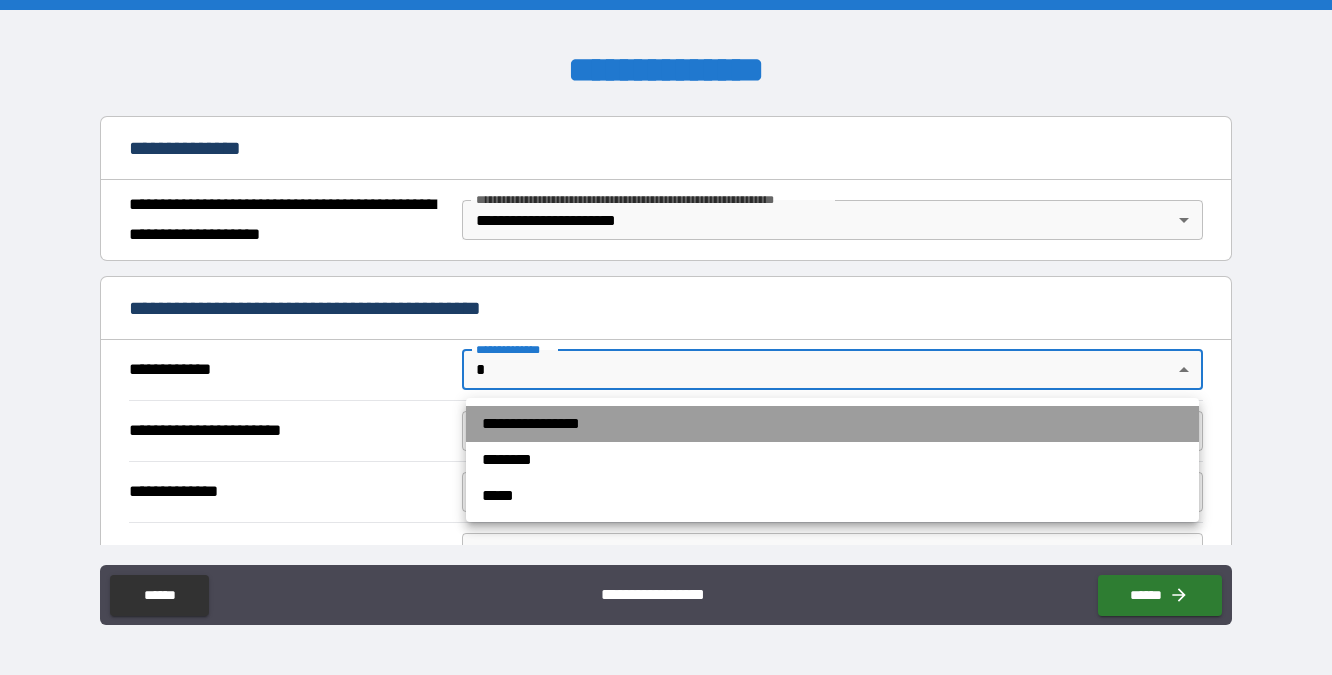click on "**********" at bounding box center (832, 424) 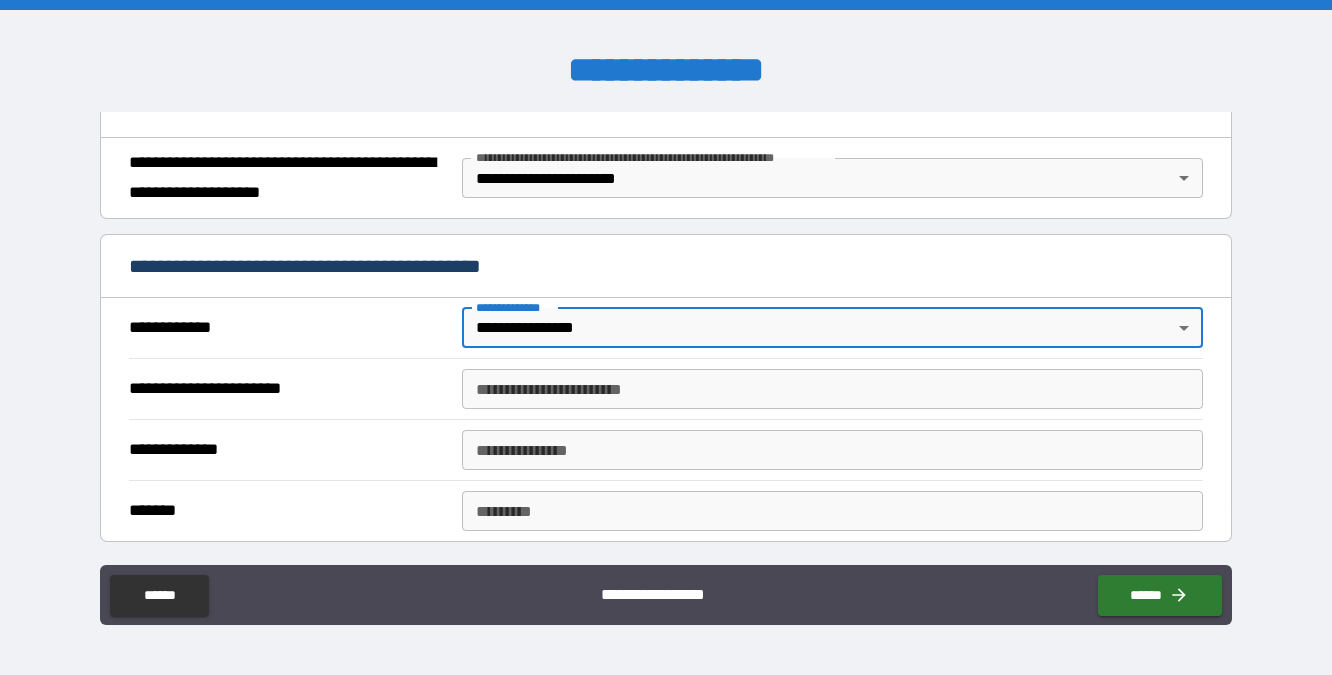 scroll, scrollTop: 273, scrollLeft: 0, axis: vertical 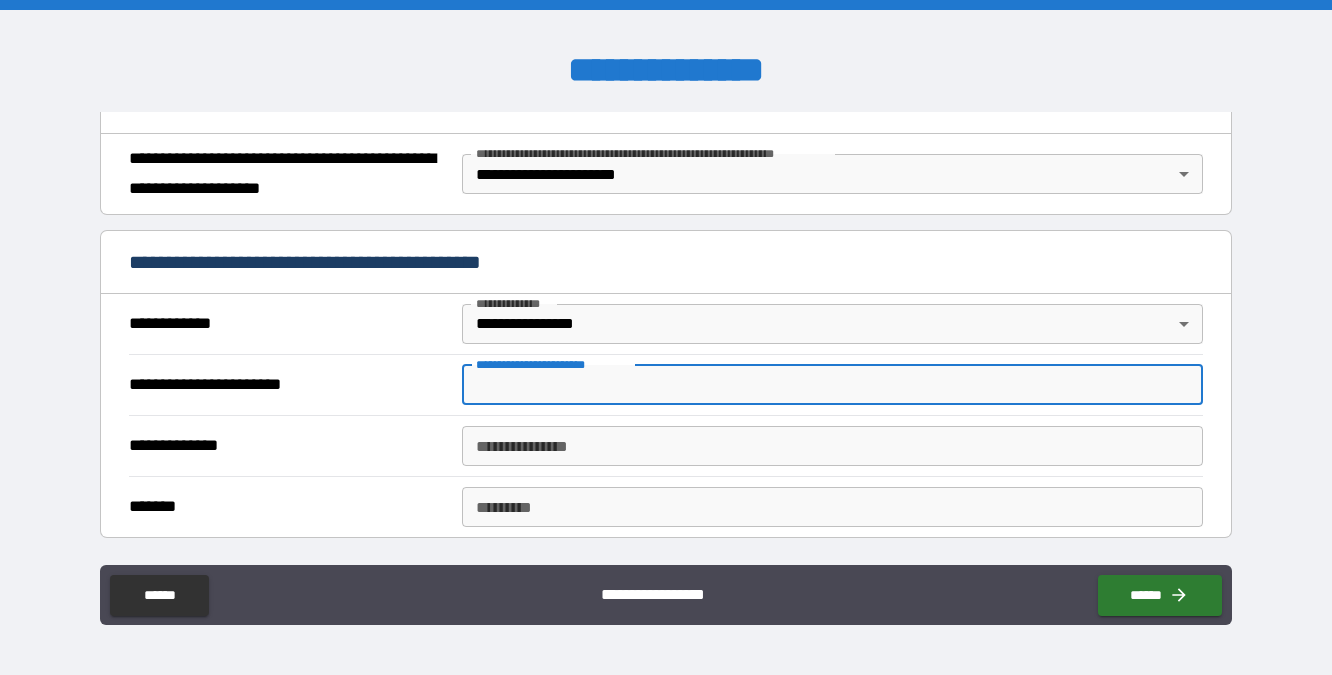 click on "**********" at bounding box center [832, 385] 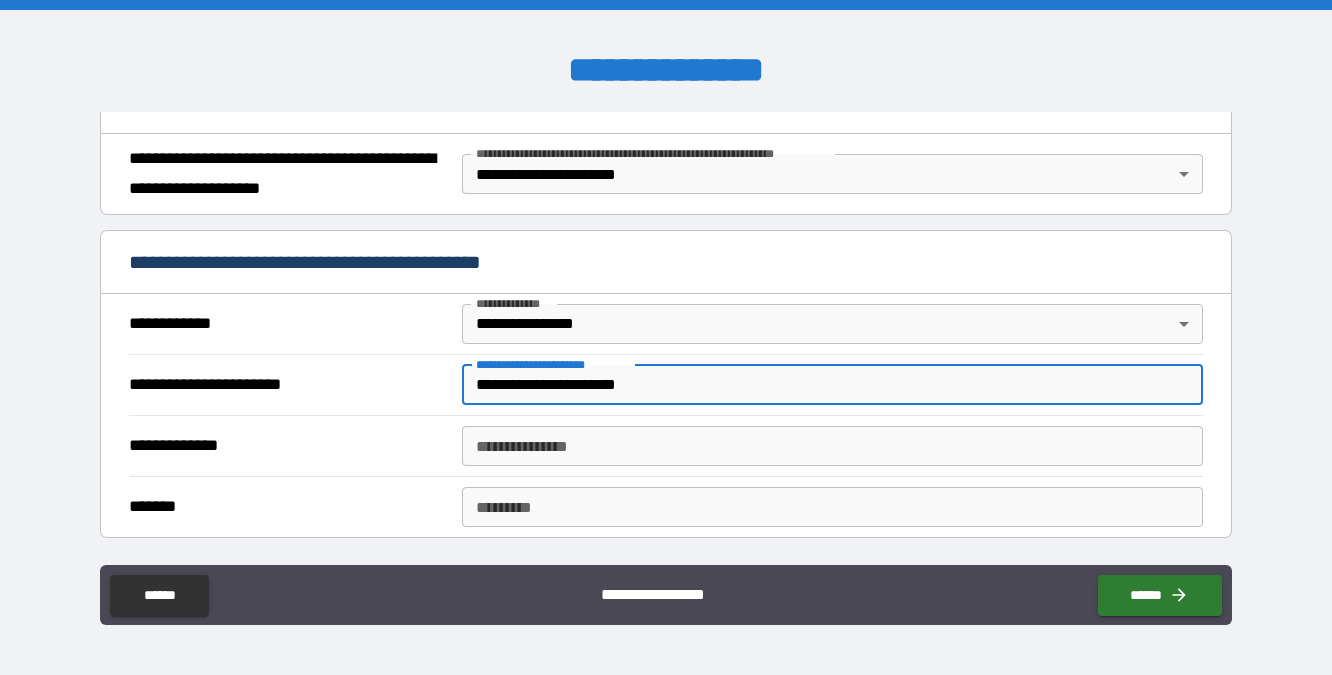 click on "**********" at bounding box center (832, 446) 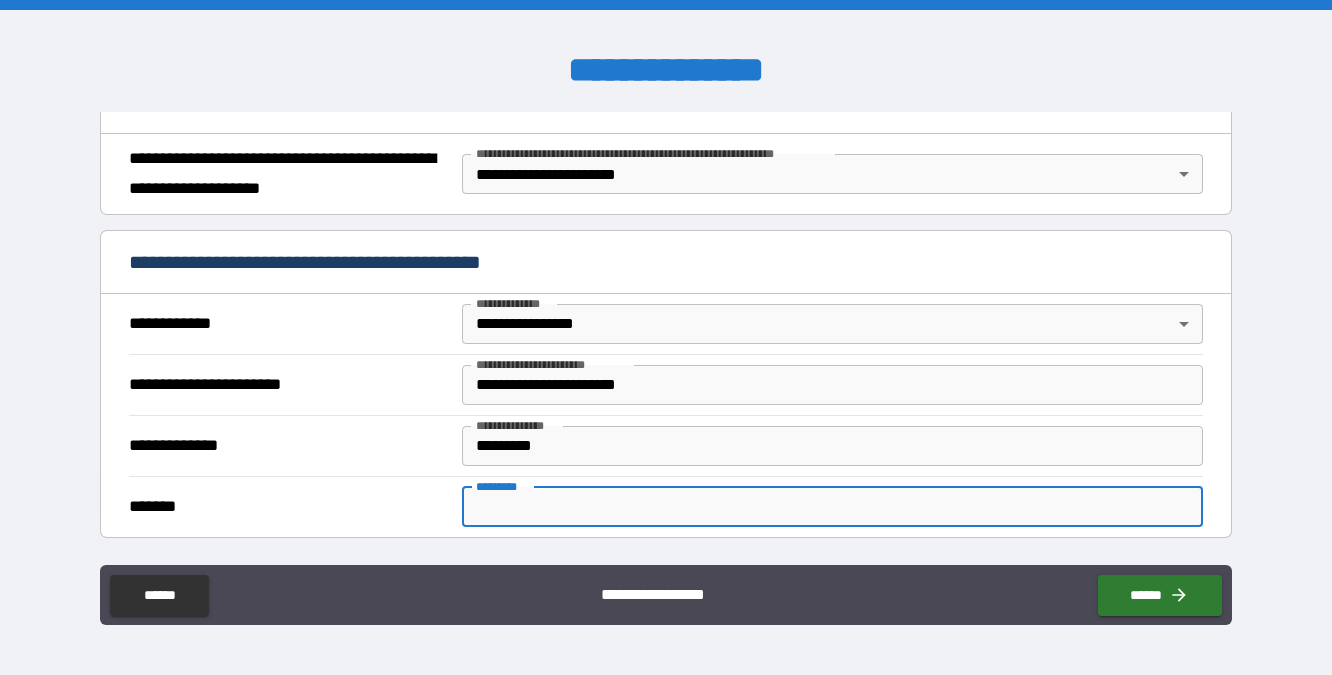 click on "*******   *" at bounding box center (832, 507) 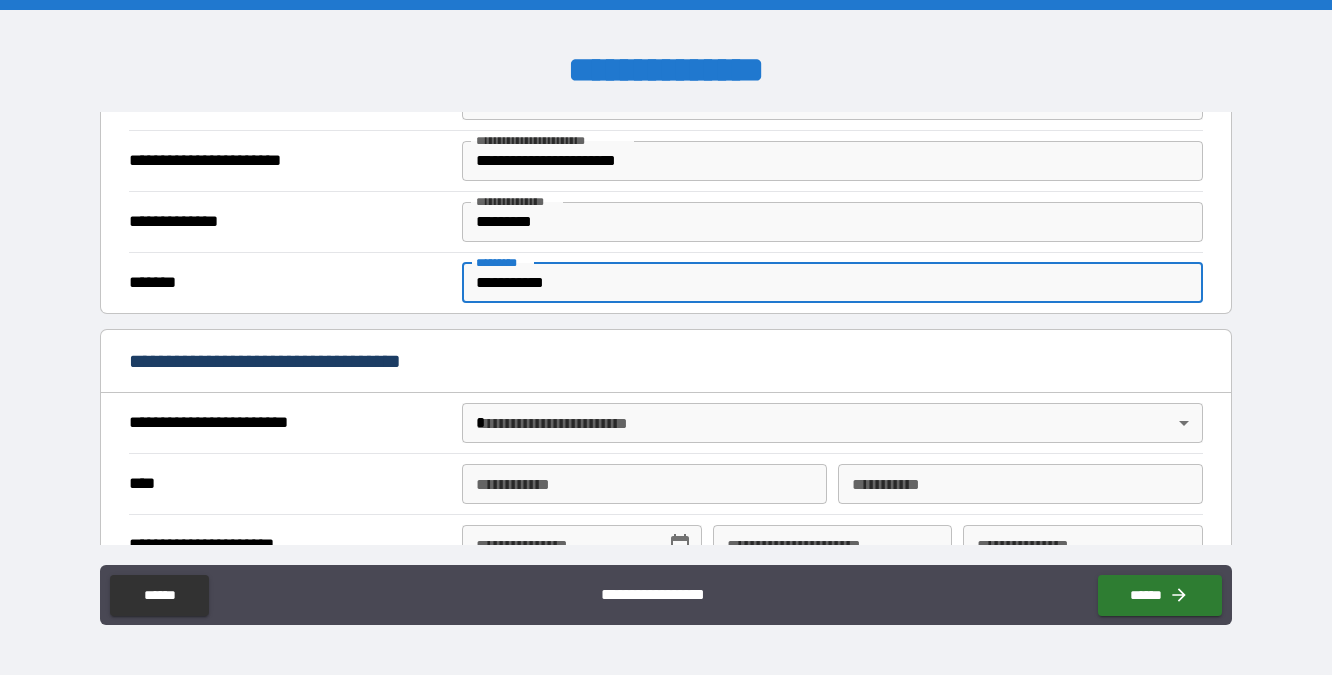 scroll, scrollTop: 531, scrollLeft: 0, axis: vertical 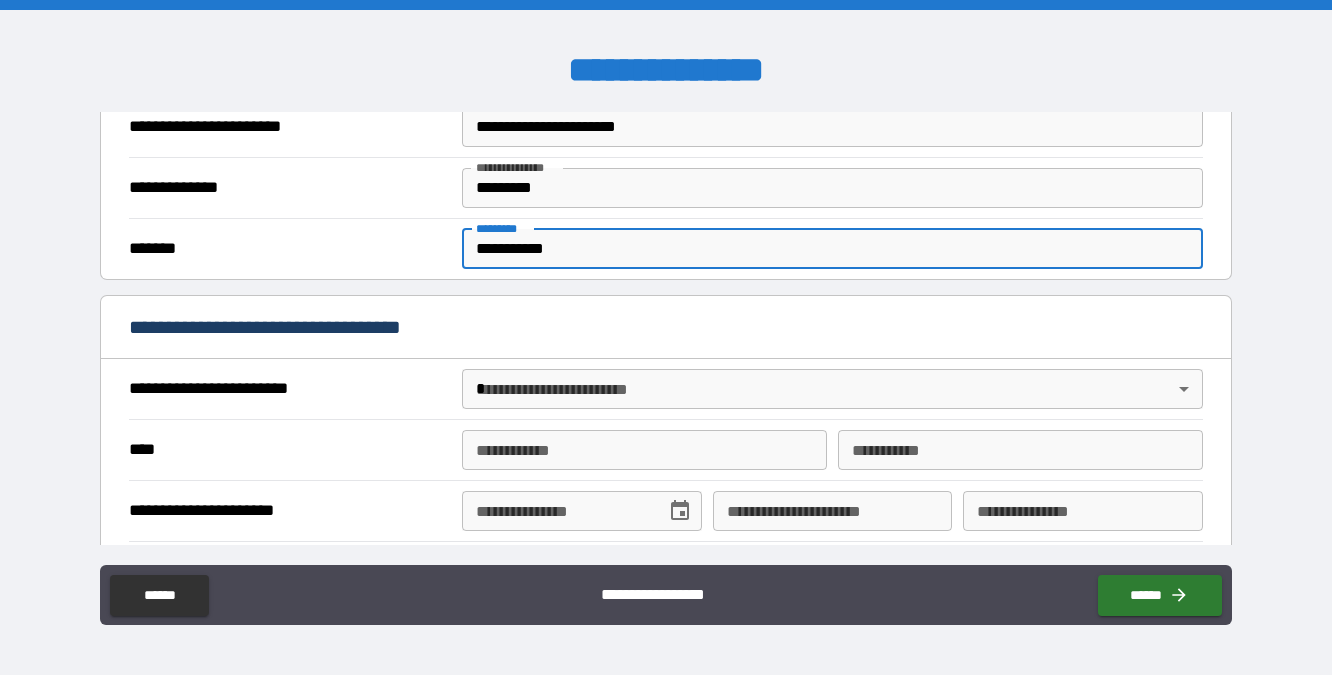 click on "**********" at bounding box center [666, 337] 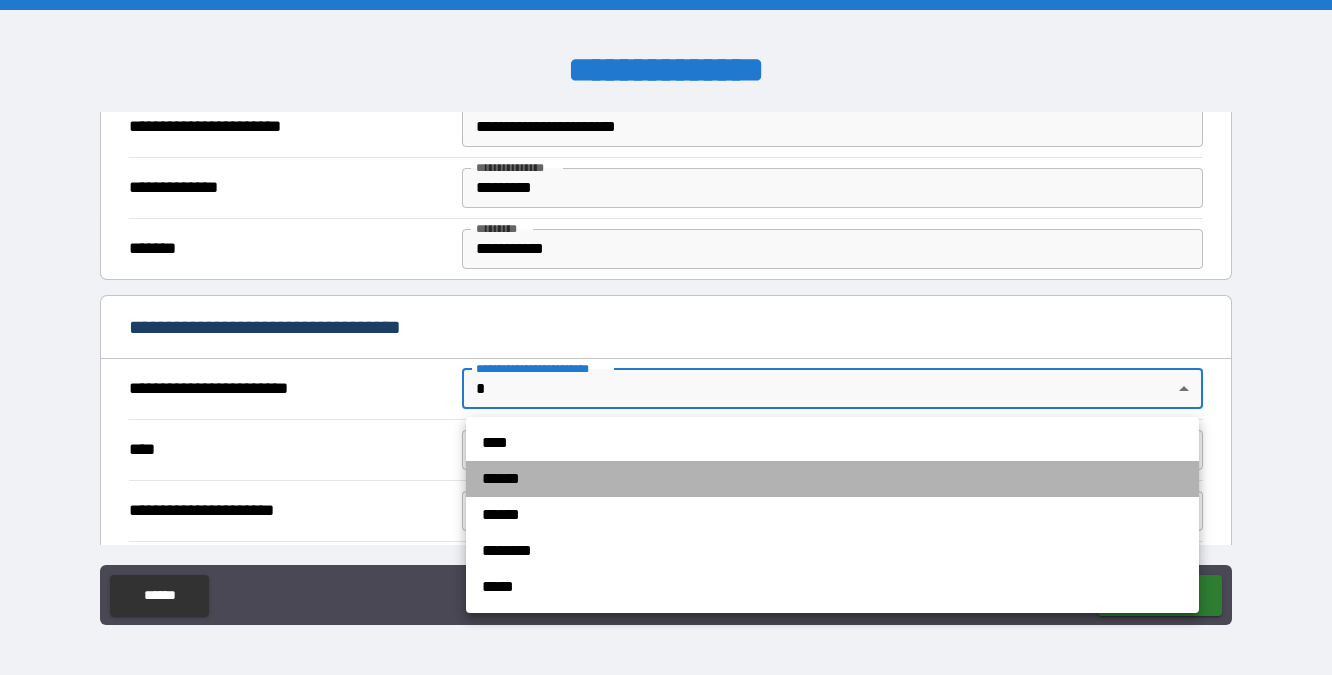 click on "******" at bounding box center (832, 479) 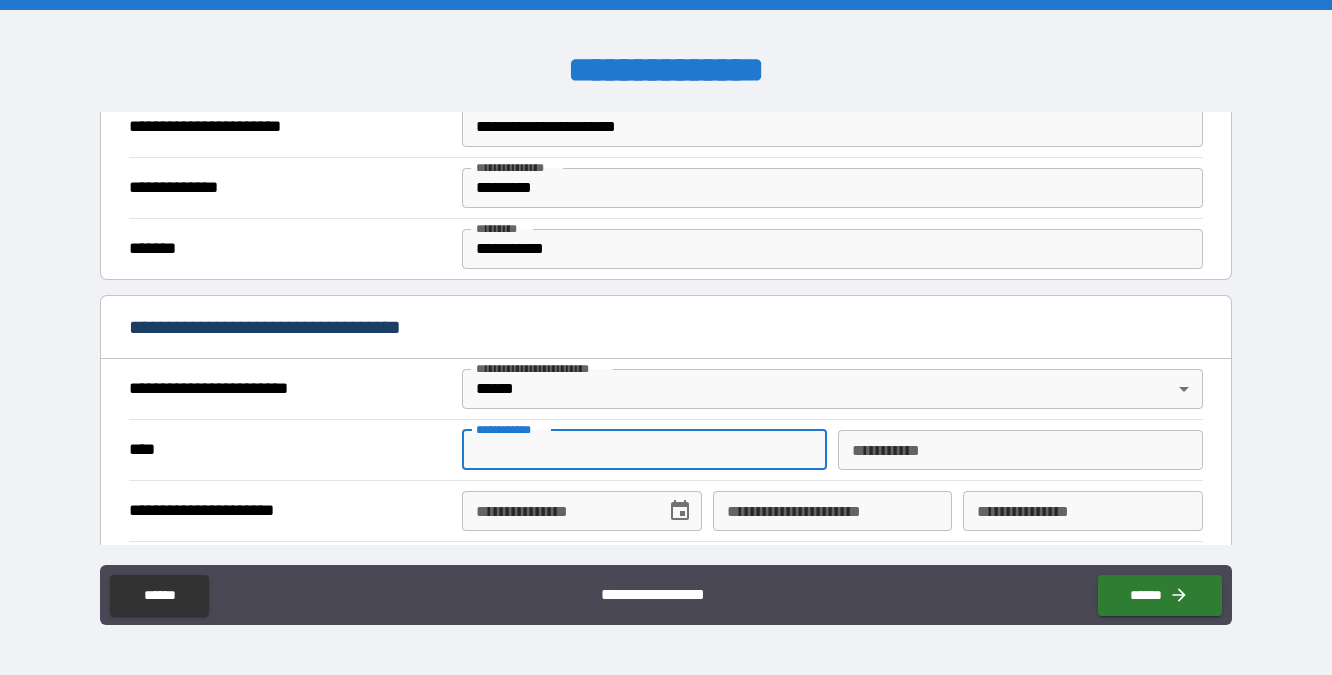 click on "**********" at bounding box center [644, 450] 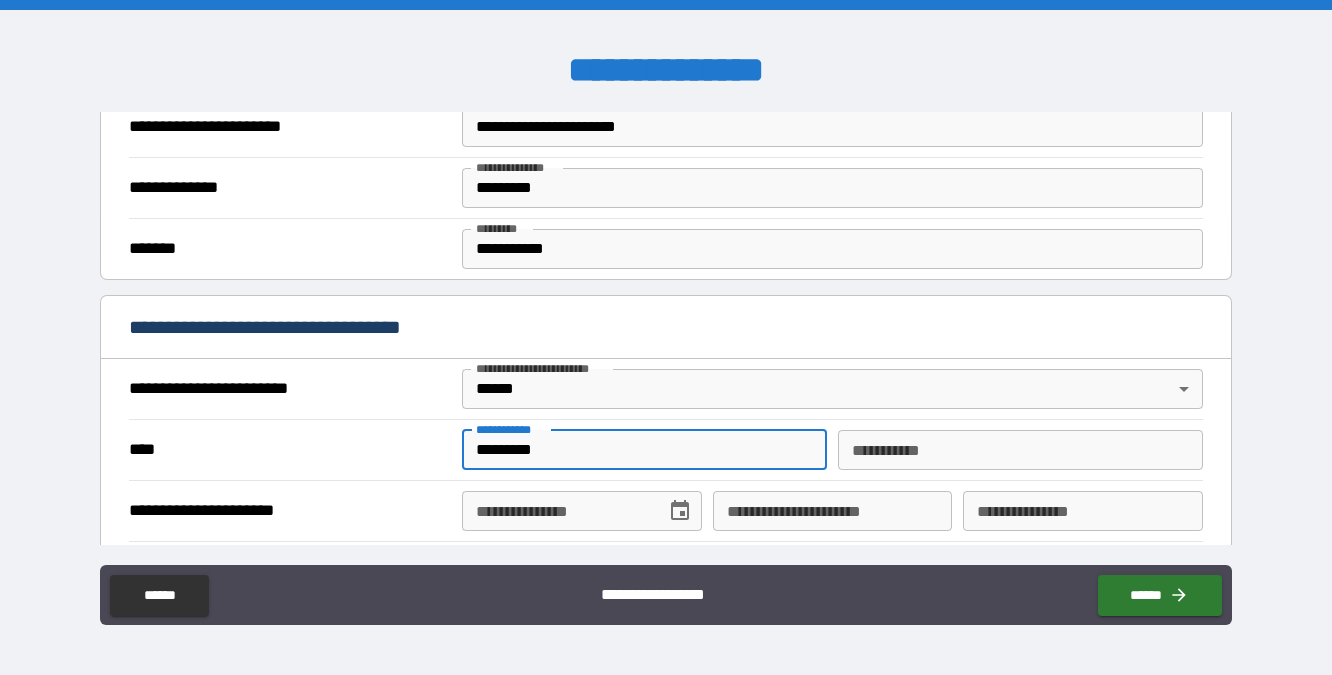 click on "*********   *" at bounding box center [1020, 450] 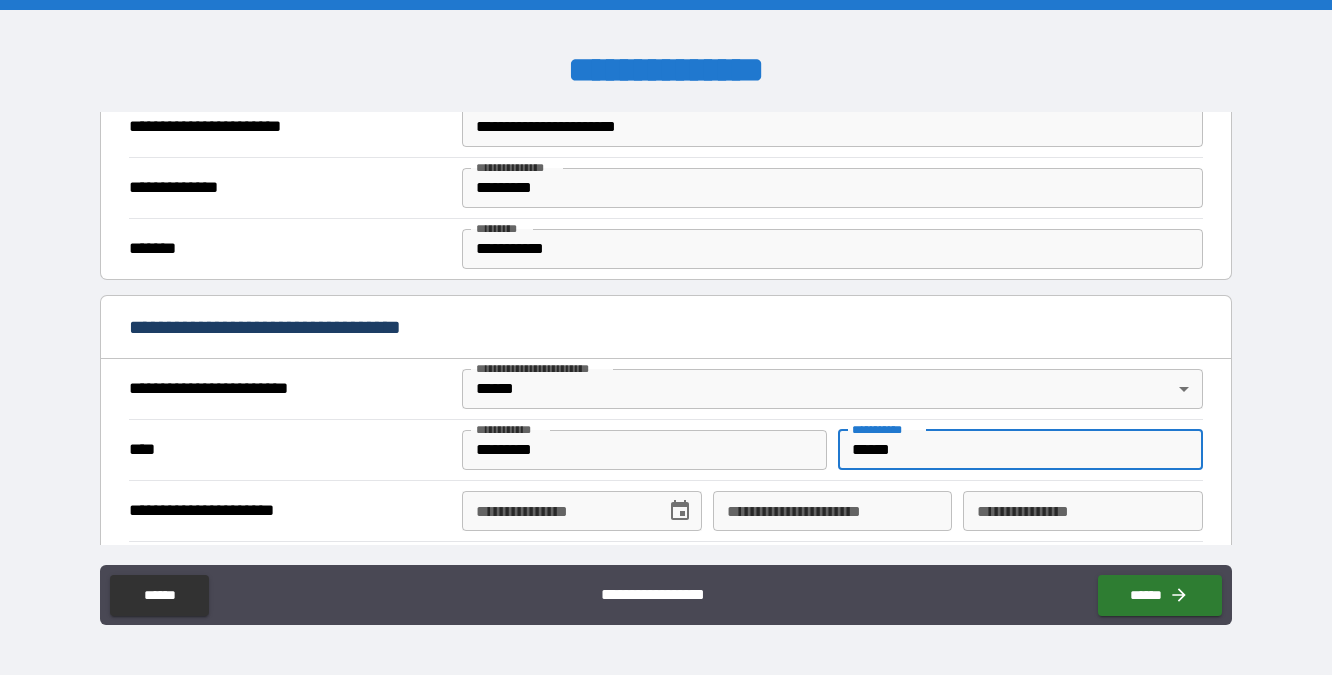 click on "**********" at bounding box center (557, 511) 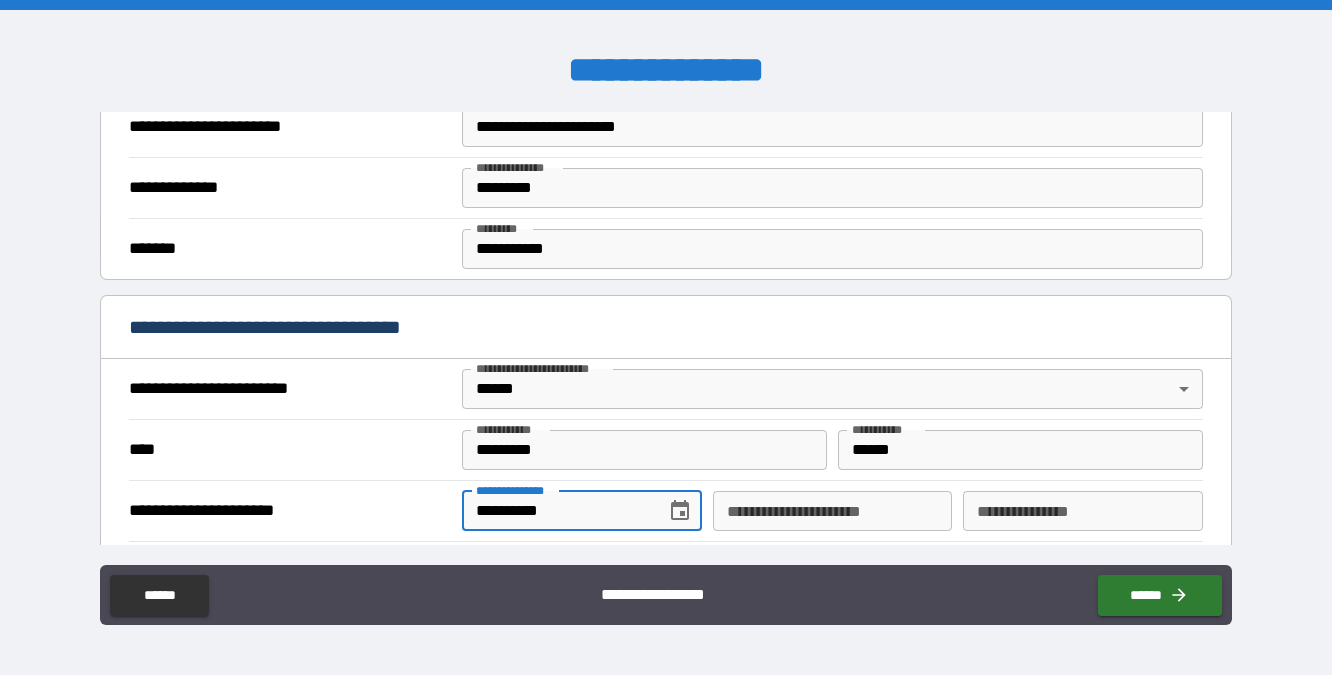 click on "**********" at bounding box center [833, 511] 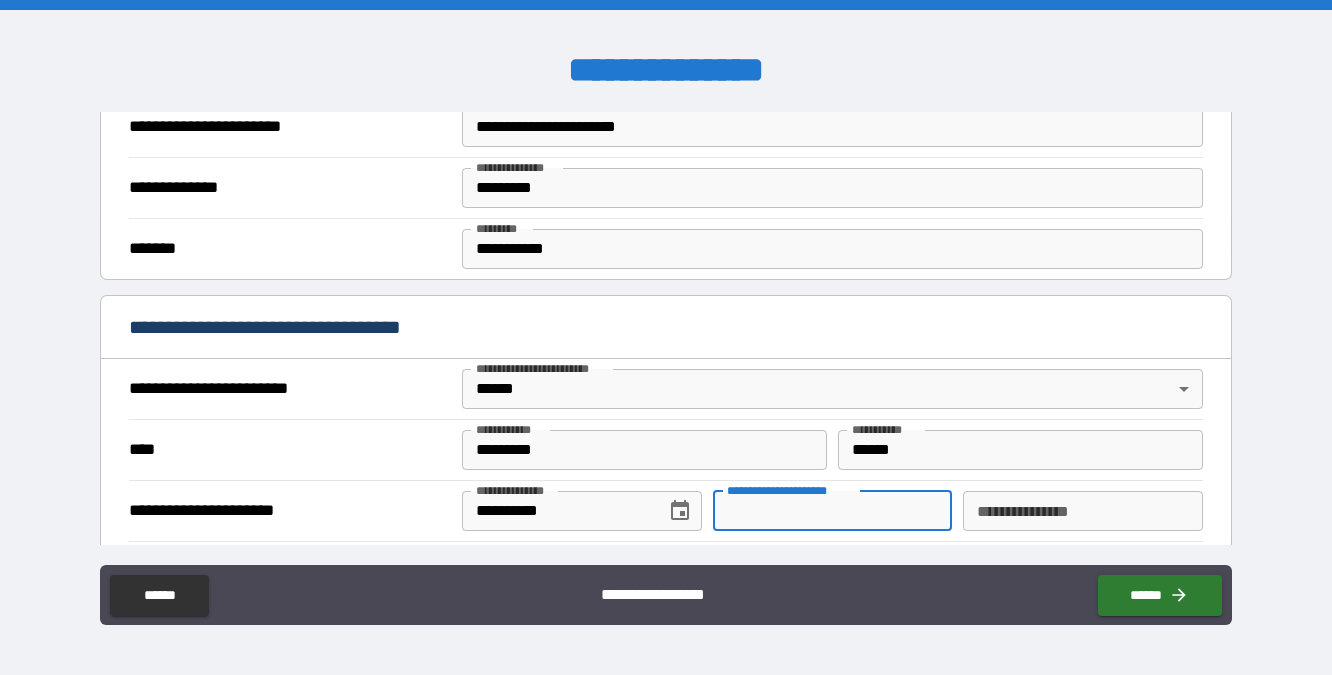 click on "**********" at bounding box center (1083, 511) 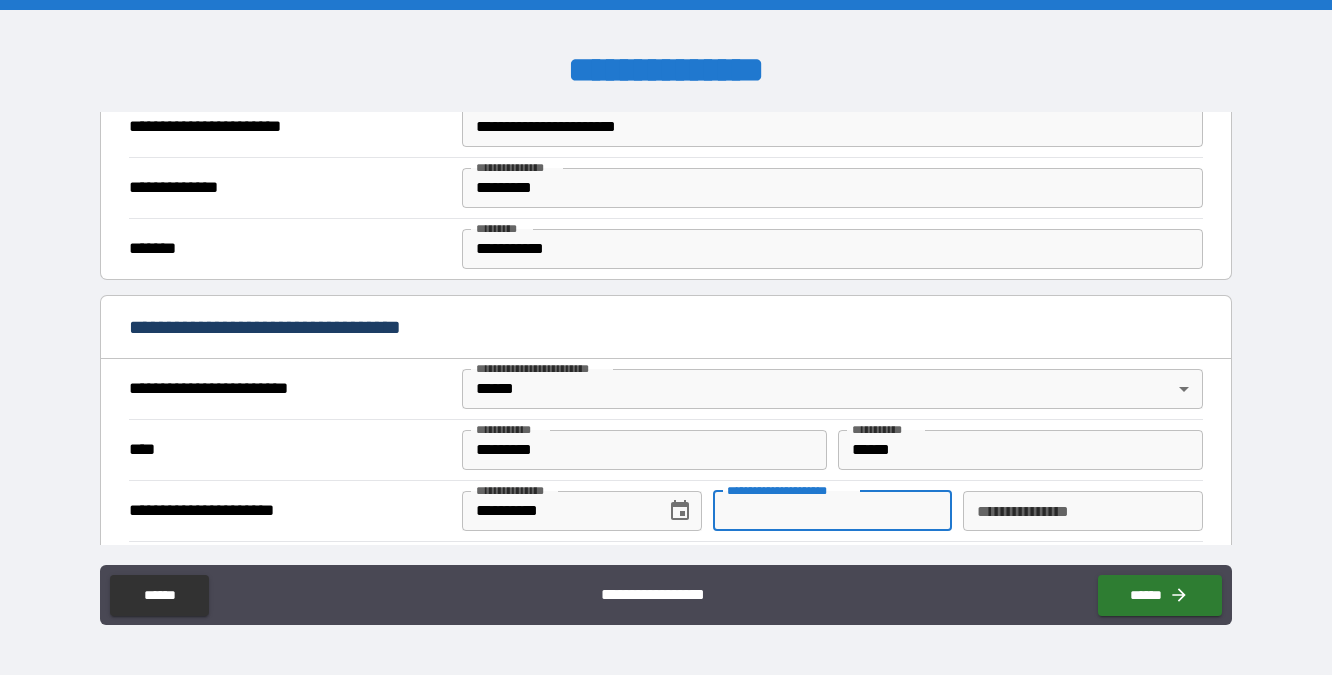 click on "**********" at bounding box center (833, 511) 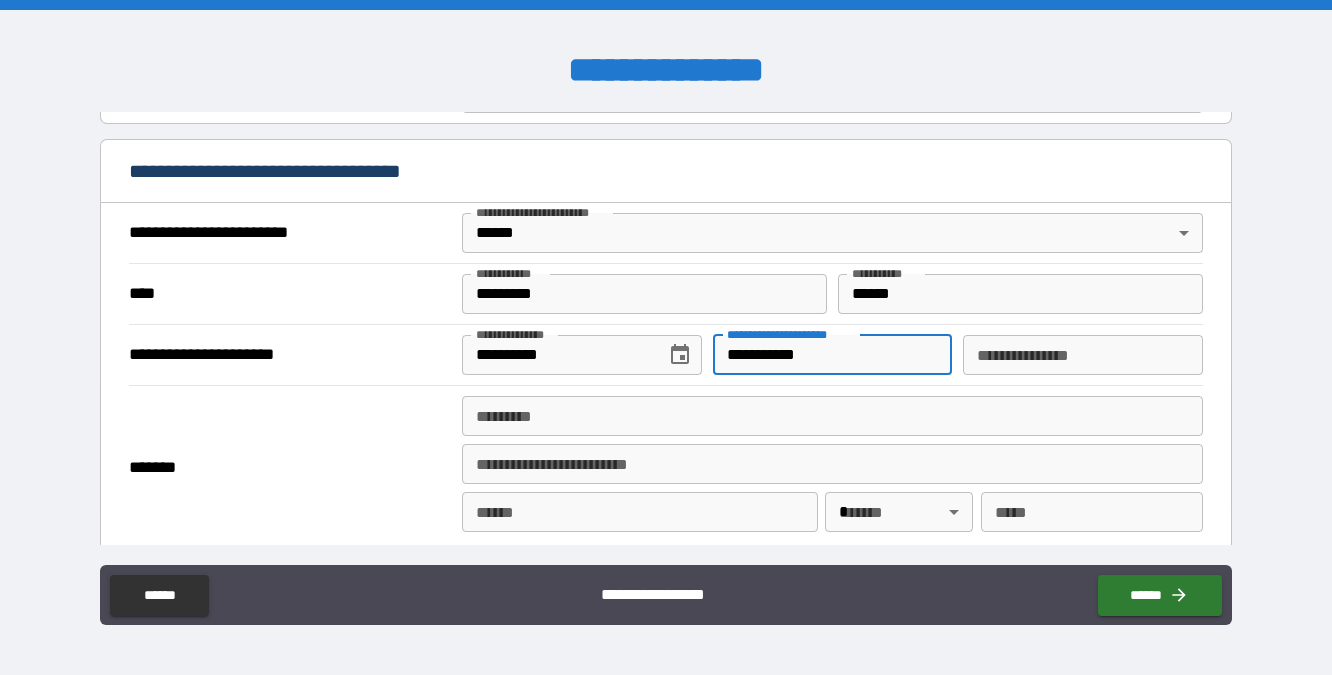scroll, scrollTop: 688, scrollLeft: 0, axis: vertical 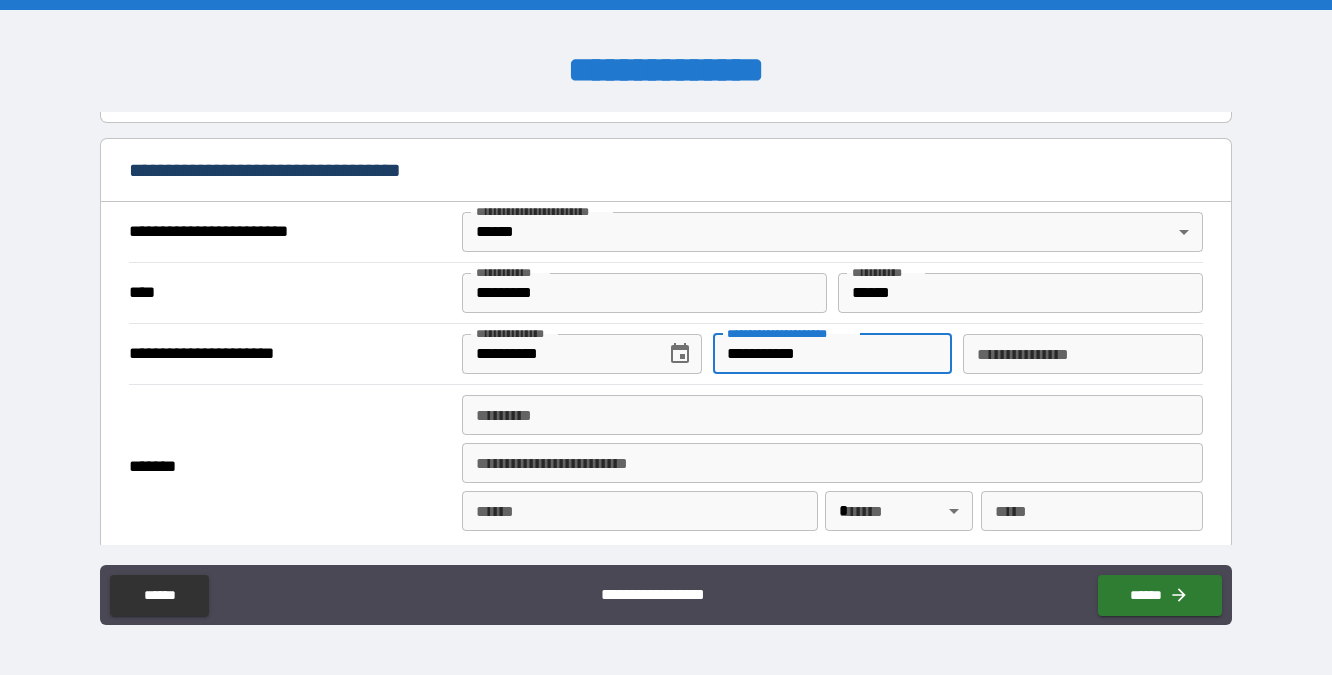 click on "*******   *" at bounding box center [832, 415] 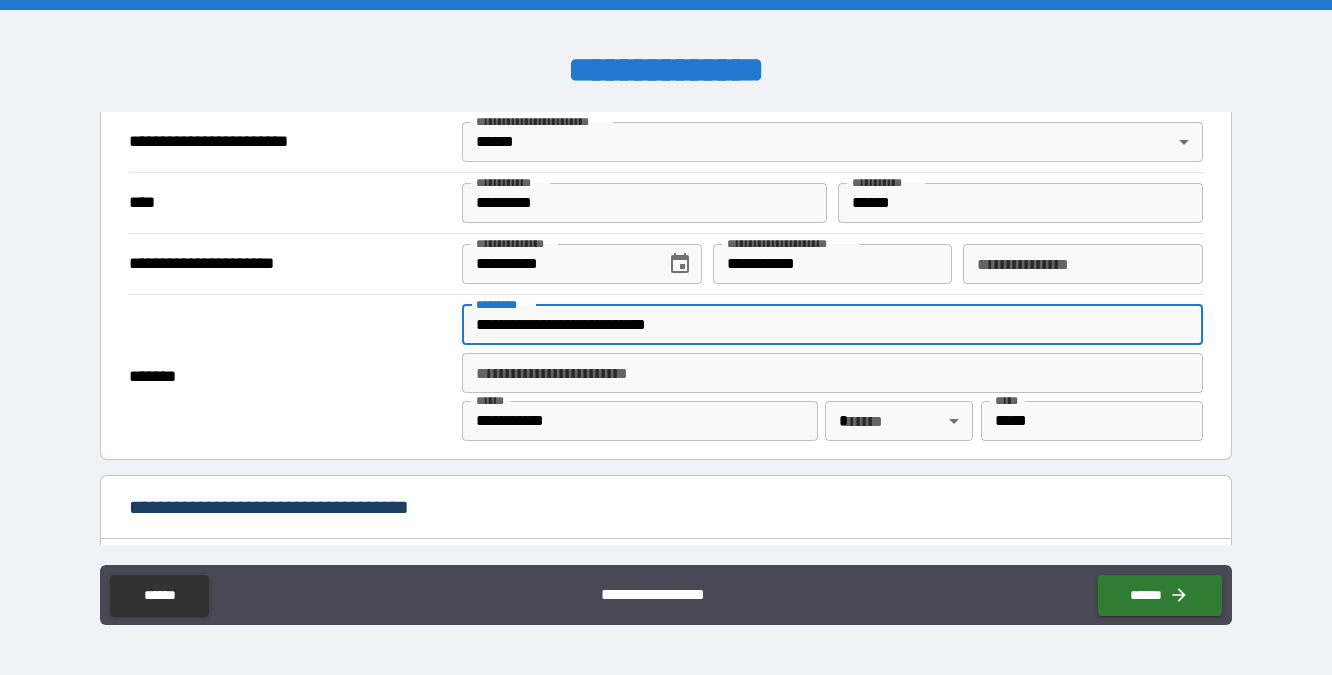 scroll, scrollTop: 791, scrollLeft: 0, axis: vertical 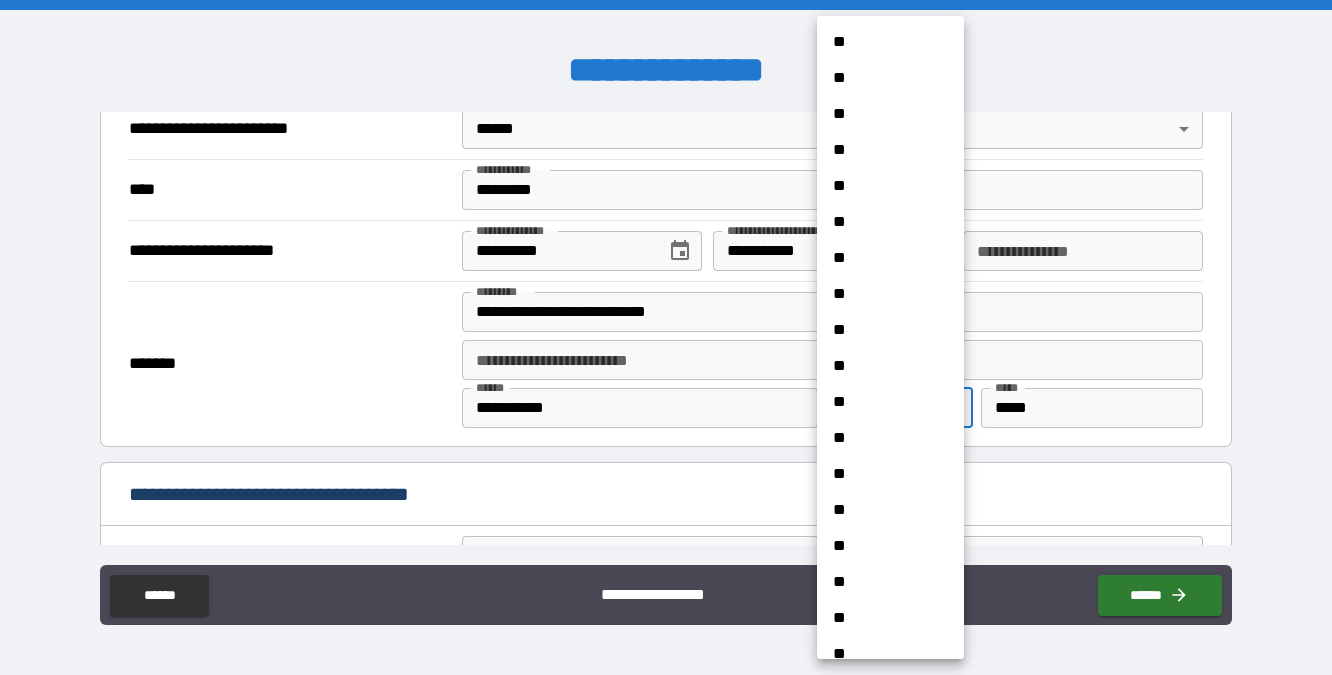 click on "**********" at bounding box center (666, 337) 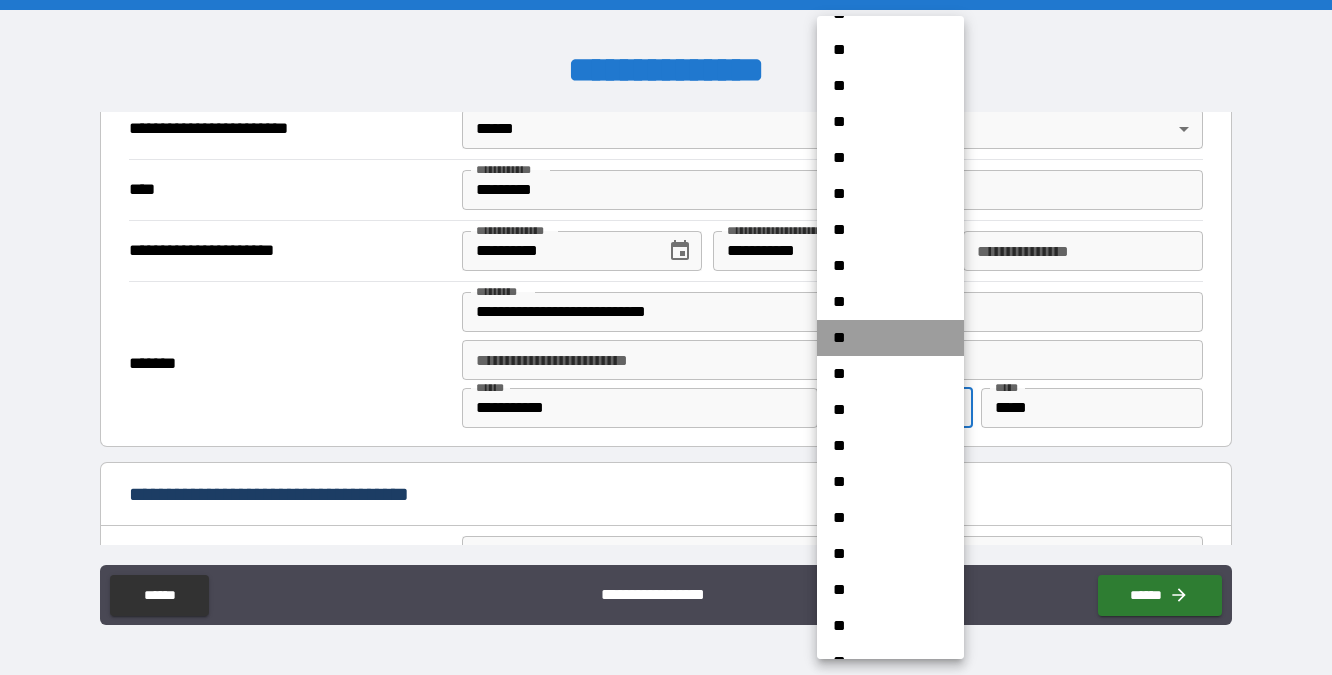 click on "**" at bounding box center (890, 338) 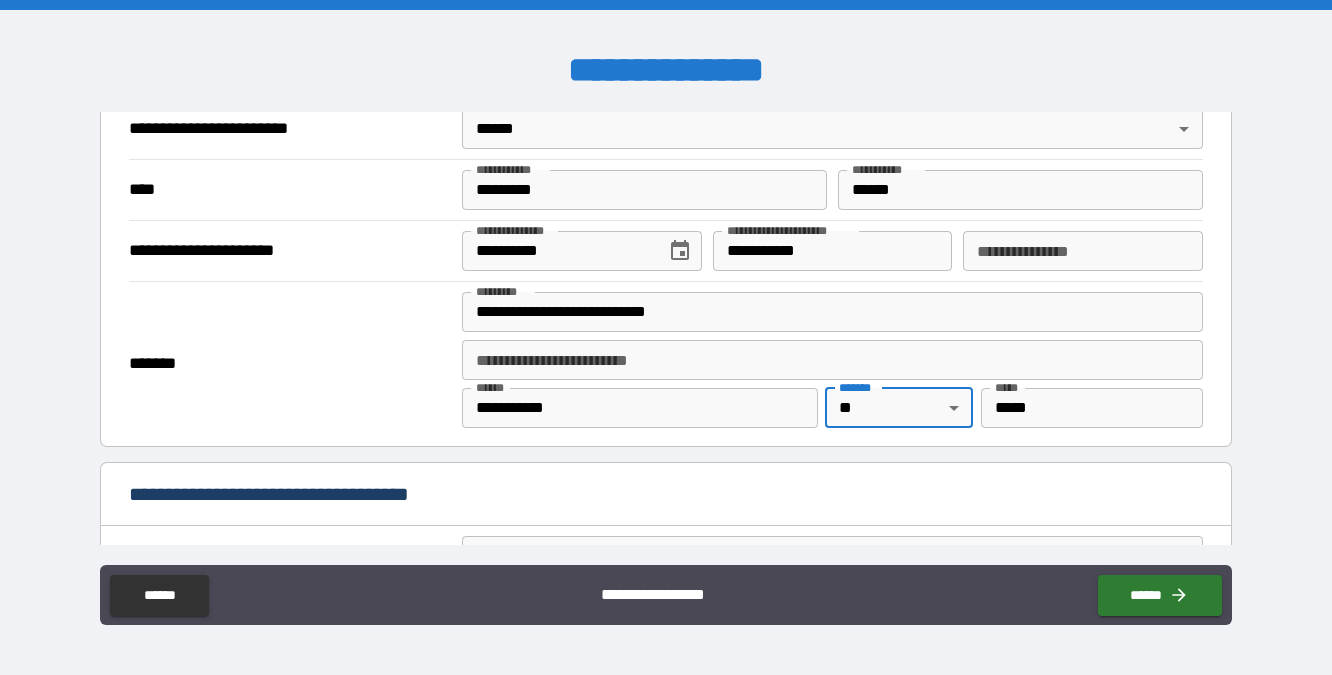 scroll, scrollTop: 0, scrollLeft: 0, axis: both 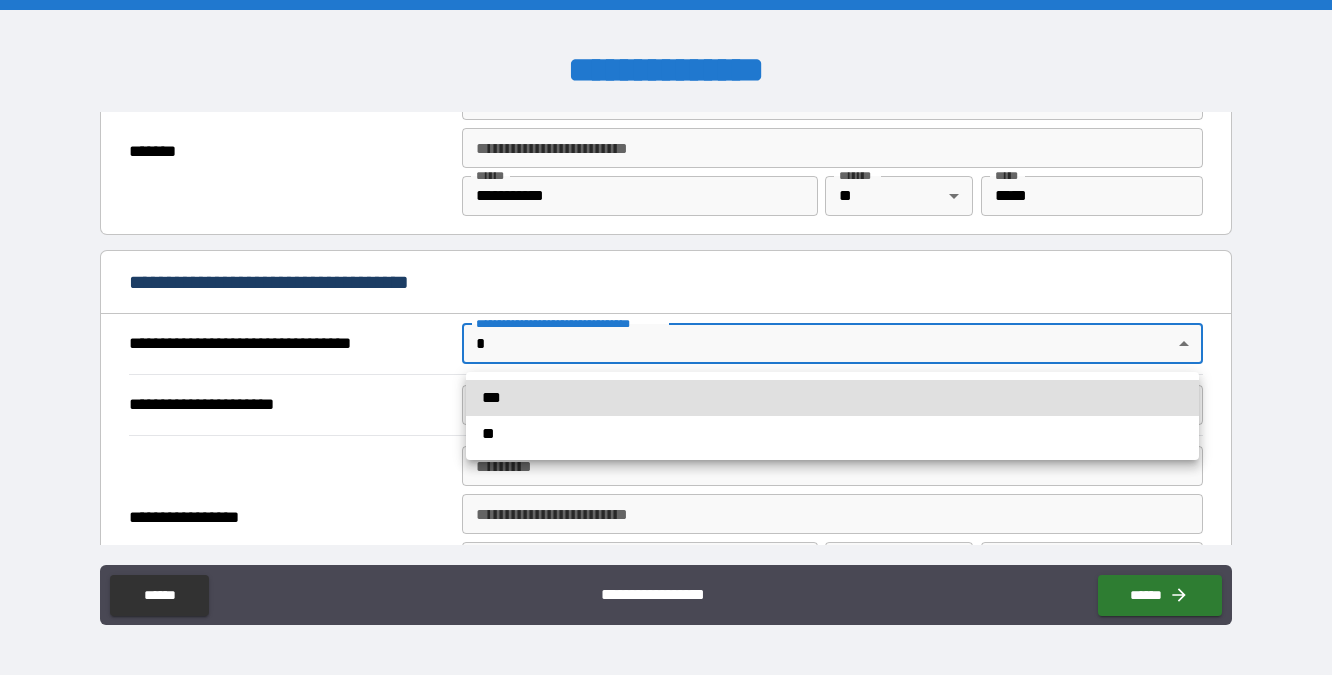 click on "**********" at bounding box center (666, 337) 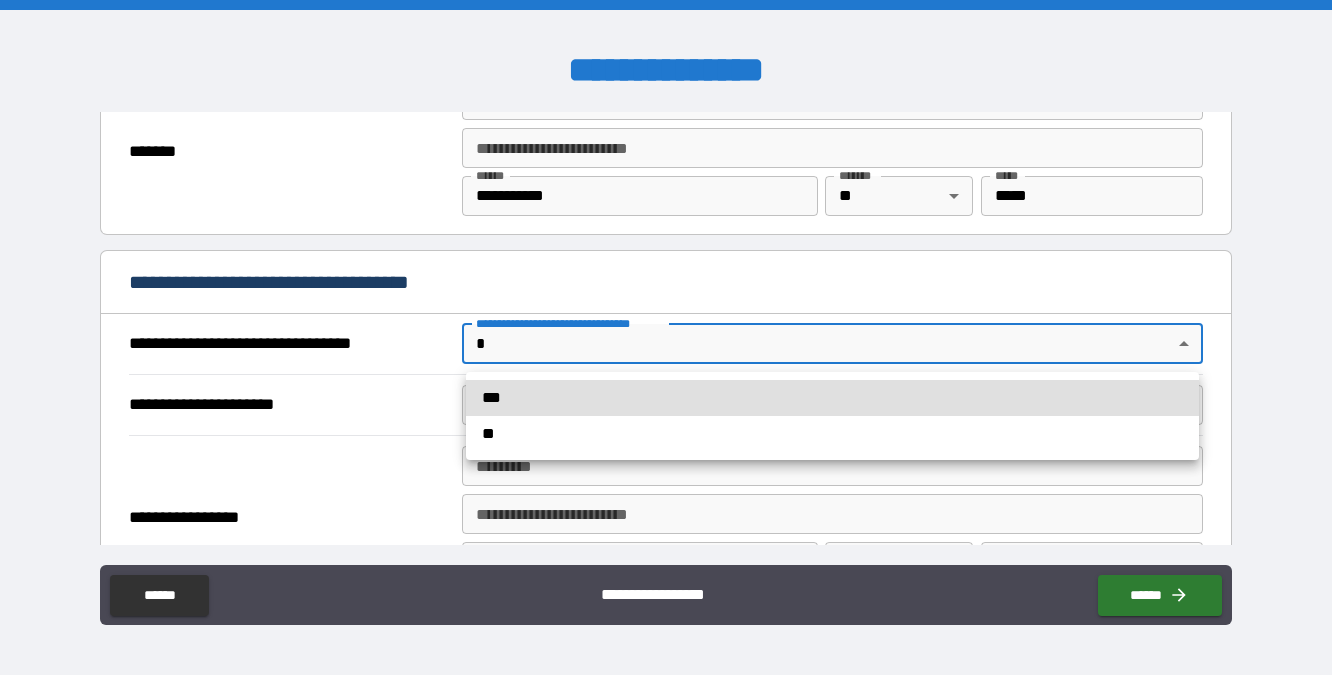 click on "***" at bounding box center (832, 398) 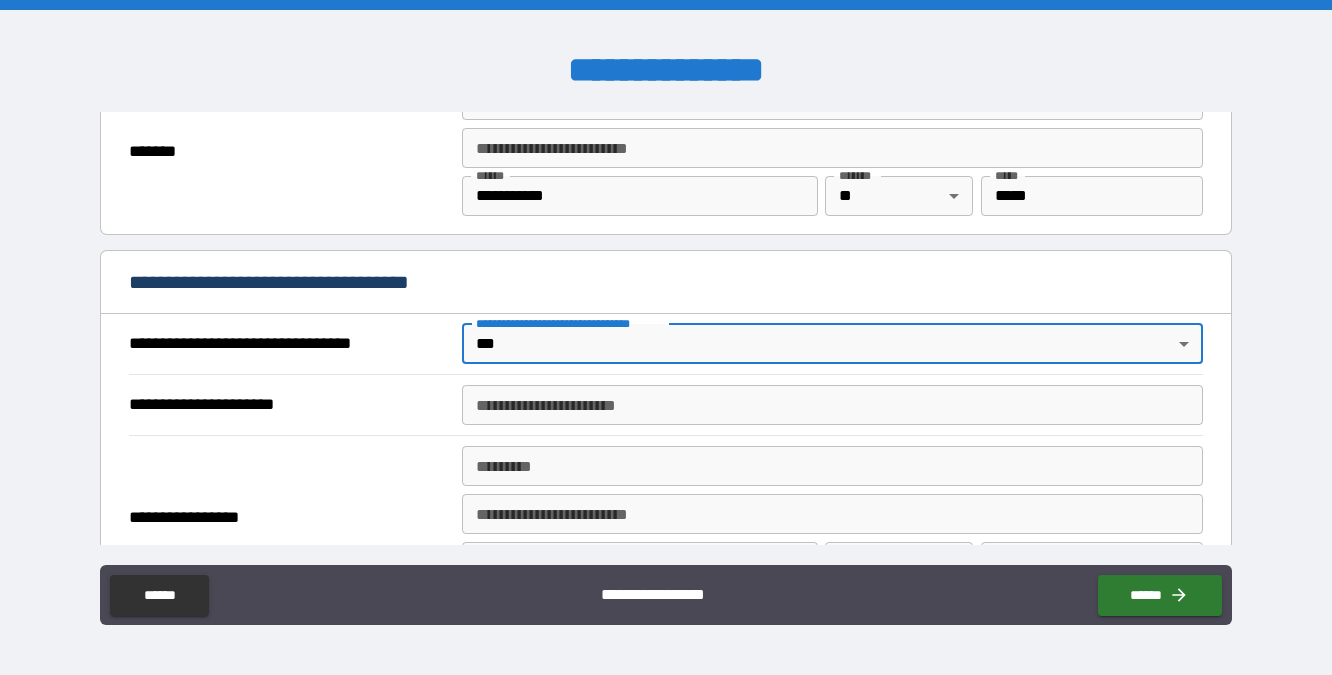 click on "**********" at bounding box center (832, 405) 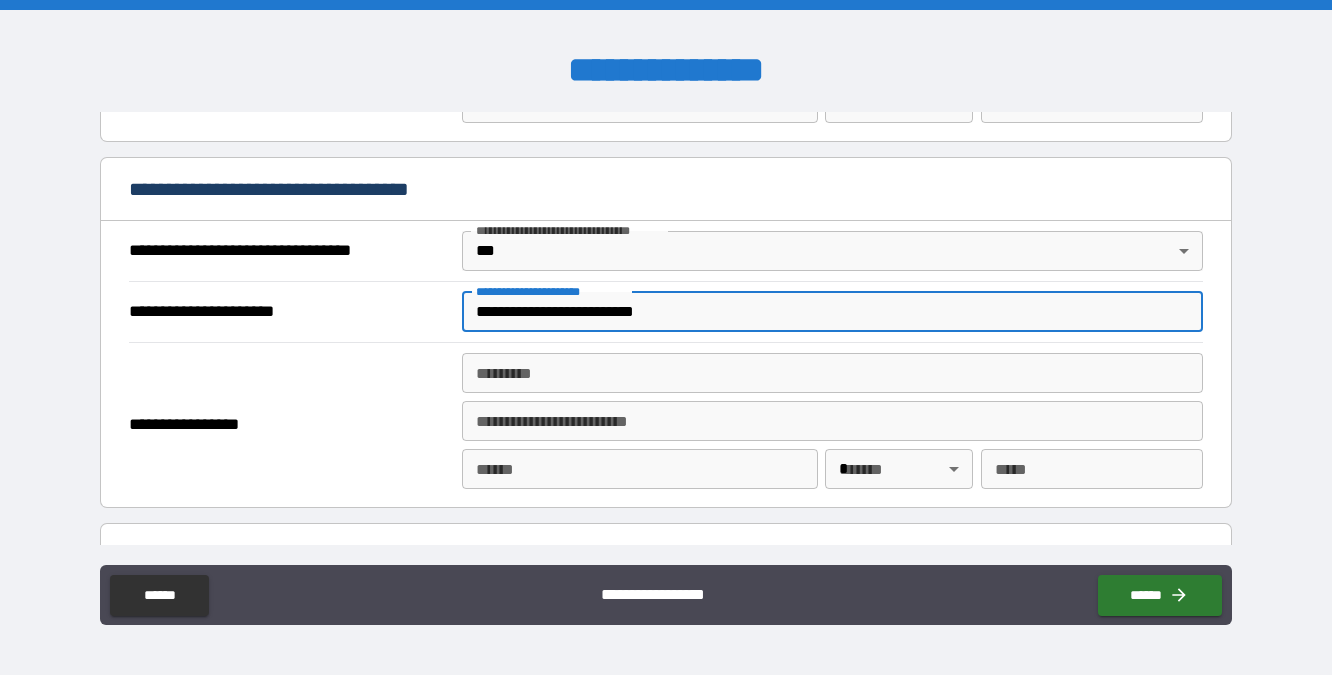 scroll, scrollTop: 1097, scrollLeft: 0, axis: vertical 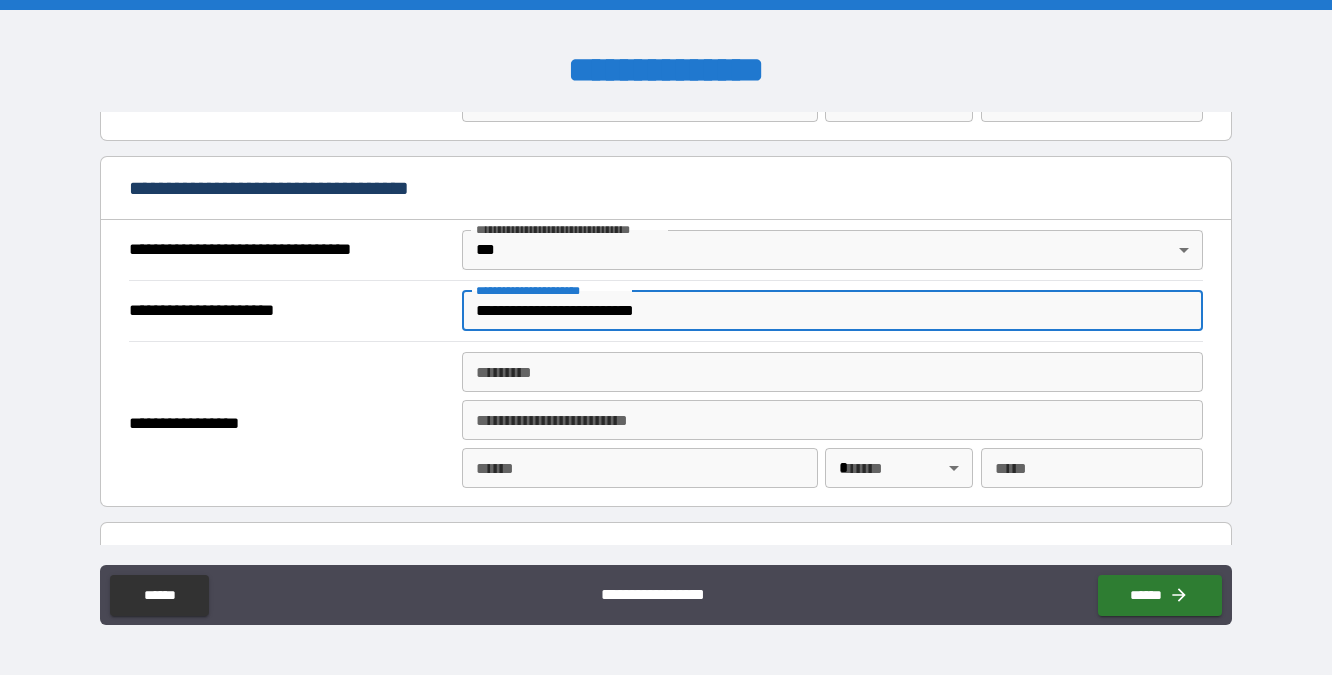 click on "*******   *" at bounding box center (832, 372) 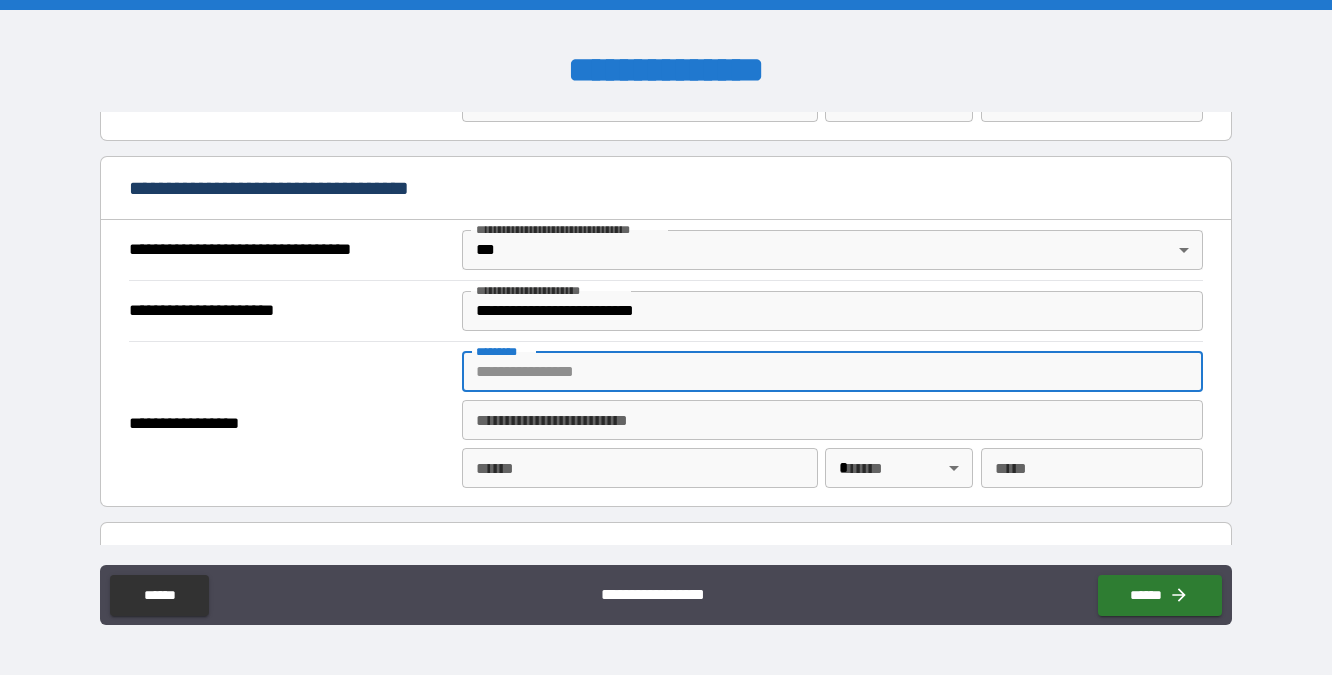 click on "**********" at bounding box center (290, 424) 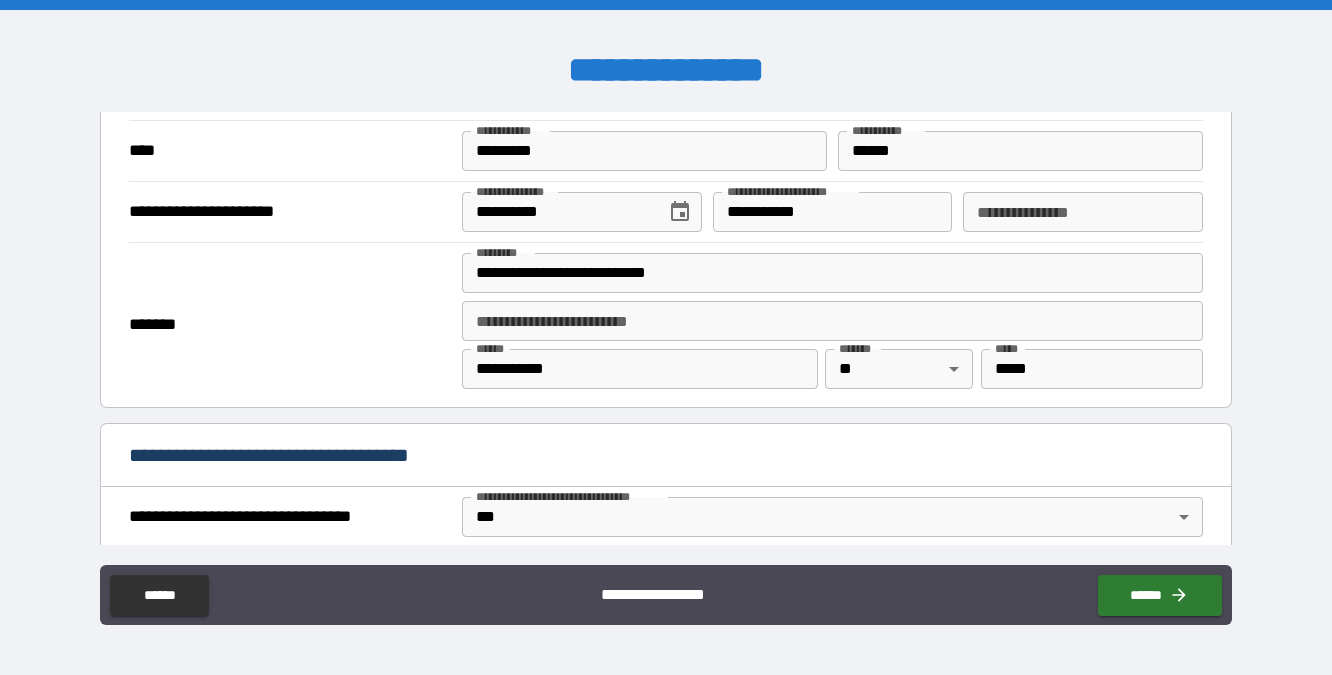scroll, scrollTop: 825, scrollLeft: 0, axis: vertical 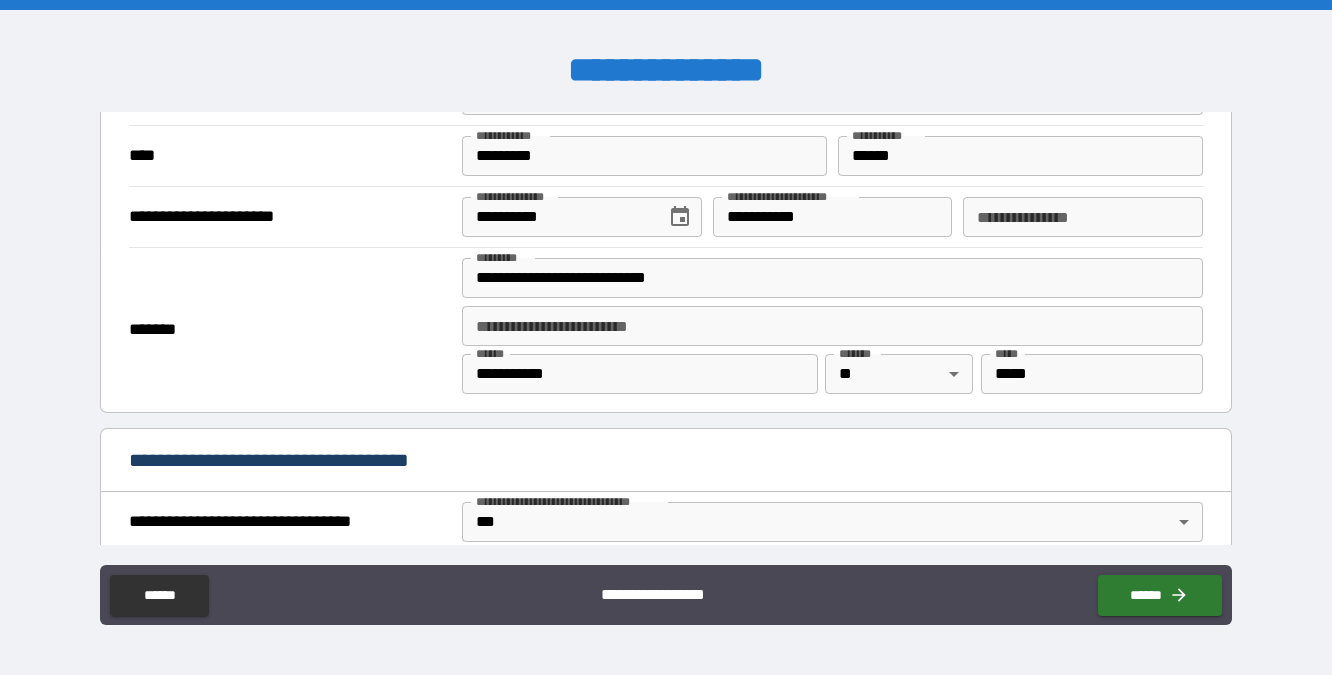 click on "**********" at bounding box center (1083, 217) 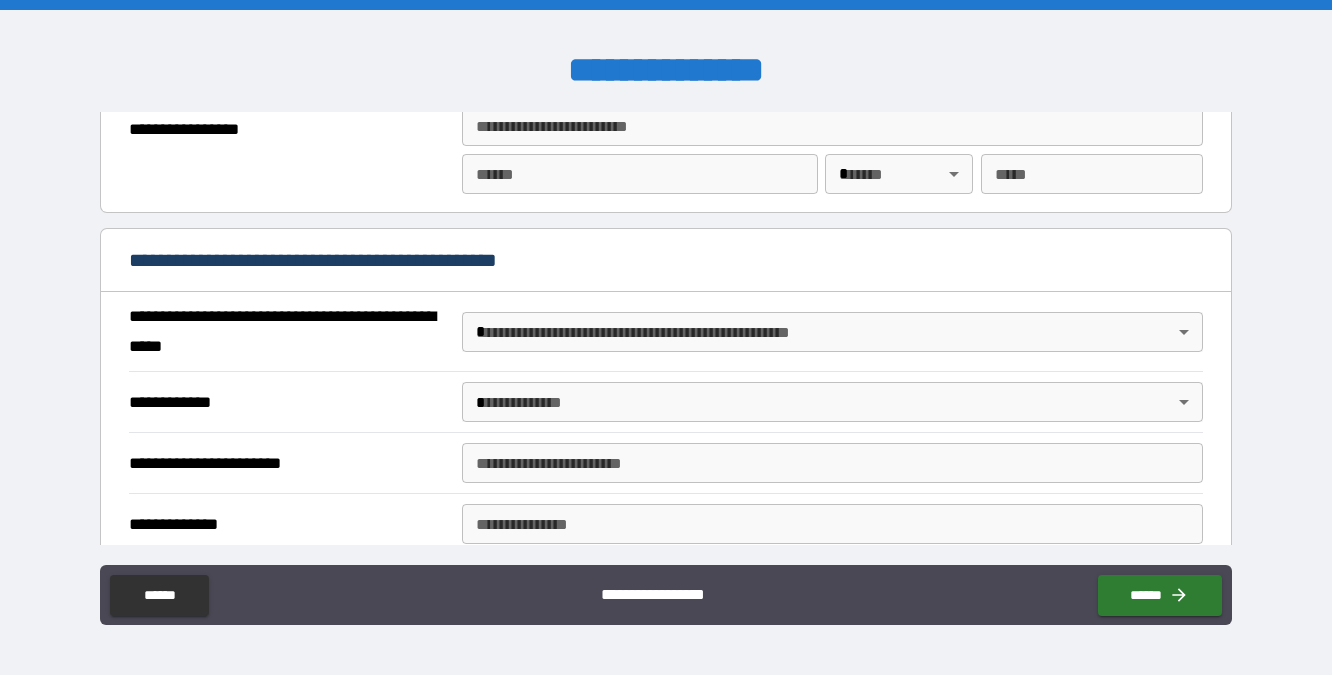 scroll, scrollTop: 1411, scrollLeft: 0, axis: vertical 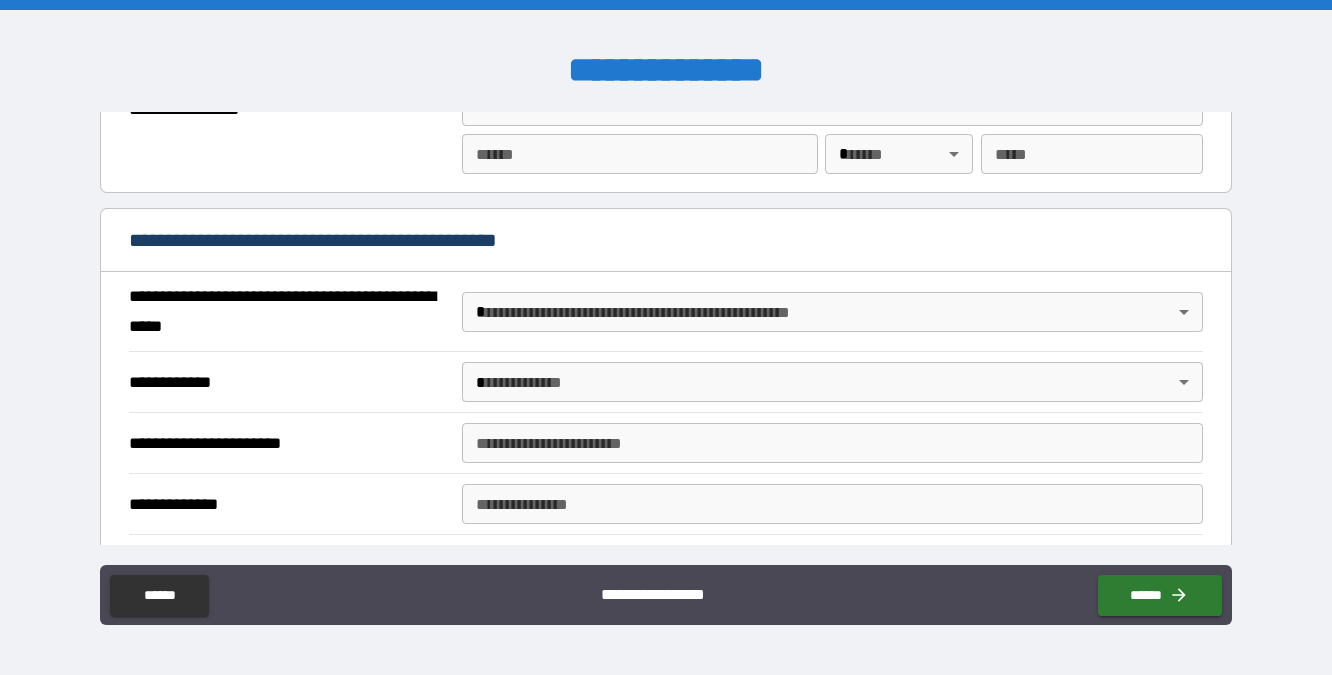 click on "**********" at bounding box center (666, 337) 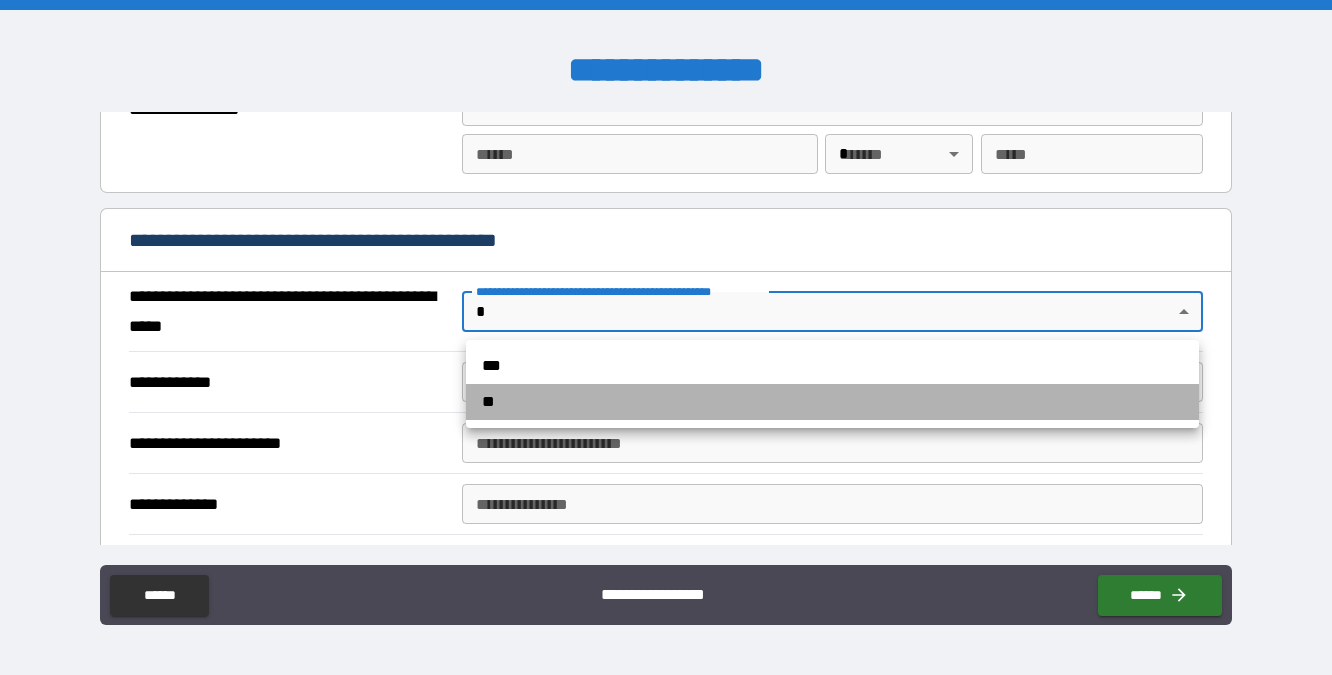 click on "**" at bounding box center (832, 402) 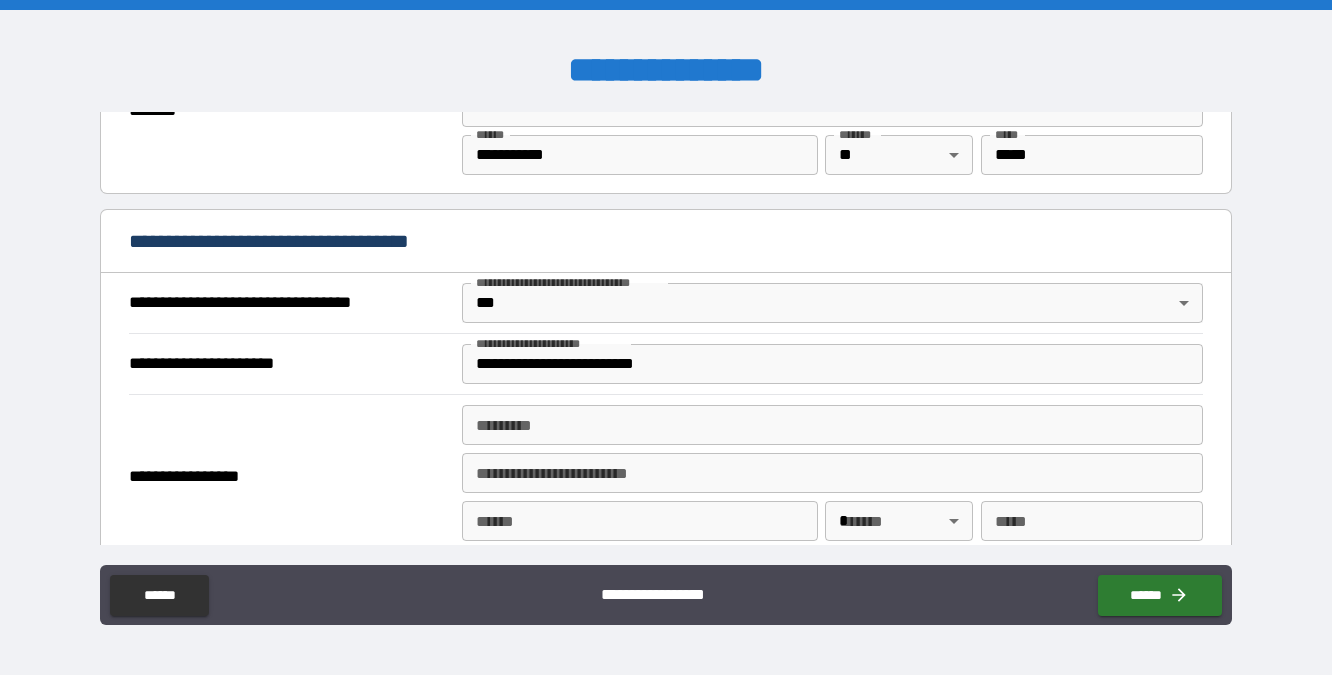 scroll, scrollTop: 1022, scrollLeft: 0, axis: vertical 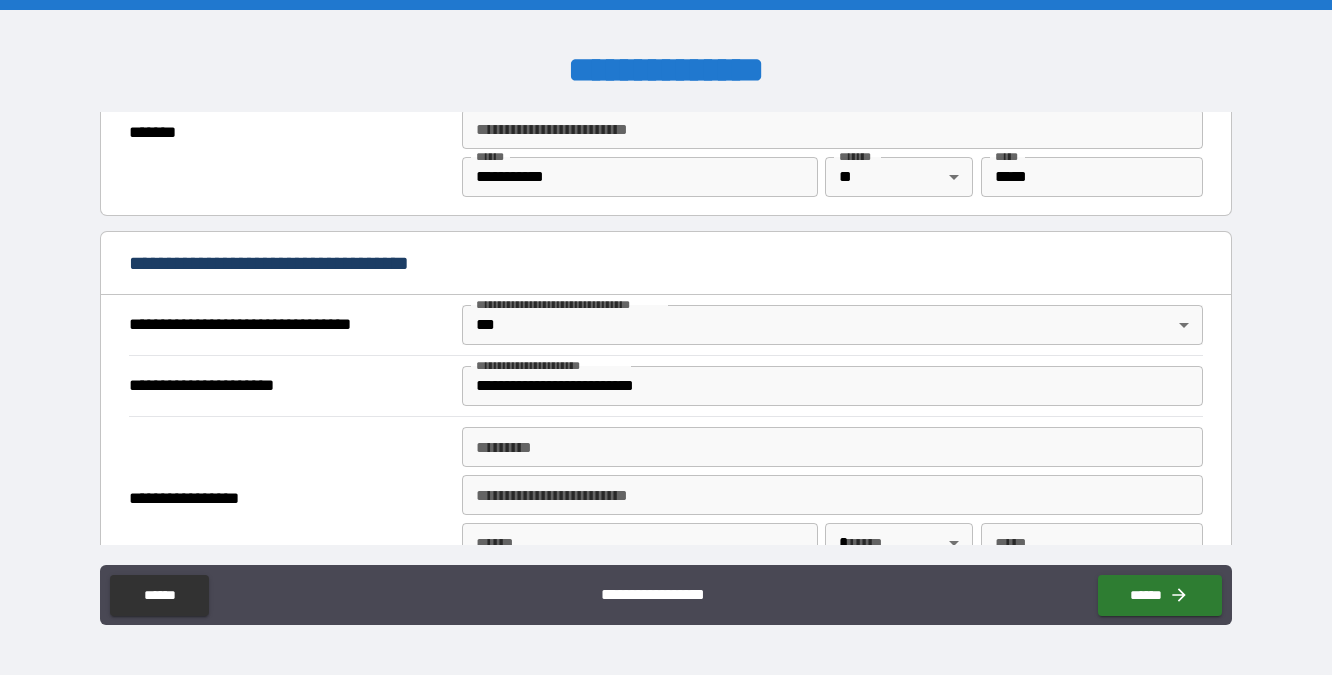 click on "**********" at bounding box center [832, 386] 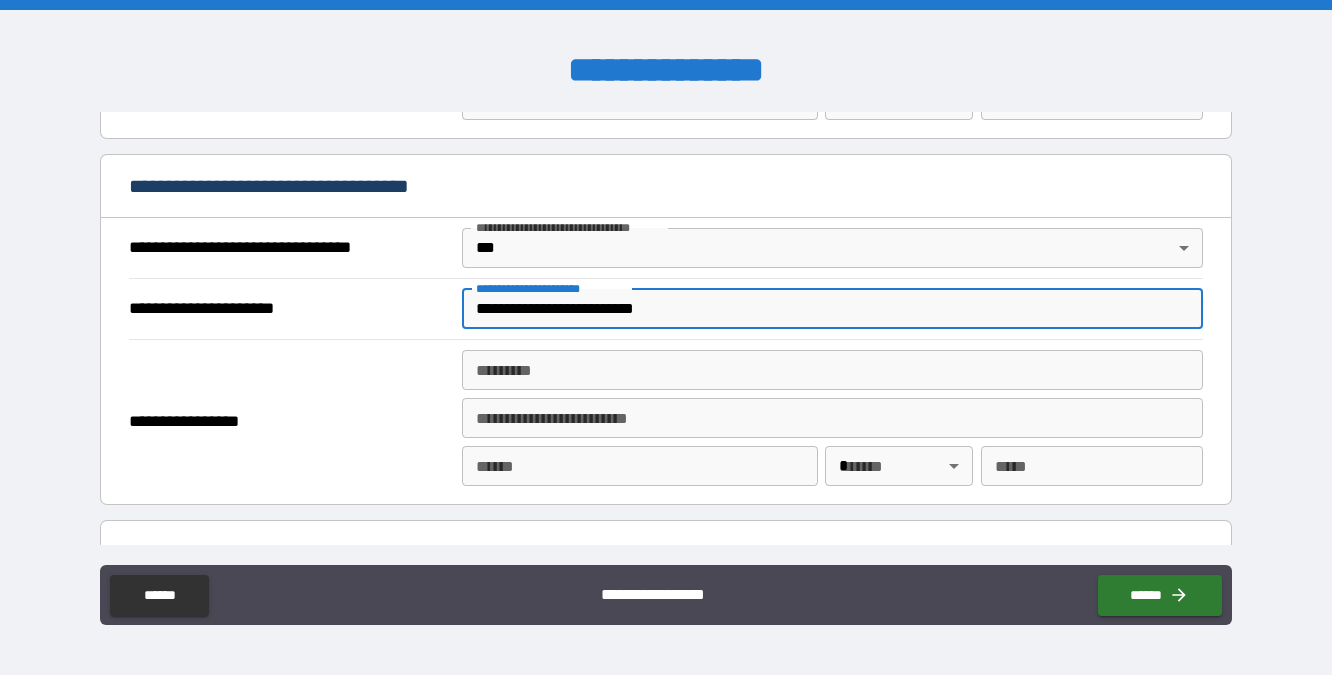 scroll, scrollTop: 1100, scrollLeft: 0, axis: vertical 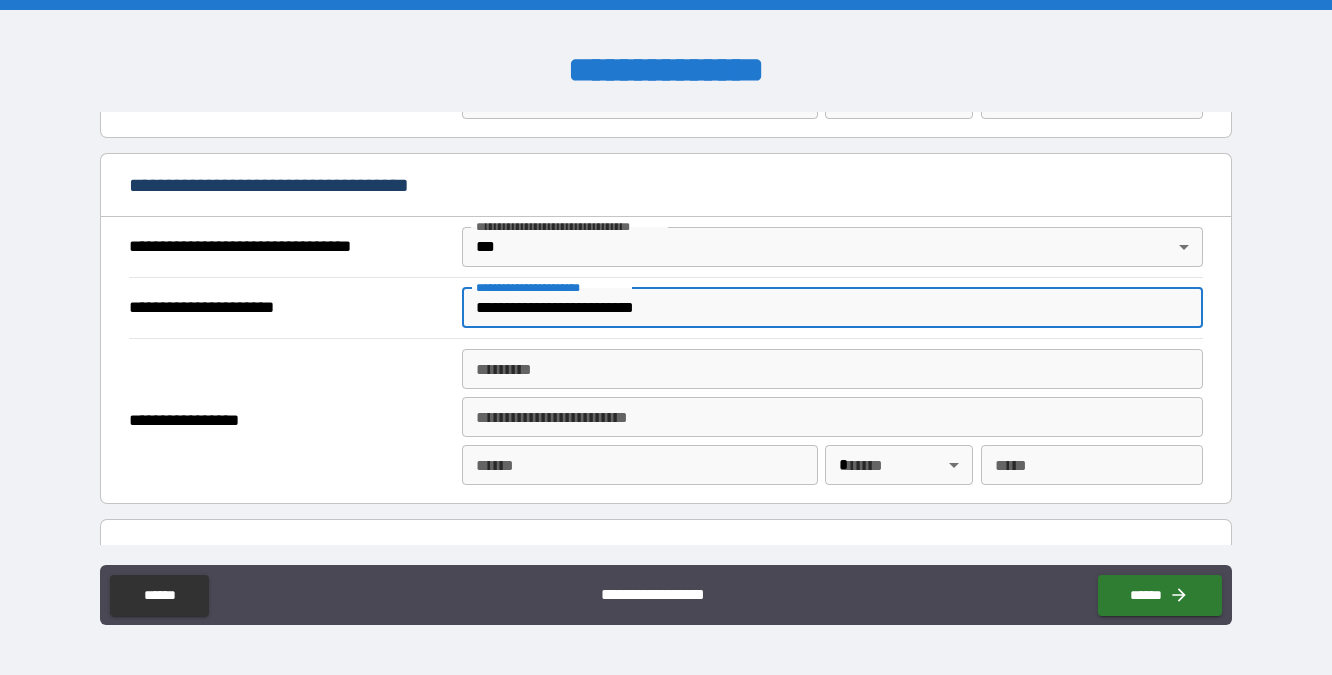 click on "*******   *" at bounding box center (832, 369) 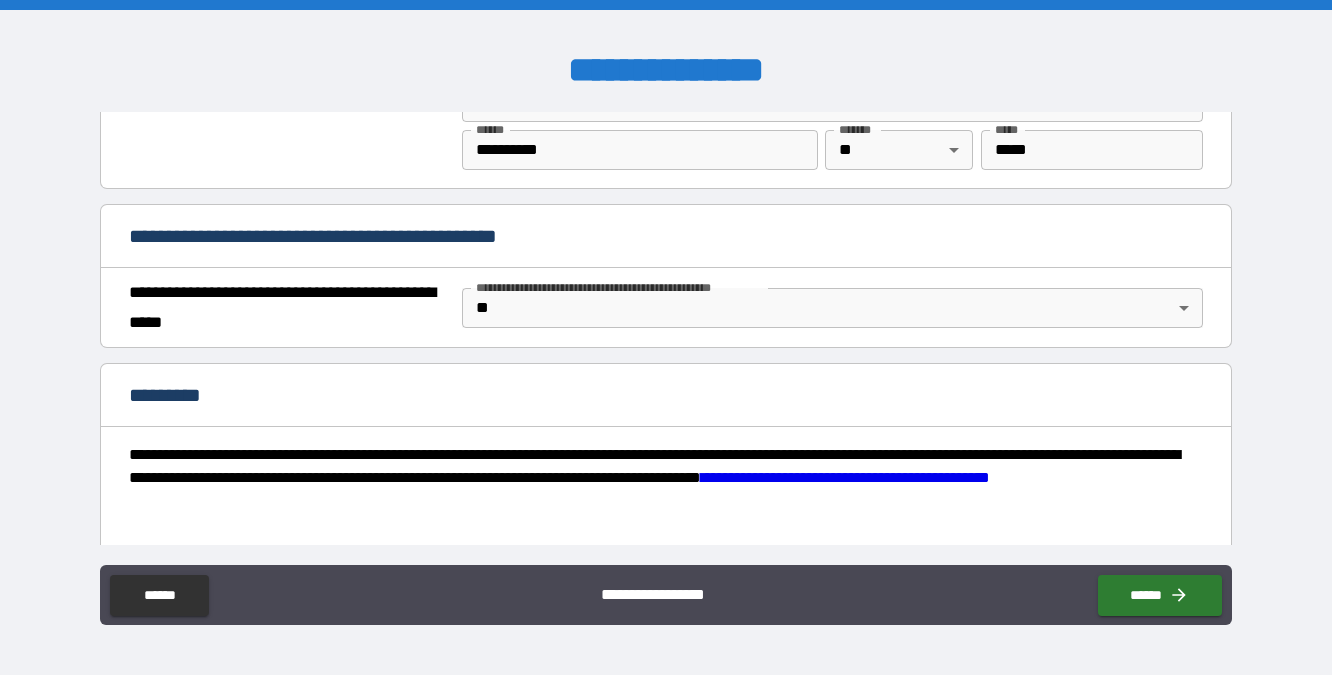 scroll, scrollTop: 1576, scrollLeft: 0, axis: vertical 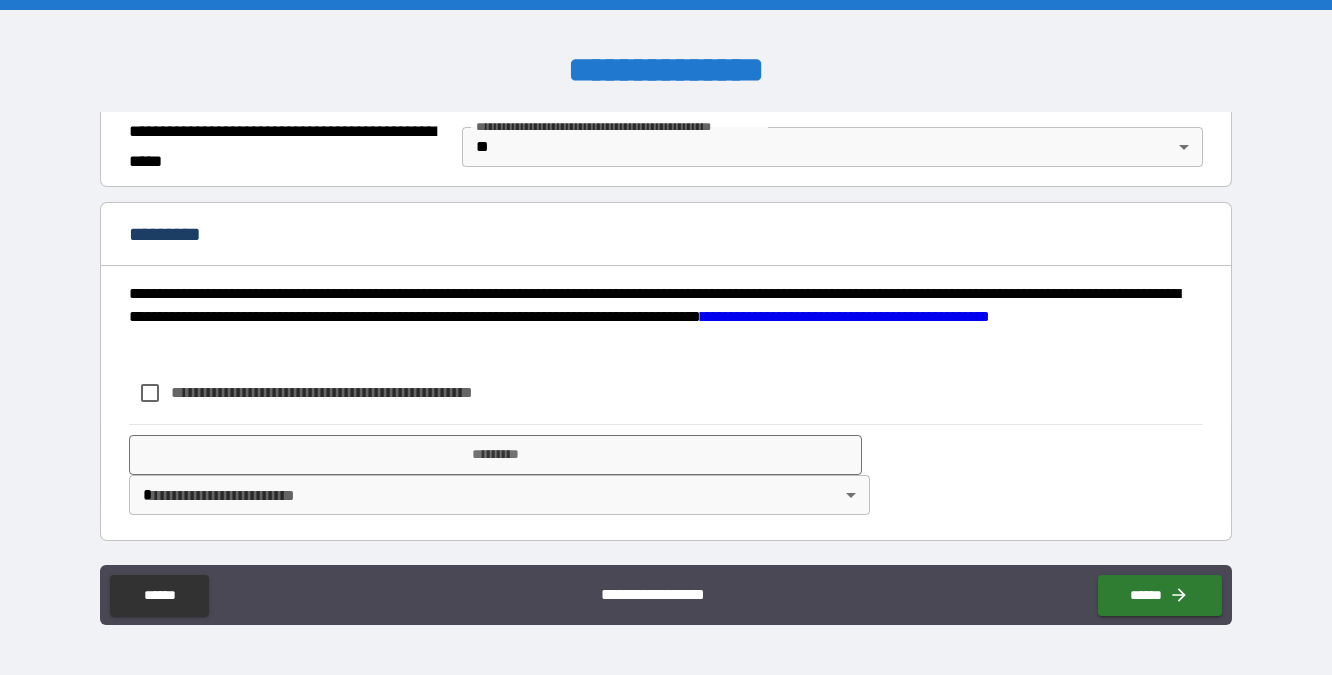 click on "**********" at bounding box center [355, 392] 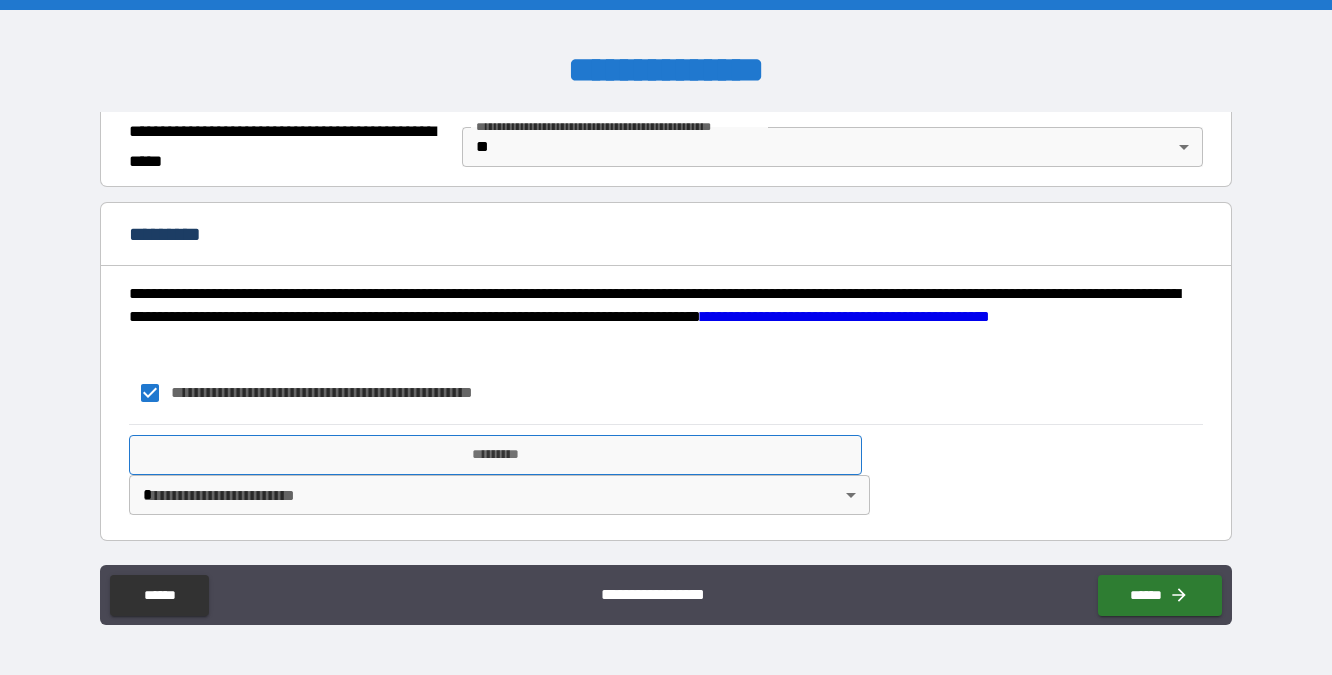 click on "*********" at bounding box center (495, 455) 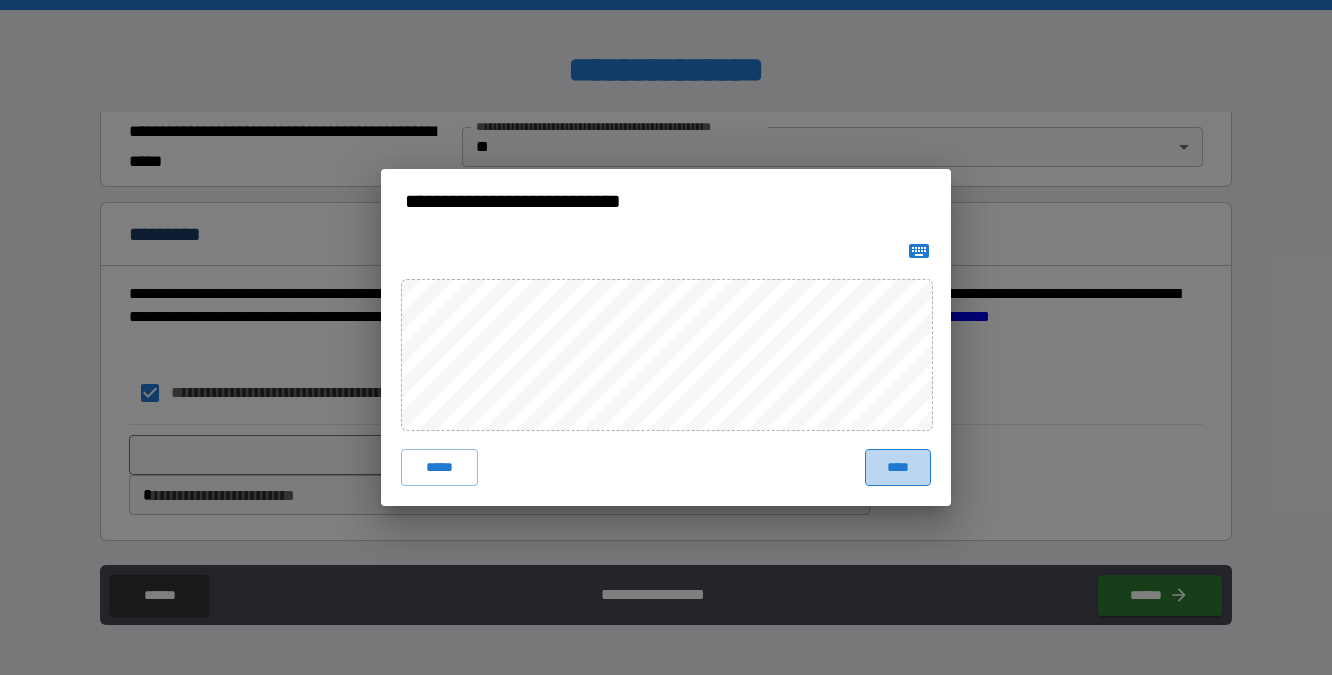 click on "****" at bounding box center [898, 467] 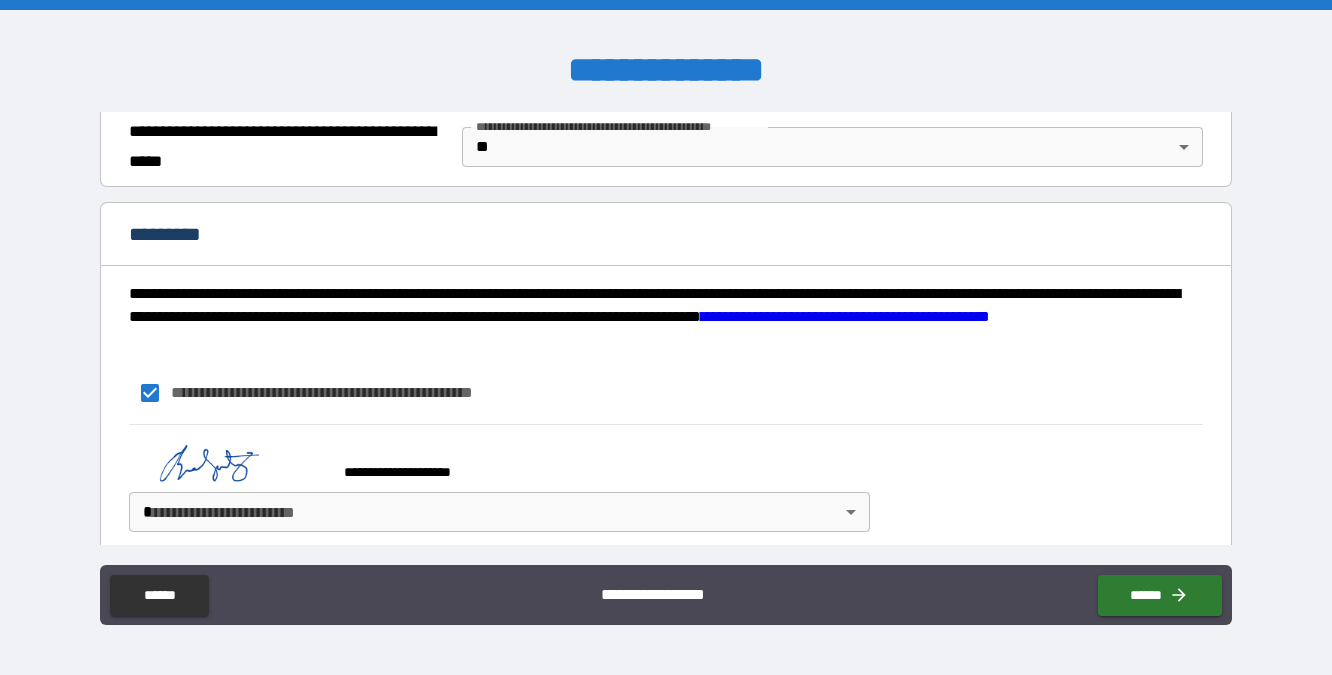 click on "**********" at bounding box center (666, 337) 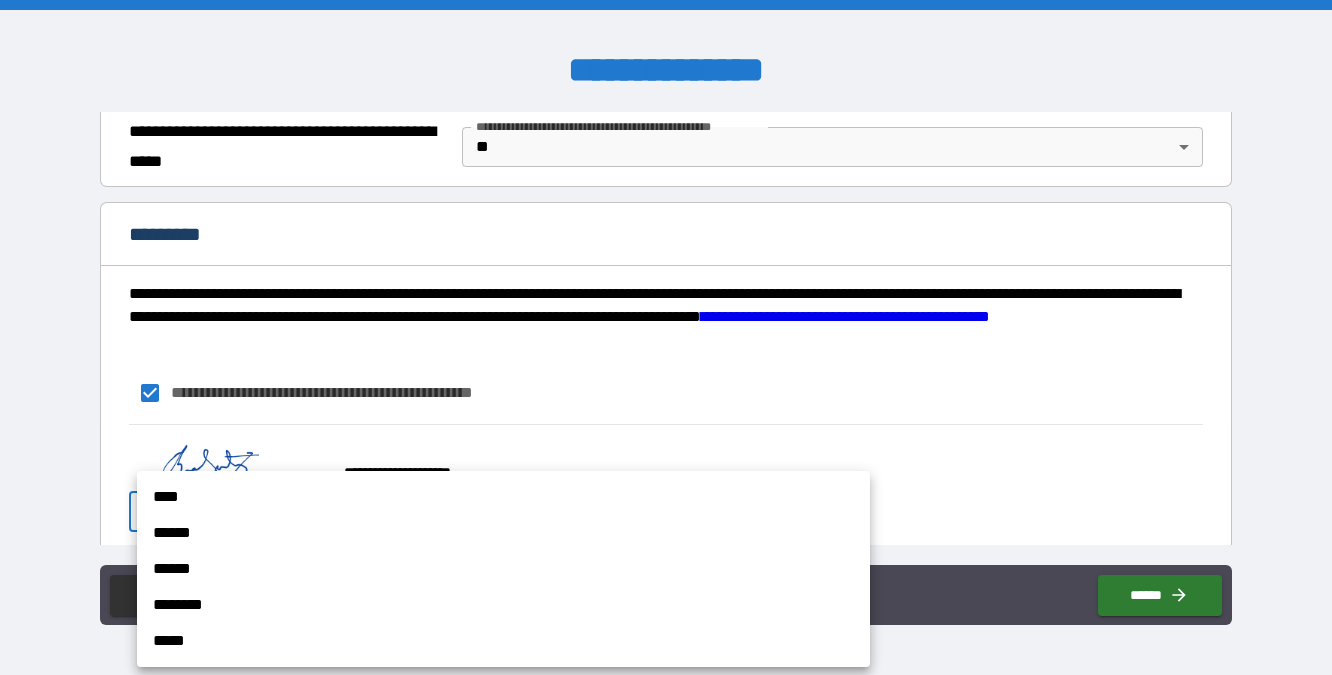 click on "******" at bounding box center [503, 533] 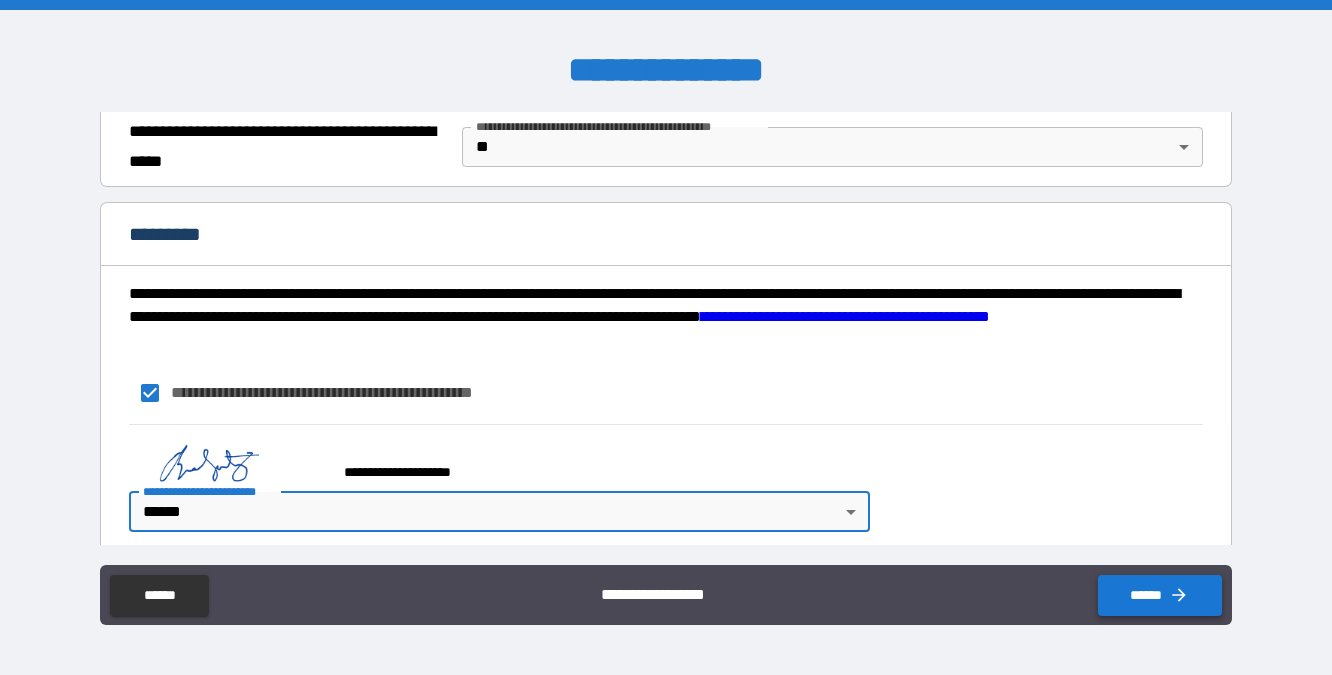 click on "******" at bounding box center (1160, 595) 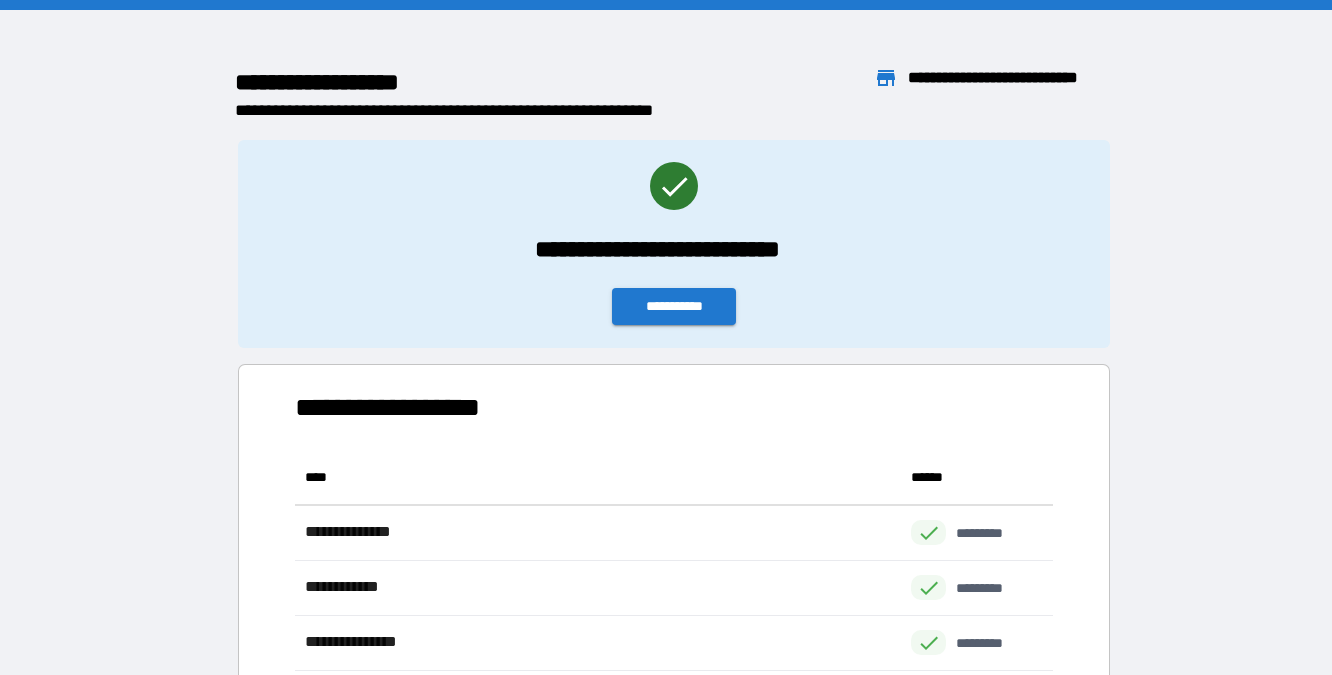scroll, scrollTop: 1, scrollLeft: 1, axis: both 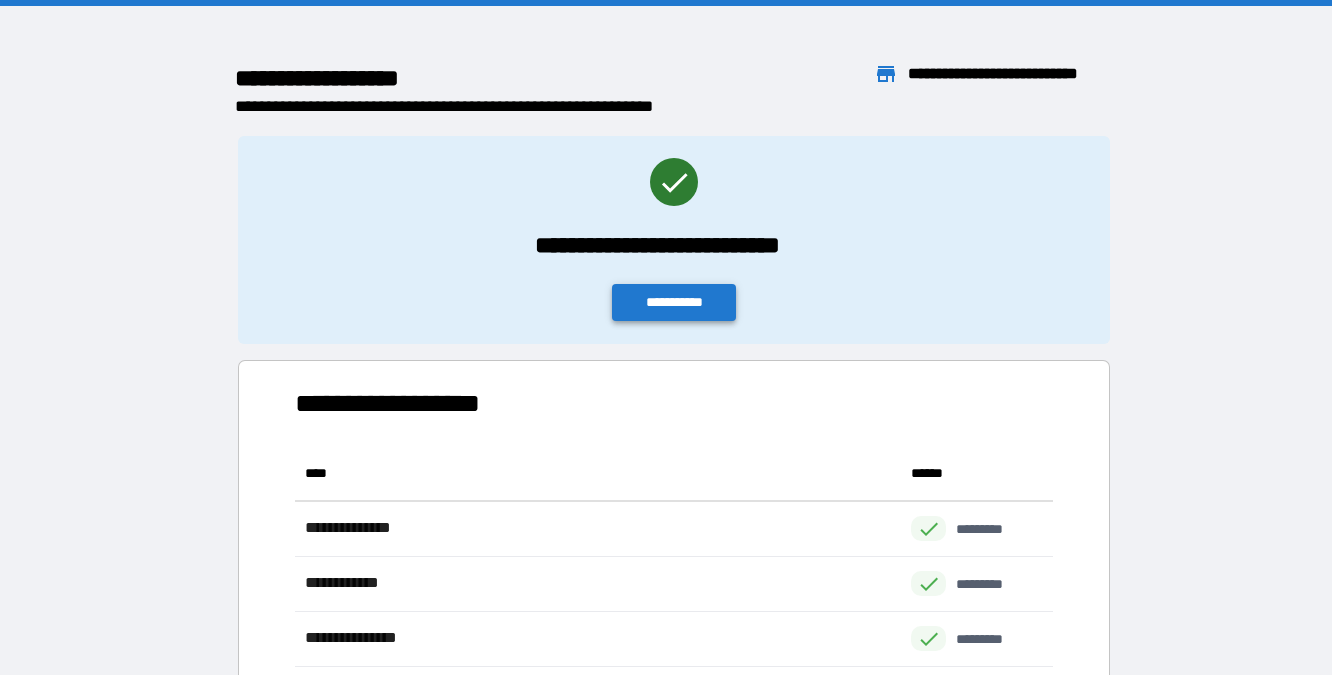 click on "**********" at bounding box center [674, 302] 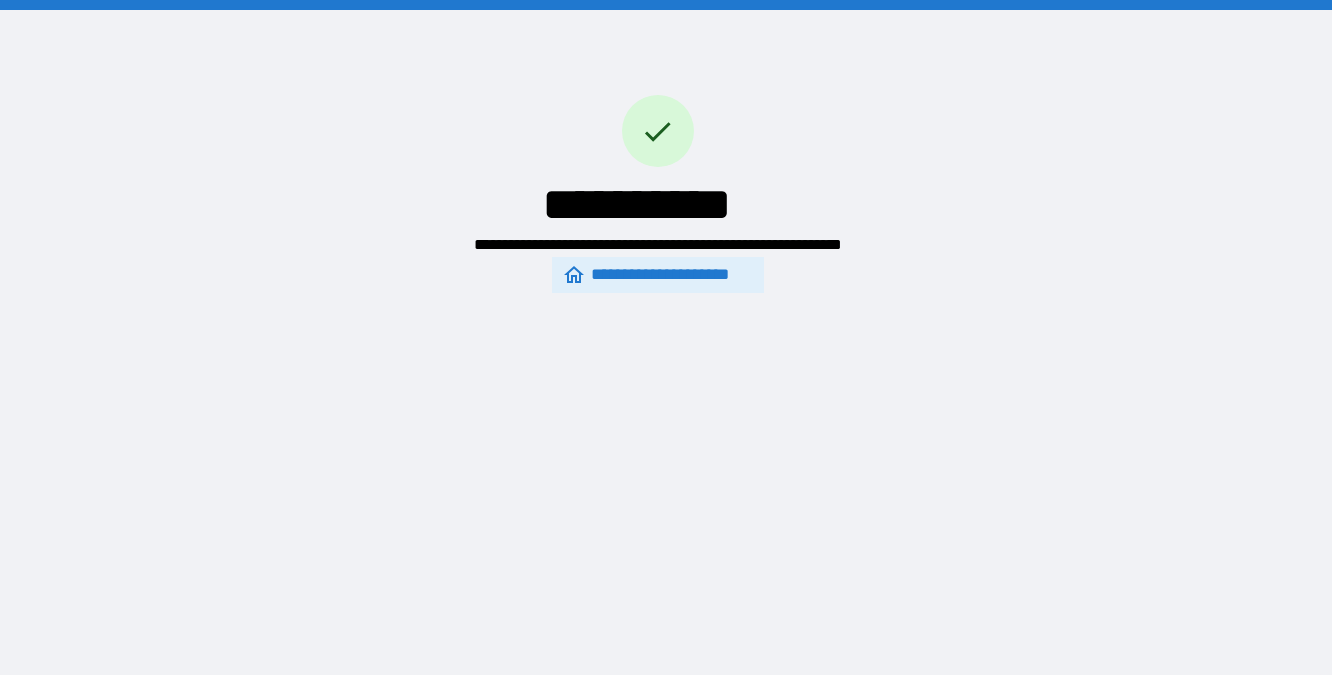 scroll, scrollTop: 0, scrollLeft: 0, axis: both 